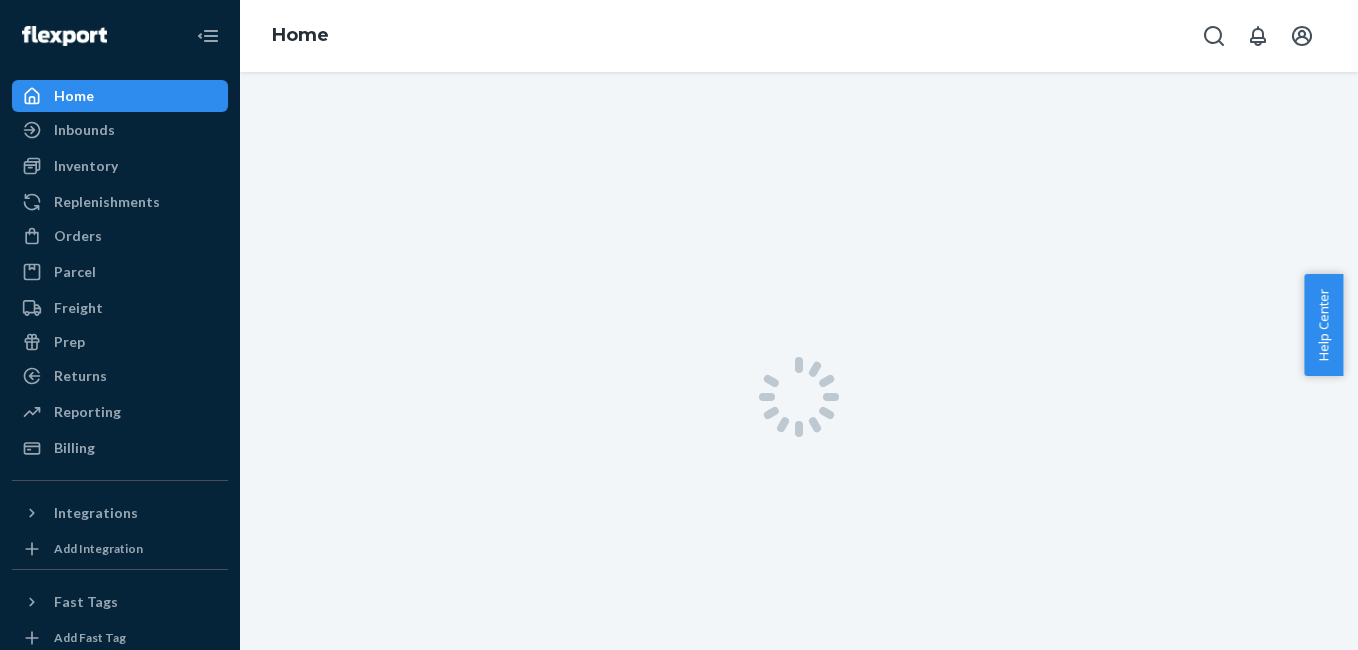 scroll, scrollTop: 0, scrollLeft: 0, axis: both 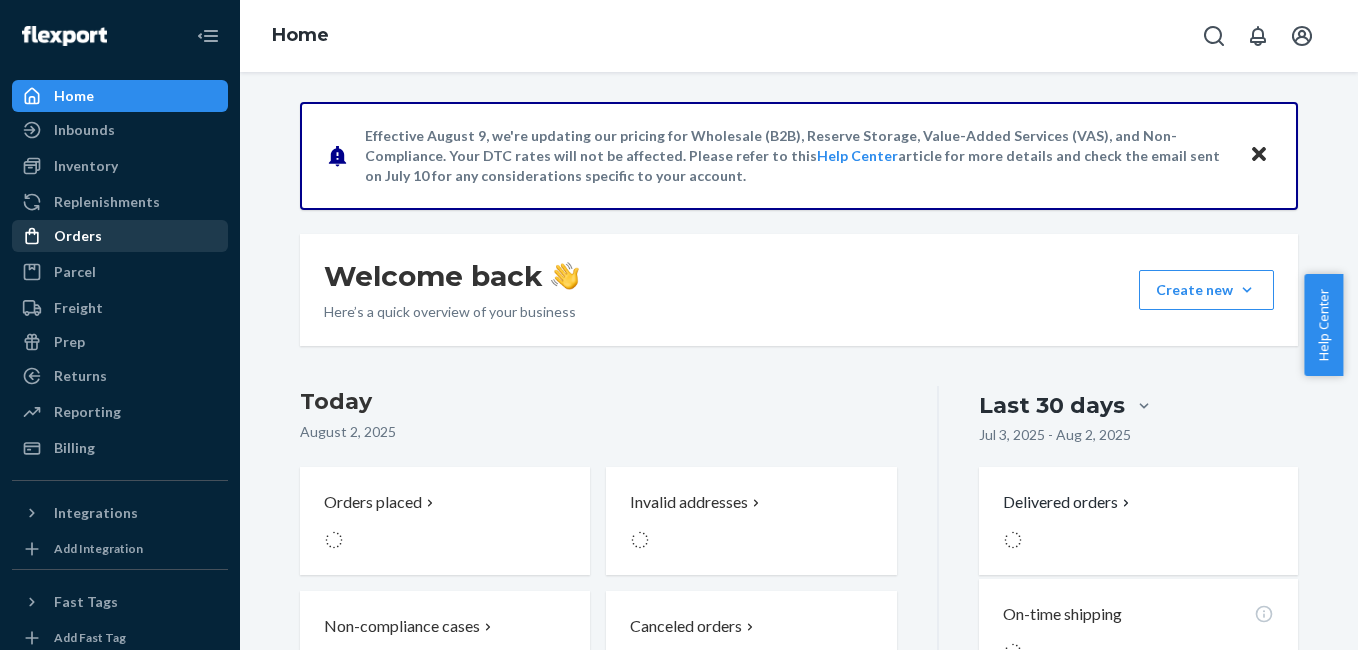 click on "Orders" at bounding box center [120, 236] 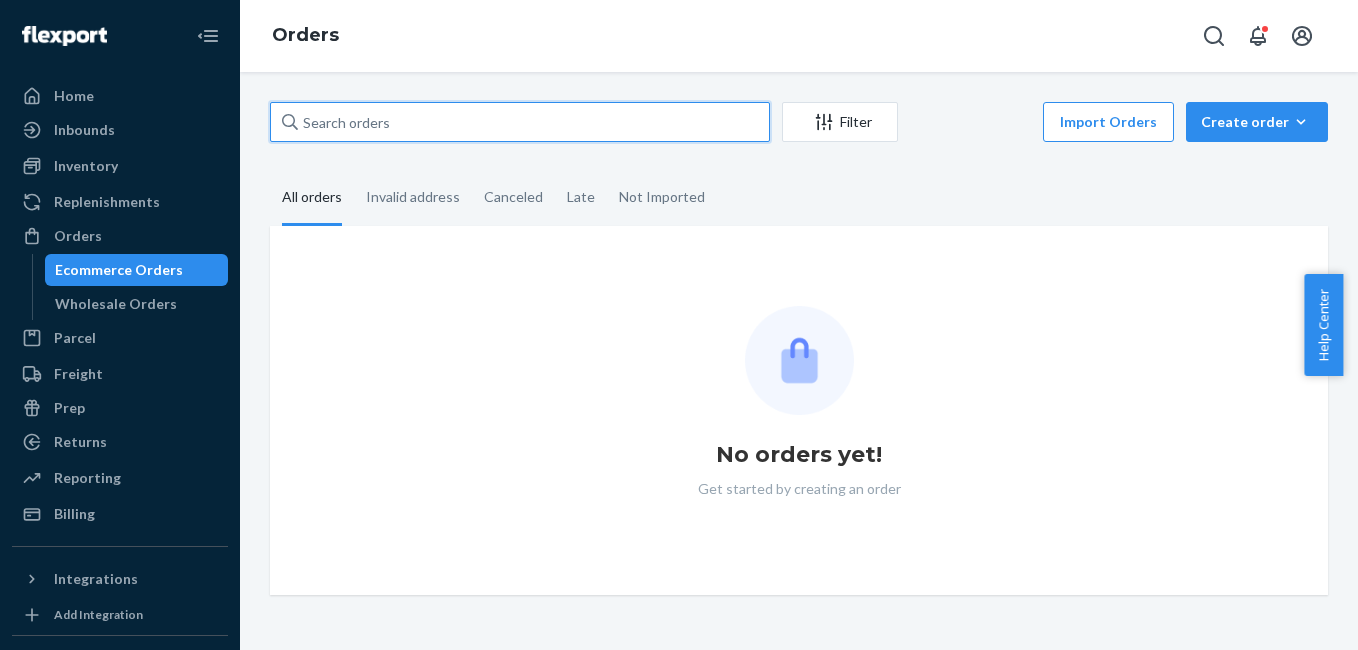 click at bounding box center [520, 122] 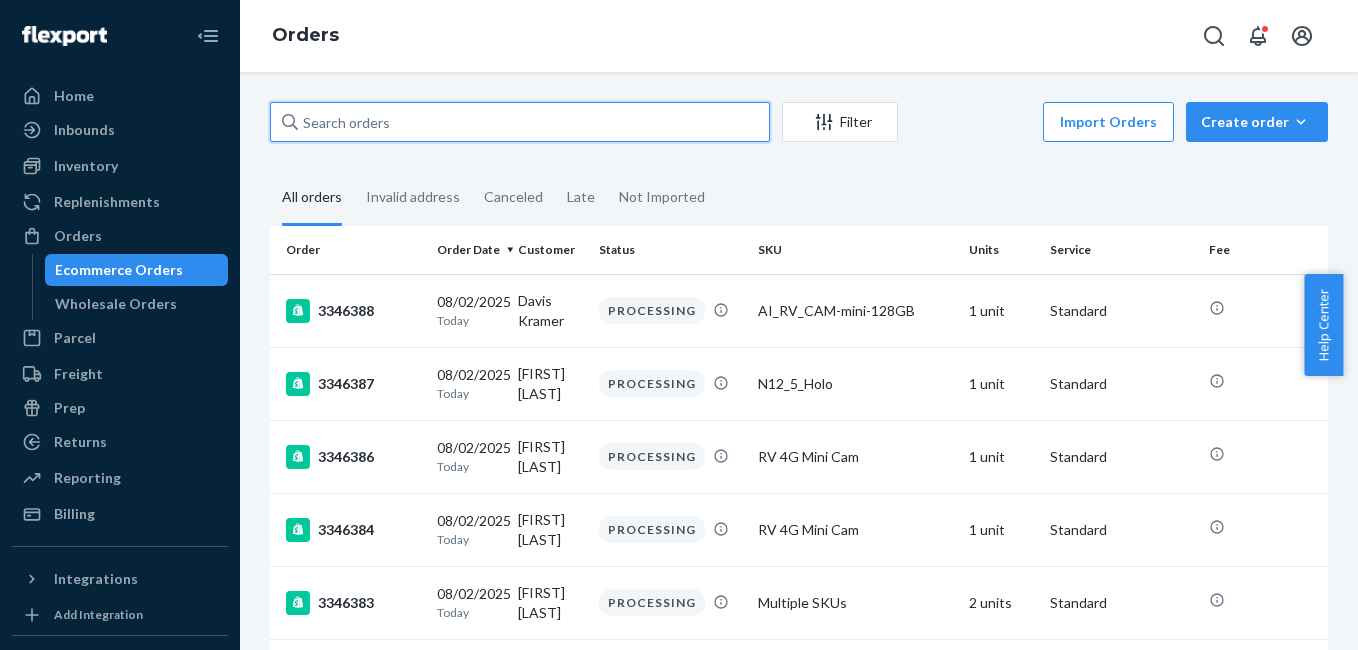 drag, startPoint x: 369, startPoint y: 116, endPoint x: 324, endPoint y: 113, distance: 45.099888 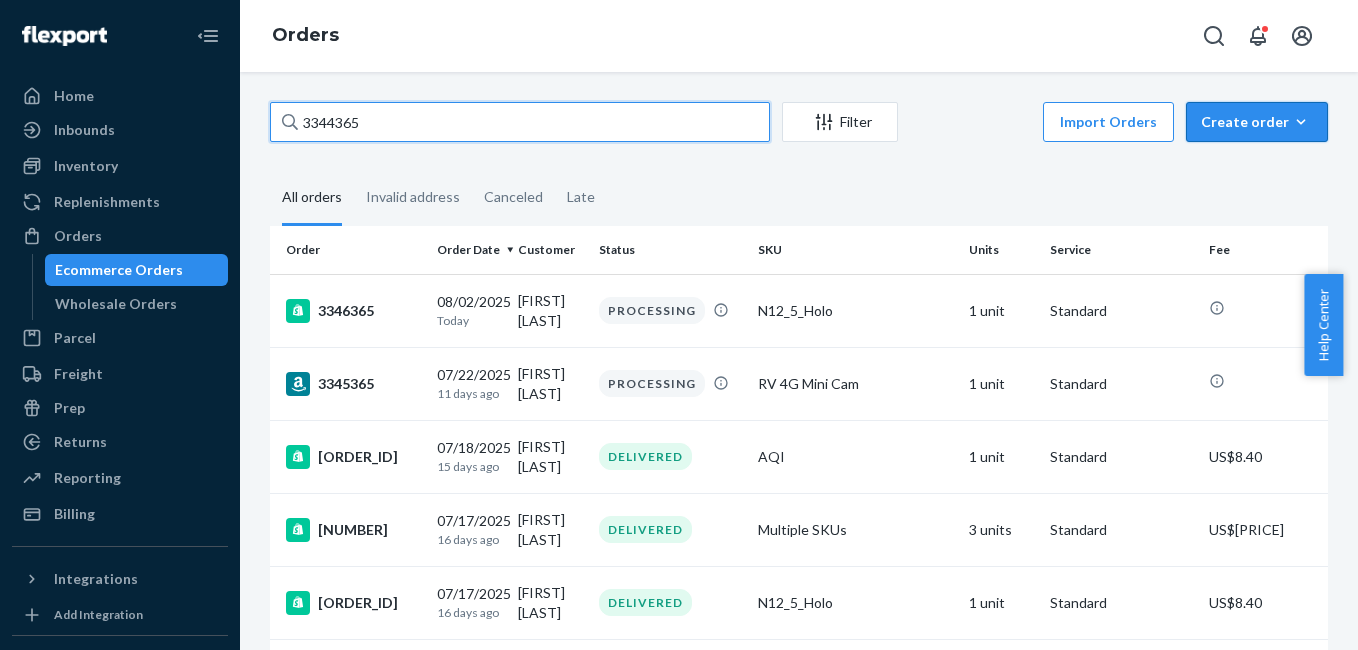 type on "3344365" 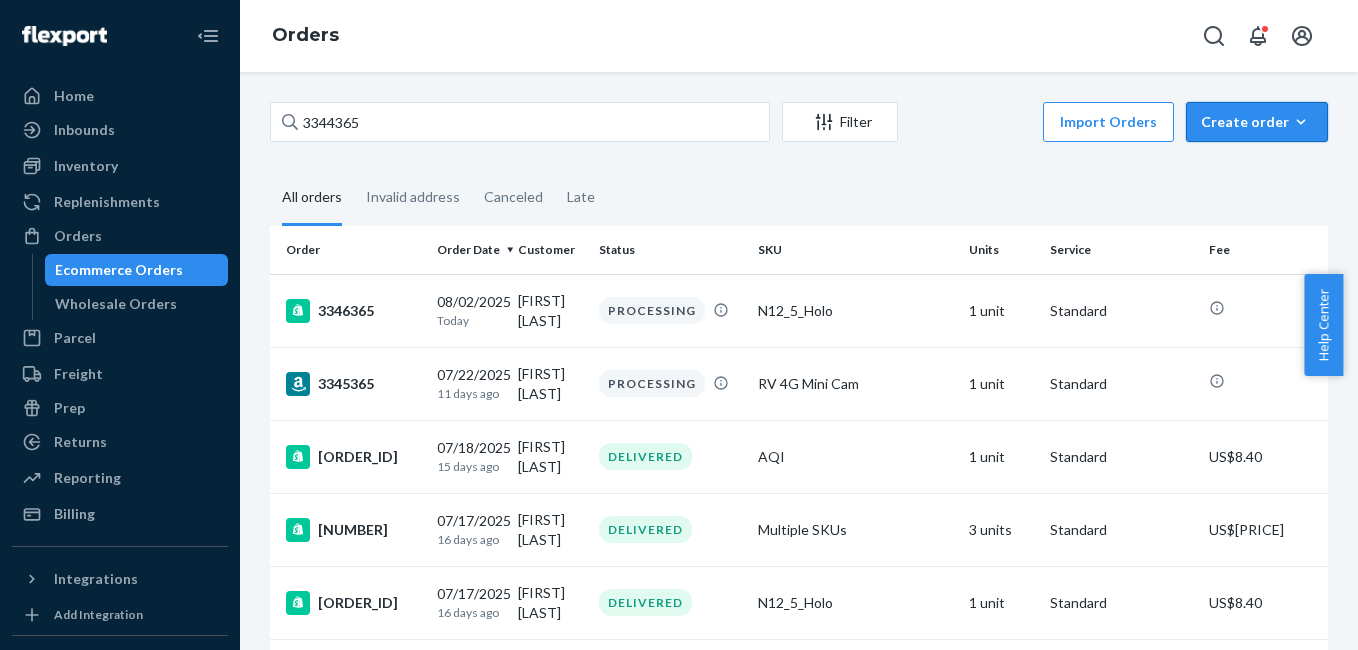 click on "Create order" at bounding box center (1257, 122) 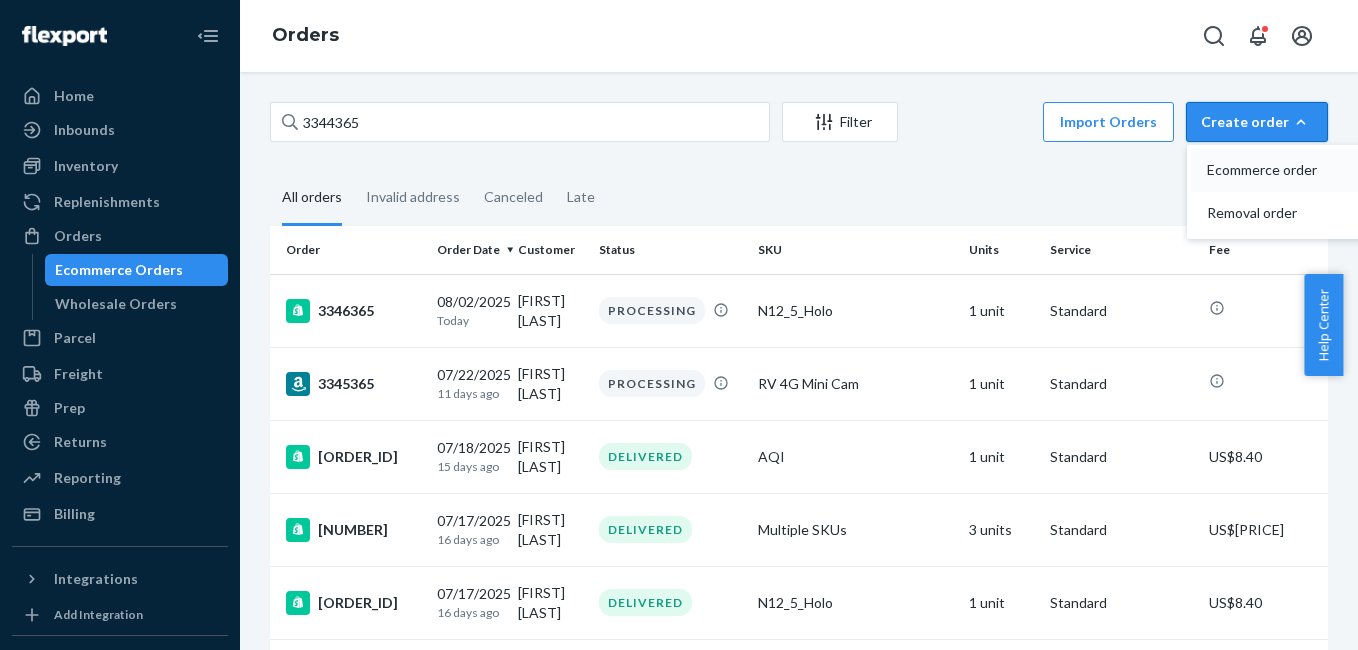click on "Ecommerce order" at bounding box center (1269, 170) 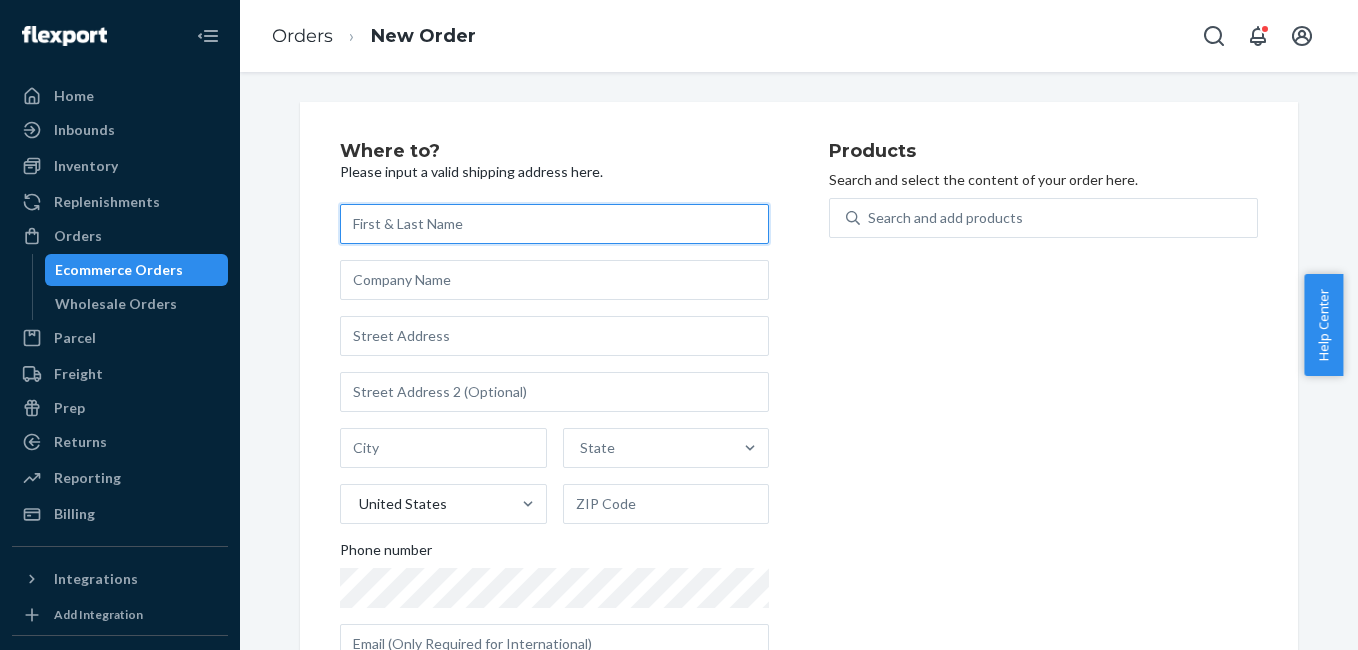 paste on "[FIRST] [LAST]" 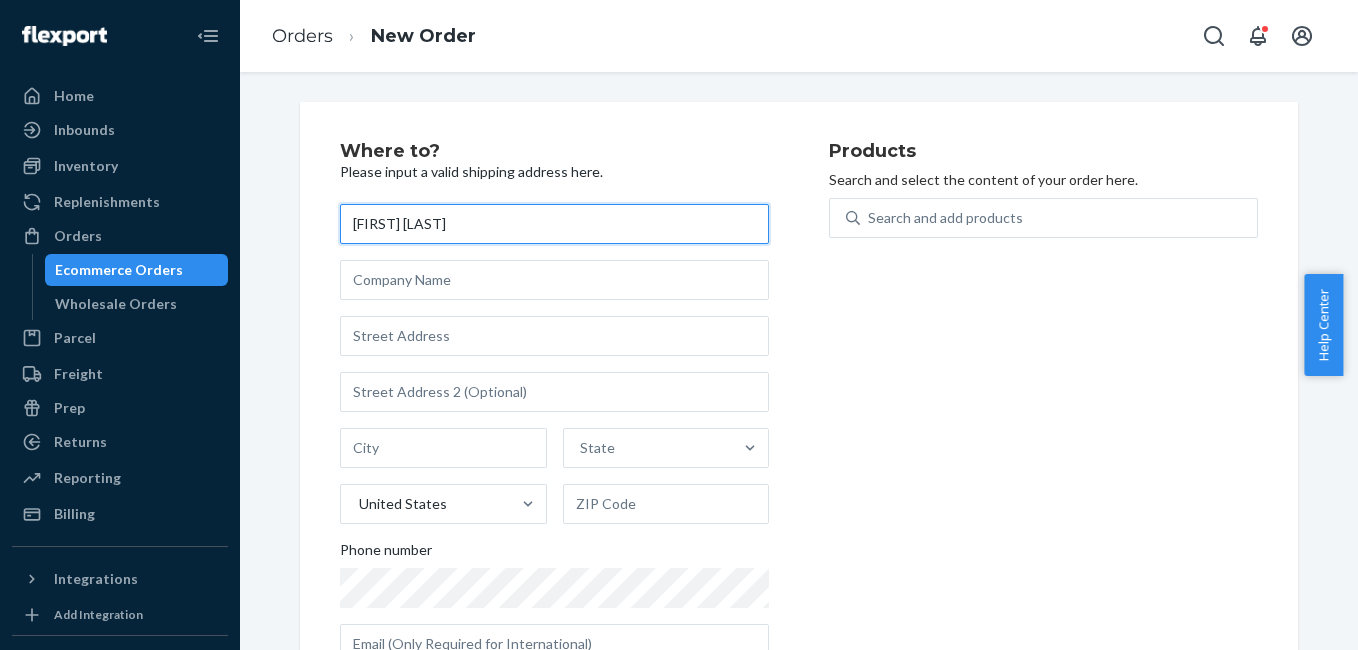 type on "[FIRST] [LAST]" 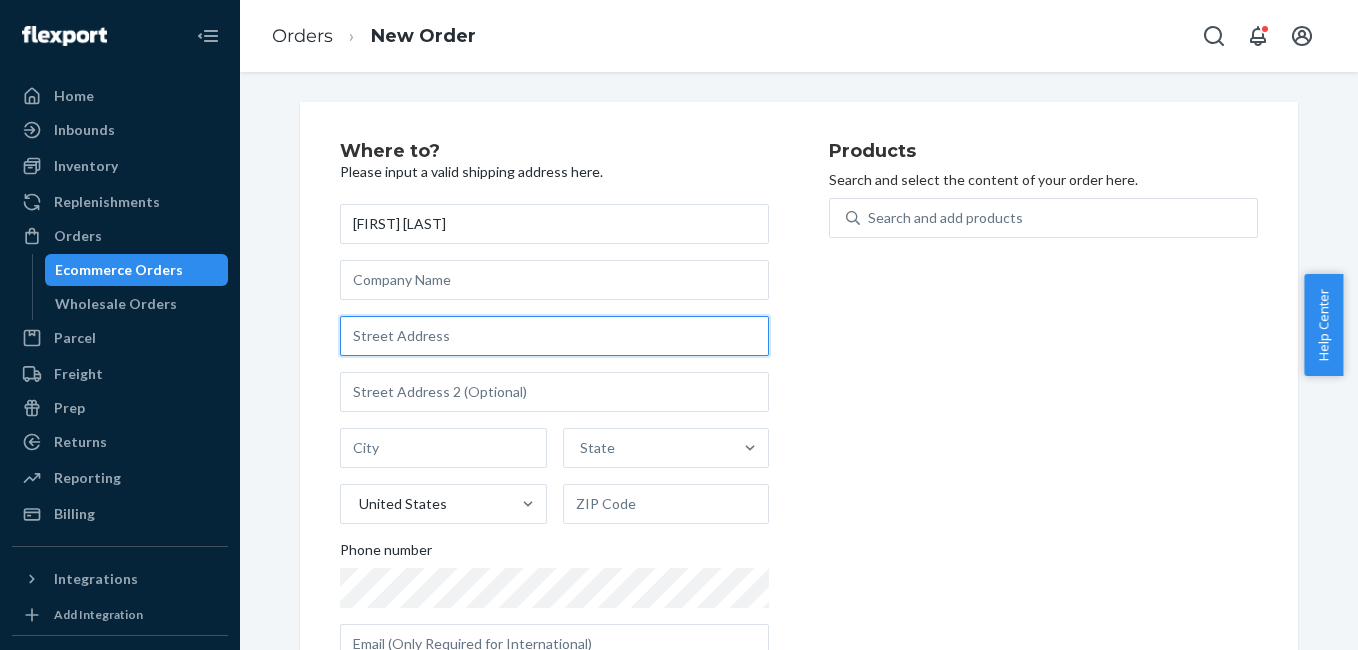 click at bounding box center (554, 336) 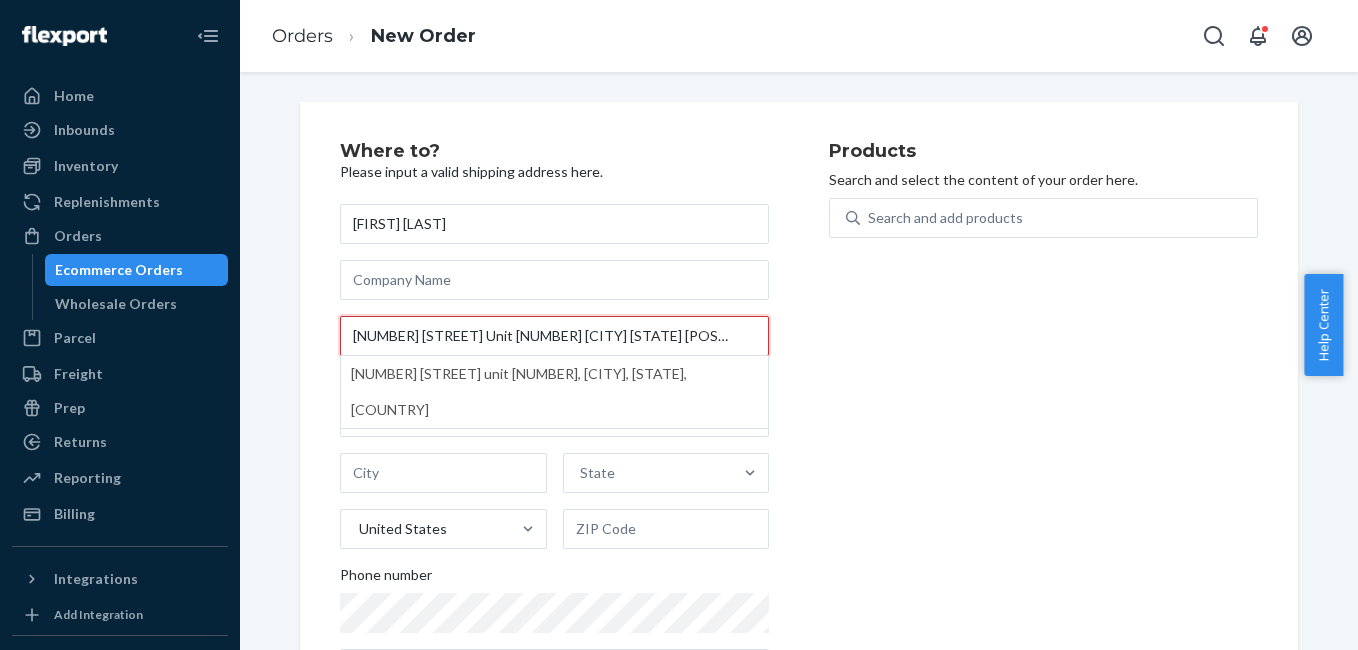 type on "[NUMBER] [STREET] Unit [NUMBER] [CITY] [STATE] [POSTAL_CODE]" 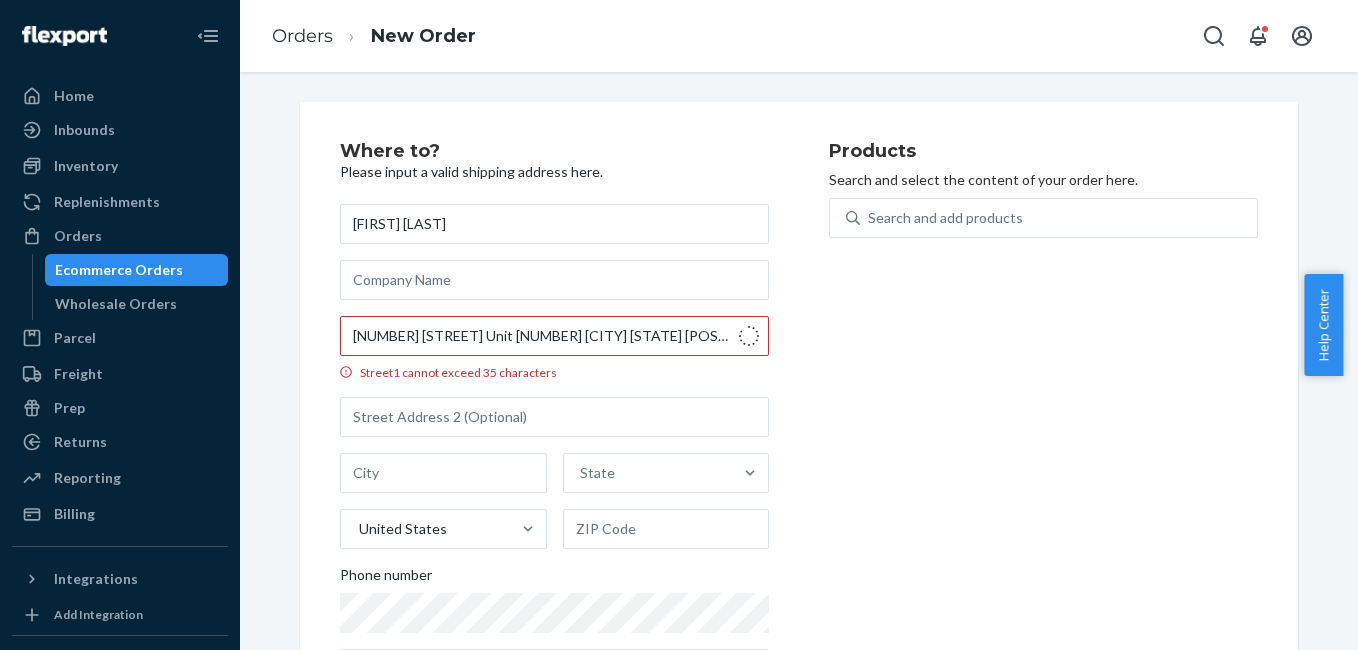 type on "UNIT 121" 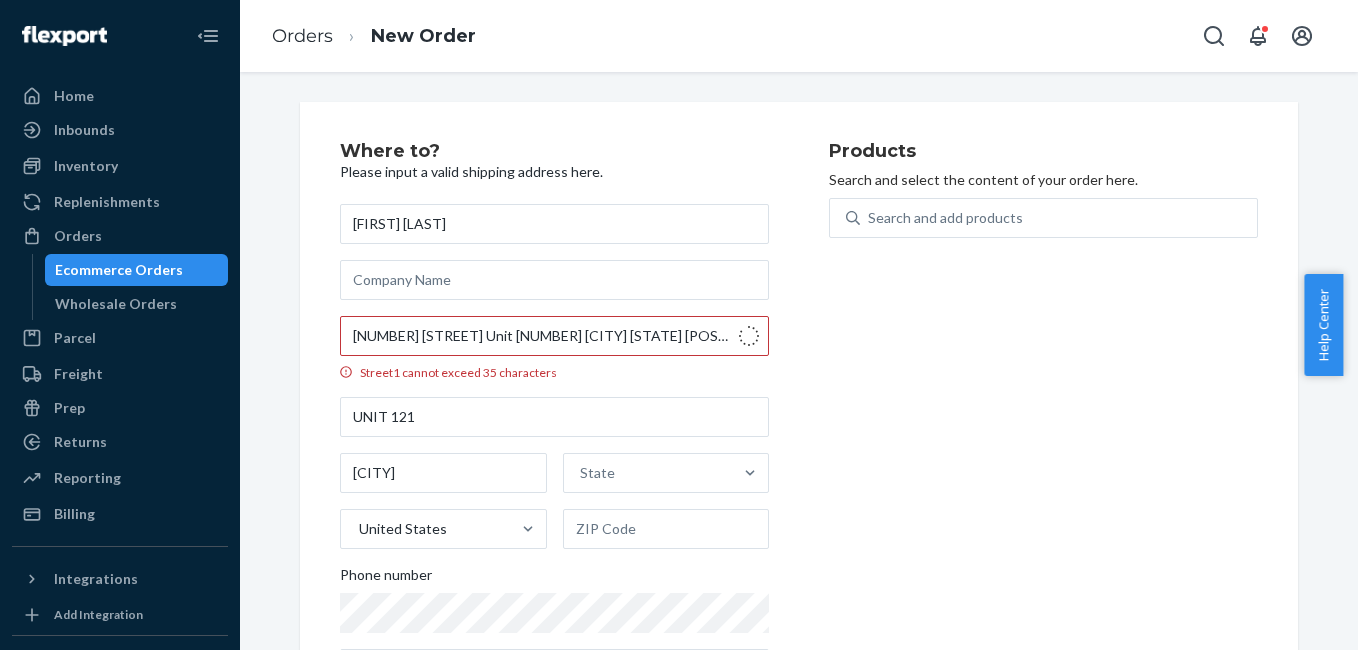 type on "29935" 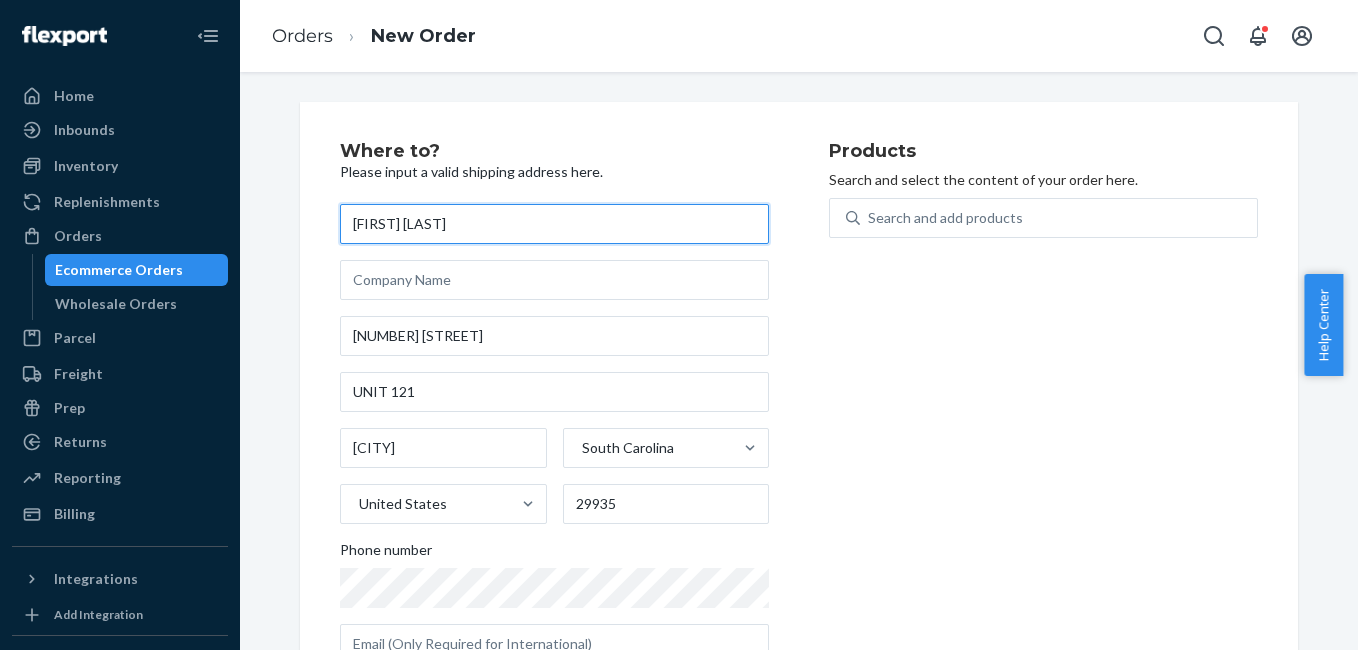 drag, startPoint x: 347, startPoint y: 227, endPoint x: 361, endPoint y: 246, distance: 23.600847 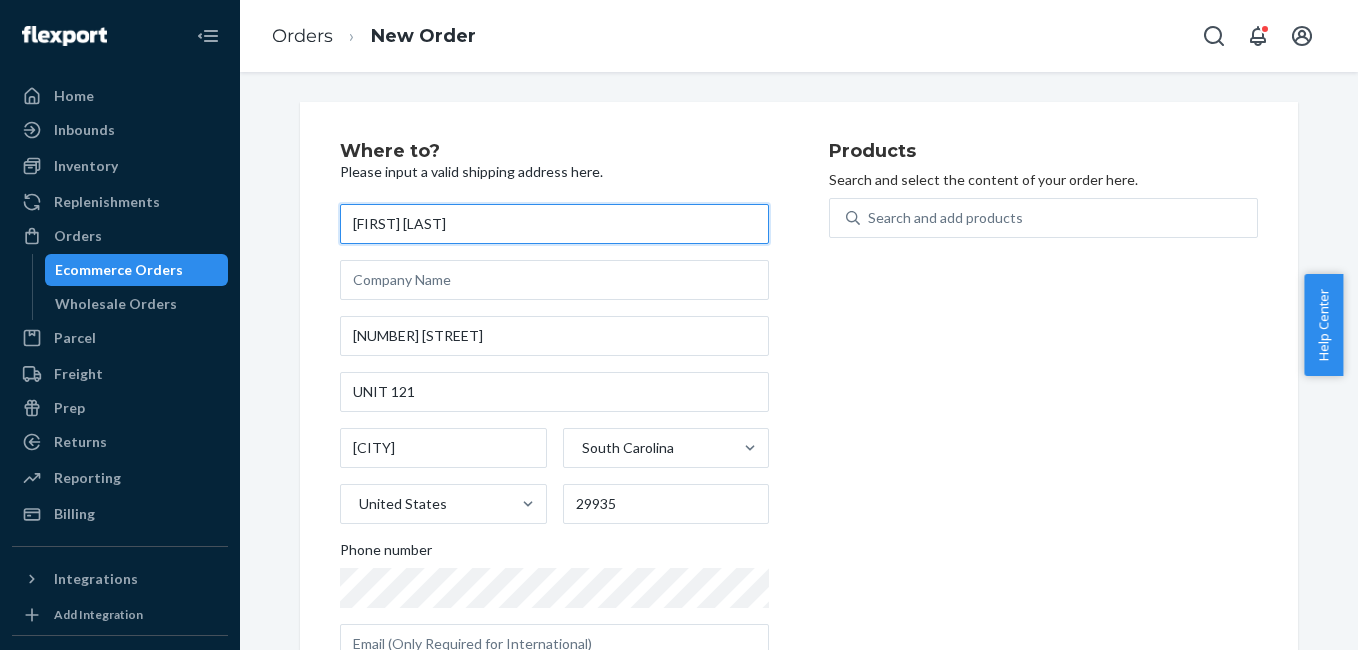 type on "[FIRST] [LAST]" 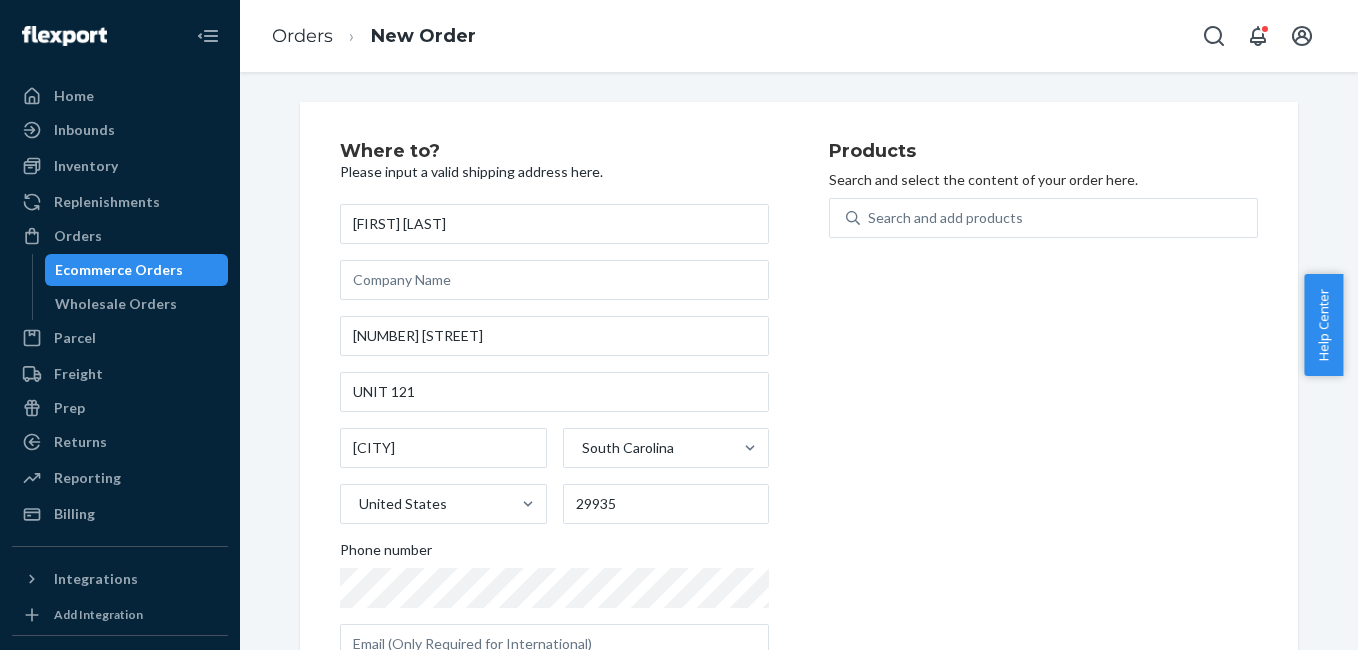 click on "Products Search and select the content of your order here. Search and add products" at bounding box center (1043, 411) 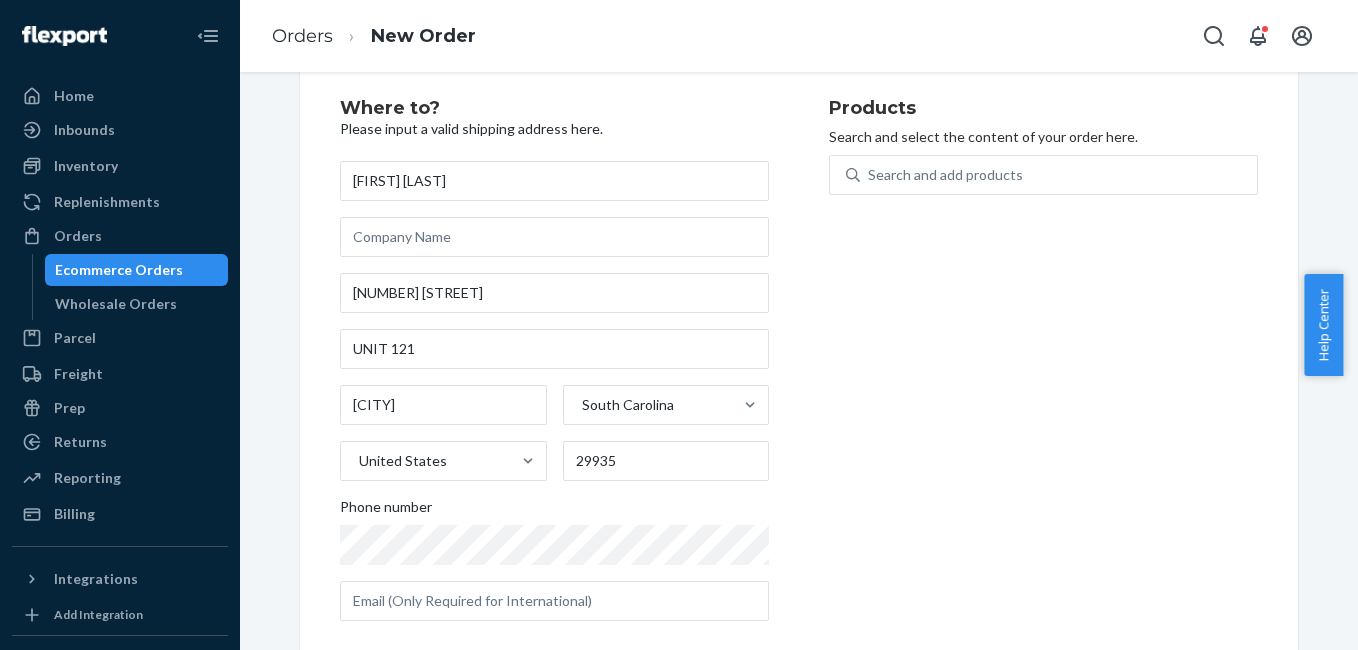 scroll, scrollTop: 70, scrollLeft: 0, axis: vertical 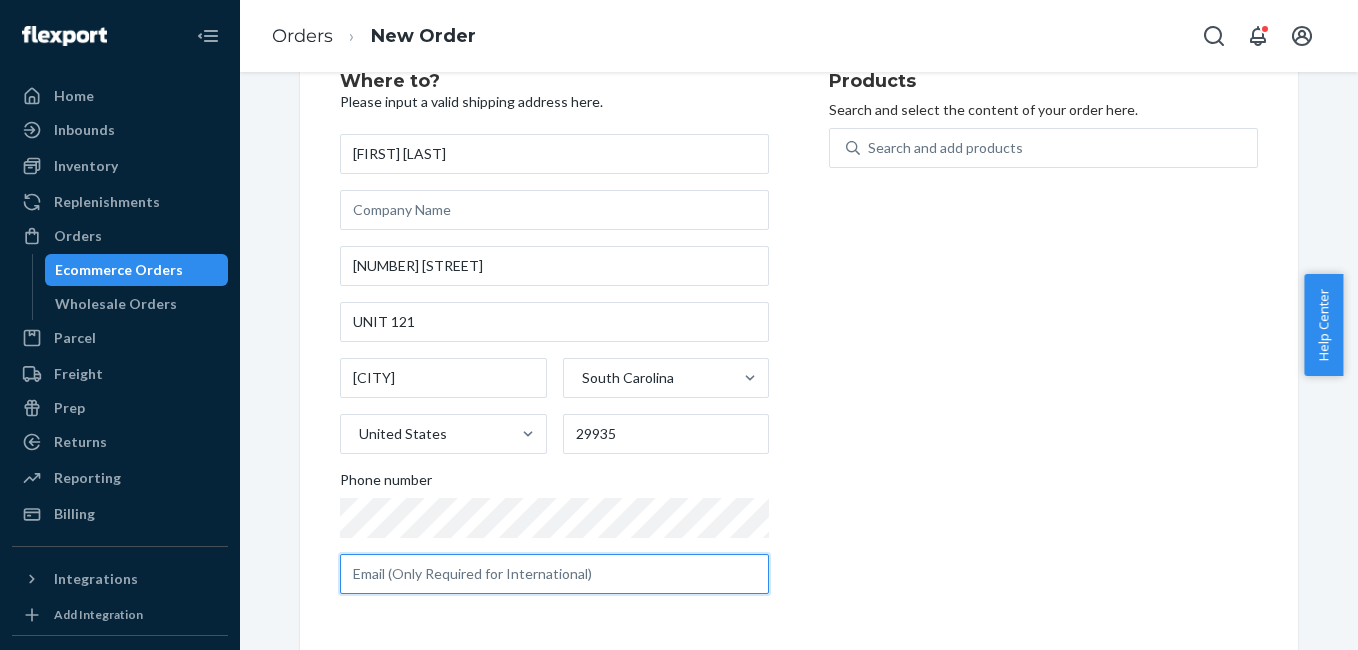 click at bounding box center [554, 574] 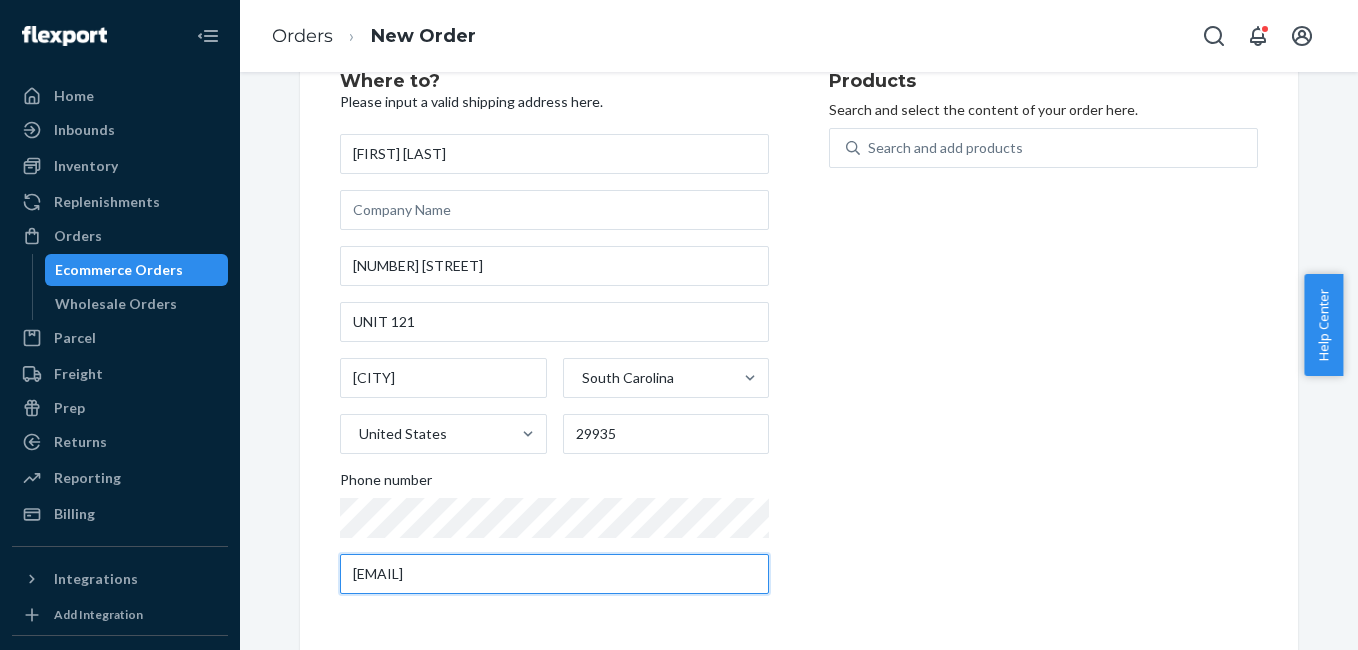 type on "[EMAIL]" 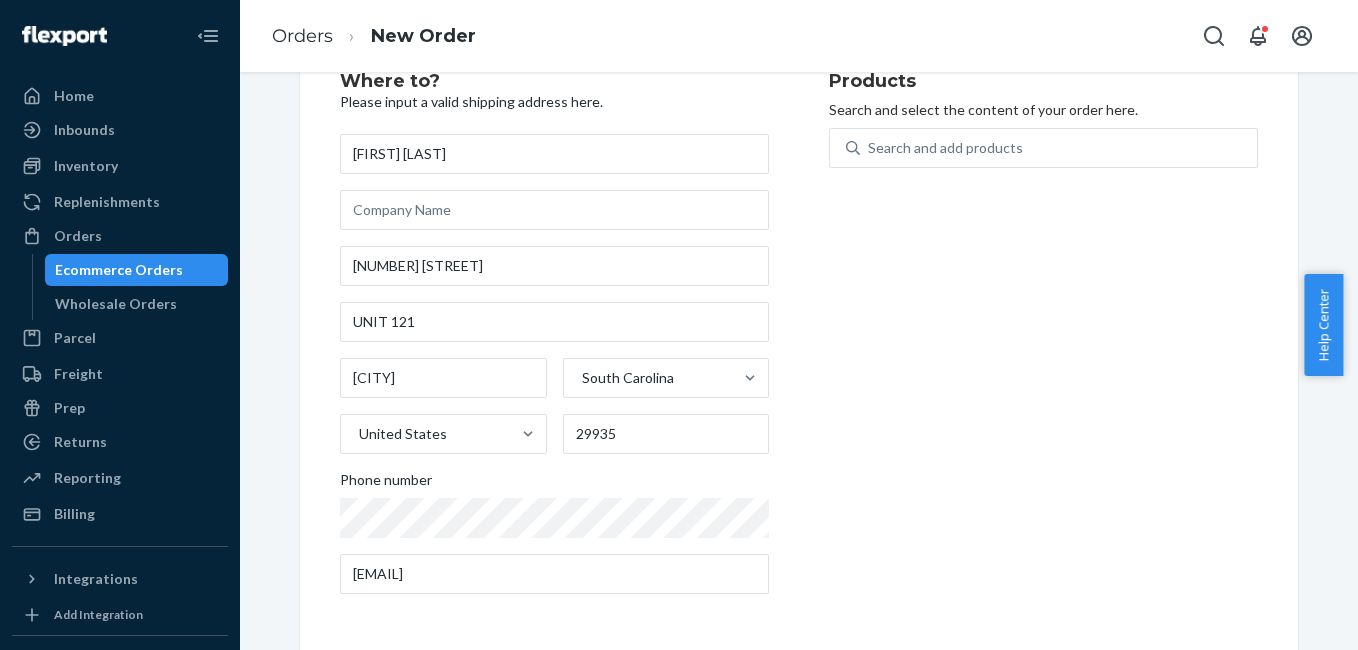 click on "Products Search and select the content of your order here. Search and add products" at bounding box center [1043, 341] 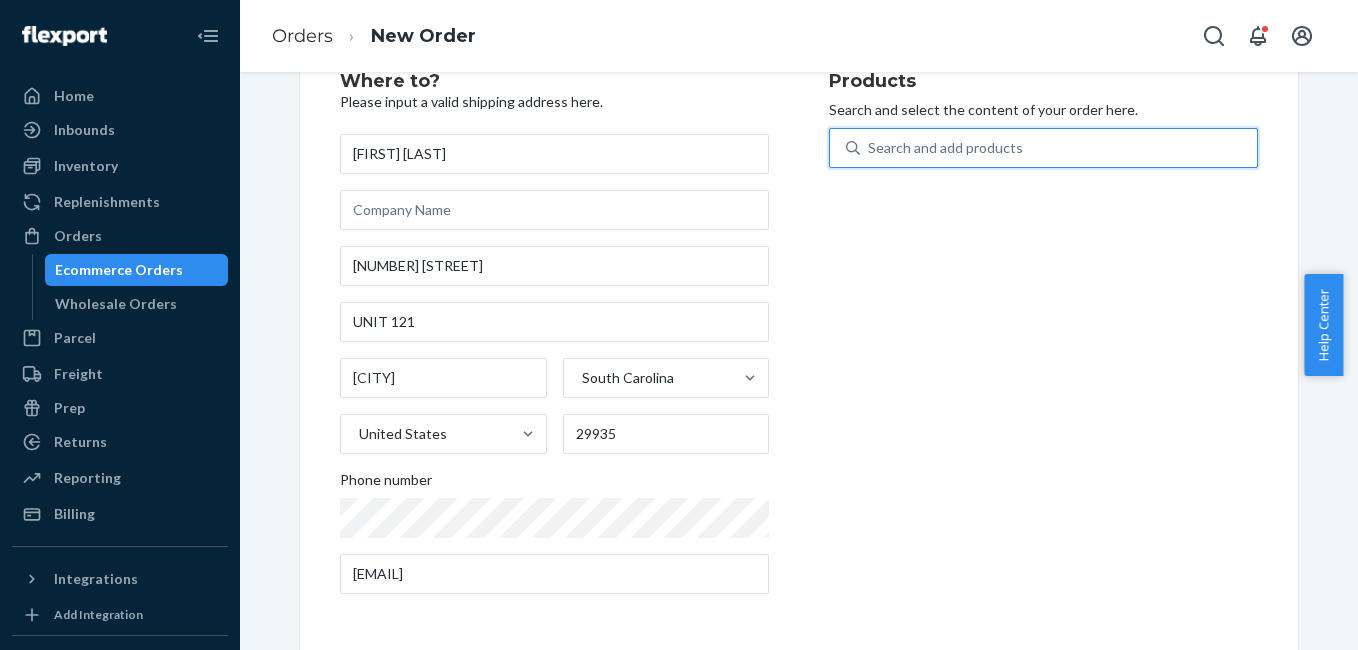 click on "Search and add products" at bounding box center [945, 148] 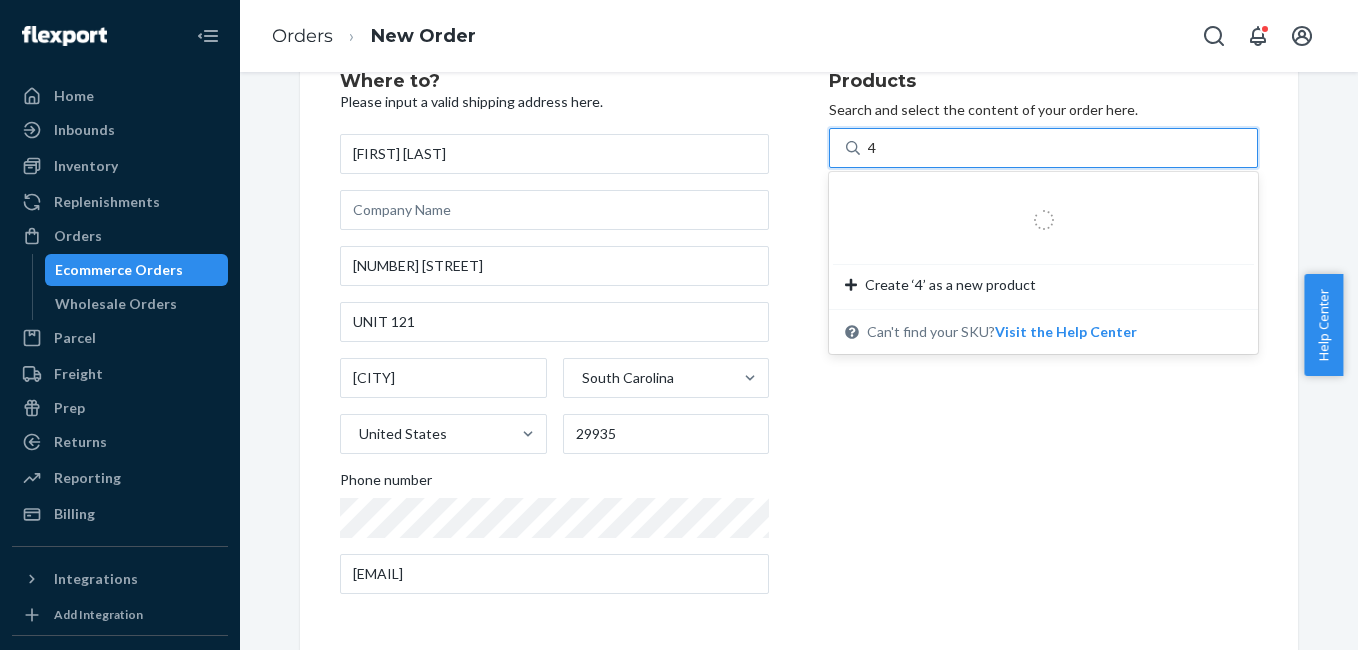 type on "4g" 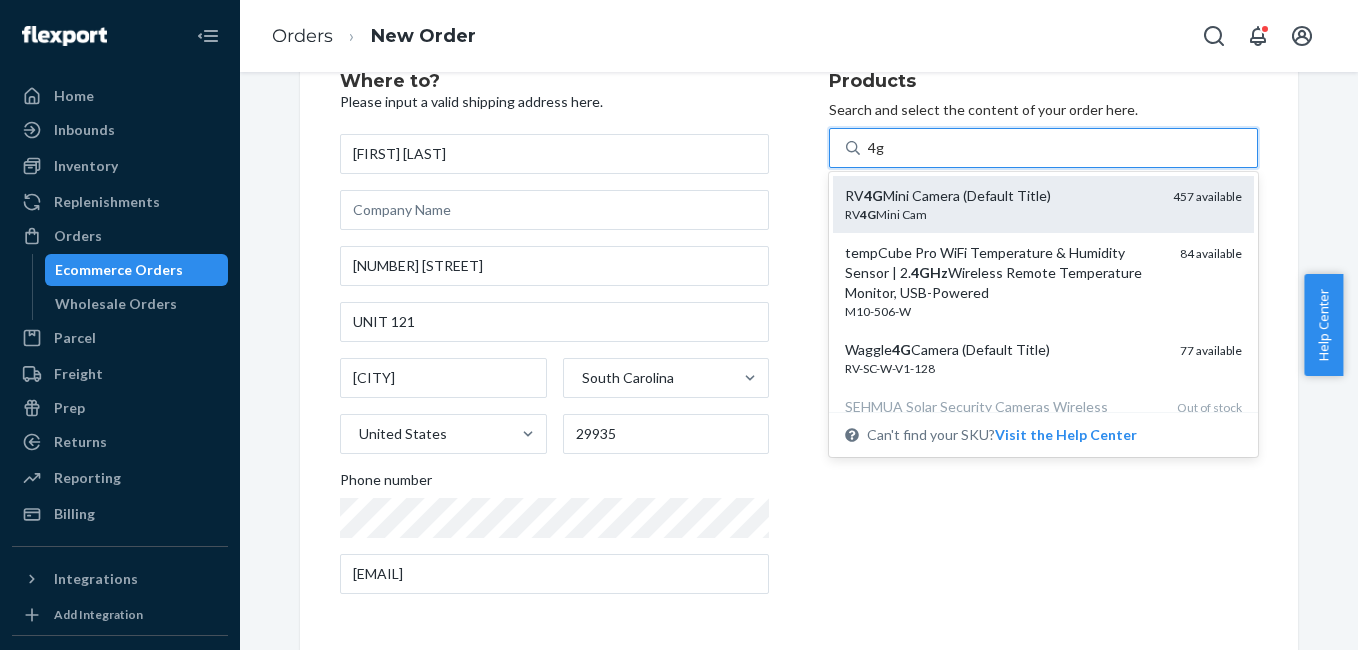 click on "RV  4G  Mini Cam" at bounding box center (1001, 214) 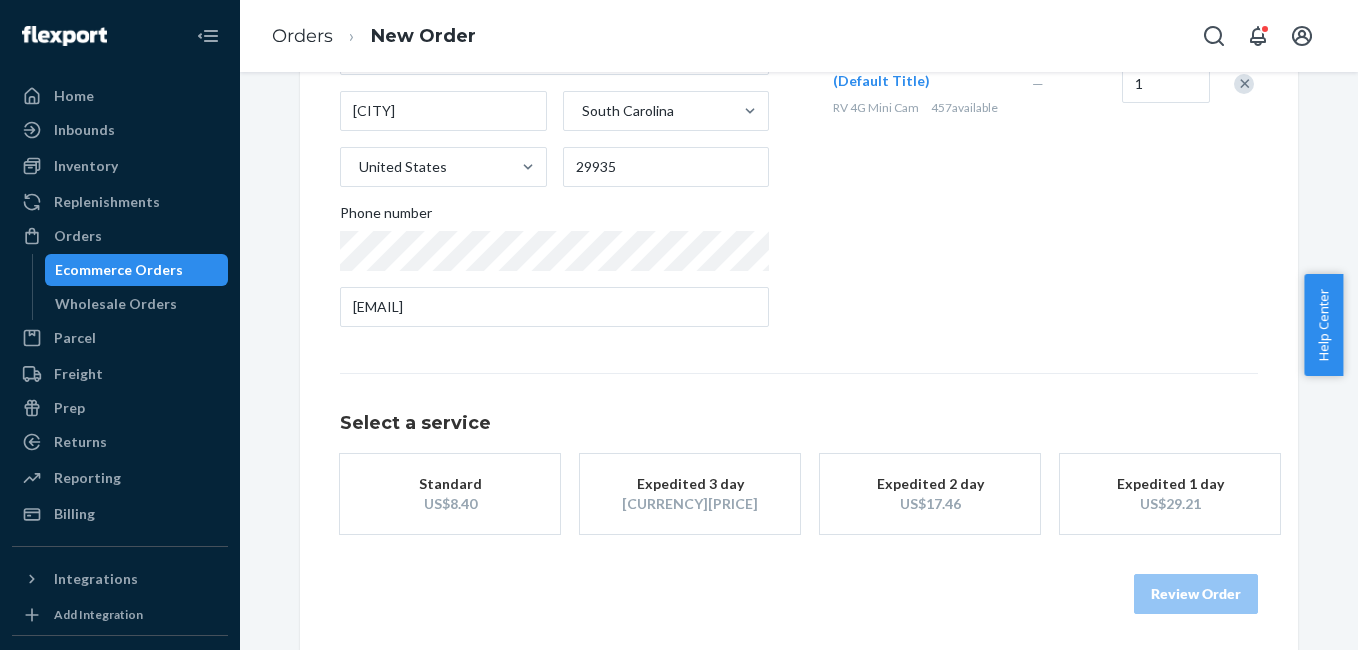 scroll, scrollTop: 341, scrollLeft: 0, axis: vertical 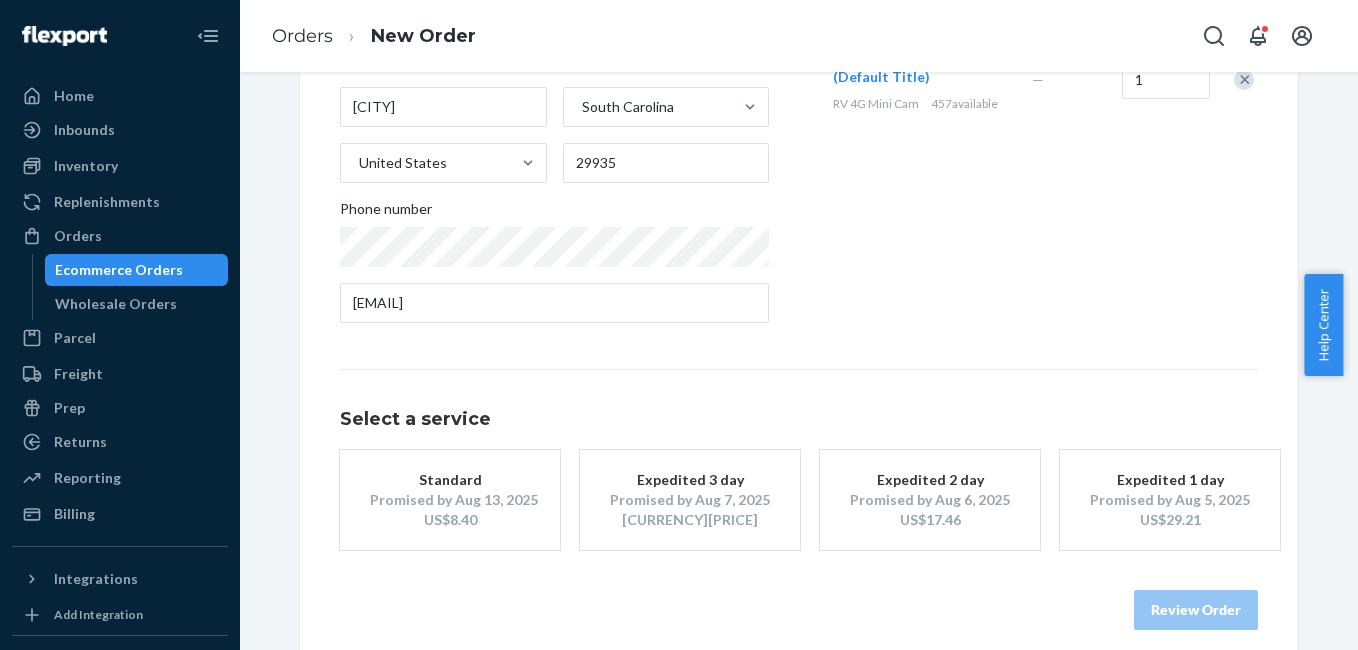 click on "Expedited 3 day" at bounding box center [690, 480] 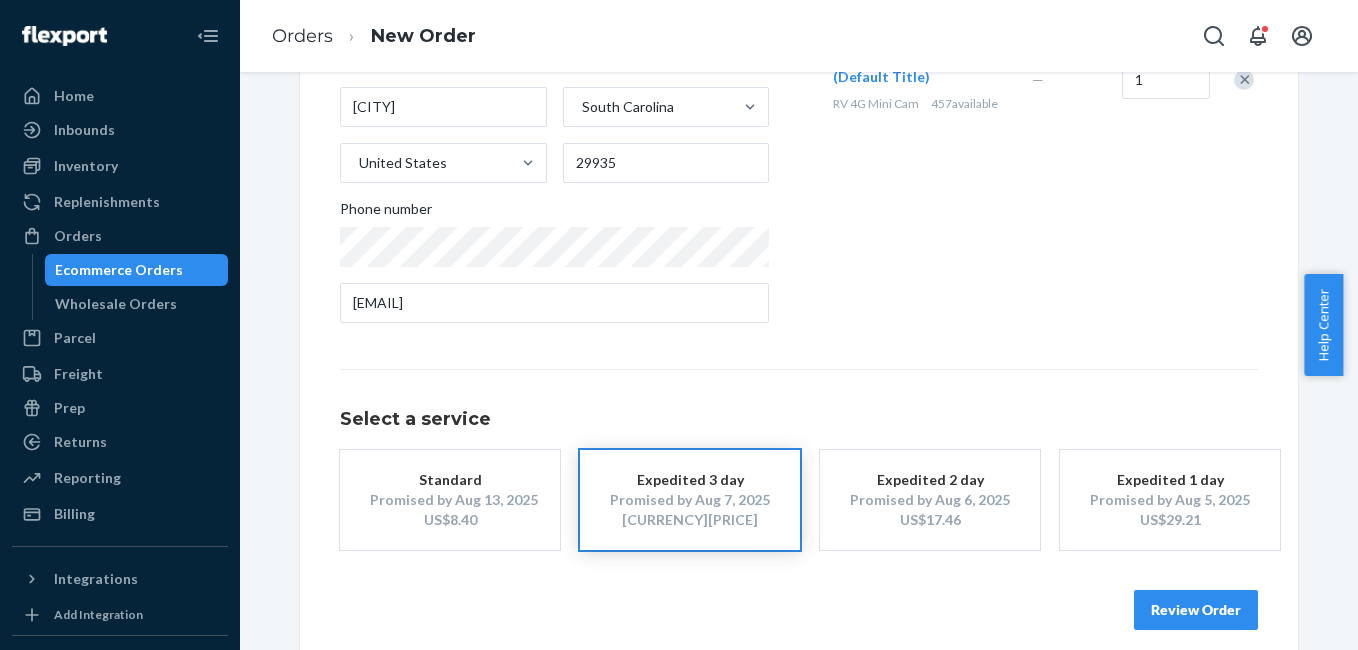 click on "Review Order" at bounding box center (1196, 610) 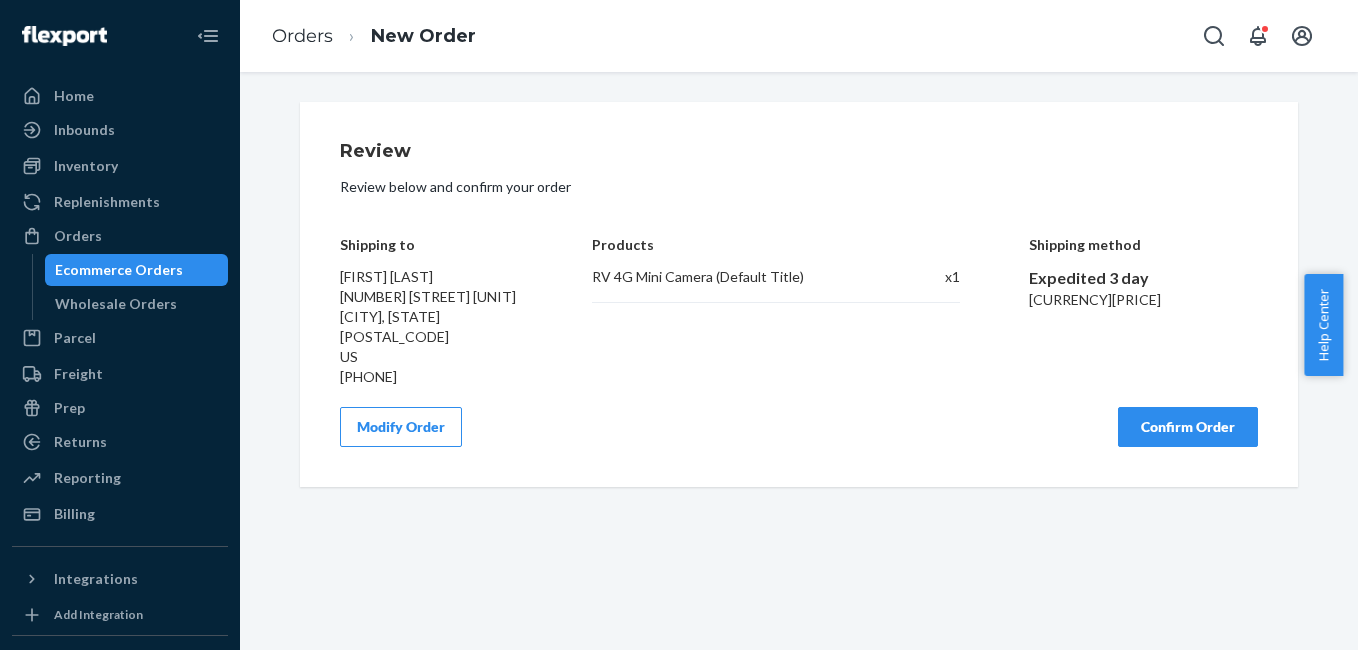 scroll, scrollTop: 0, scrollLeft: 0, axis: both 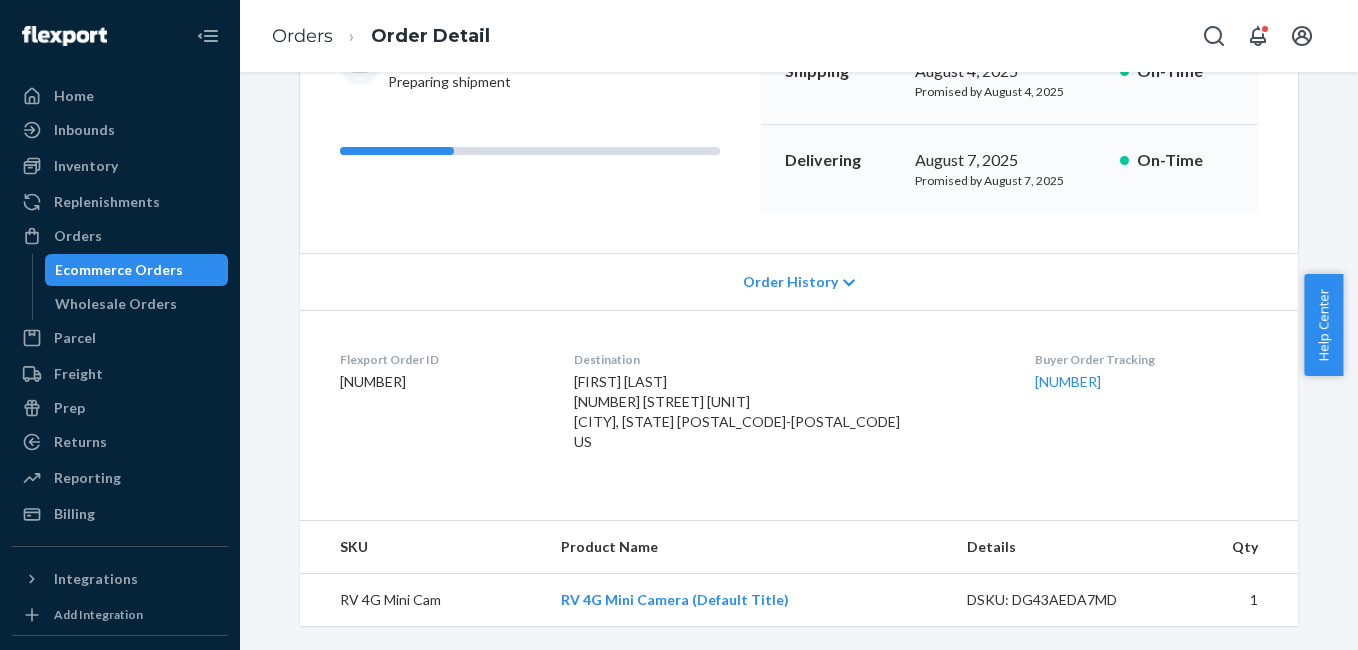 drag, startPoint x: 968, startPoint y: 390, endPoint x: 1075, endPoint y: 373, distance: 108.34205 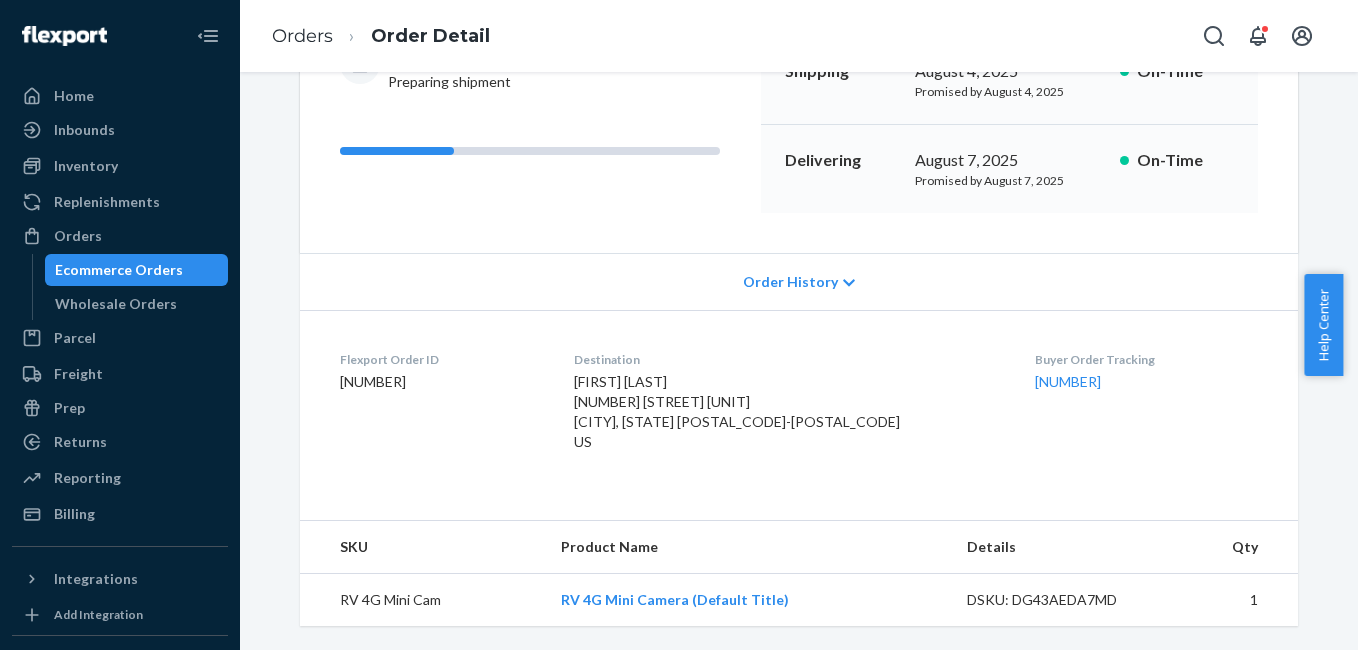 click on "Flexport Order ID [NUMBER] Destination [FIRST] [LAST]
[NUMBER] [STREET] Unit [NUMBER]
[CITY], [STATE] [POSTAL_CODE]
US Buyer Order Tracking [NUMBER]" at bounding box center (799, 405) 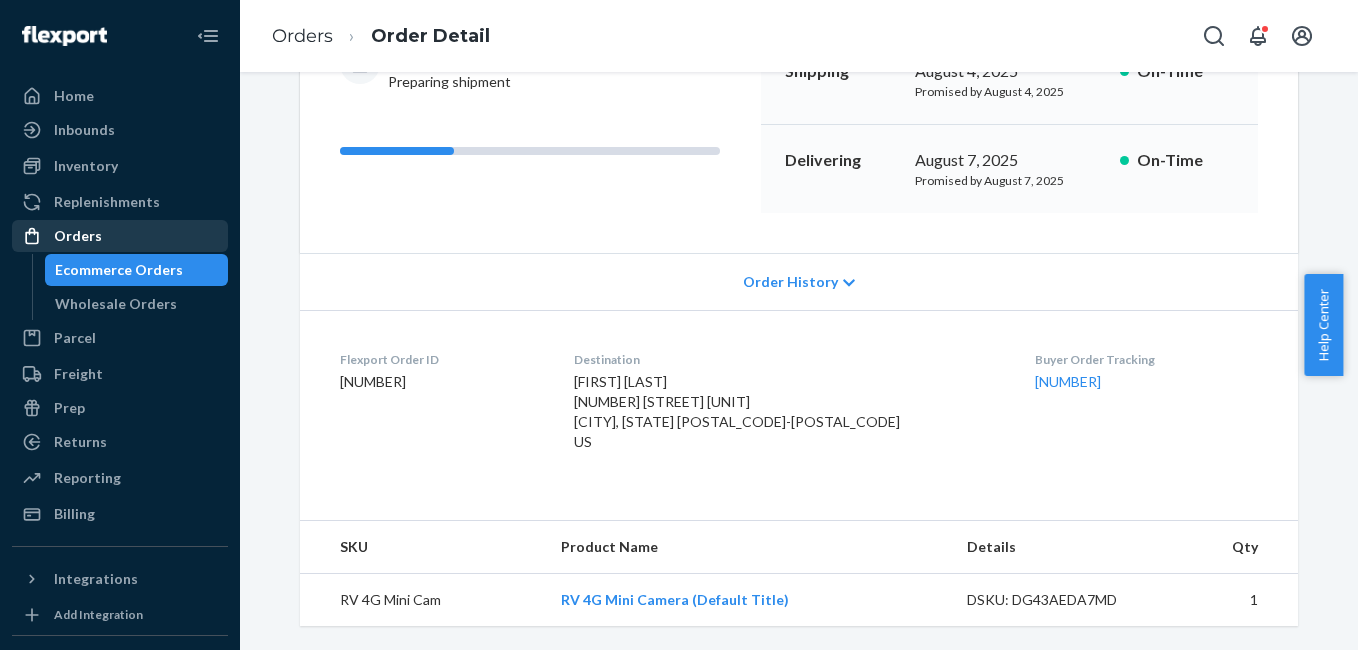 click on "Orders" at bounding box center [78, 236] 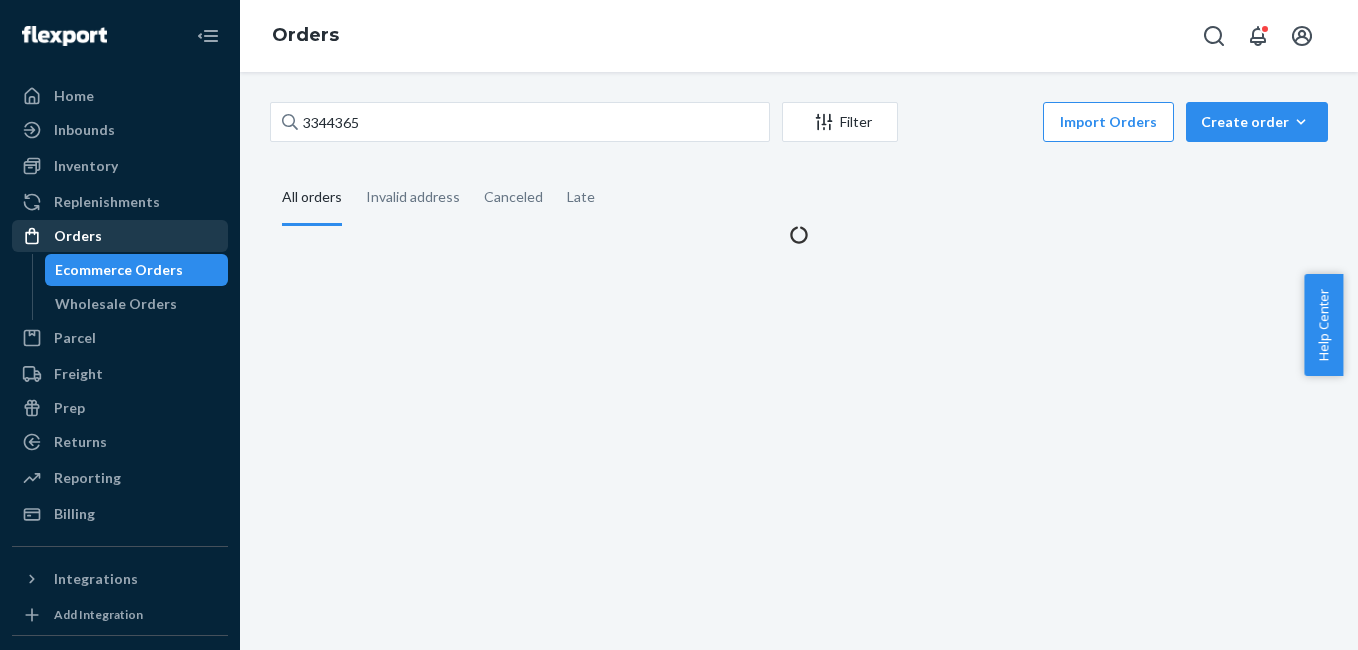 scroll, scrollTop: 0, scrollLeft: 0, axis: both 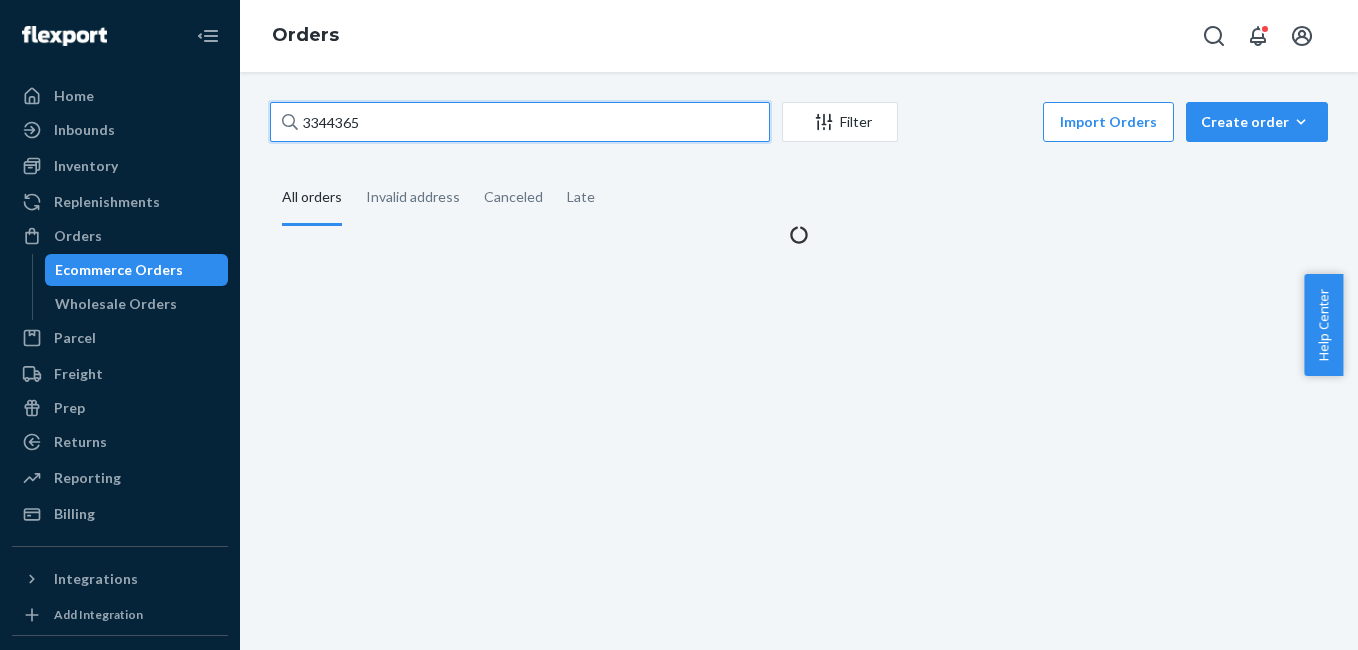 click on "3344365" at bounding box center [520, 122] 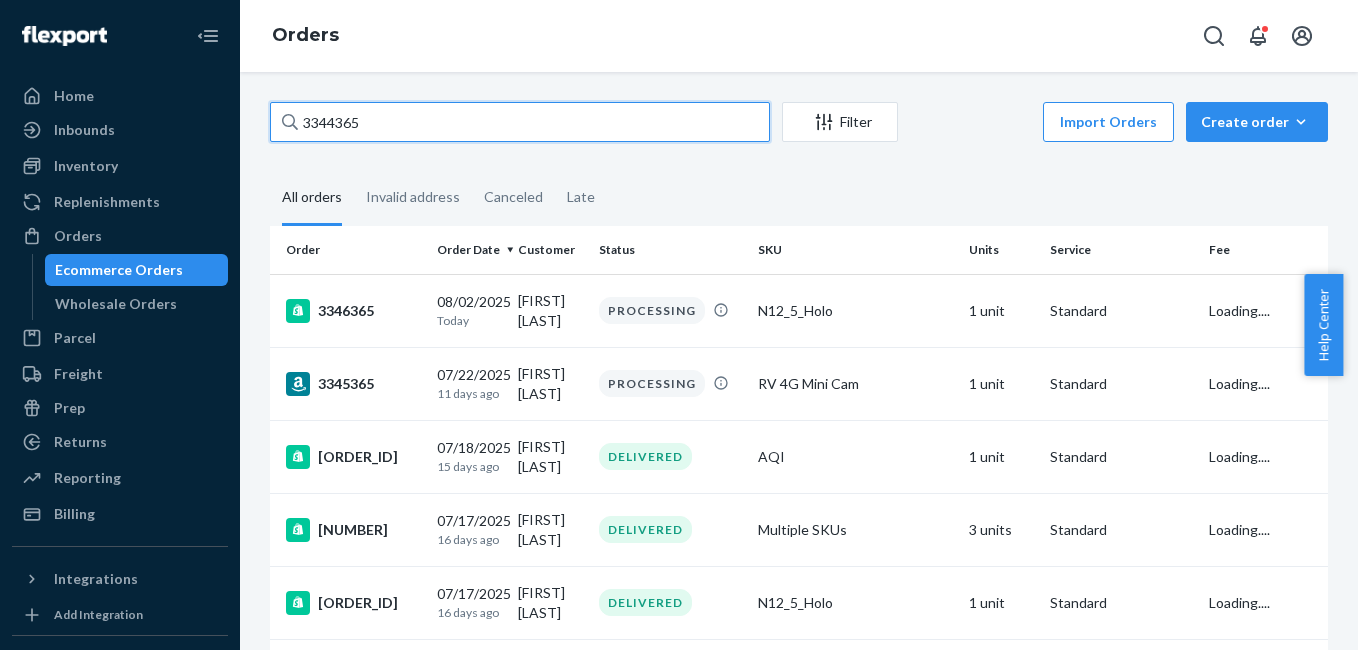 paste on "[FIRST] [LAST]" 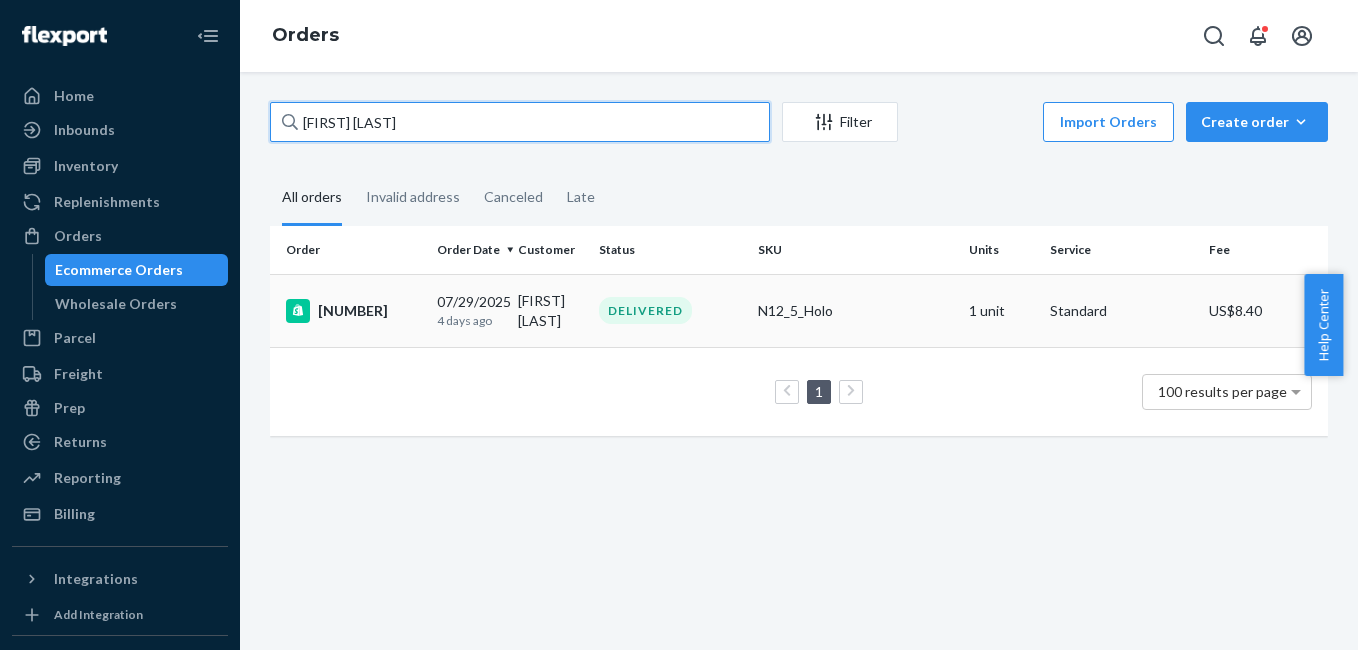 type on "[FIRST] [LAST]" 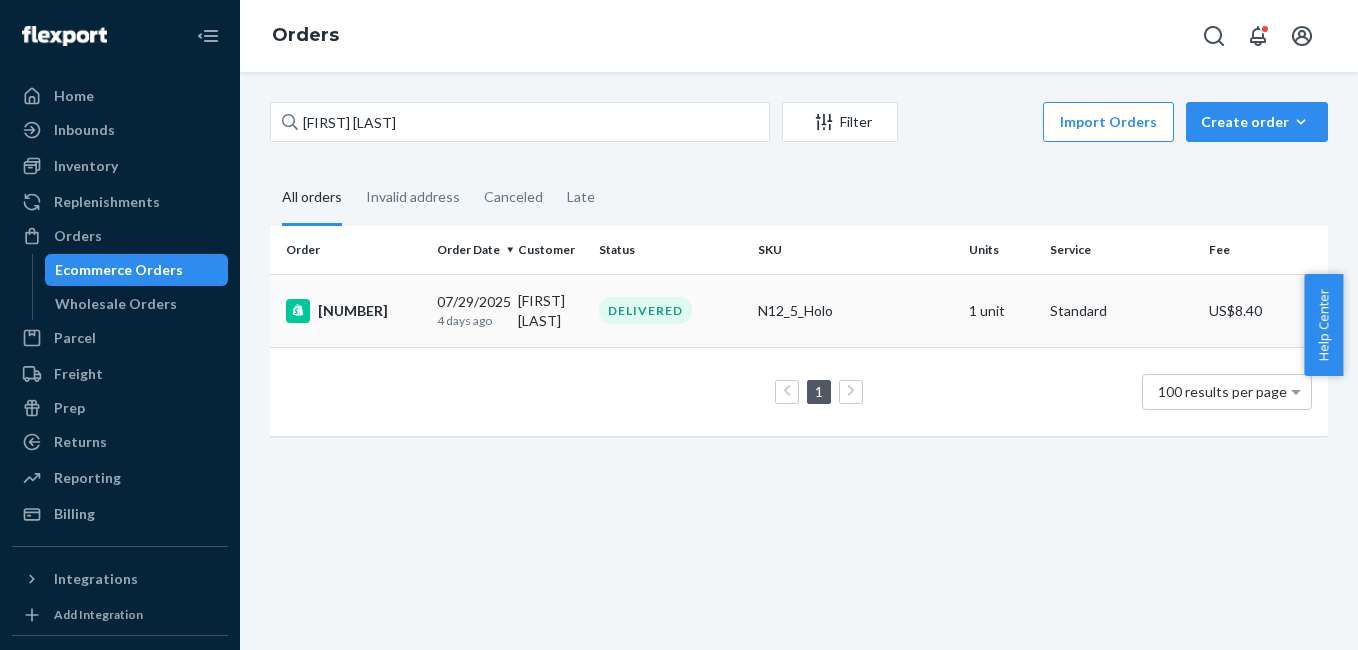 click on "[NUMBER]" at bounding box center [353, 311] 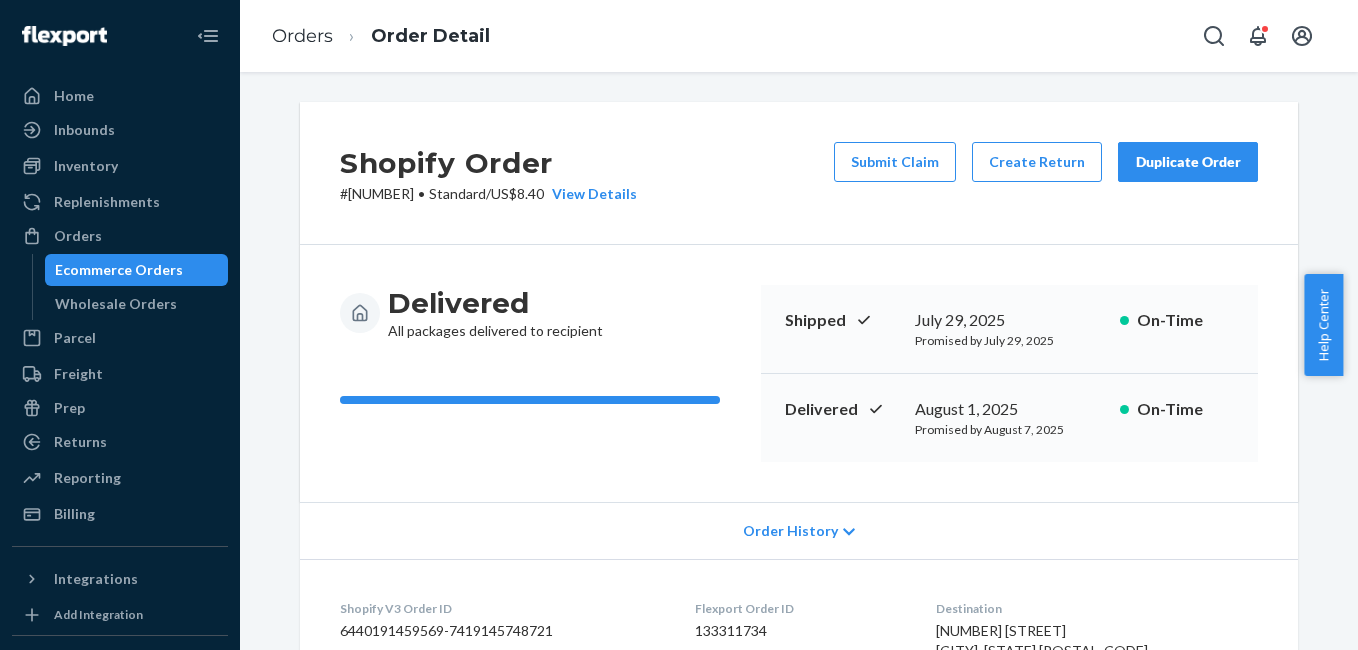 click on "Duplicate Order" at bounding box center [1188, 162] 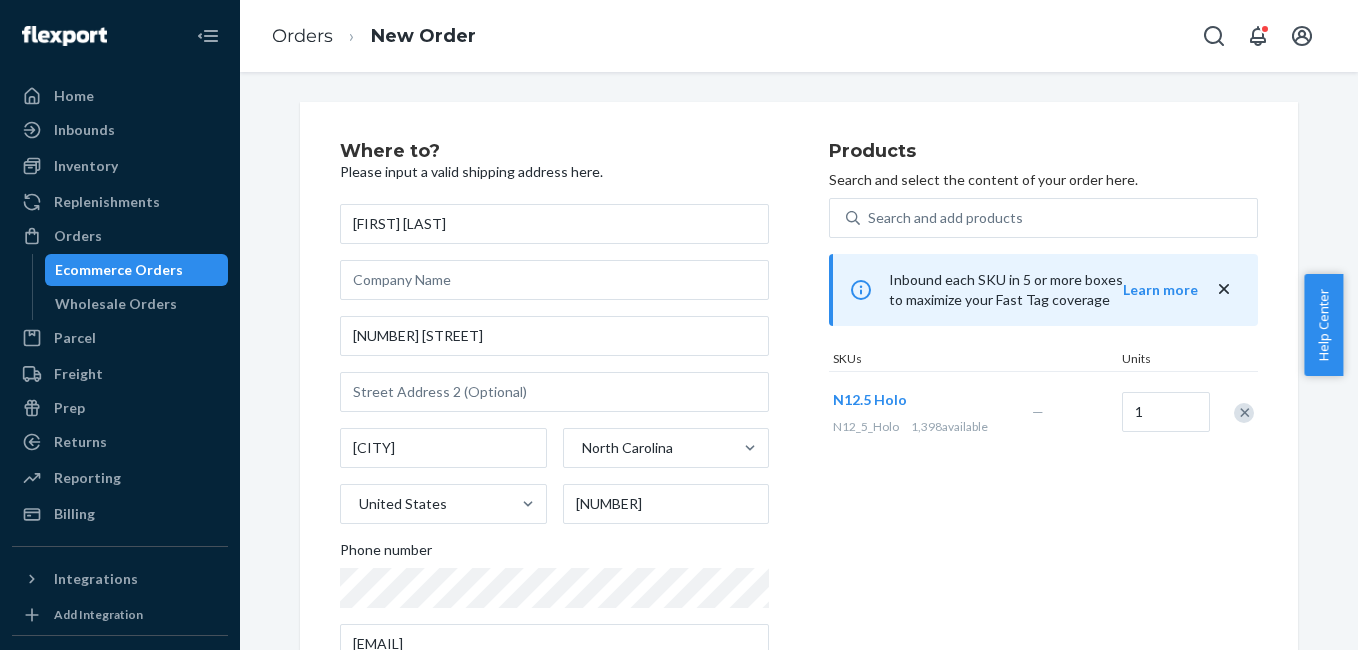 click at bounding box center (1244, 413) 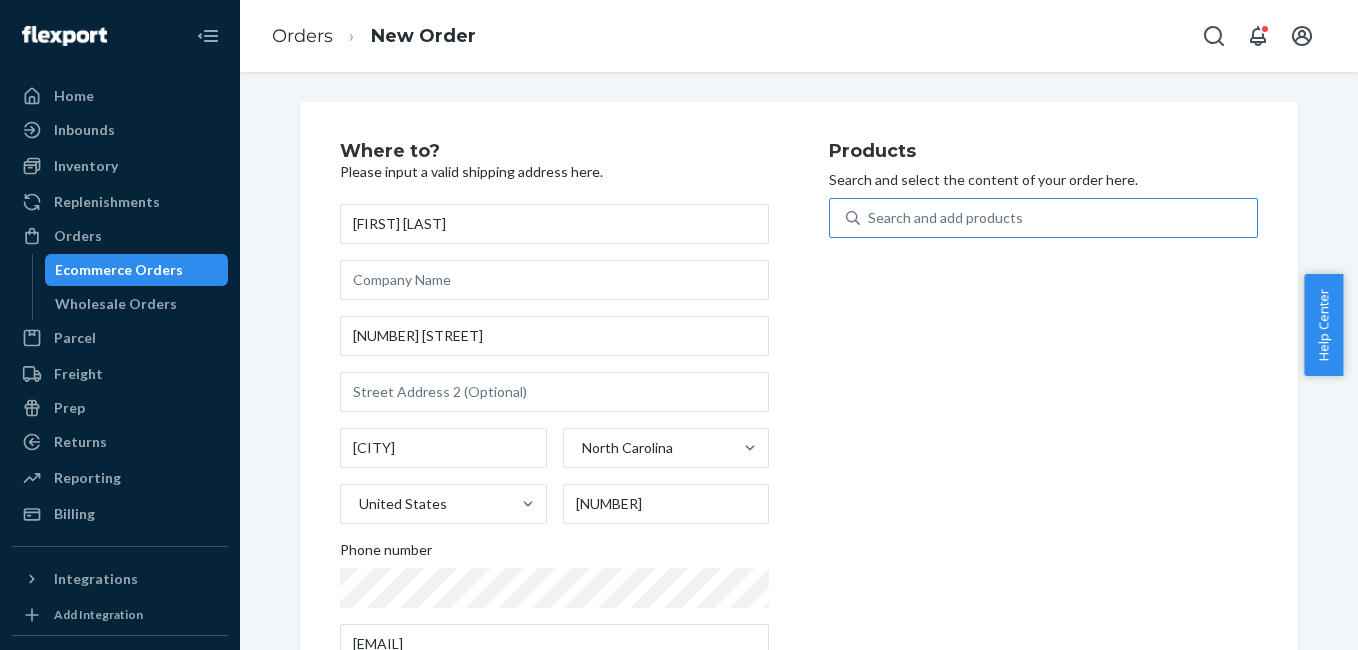 click on "Search and add products" at bounding box center [945, 218] 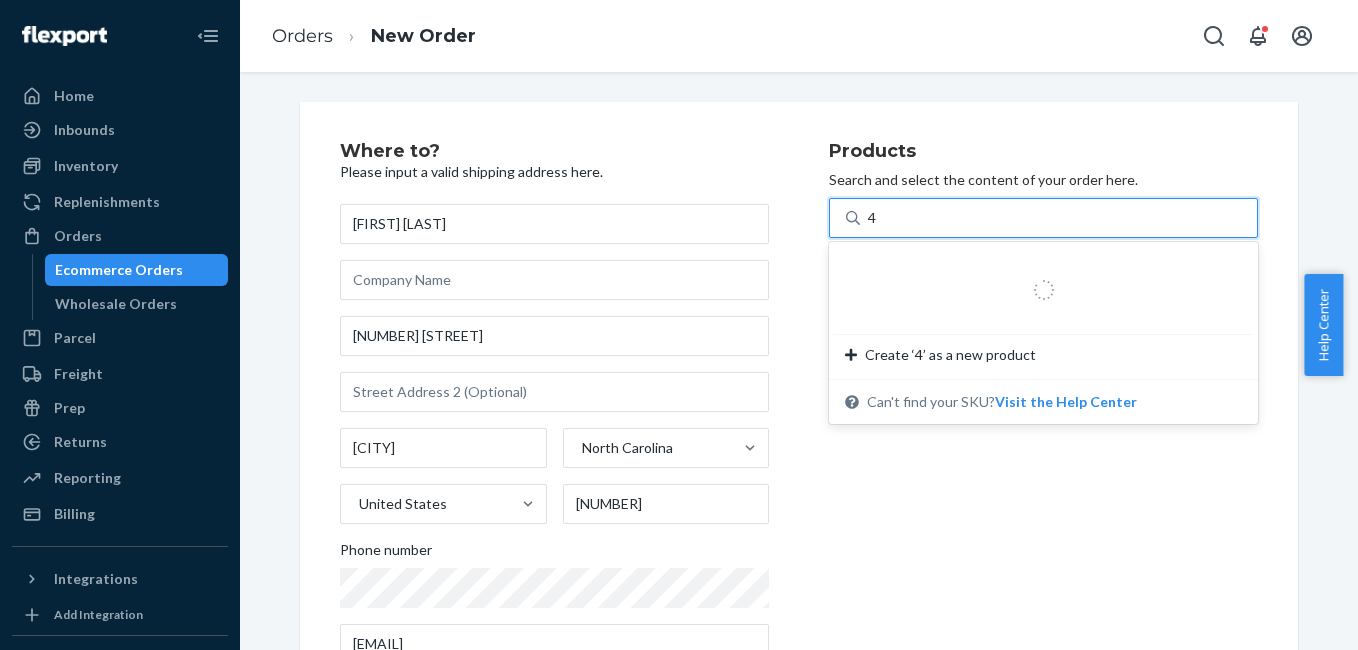 type on "4g" 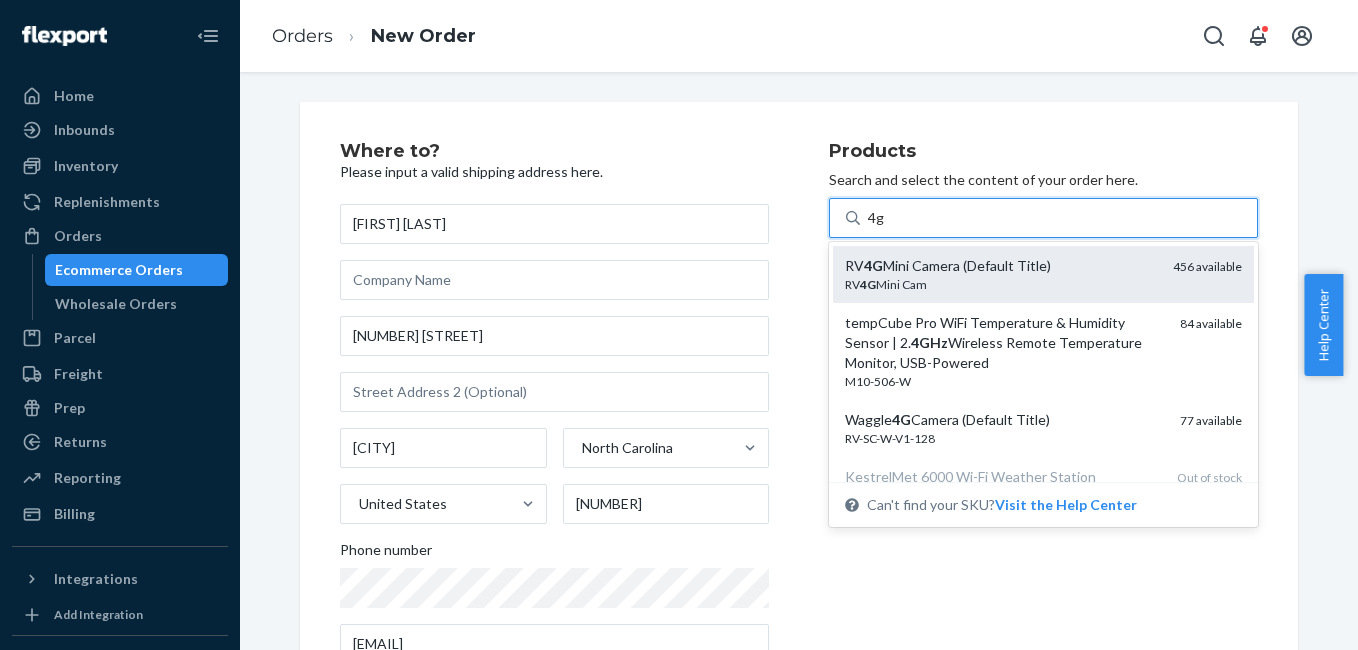click on "RV  4G  Mini Camera (Default Title)" at bounding box center [1001, 266] 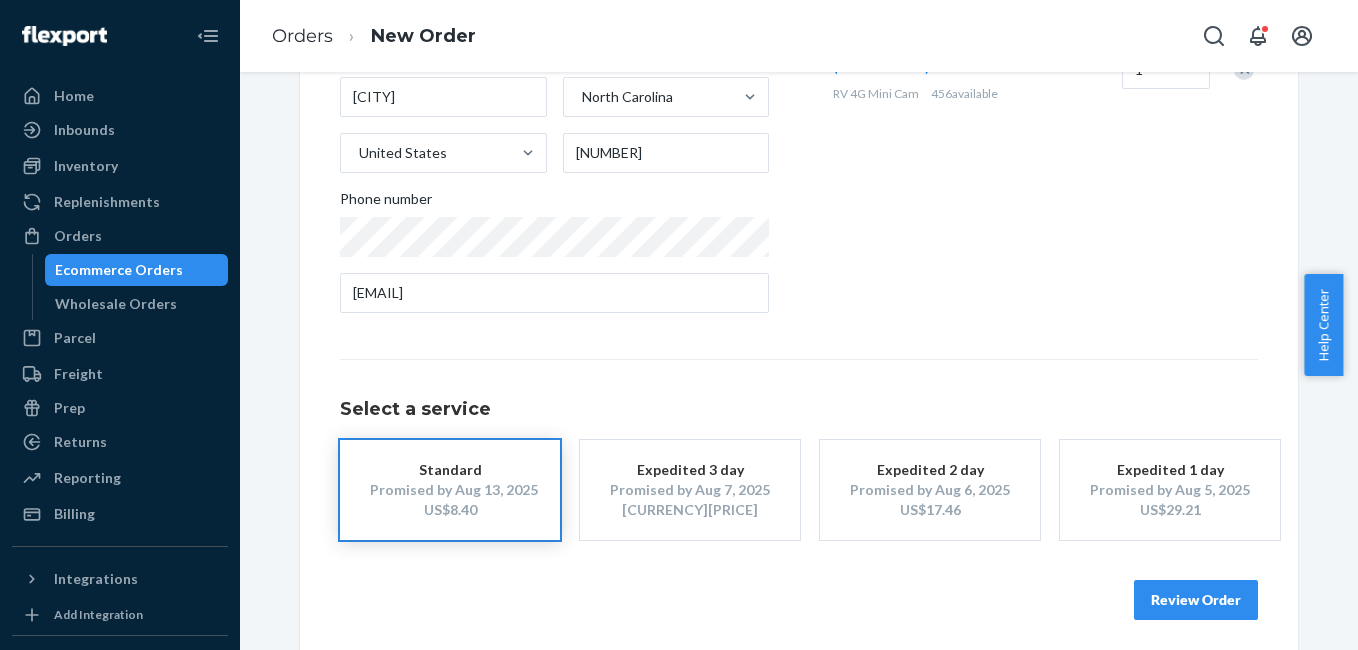 scroll, scrollTop: 361, scrollLeft: 0, axis: vertical 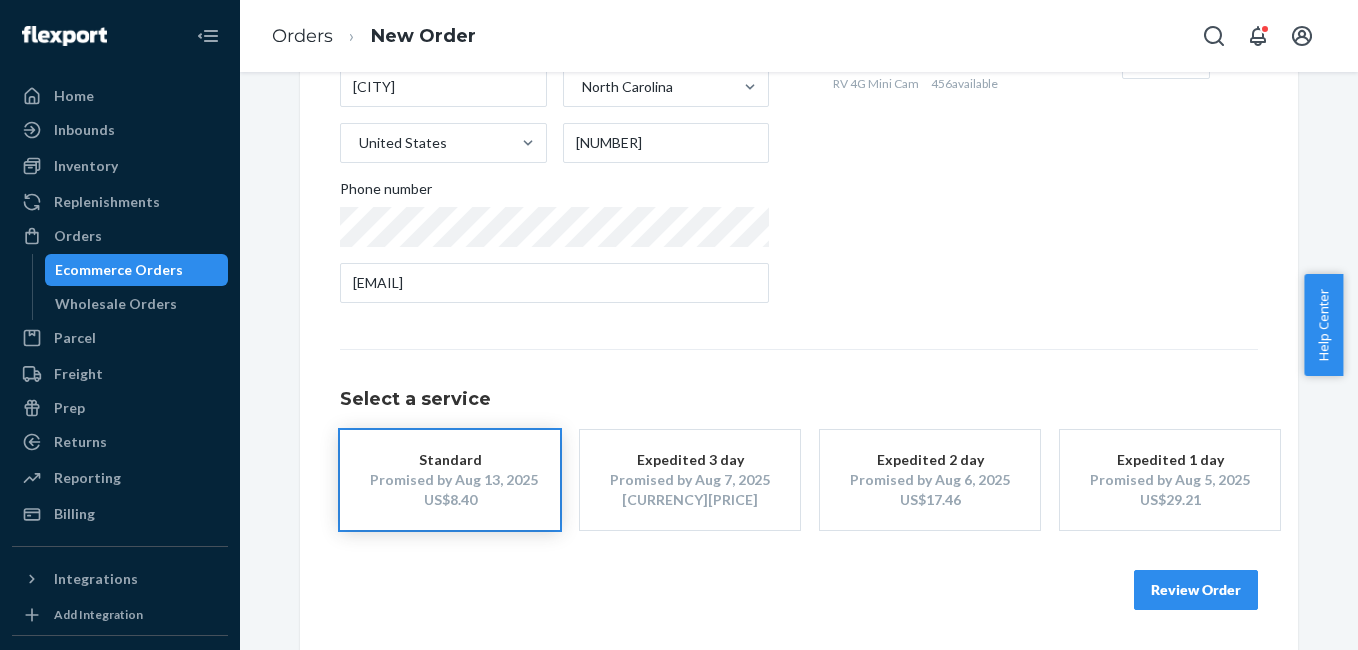 click on "[CURRENCY][PRICE]" at bounding box center [690, 500] 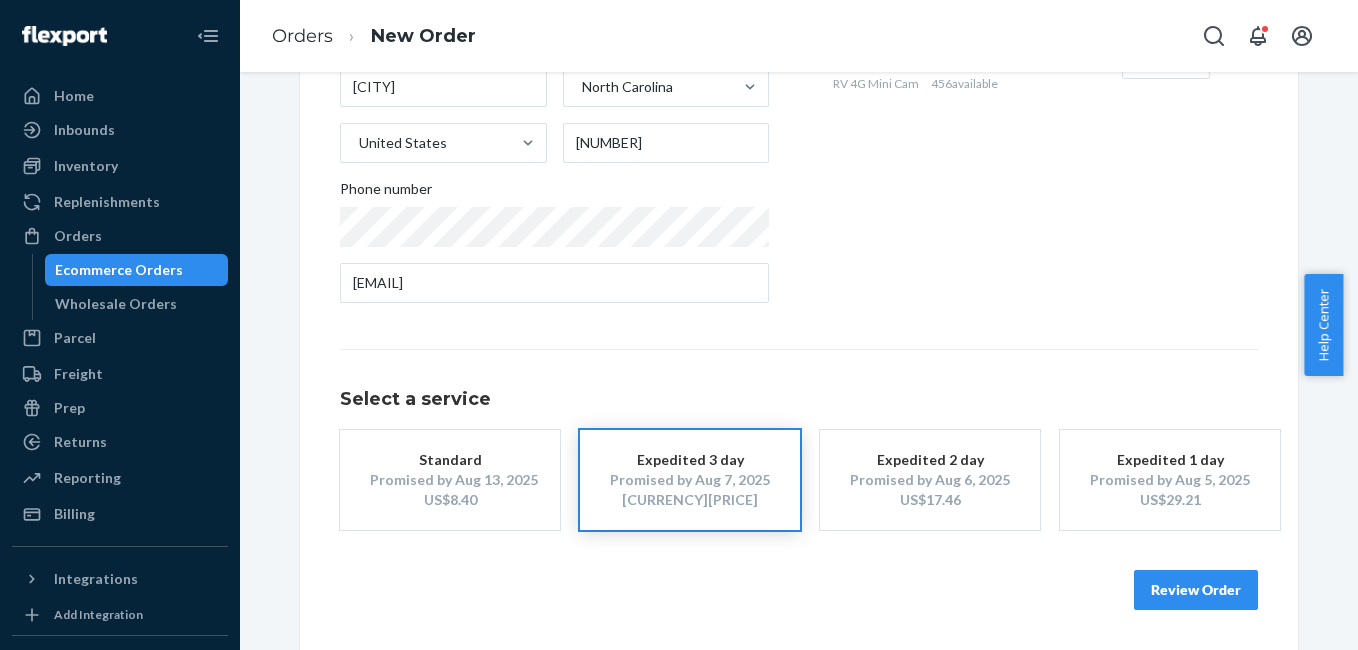 click on "Review Order" at bounding box center [1196, 590] 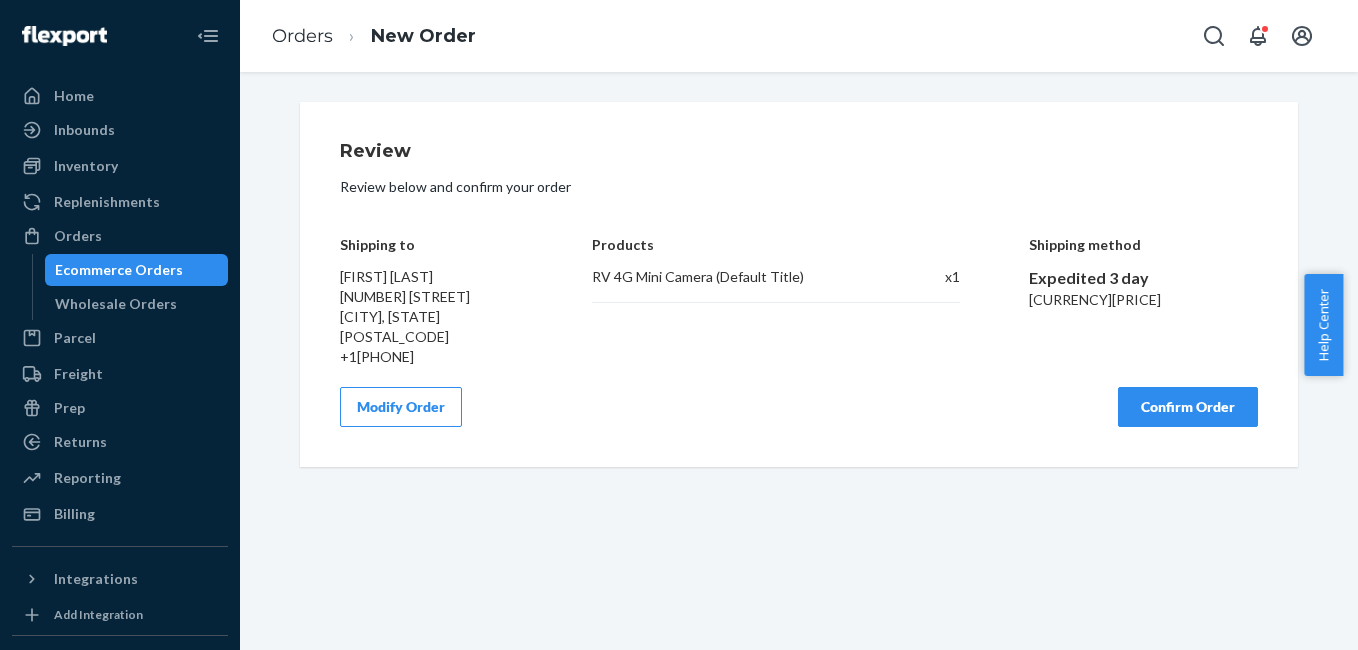 click on "Confirm Order" at bounding box center [1188, 407] 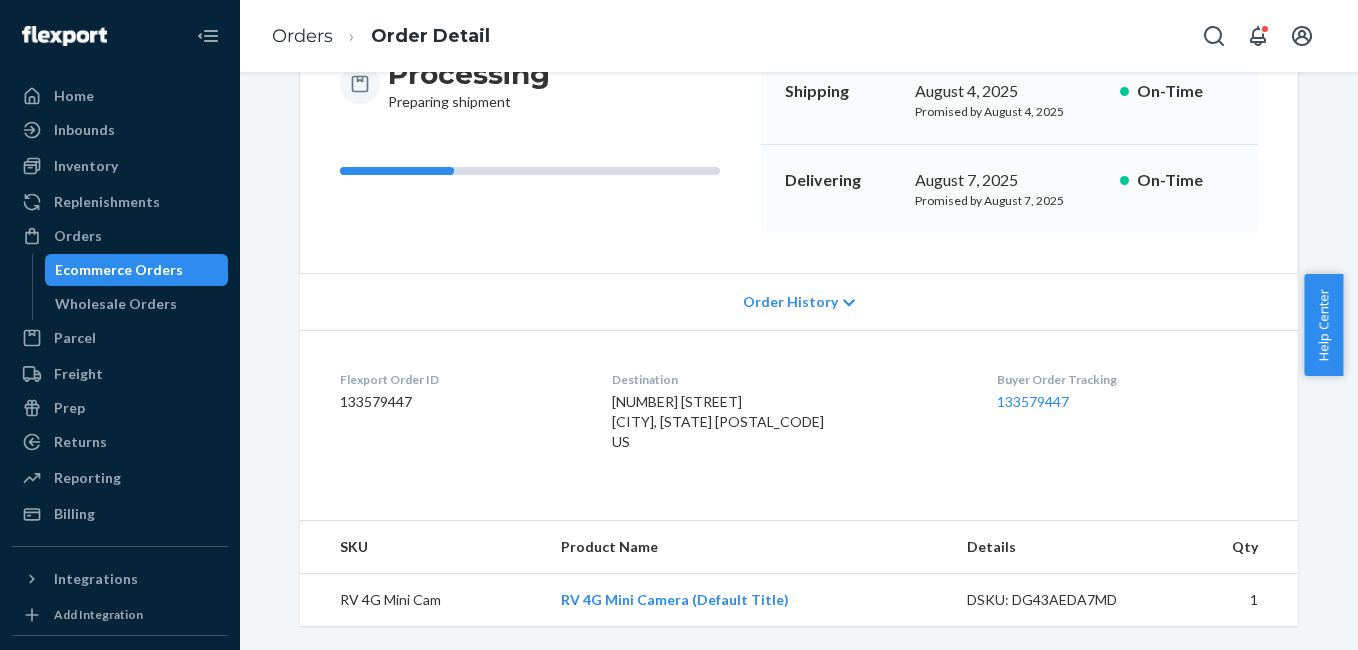 scroll, scrollTop: 249, scrollLeft: 0, axis: vertical 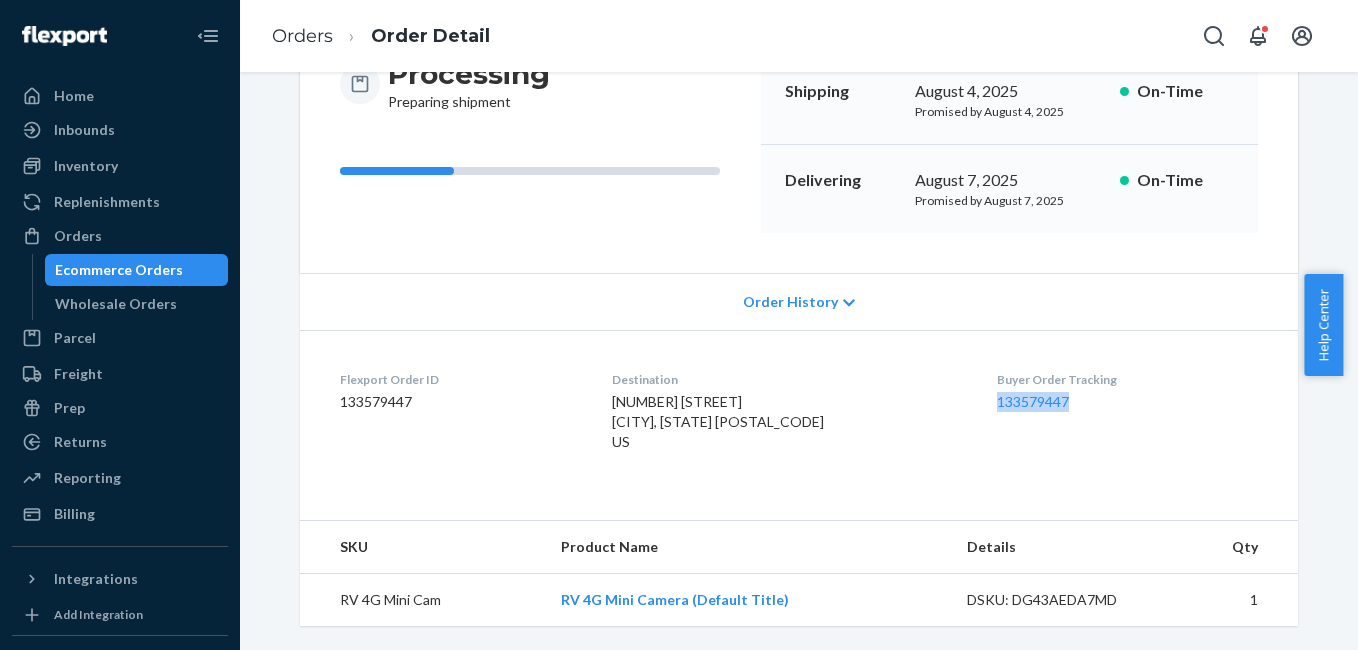 drag, startPoint x: 976, startPoint y: 401, endPoint x: 1051, endPoint y: 389, distance: 75.95393 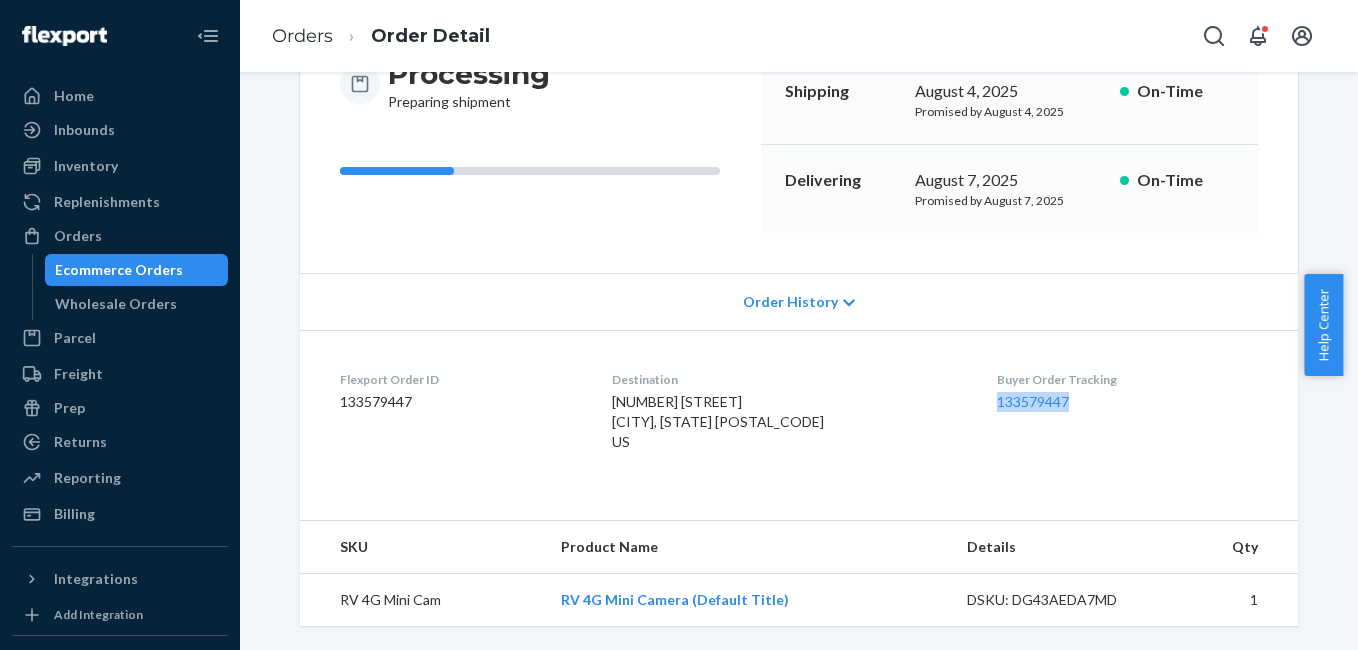 click on "Buyer Order Tracking [NUMBER]" at bounding box center [1127, 415] 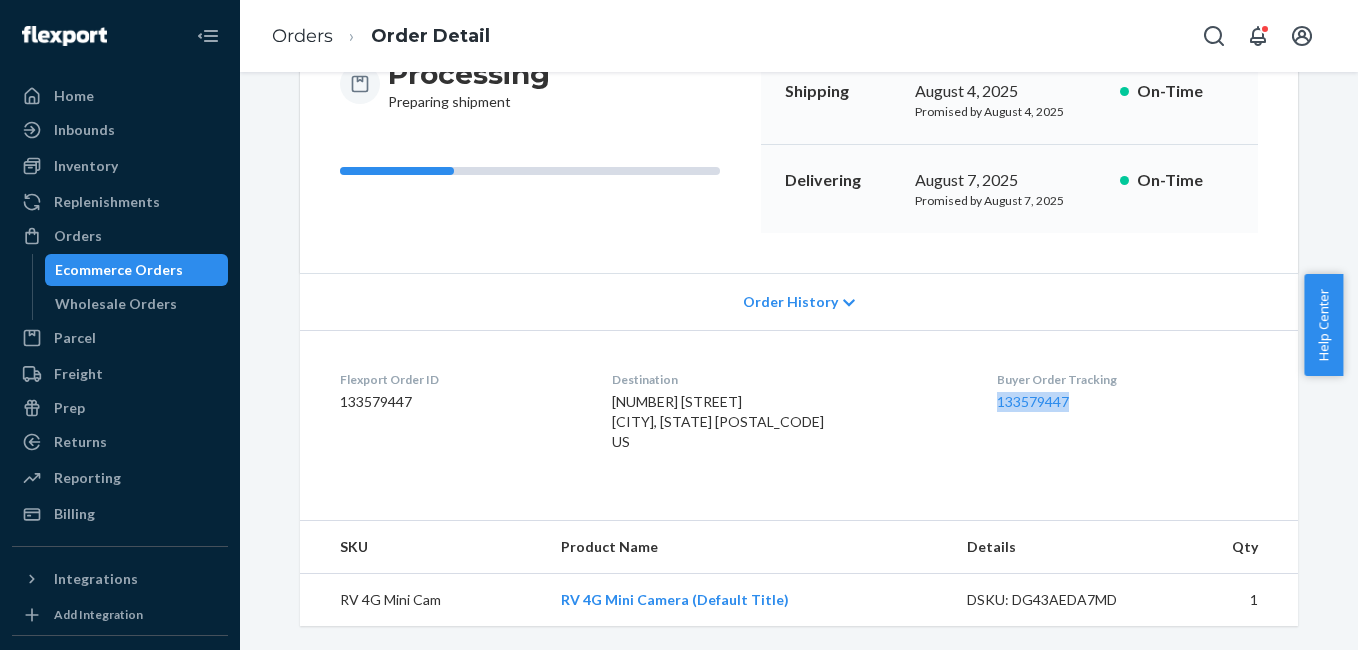 copy on "133579447" 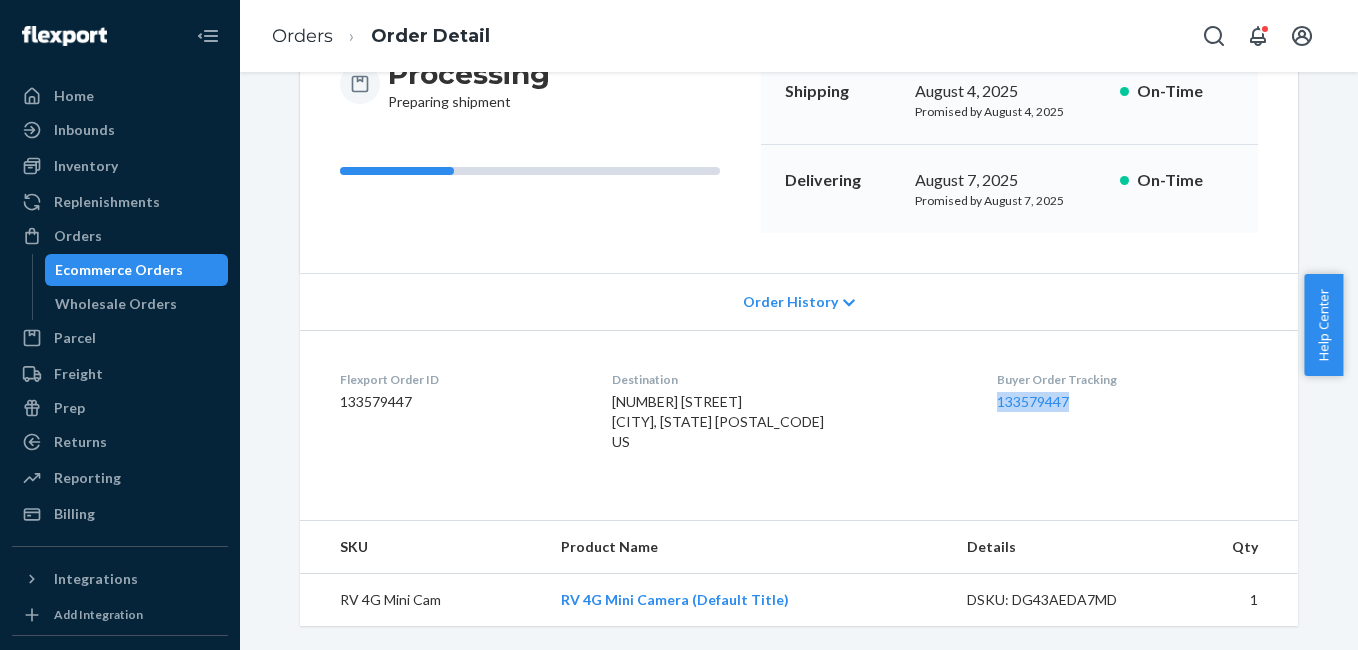 click on "Orders" at bounding box center [120, 236] 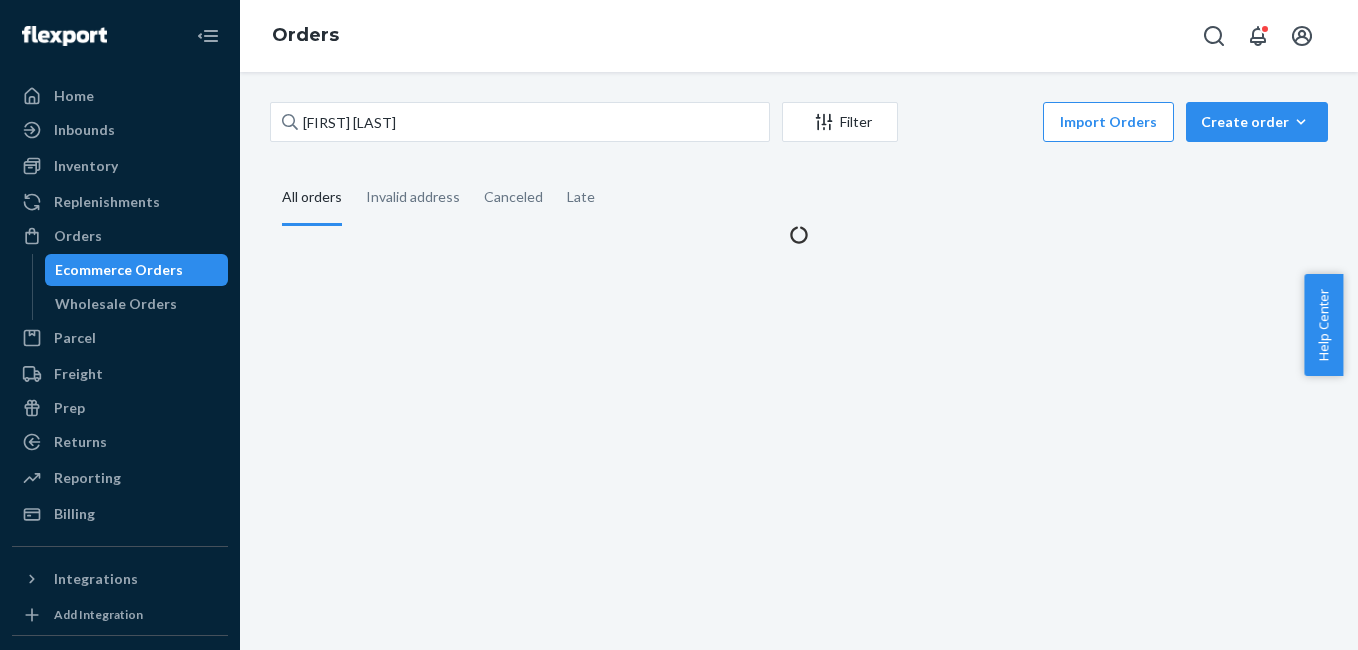 scroll, scrollTop: 0, scrollLeft: 0, axis: both 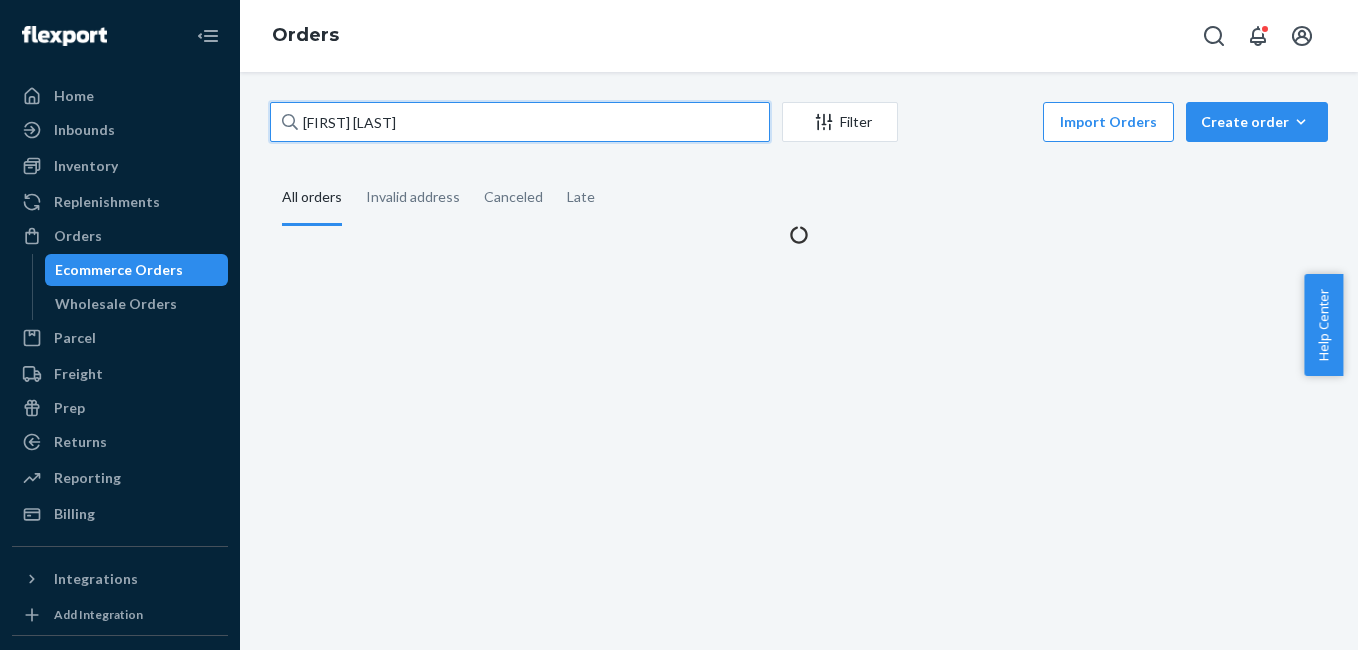 click on "[FIRST] [LAST]" at bounding box center (520, 122) 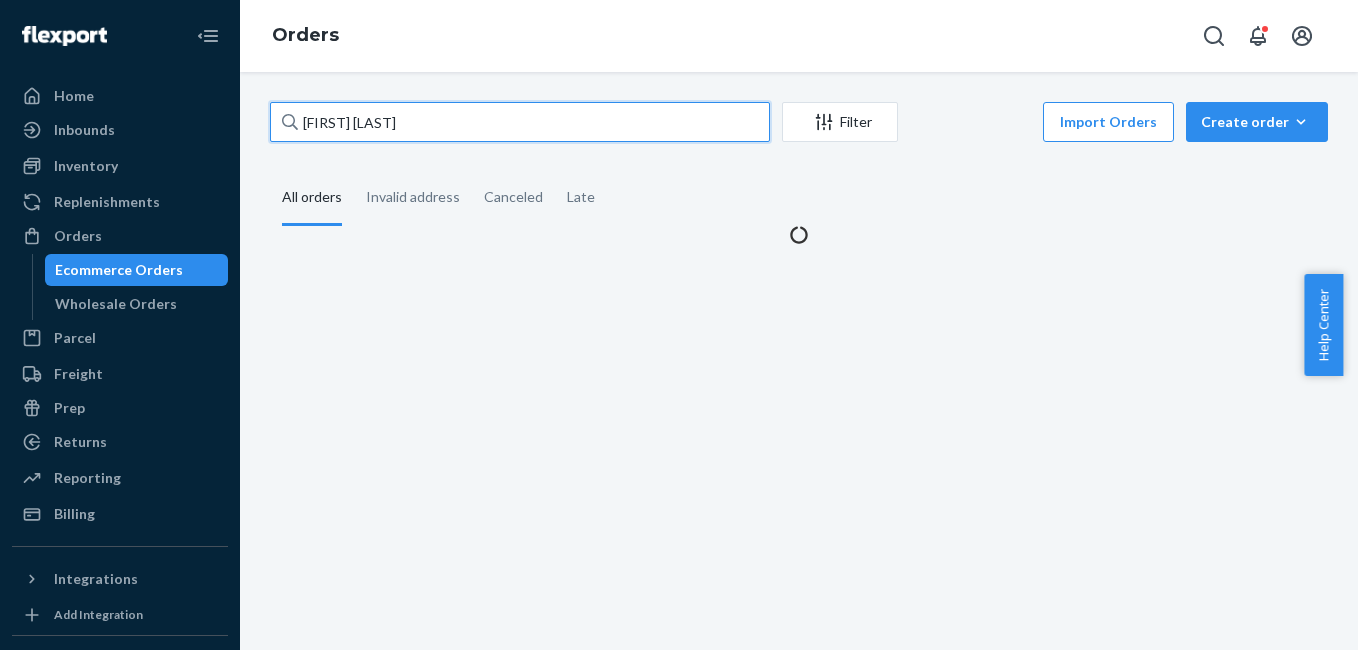 type on "[FIRST] [LAST]" 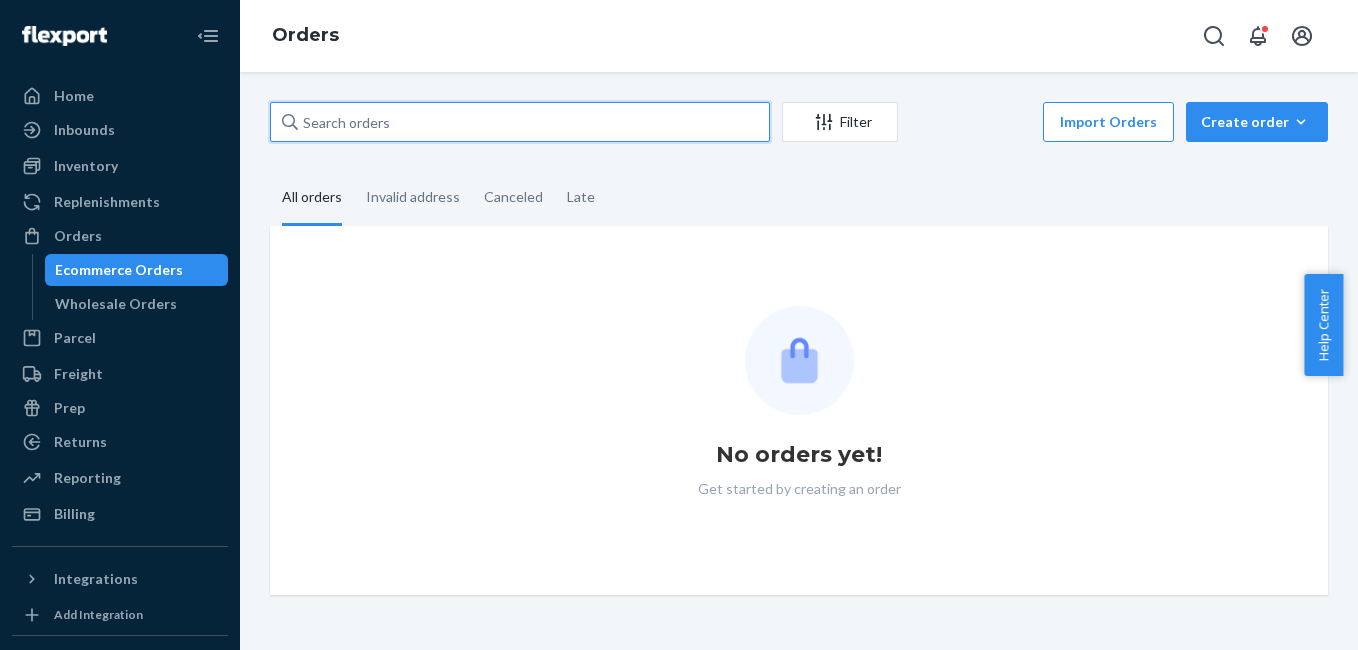 click at bounding box center [520, 122] 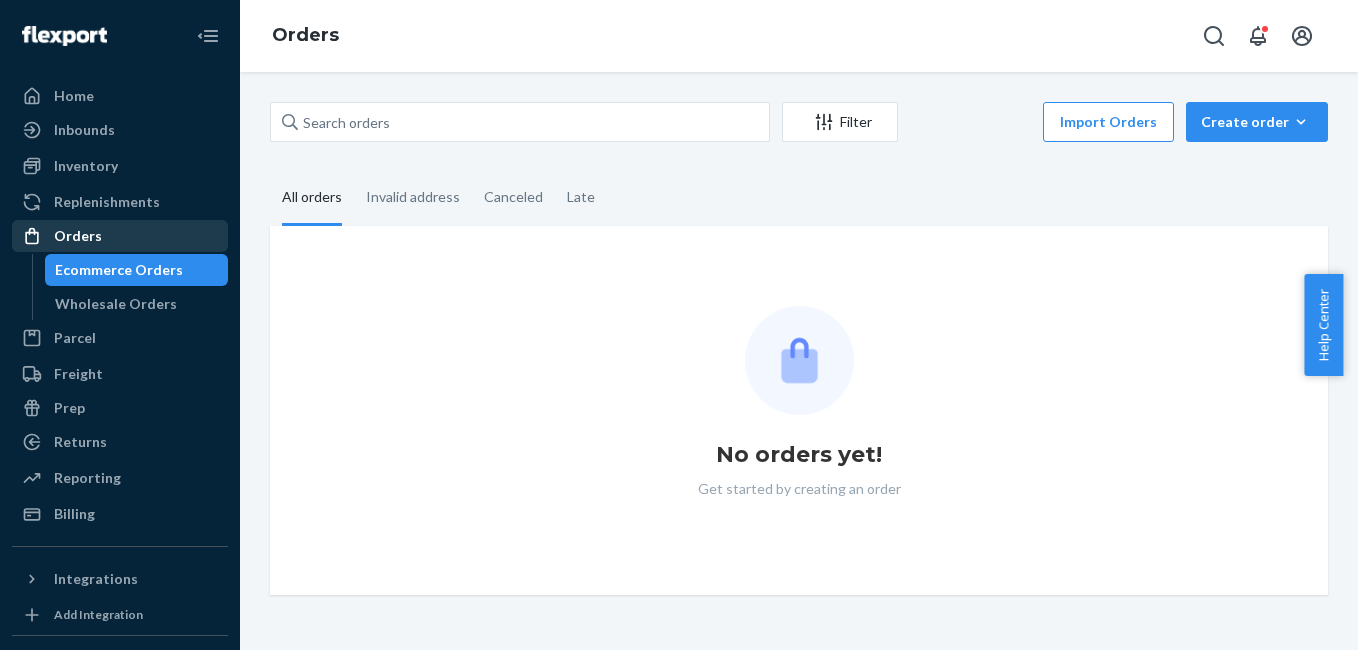 click on "Orders" at bounding box center [120, 236] 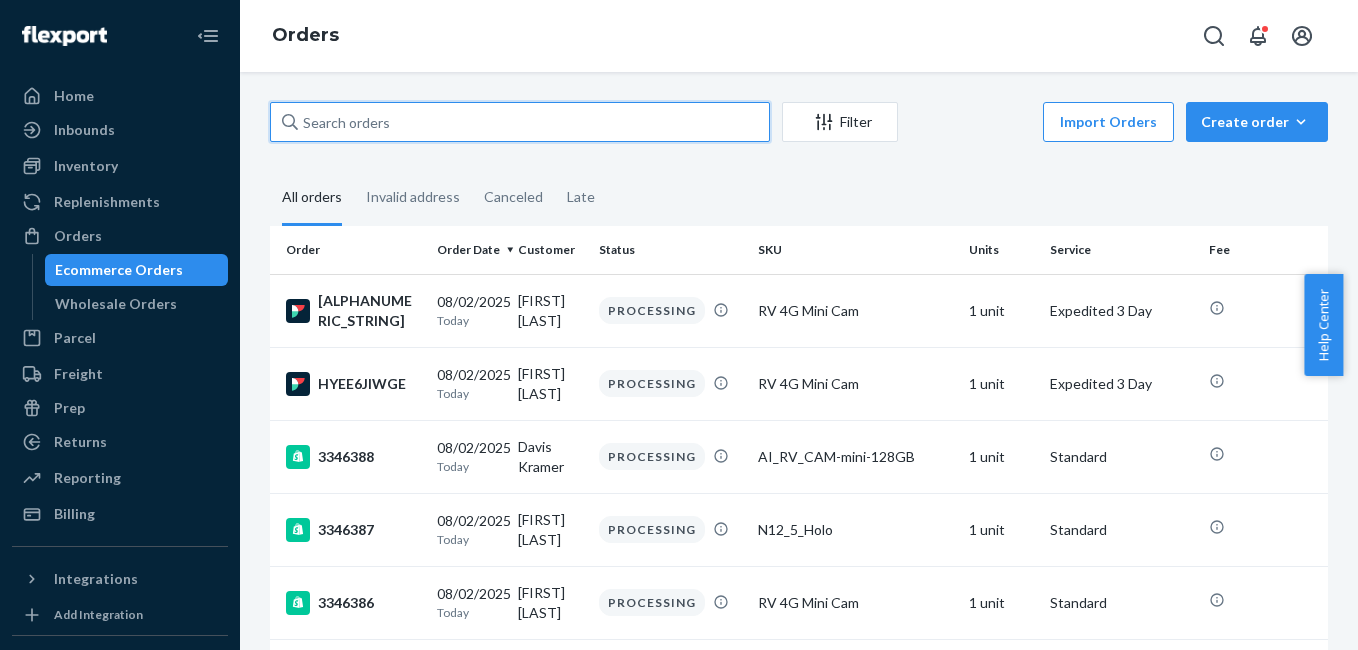 click at bounding box center [520, 122] 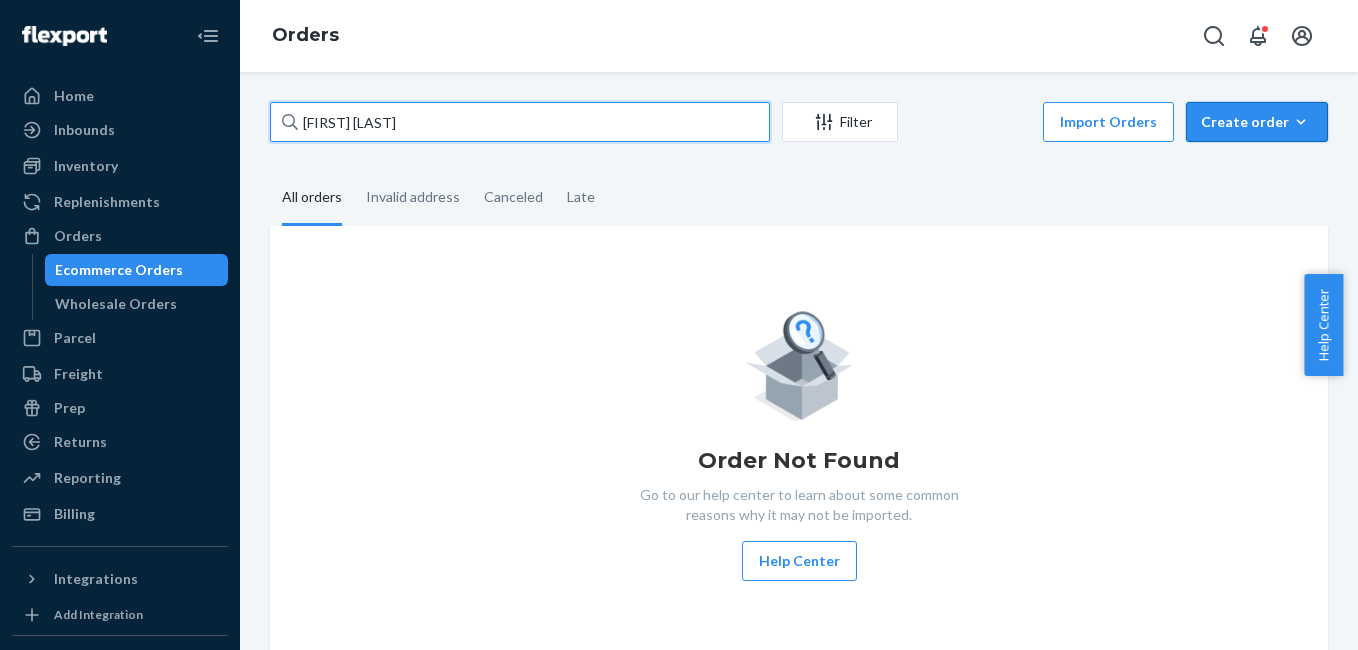 type on "[FIRST] [LAST]" 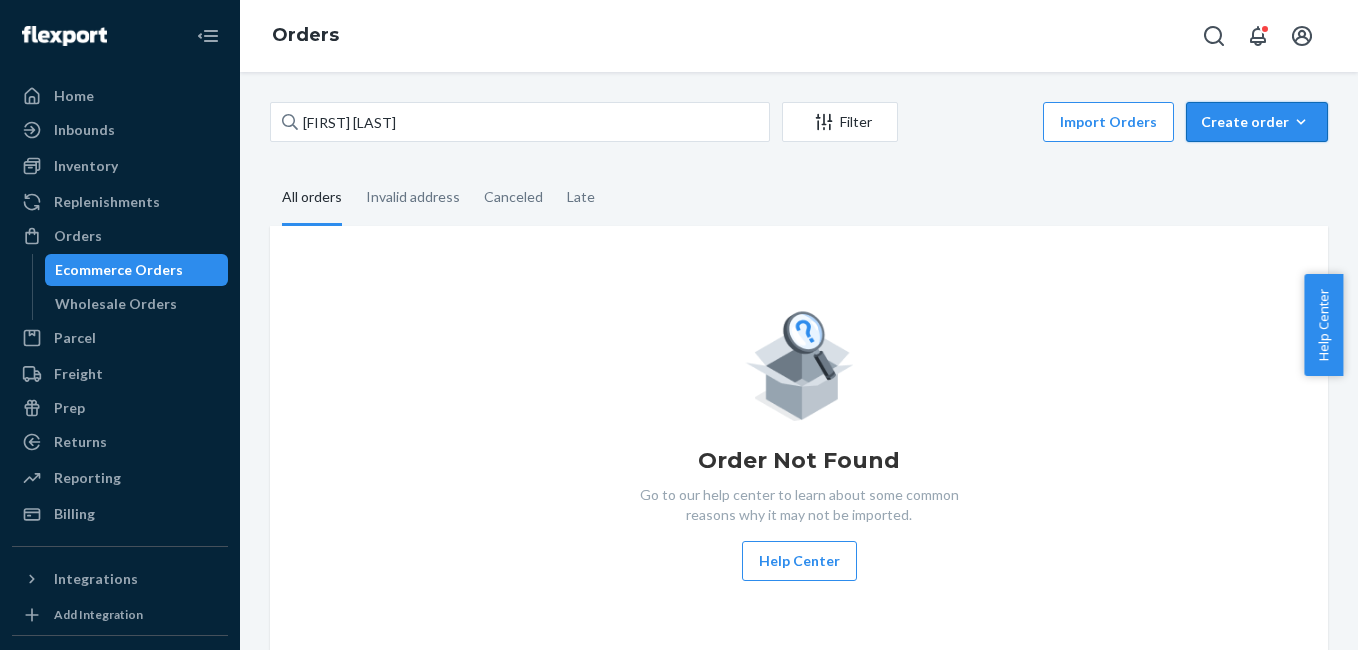 click on "Create order Ecommerce order Removal order" at bounding box center (1257, 122) 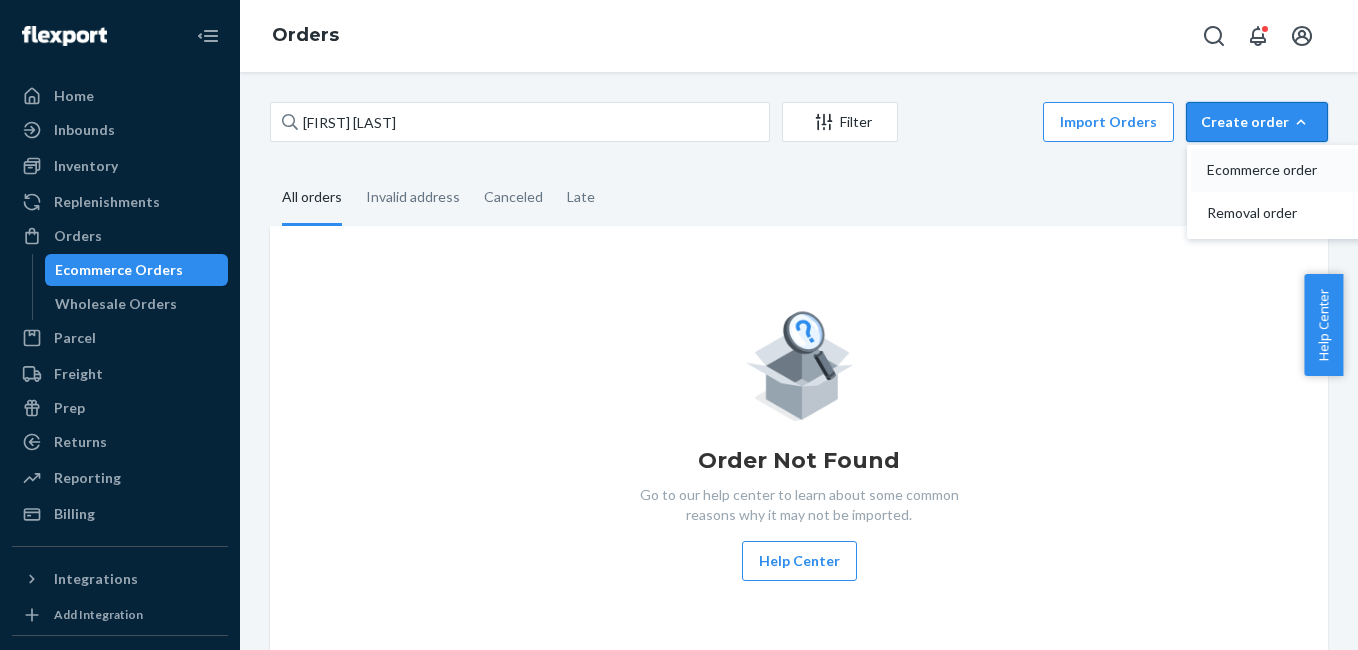 click on "Ecommerce order" at bounding box center (1287, 170) 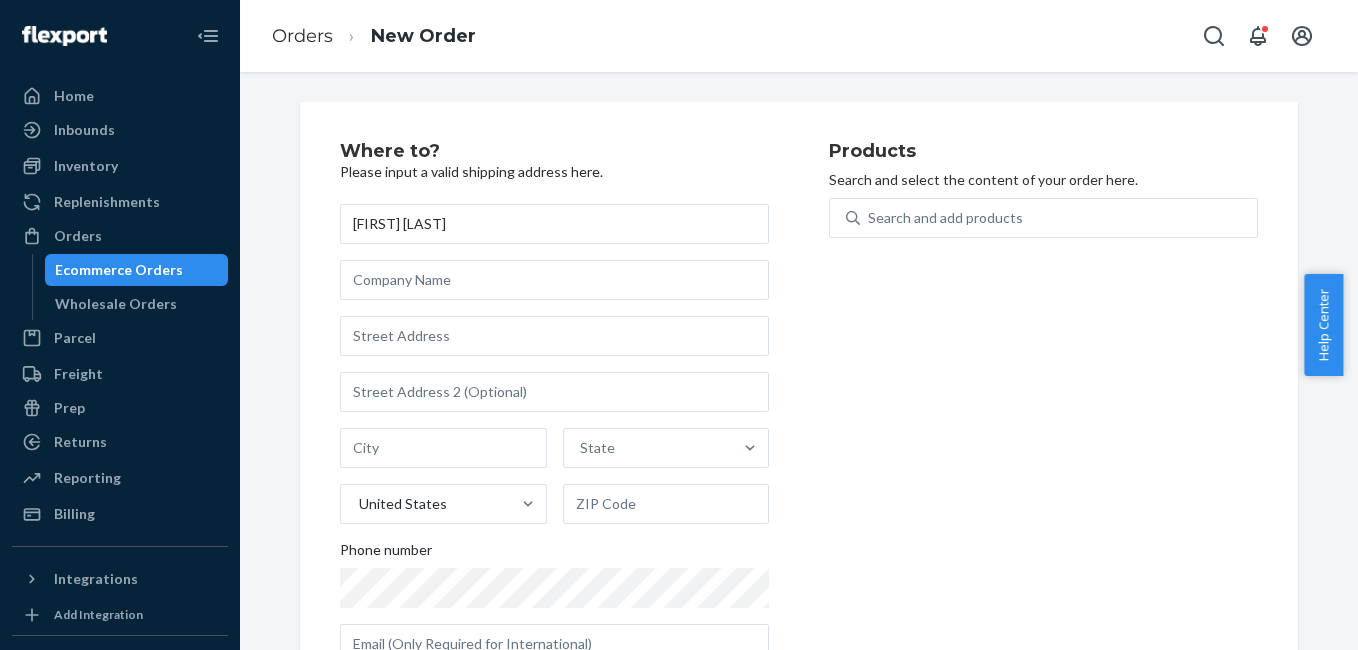 type on "[FIRST] [LAST]" 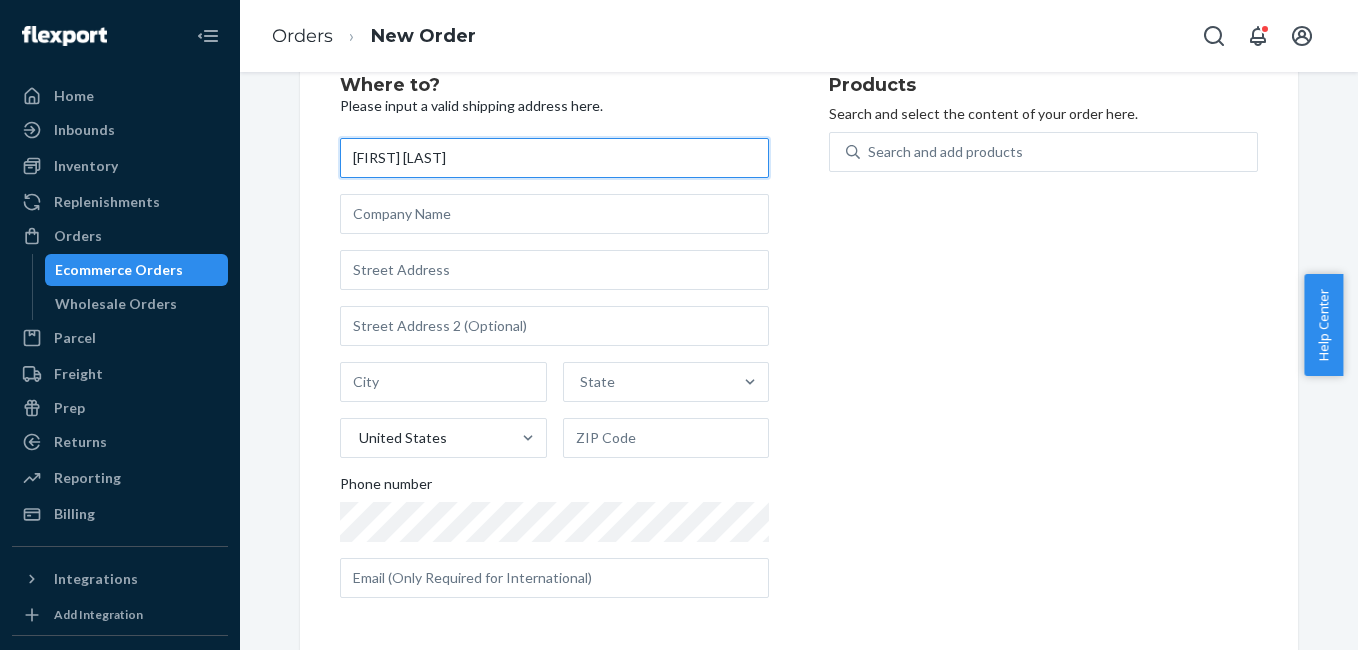 scroll, scrollTop: 70, scrollLeft: 0, axis: vertical 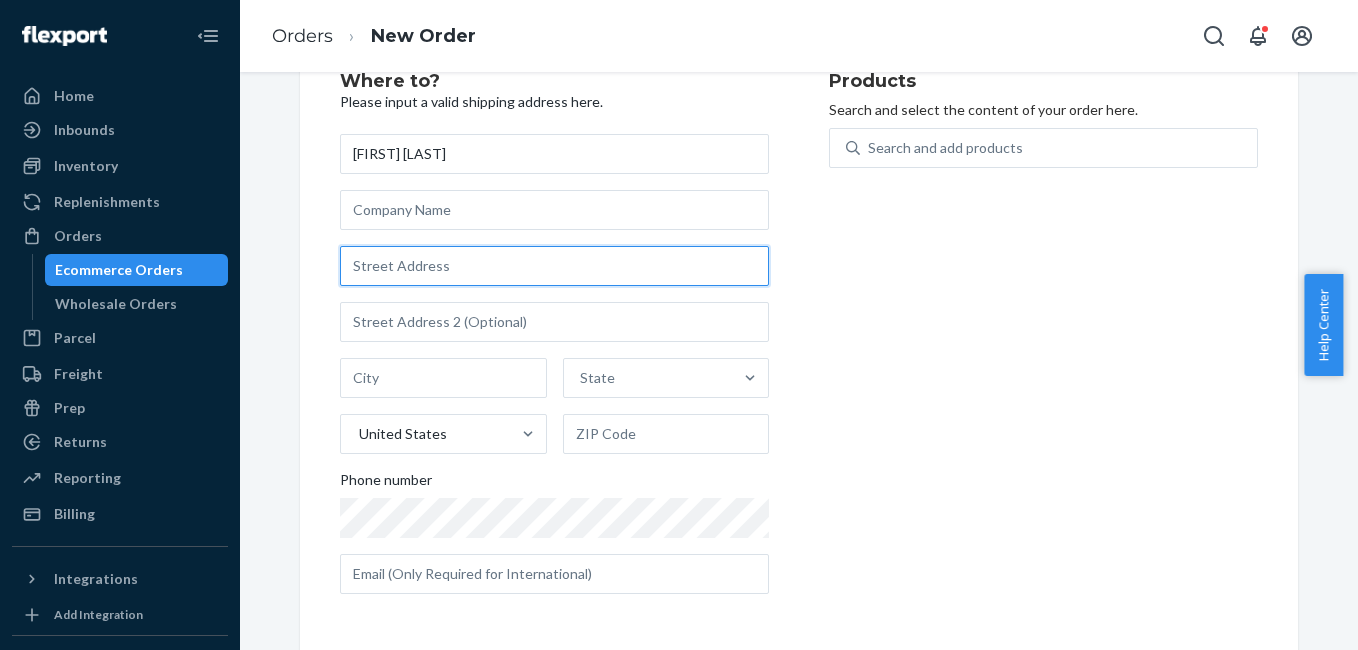 click at bounding box center (554, 266) 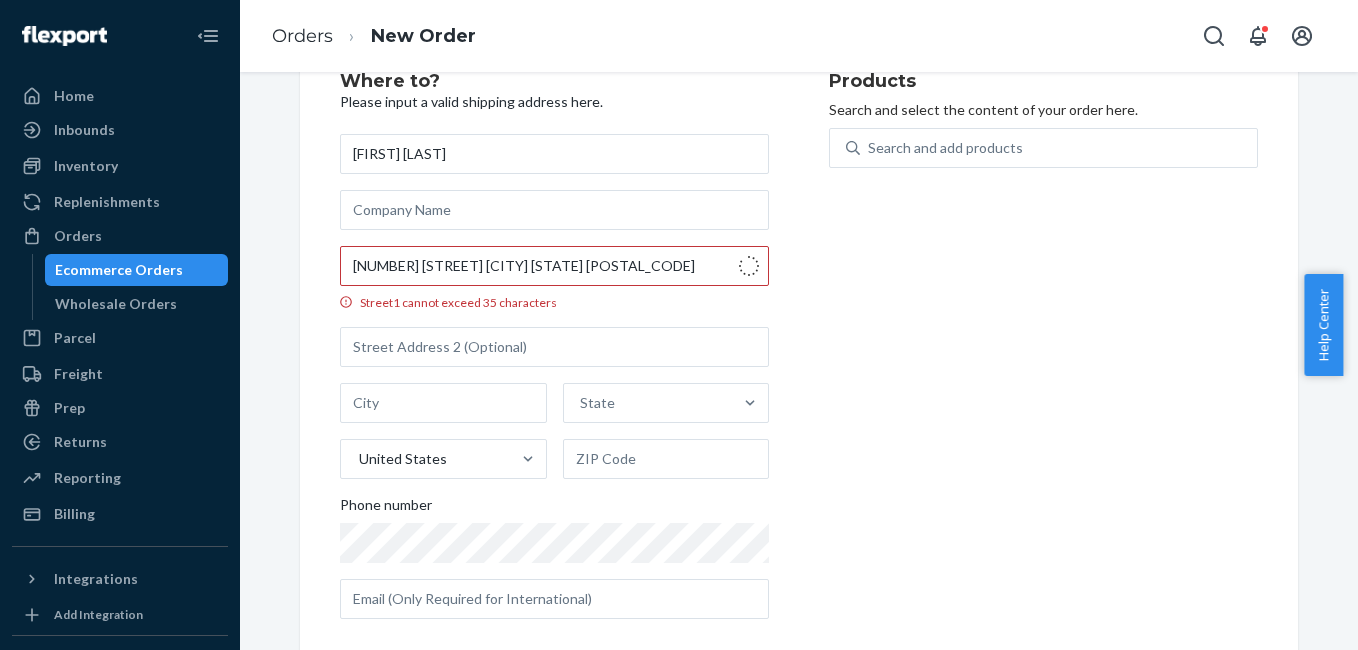 type on "[NUMBER] [STREET]" 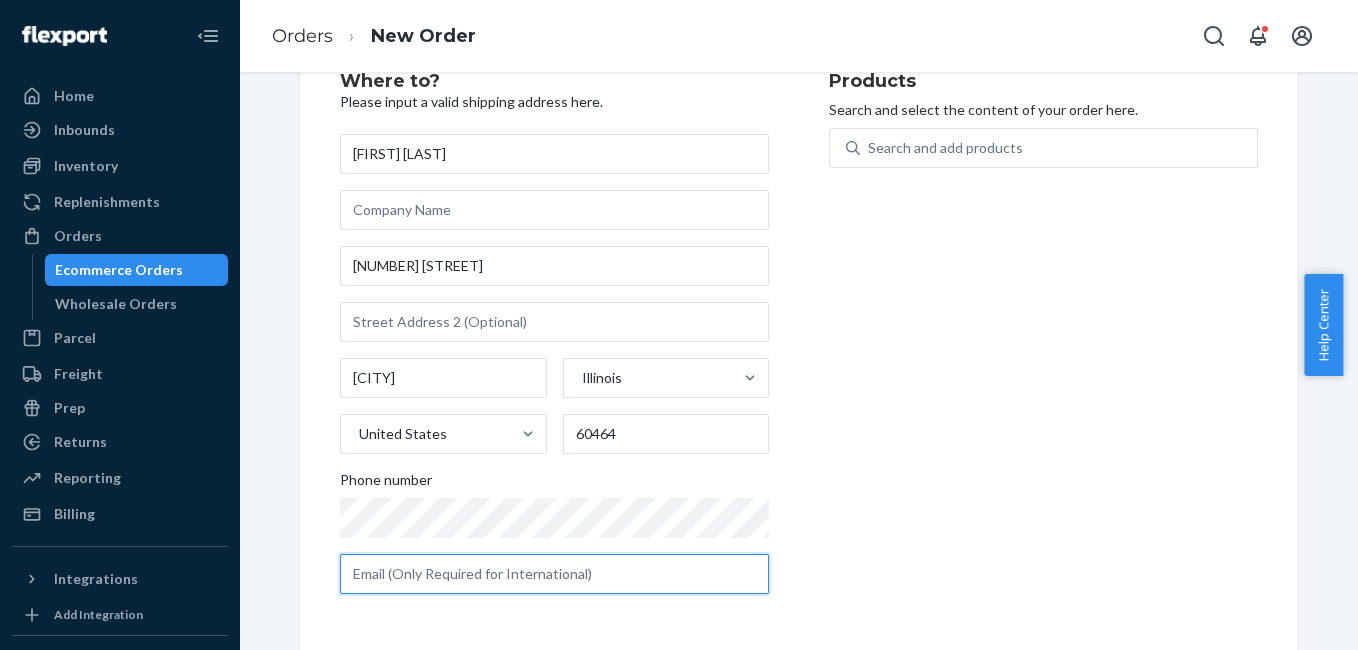 click at bounding box center (554, 574) 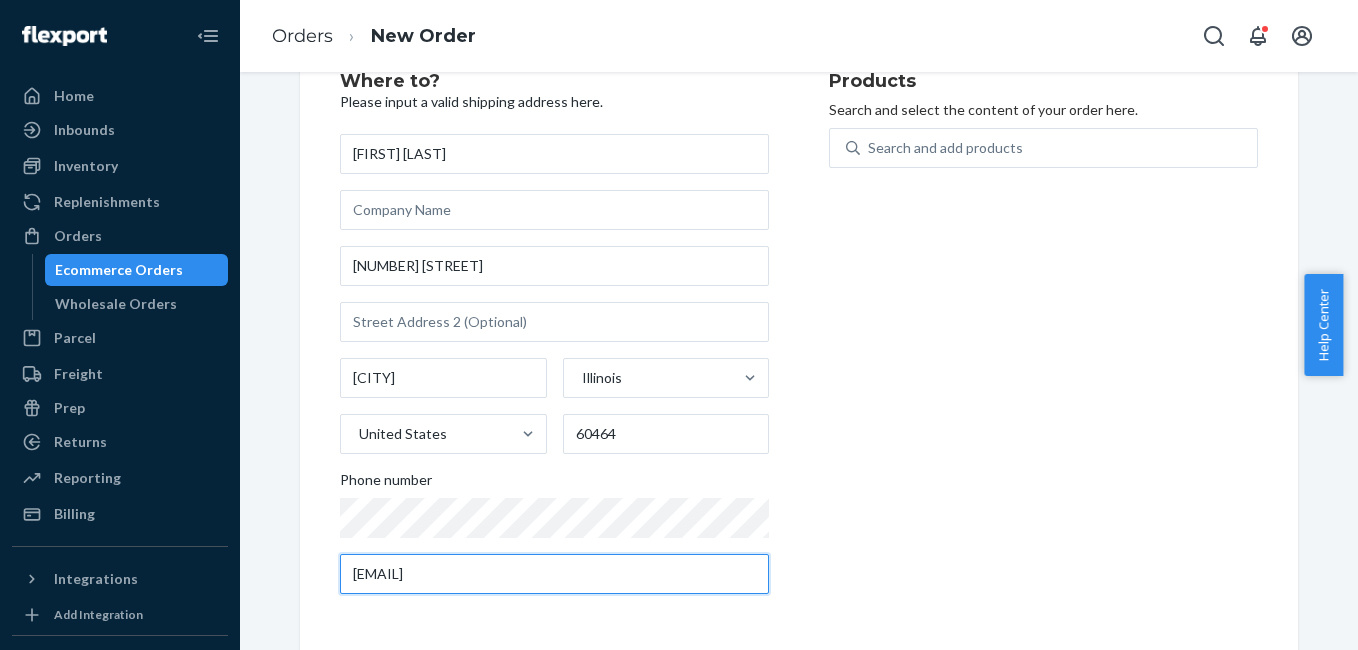 type on "[EMAIL]" 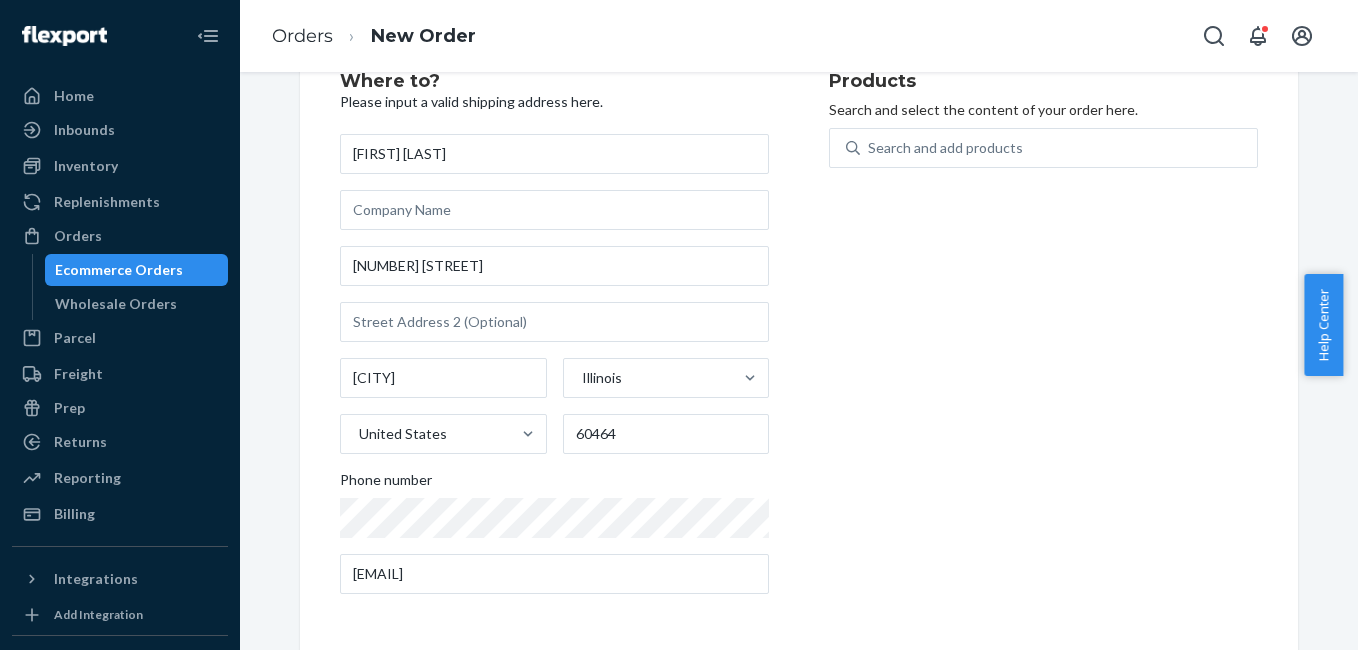 click on "Products Search and select the content of your order here. Search and add products" at bounding box center [1043, 341] 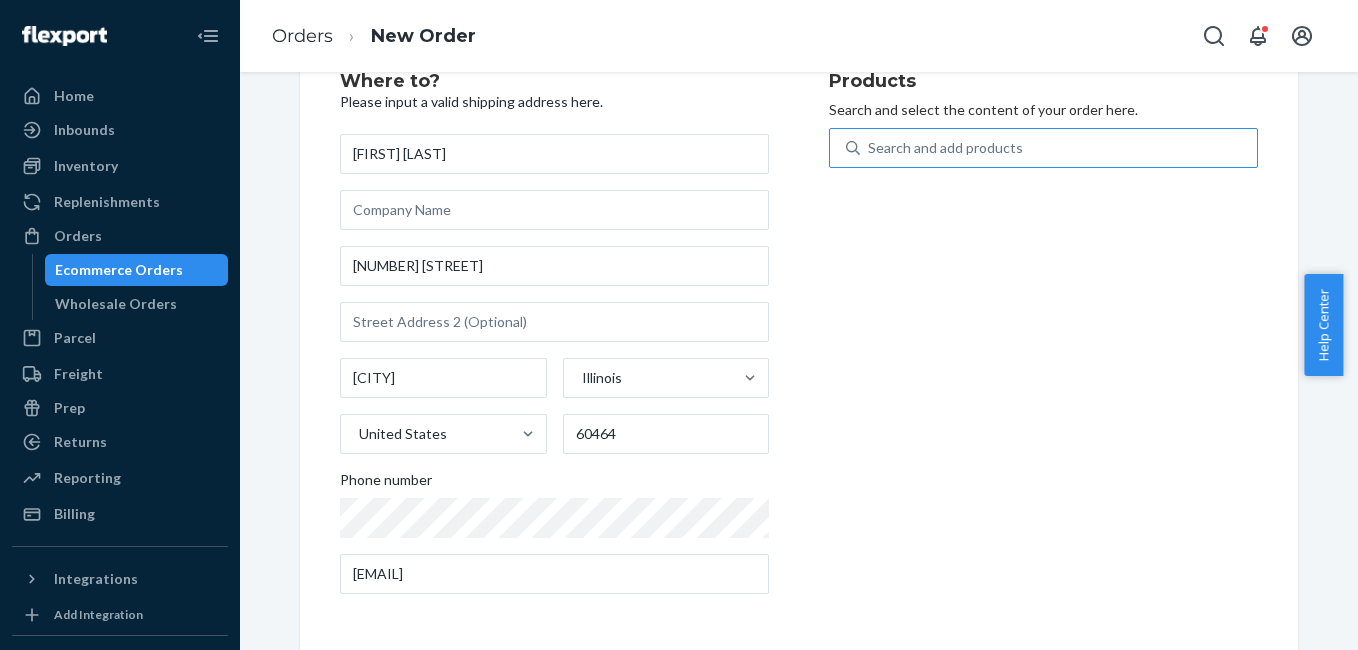 click on "Search and add products" at bounding box center [945, 148] 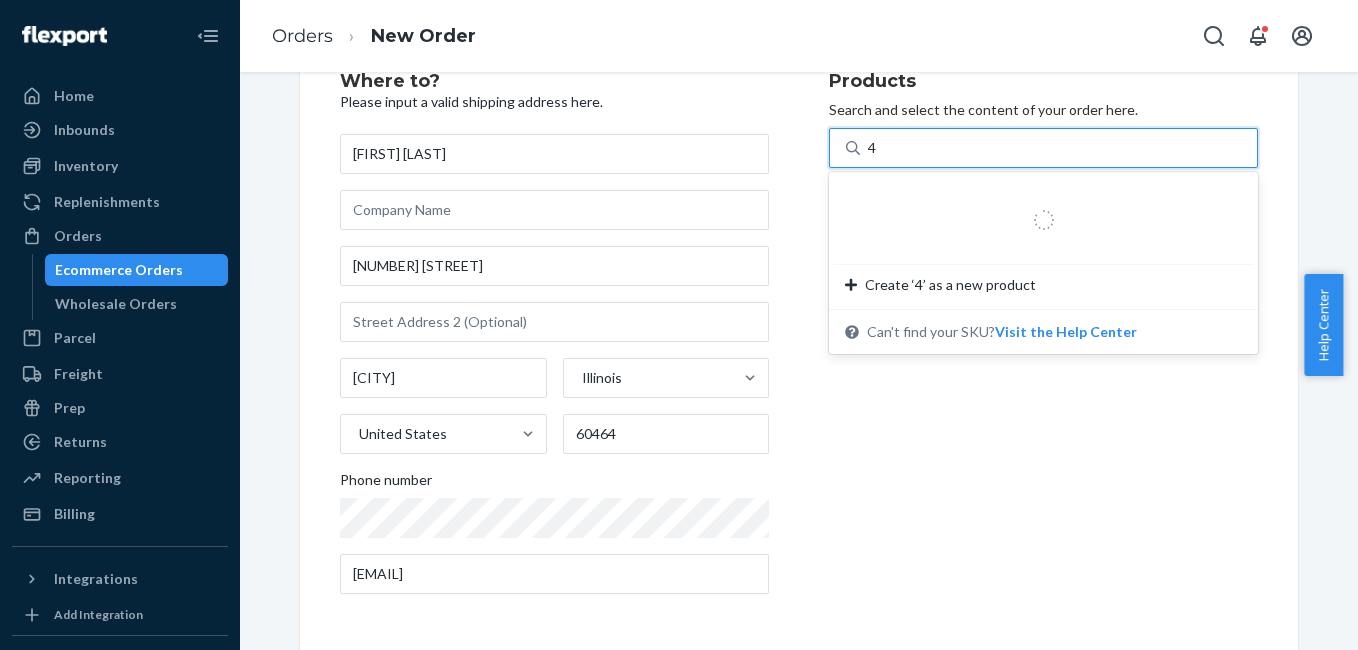 type on "4g" 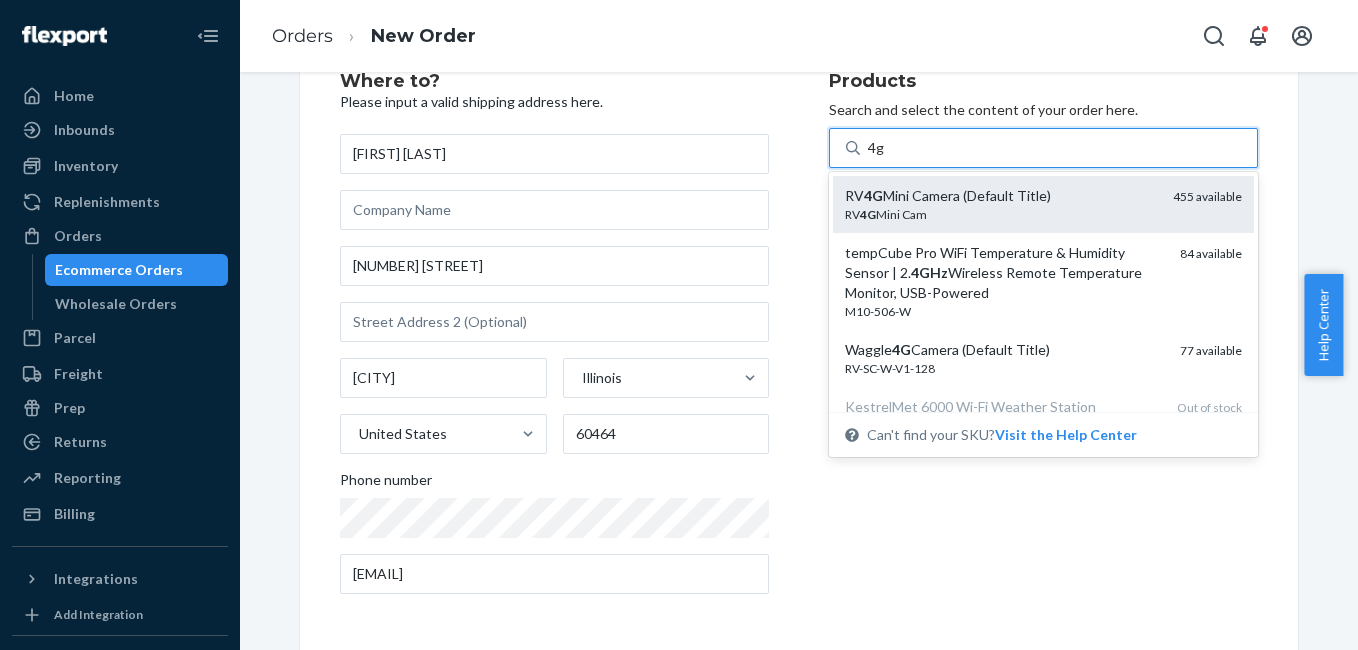 click on "RV  4G  Mini Cam" at bounding box center [1001, 214] 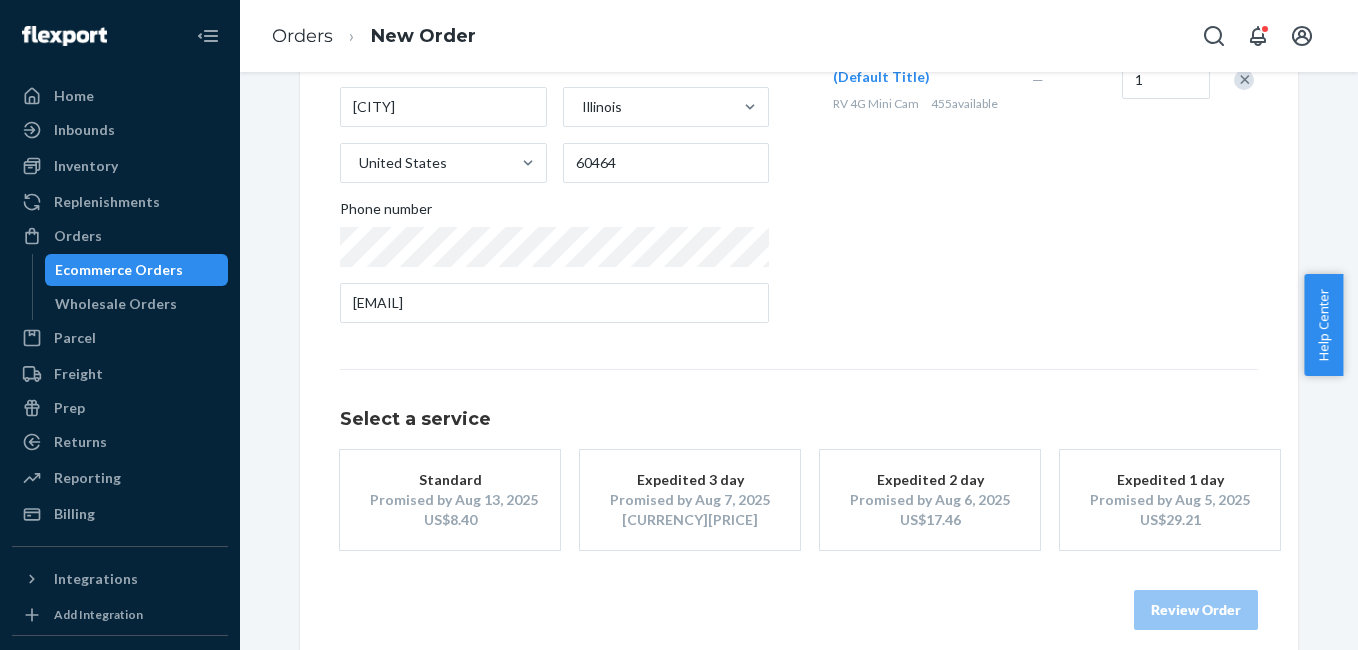 scroll, scrollTop: 361, scrollLeft: 0, axis: vertical 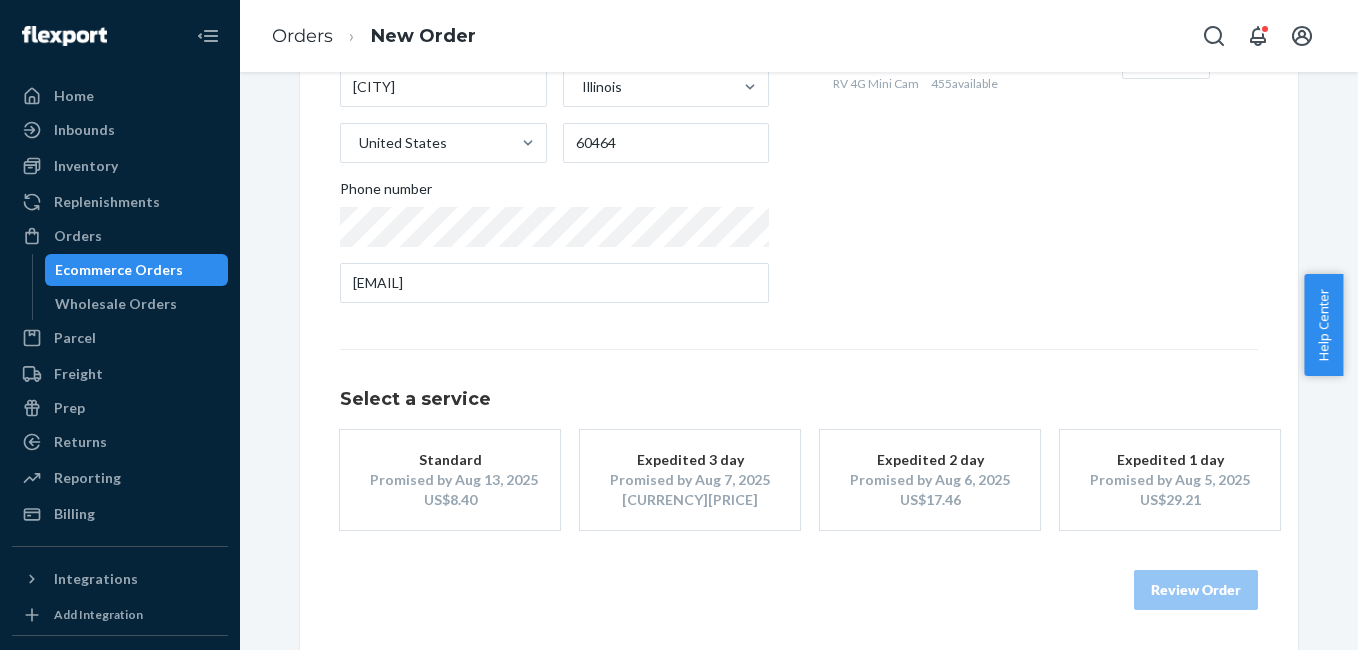 click on "Promised by Aug 13, 2025" at bounding box center [450, 480] 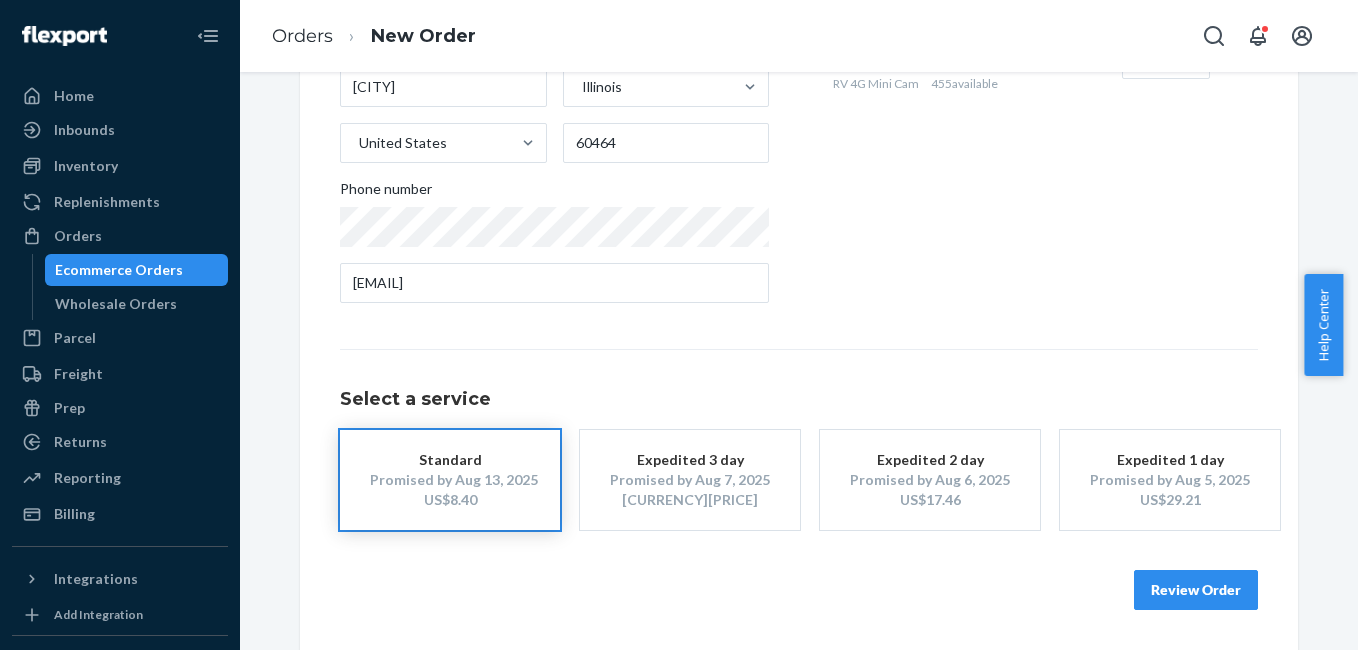 click on "Review Order" at bounding box center [1196, 590] 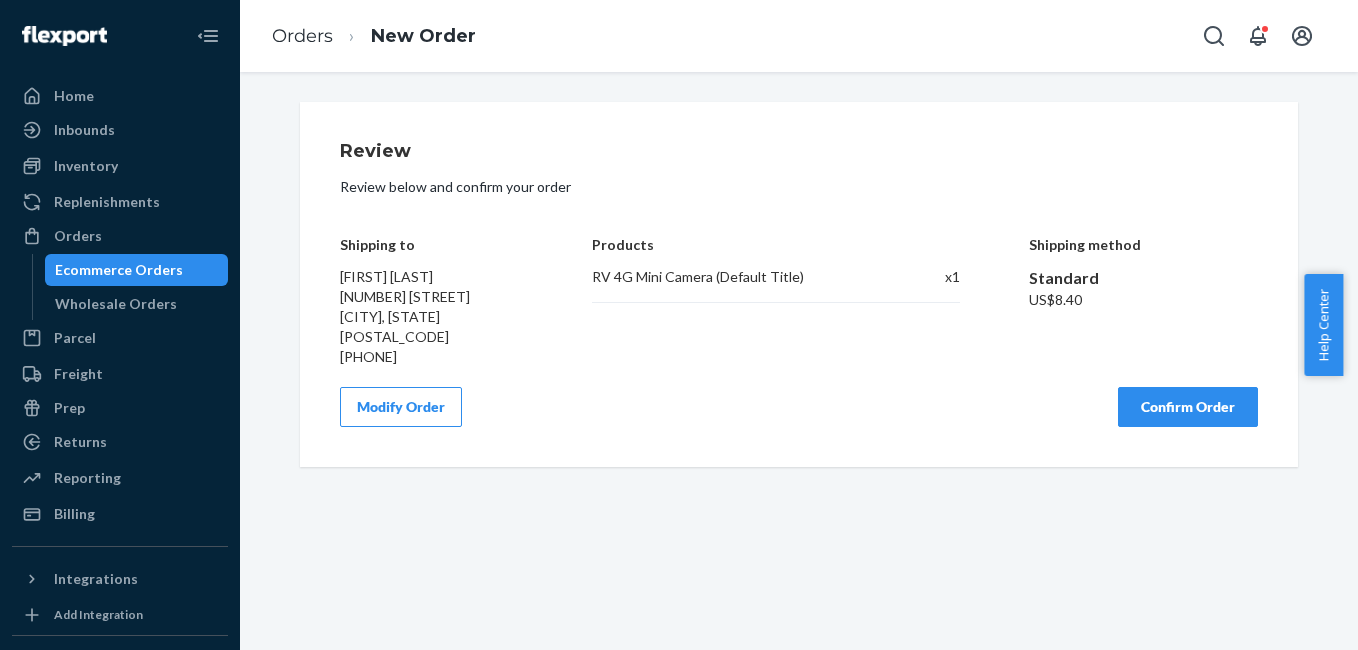 scroll, scrollTop: 0, scrollLeft: 0, axis: both 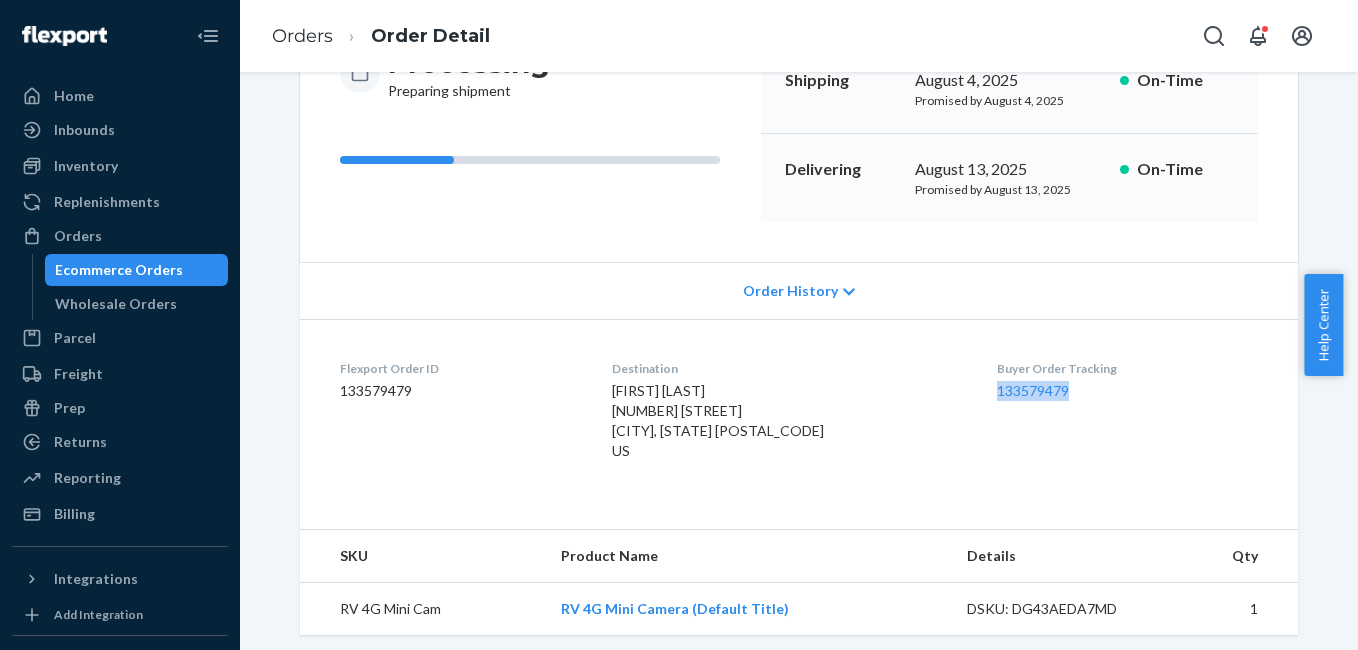 drag, startPoint x: 975, startPoint y: 401, endPoint x: 1063, endPoint y: 385, distance: 89.44272 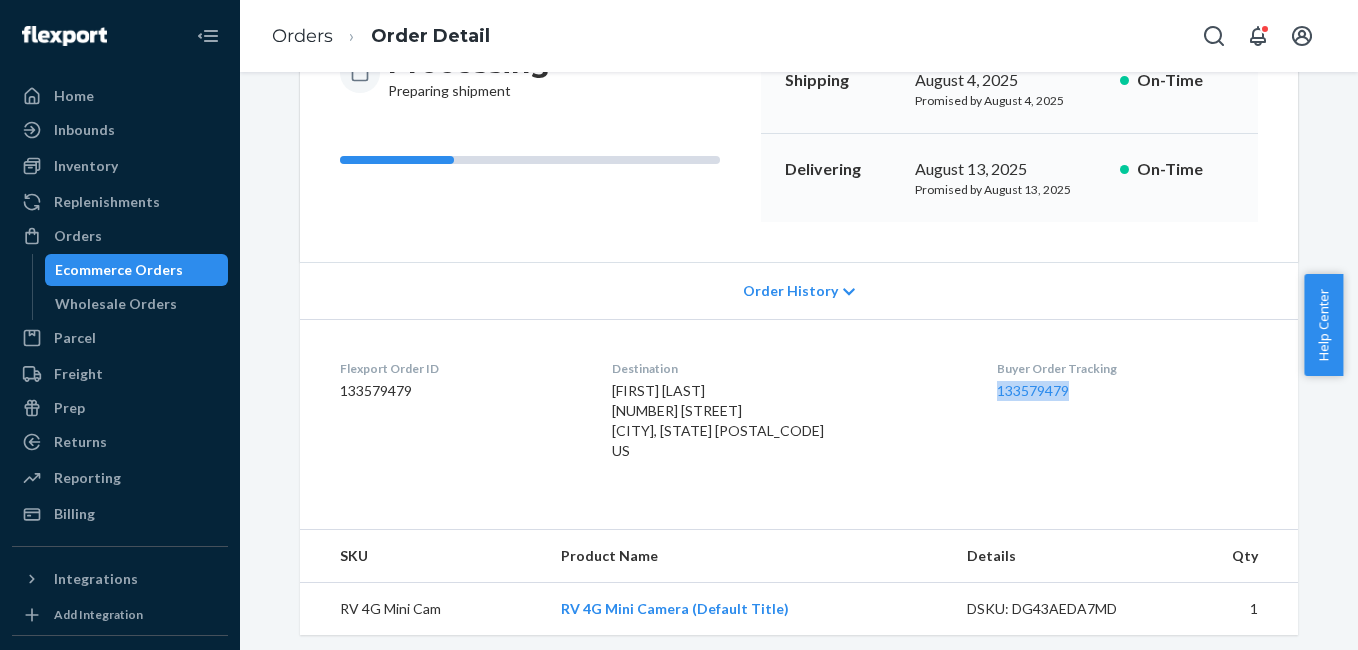 click on "133579479" at bounding box center (1127, 391) 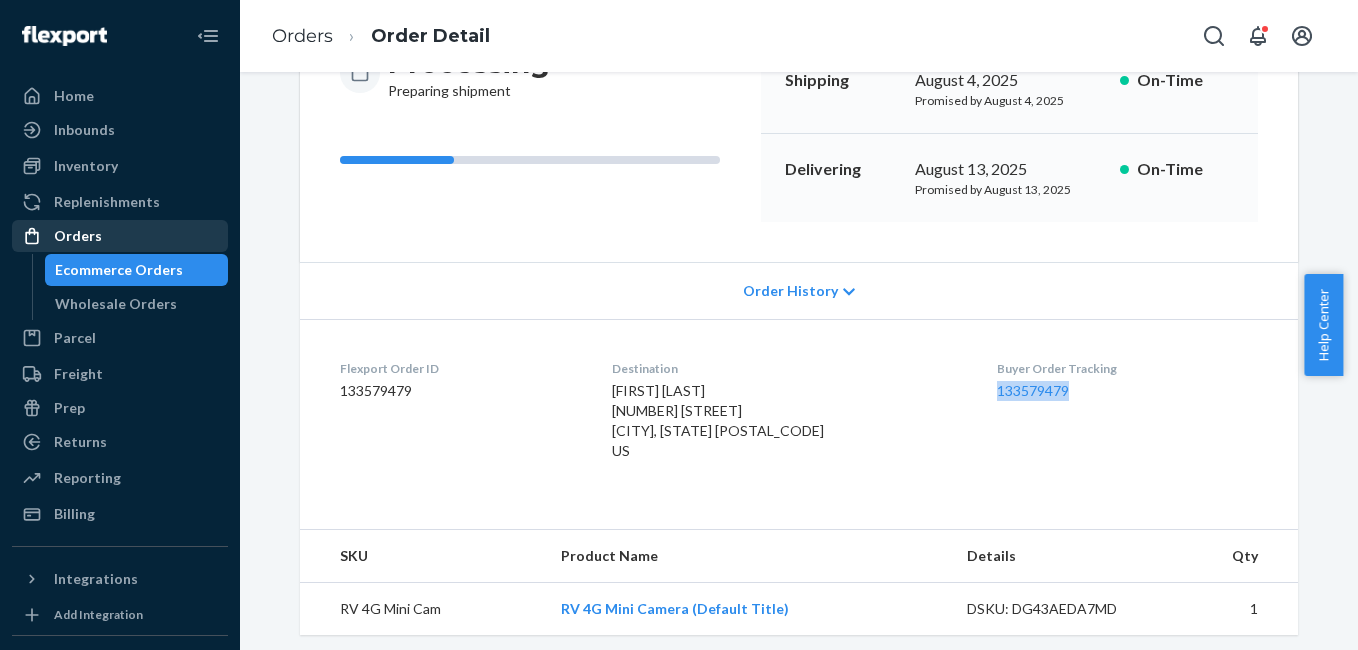 click on "Orders" at bounding box center (78, 236) 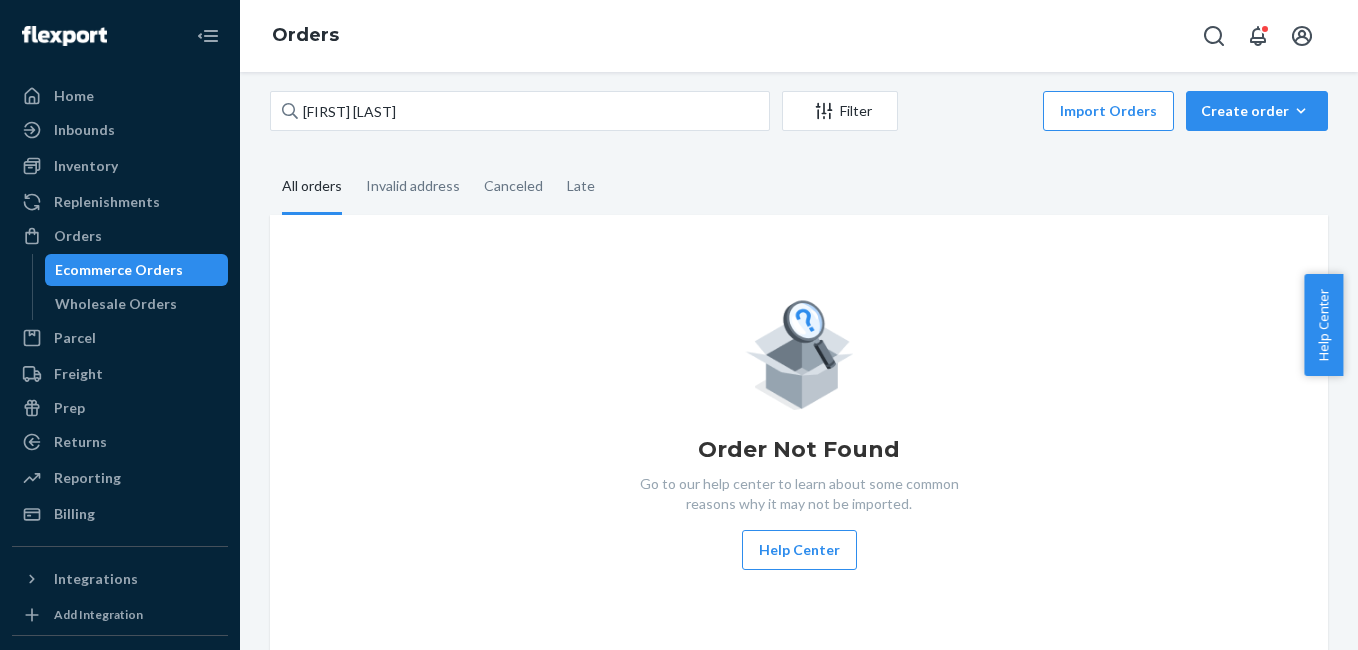 scroll, scrollTop: 0, scrollLeft: 0, axis: both 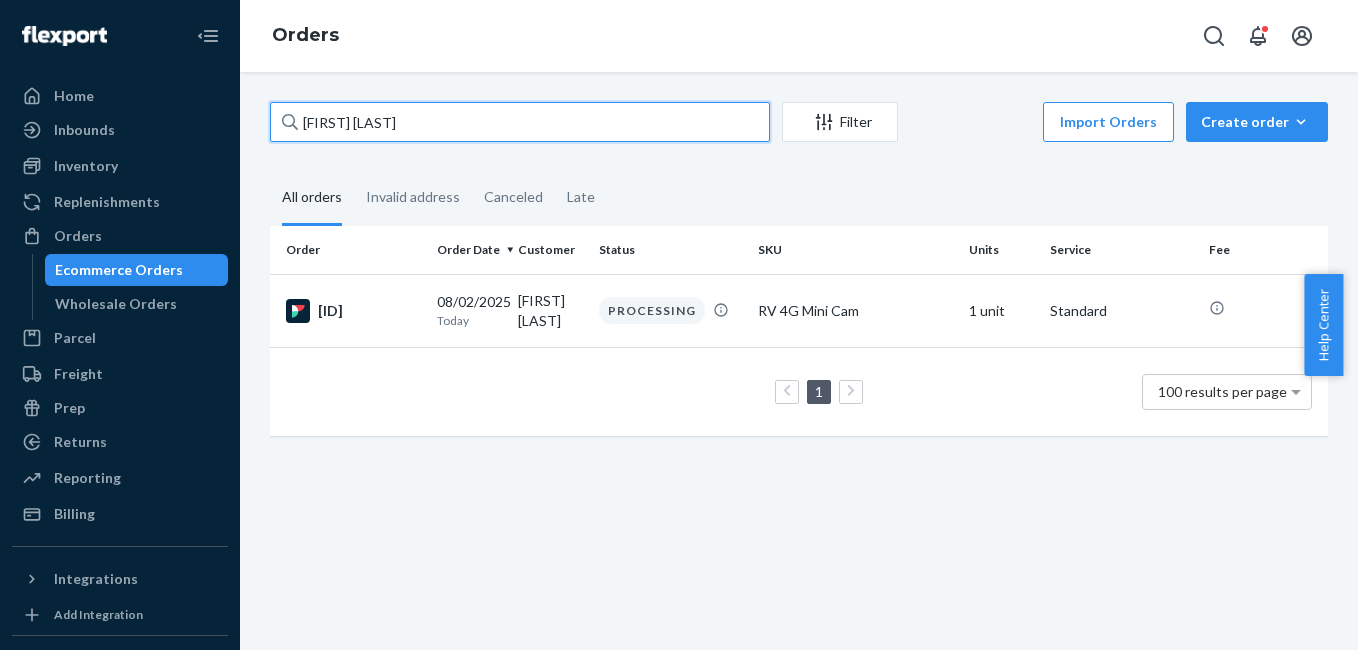 click on "[FIRST] [LAST]" at bounding box center [520, 122] 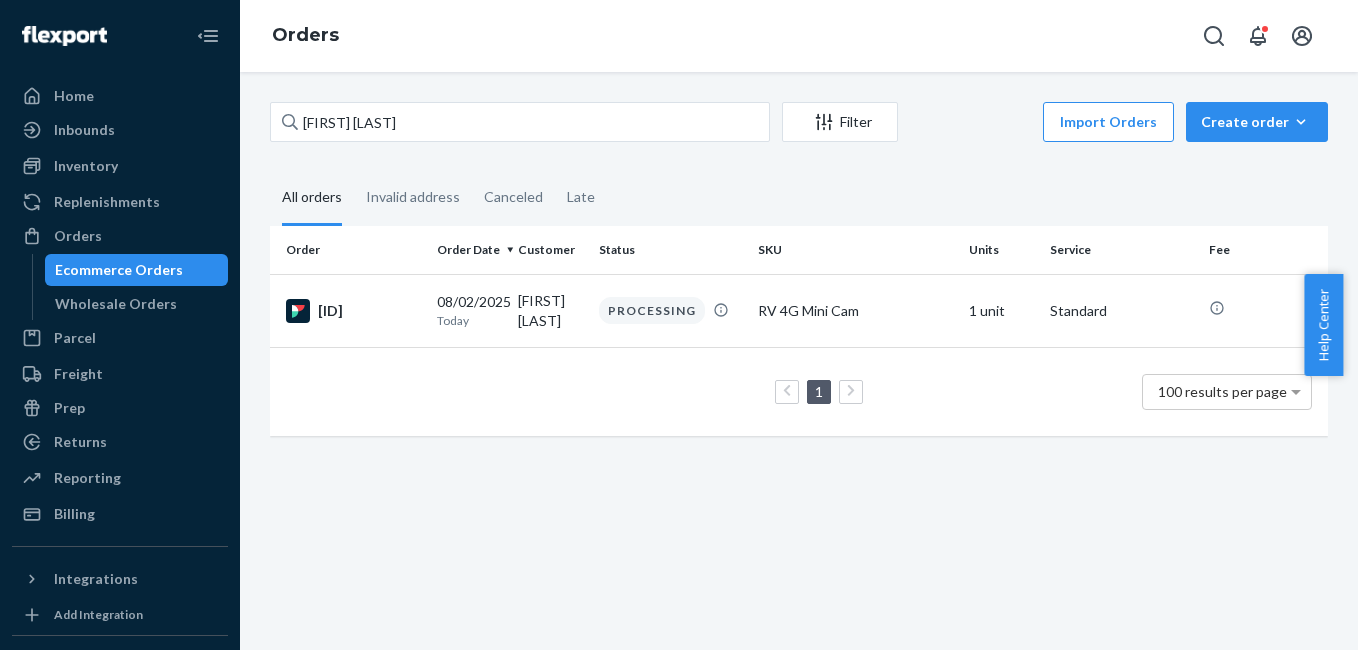click 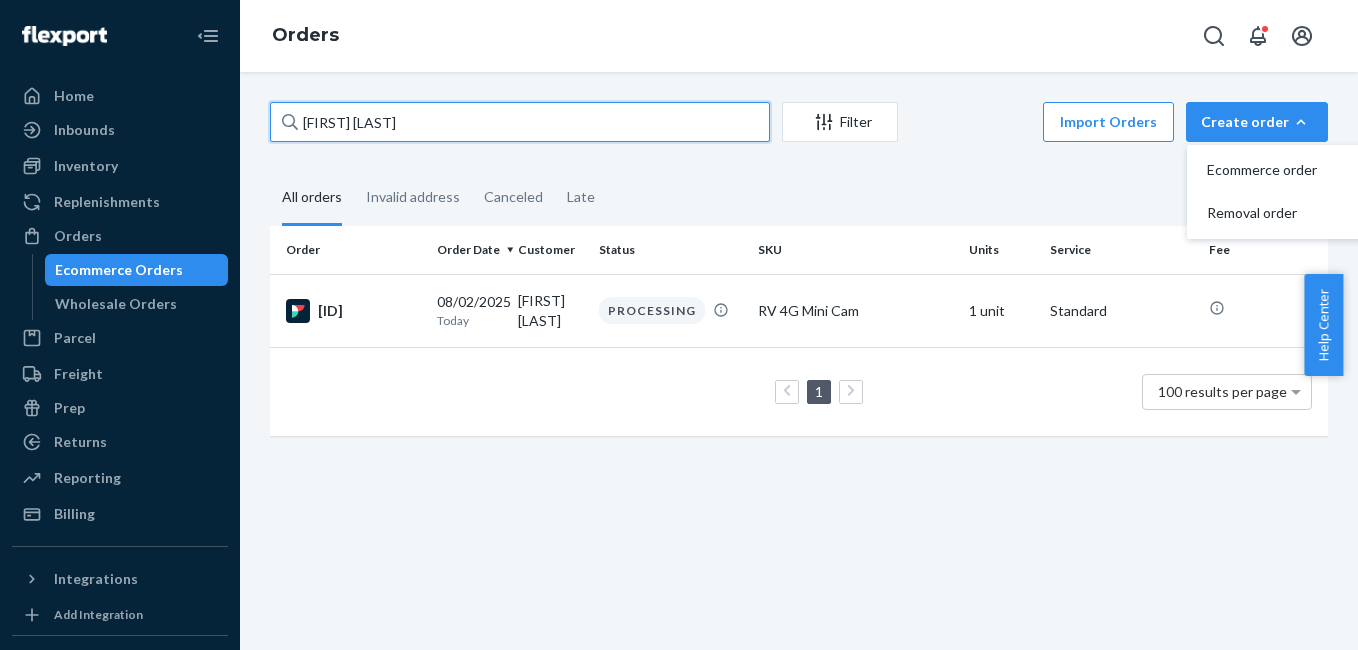 click on "[FIRST] [LAST]" at bounding box center [520, 122] 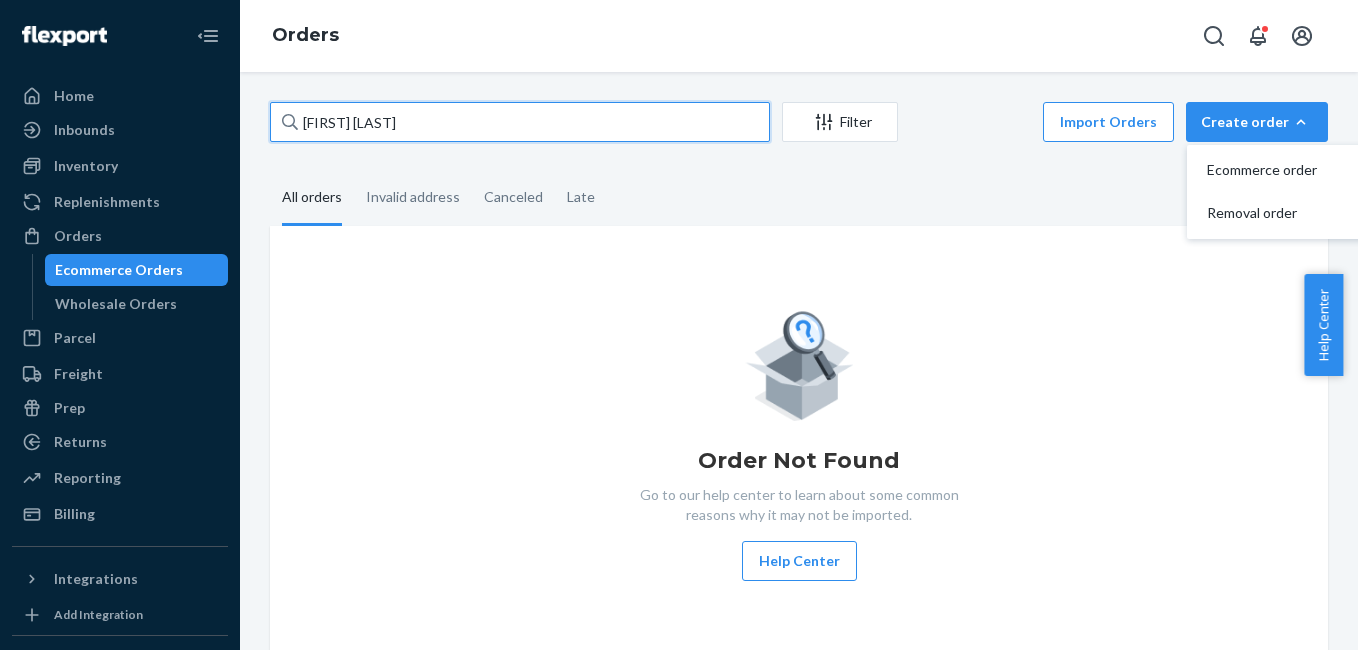 type on "[FIRST] [LAST]" 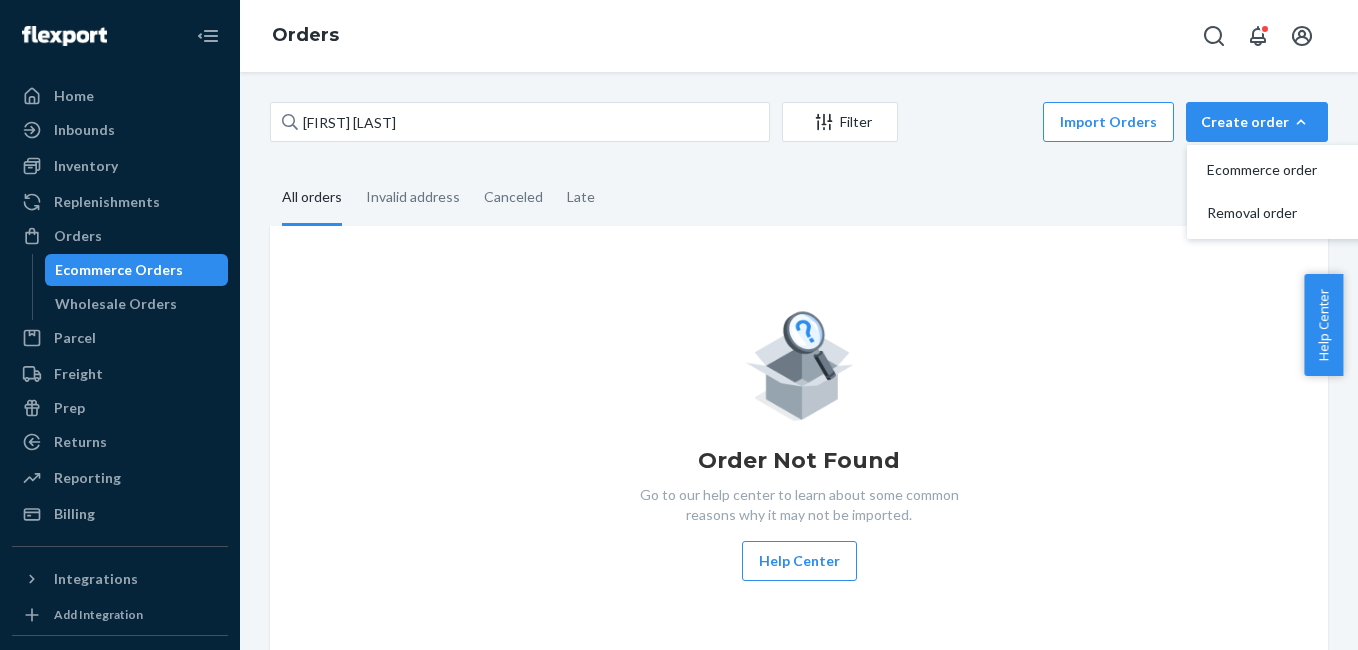 click on "[FIRST] - [ACTION] Orders Create order Ecommerce order Removal order All orders Invalid address Canceled Late Order Not Found Go to our help center to learn about some common reasons why it may not be imported. Help Center" at bounding box center (799, 361) 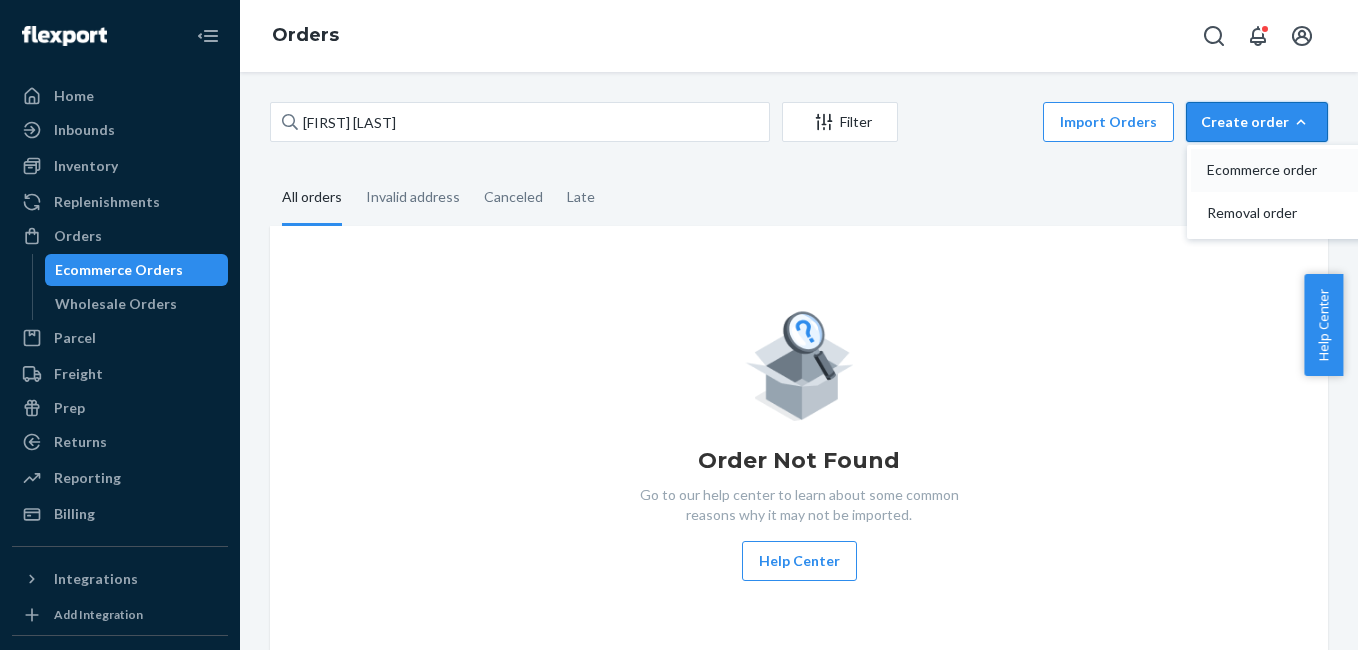 click on "Ecommerce order" at bounding box center (1269, 170) 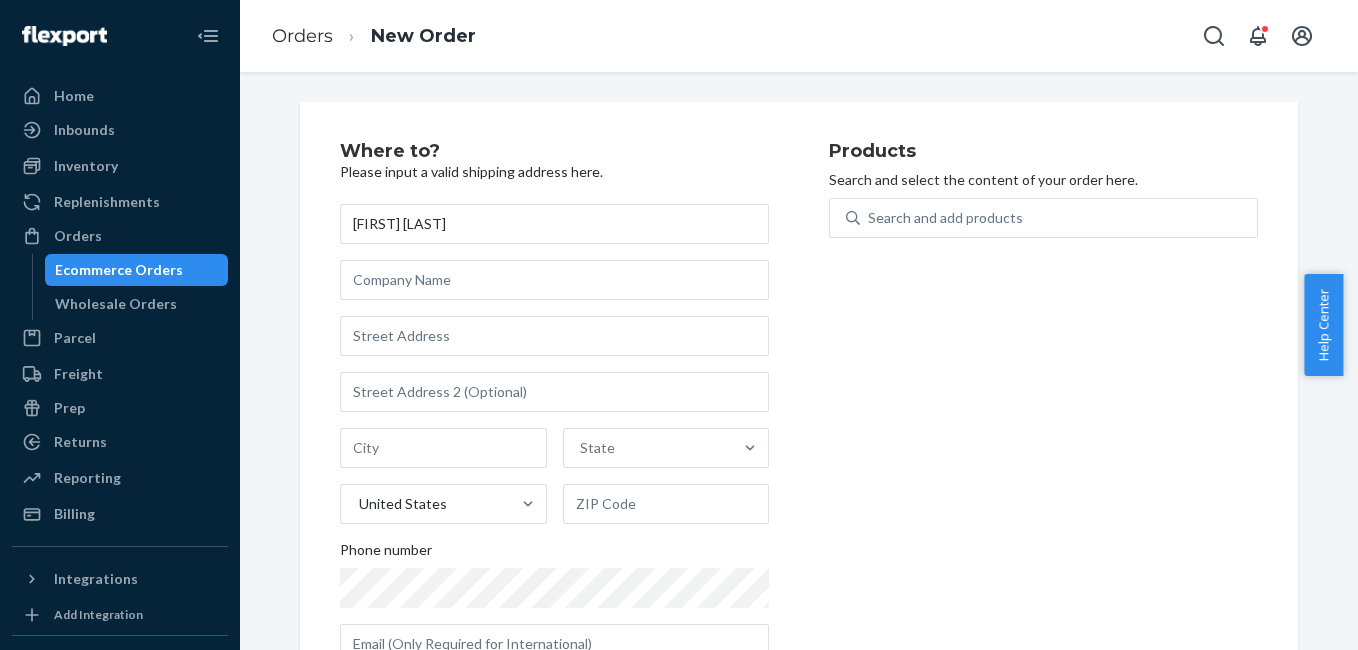 click on "[FIRST] [LAST]" at bounding box center (554, 224) 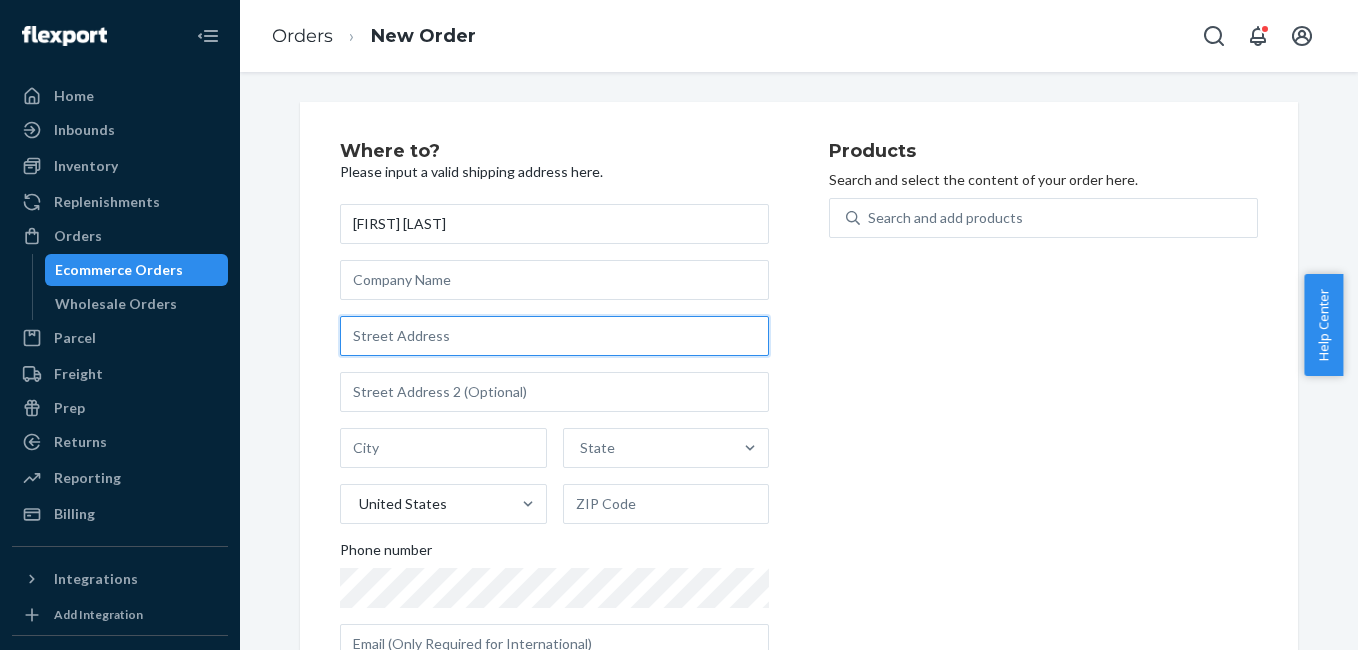 click at bounding box center (554, 336) 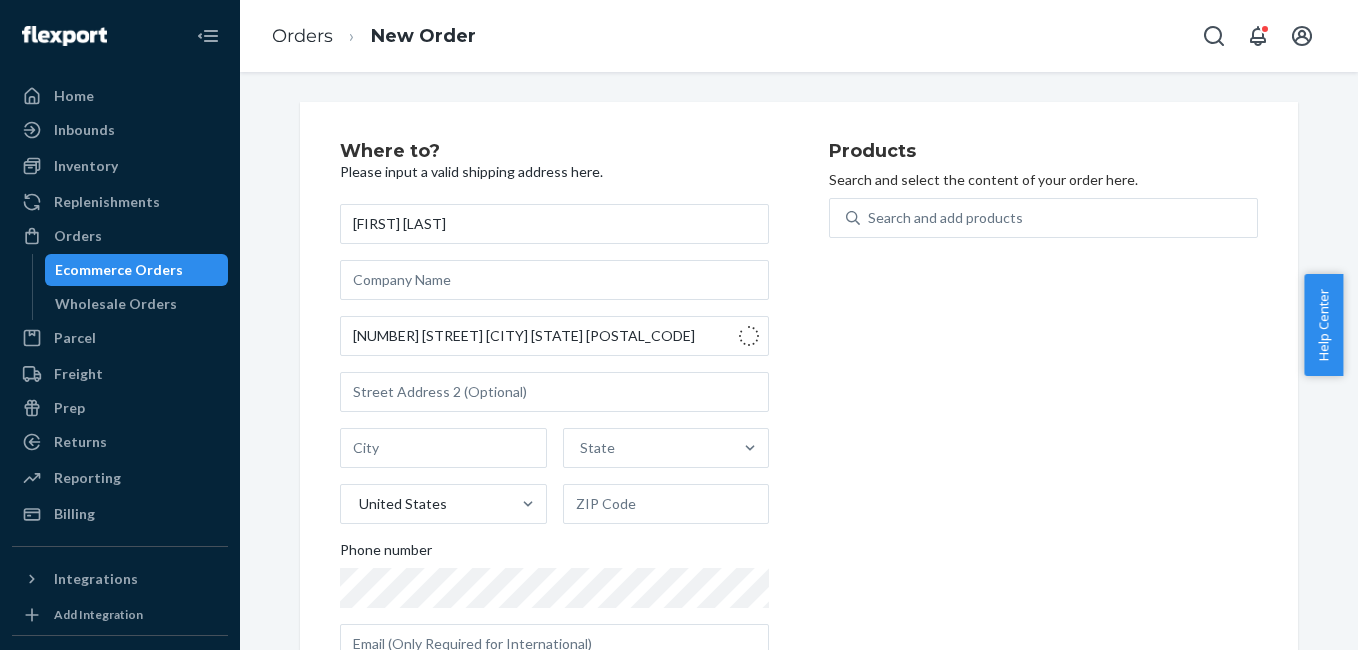 type on "[NUMBER] [STREET]" 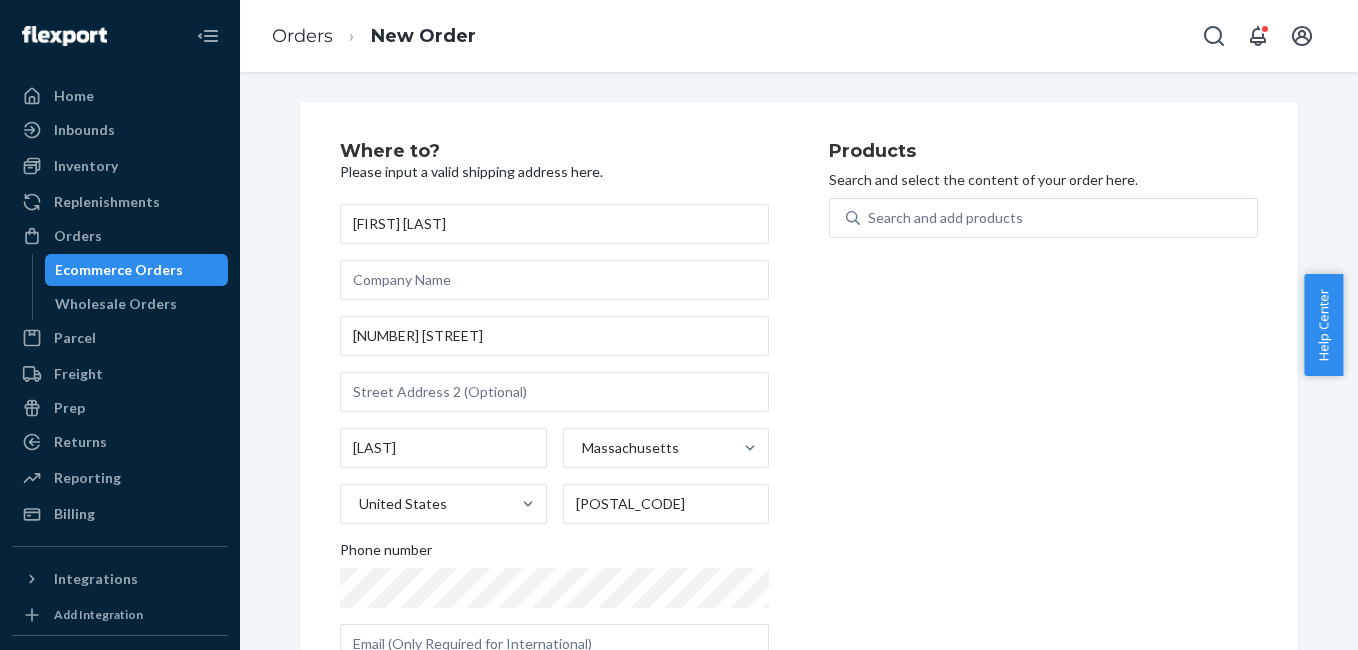 scroll, scrollTop: 70, scrollLeft: 0, axis: vertical 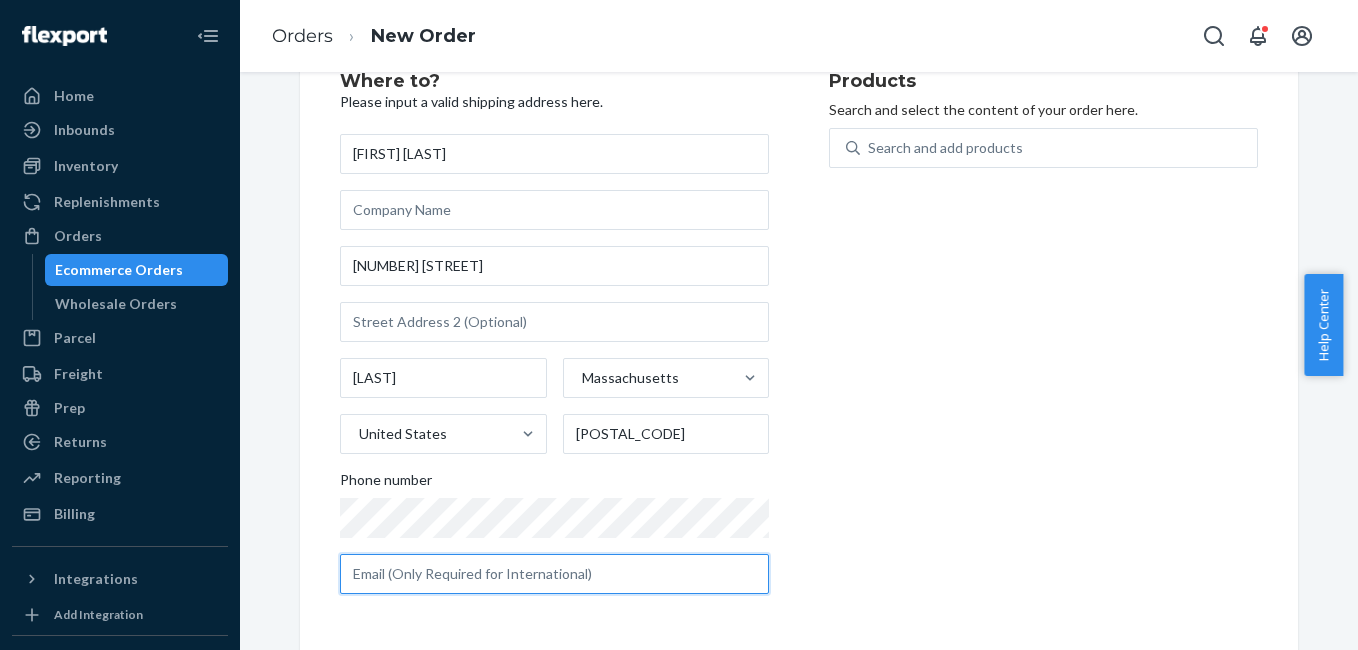 click at bounding box center [554, 574] 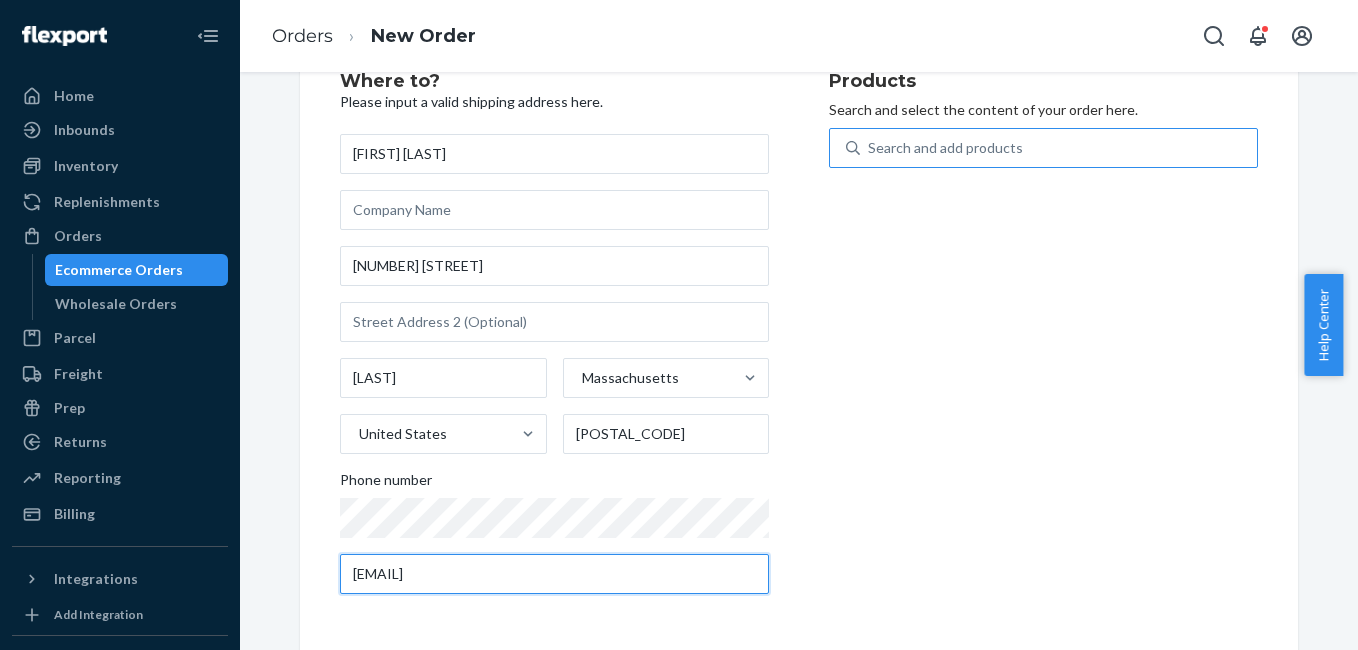 type on "[EMAIL]" 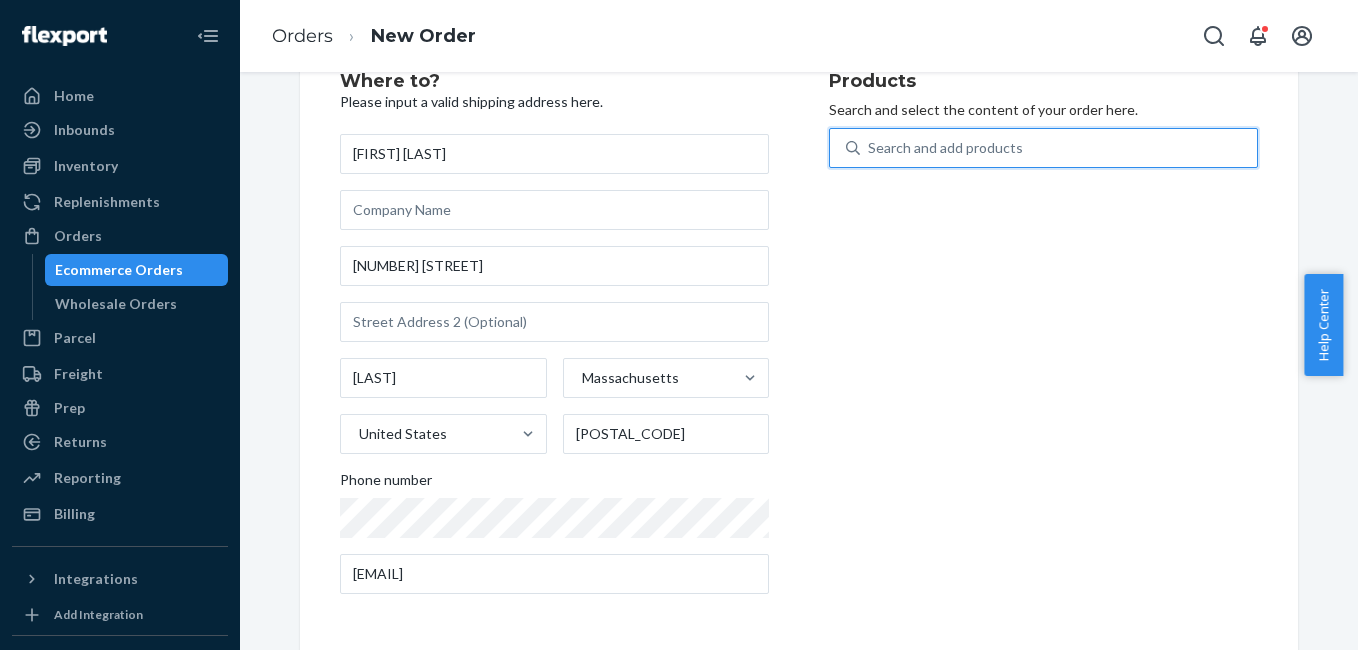 click on "Search and add products" at bounding box center (1058, 148) 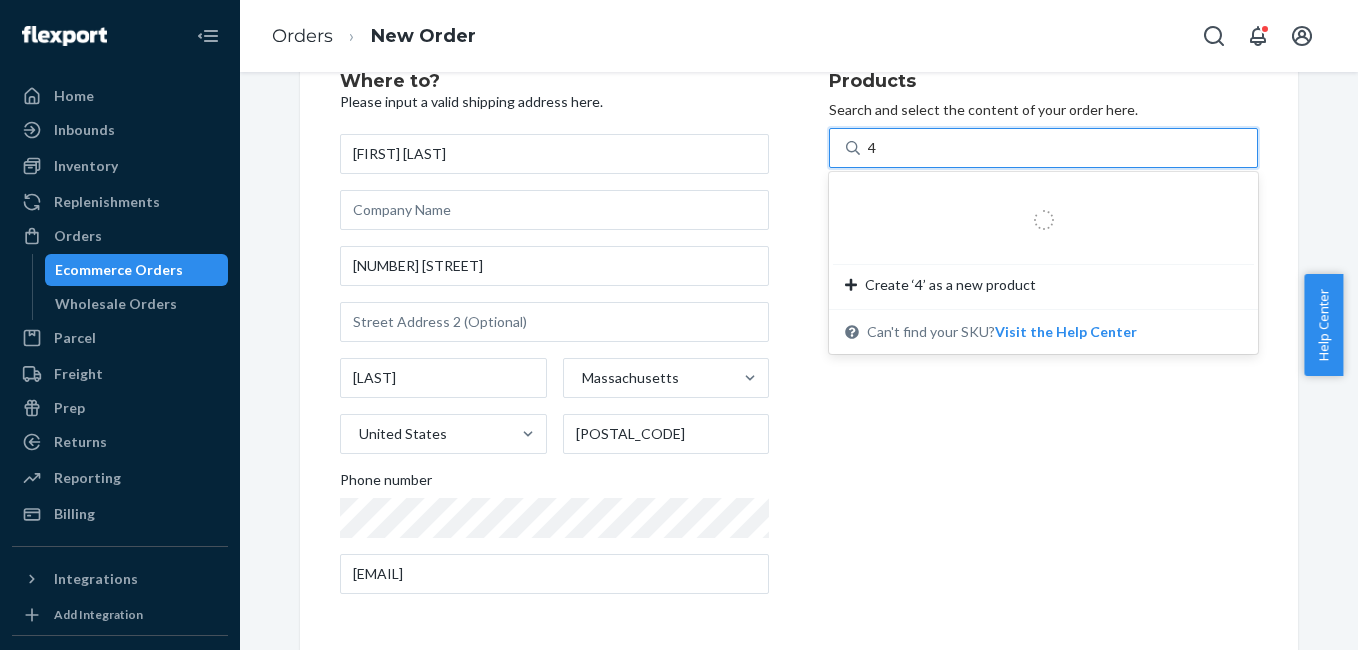 type on "4g" 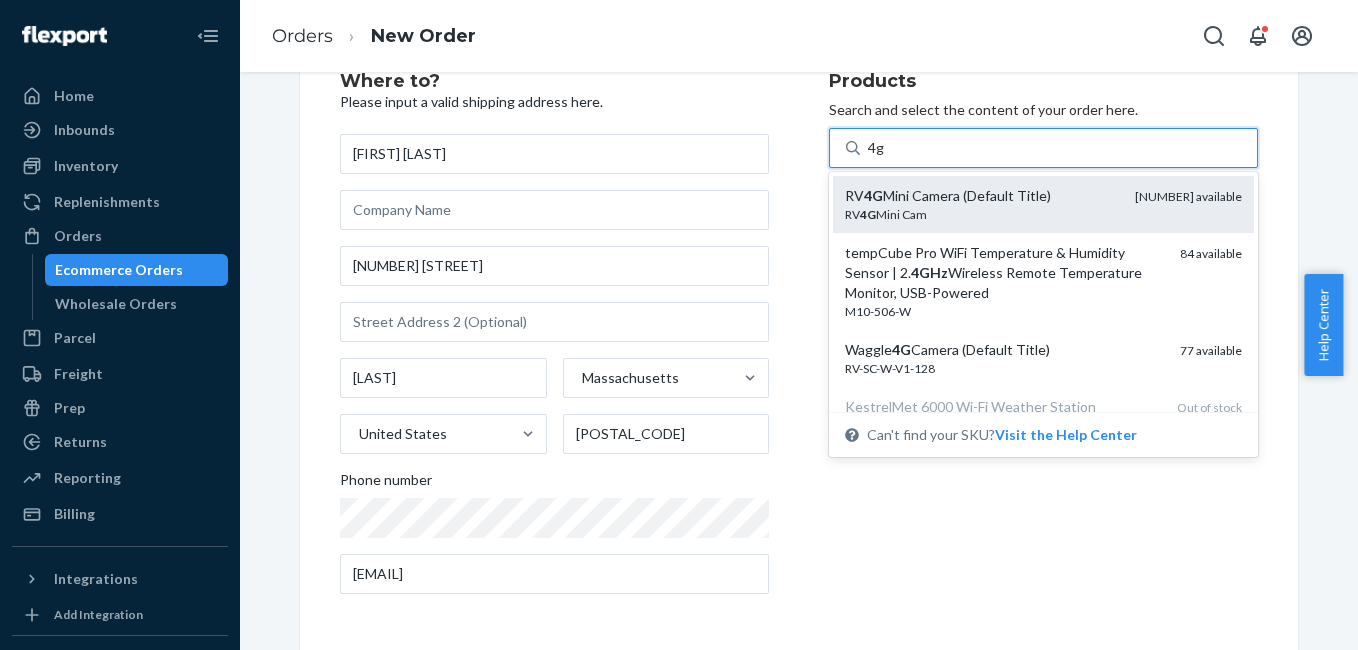 click on "RV  4G  Mini Cam" at bounding box center [982, 214] 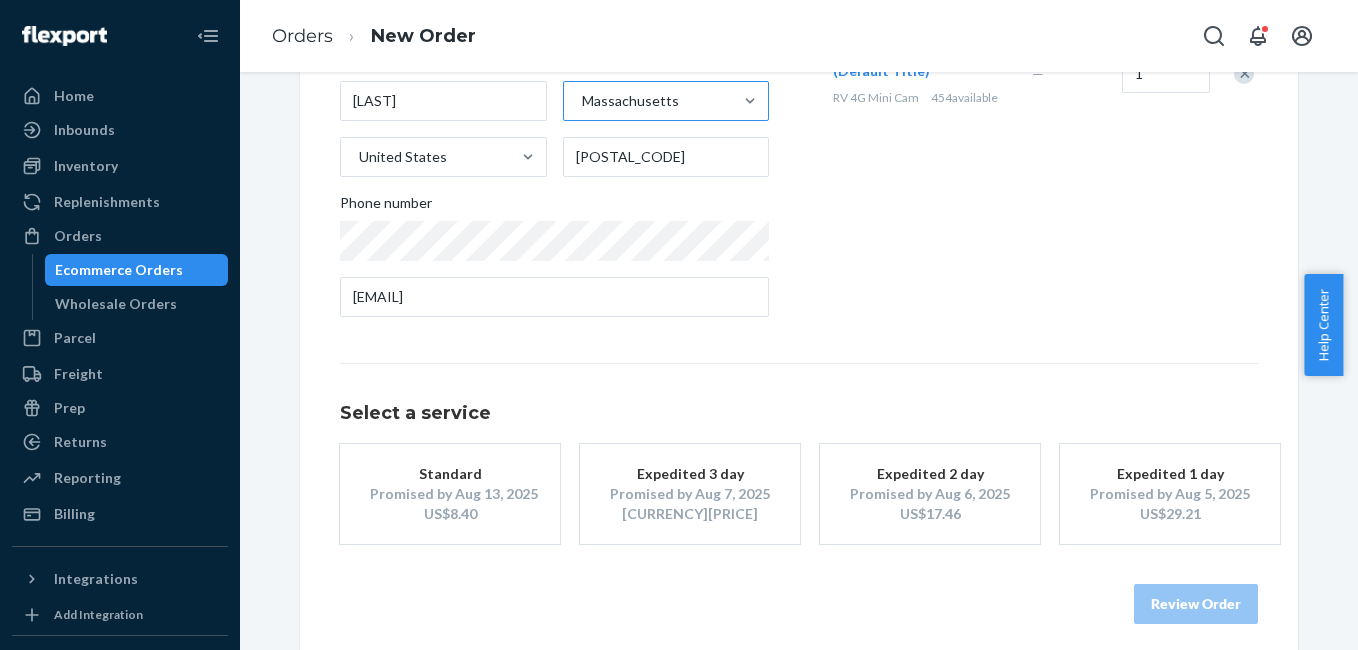 scroll, scrollTop: 361, scrollLeft: 0, axis: vertical 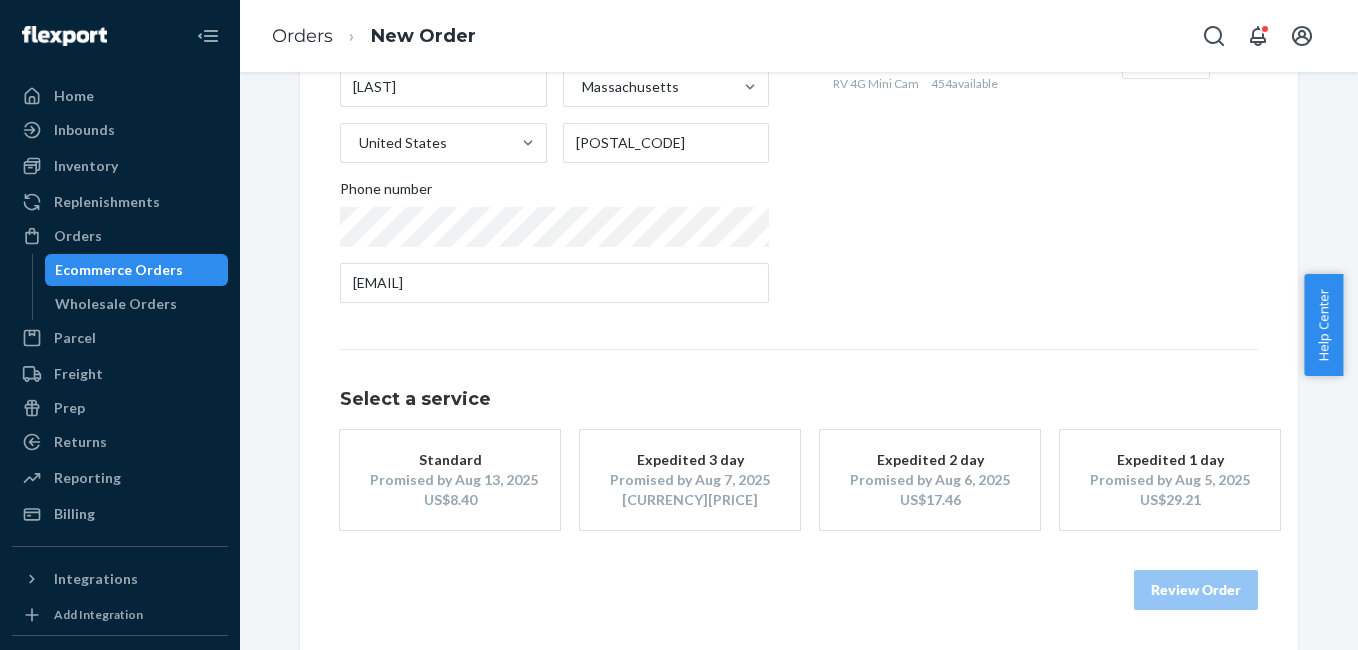click on "Standard Promised by [DATE] [COUNTRY]$[PRICE]" at bounding box center (450, 480) 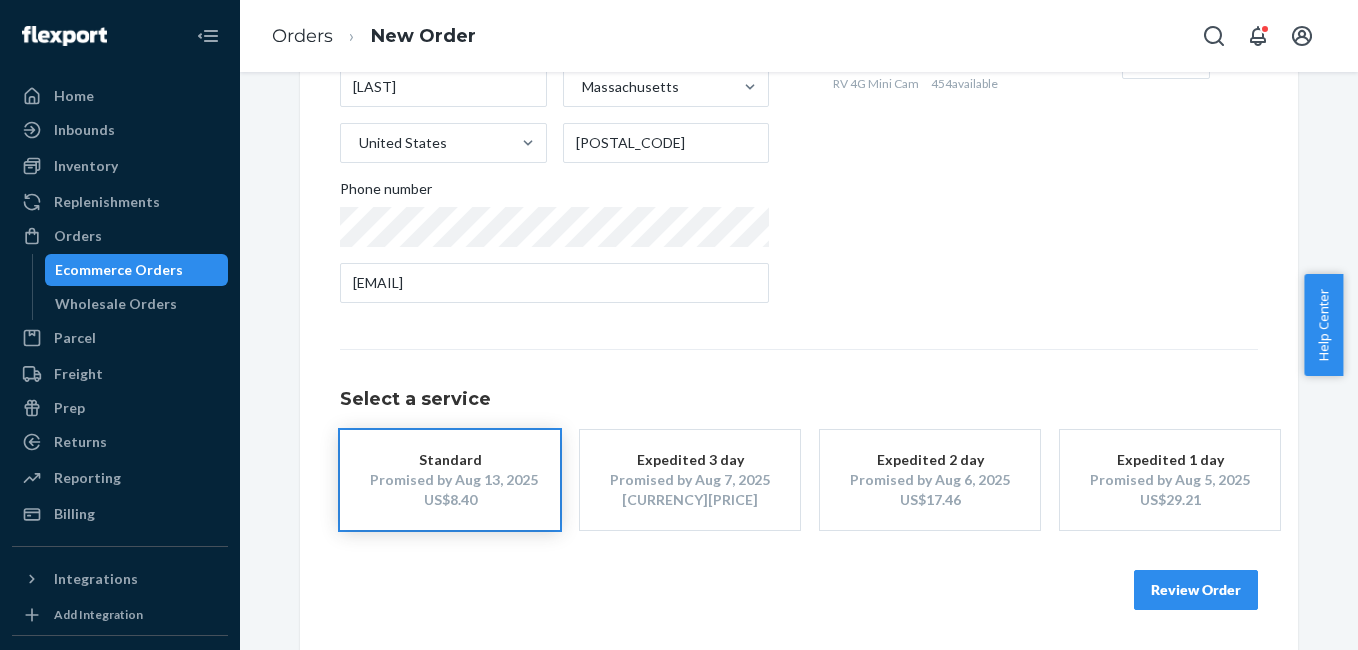 click on "Review Order" at bounding box center (1196, 590) 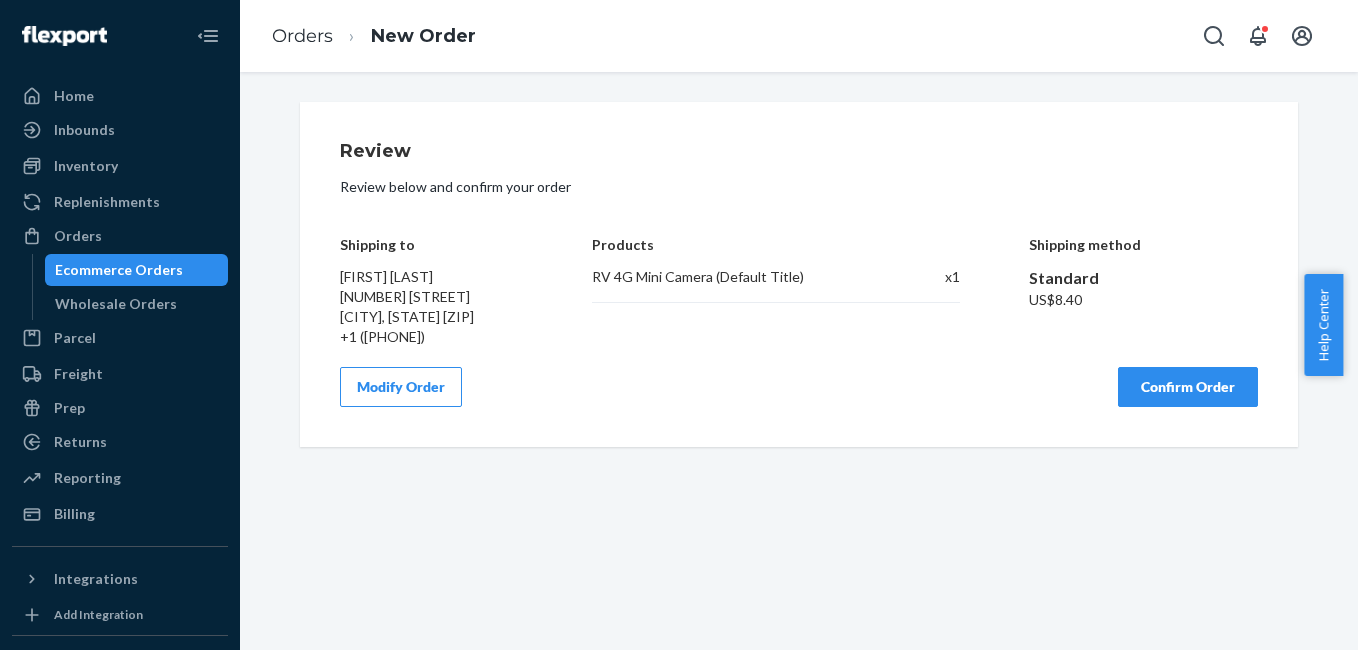 scroll, scrollTop: 0, scrollLeft: 0, axis: both 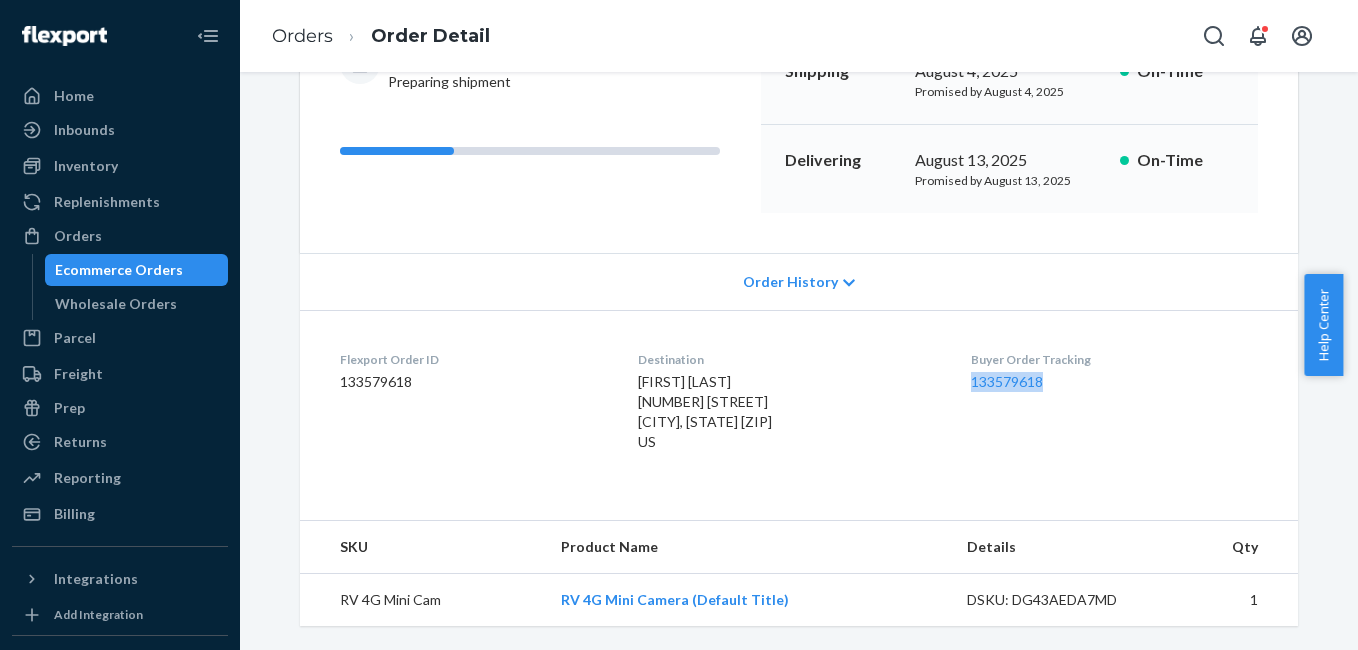 drag, startPoint x: 968, startPoint y: 390, endPoint x: 1057, endPoint y: 388, distance: 89.02247 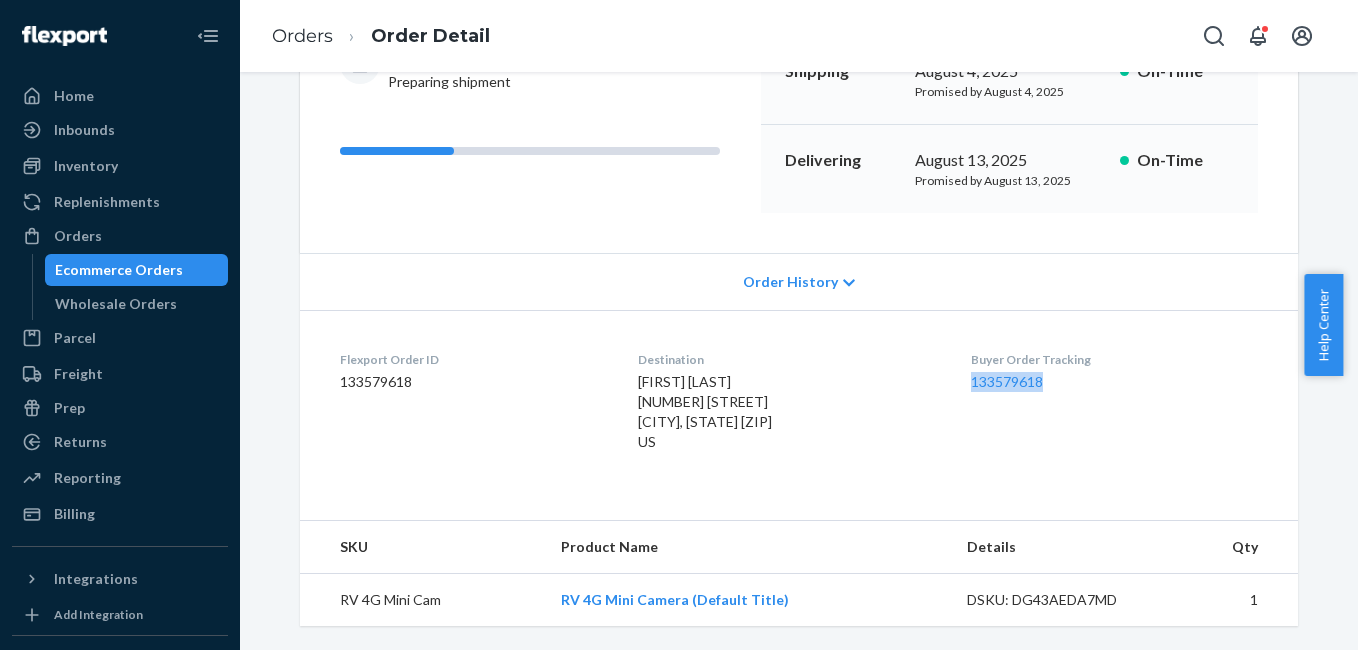 click on "Flexport Order ID [ORDER_ID] Destination [FIRST] [LAST]
[NUMBER] [STREET]
[CITY], [STATE] [POSTAL_CODE]
US Buyer Order Tracking [ORDER_ID]" at bounding box center (799, 405) 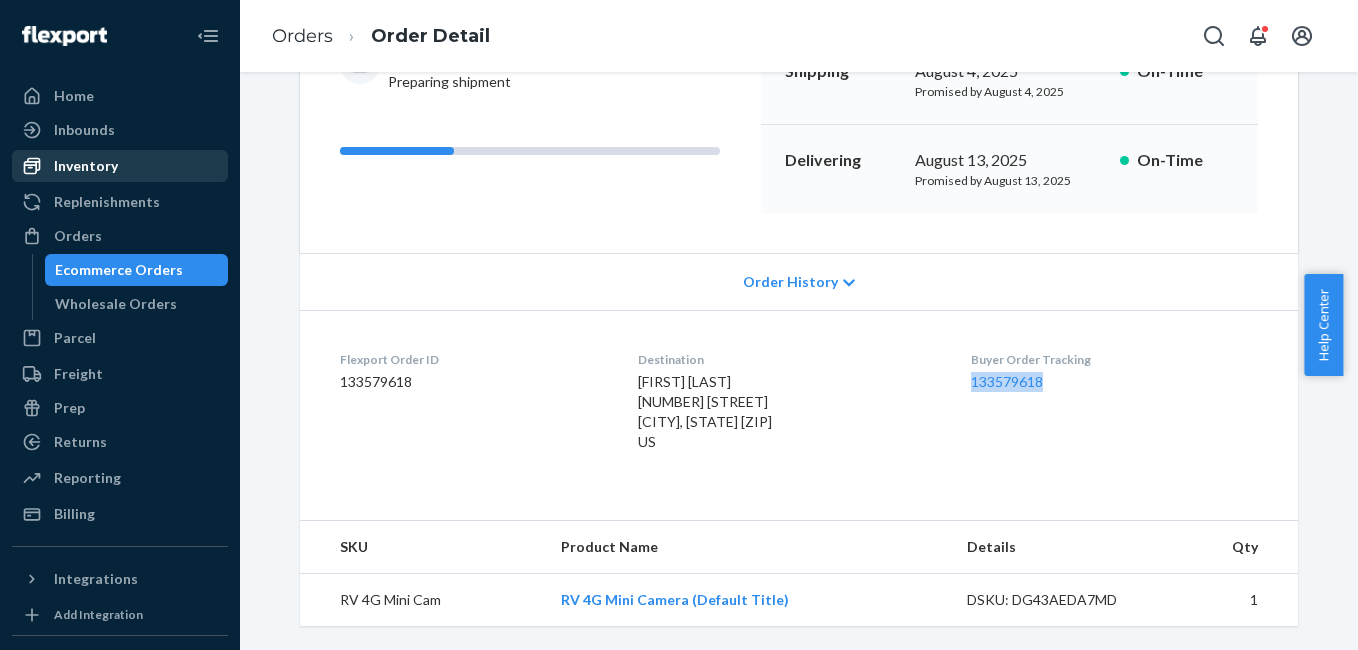 click on "Inventory" at bounding box center [120, 166] 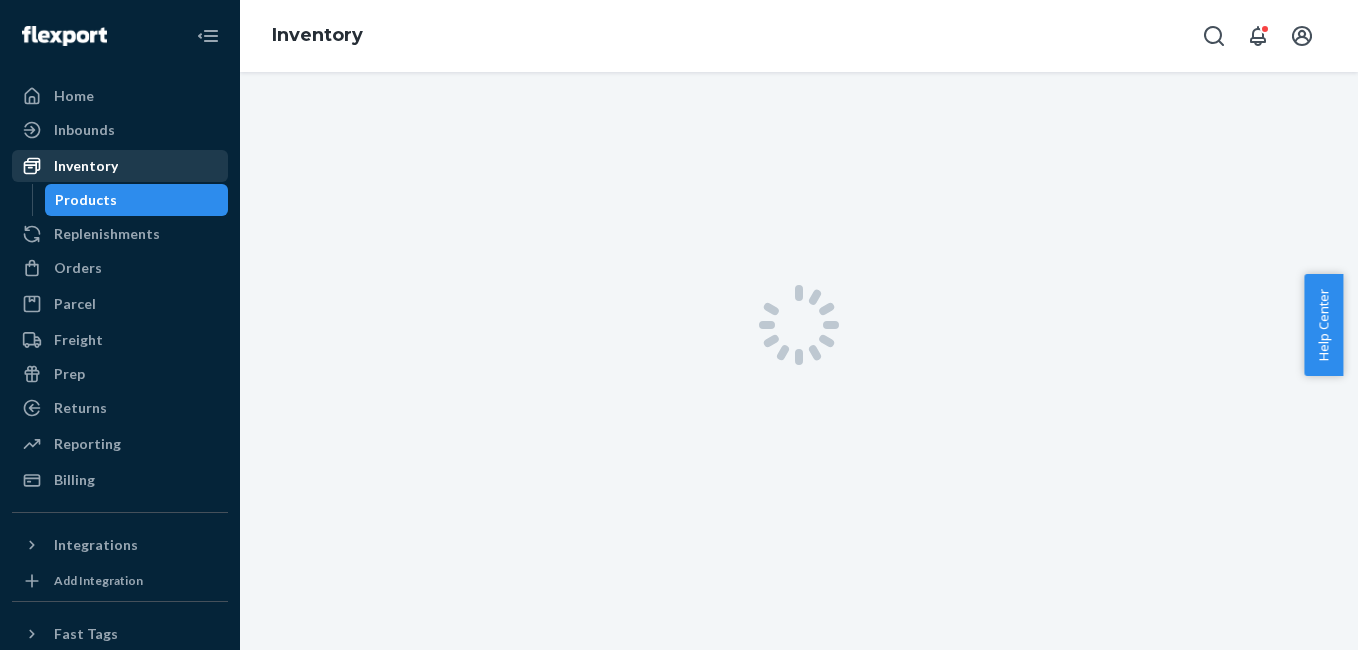 scroll, scrollTop: 0, scrollLeft: 0, axis: both 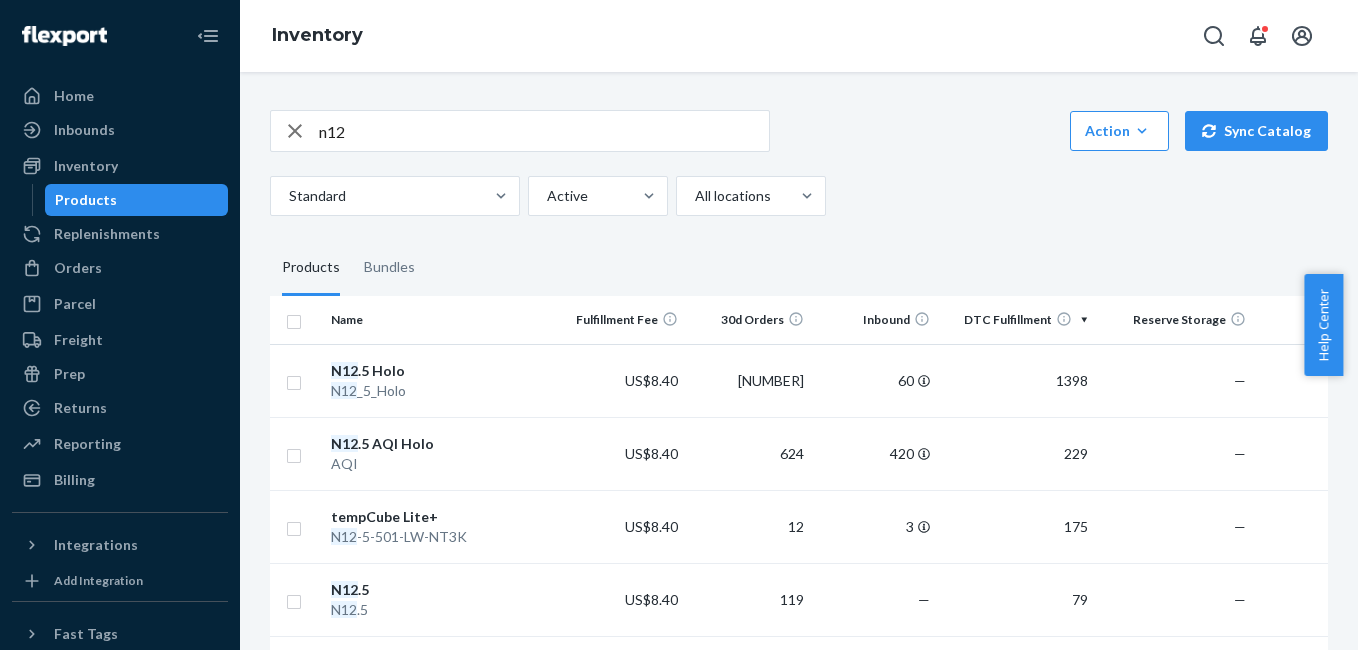 click on "n12" at bounding box center [544, 131] 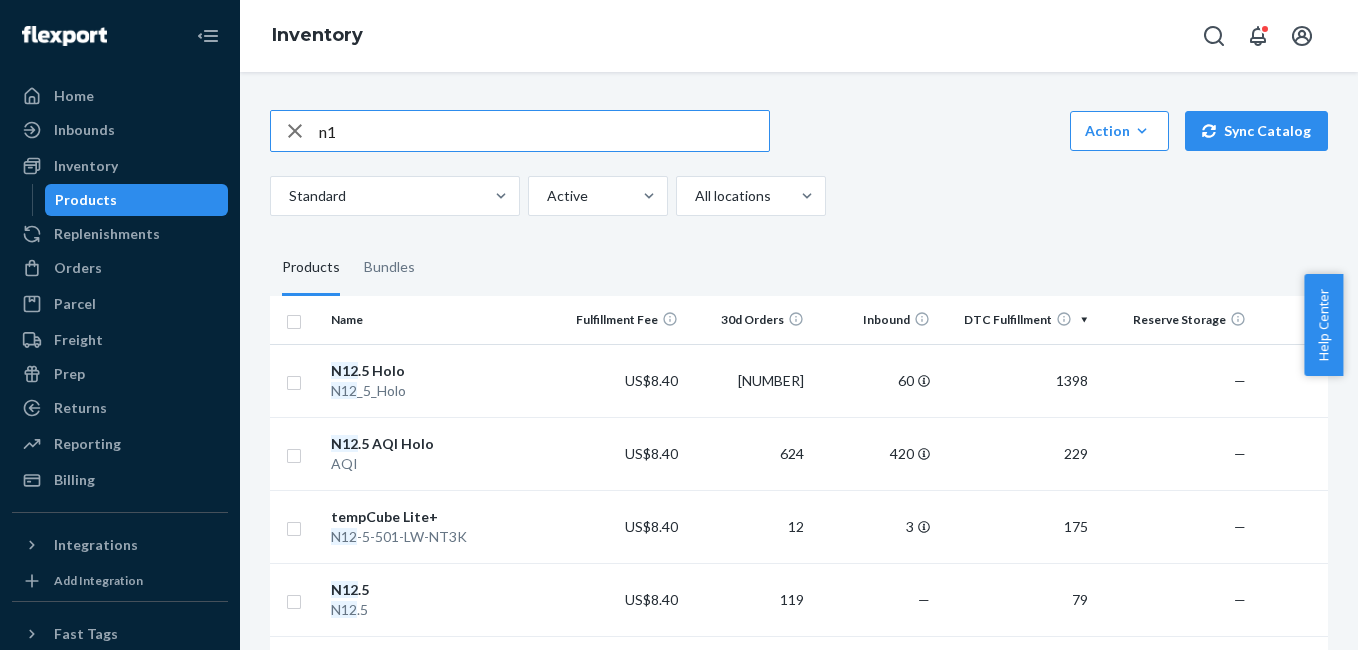 type on "n" 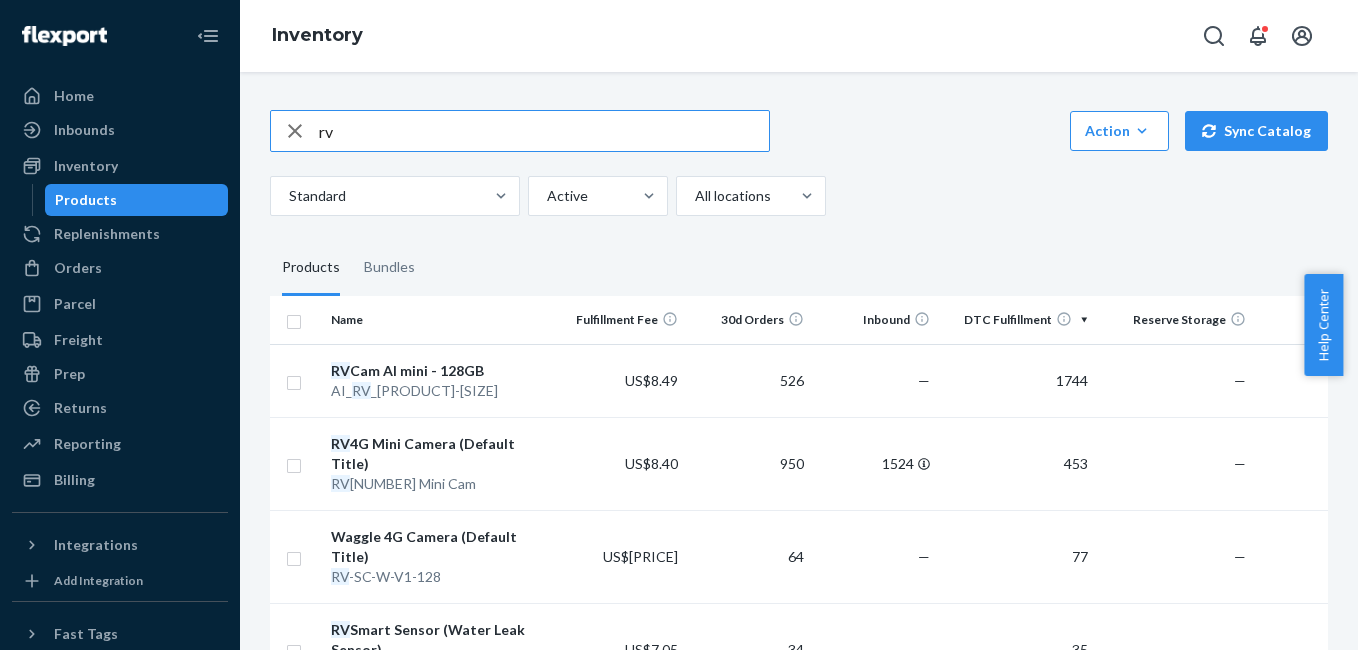 click on "rv" at bounding box center (544, 131) 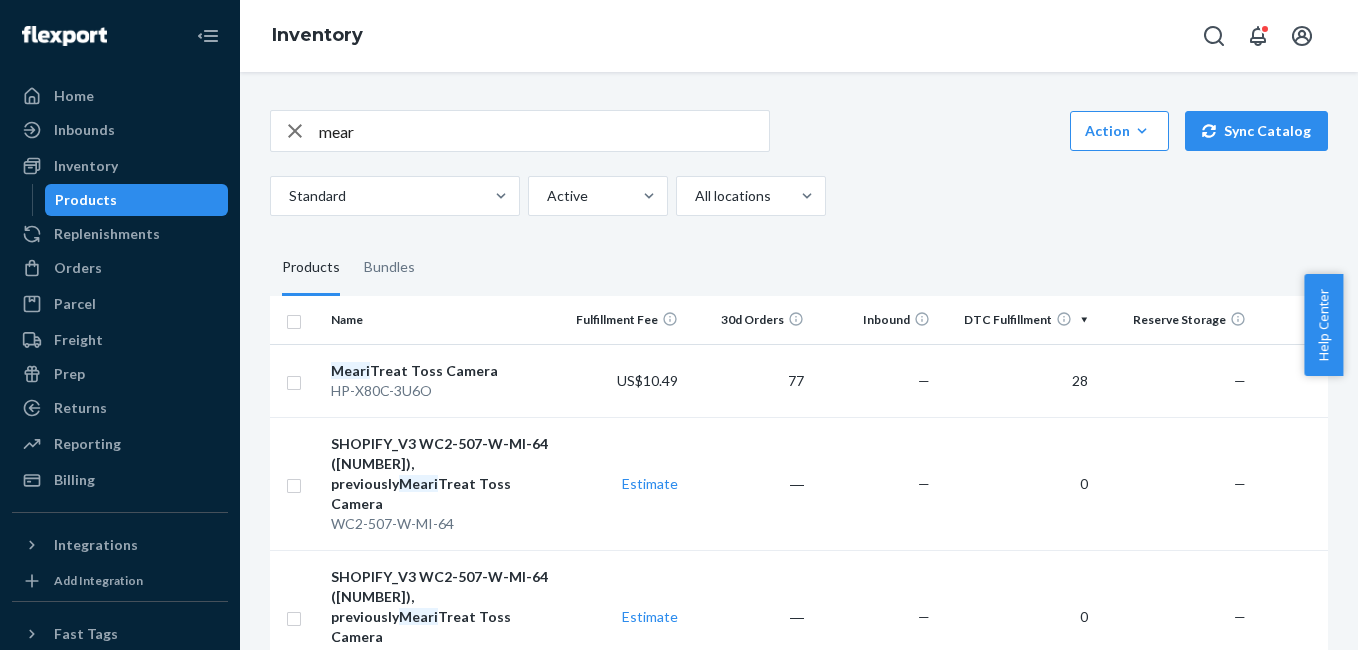 click on "mear" at bounding box center [544, 131] 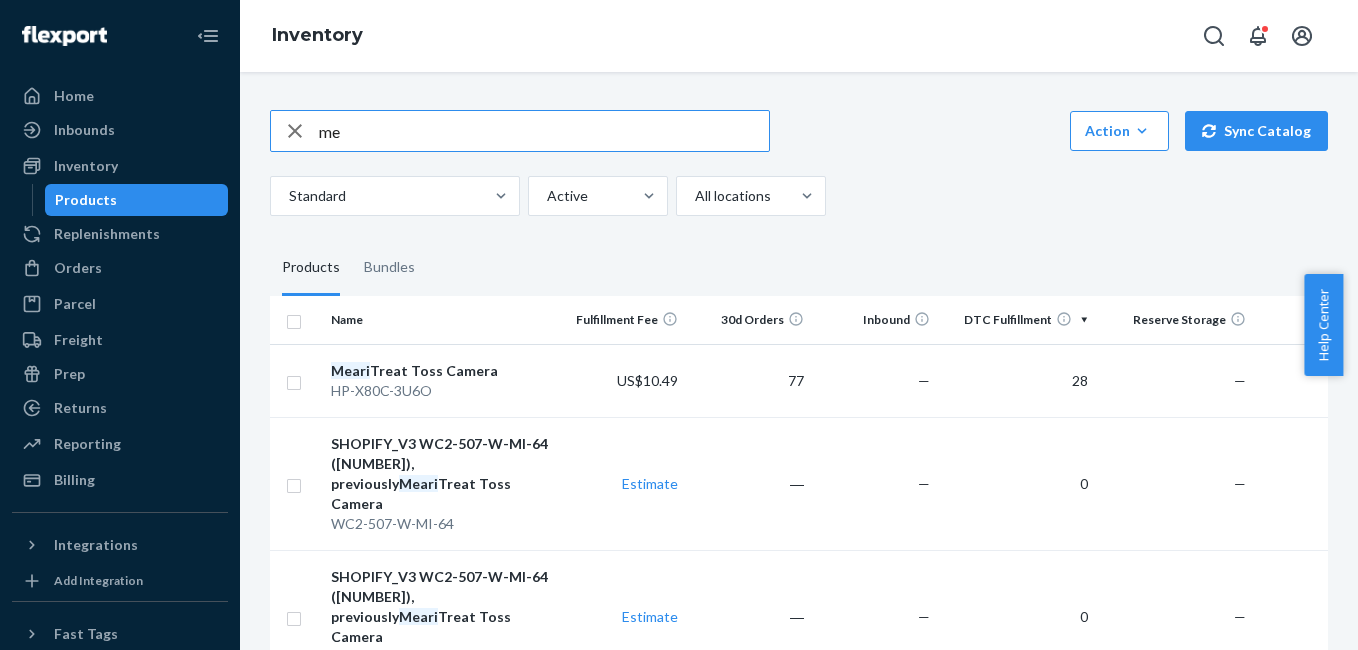 type on "m" 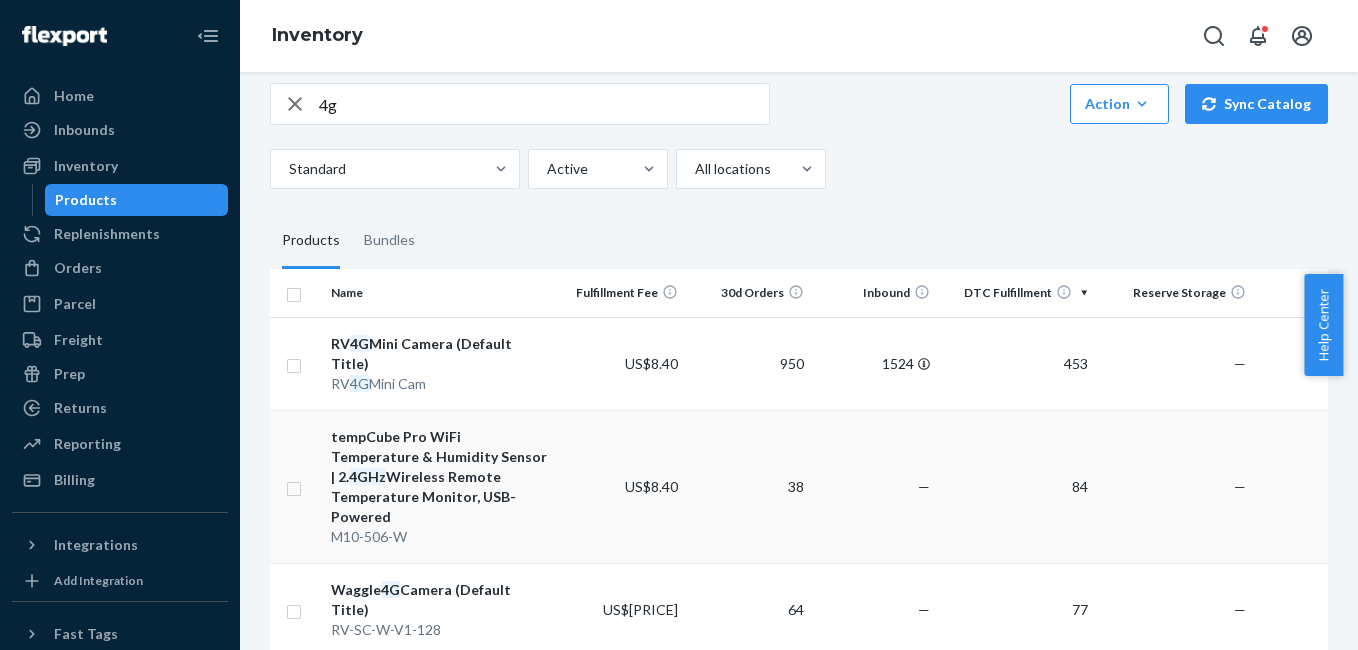 scroll, scrollTop: 0, scrollLeft: 0, axis: both 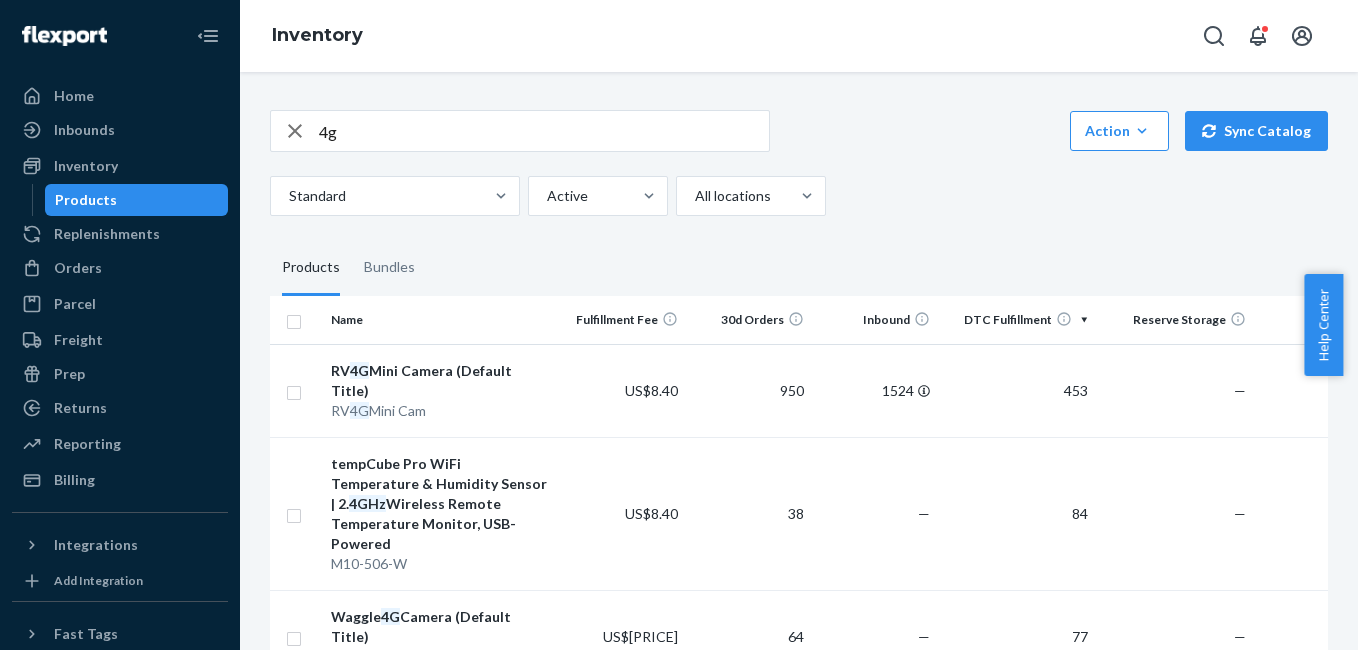 click on "4g" at bounding box center [544, 131] 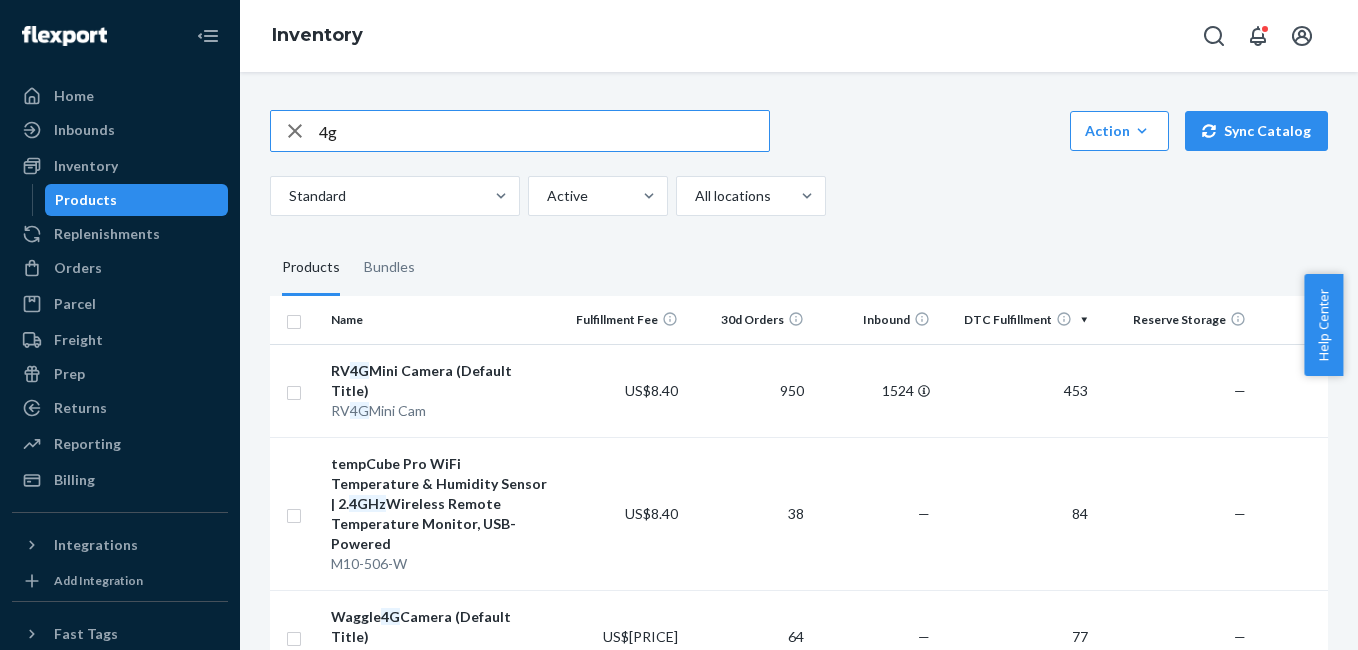 type on "4" 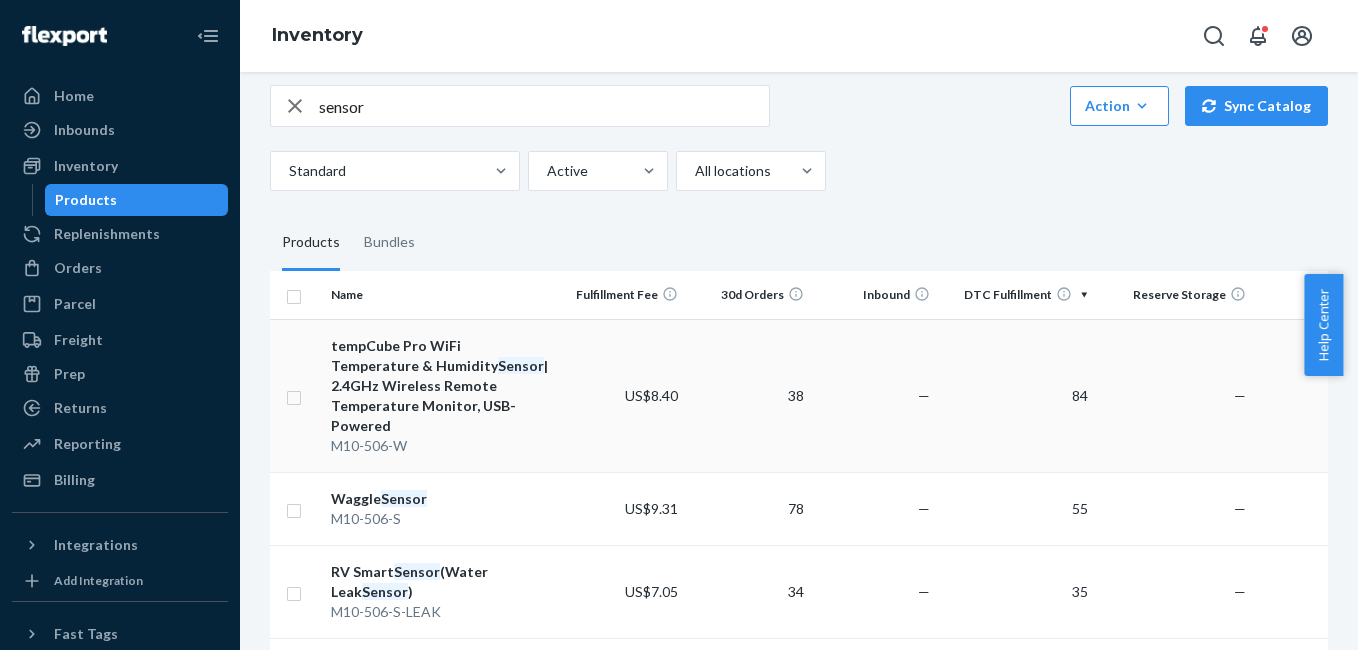 scroll, scrollTop: 0, scrollLeft: 0, axis: both 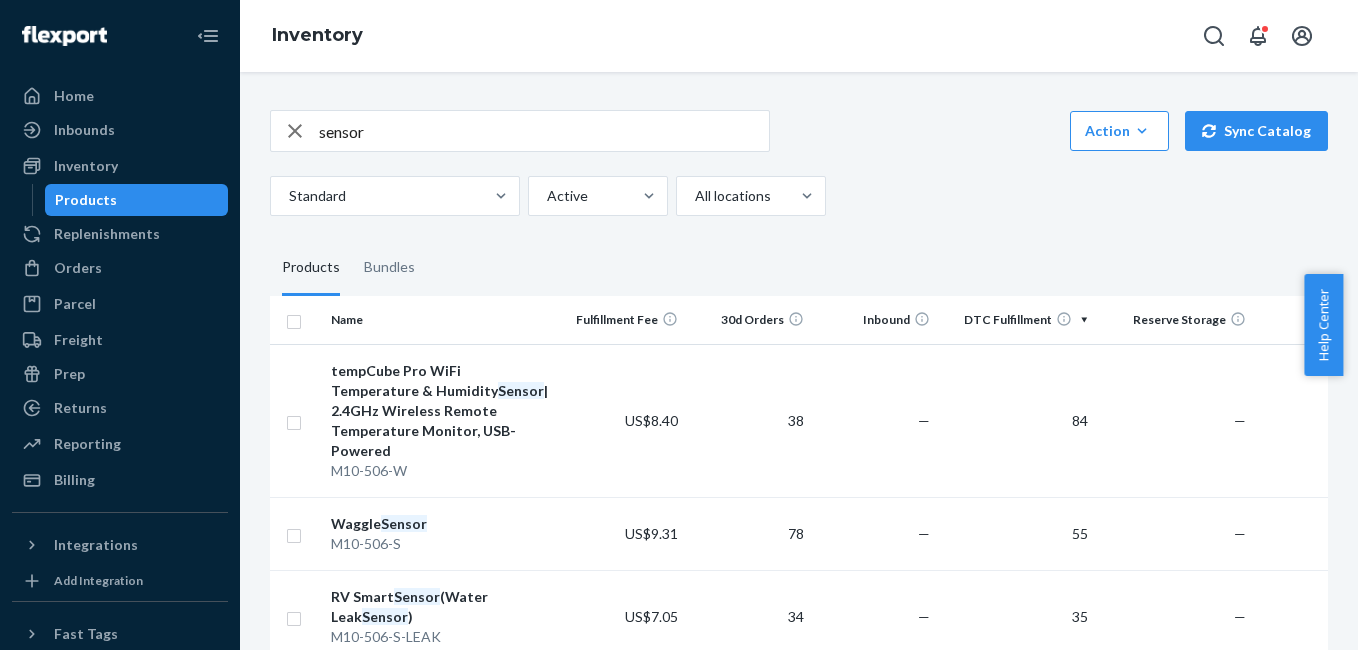 click on "sensor" at bounding box center (544, 131) 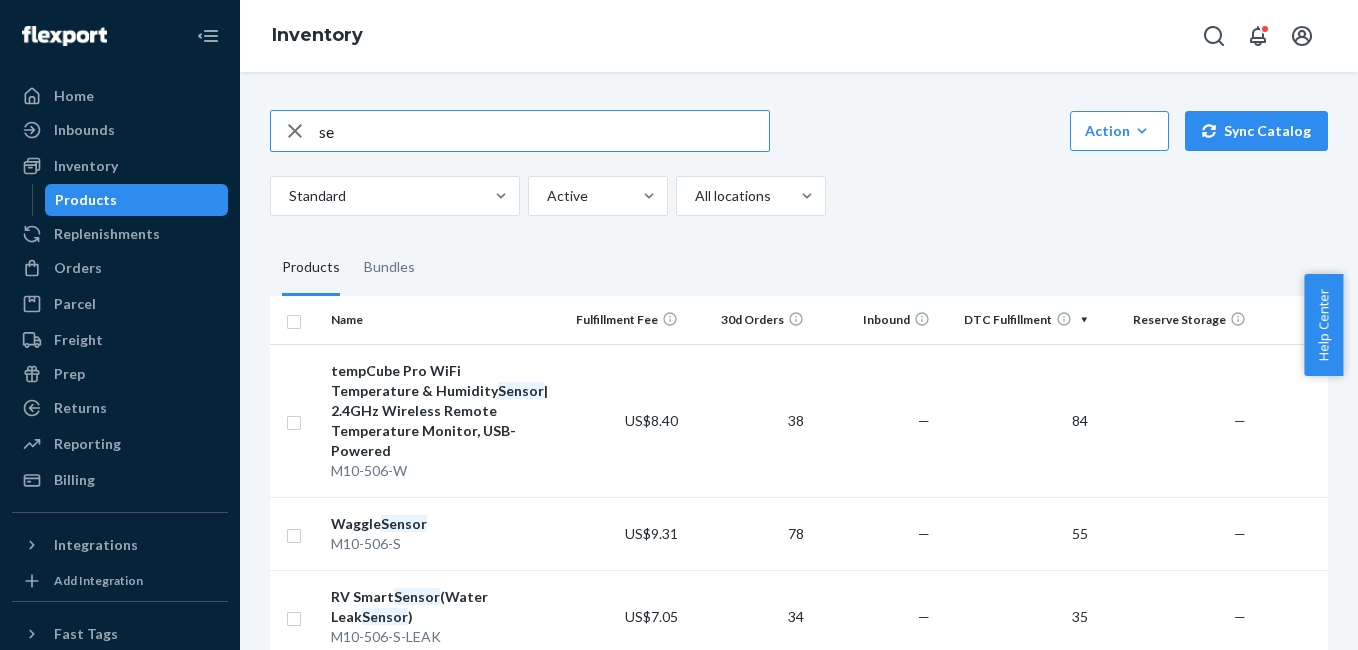 type on "s" 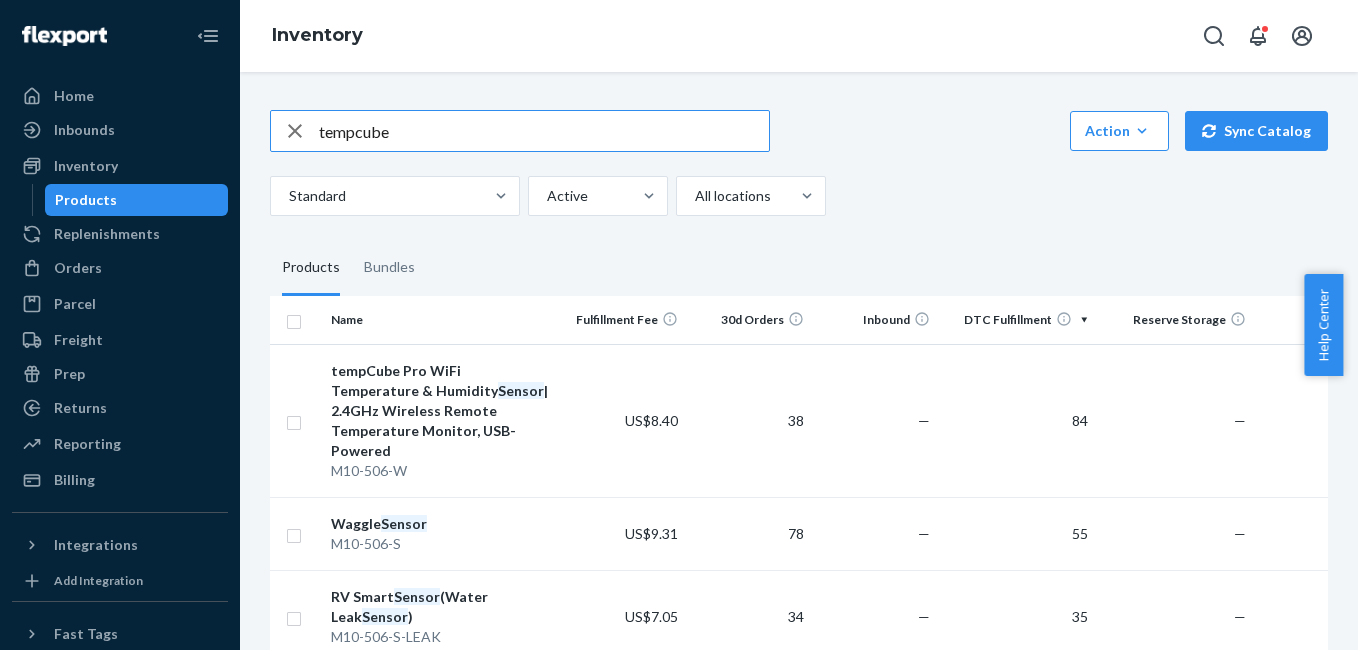 type on "tempcube" 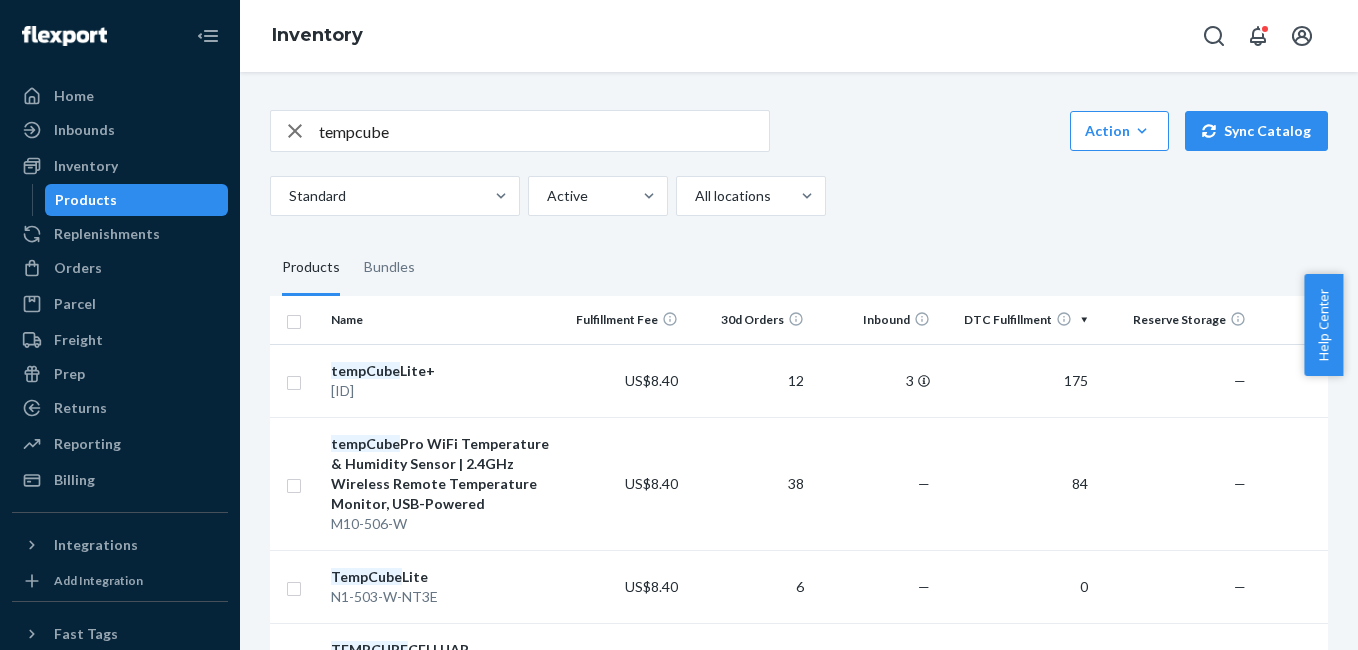click on "tempcube" at bounding box center [544, 131] 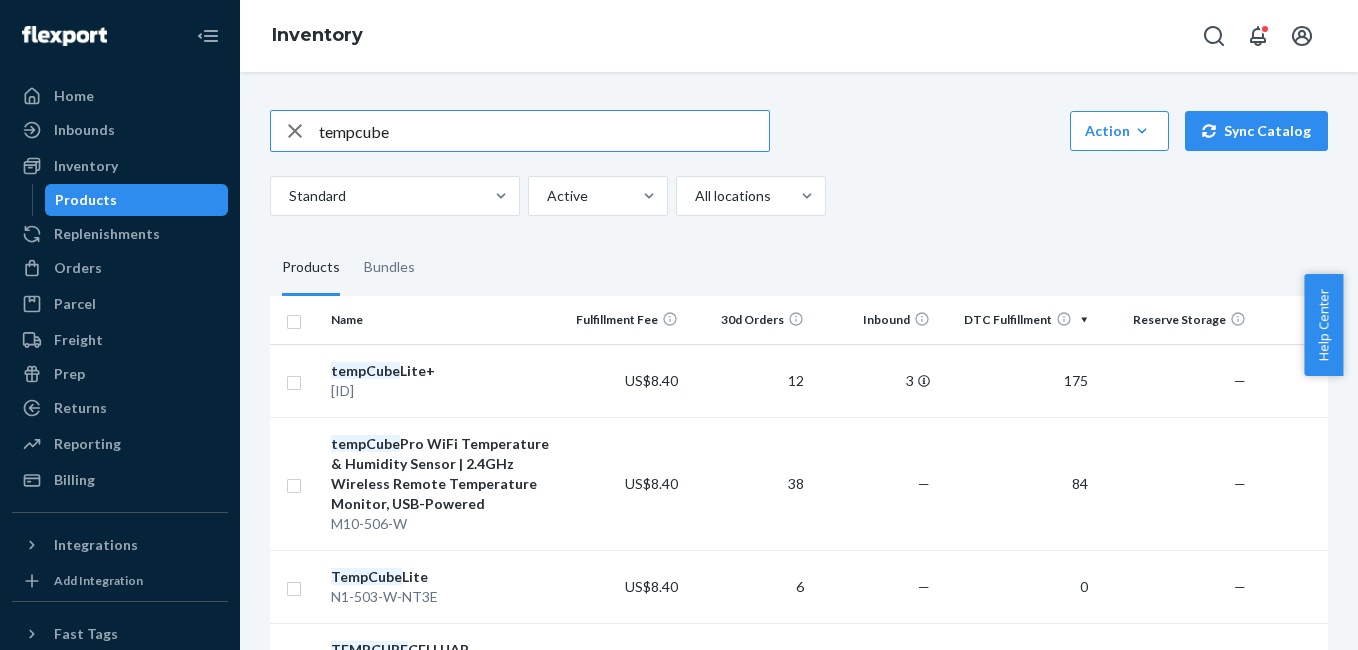 click on "tempcube" at bounding box center (544, 131) 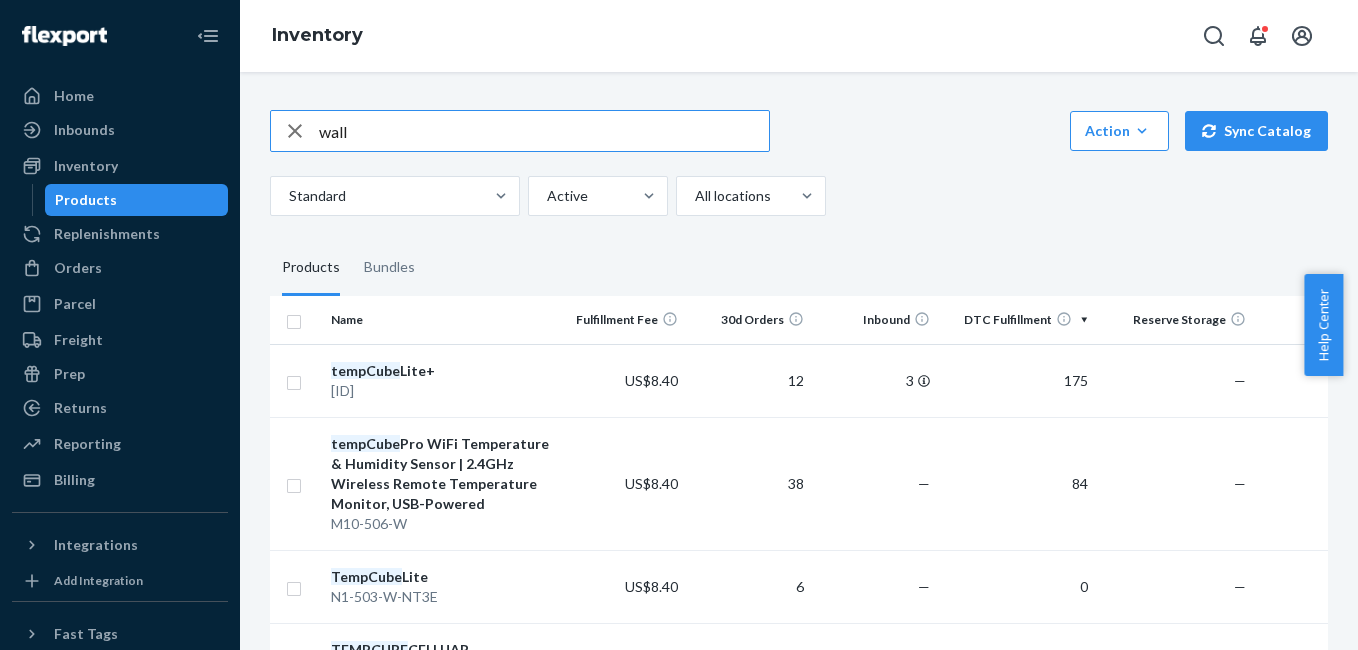 type on "wall" 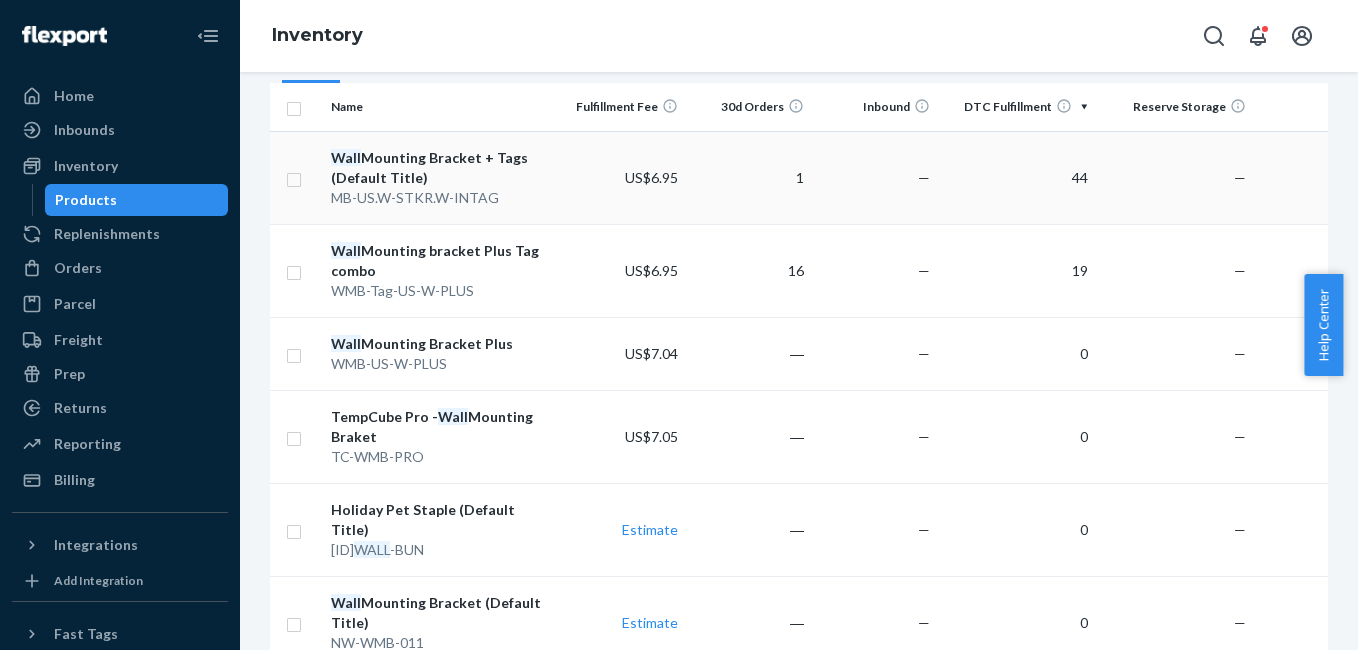 scroll, scrollTop: 0, scrollLeft: 0, axis: both 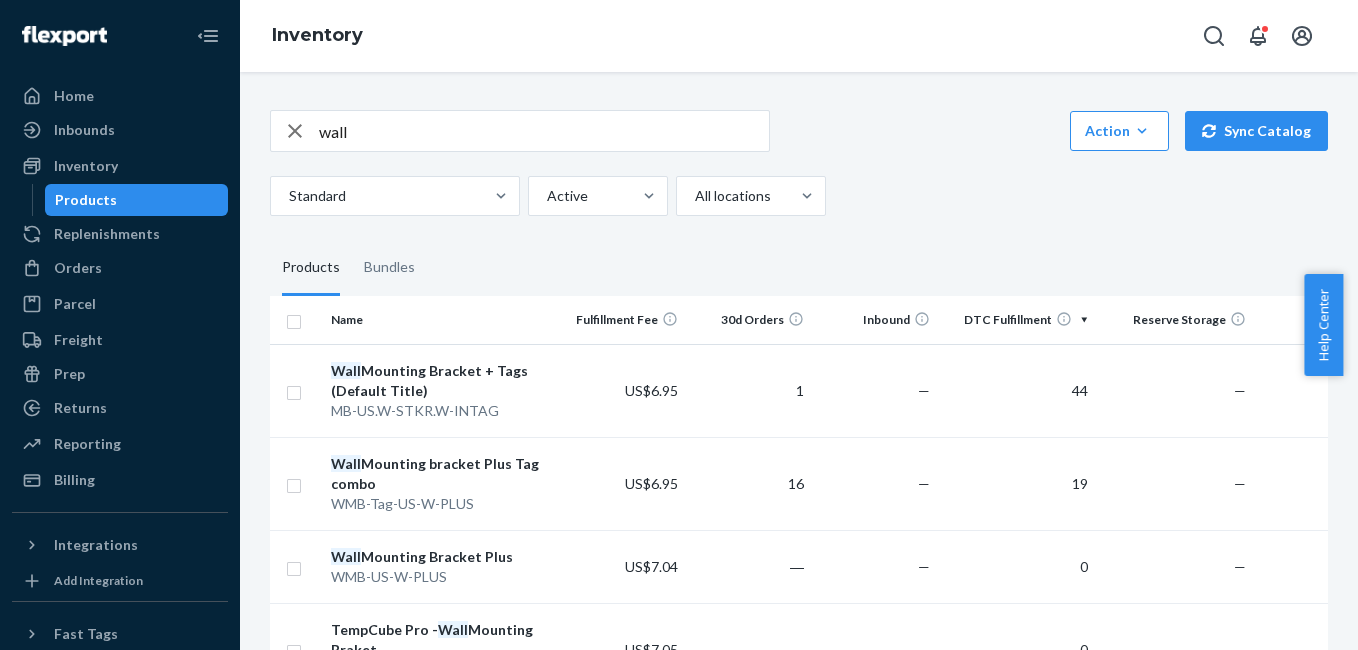 click on "wall" at bounding box center (544, 131) 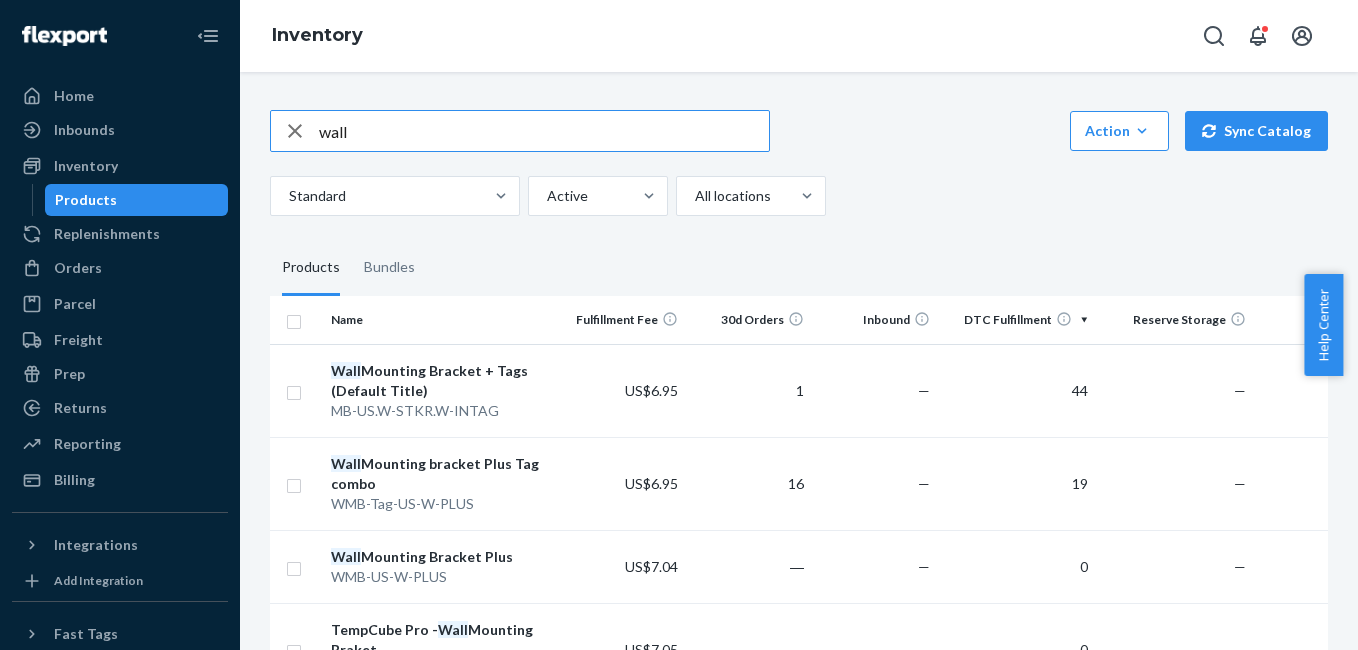 click on "wall" at bounding box center [544, 131] 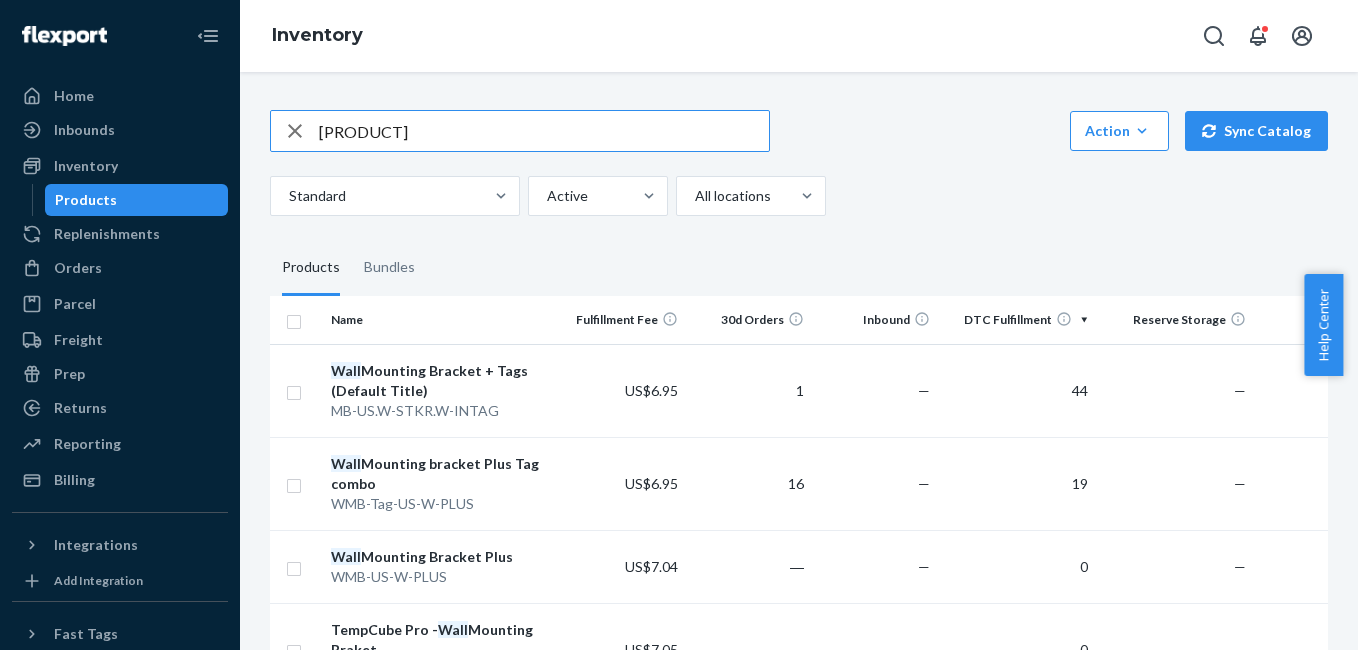 type on "[PRODUCT]" 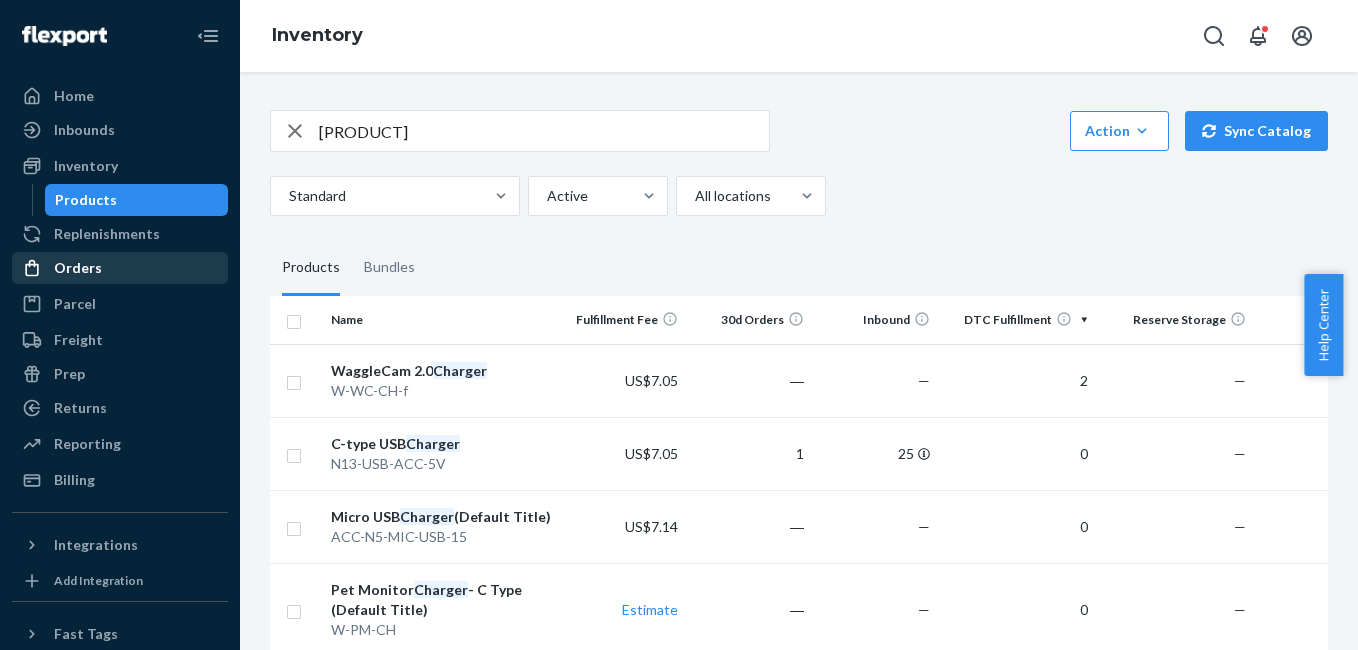 click on "Orders" at bounding box center (120, 268) 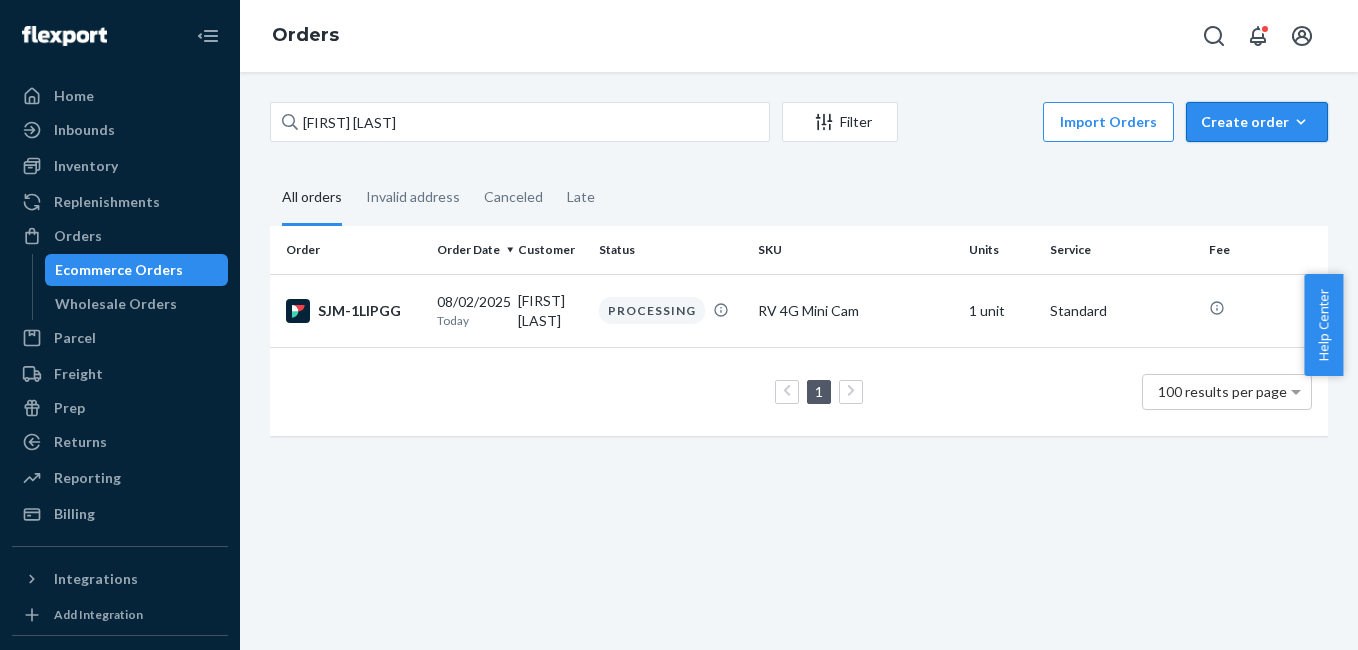 click on "Create order" at bounding box center [1257, 122] 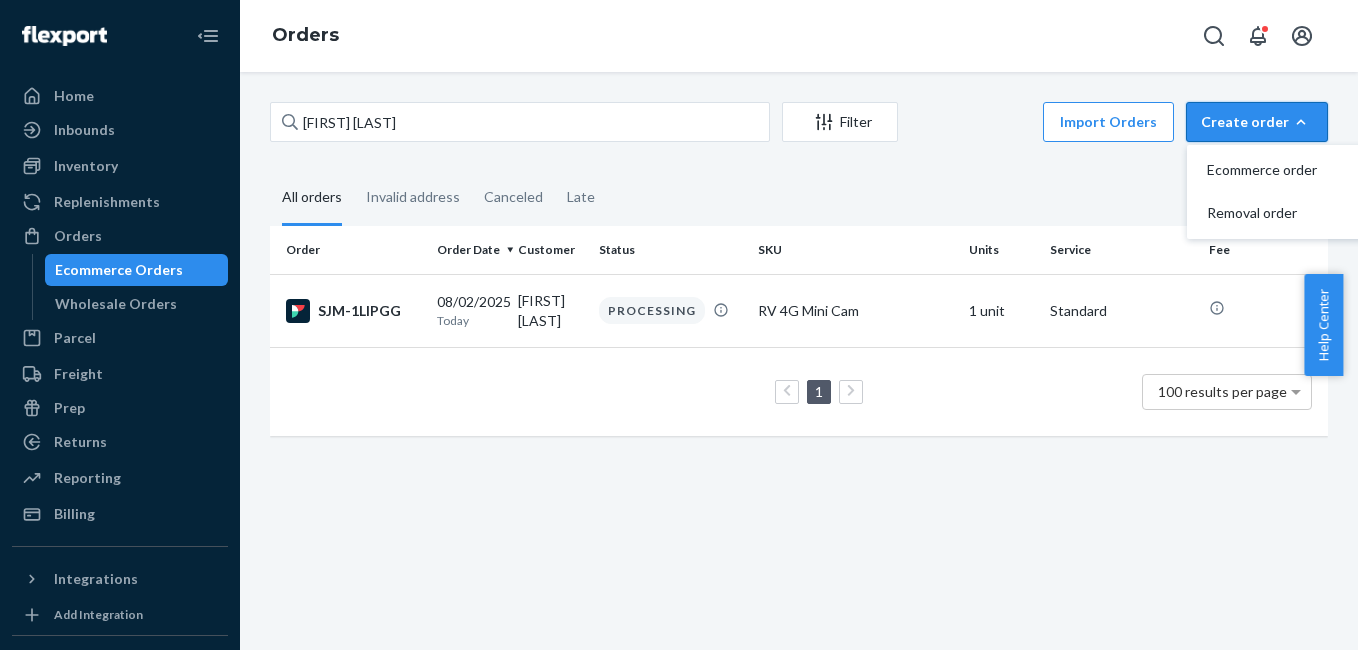 click on "Create order" at bounding box center (1257, 122) 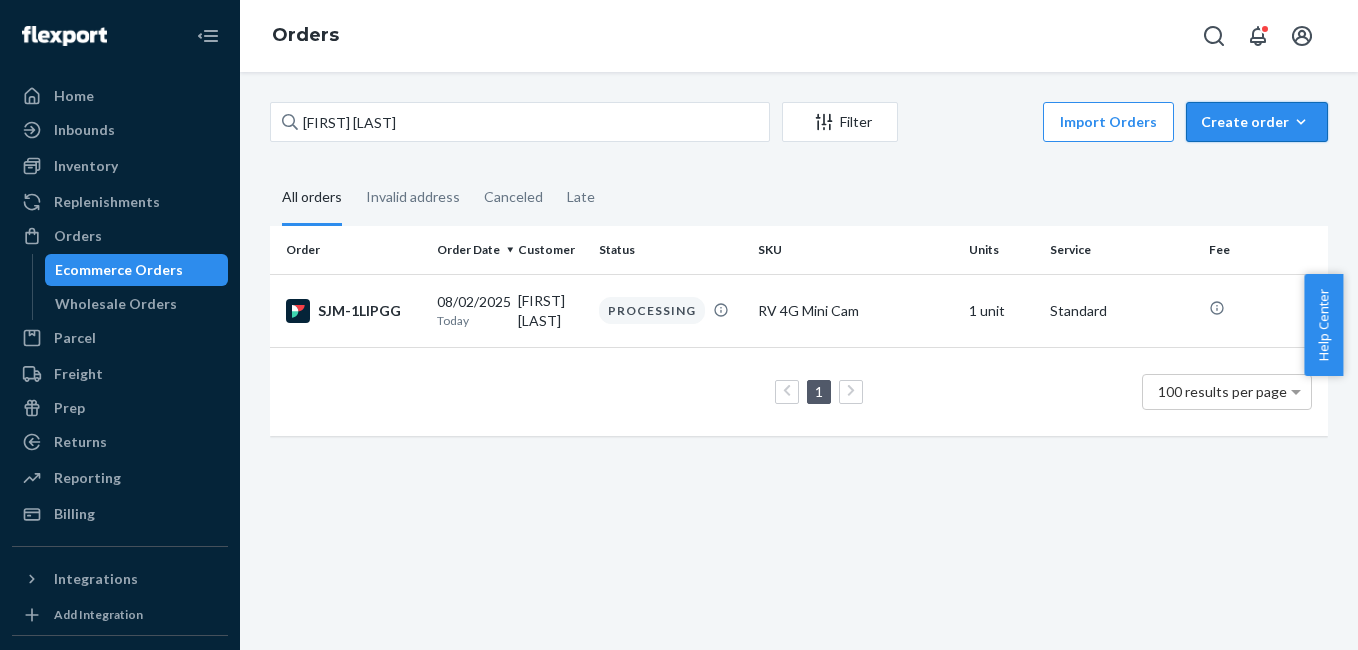 click on "Create order Ecommerce order Removal order" at bounding box center [1257, 122] 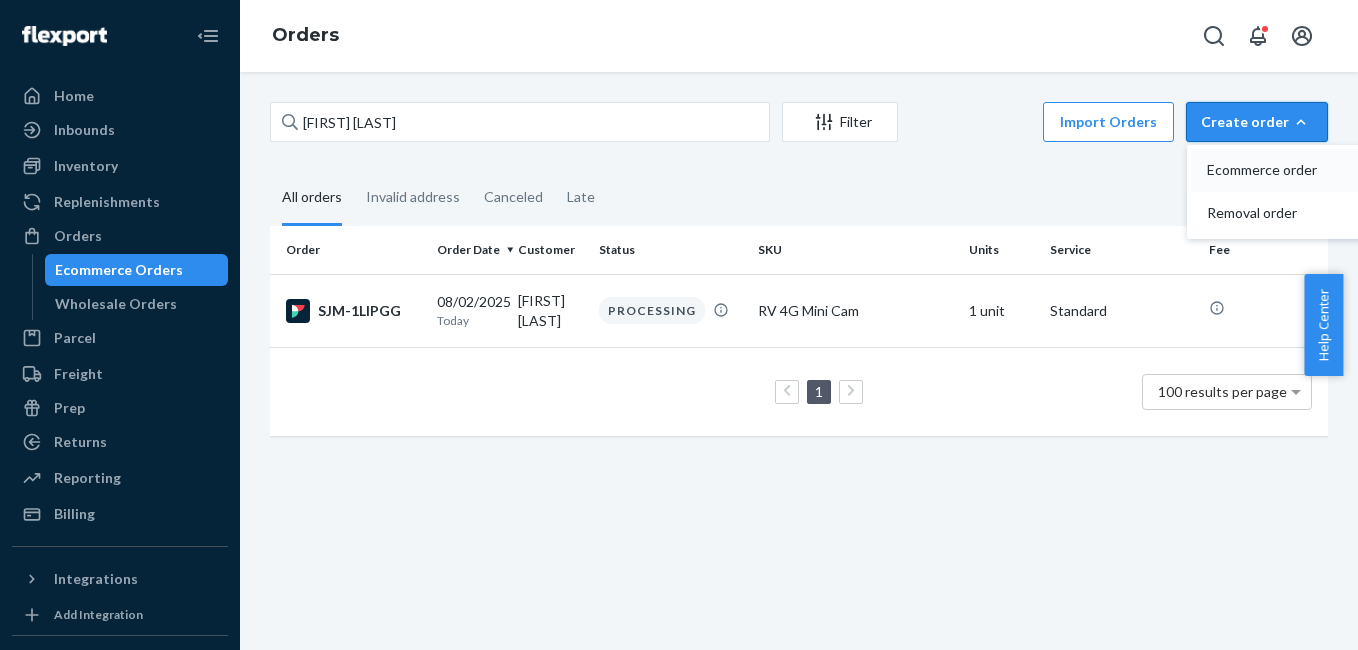 click on "Ecommerce order" at bounding box center (1269, 170) 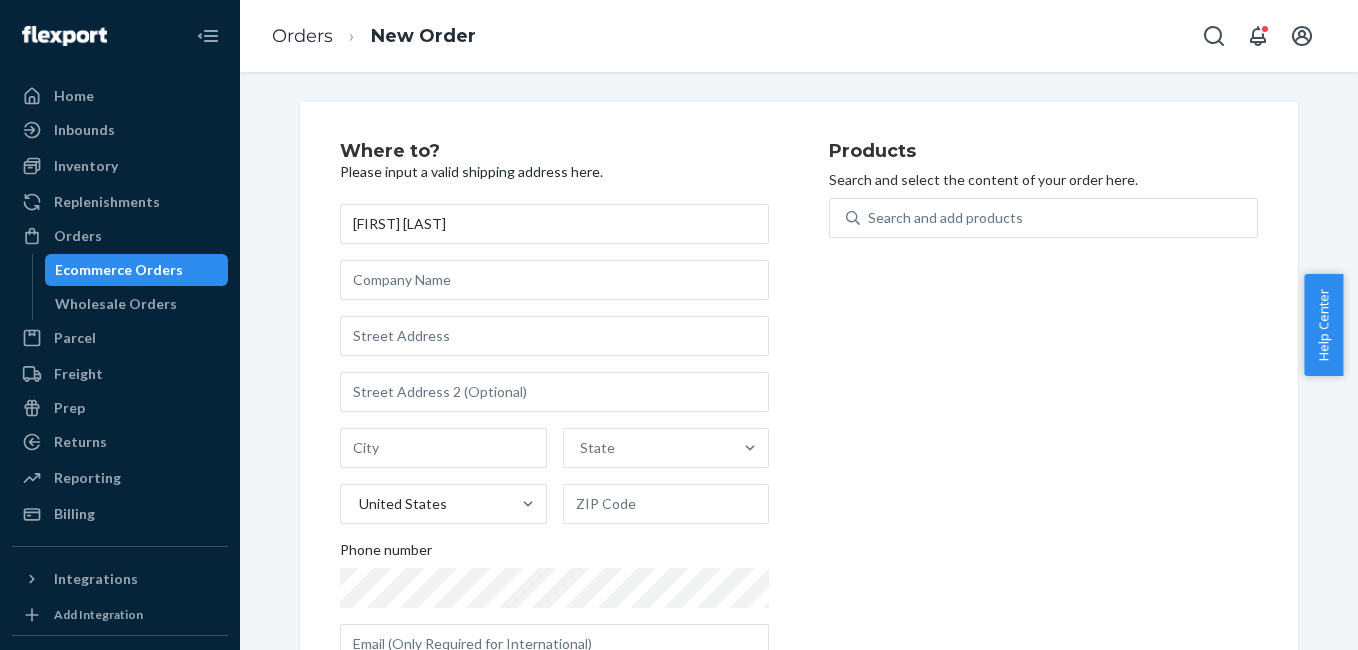 type on "[FIRST] [LAST]" 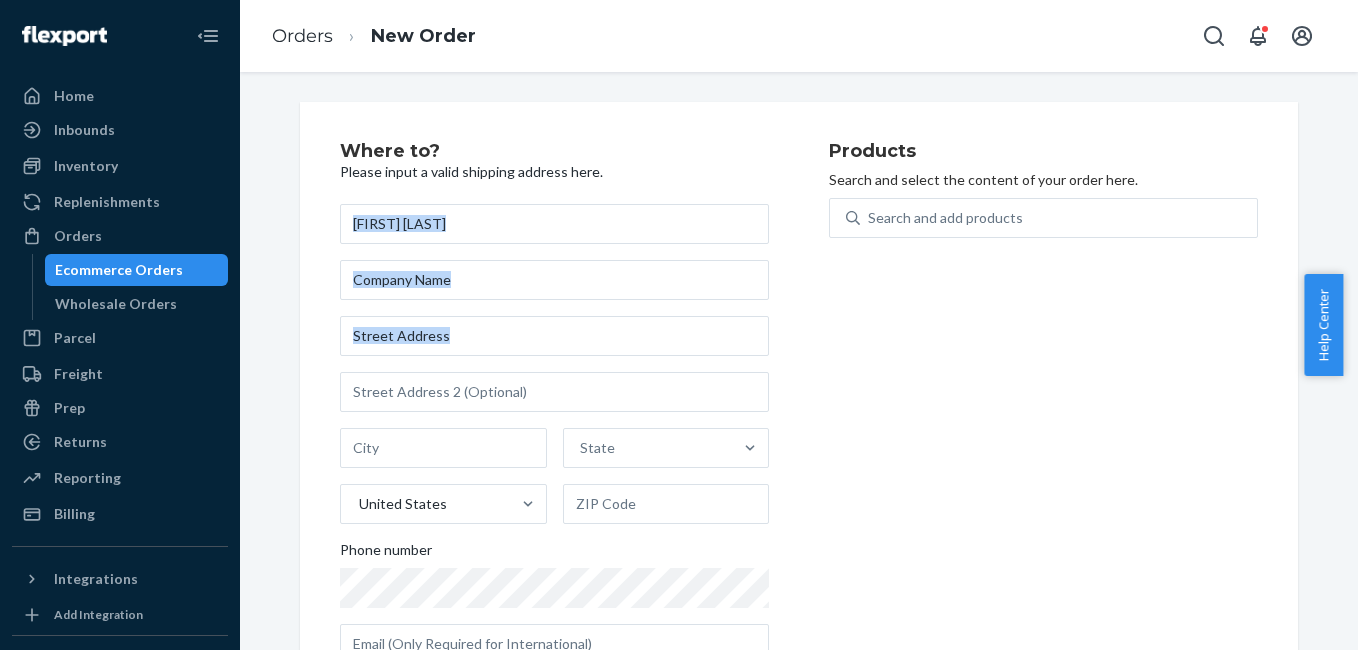click on "[FIRST] [LAST] State United States Phone number" at bounding box center [554, 434] 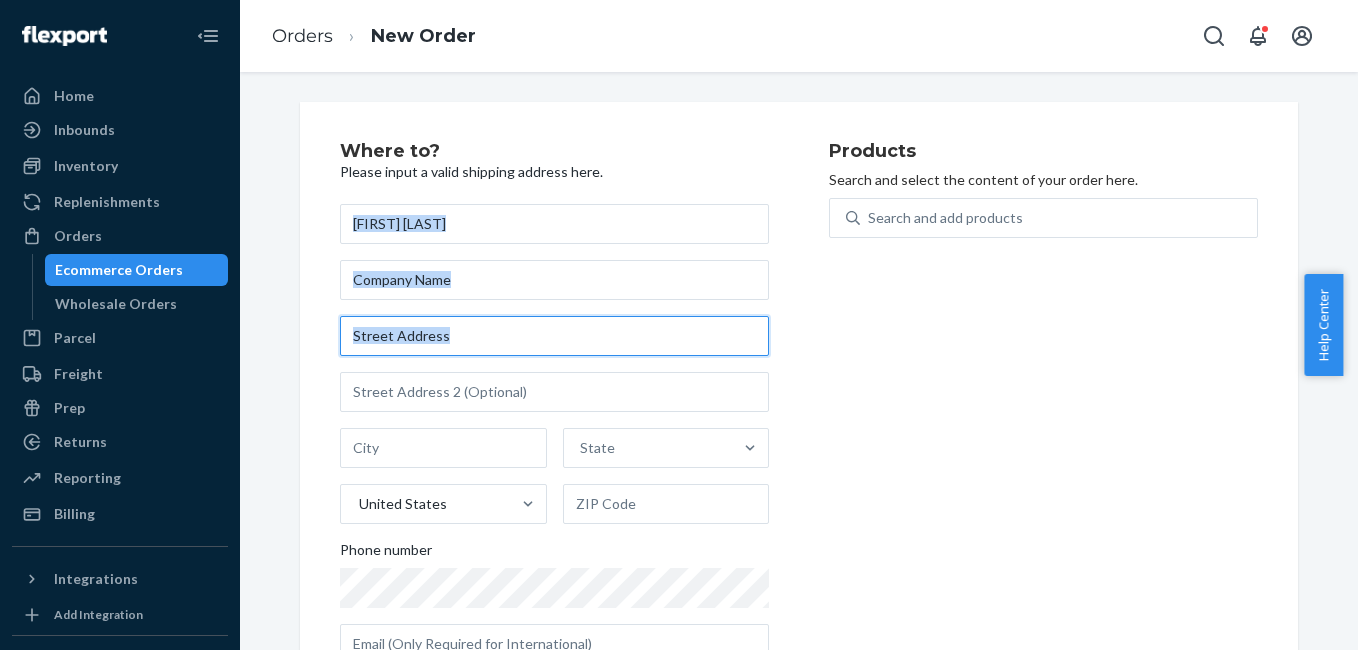 click at bounding box center (554, 336) 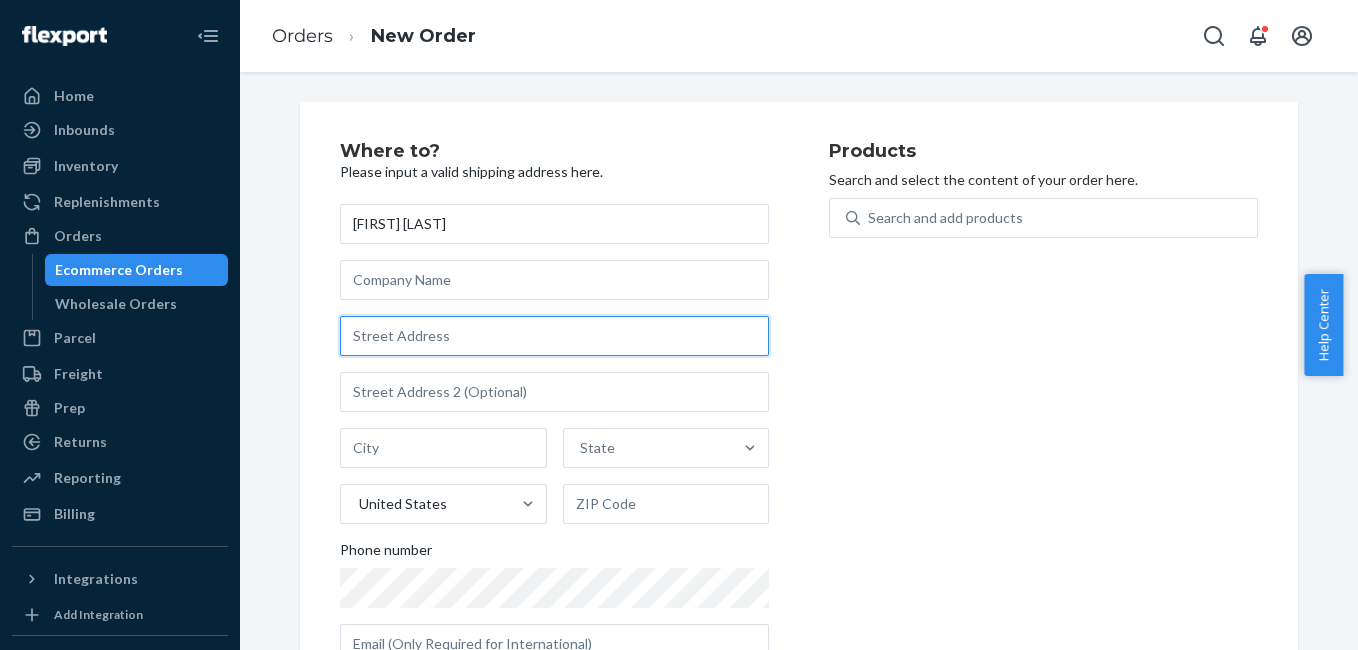 paste on "[NUMBER] [STREET] [CITY] [STATE] [POSTAL_CODE]" 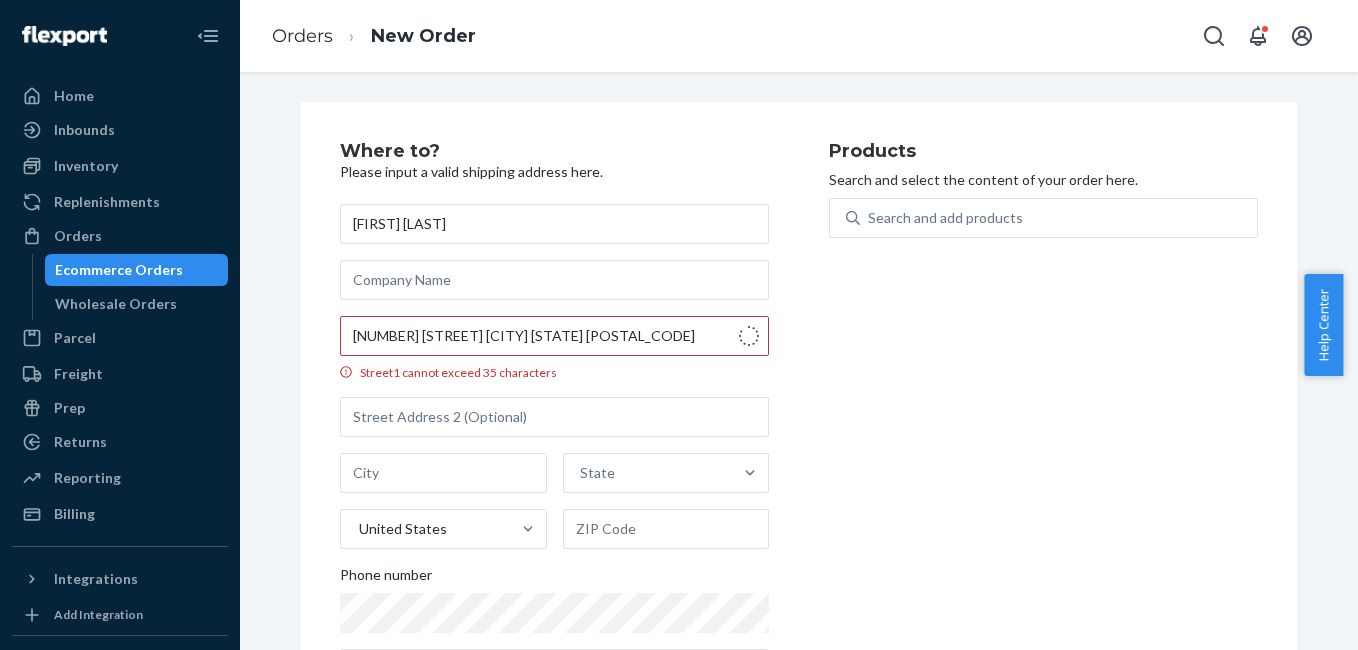 type on "[NUMBER] [STREET]" 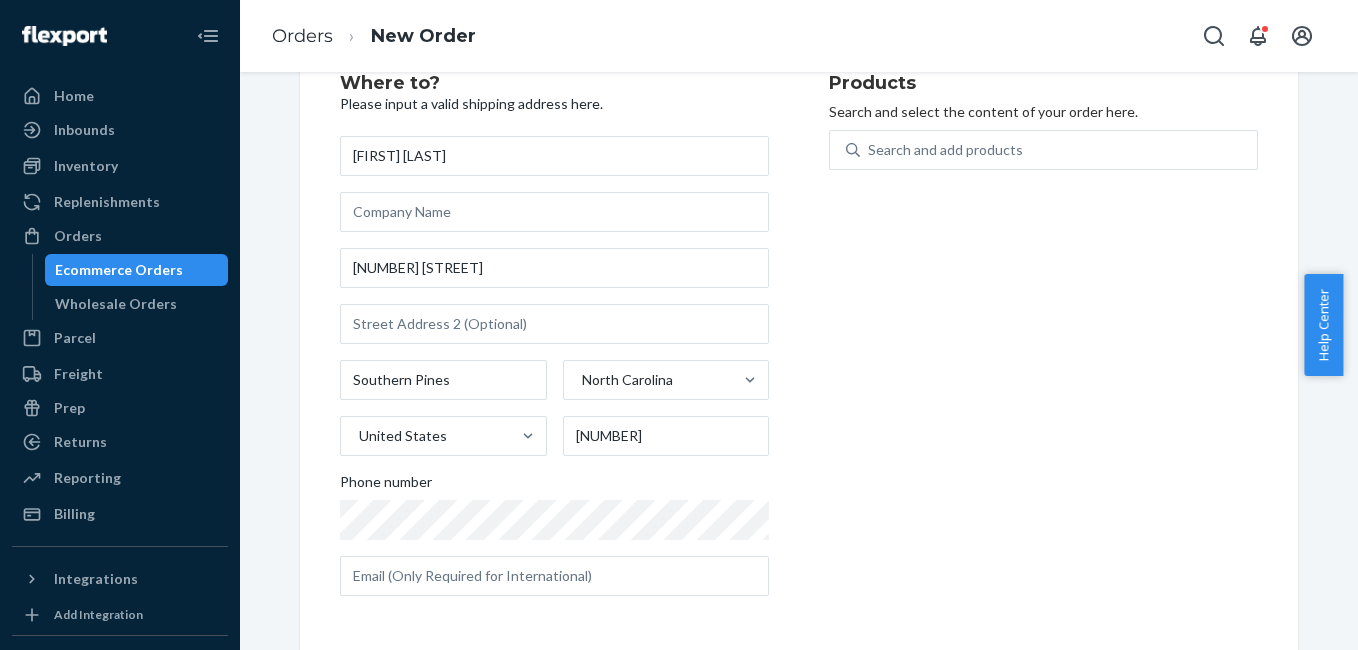 scroll, scrollTop: 70, scrollLeft: 0, axis: vertical 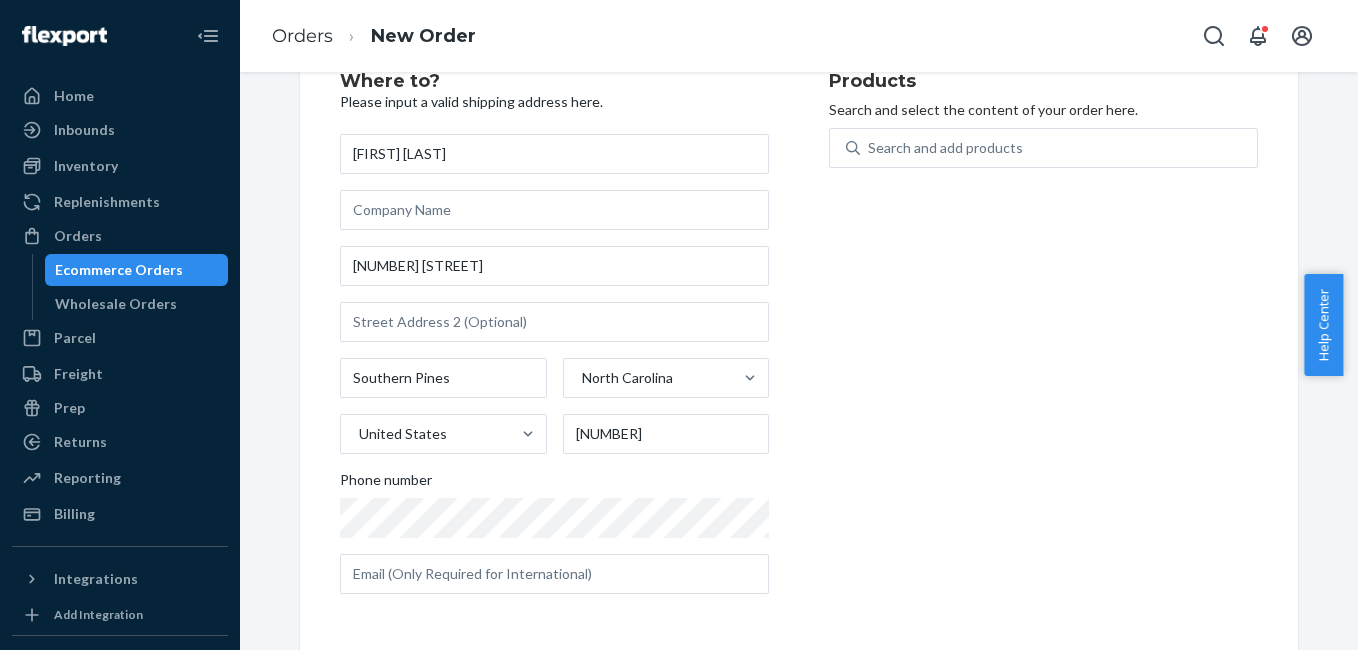 click on "Phone number" at bounding box center [554, 484] 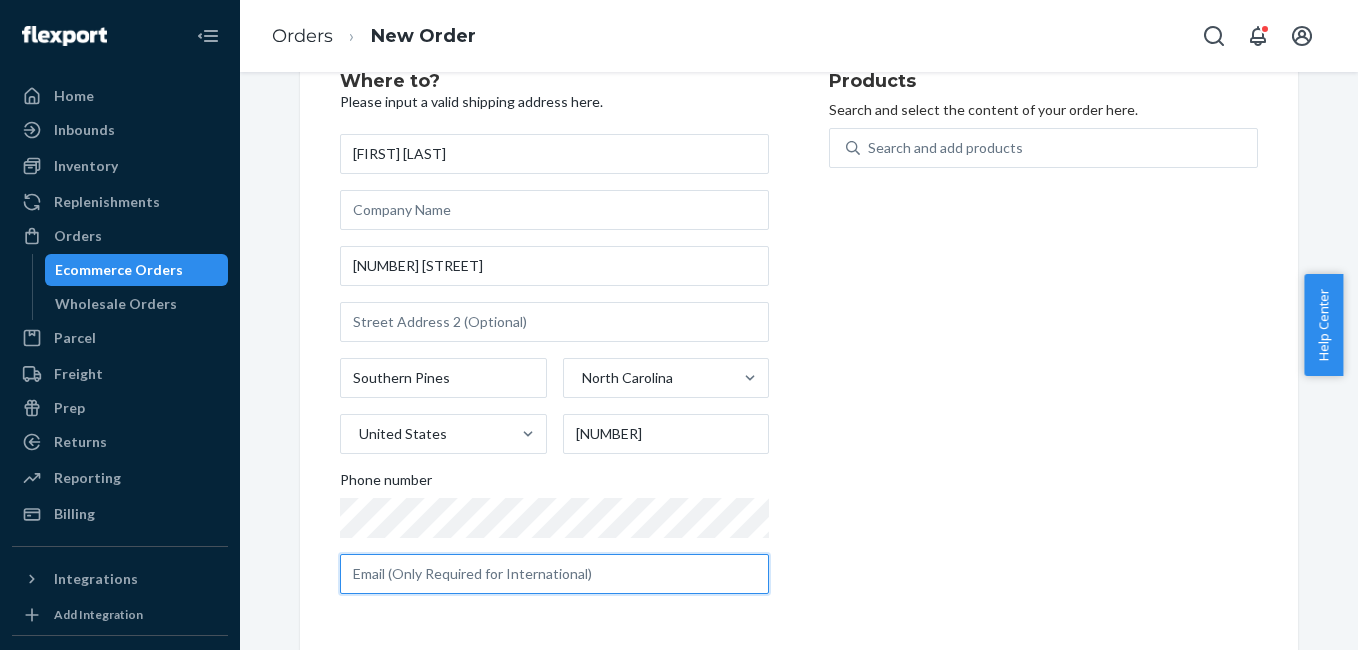 click at bounding box center [554, 574] 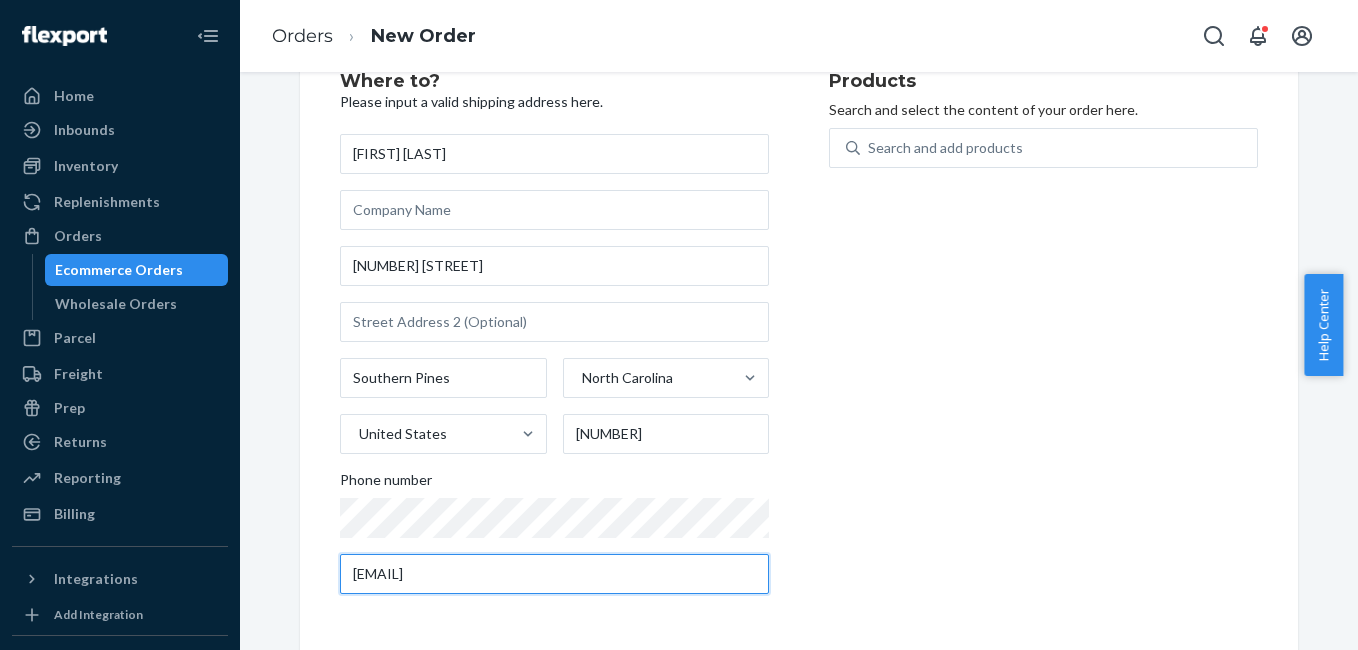 type on "[EMAIL]" 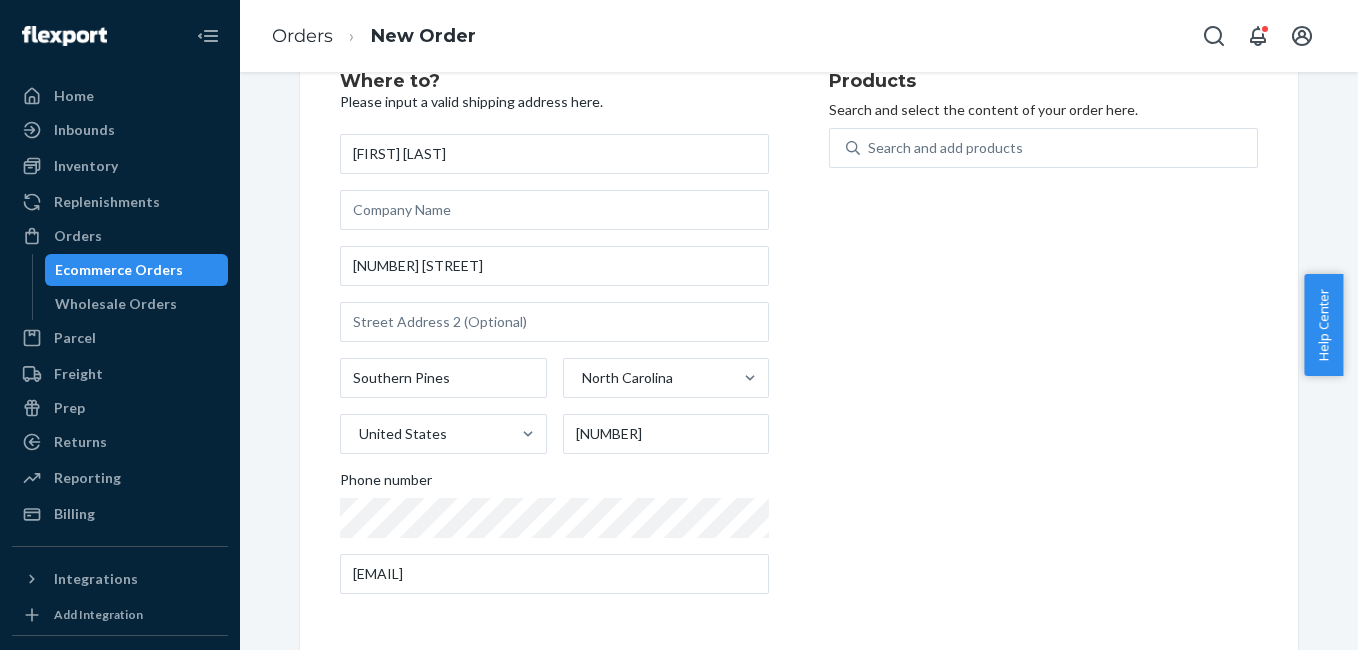 click on "Products Search and select the content of your order here. Search and add products" at bounding box center (1043, 341) 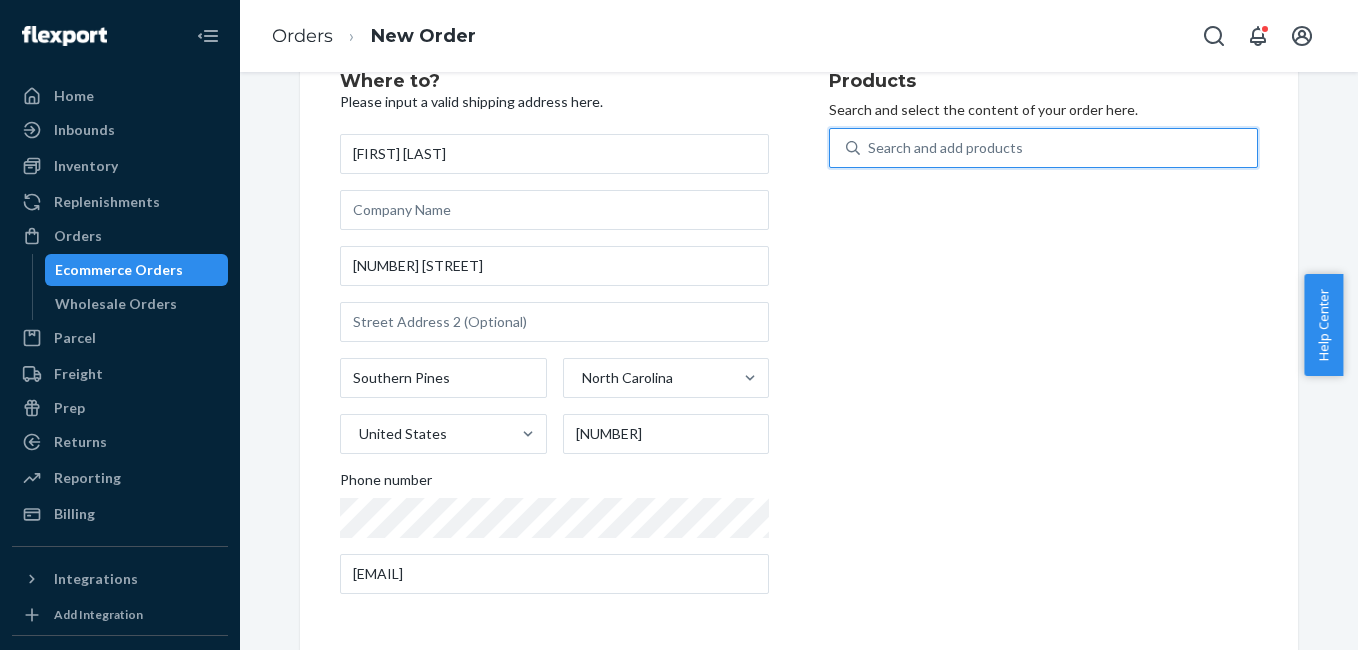 click on "Search and add products" at bounding box center [1058, 148] 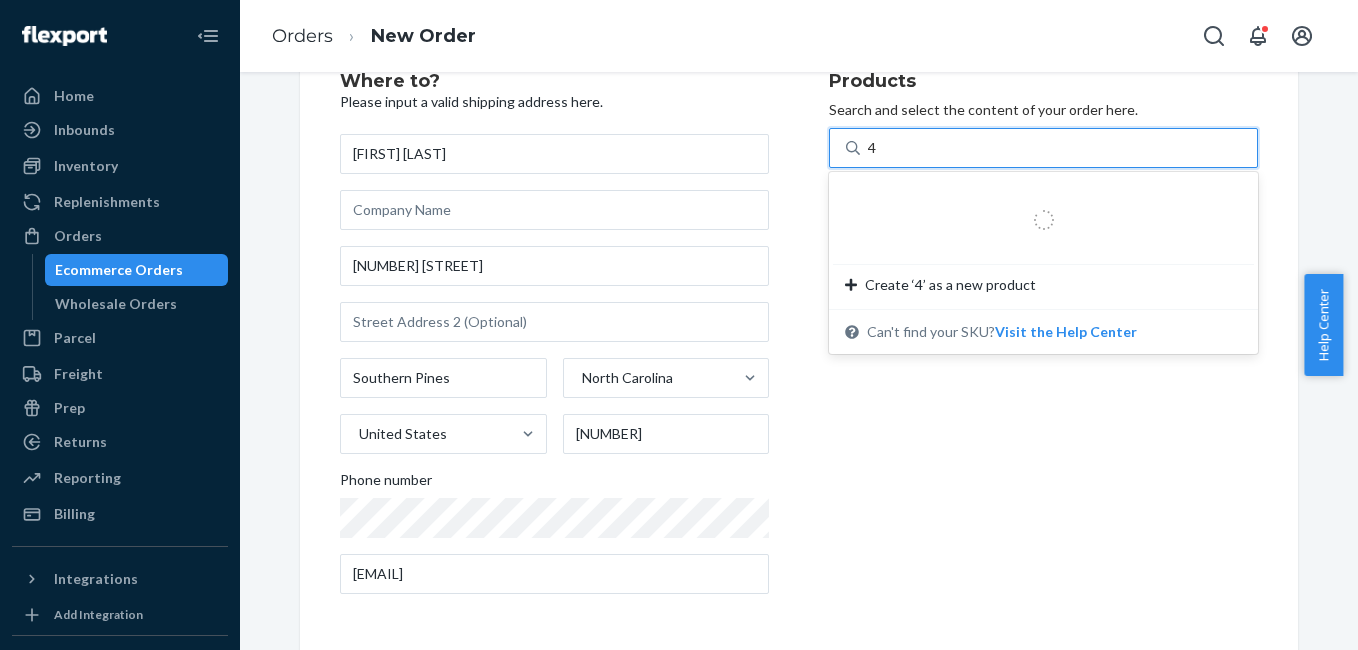 type on "4g" 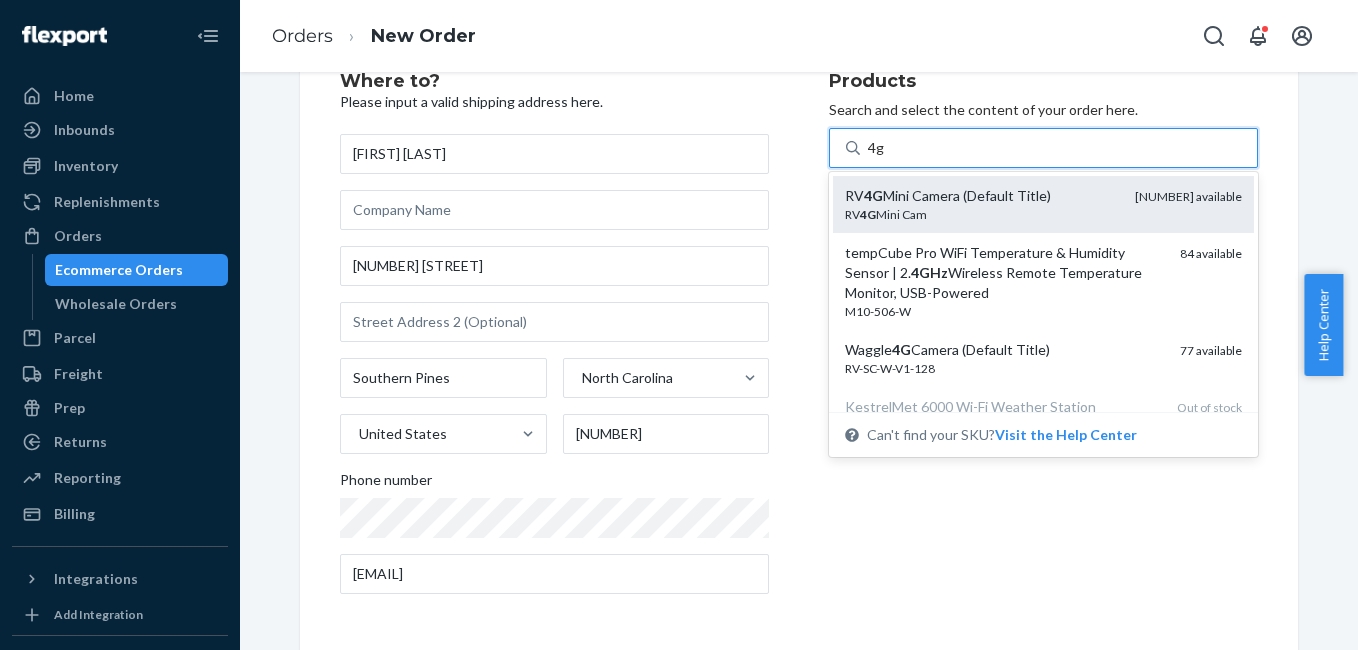 click on "RV  4G  Mini Camera (Default Title)" at bounding box center (982, 196) 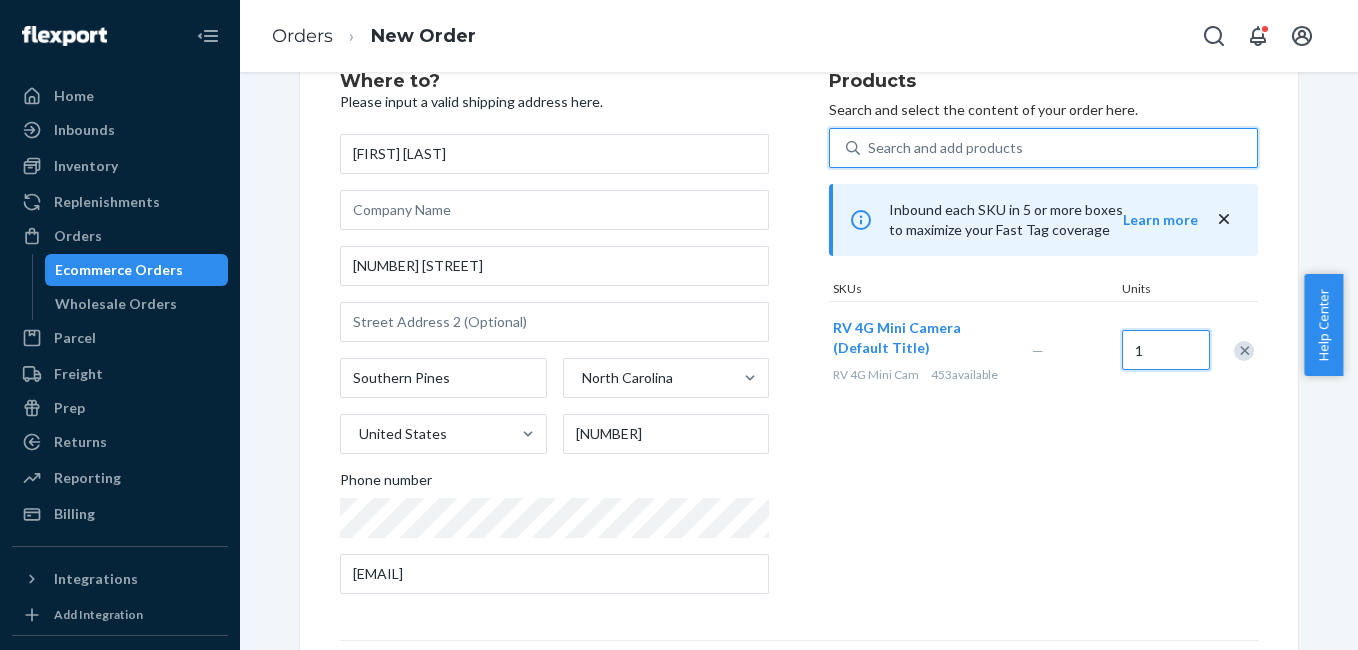 click on "1" at bounding box center [1166, 350] 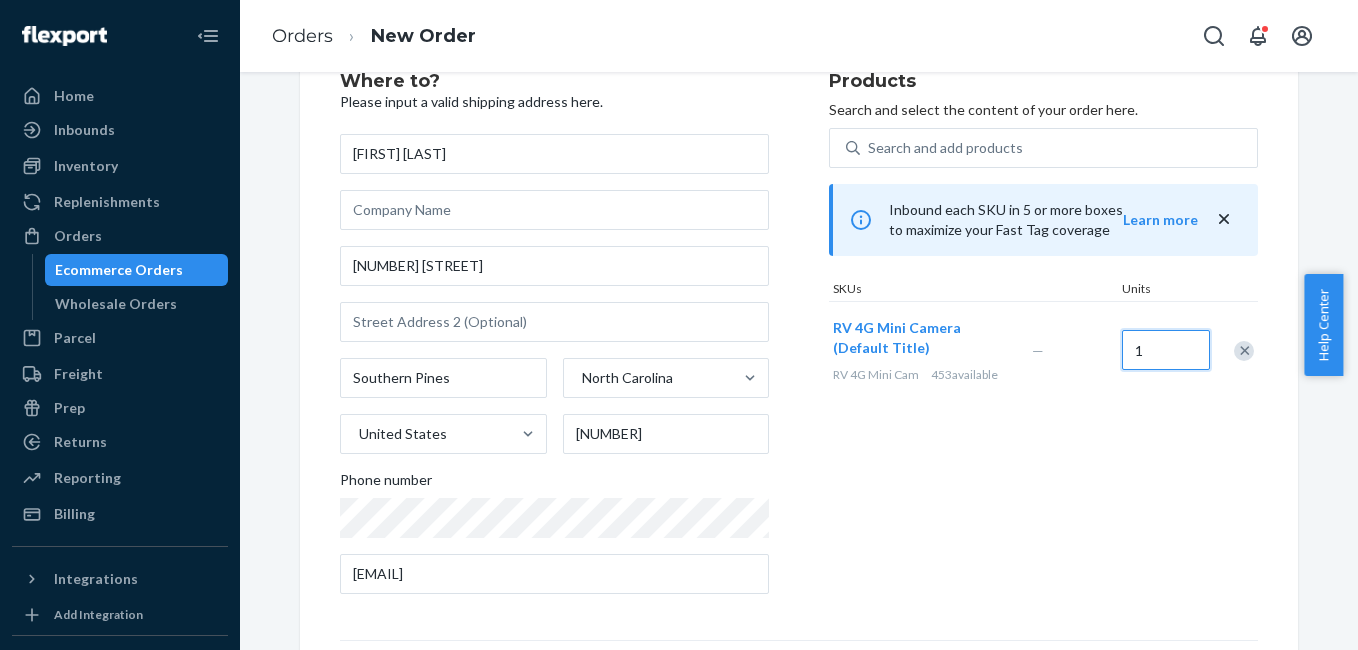 click on "1" at bounding box center [1166, 350] 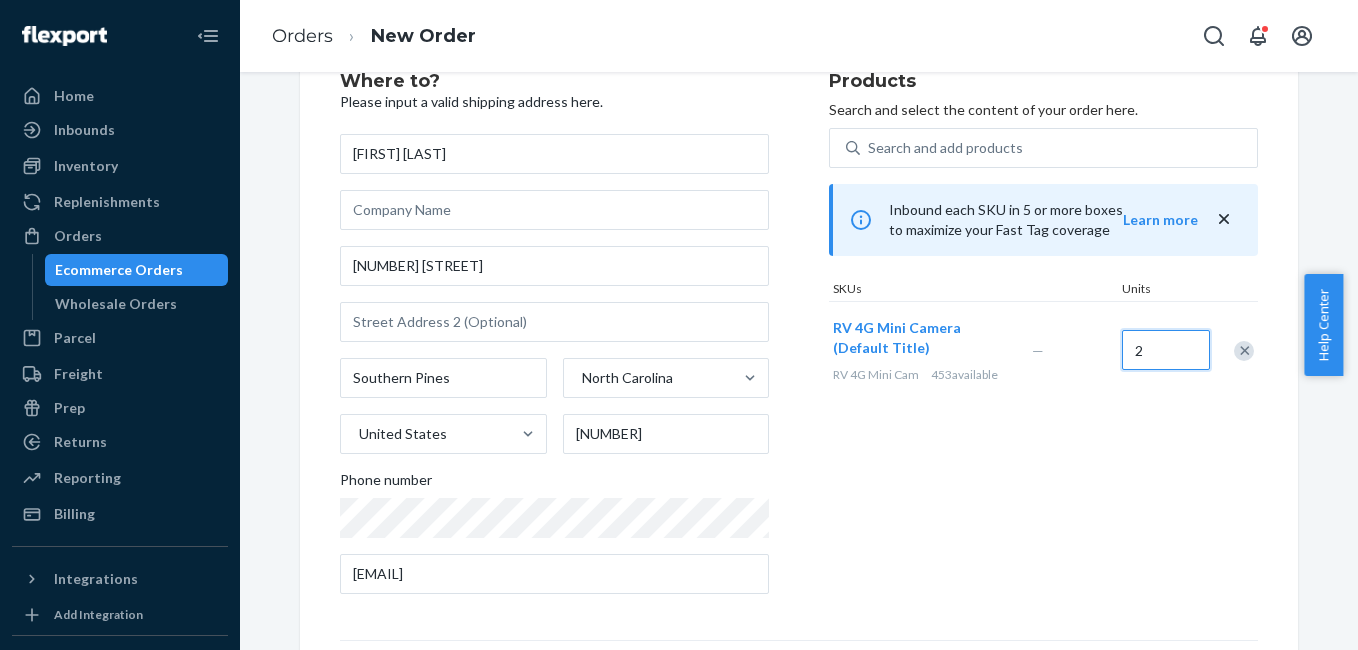 type on "2" 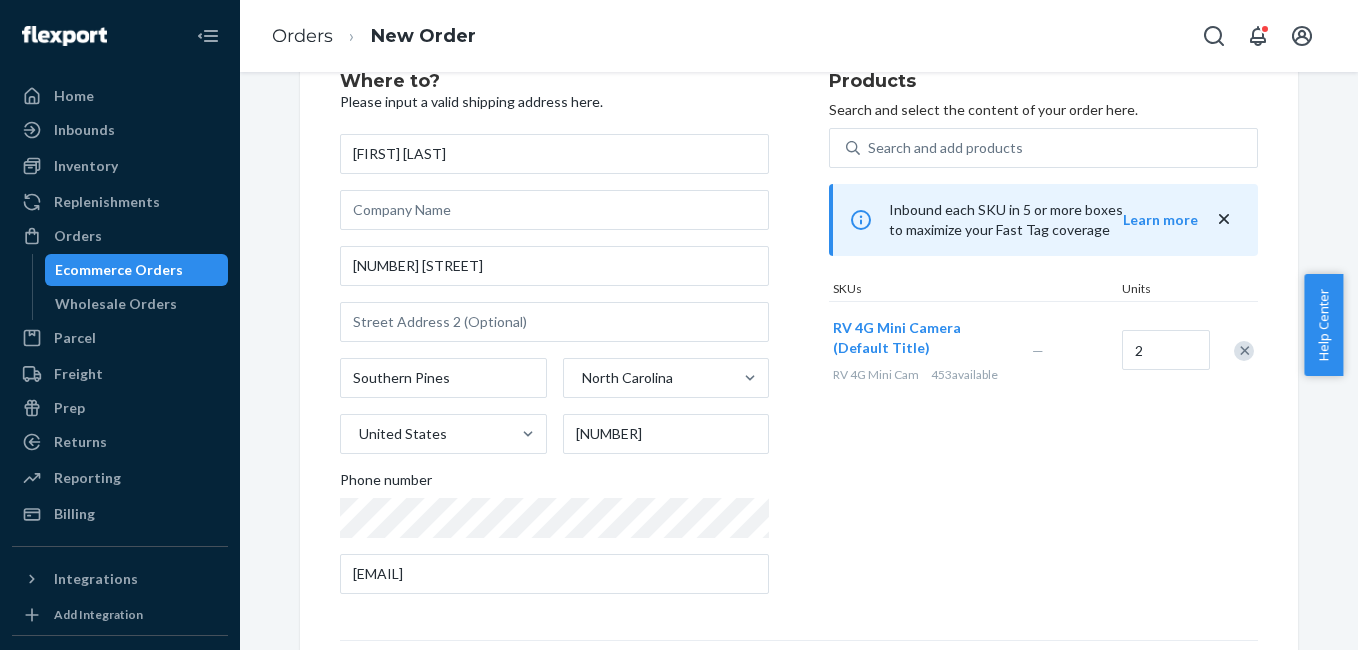 click on "Products Search and select the content of your order here. Search and add products Inbound each SKU in 5 or more boxes to maximize your Fast Tag coverage Learn more SKUs Units RV 4G Mini Camera (Default Title) RV 4G Mini Cam 453 available — 2" at bounding box center [1043, 341] 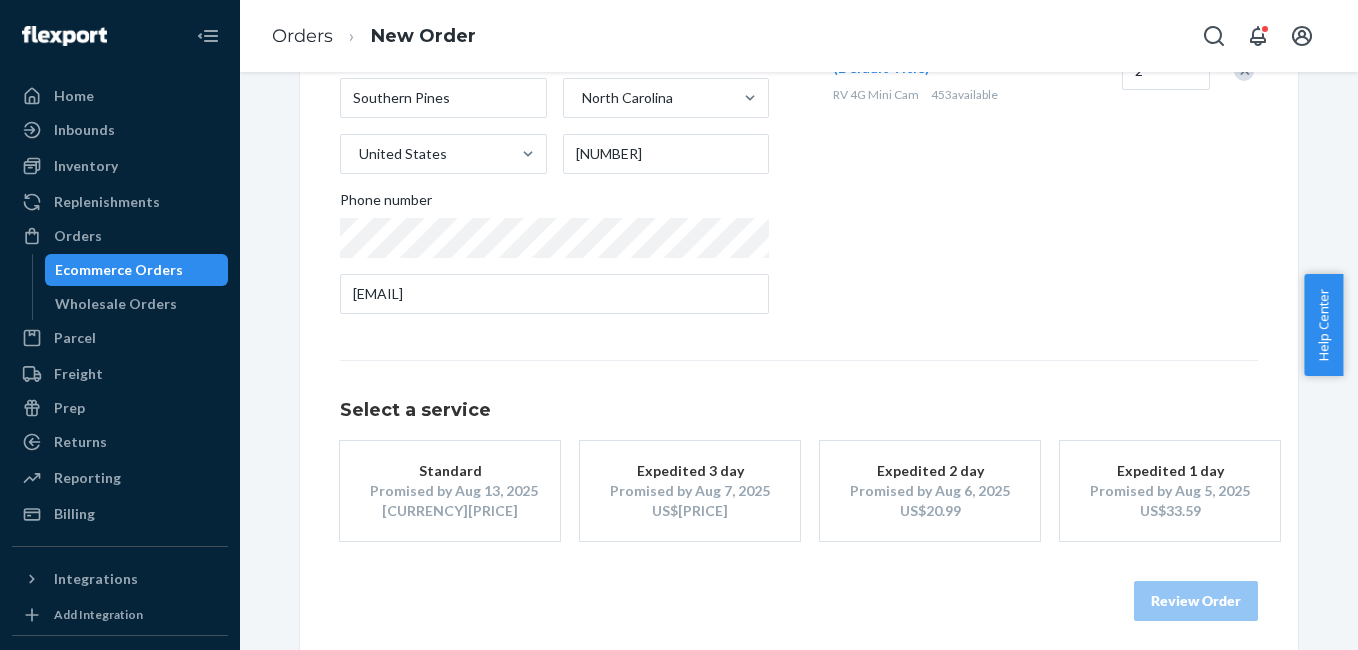 scroll, scrollTop: 361, scrollLeft: 0, axis: vertical 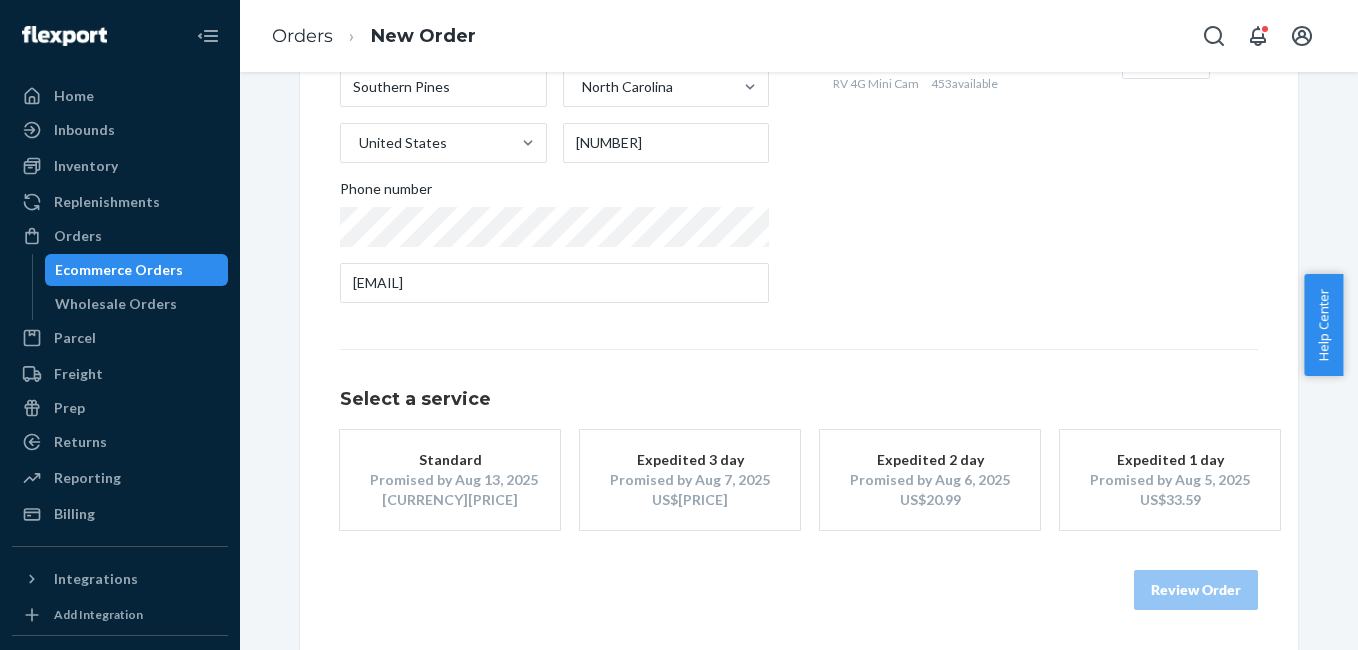 click on "Promised by Aug 7, 2025" at bounding box center (690, 480) 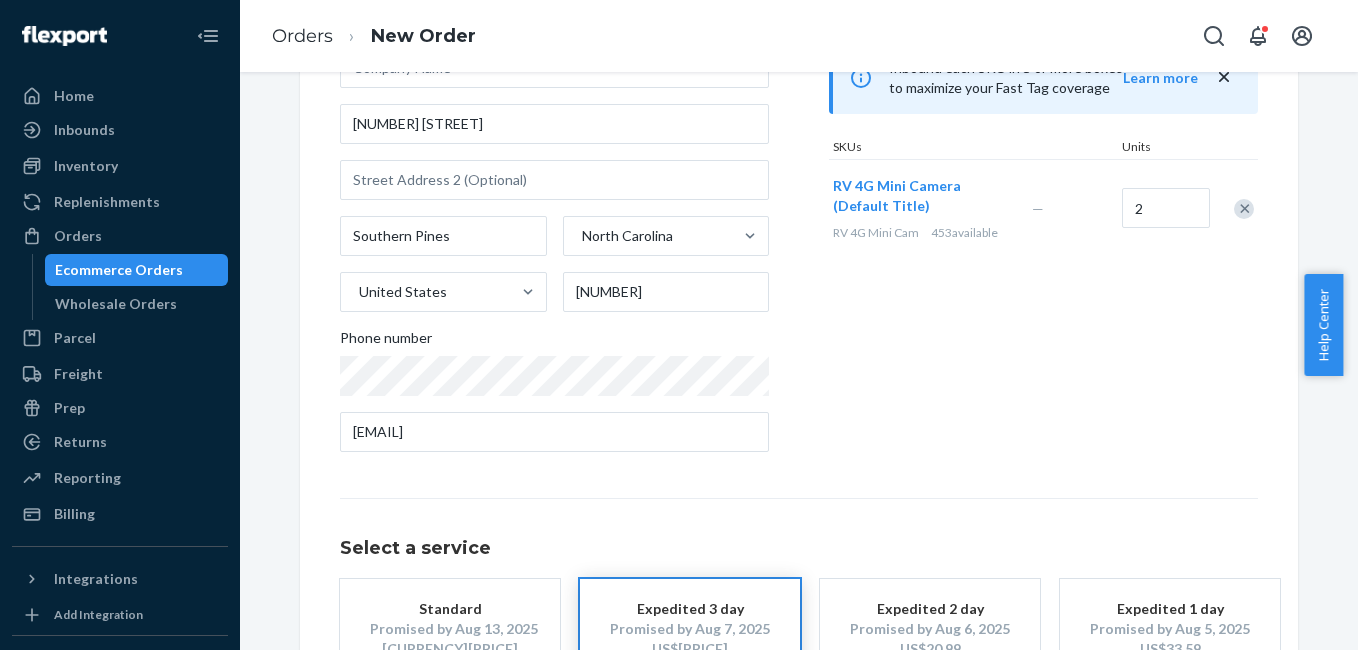scroll, scrollTop: 361, scrollLeft: 0, axis: vertical 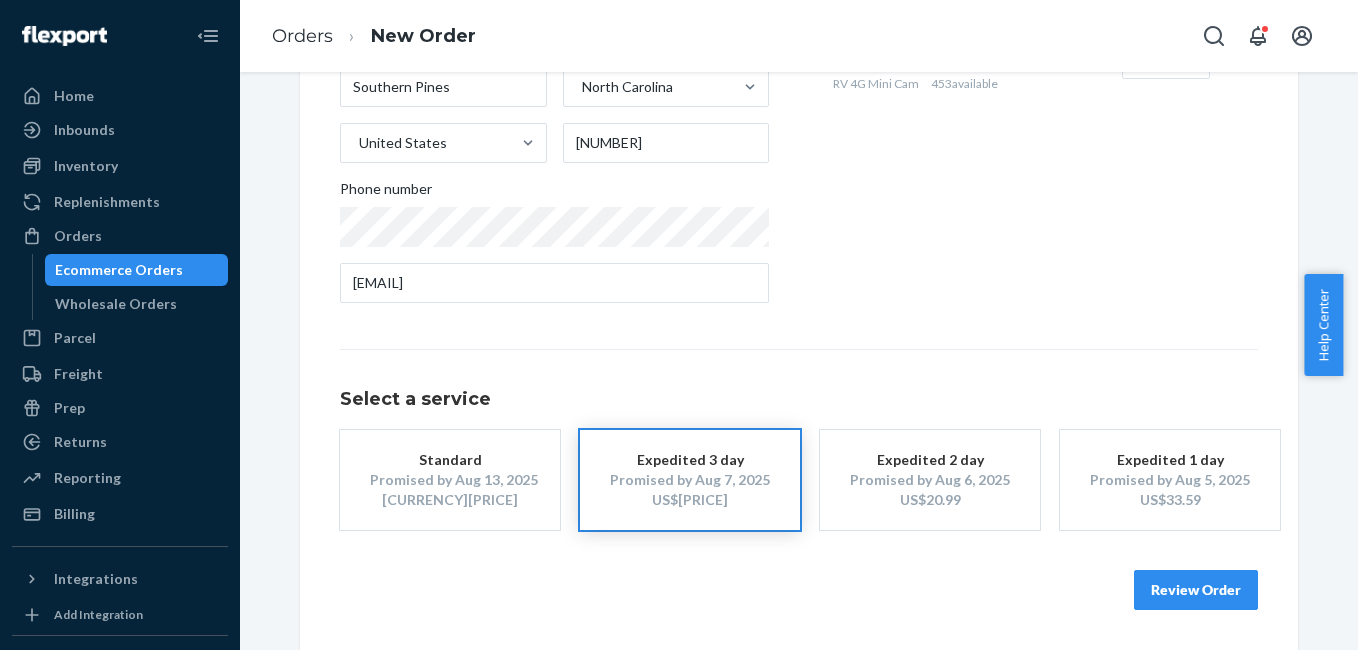 click on "Review Order" at bounding box center [1196, 590] 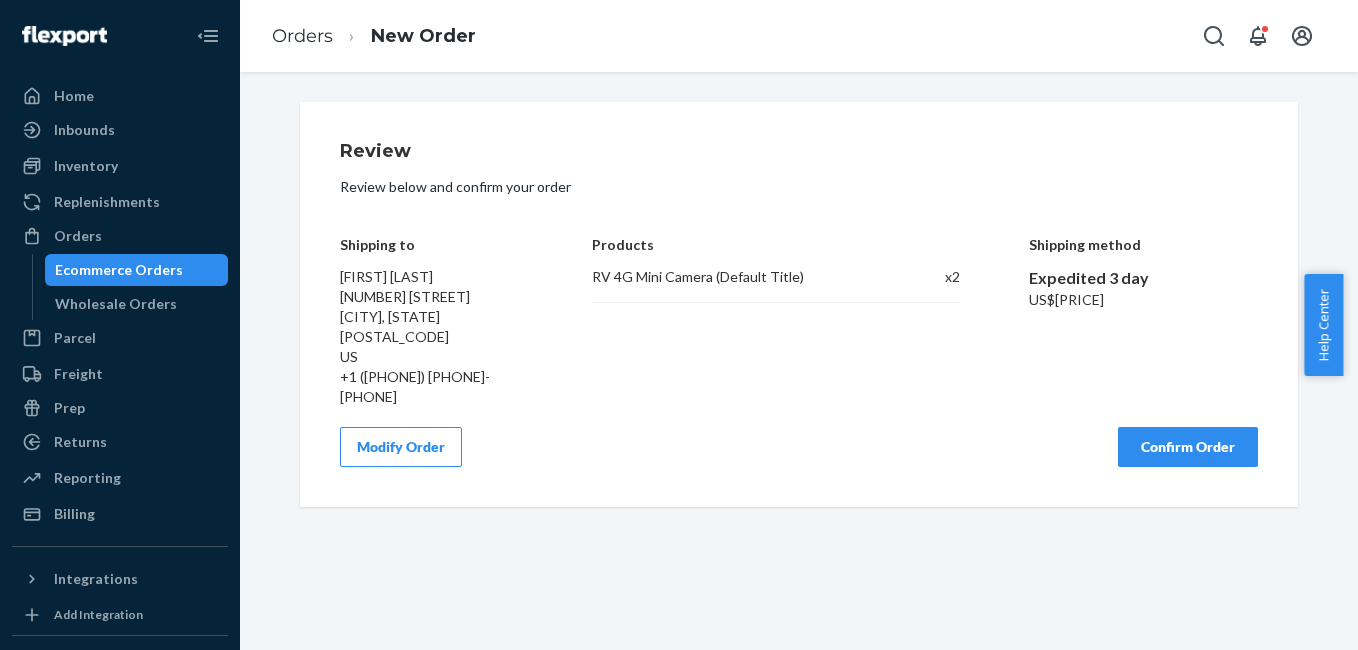 scroll, scrollTop: 0, scrollLeft: 0, axis: both 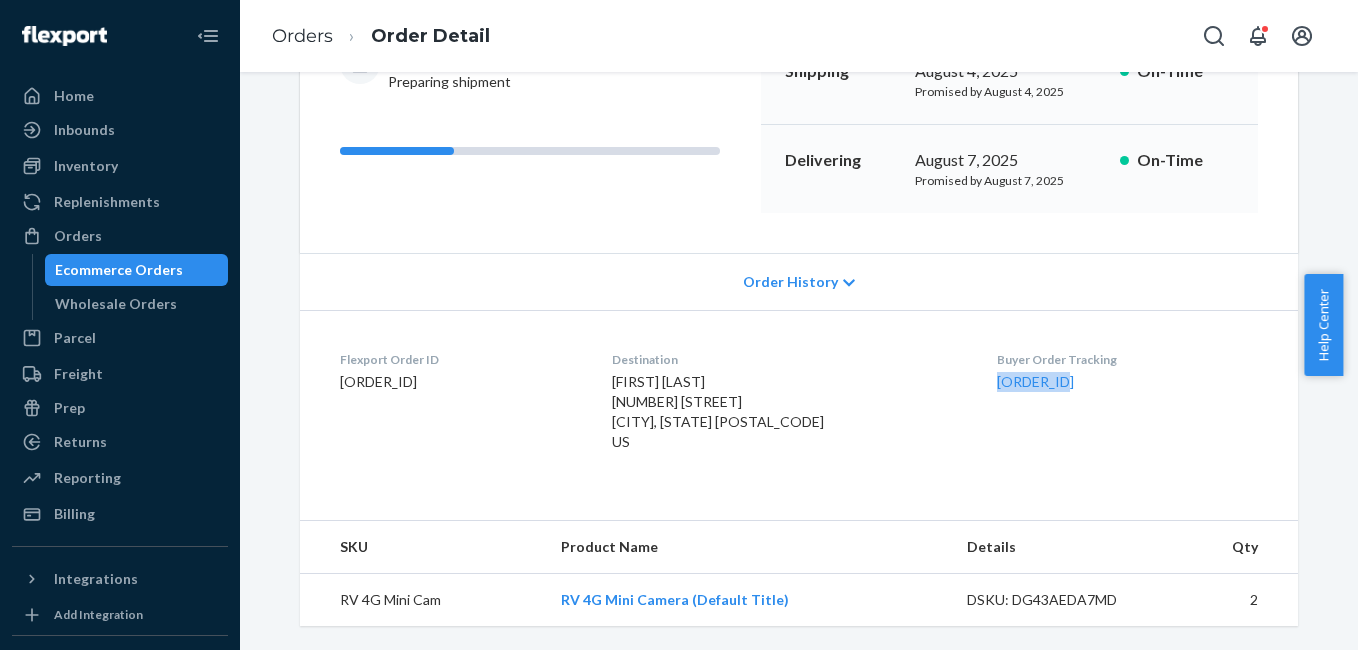 drag, startPoint x: 981, startPoint y: 389, endPoint x: 1071, endPoint y: 377, distance: 90.79648 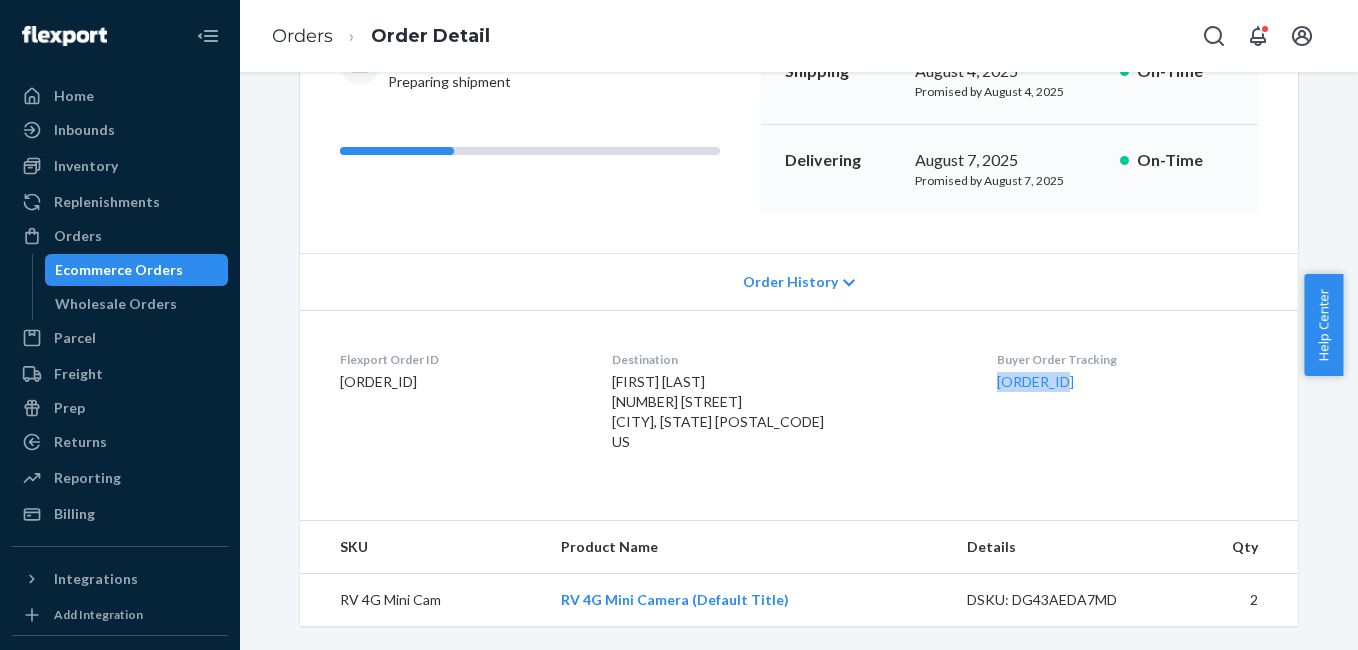 click on "Flexport Order ID [NUMBER] Destination [FIRST] [LAST]
[NUMBER] [STREET] [CITY], [STATE] [POSTAL_CODE]
US Buyer Order Tracking [NUMBER]" at bounding box center [799, 405] 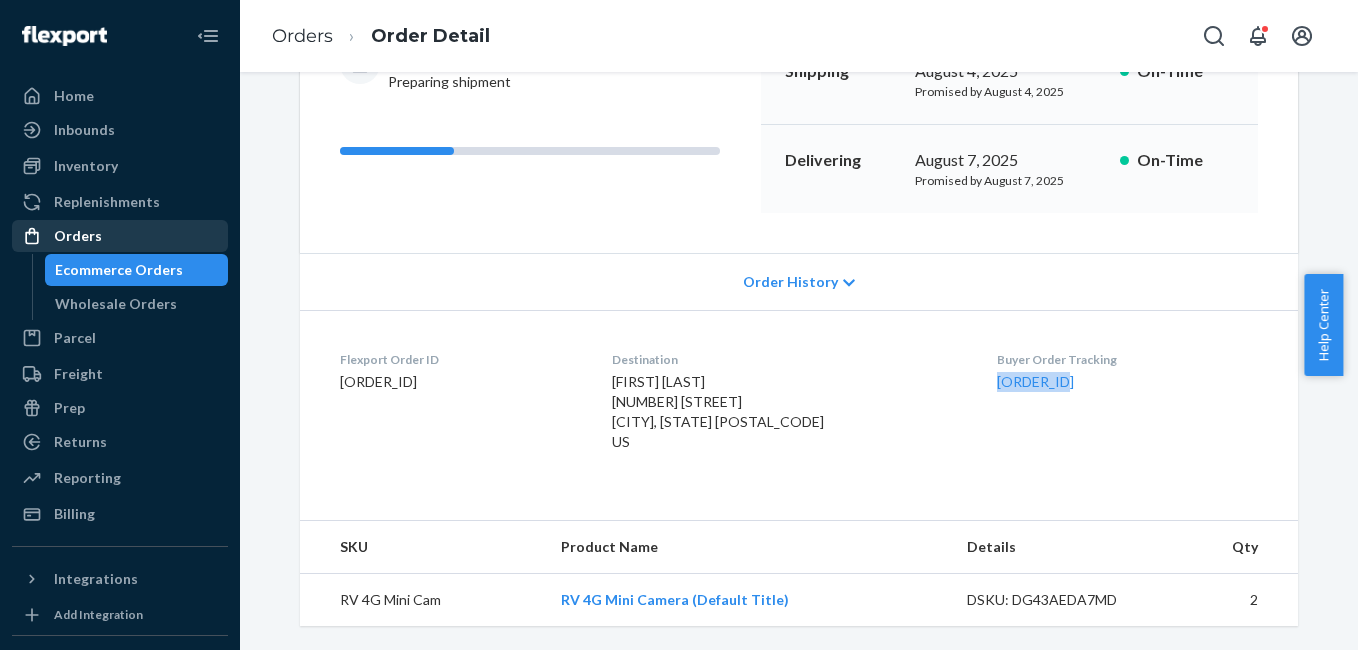 click on "Orders" at bounding box center (78, 236) 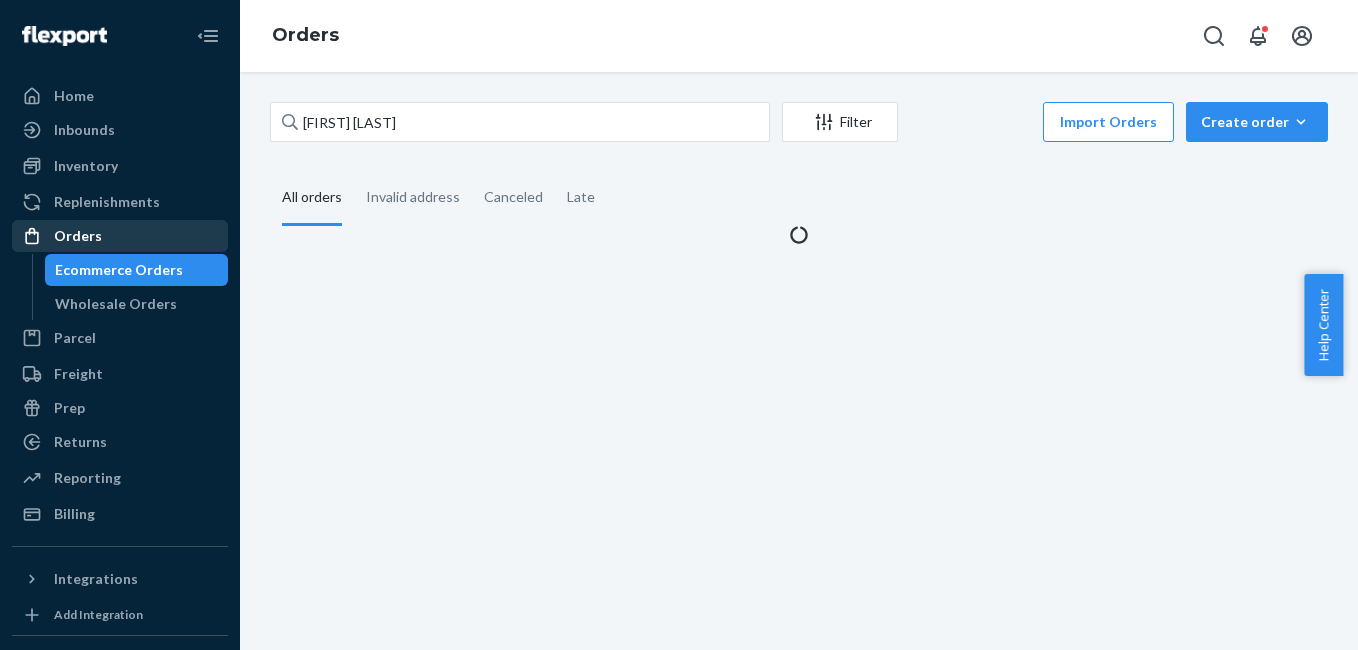 scroll, scrollTop: 0, scrollLeft: 0, axis: both 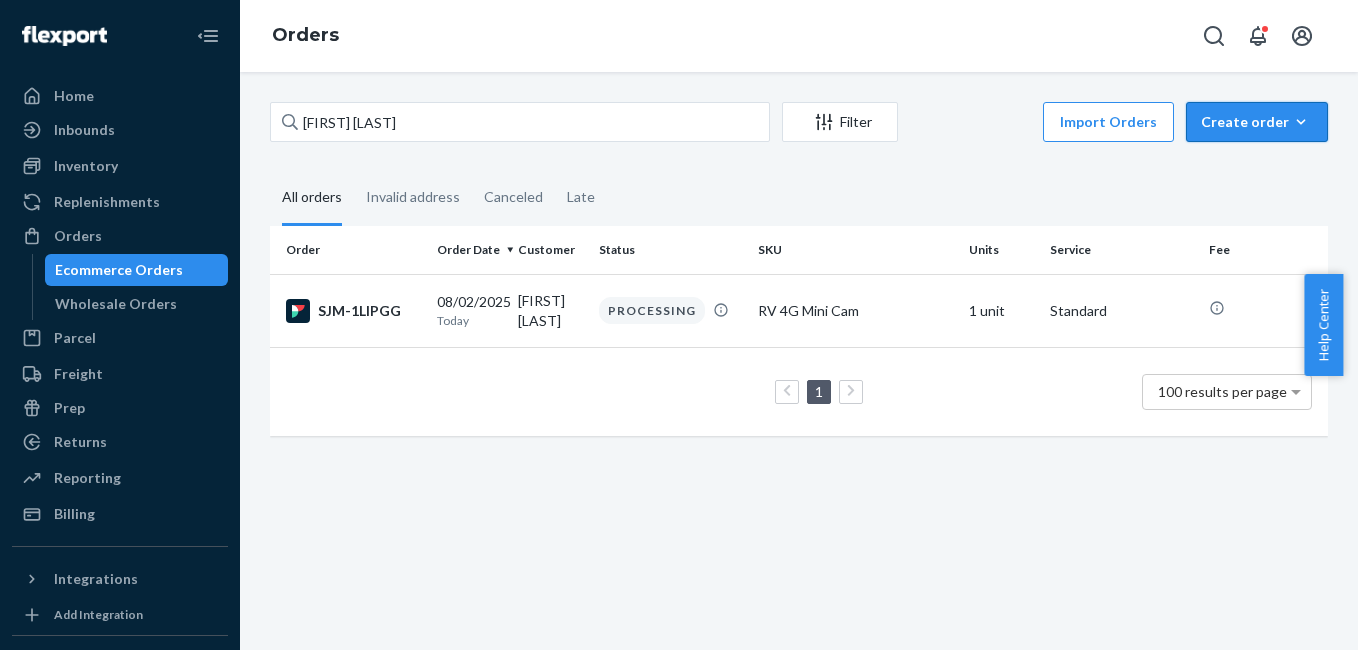 click on "Create order Ecommerce order Removal order" at bounding box center [1257, 122] 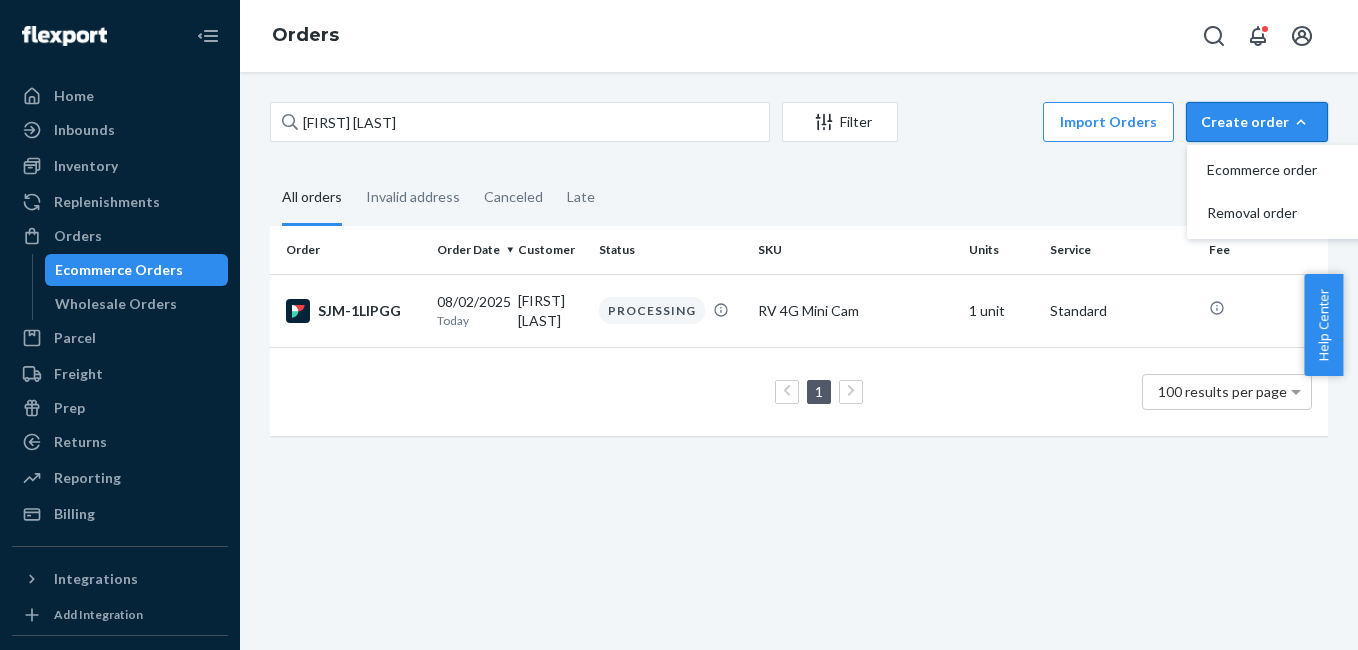 click on "Create order Ecommerce order Removal order" at bounding box center (1257, 122) 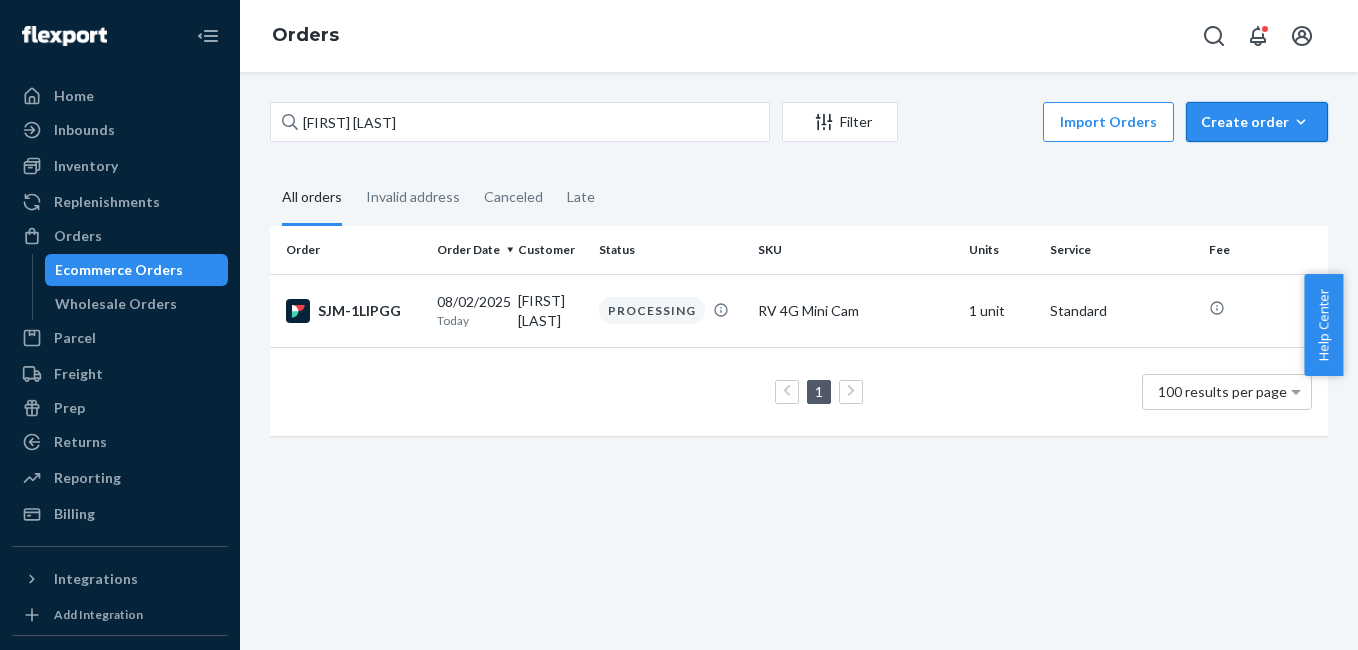 click on "Create order" at bounding box center [1257, 122] 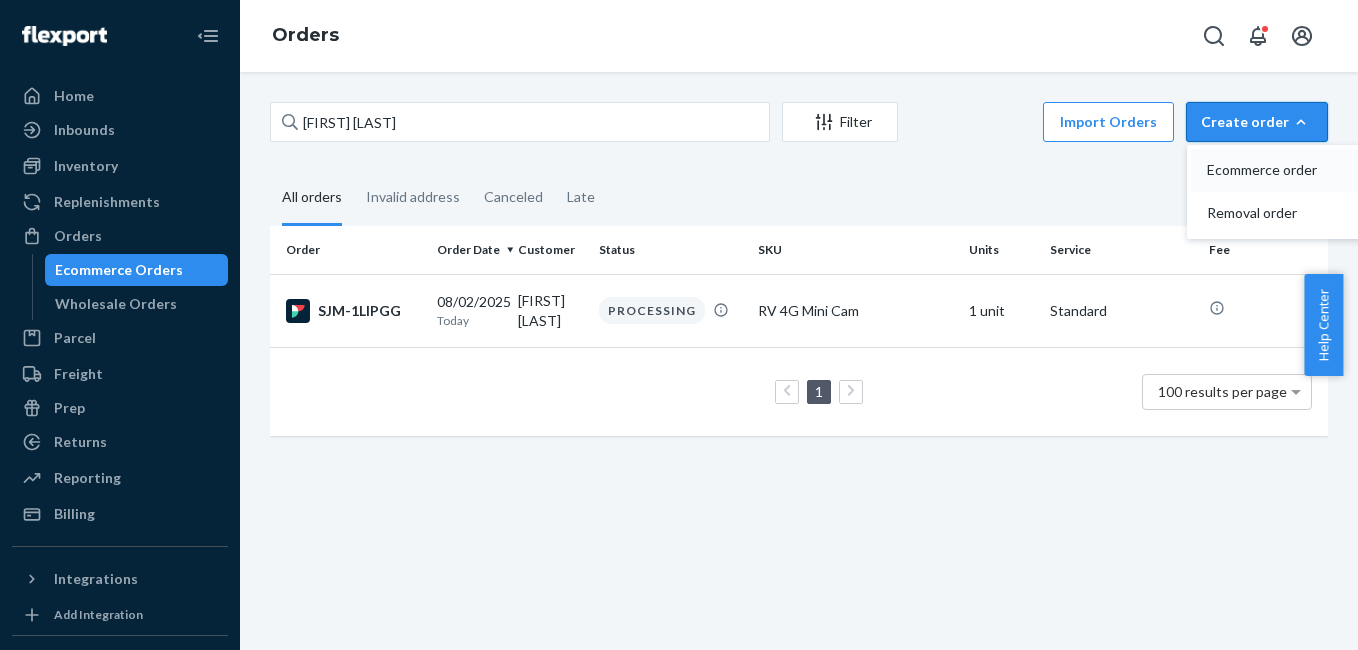click on "Ecommerce order" at bounding box center (1269, 170) 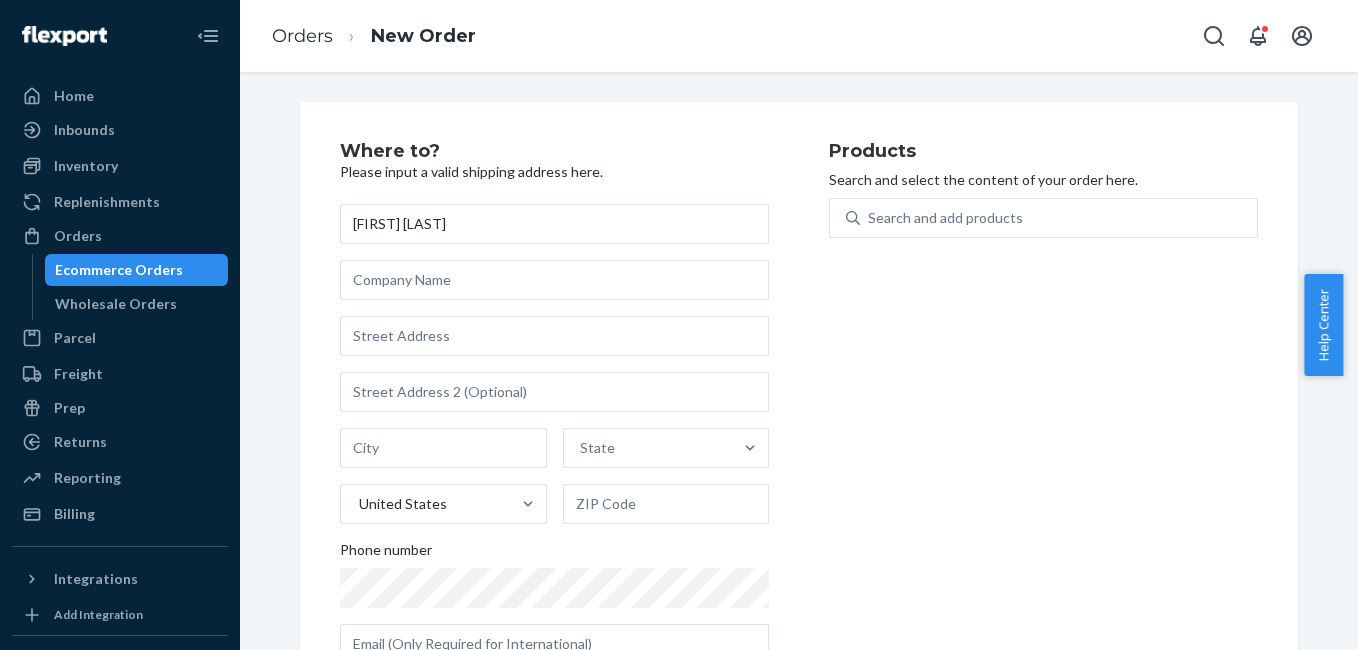 type on "[FIRST] [LAST]" 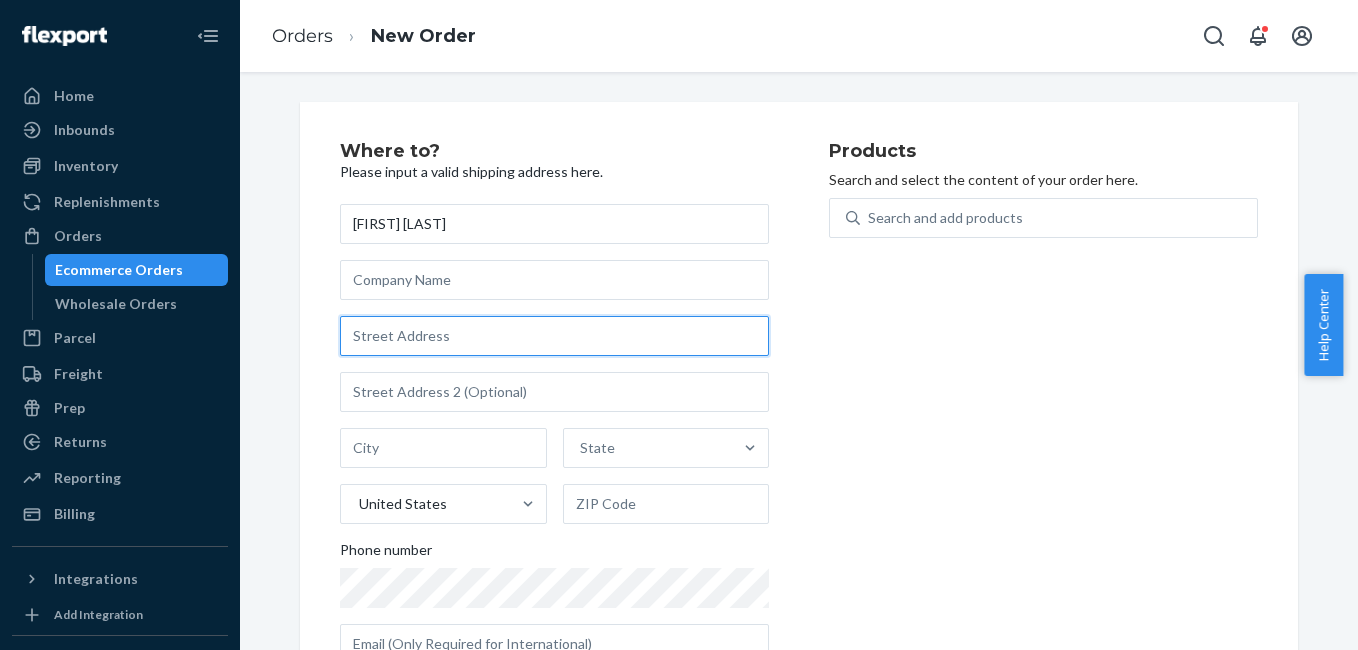 click at bounding box center [554, 336] 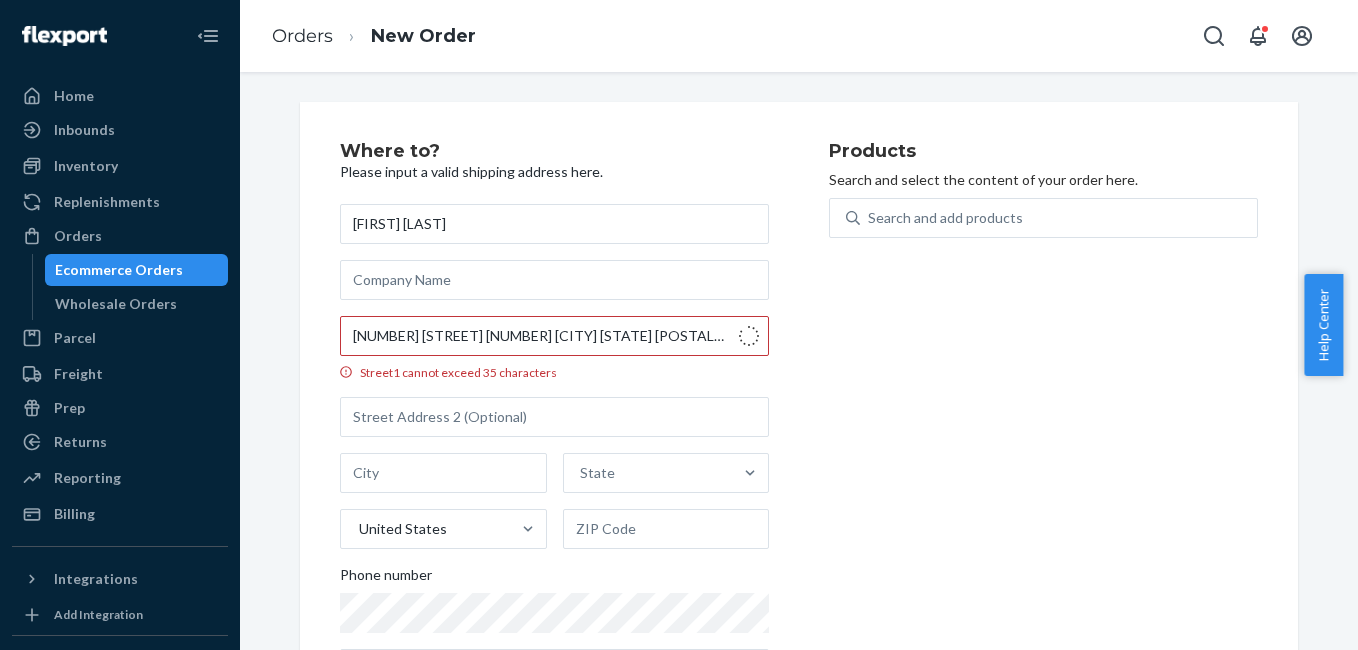 type on "798 Element Way" 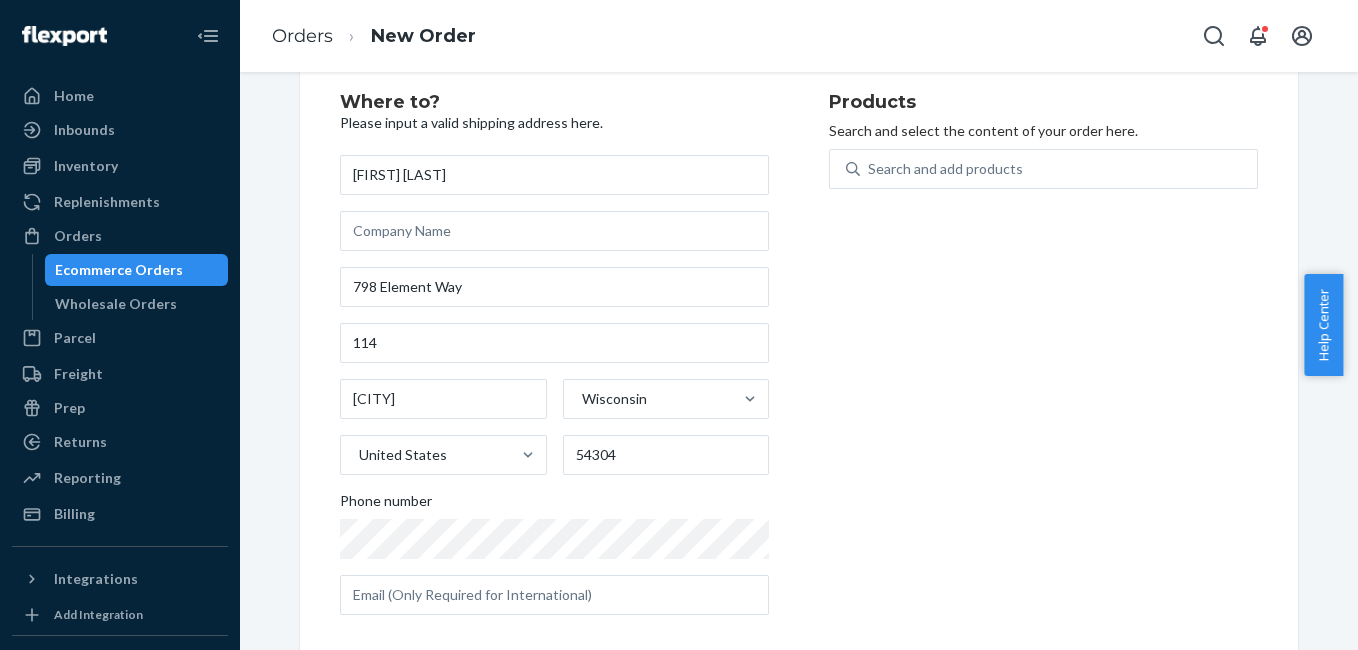 scroll, scrollTop: 70, scrollLeft: 0, axis: vertical 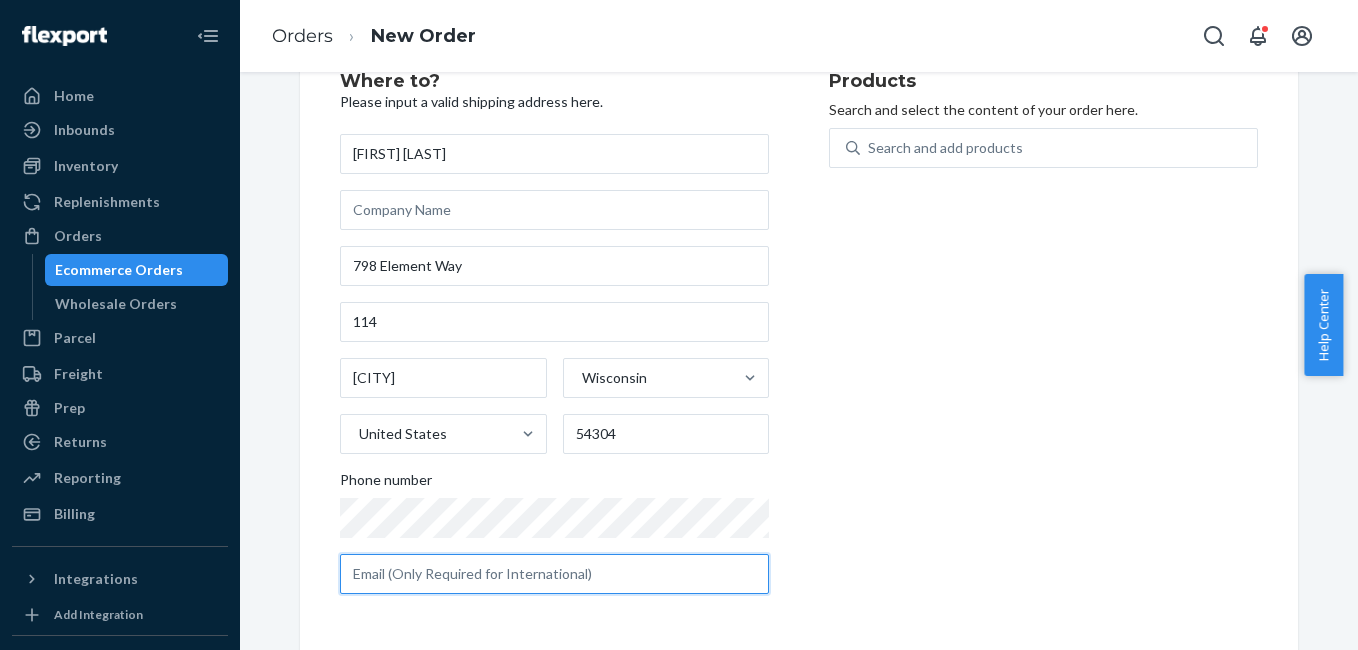 click at bounding box center [554, 574] 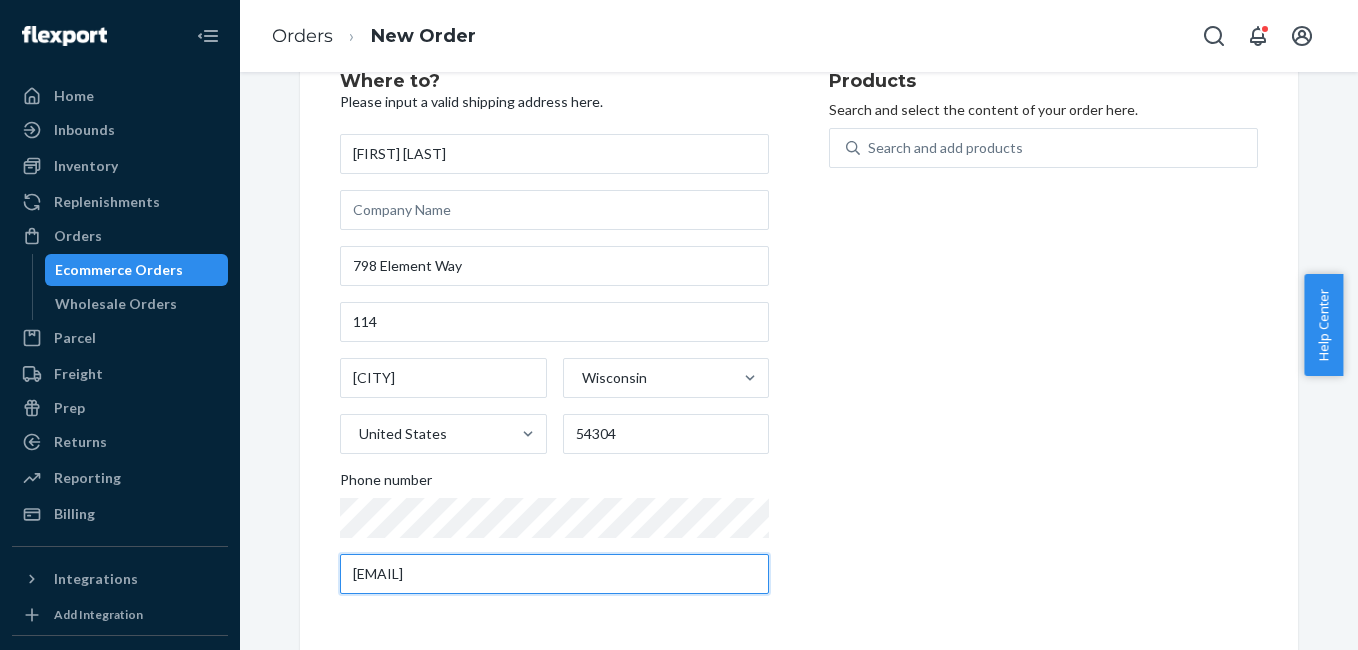 type on "[EMAIL]" 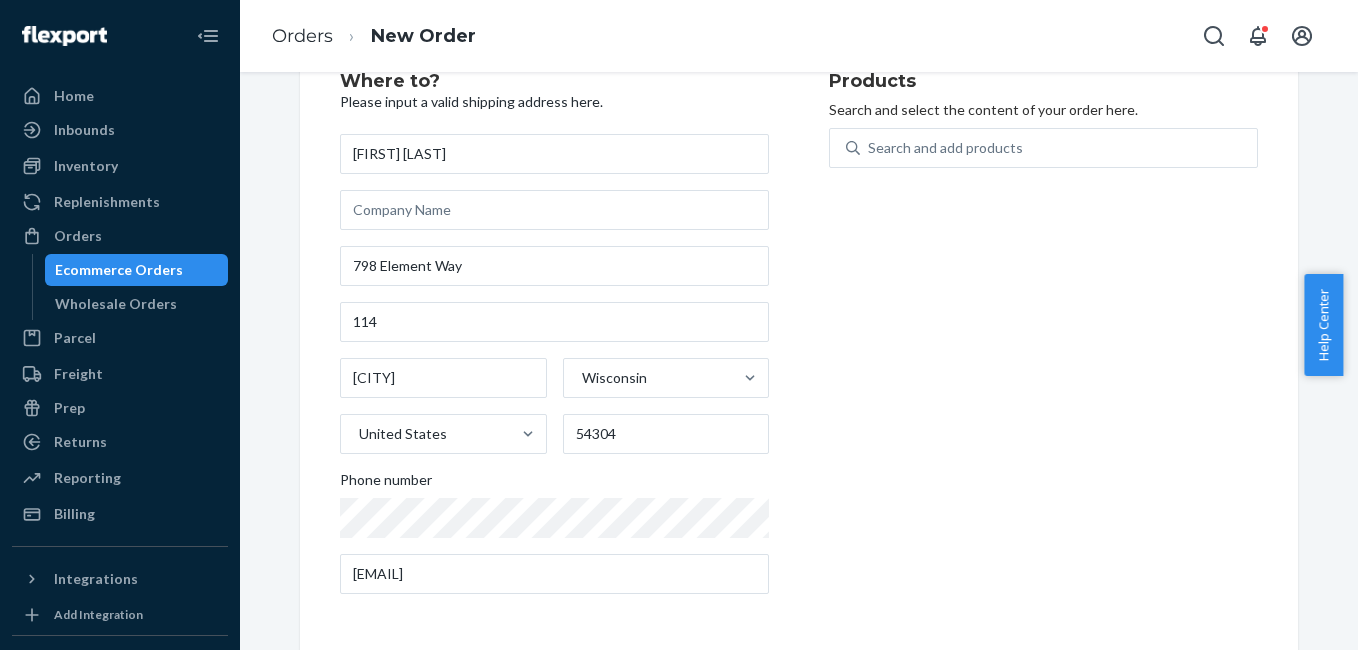 click on "Products Search and select the content of your order here. Search and add products" at bounding box center (1043, 341) 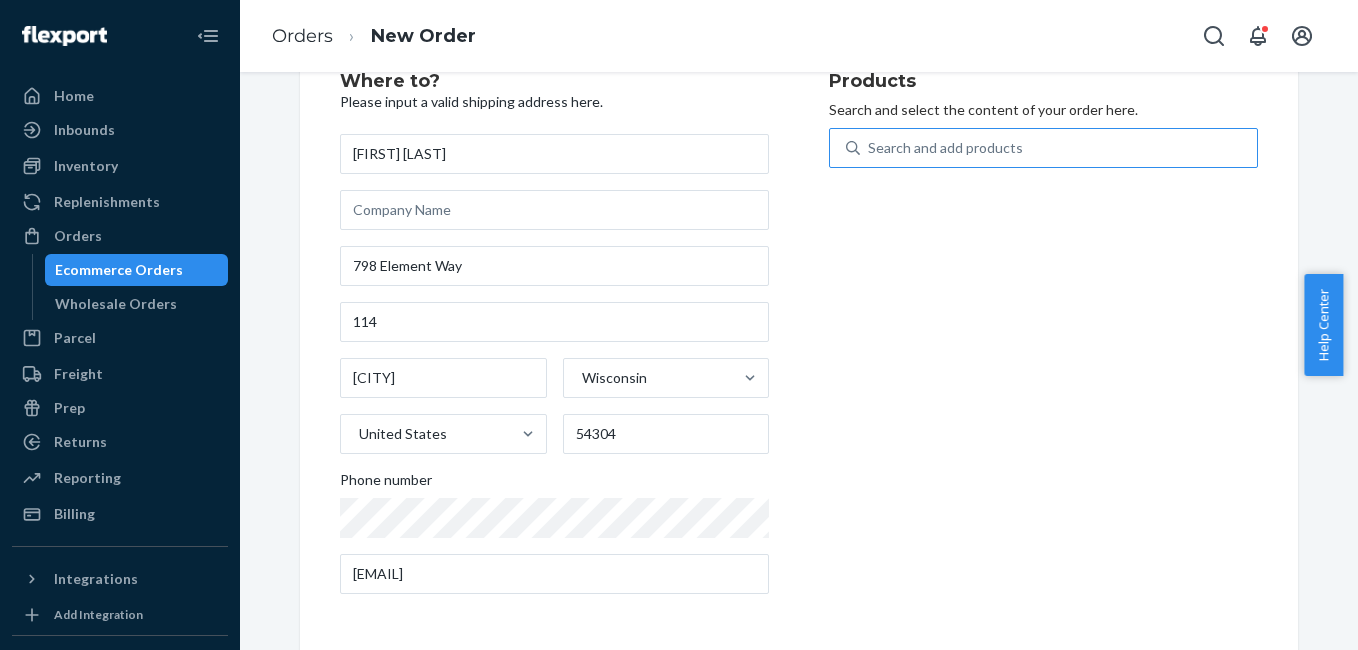 click on "Search and add products" at bounding box center (945, 148) 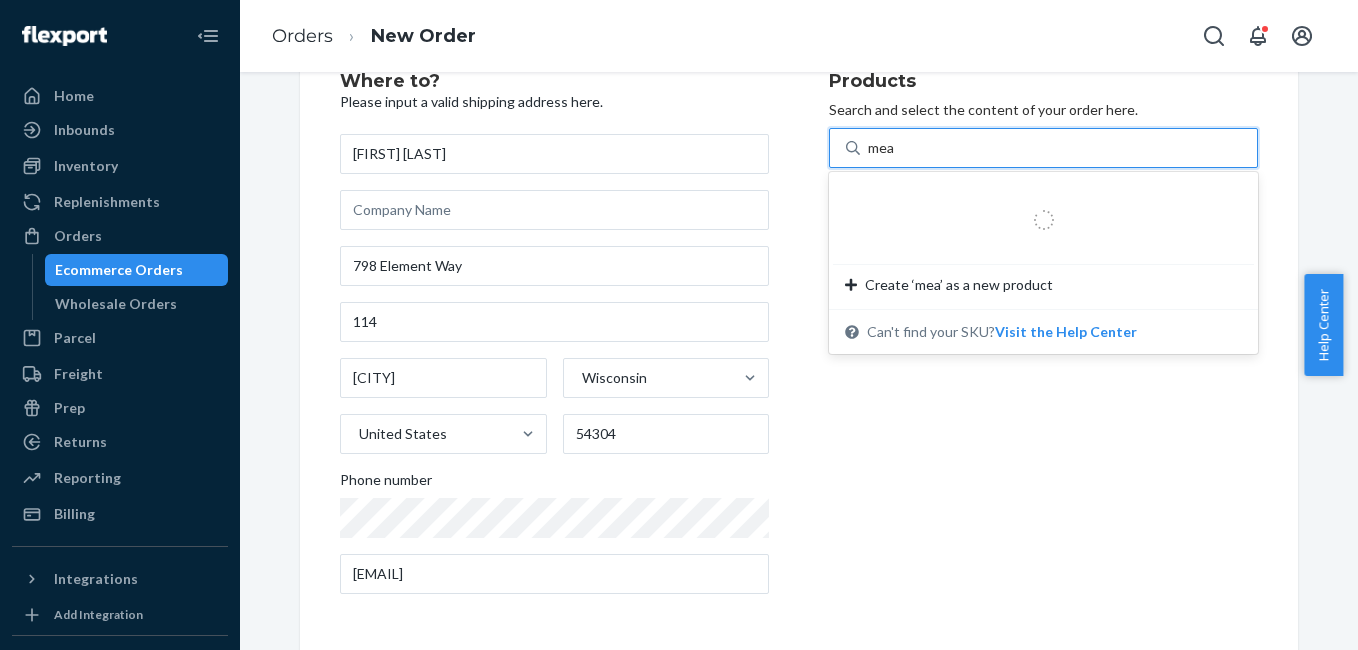 type on "mear" 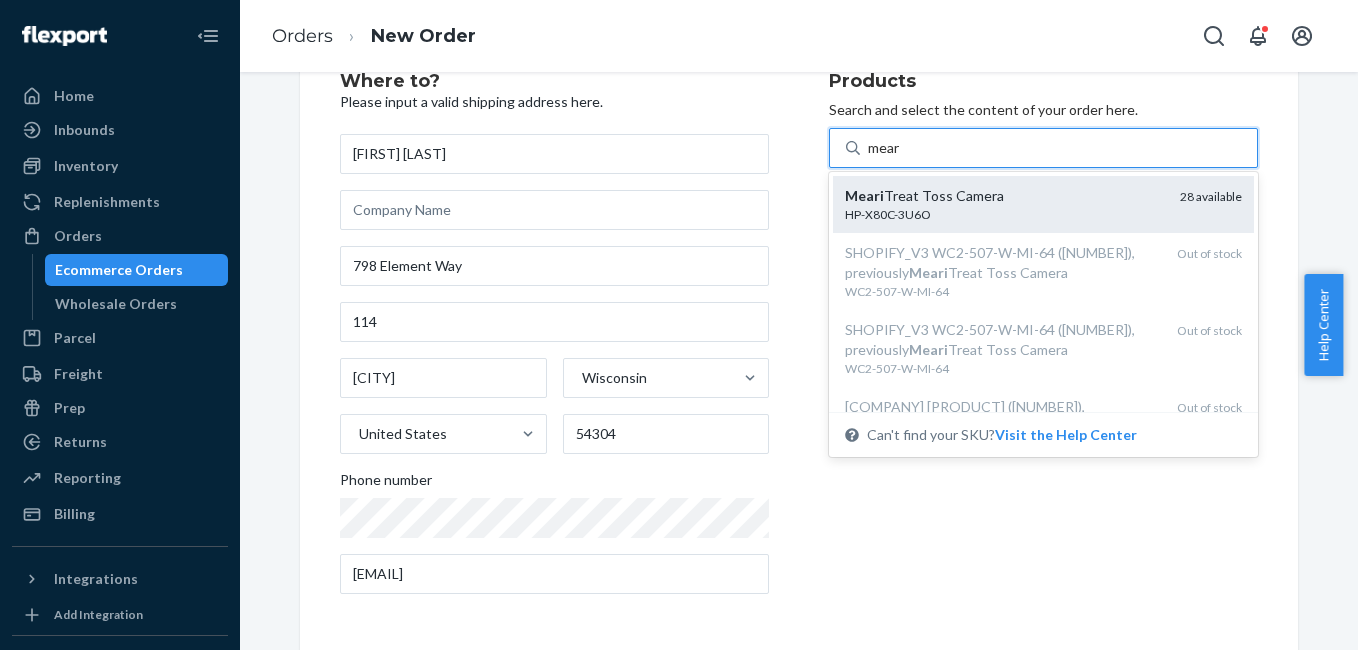 click on "Meari Treat Toss Camera HP-X80C-3U6O 28 available" at bounding box center [1043, 204] 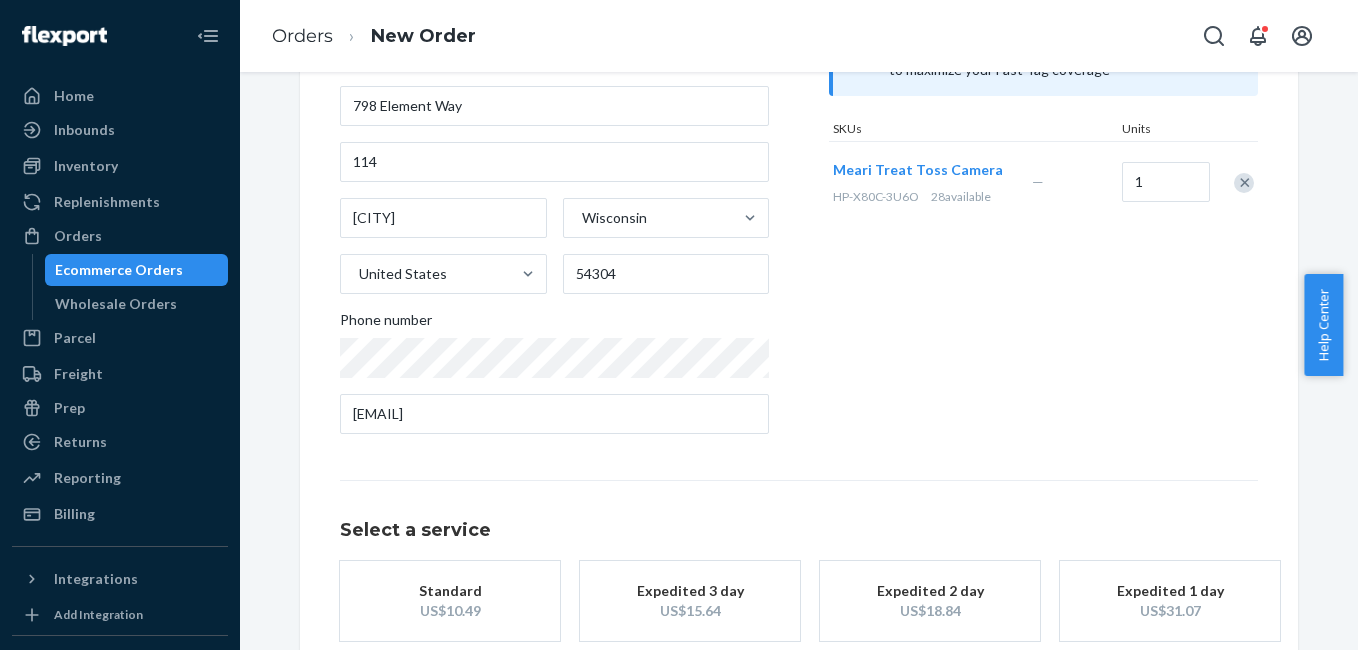 scroll, scrollTop: 341, scrollLeft: 0, axis: vertical 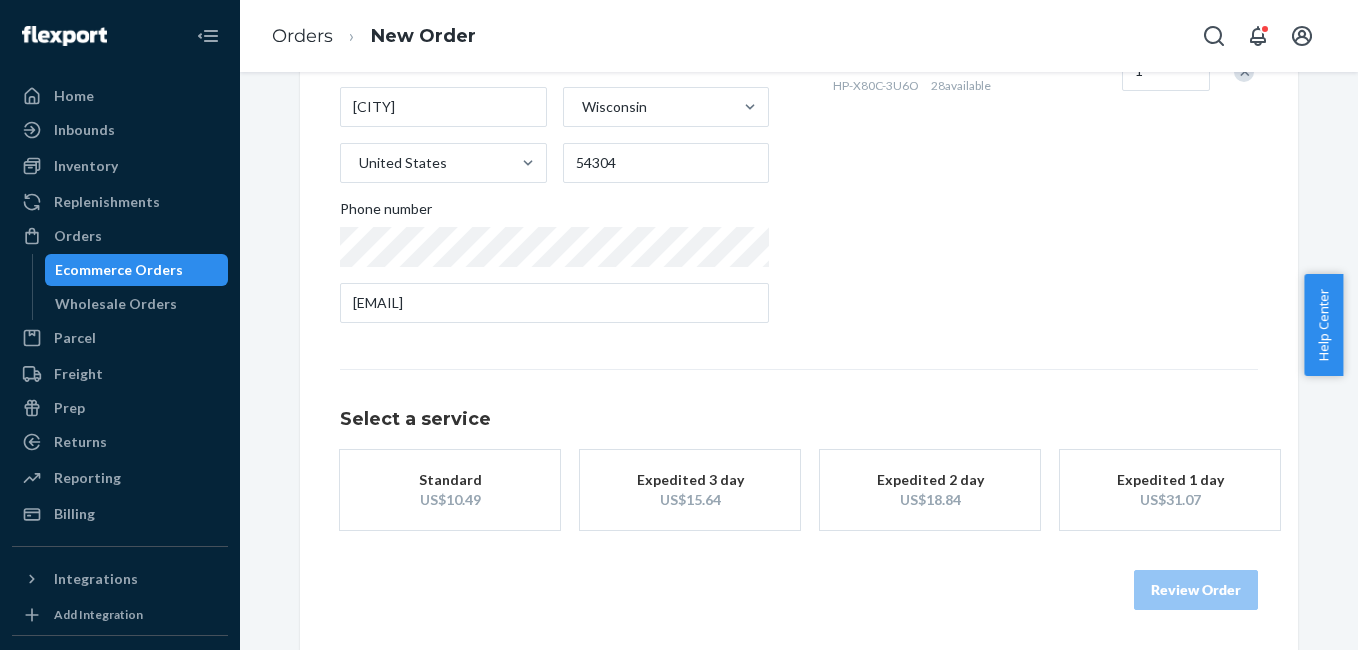 click on "Standard US$10.49" at bounding box center (450, 490) 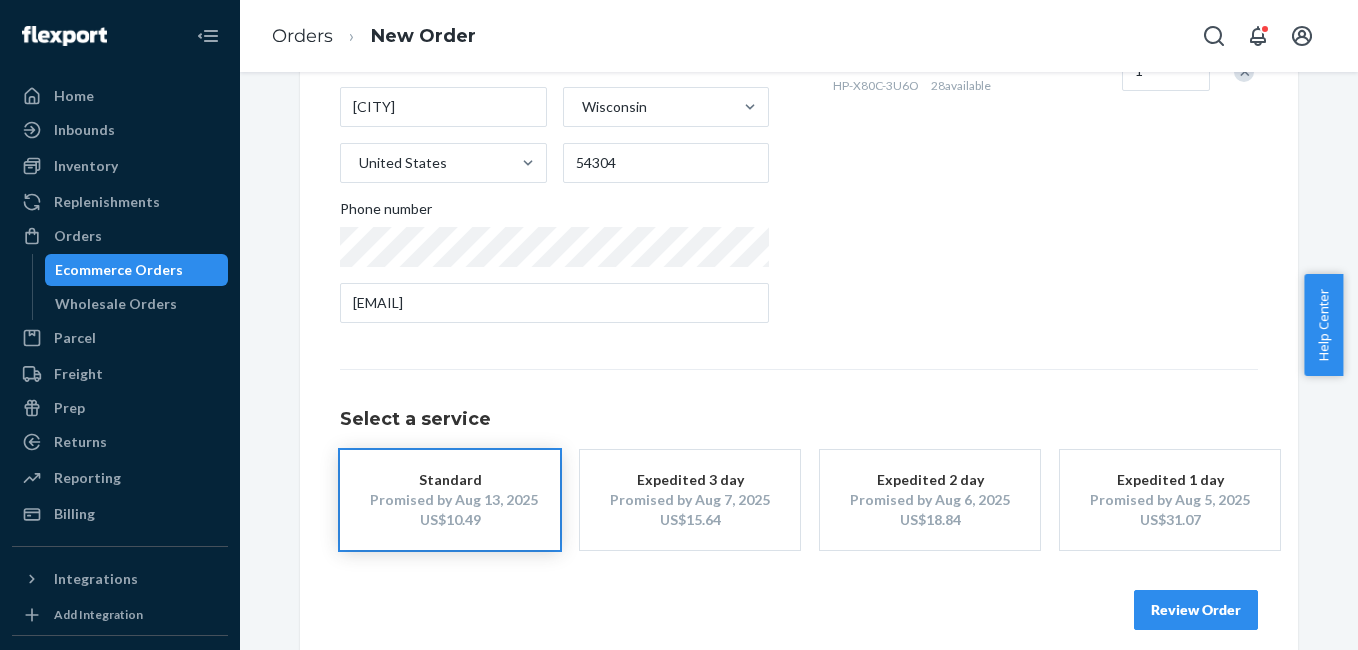 click on "Review Order" at bounding box center (1196, 610) 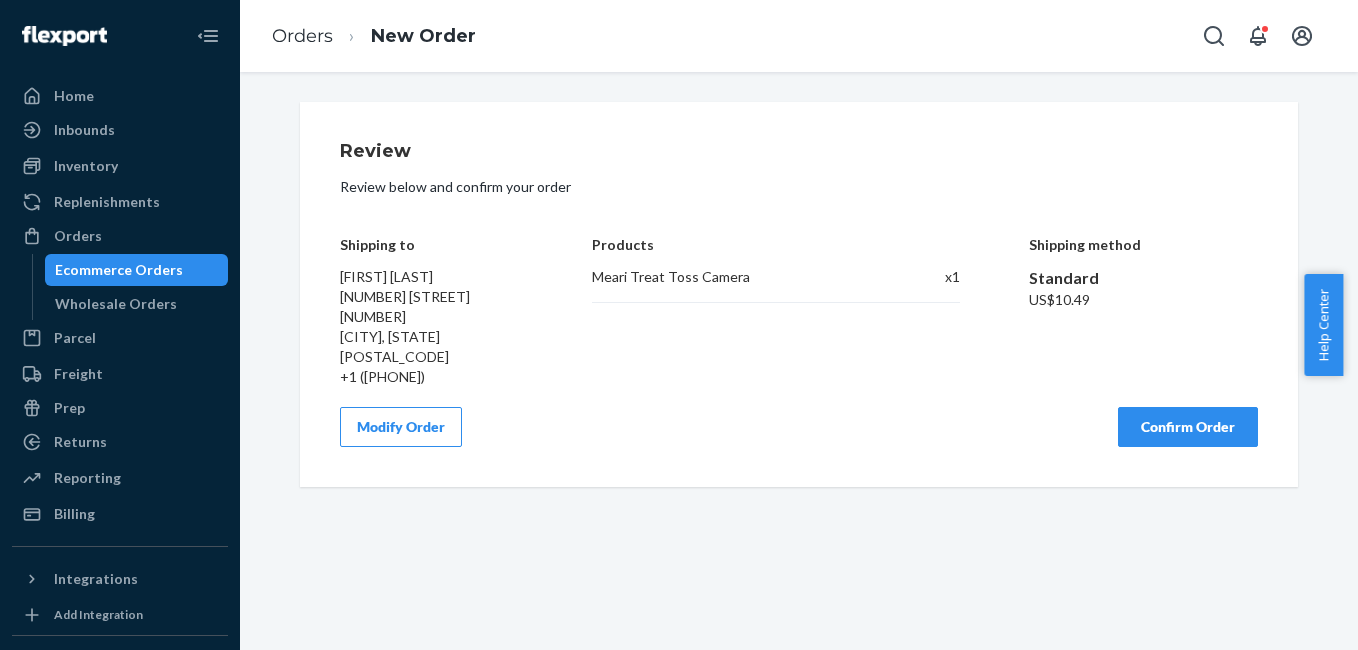 scroll, scrollTop: 0, scrollLeft: 0, axis: both 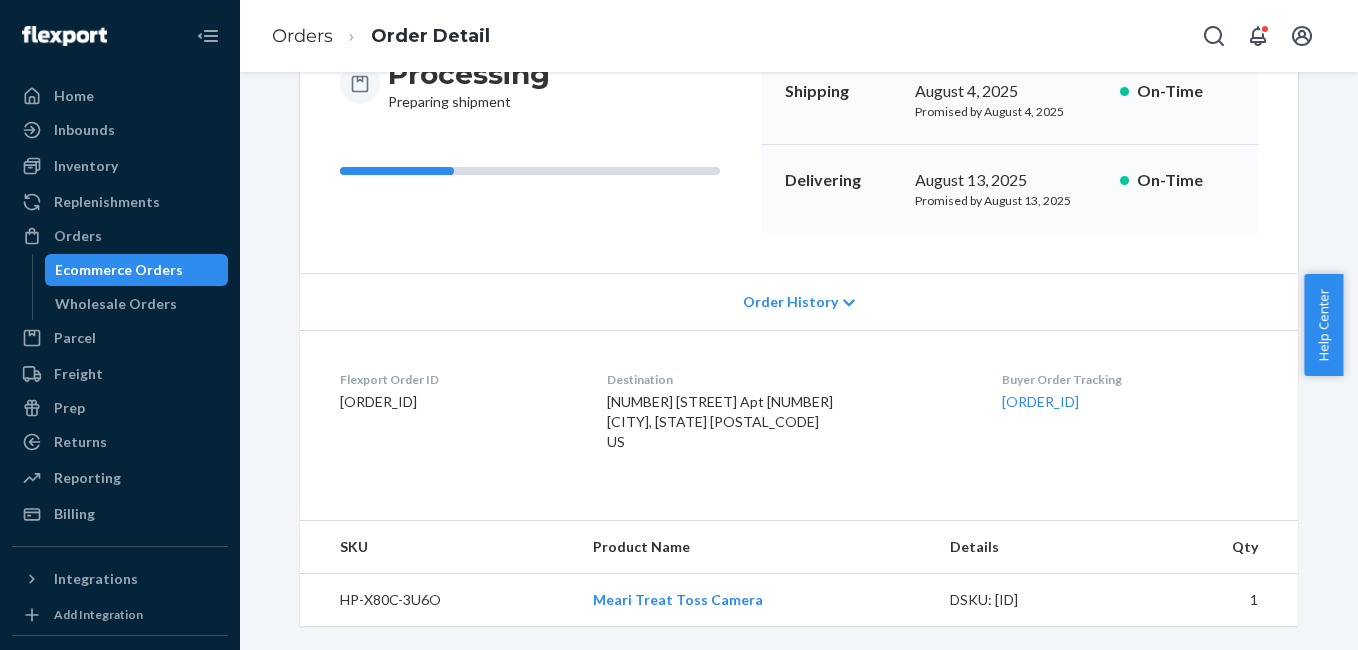 click on "Flexport Order ID [NUMBER] Destination [FIRST] [LAST]
[NUMBER] [STREET] Apt [NUMBER]
[CITY], [STATE] [POSTAL_CODE]
US Buyer Order Tracking [NUMBER]" at bounding box center [799, 415] 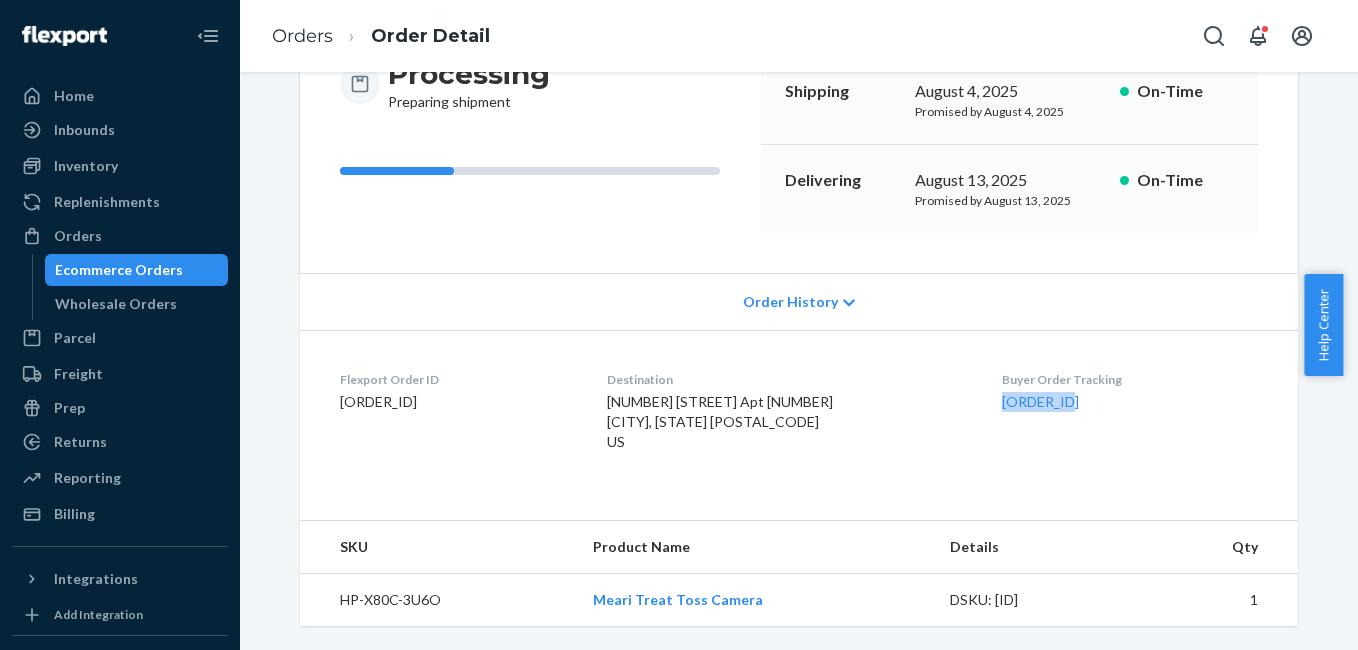 drag, startPoint x: 974, startPoint y: 391, endPoint x: 1081, endPoint y: 395, distance: 107.07474 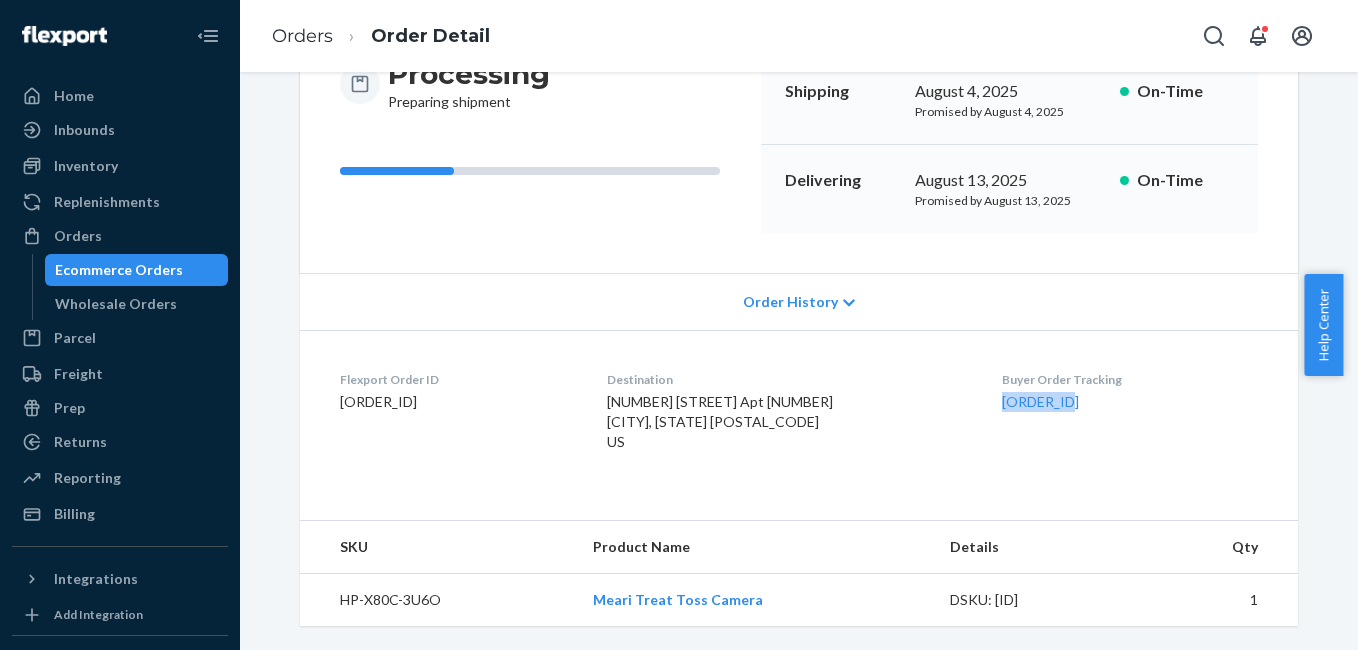 click on "Flexport Order ID [NUMBER] Destination [FIRST] [LAST]
[NUMBER] [STREET] Apt [NUMBER]
[CITY], [STATE] [POSTAL_CODE]
US Buyer Order Tracking [NUMBER]" at bounding box center (799, 415) 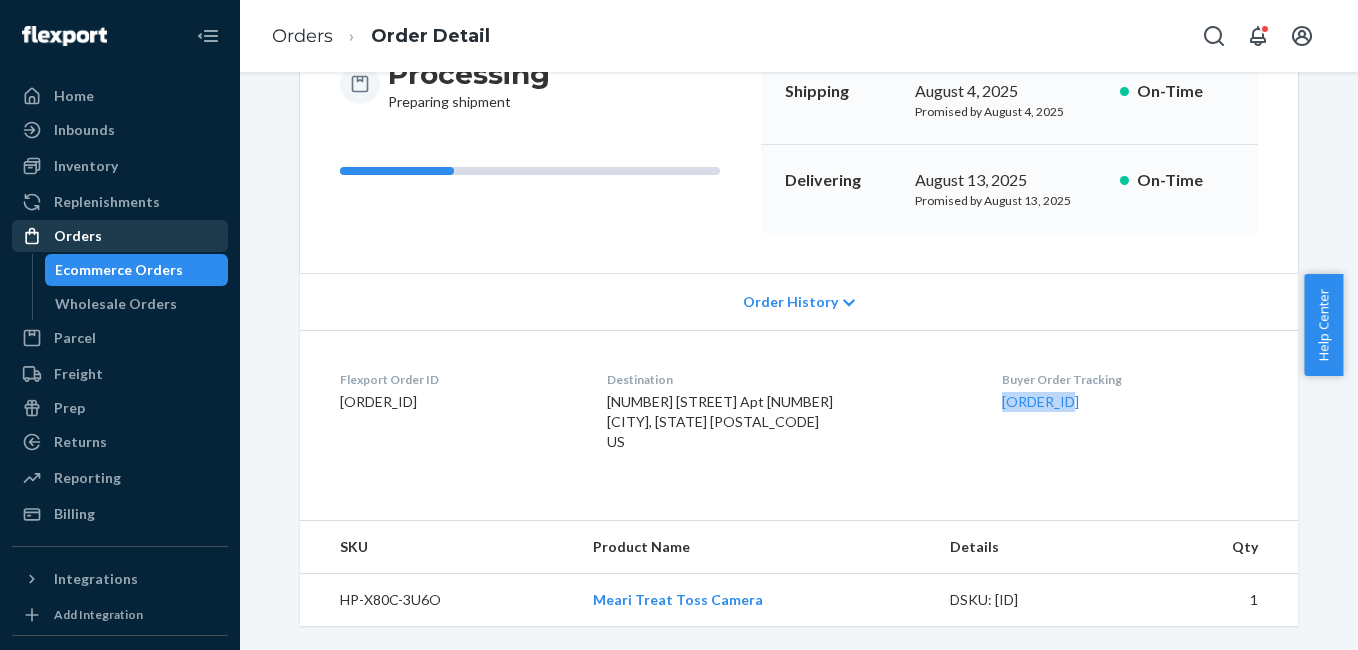 click on "Orders" at bounding box center [78, 236] 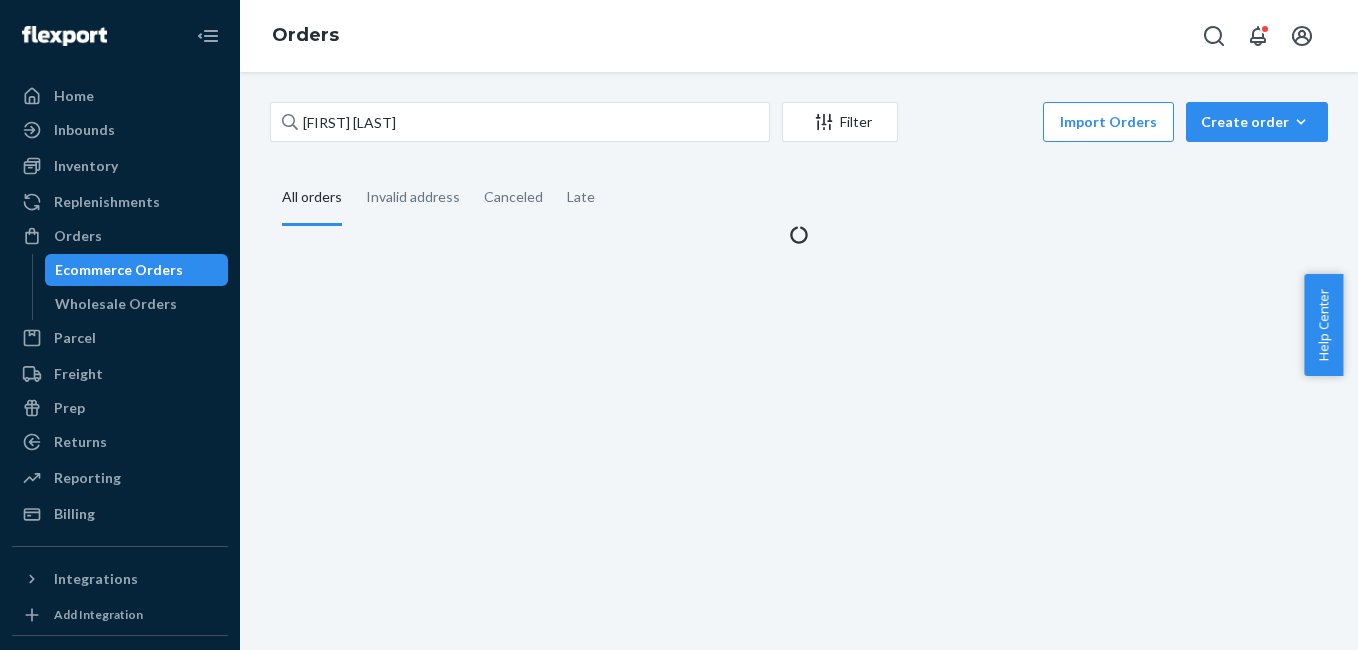 scroll, scrollTop: 0, scrollLeft: 0, axis: both 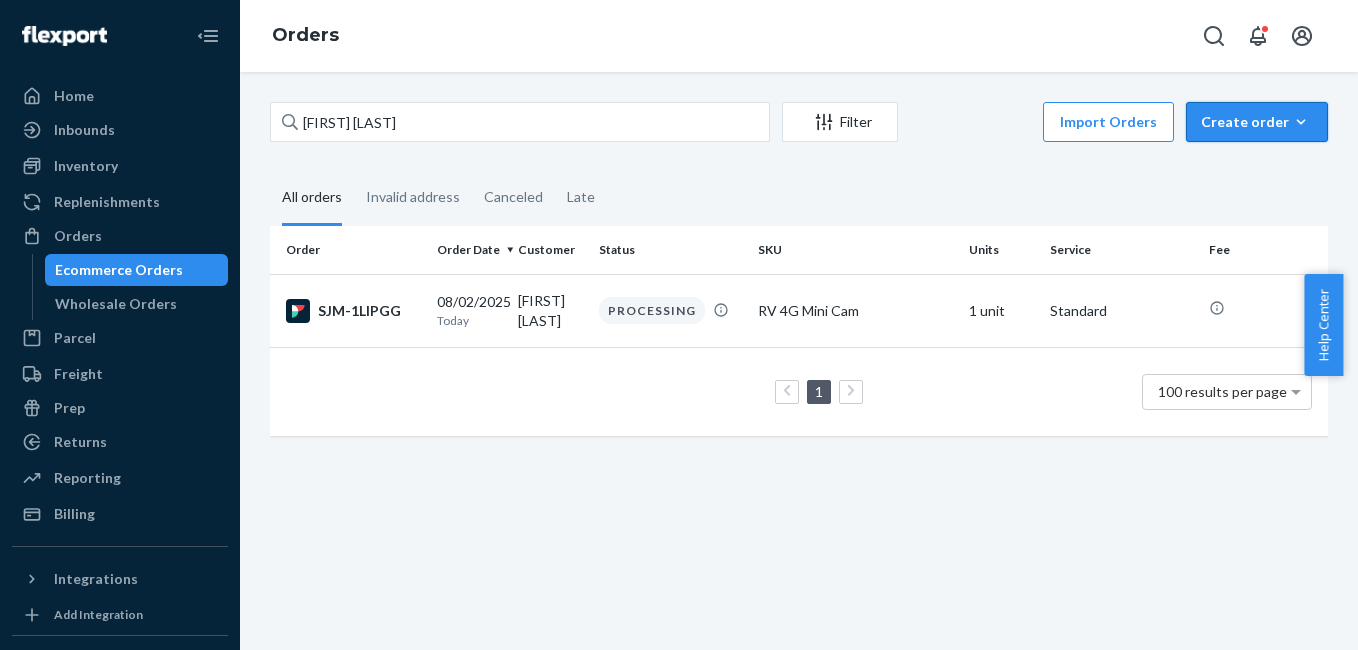click on "Create order" at bounding box center (1257, 122) 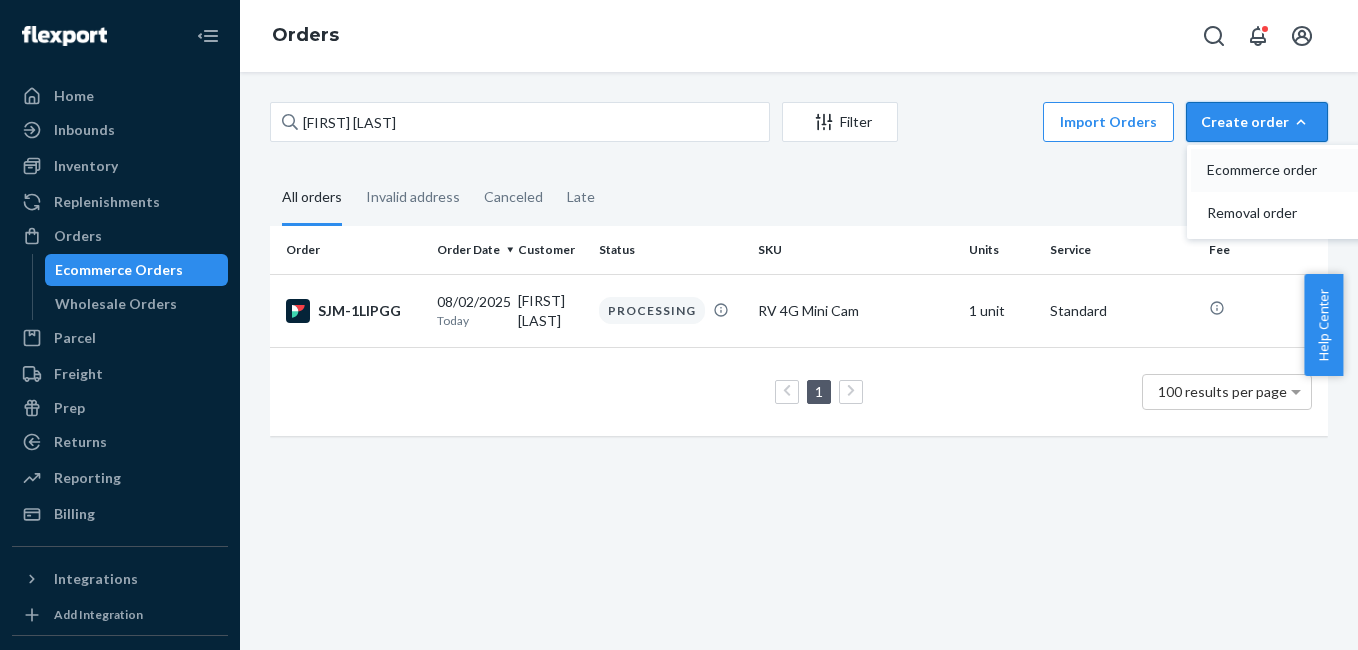 click on "Ecommerce order" at bounding box center (1269, 170) 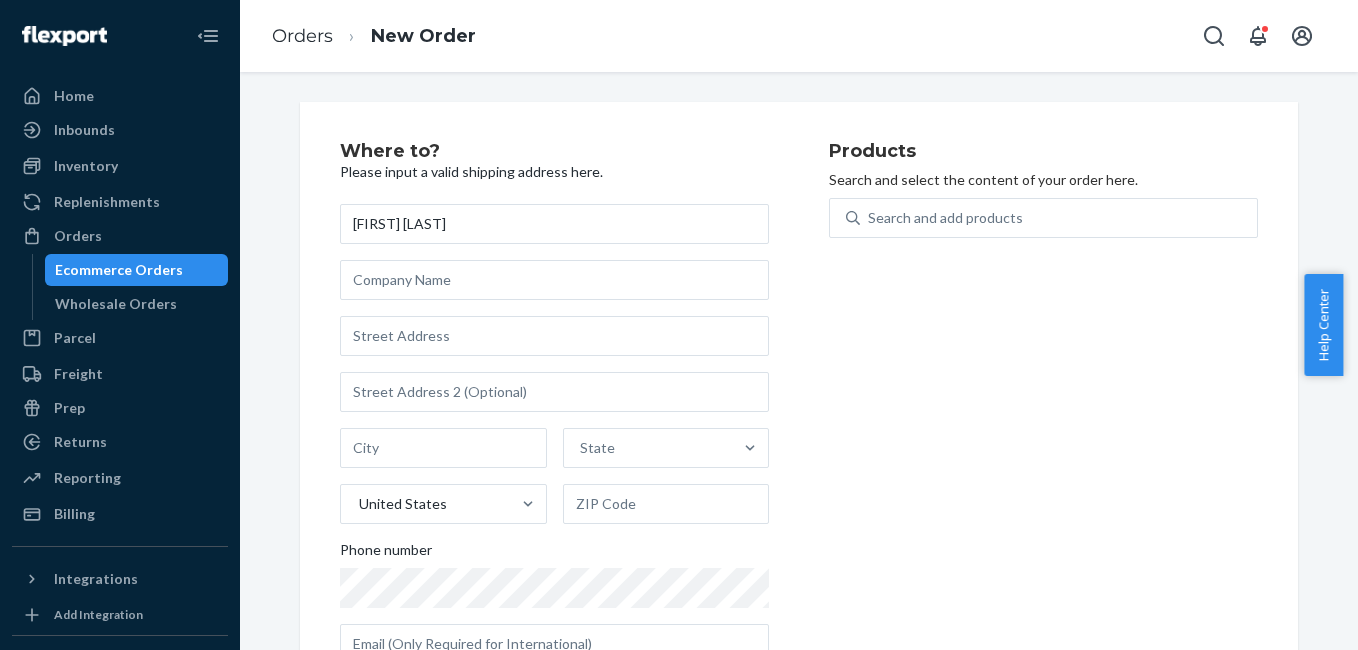 type on "[FIRST] [LAST]" 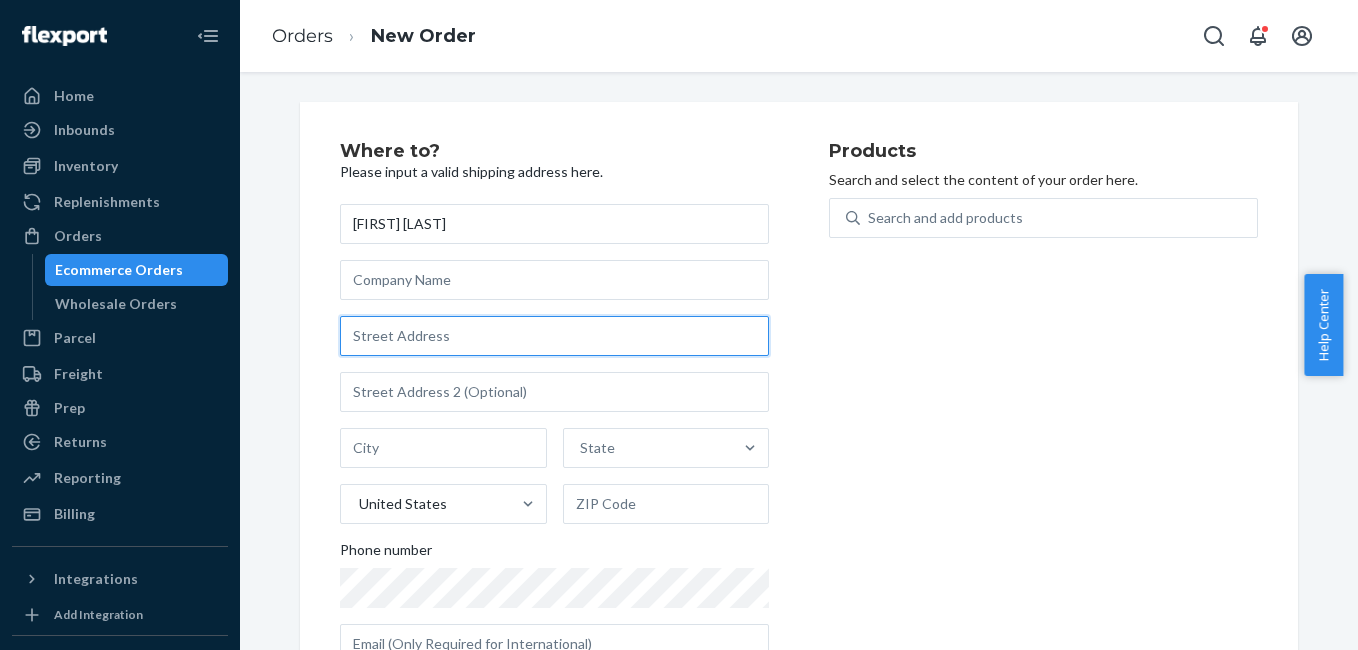 click at bounding box center [554, 336] 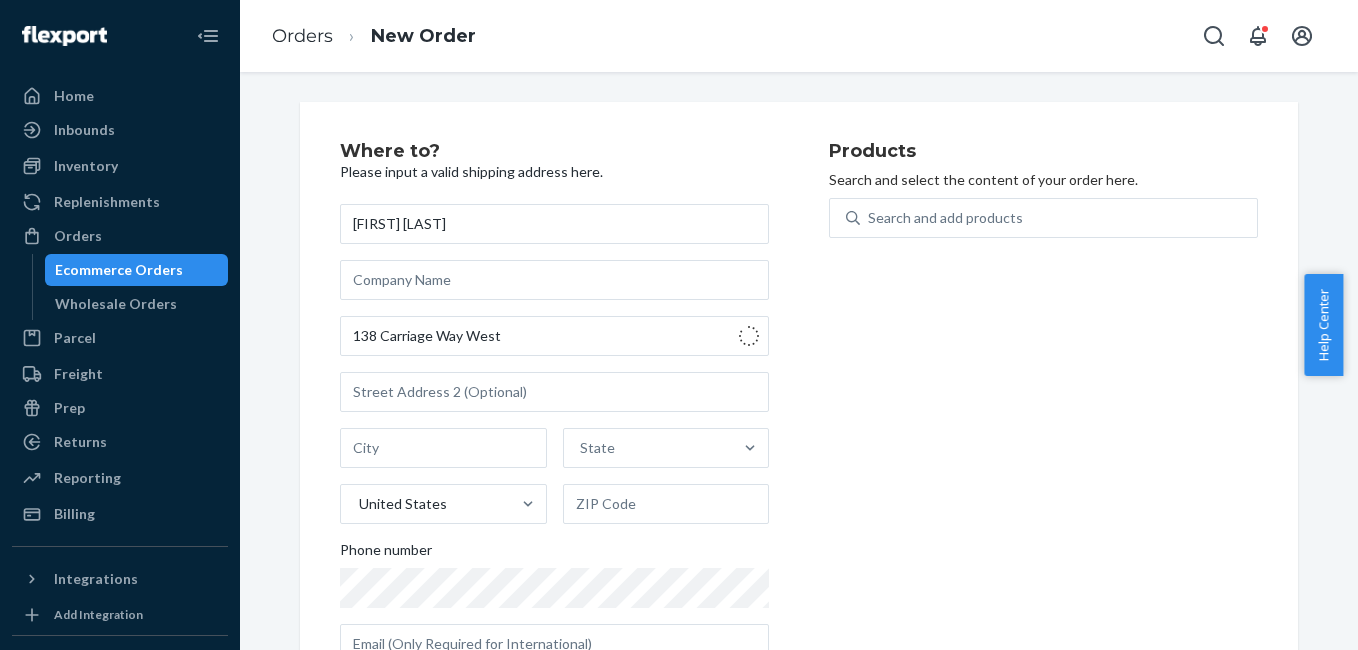 type on "[NUMBER] [STREET]" 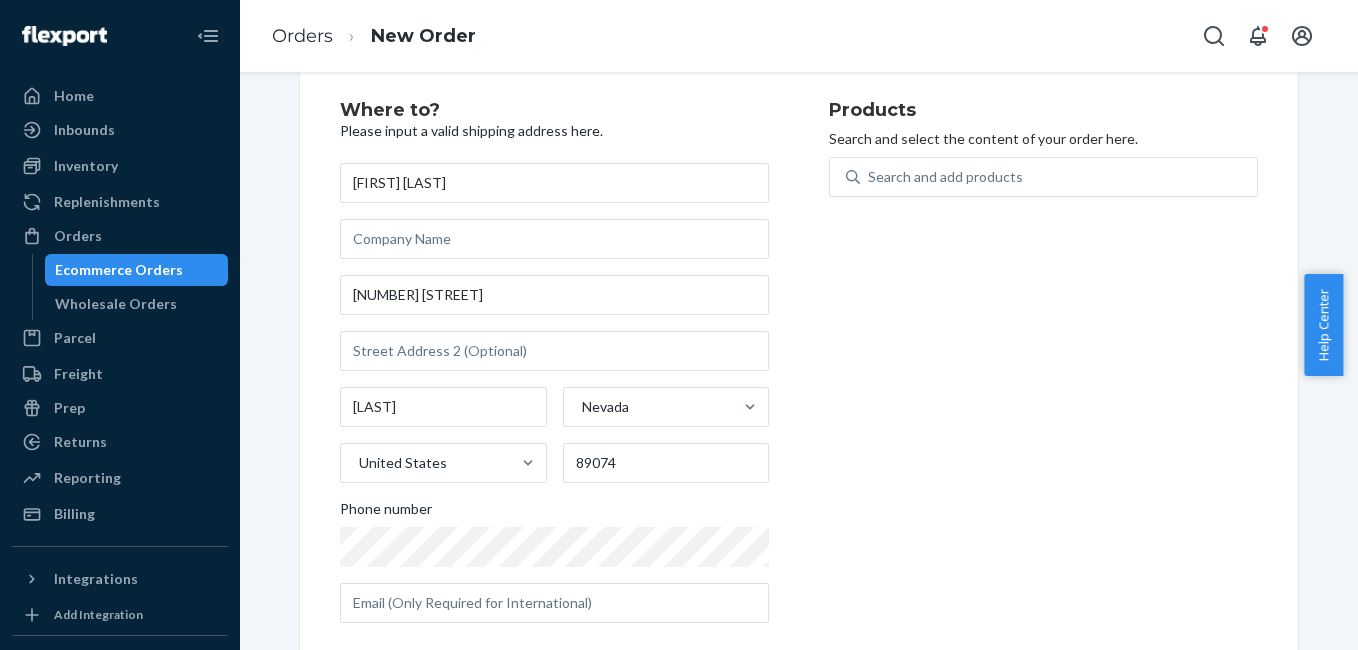 scroll, scrollTop: 70, scrollLeft: 0, axis: vertical 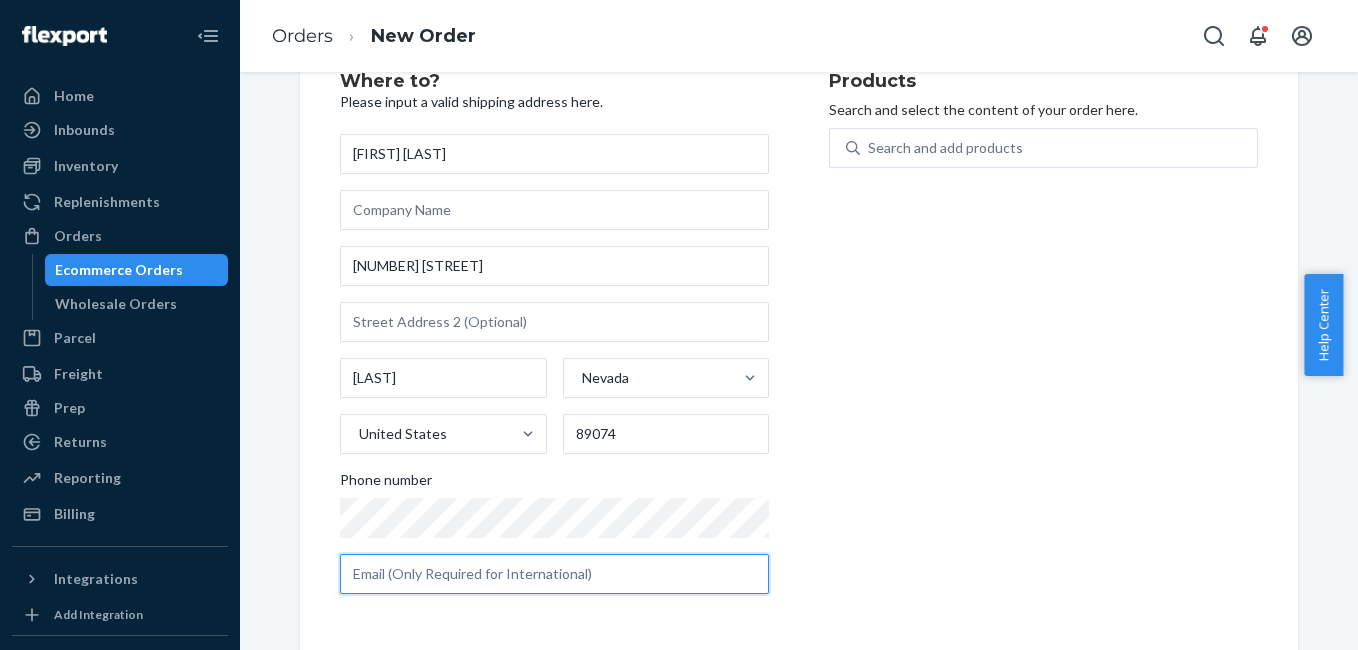 click at bounding box center (554, 574) 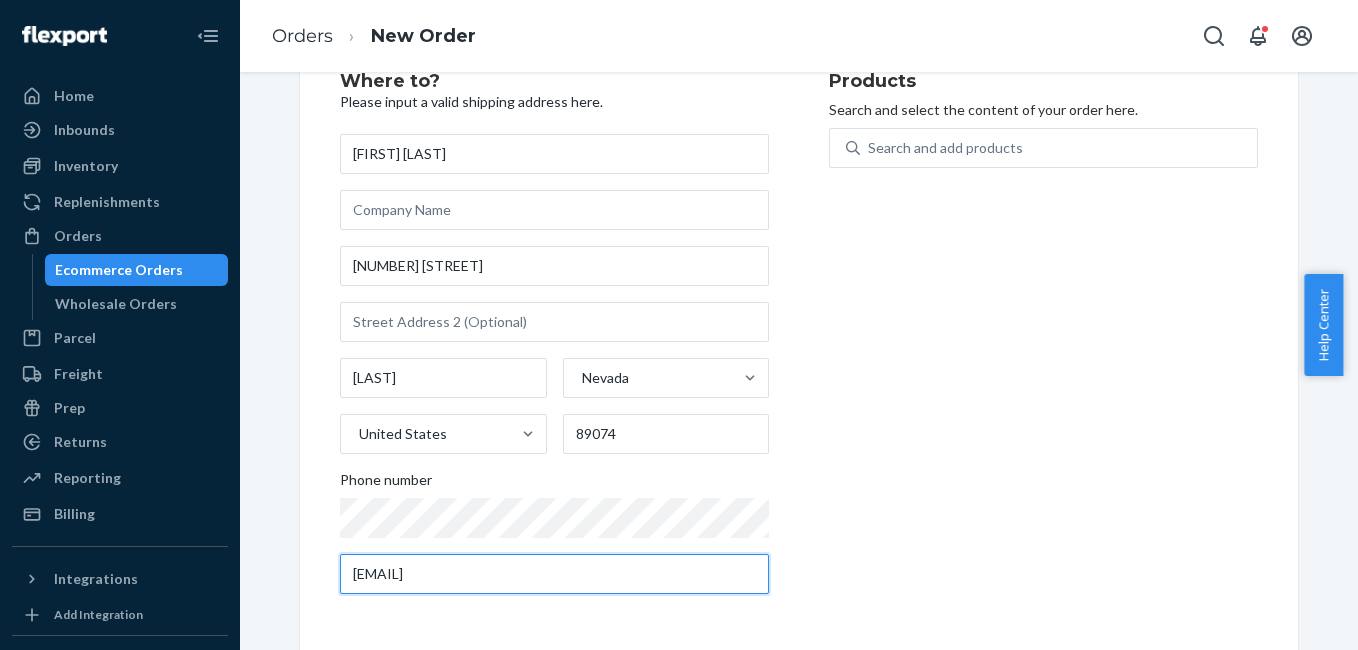 type on "[EMAIL]" 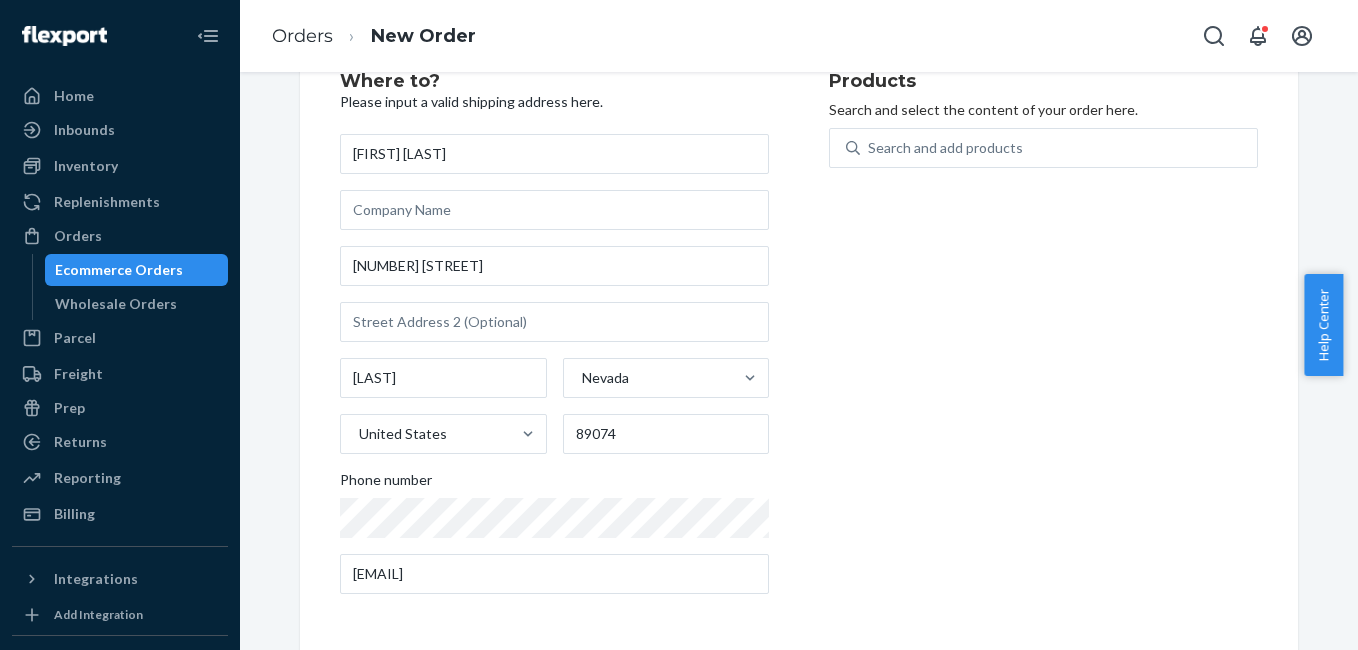 click on "Products Search and select the content of your order here. Search and add products" at bounding box center (1043, 341) 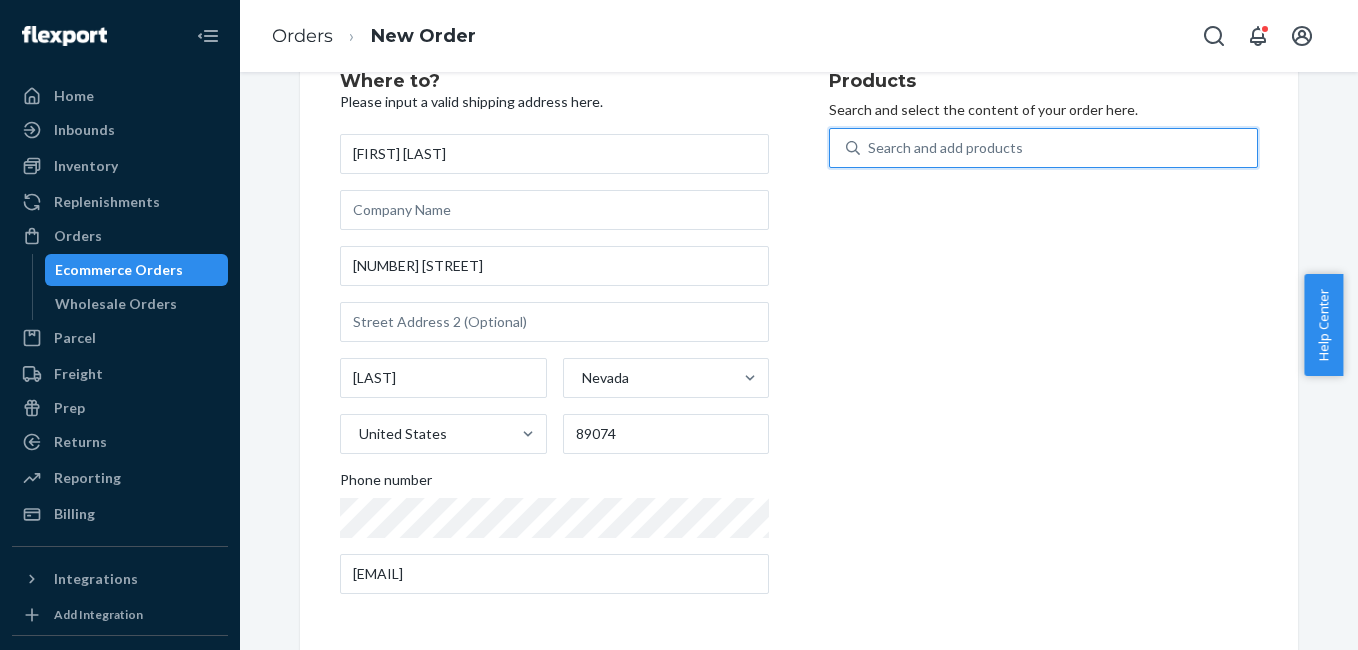 click on "Search and add products" at bounding box center (945, 148) 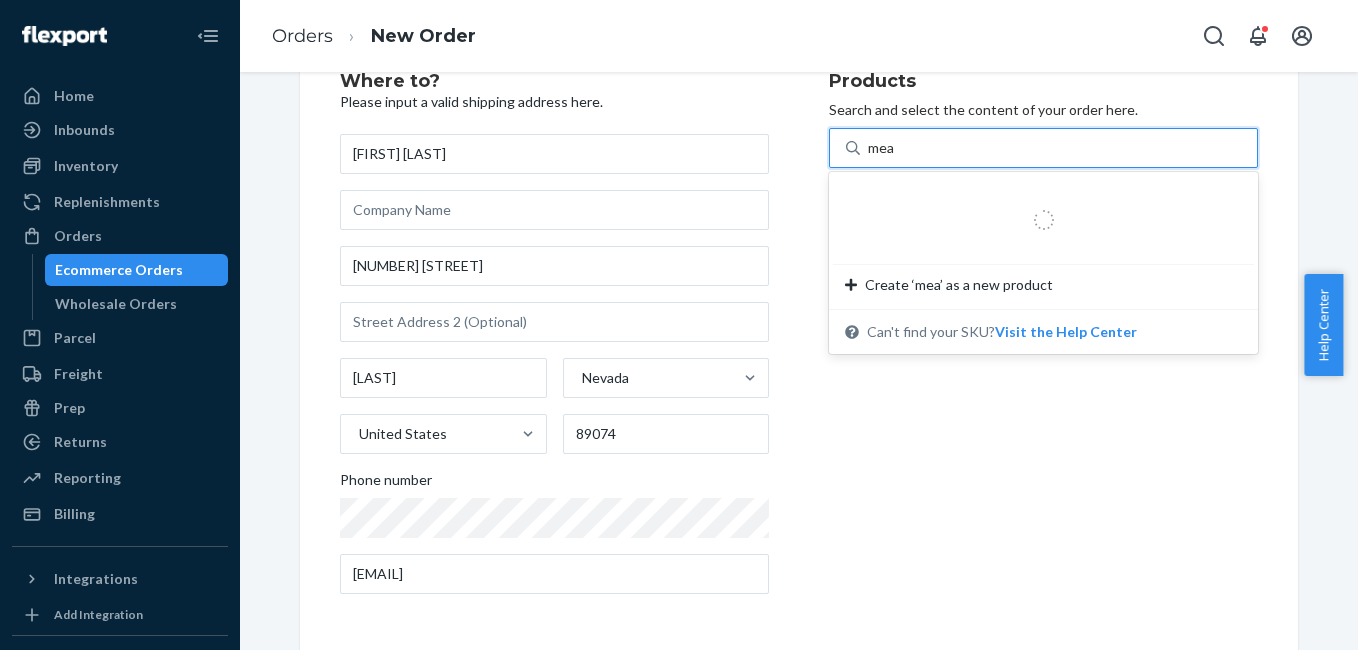 type on "mear" 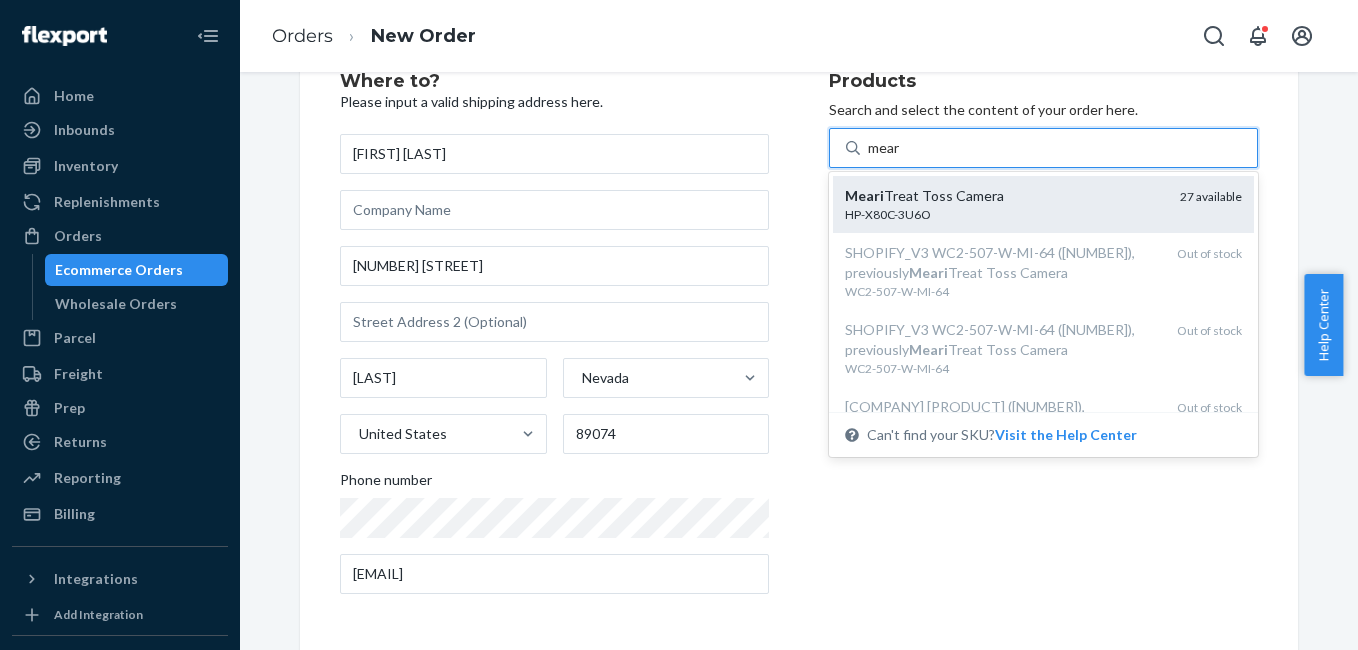 click on "HP-X80C-3U6O" at bounding box center (1004, 214) 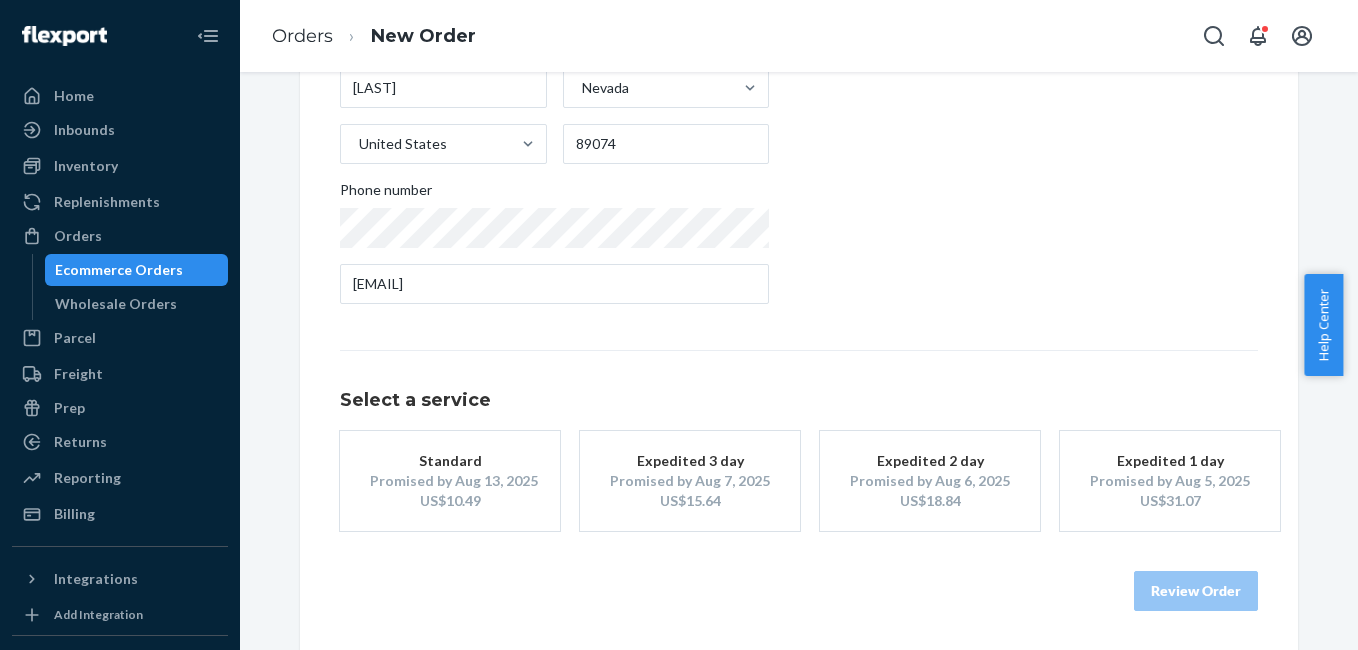 scroll, scrollTop: 361, scrollLeft: 0, axis: vertical 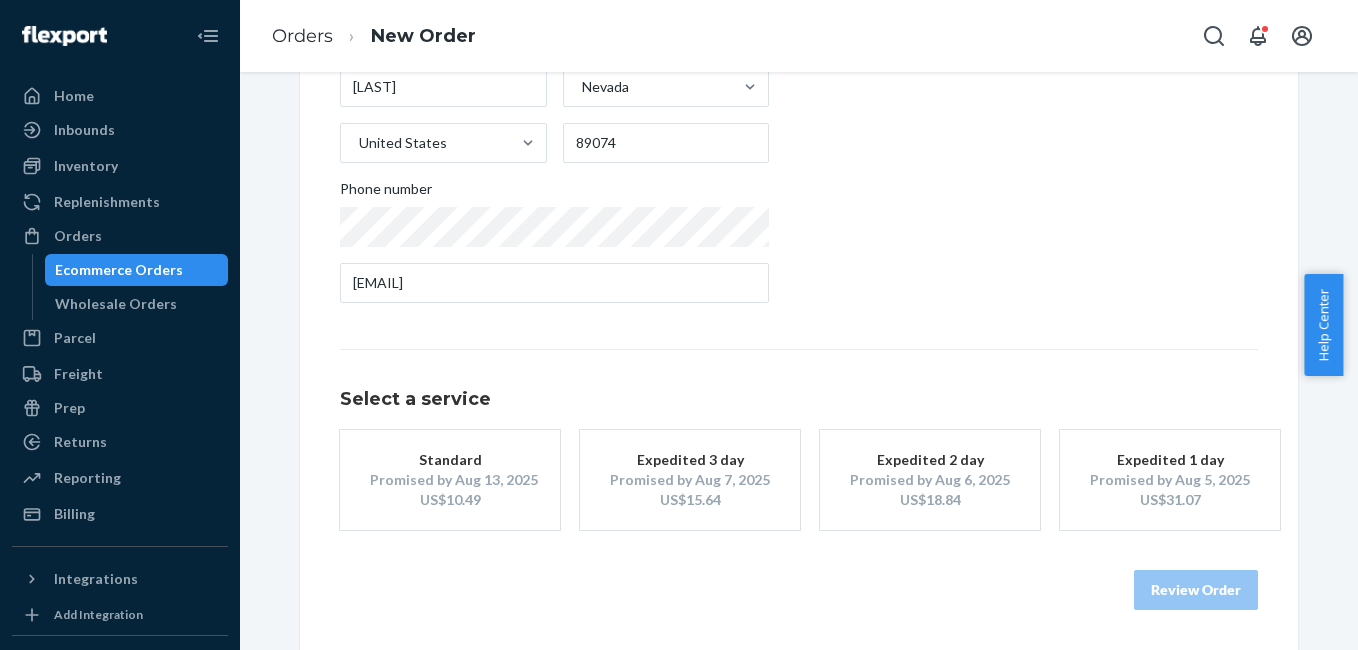 click on "Promised by Aug 13, 2025" at bounding box center [450, 480] 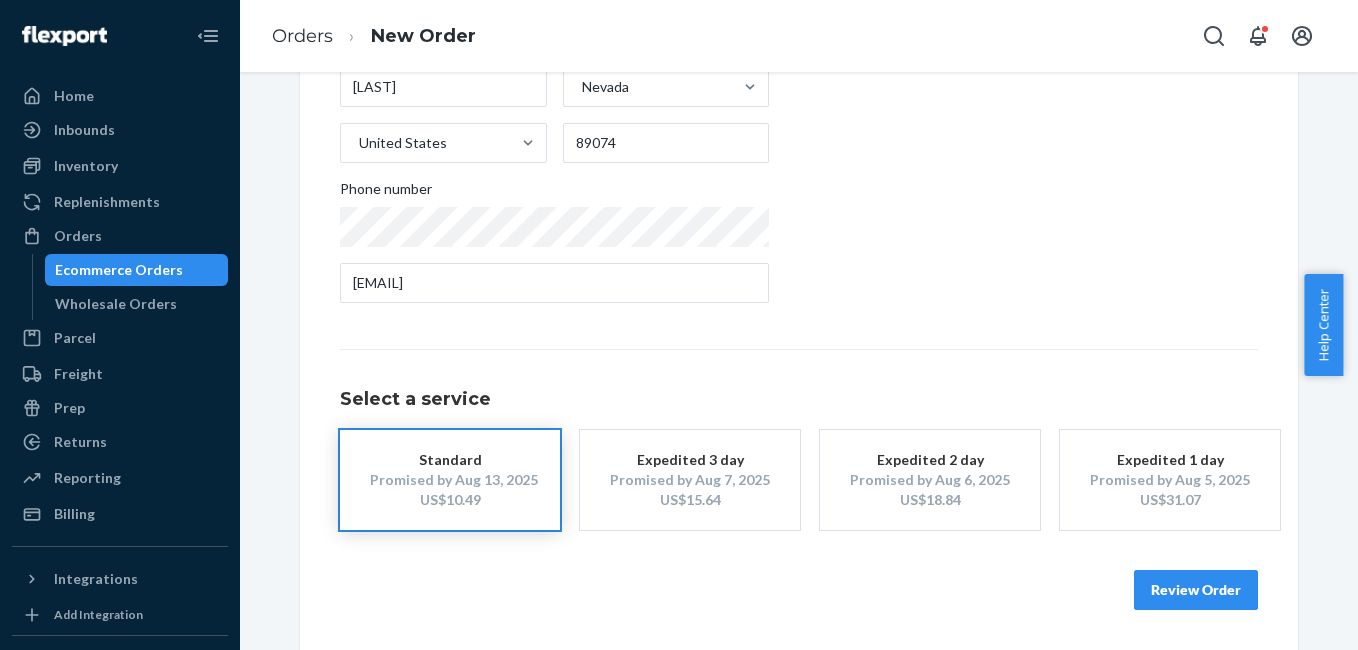 click on "Promised by Aug 7, 2025" at bounding box center [690, 480] 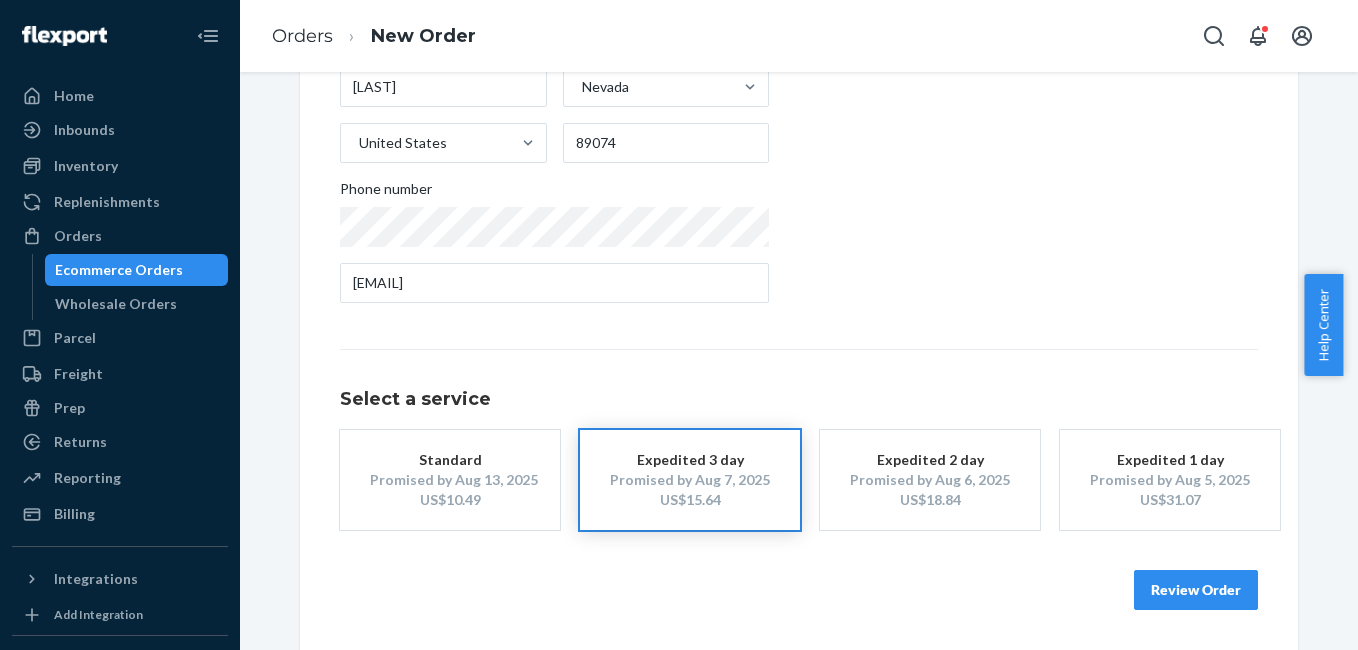 click on "Review Order" at bounding box center [1196, 590] 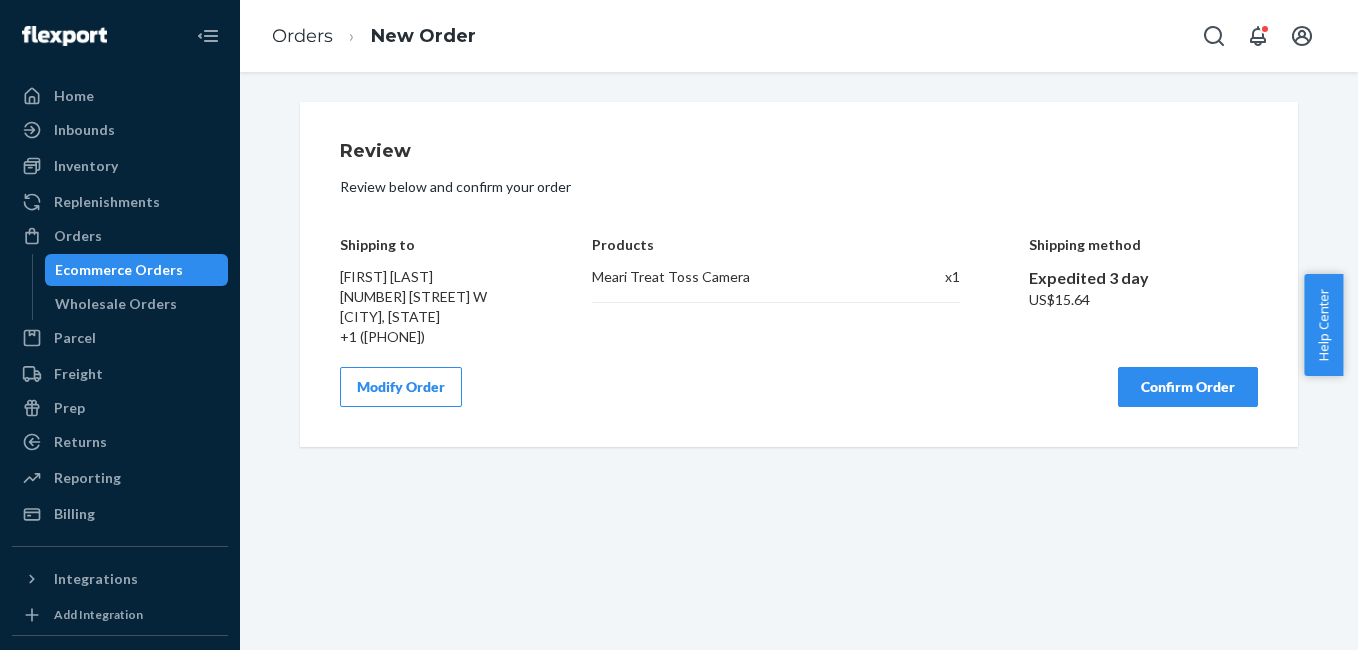 scroll, scrollTop: 0, scrollLeft: 0, axis: both 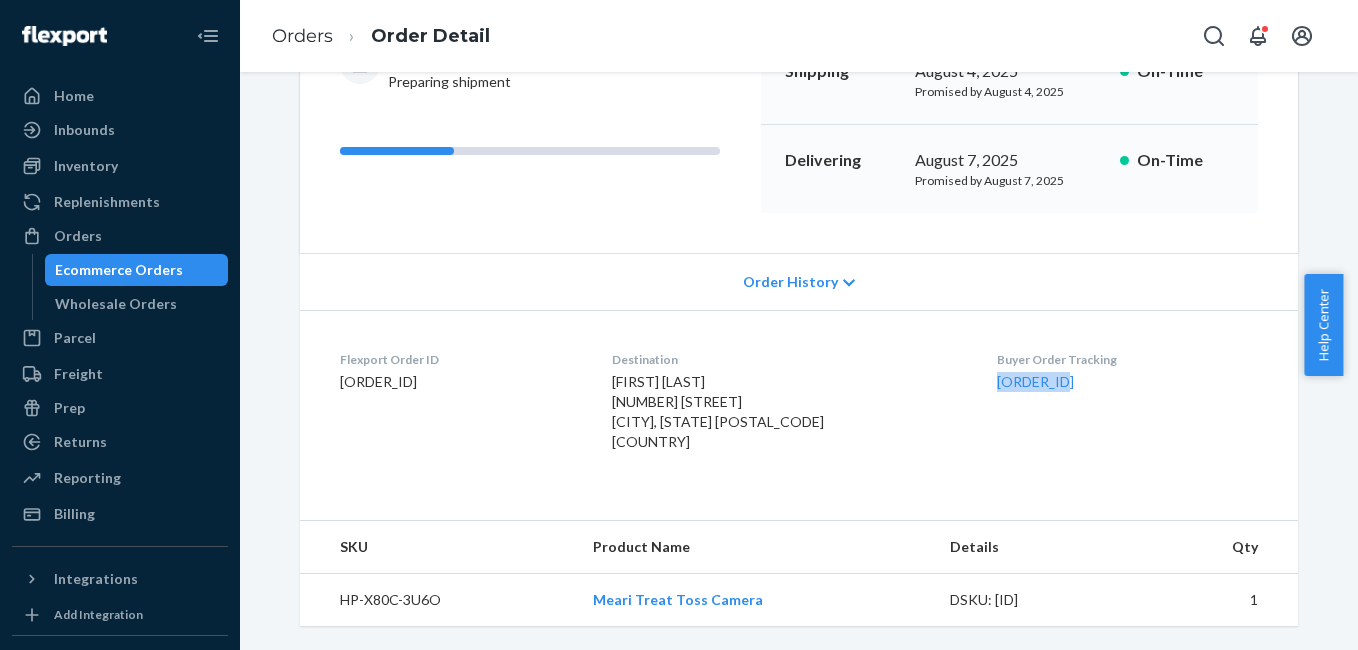 copy on "[ORDER_ID]" 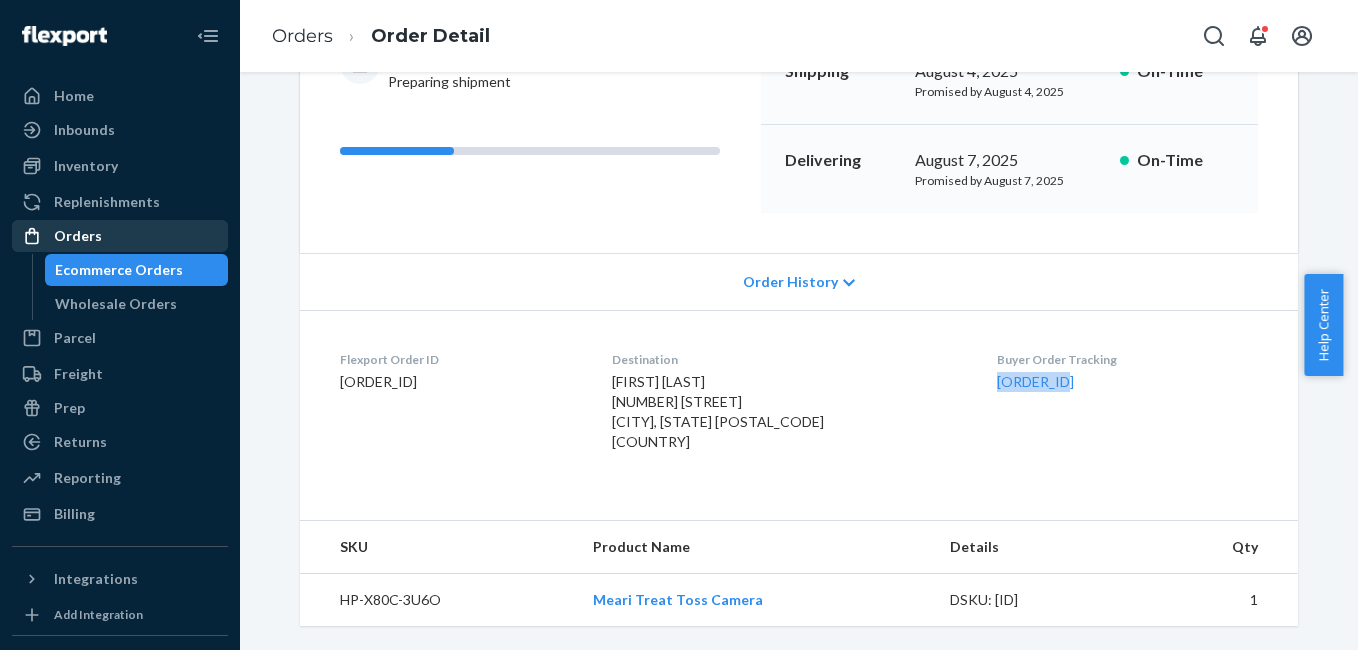 click on "Orders" at bounding box center (120, 236) 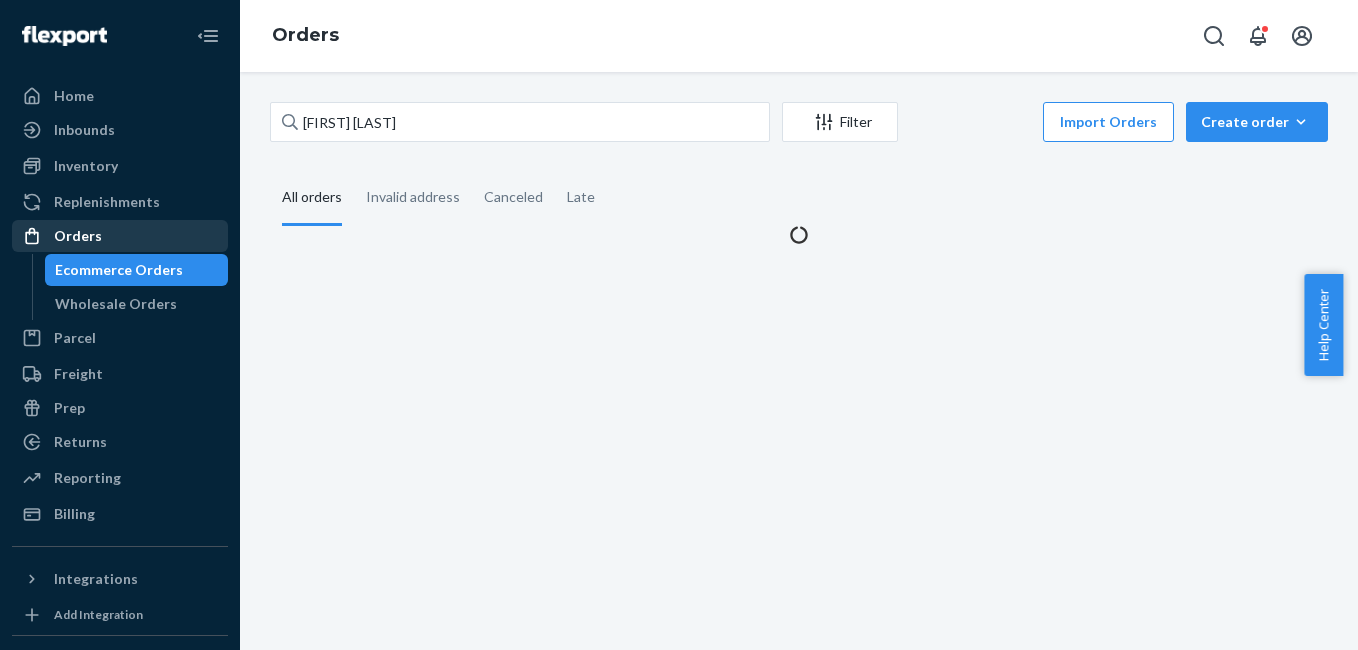 scroll, scrollTop: 0, scrollLeft: 0, axis: both 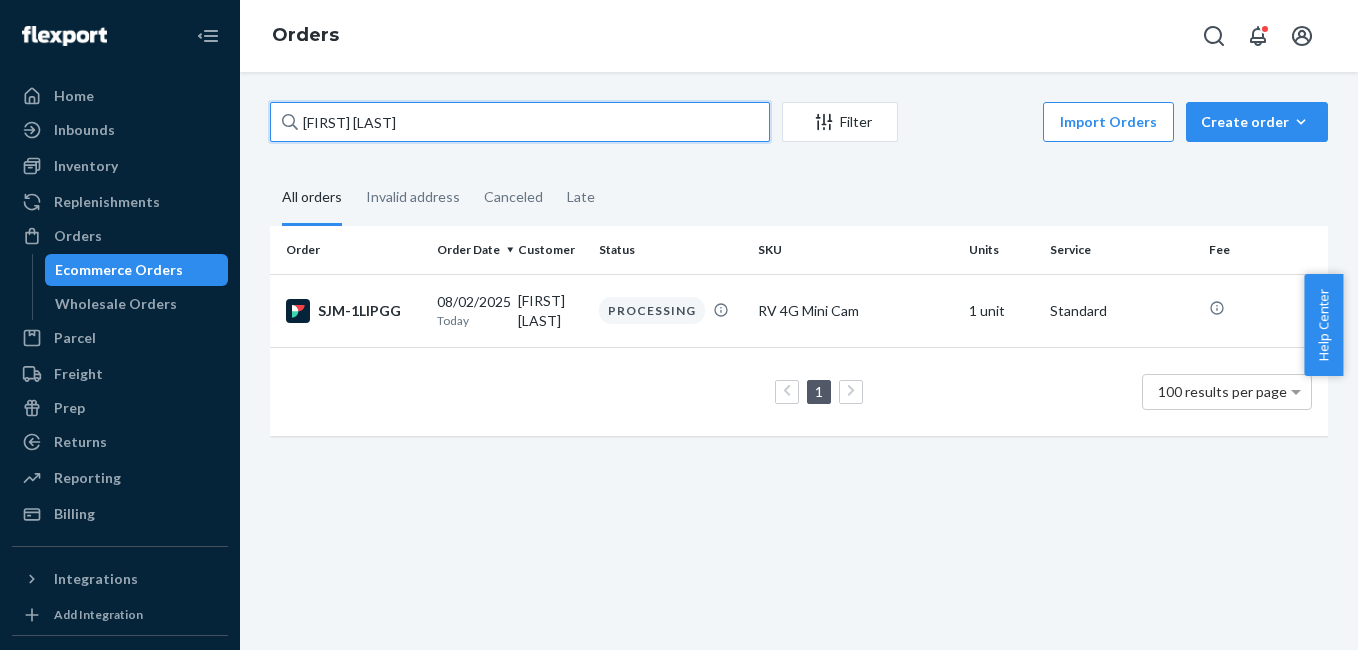click on "[FIRST] [LAST]" at bounding box center [520, 122] 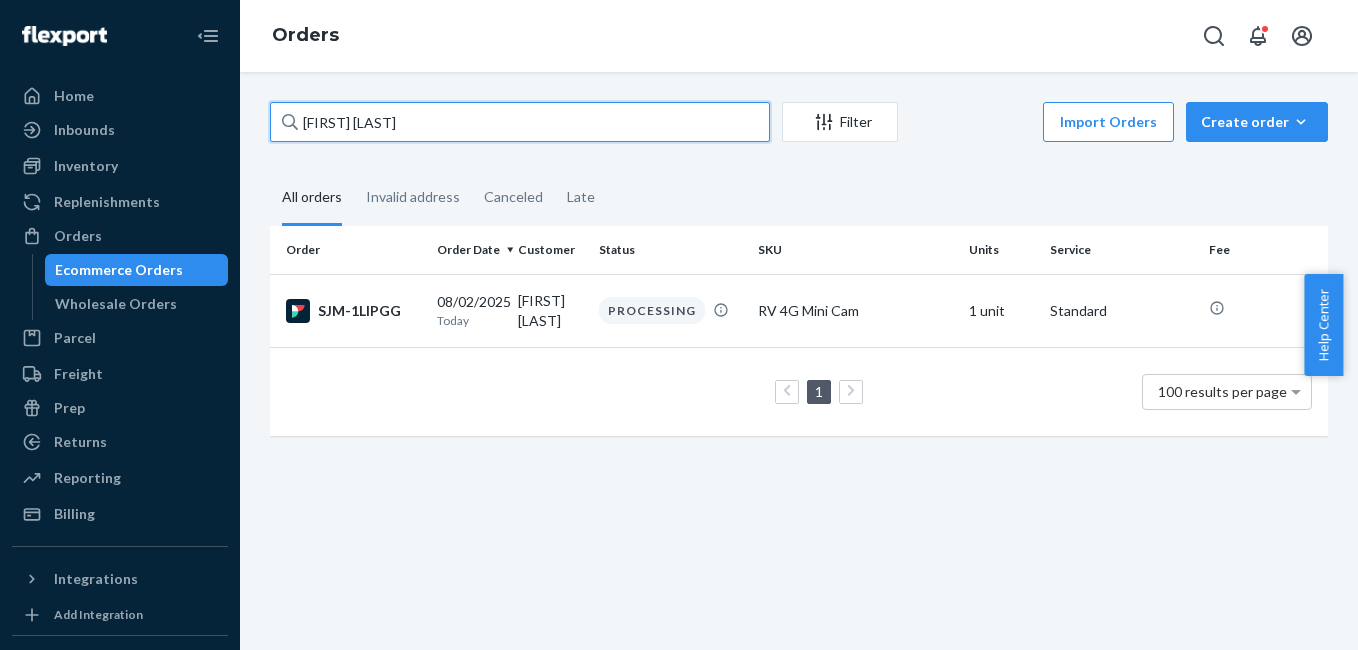 paste on "[FIRST] [LAST]" 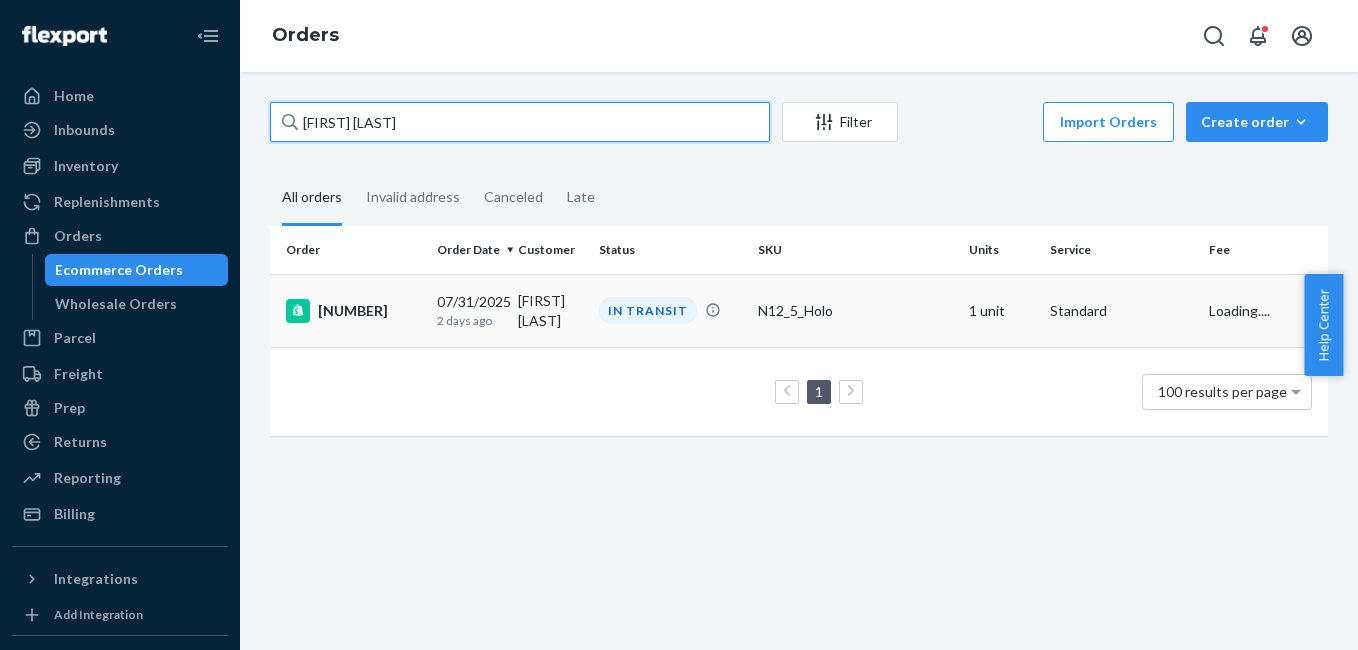 type on "[FIRST] [LAST]" 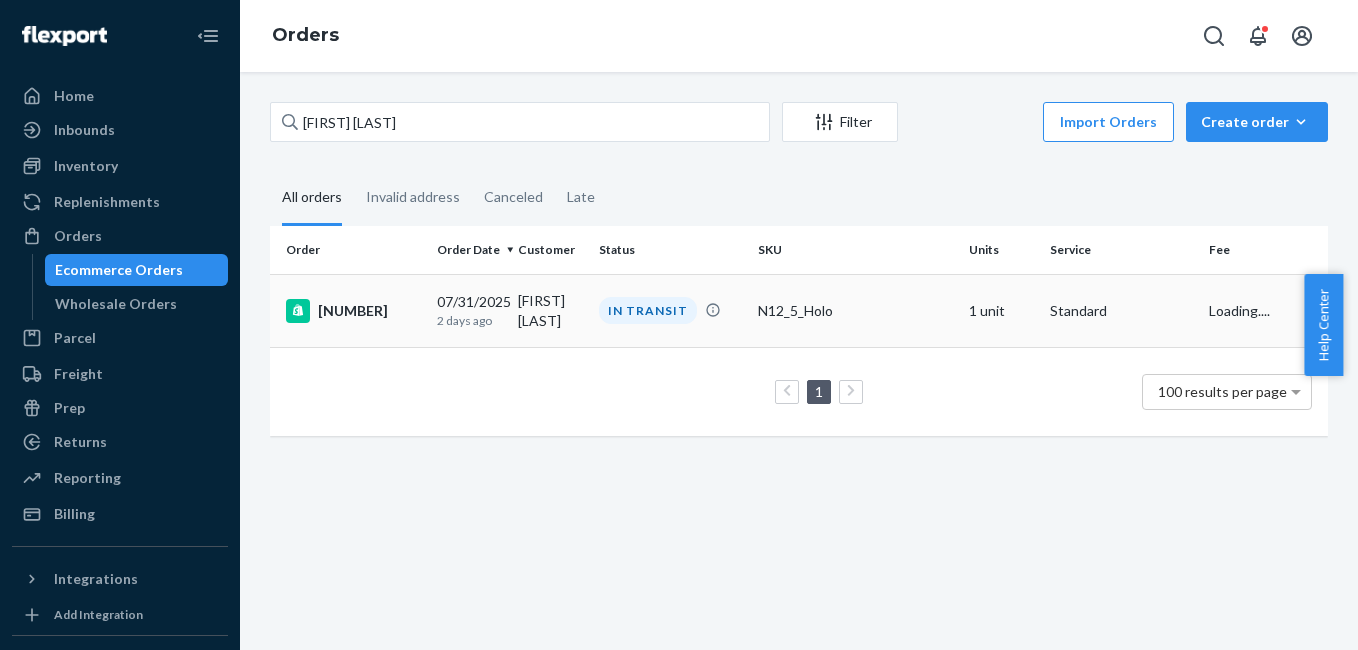 click on "[NUMBER]" at bounding box center (353, 311) 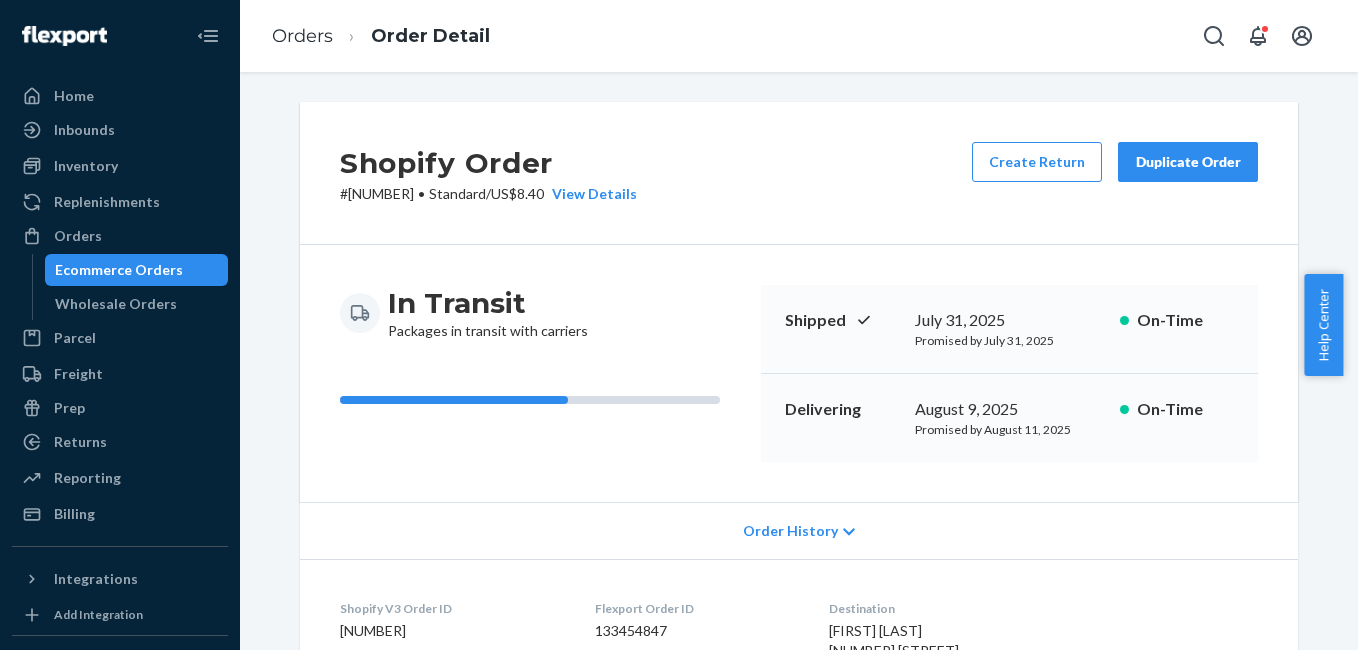 click on "Duplicate Order" at bounding box center (1188, 162) 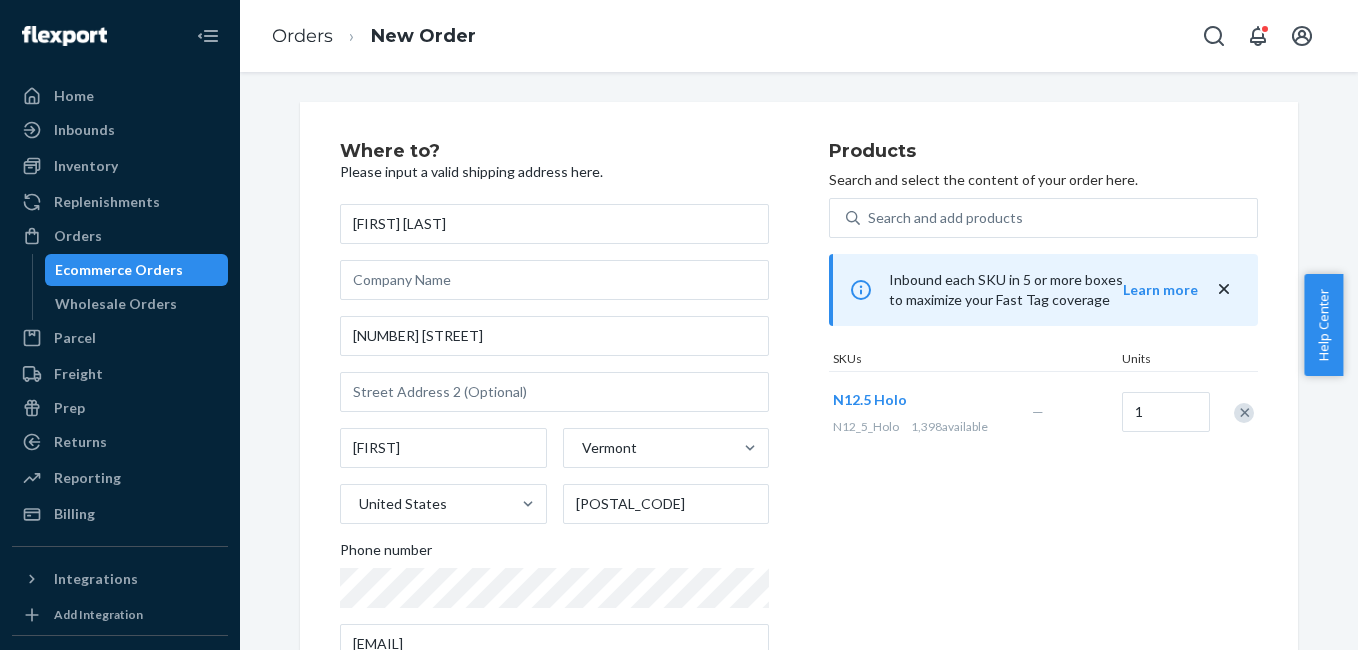click at bounding box center (1244, 413) 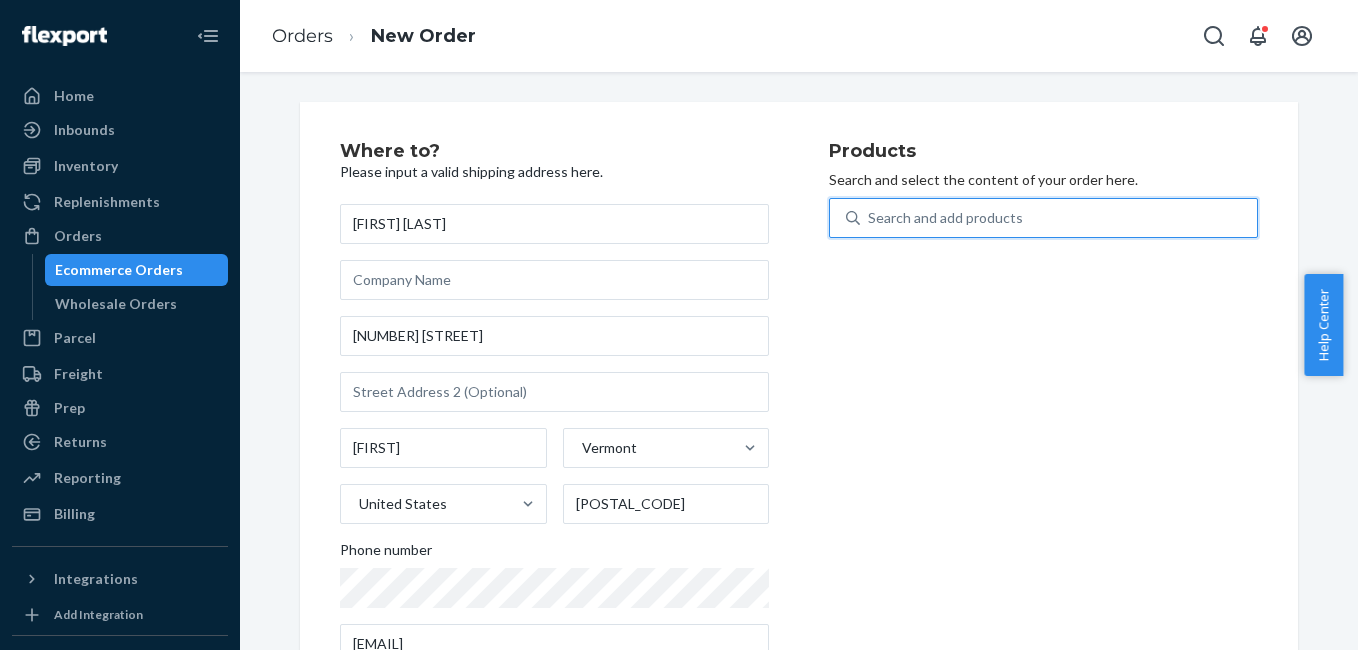 click on "Search and add products" at bounding box center [1058, 218] 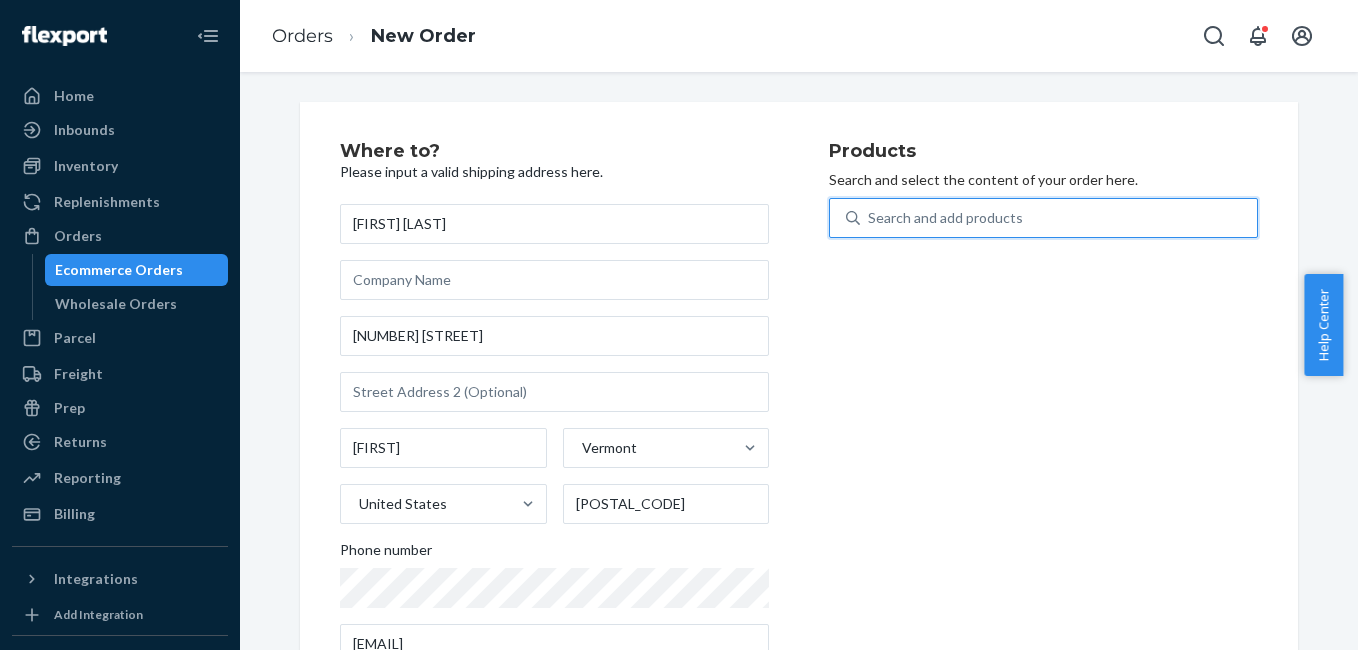 click on "Search and add products" at bounding box center (1058, 218) 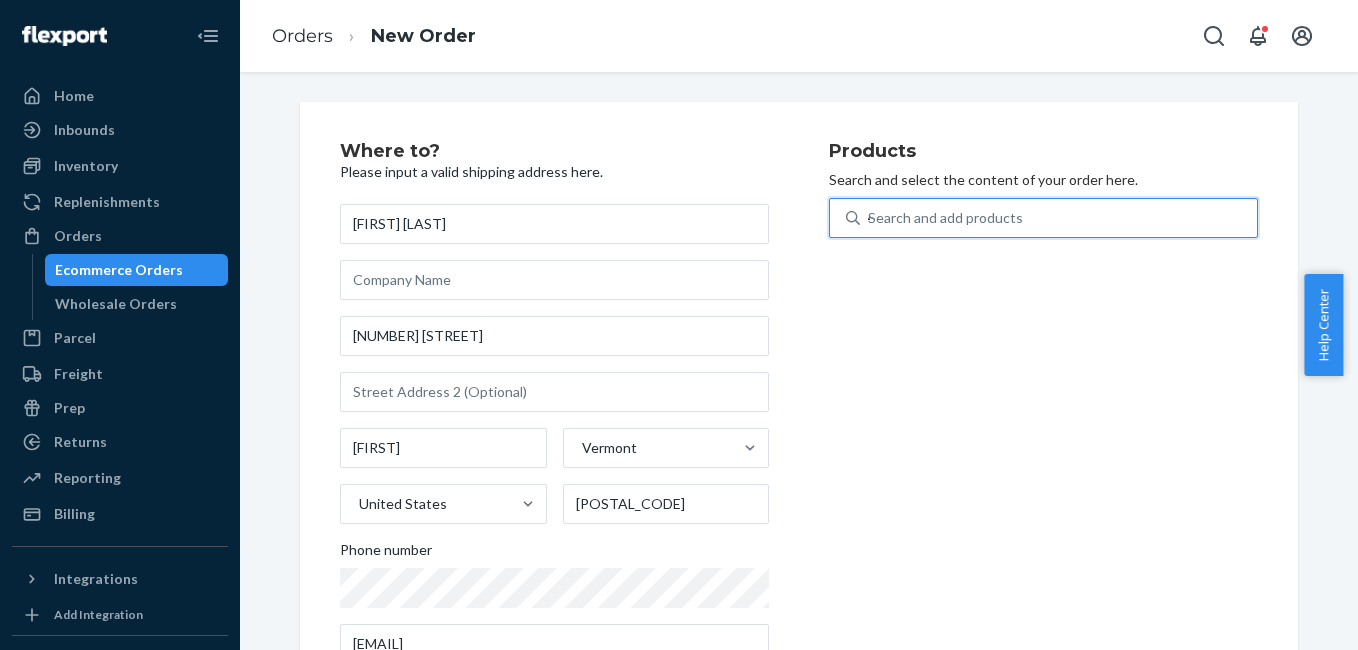 type on "4g" 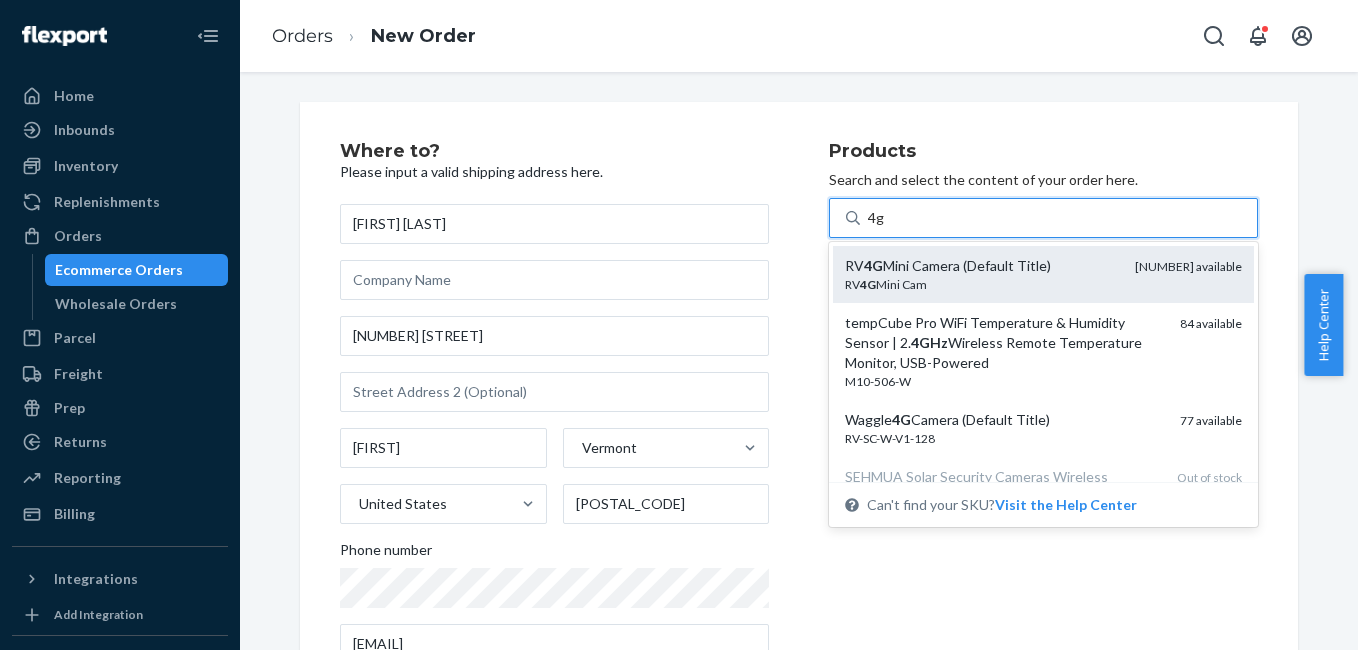 click on "RV  4G  Mini Cam" at bounding box center [982, 284] 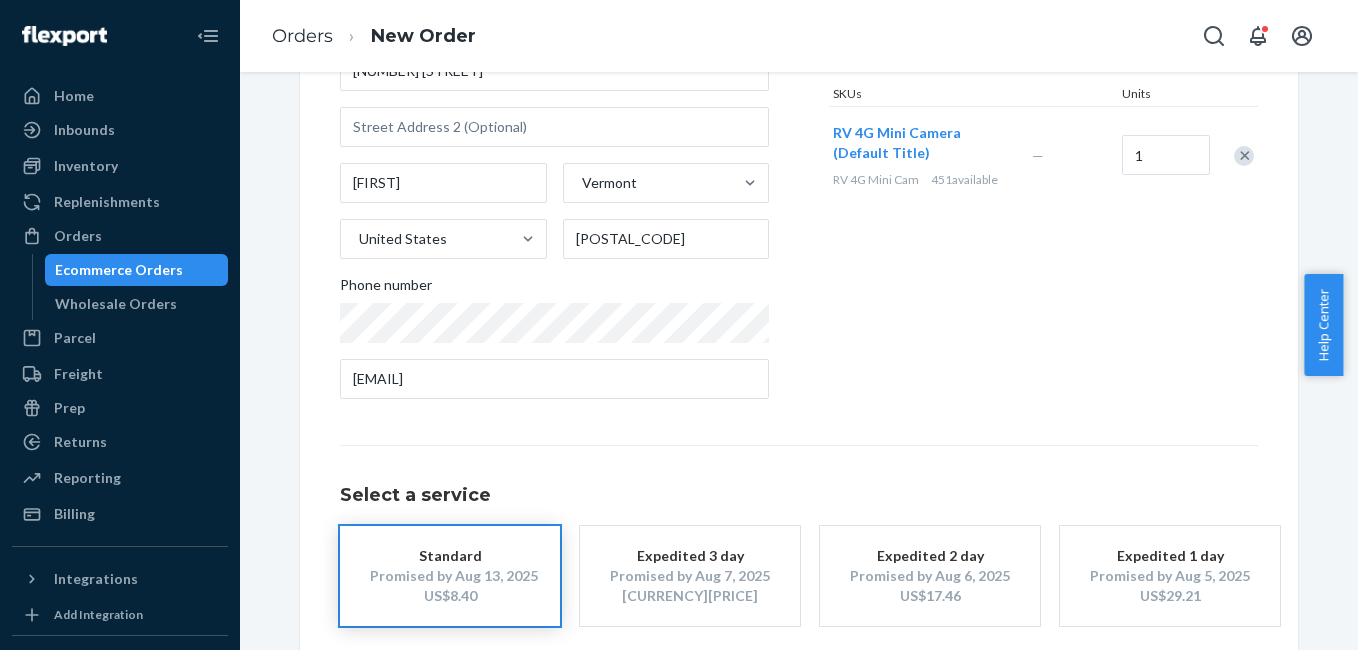 scroll, scrollTop: 361, scrollLeft: 0, axis: vertical 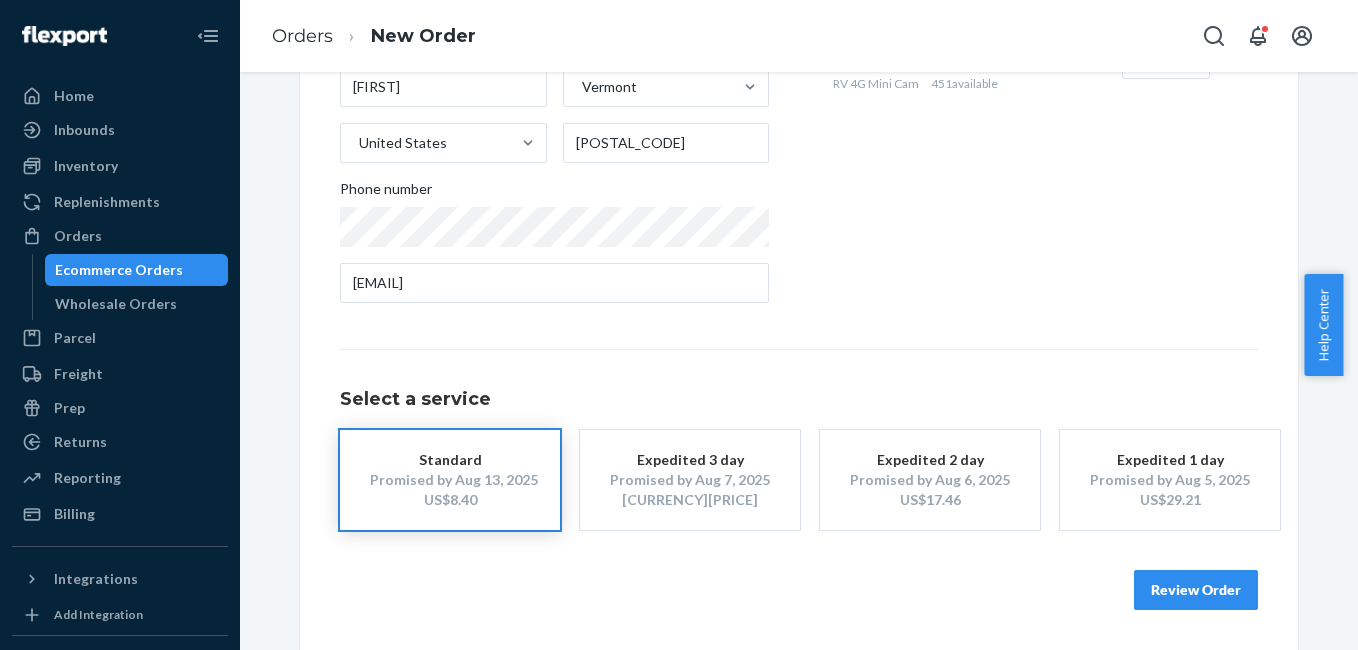 click on "Review Order" at bounding box center [1196, 590] 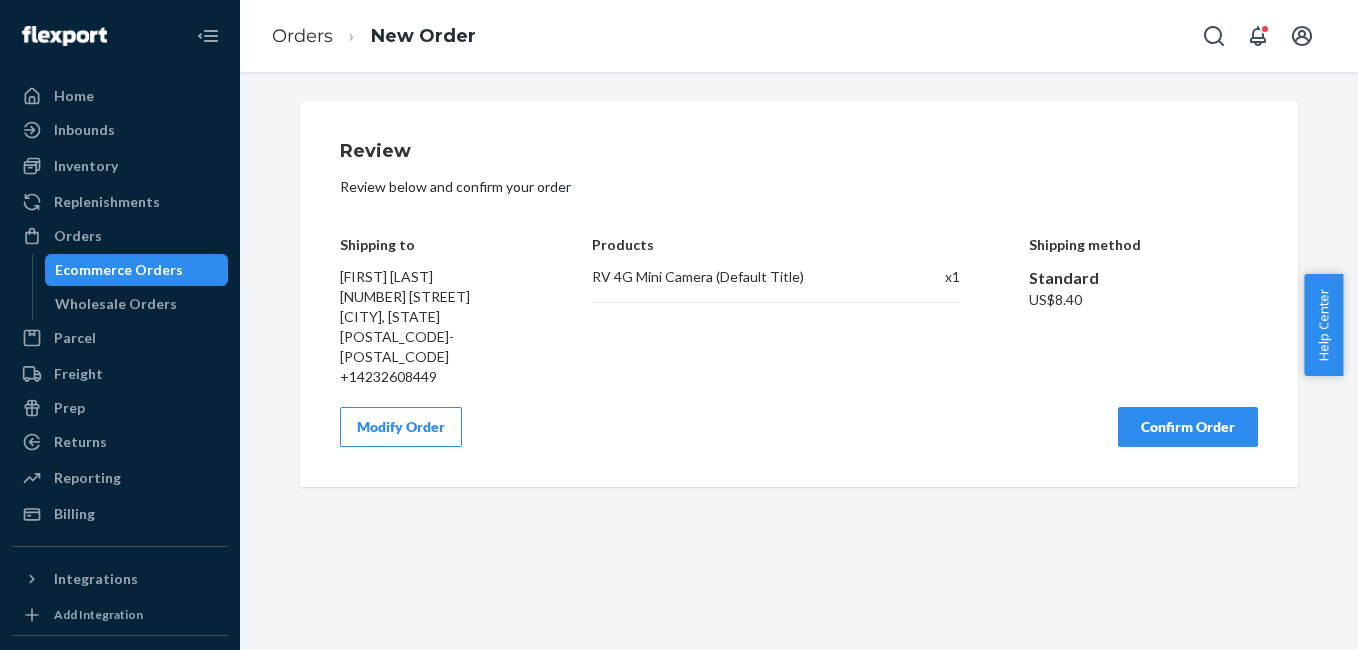 scroll, scrollTop: 0, scrollLeft: 0, axis: both 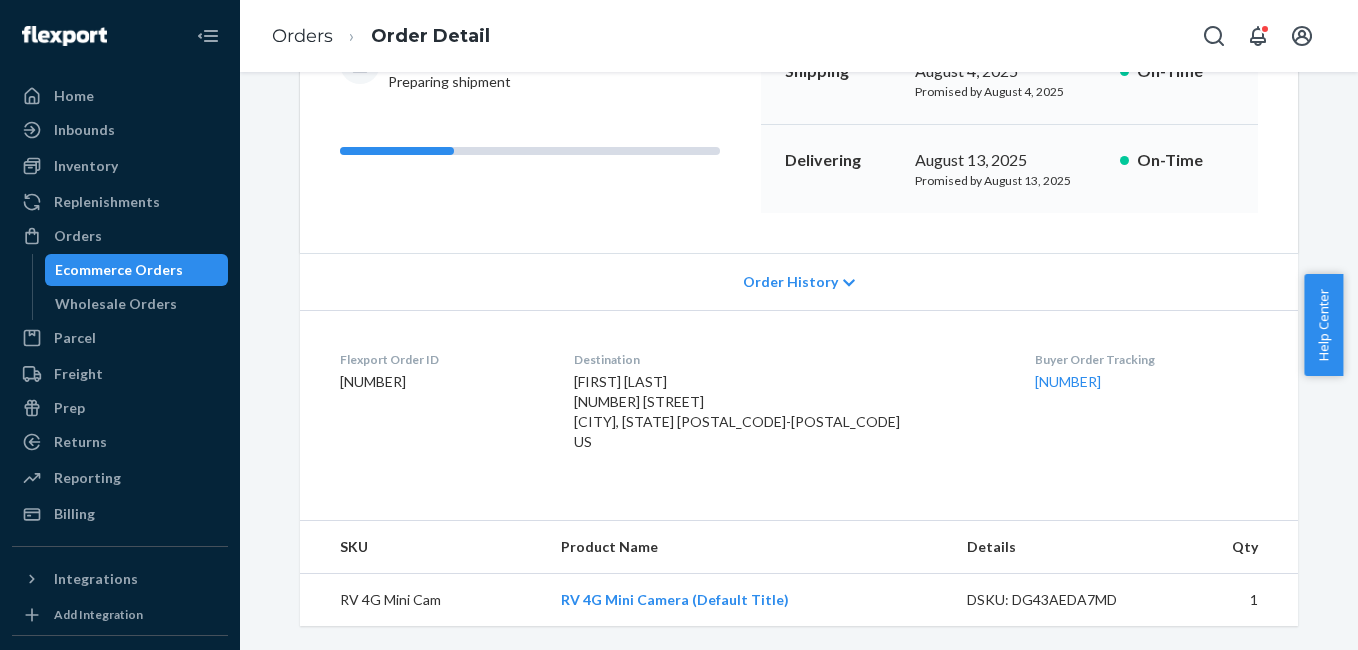 click on "Flexport Order ID [NUMBER] Destination [FIRST] [LAST]
[NUMBER] [STREET]
[CITY], [STATE] [POSTAL_CODE]
US" at bounding box center [799, 405] 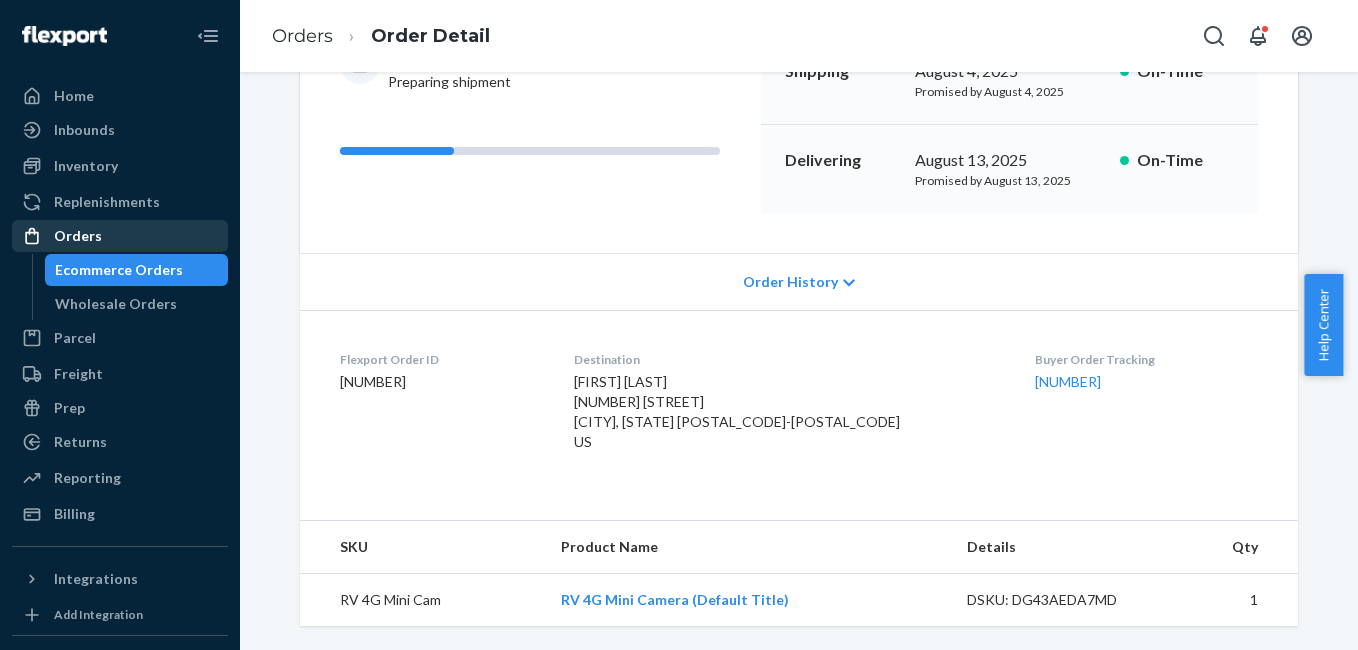 click on "Orders" at bounding box center [120, 236] 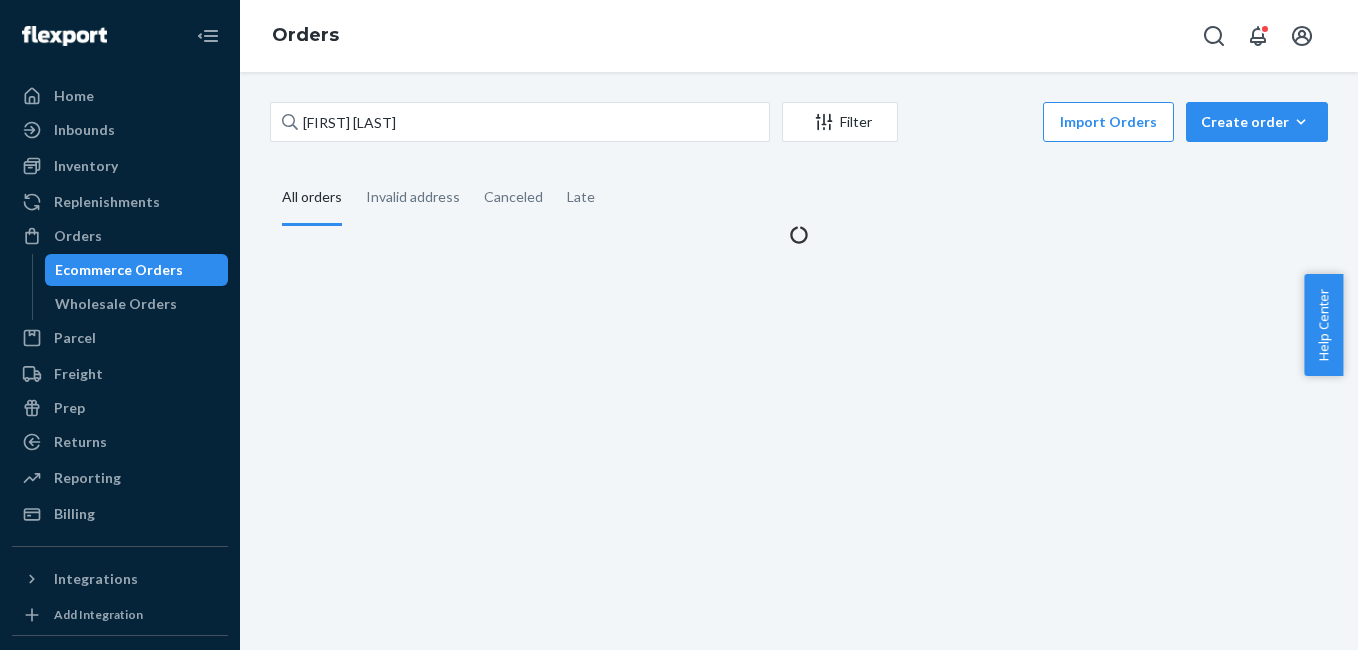 scroll, scrollTop: 0, scrollLeft: 0, axis: both 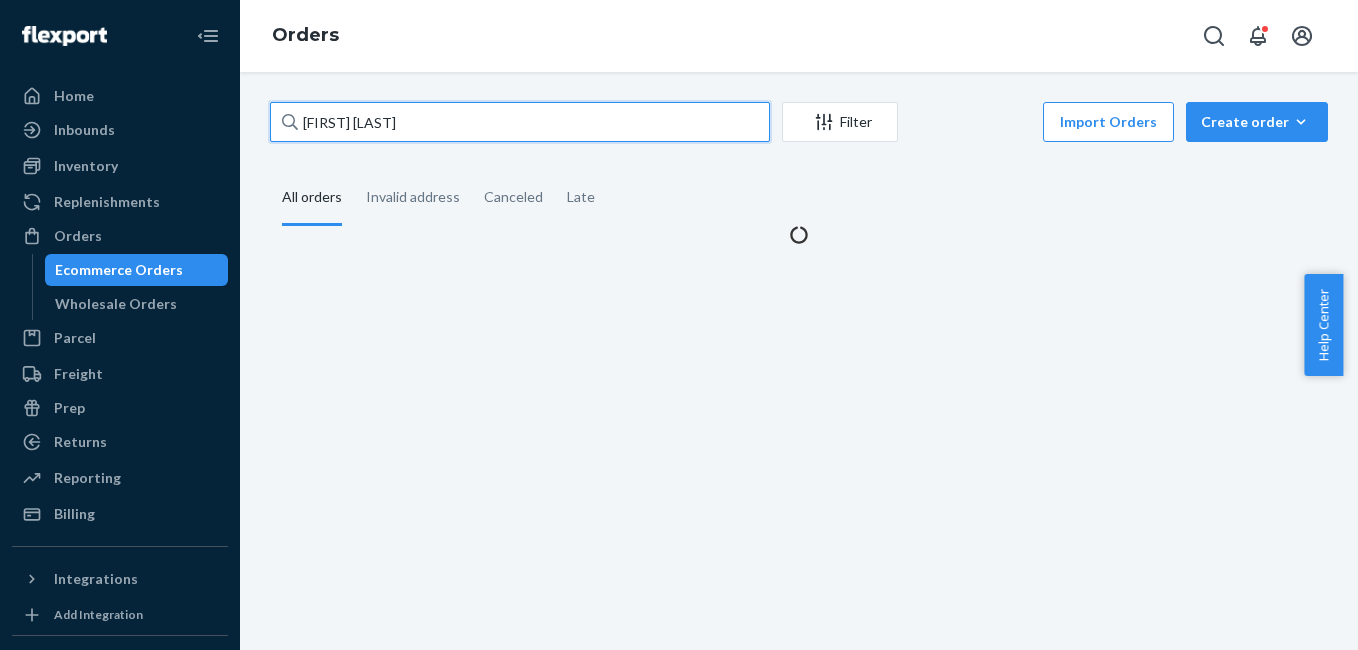 click on "[FIRST] [LAST]" at bounding box center [520, 122] 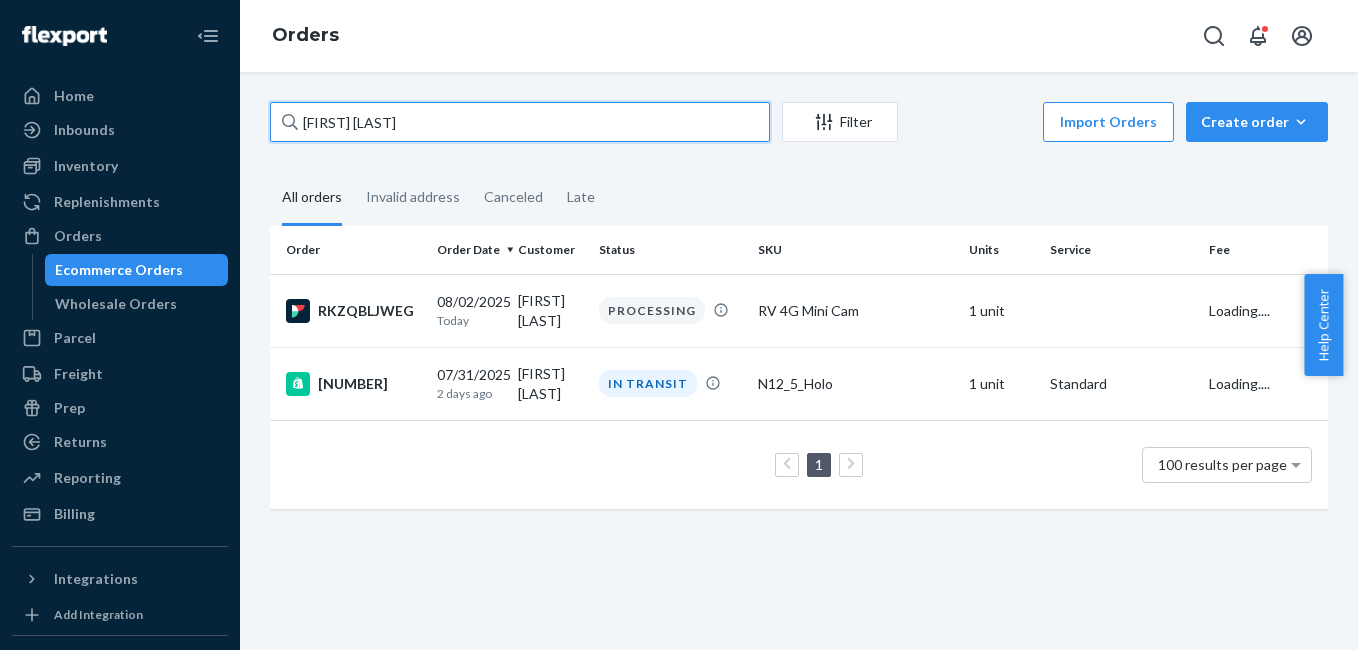 paste on "[FIRST] [LAST]" 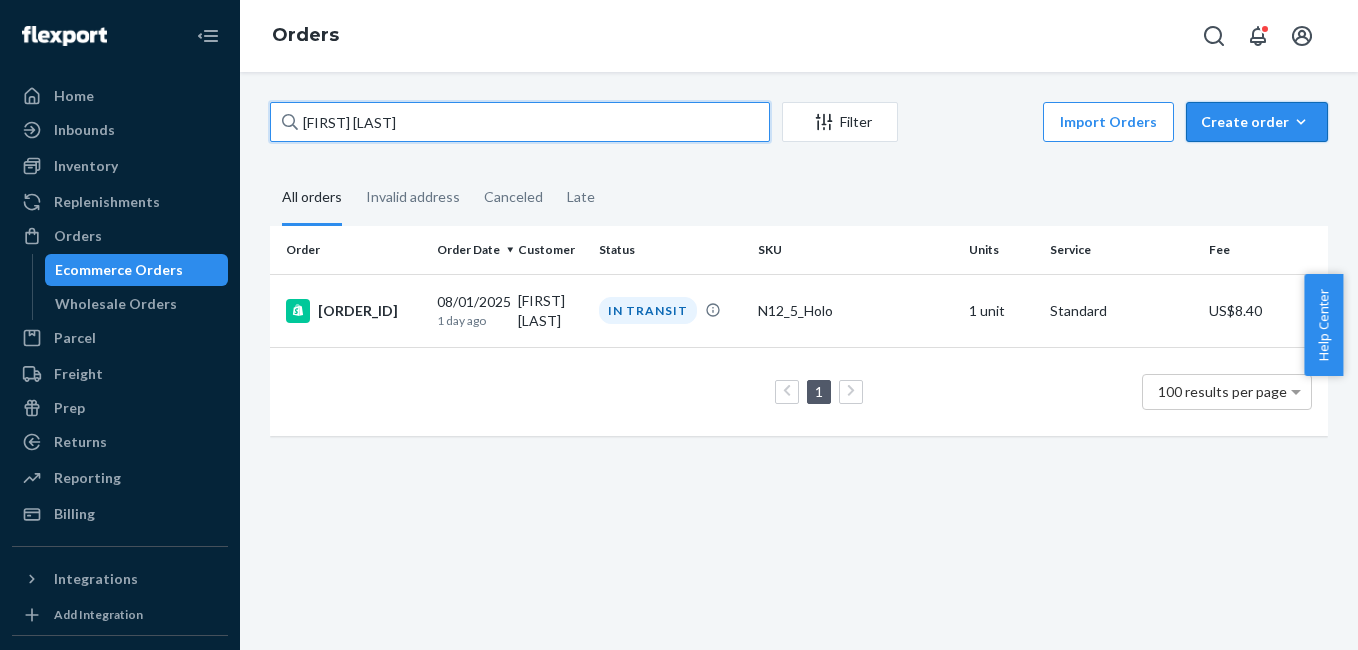 type on "[FIRST] [LAST]" 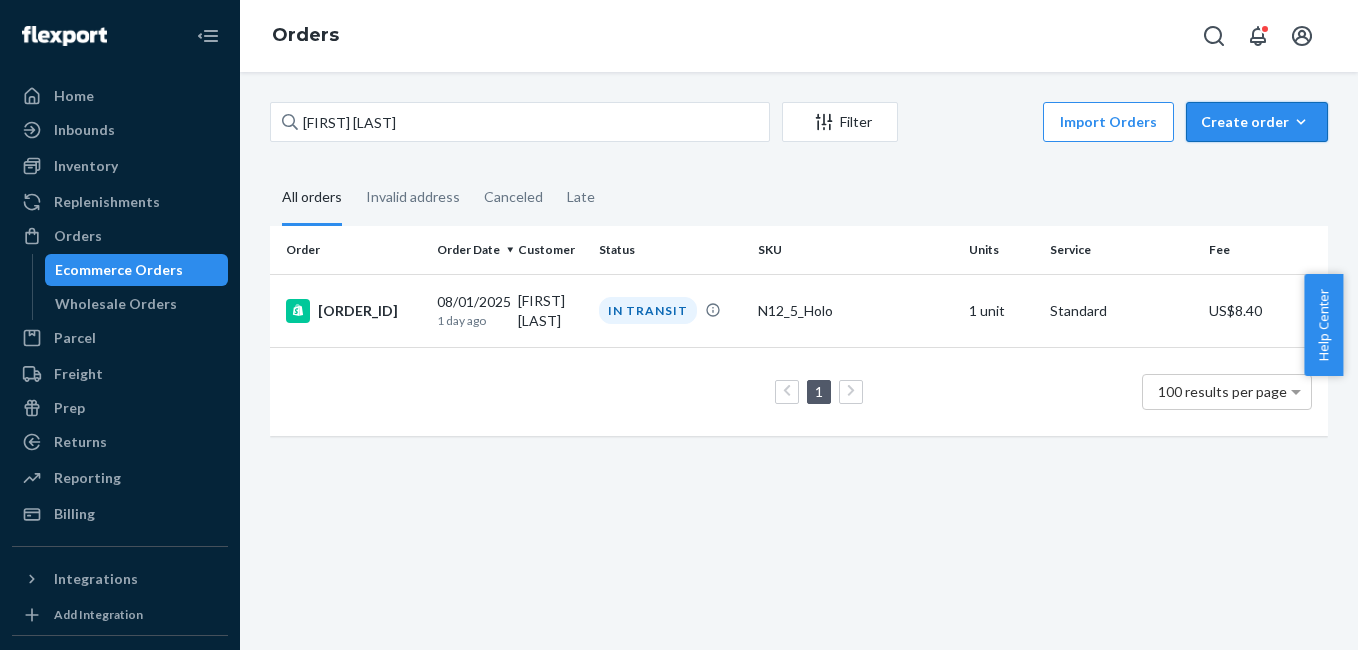 click on "Create order" at bounding box center (1257, 122) 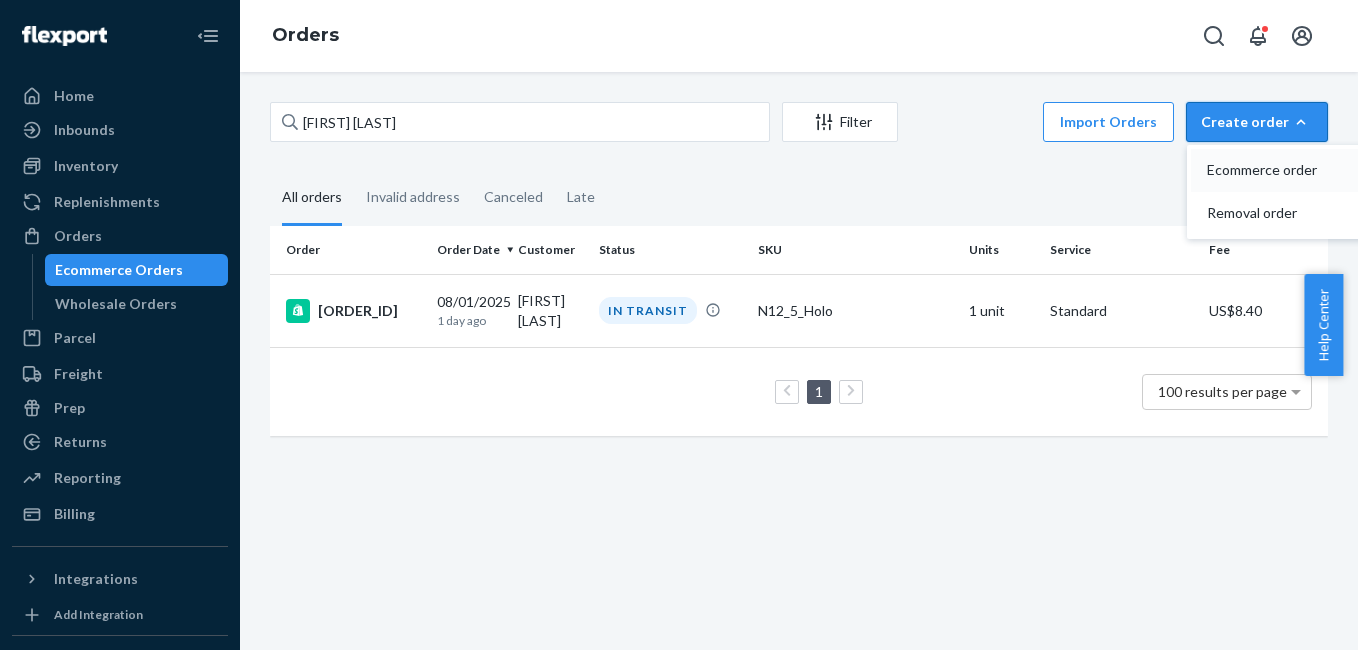 click on "Ecommerce order" at bounding box center [1269, 170] 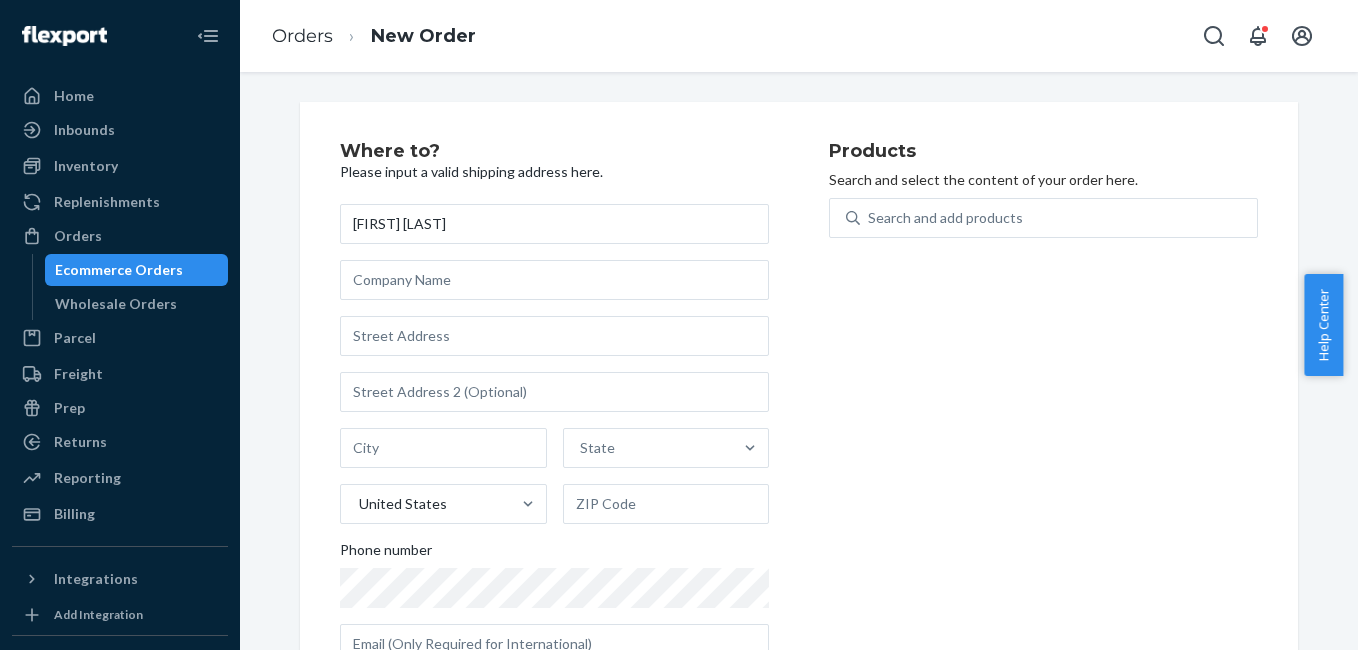 type on "[FIRST] [LAST]" 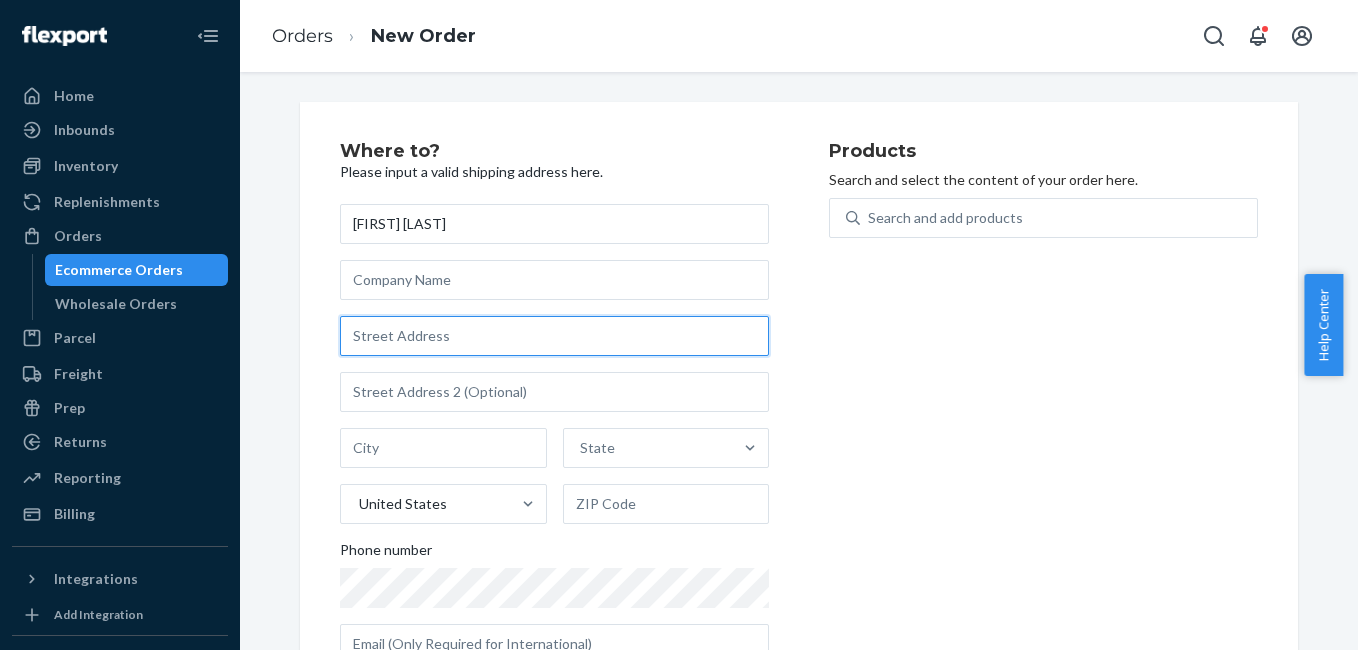 click at bounding box center (554, 336) 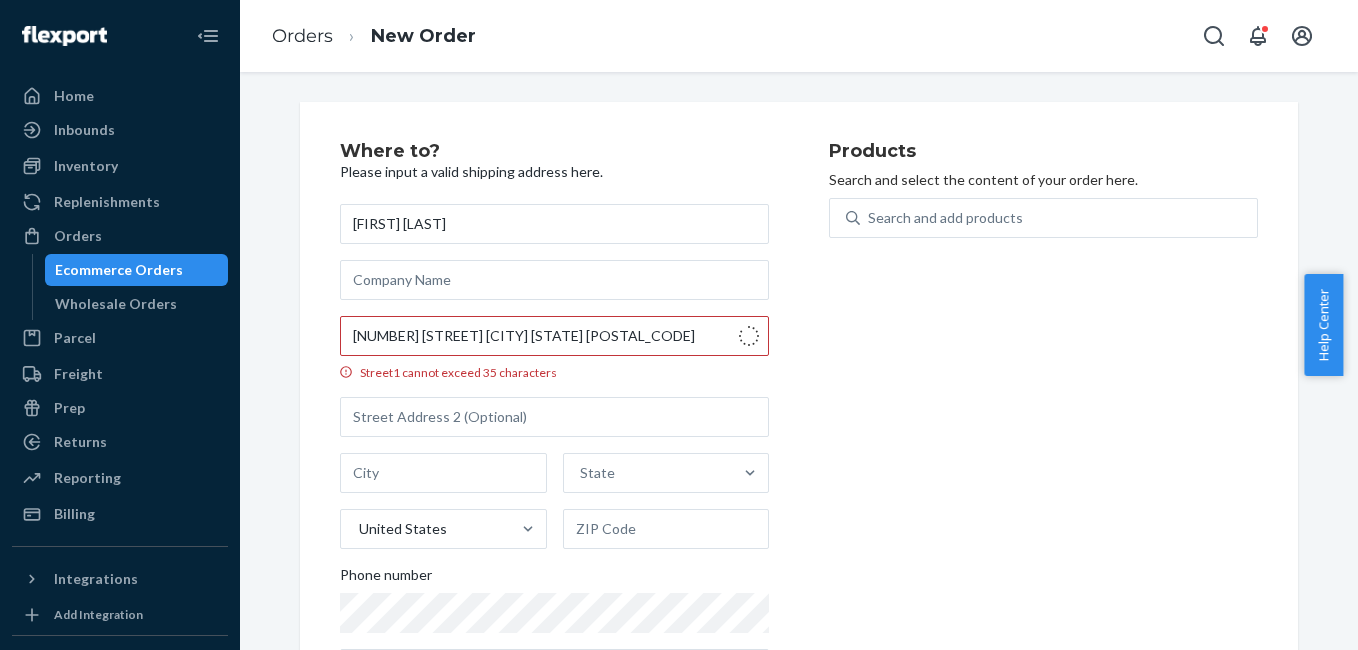 type on "[NUMBER] [STREET]" 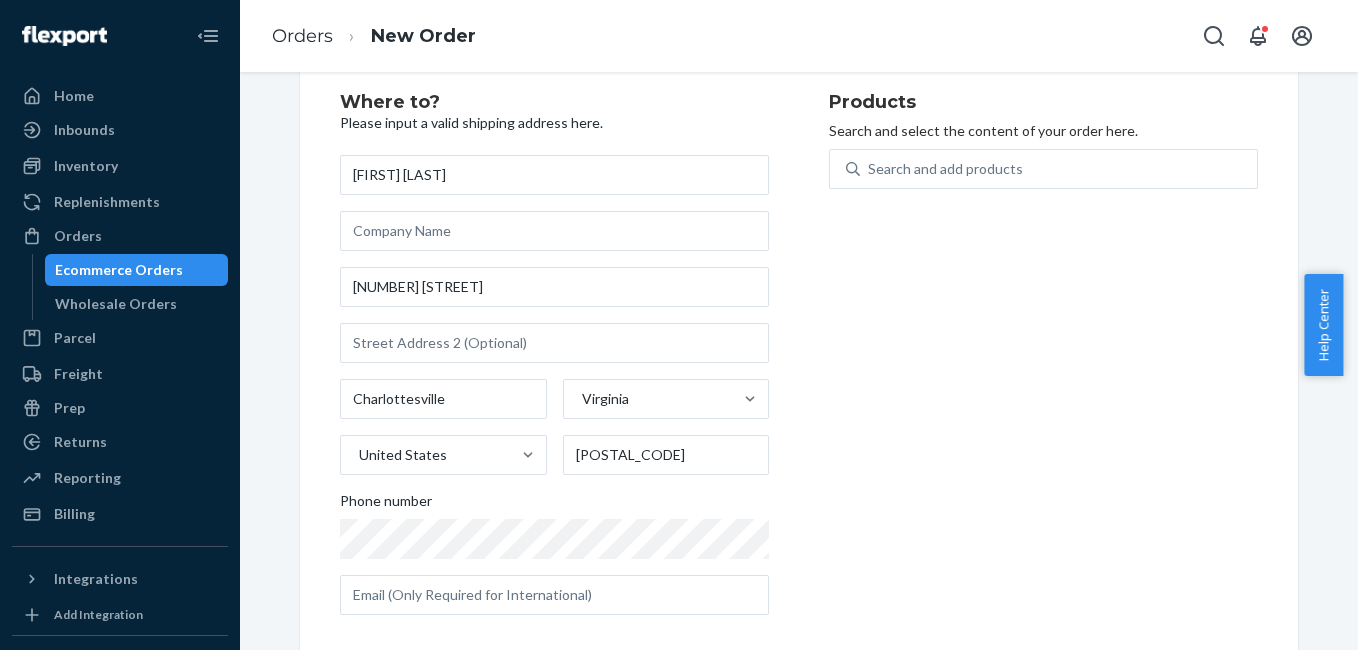 scroll, scrollTop: 70, scrollLeft: 0, axis: vertical 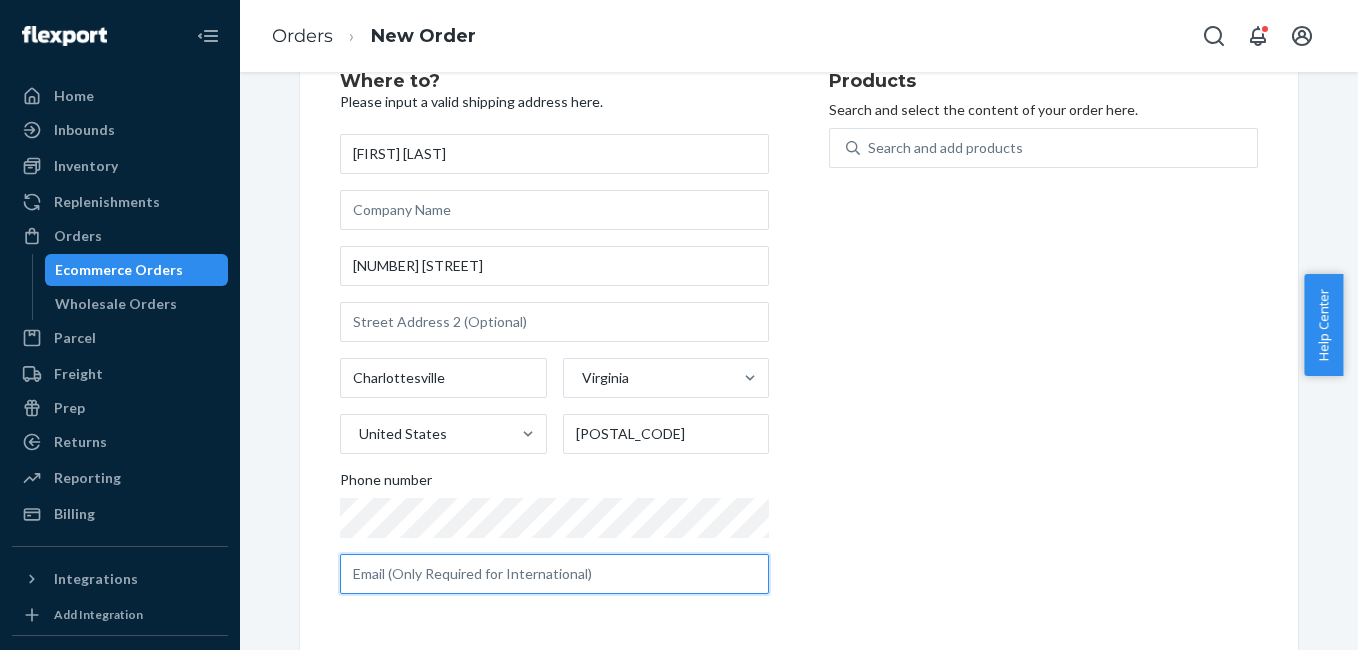 drag, startPoint x: 427, startPoint y: 567, endPoint x: 984, endPoint y: 384, distance: 586.29175 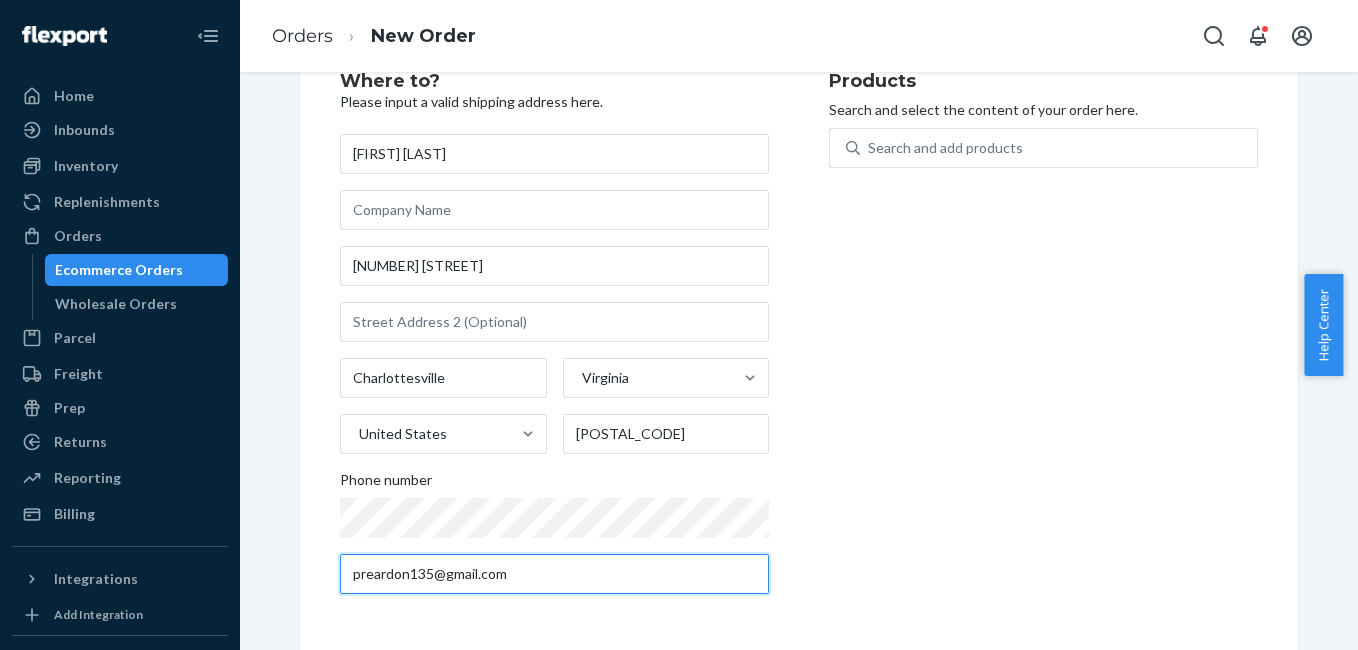 type on "preardon135@gmail.com" 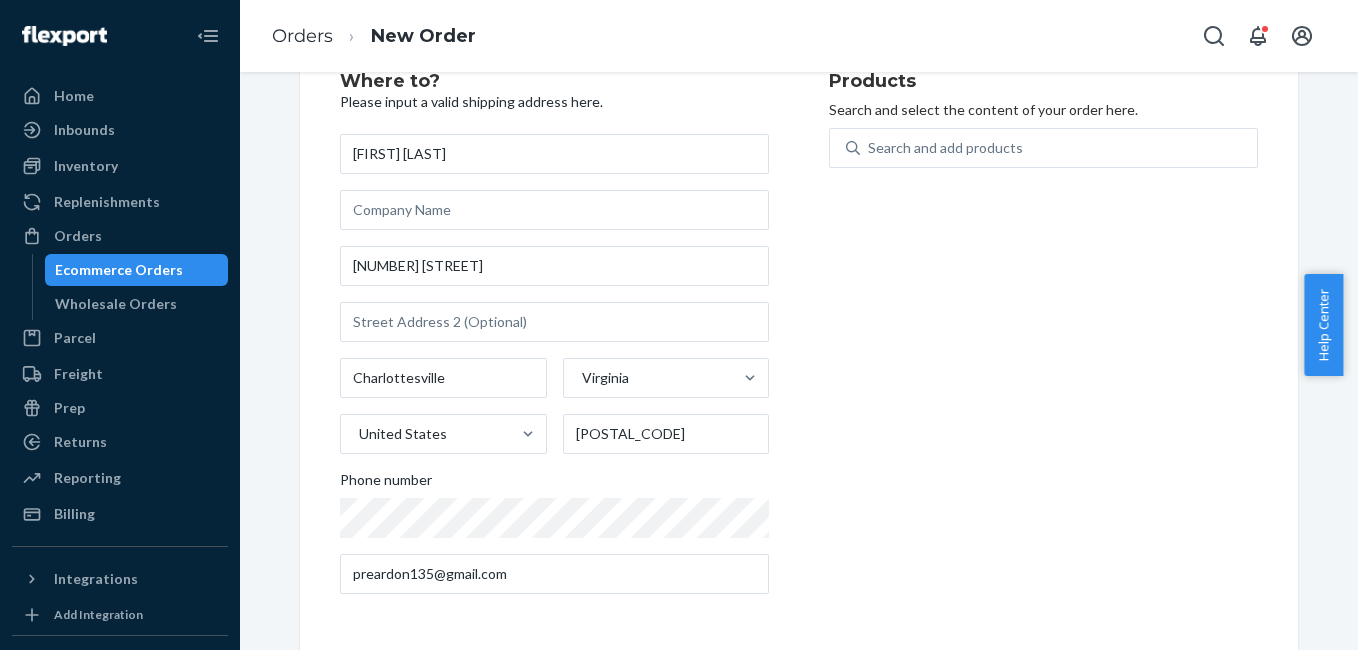 click on "Products Search and select the content of your order here. Search and add products" at bounding box center (1043, 341) 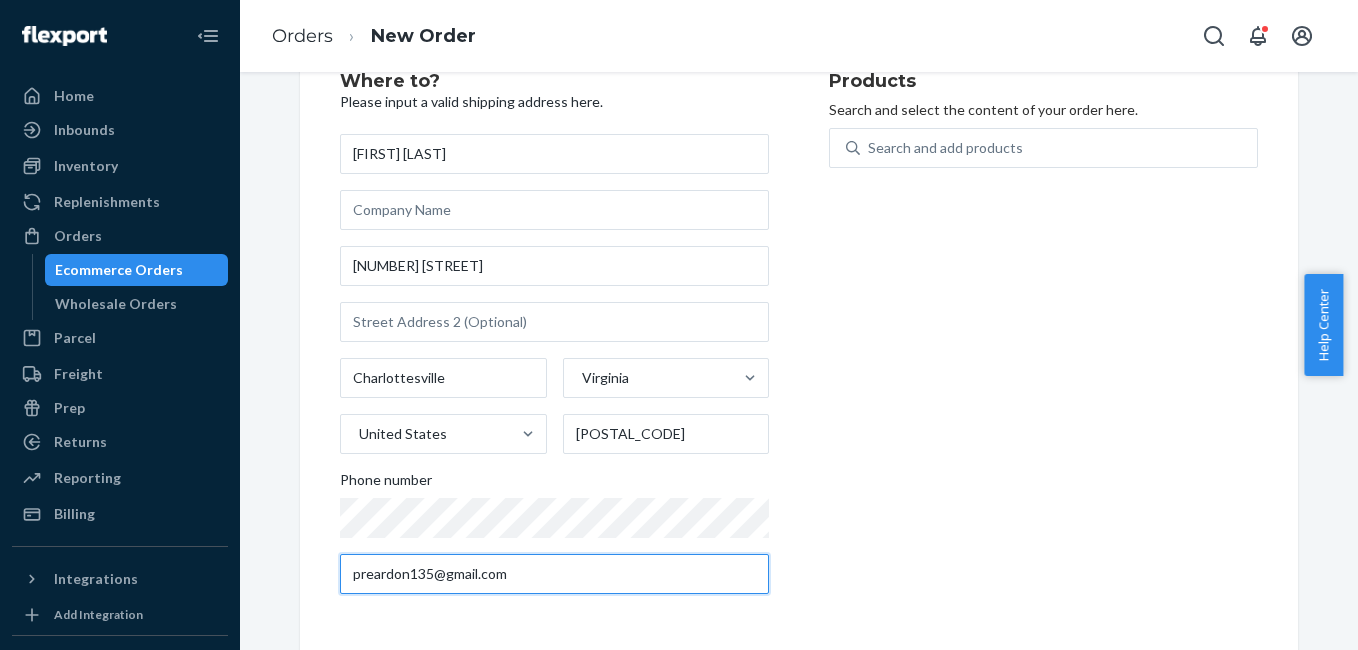 click on "preardon135@gmail.com" at bounding box center (554, 574) 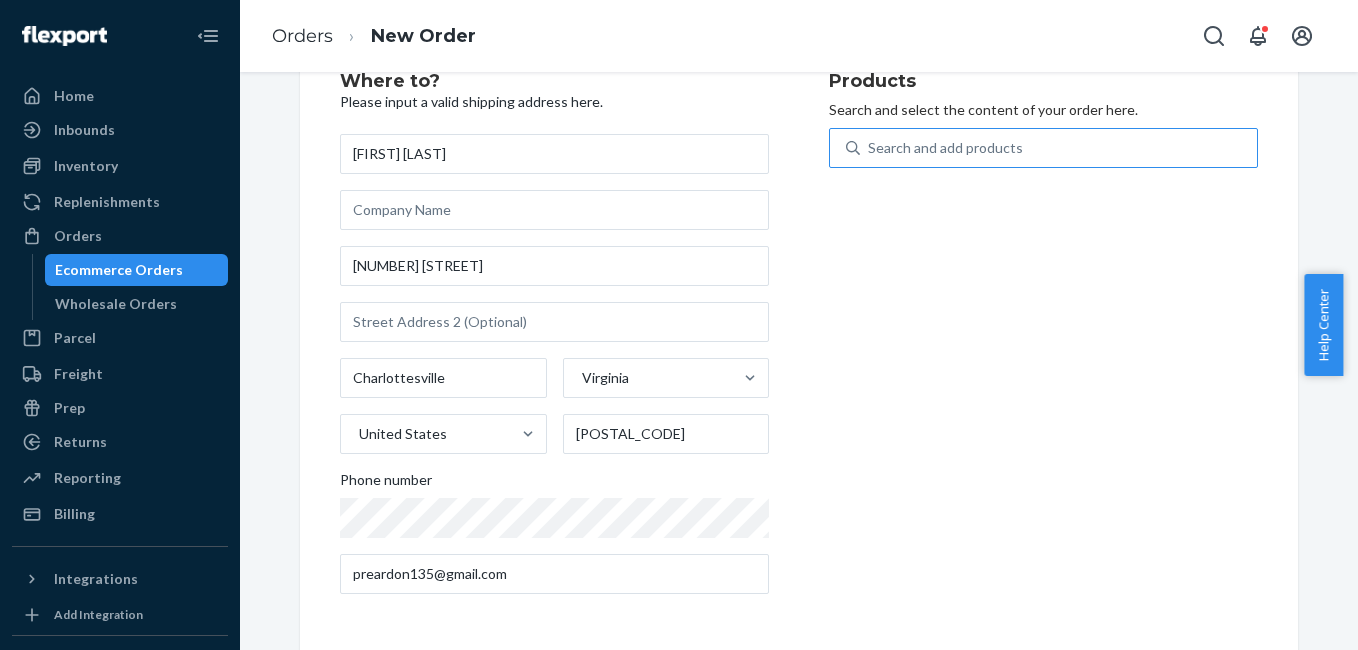 drag, startPoint x: 789, startPoint y: 367, endPoint x: 931, endPoint y: 154, distance: 255.99414 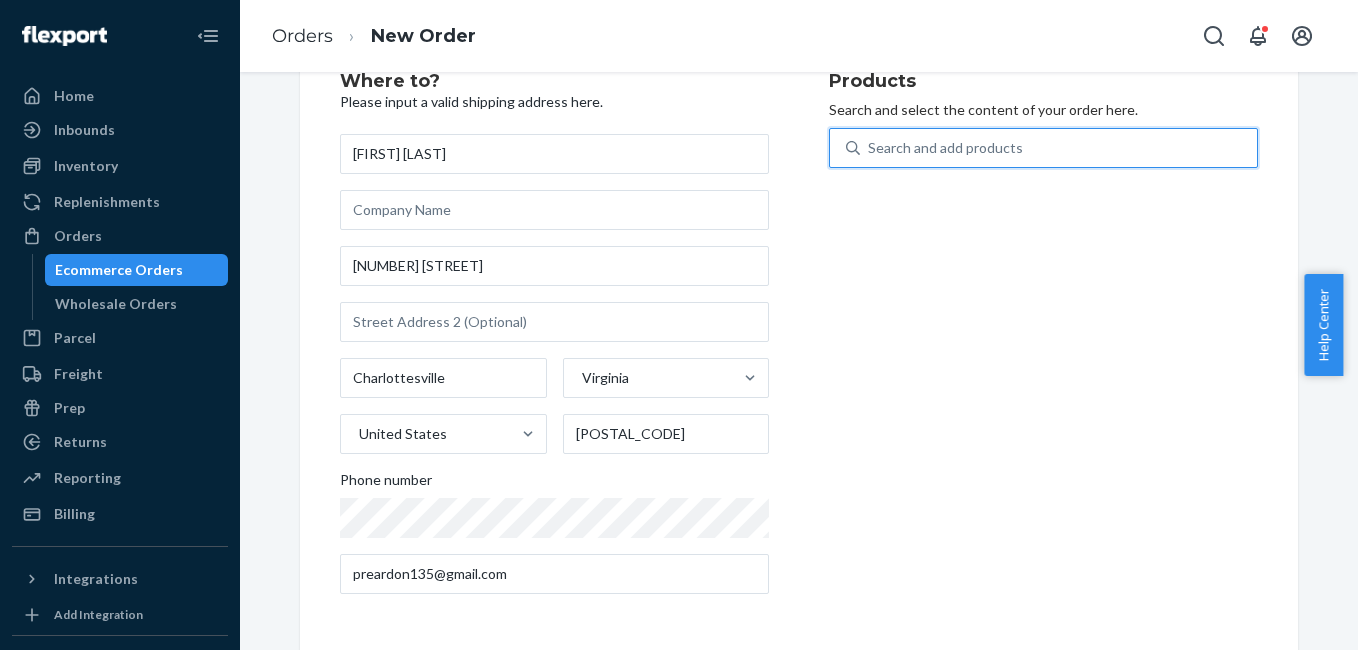 click on "Search and add products" at bounding box center (945, 148) 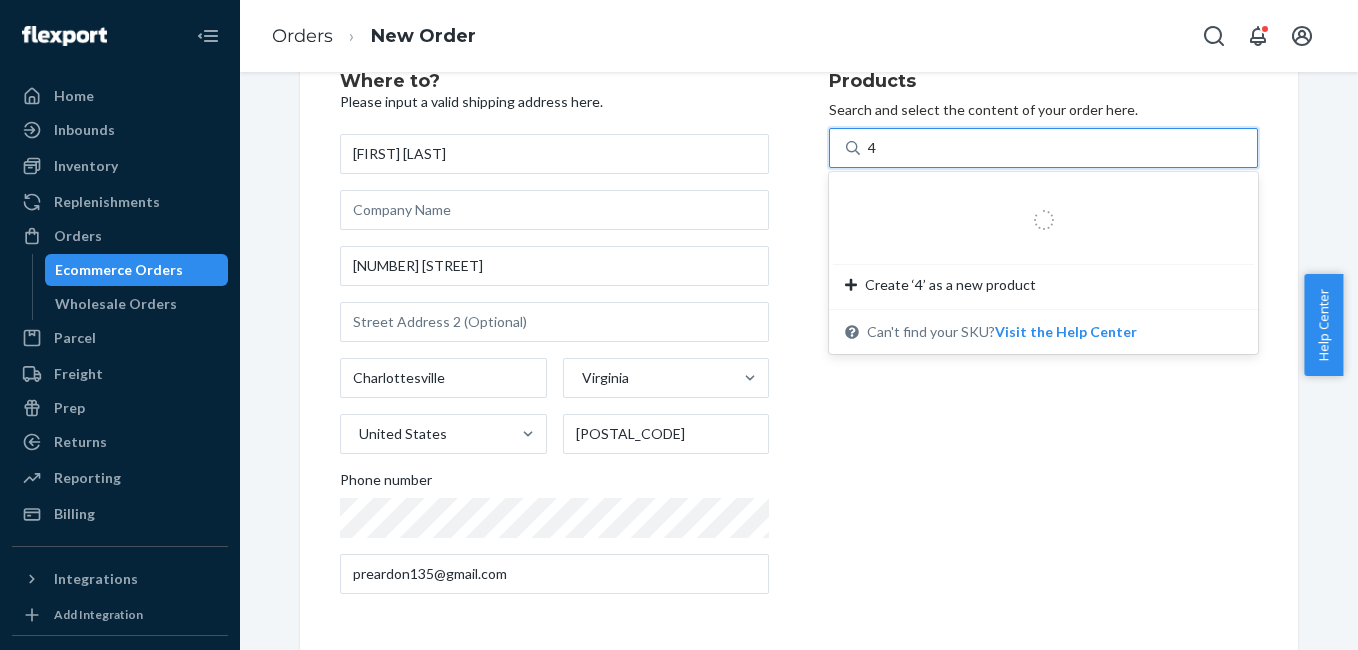 type on "4g" 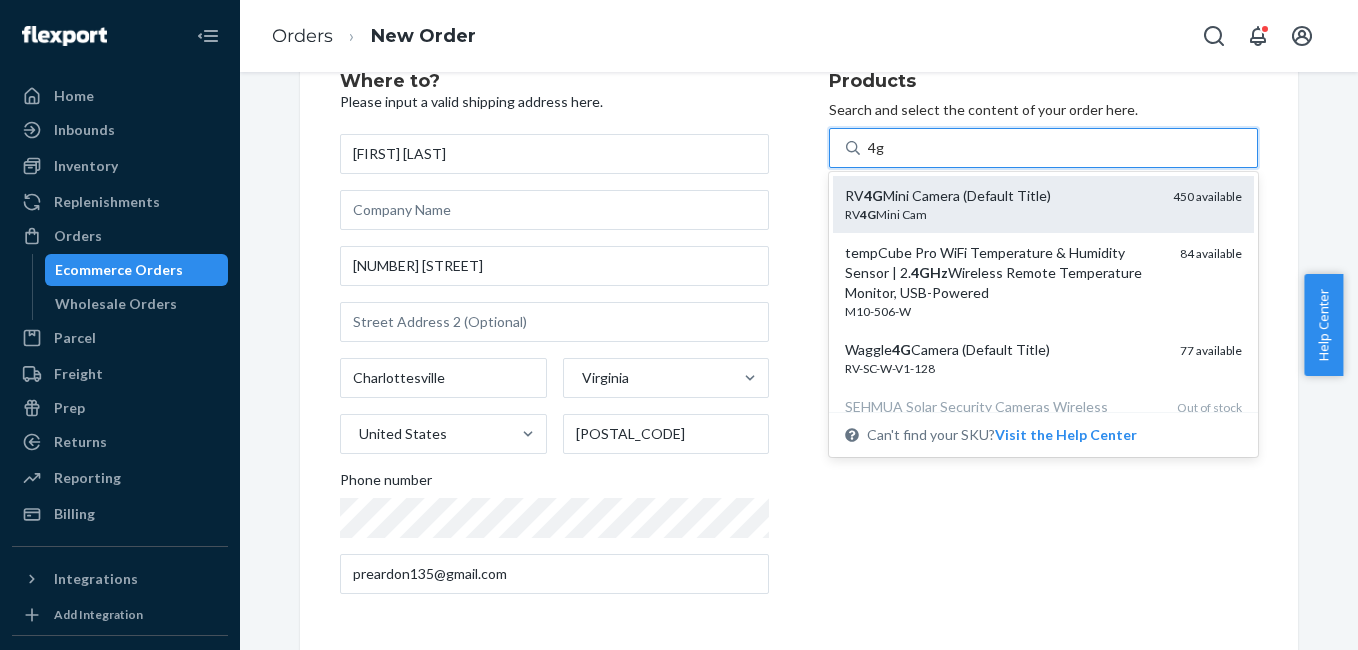 click on "RV  4G  Mini Camera (Default Title)" at bounding box center [1001, 196] 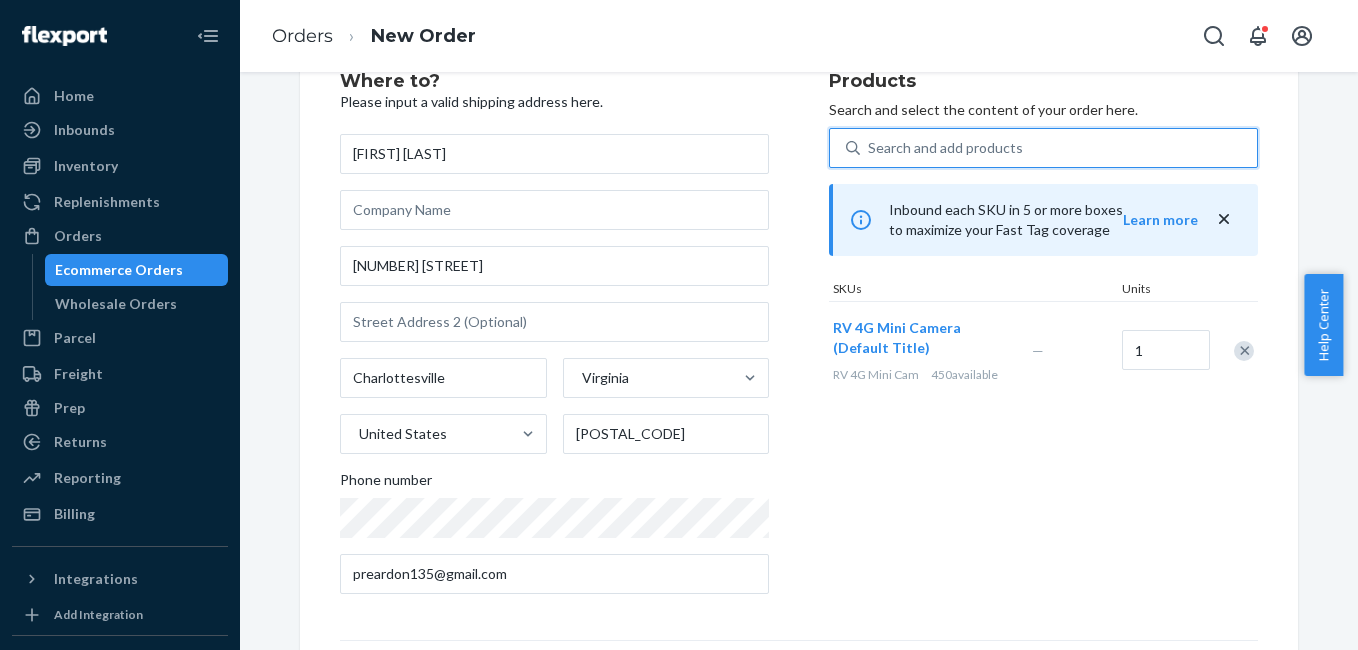 scroll, scrollTop: 361, scrollLeft: 0, axis: vertical 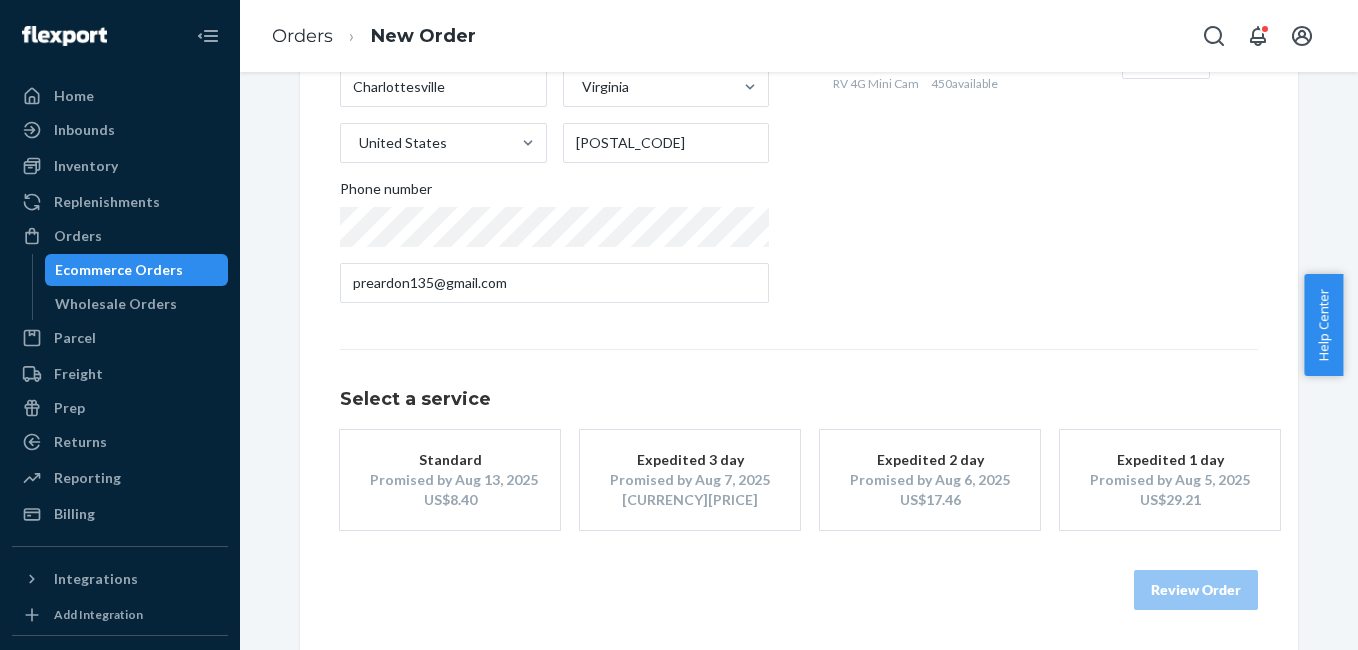 click on "Promised by Aug 13, 2025" at bounding box center (450, 480) 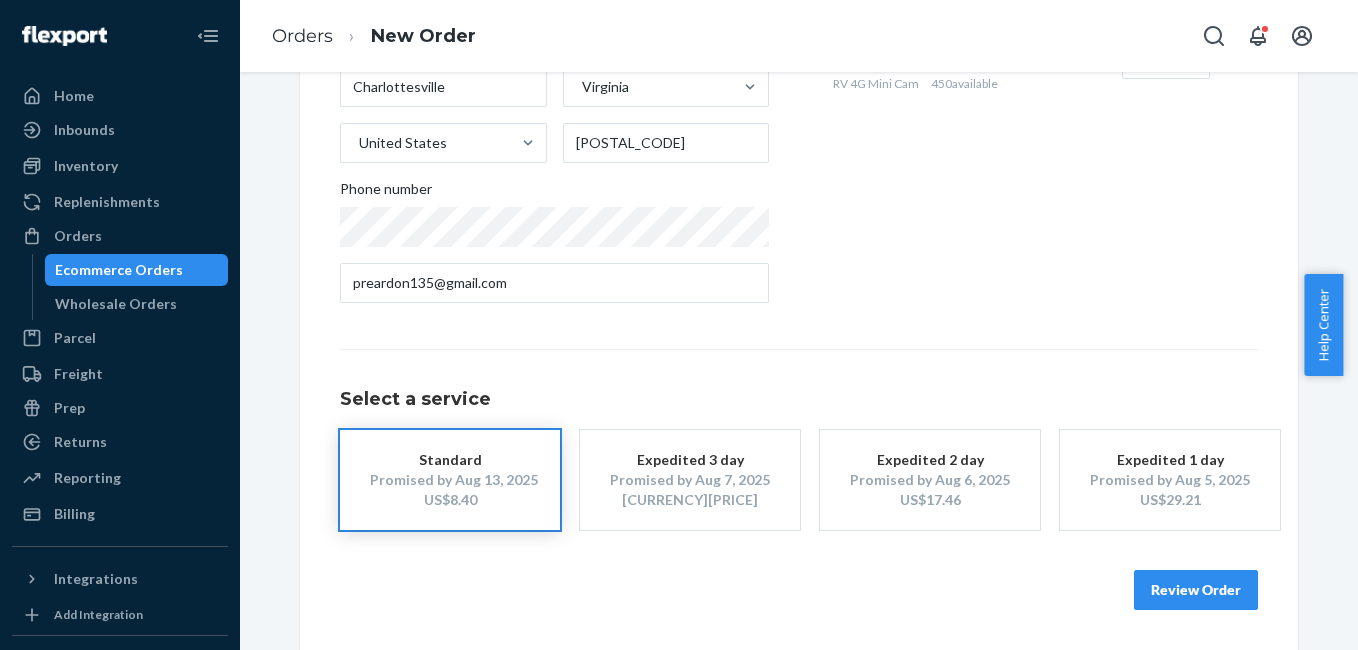 click on "Review Order" at bounding box center (1196, 590) 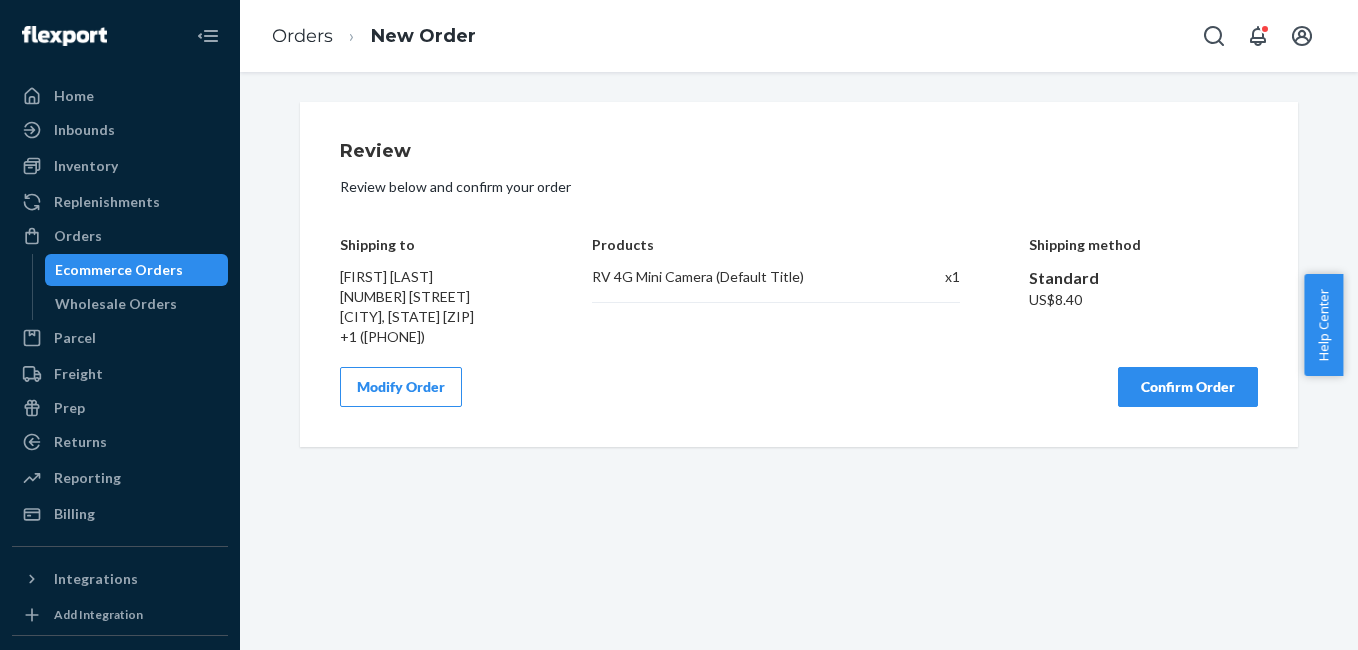 click on "Confirm Order" at bounding box center [1188, 387] 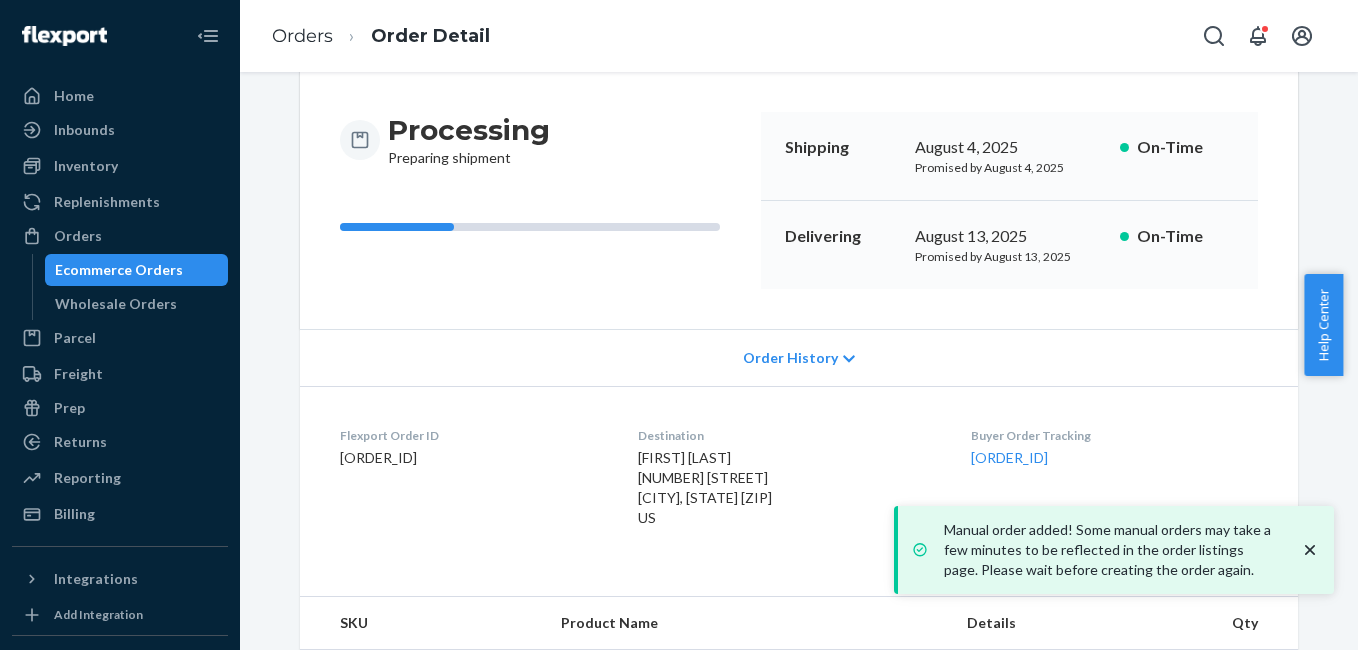 scroll, scrollTop: 249, scrollLeft: 0, axis: vertical 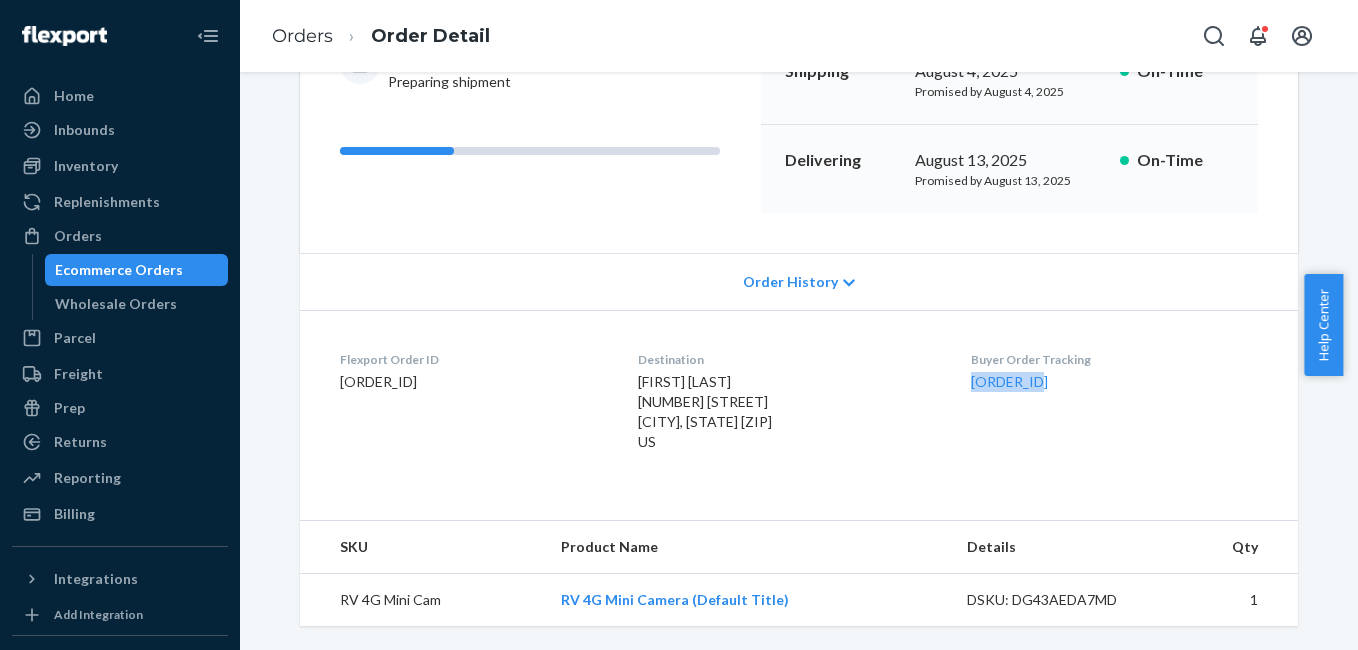 drag, startPoint x: 977, startPoint y: 380, endPoint x: 1070, endPoint y: 393, distance: 93.904205 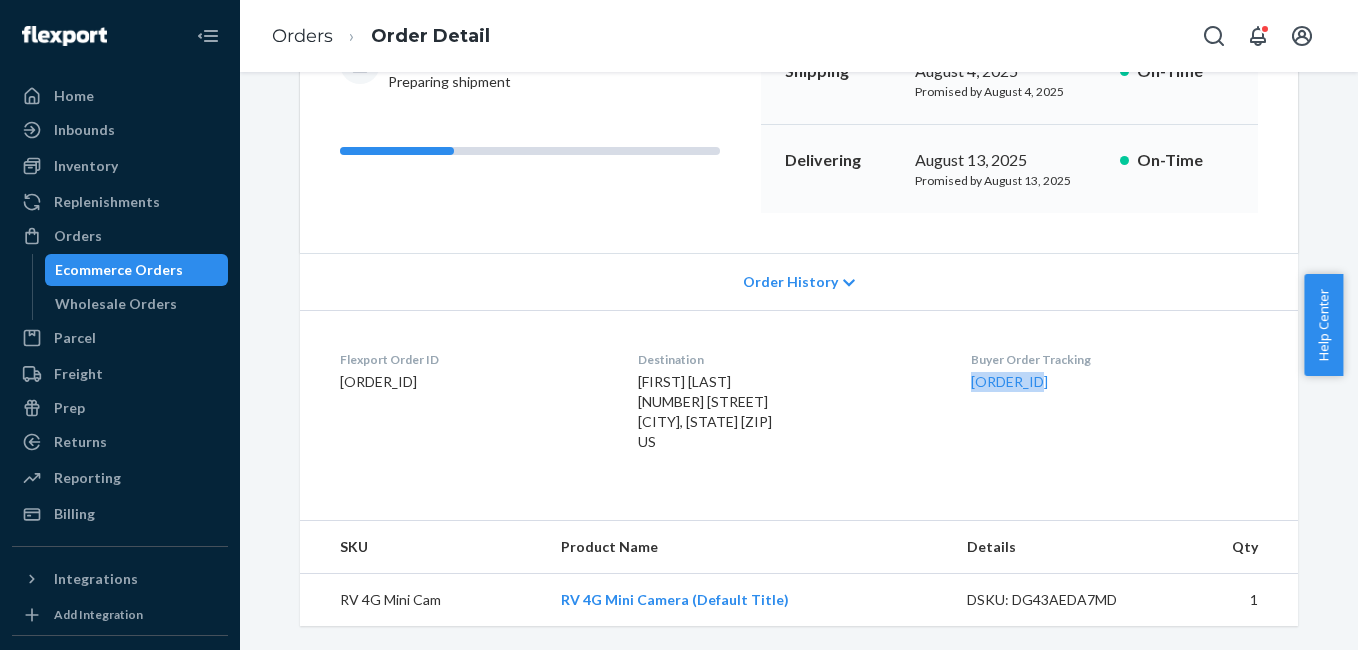 click on "Flexport Order ID [NUMBER] Destination [FIRST] [LAST]
[NUMBER] [STREET]
[CITY], [STATE] [POSTAL_CODE]
US Buyer Order Tracking [NUMBER]" at bounding box center [799, 405] 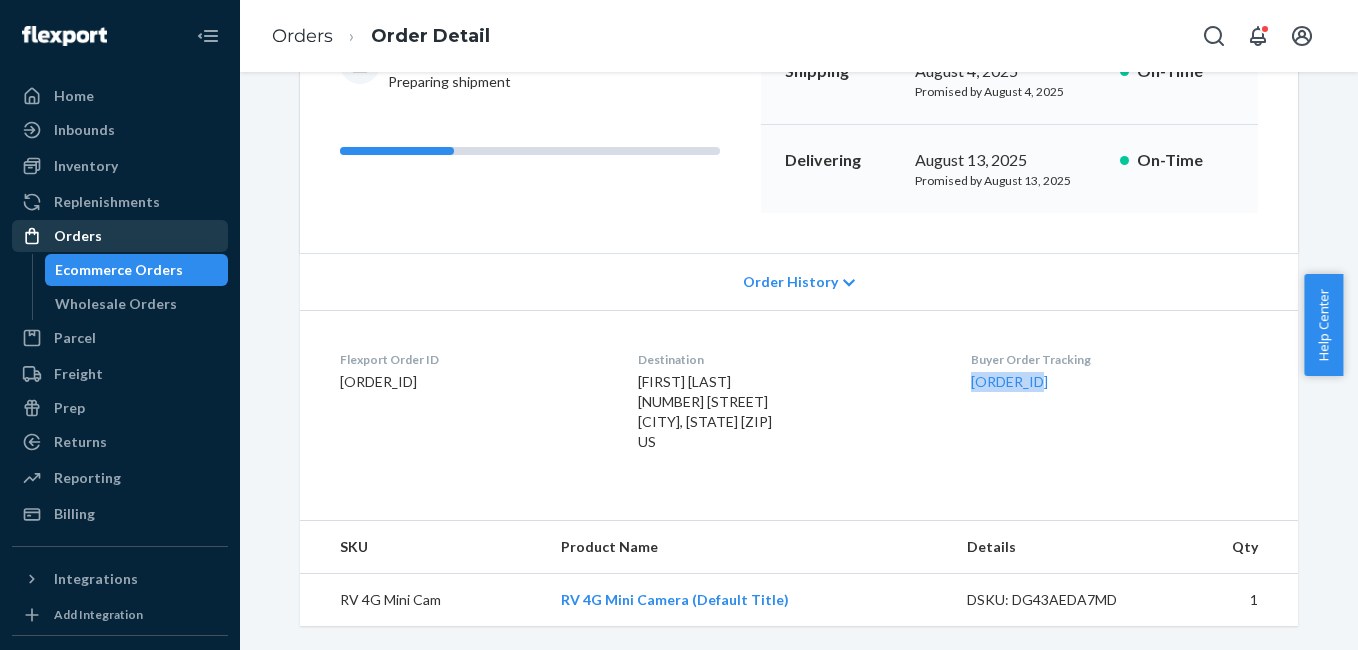 click on "Orders" at bounding box center [78, 236] 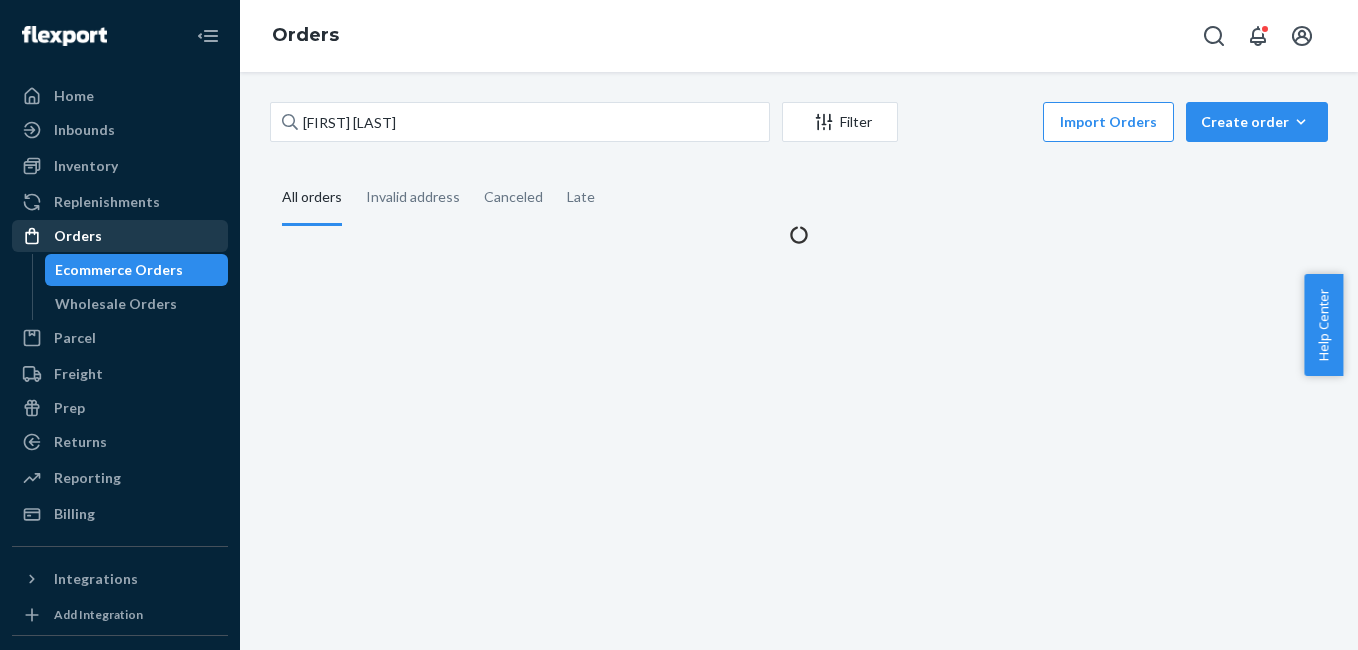 scroll, scrollTop: 0, scrollLeft: 0, axis: both 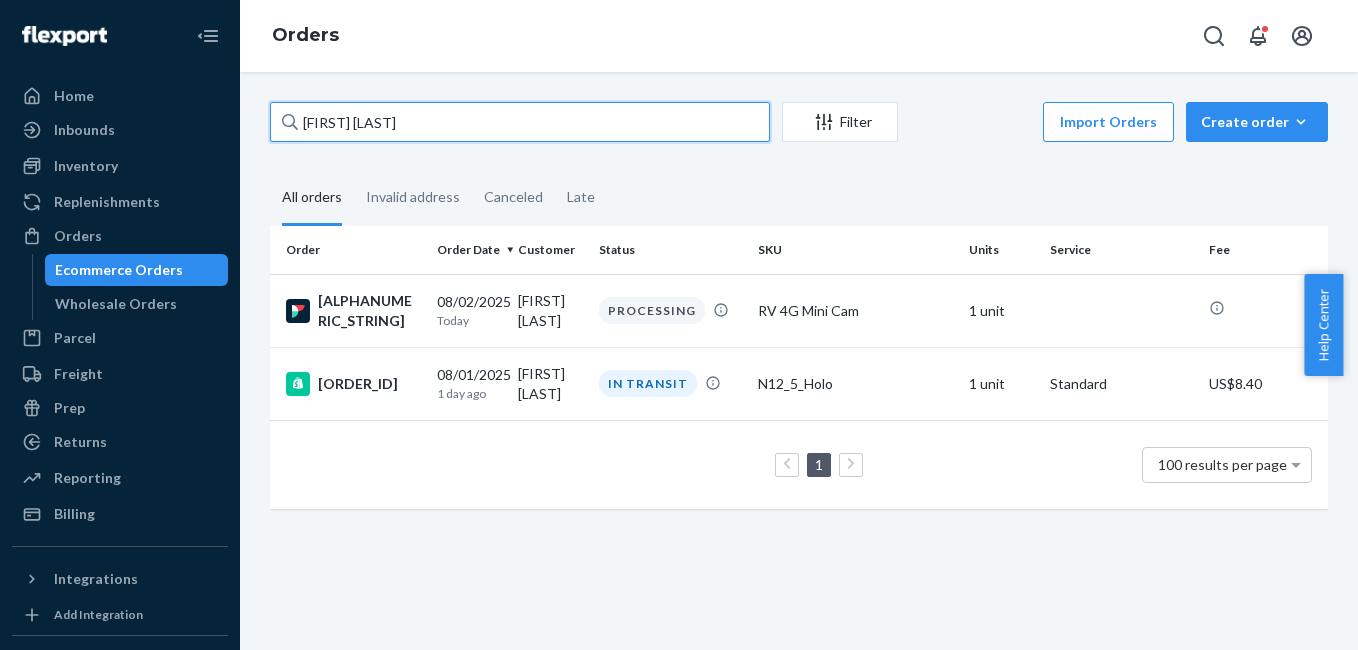 click on "[FIRST] [LAST]" at bounding box center (520, 122) 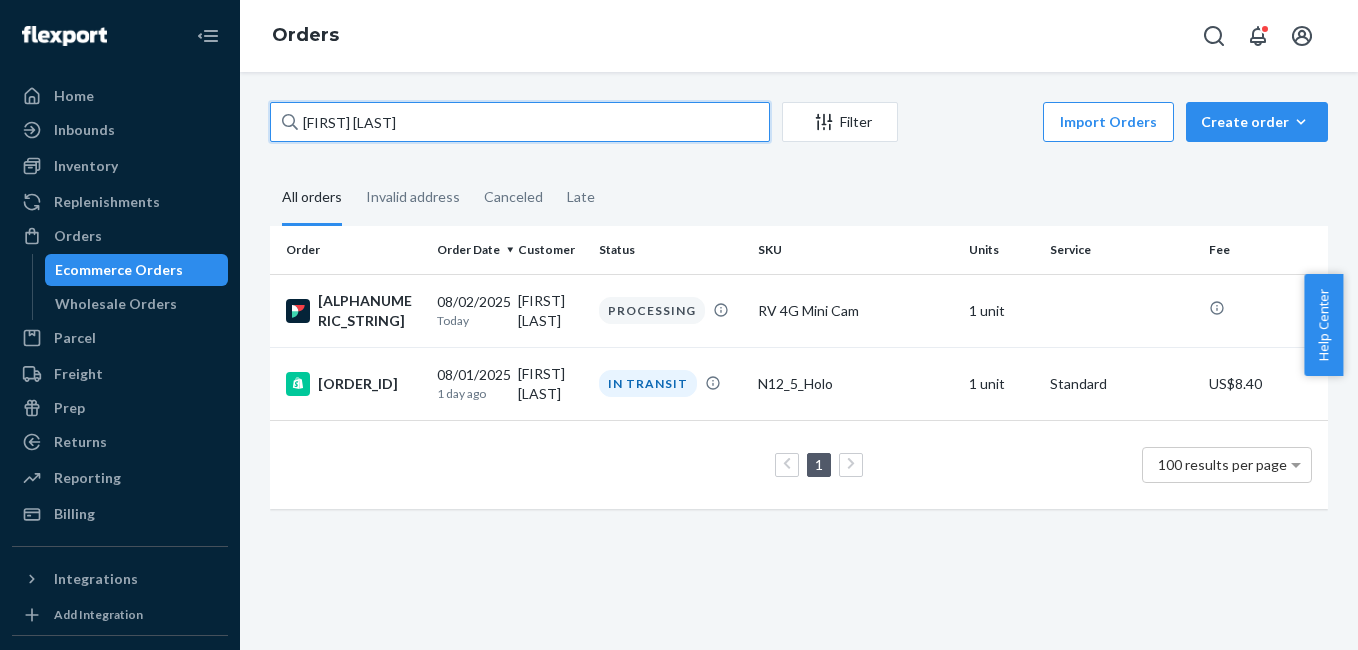 paste on "[FIRST] [LAST]" 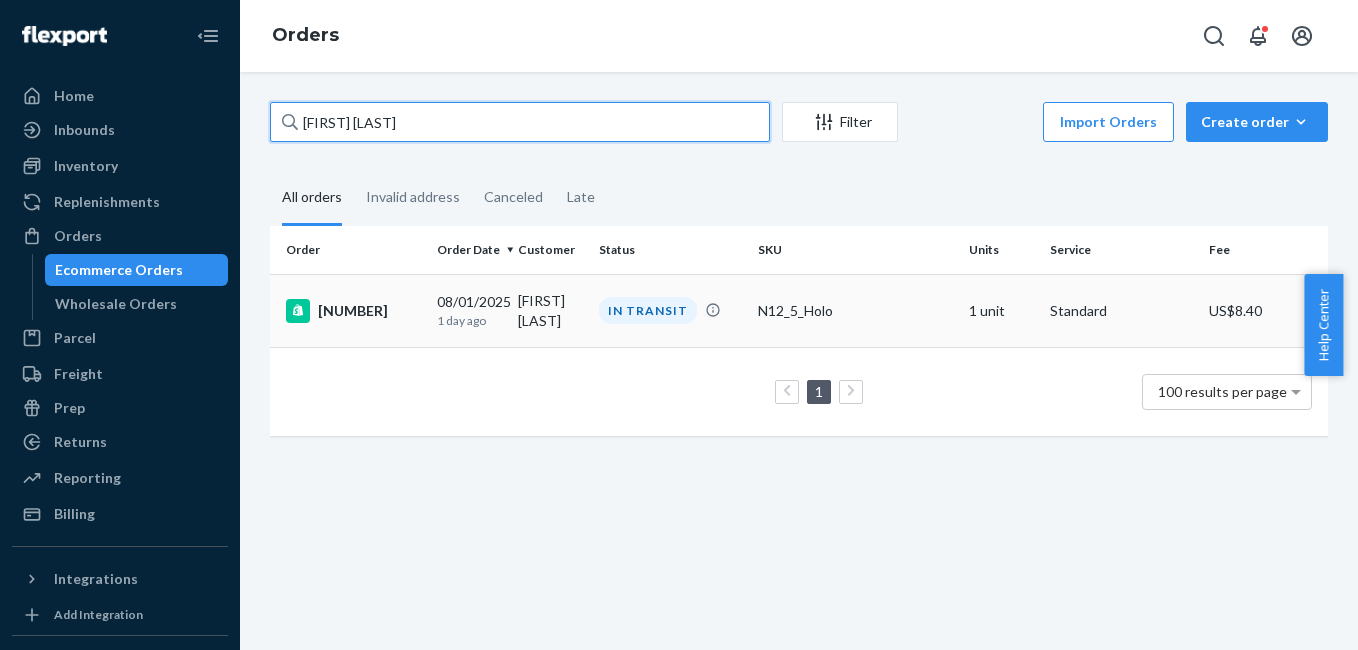 type on "[FIRST] [LAST]" 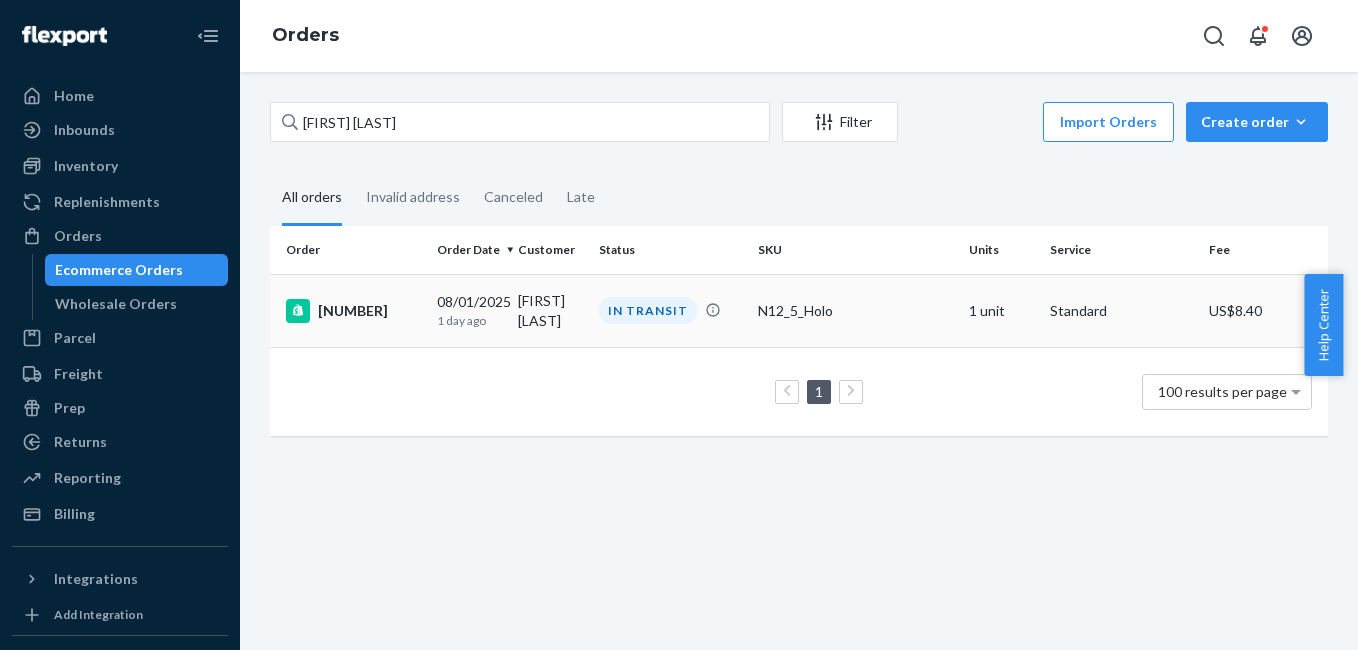 click on "[NUMBER]" at bounding box center [353, 311] 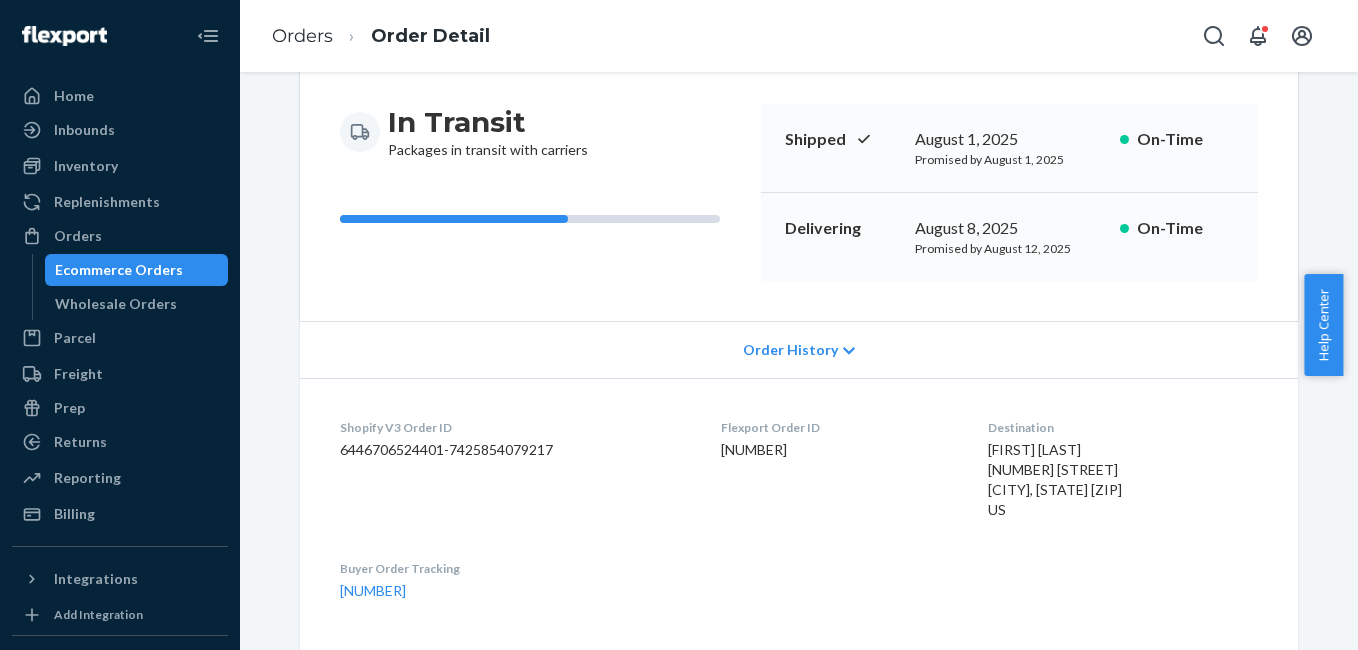 scroll, scrollTop: 0, scrollLeft: 0, axis: both 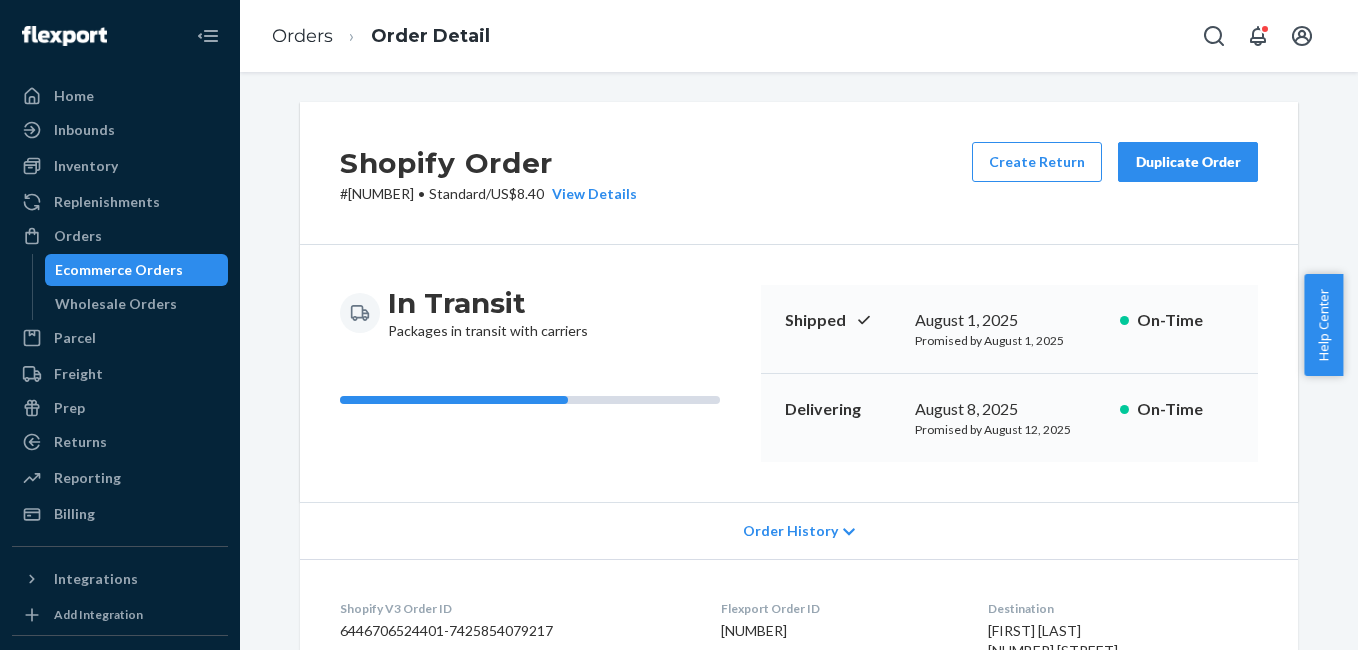click on "Duplicate Order" at bounding box center (1188, 162) 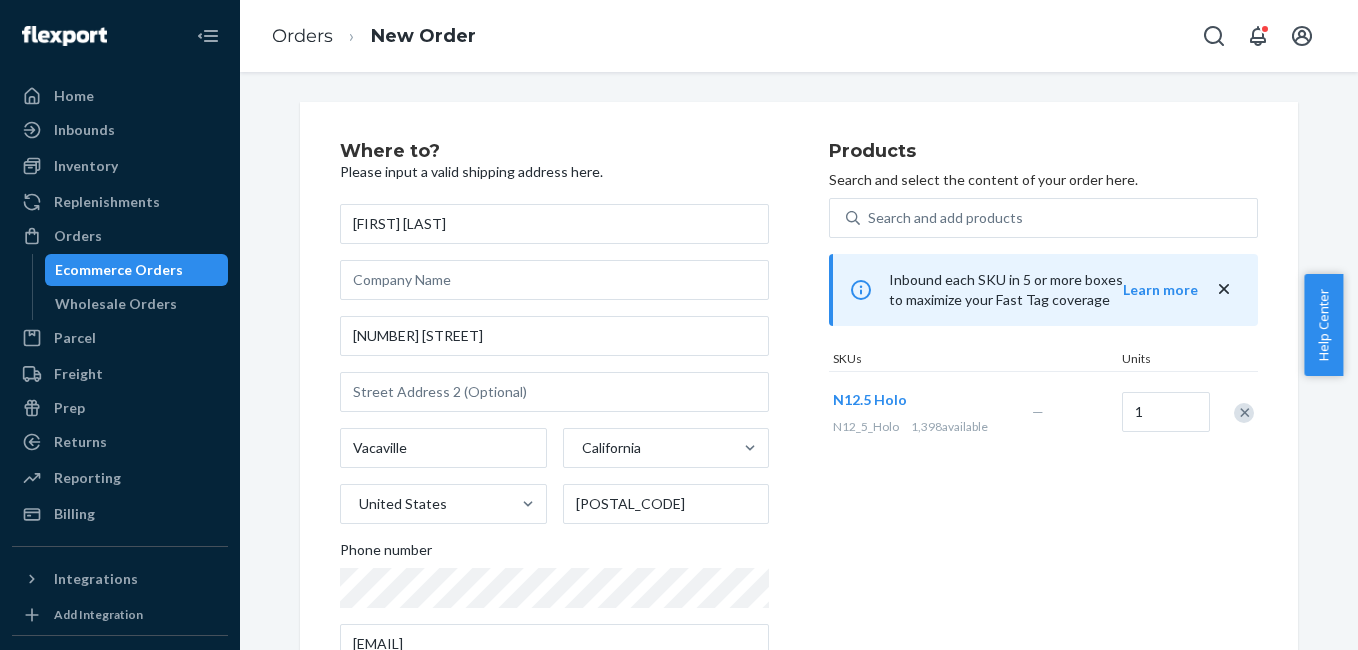 click at bounding box center (1244, 413) 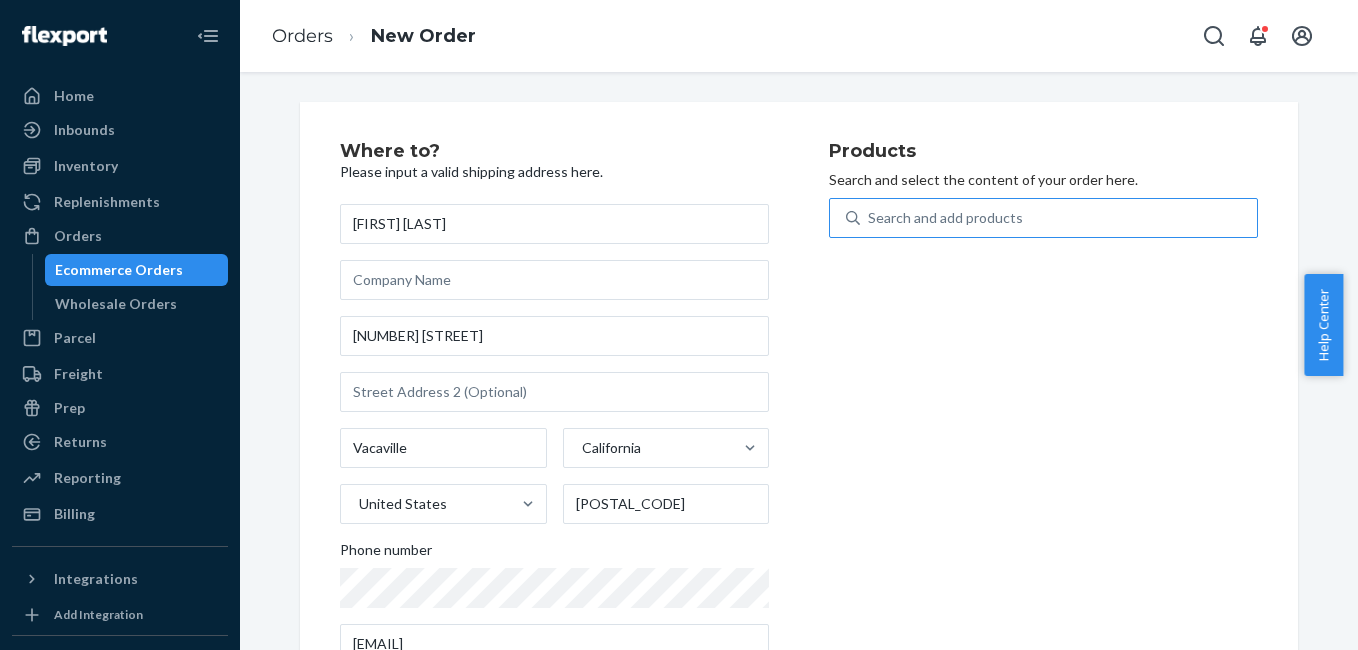 click on "Search and add products" at bounding box center (945, 218) 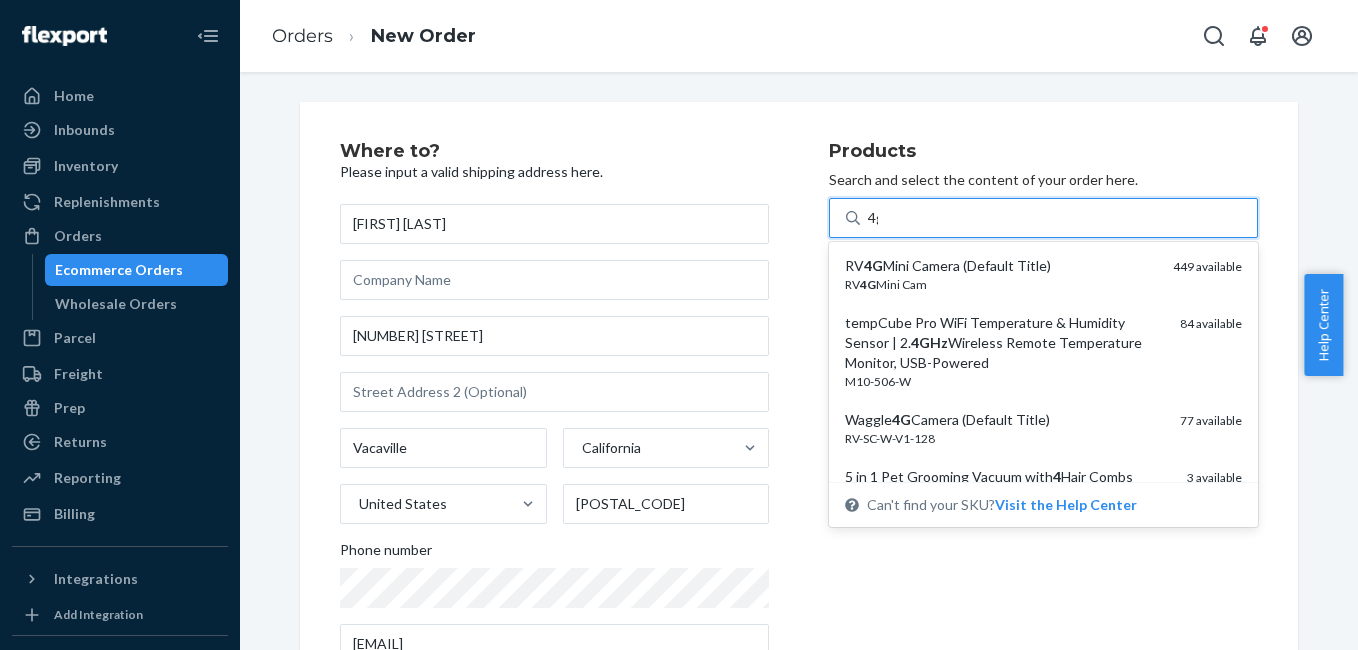 type on "4g mini" 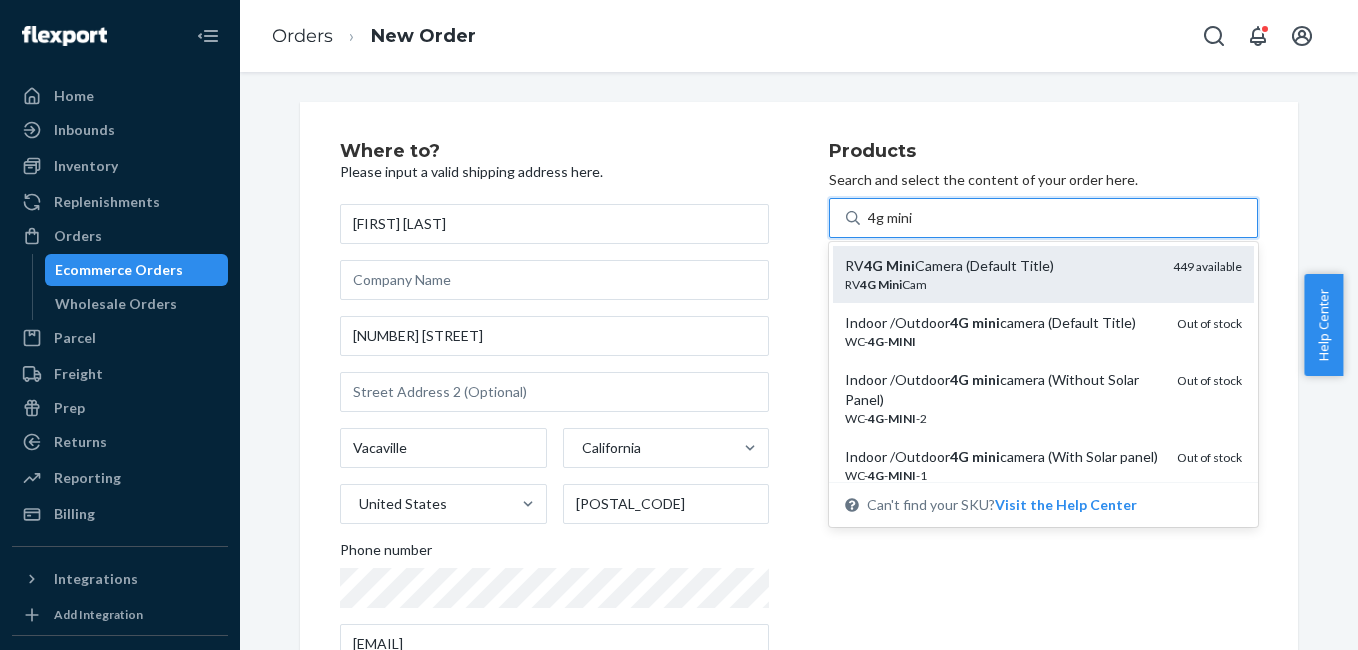 click on "RV 4G Mini Camera (Default Title)" at bounding box center [1001, 266] 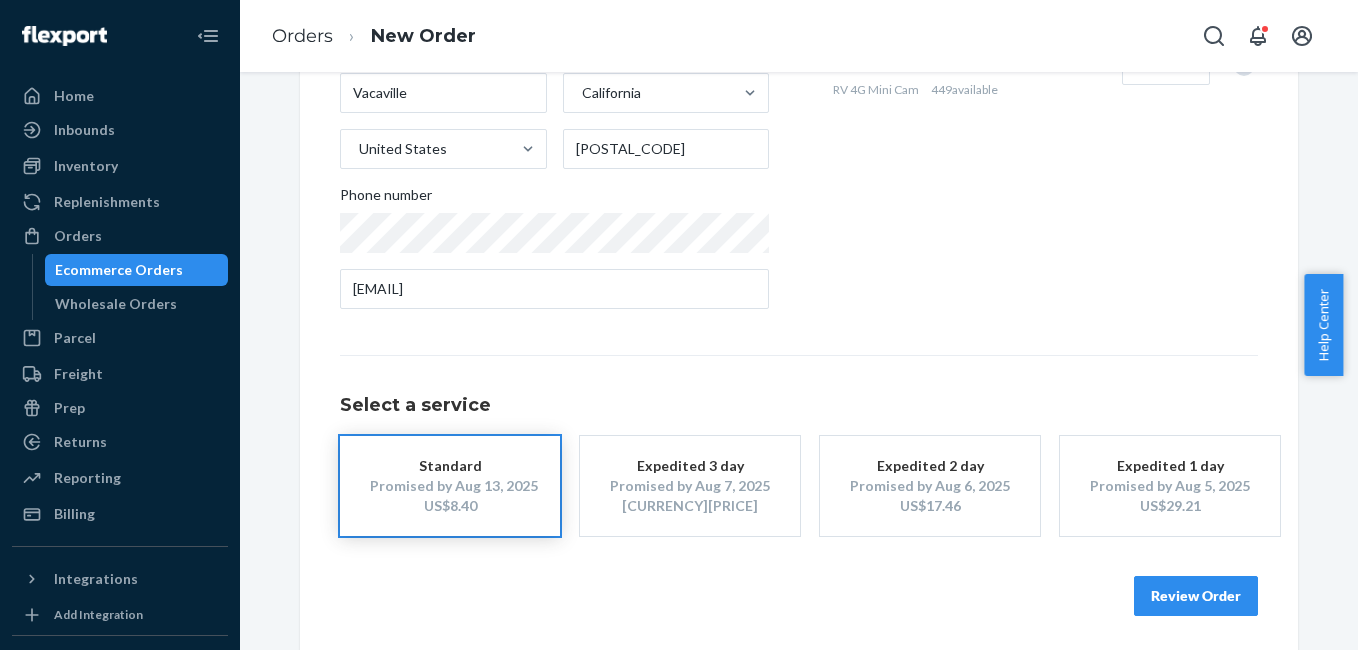 scroll, scrollTop: 361, scrollLeft: 0, axis: vertical 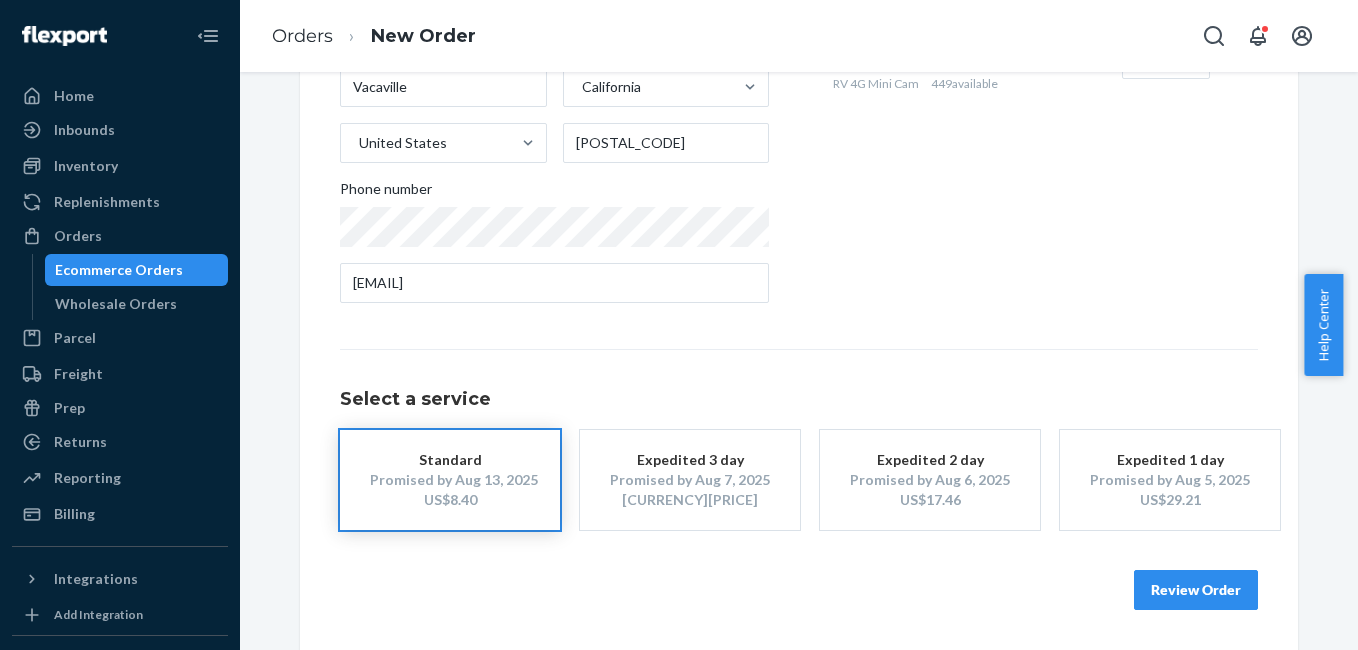 click on "Review Order" at bounding box center (1196, 590) 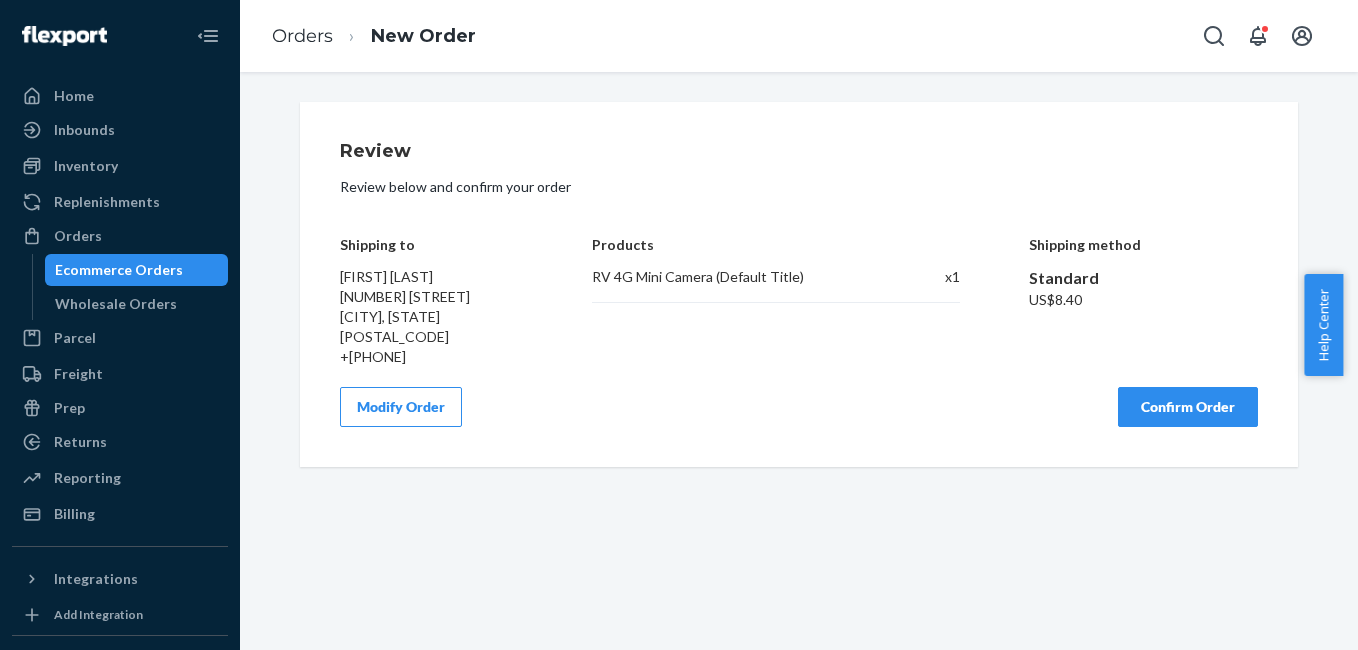 scroll, scrollTop: 0, scrollLeft: 0, axis: both 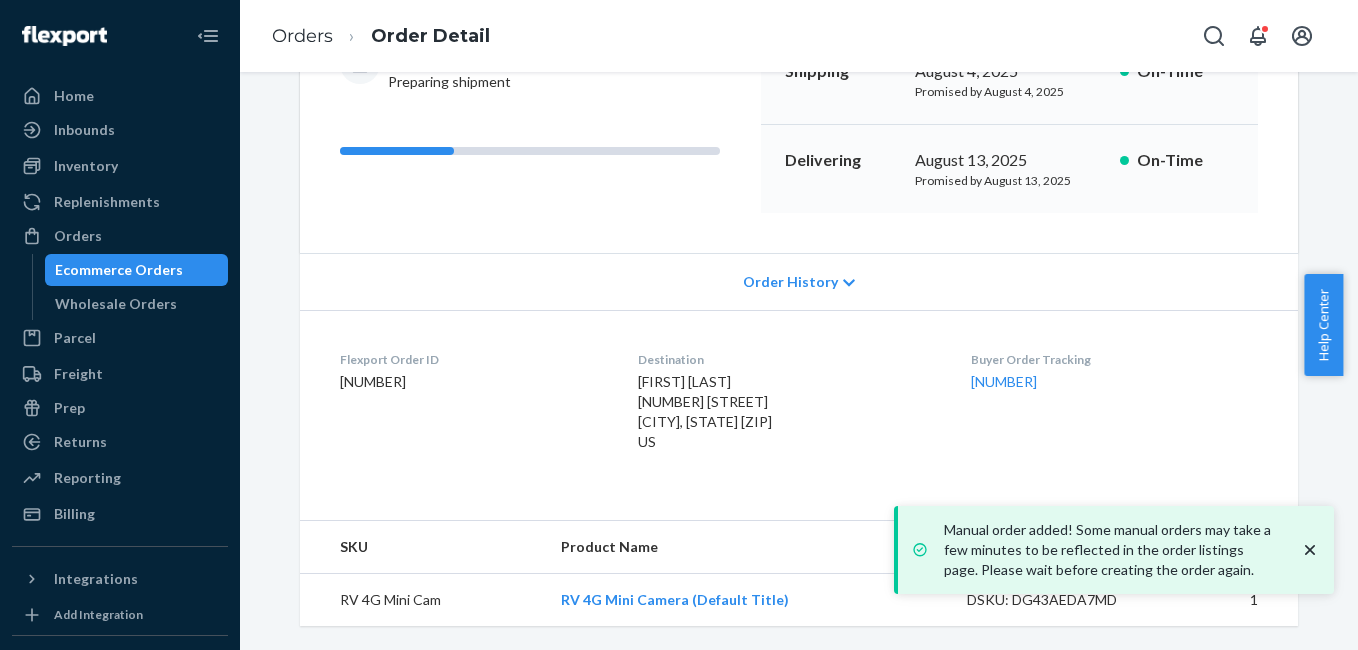 copy on "[NUMBER]" 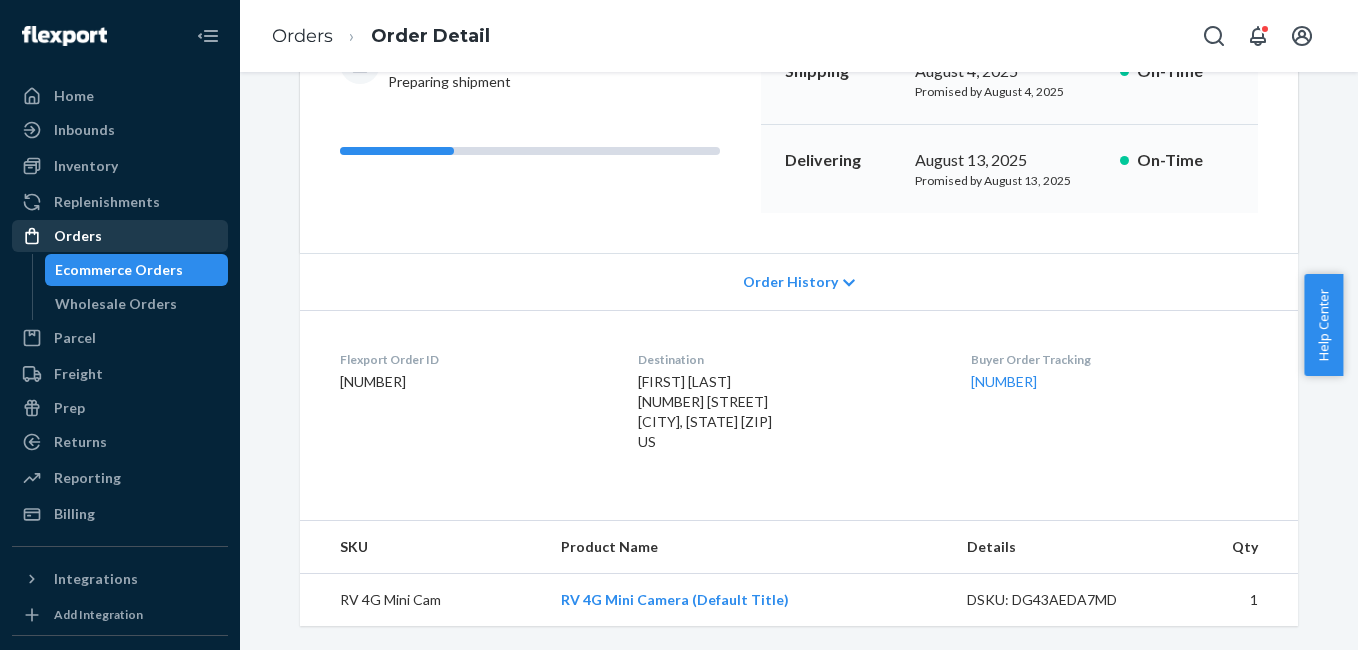 click on "Orders" at bounding box center (120, 236) 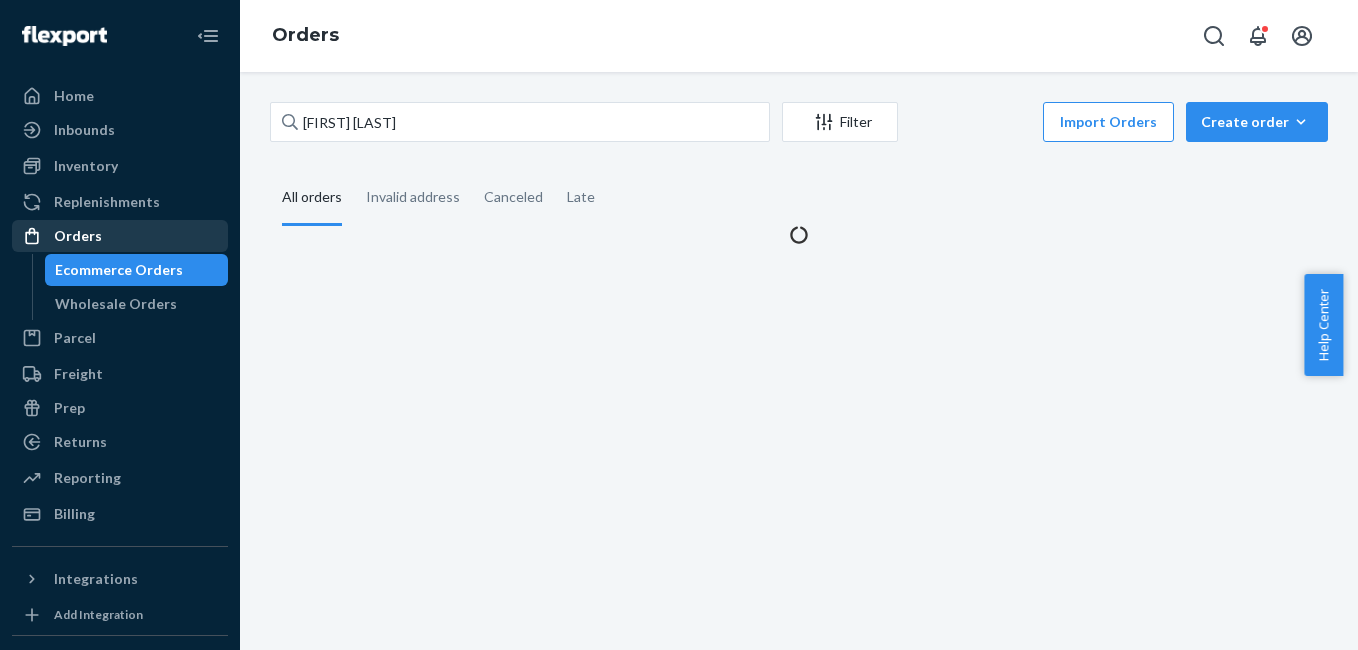 scroll, scrollTop: 0, scrollLeft: 0, axis: both 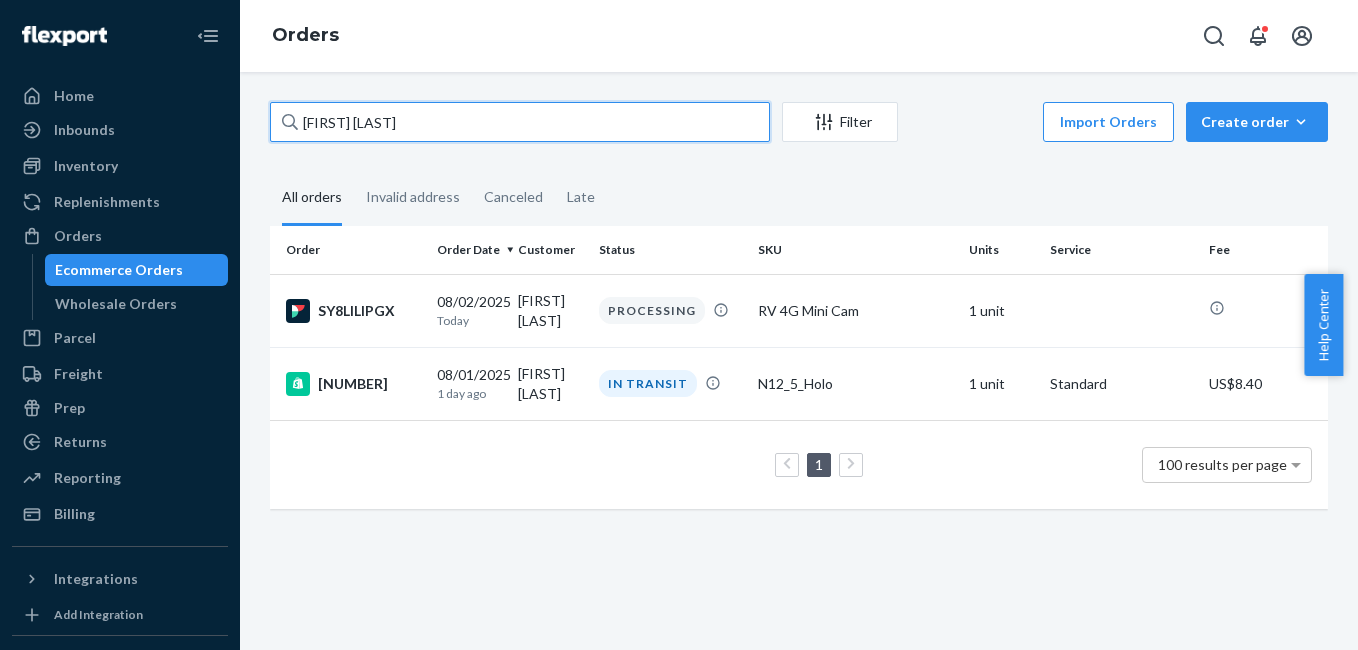 click on "[FIRST] [LAST]" at bounding box center [520, 122] 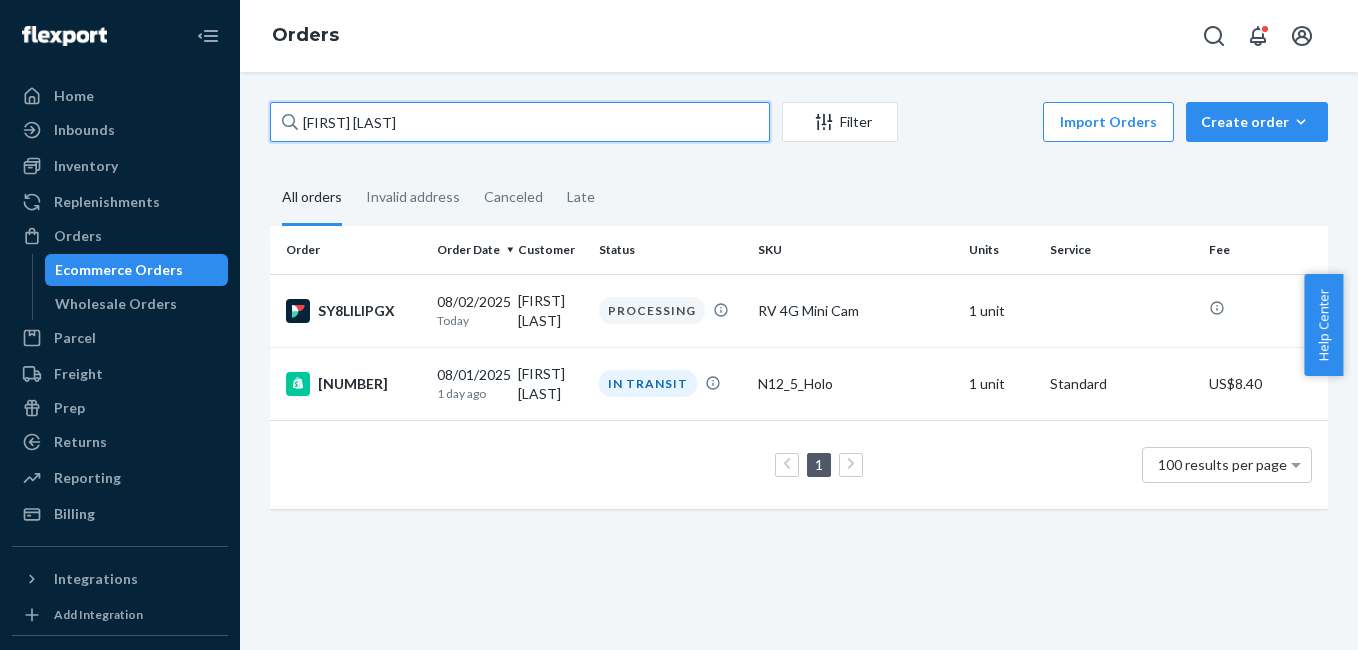 click on "[FIRST] [LAST]" at bounding box center [520, 122] 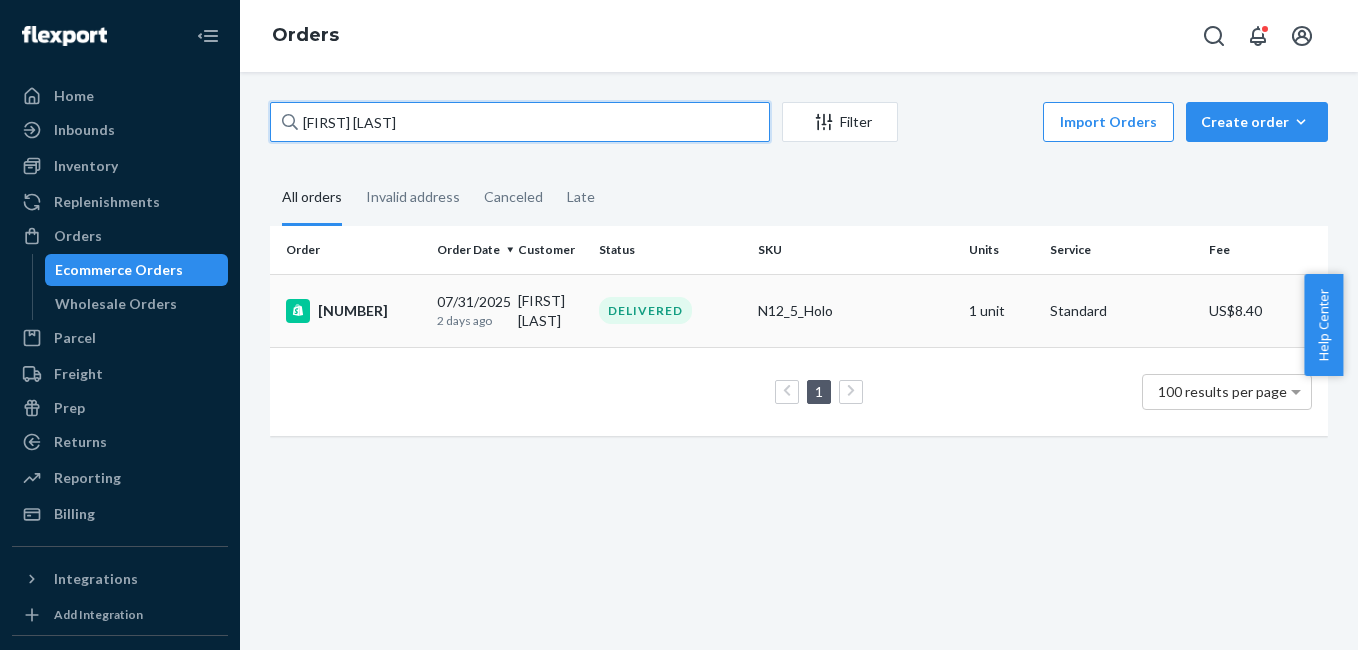 type on "[FIRST] [LAST]" 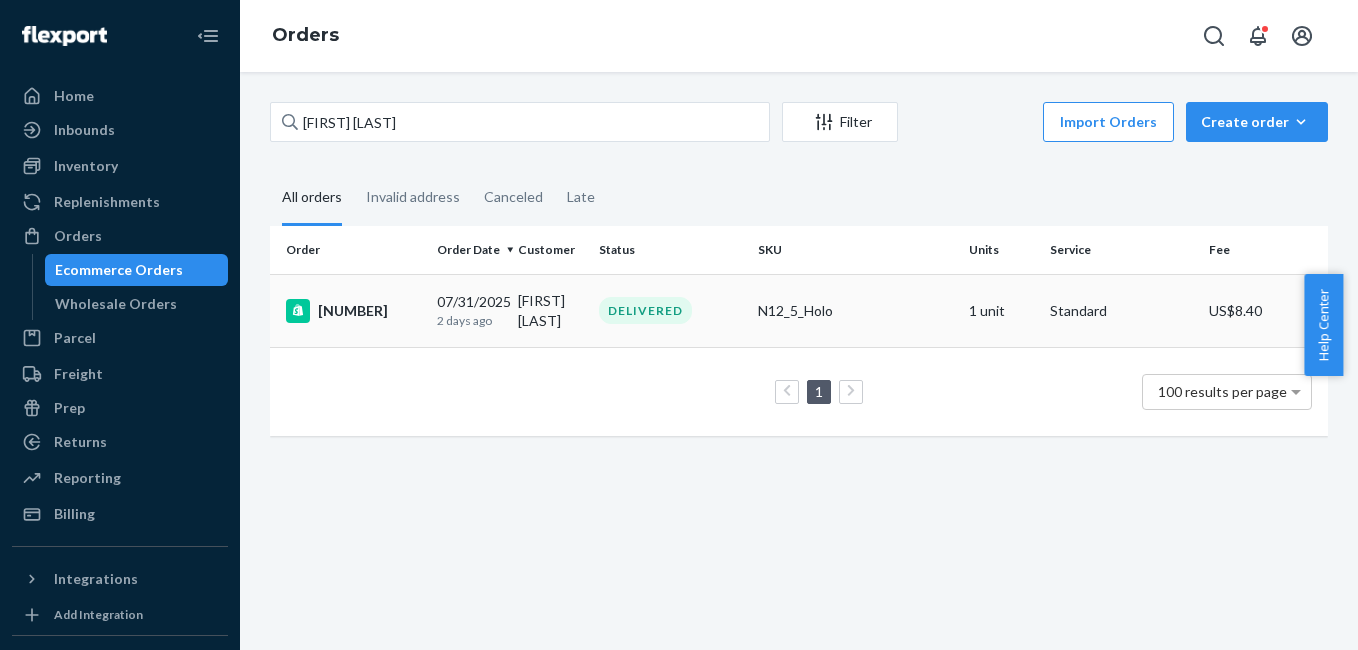 click on "[NUMBER]" at bounding box center (353, 311) 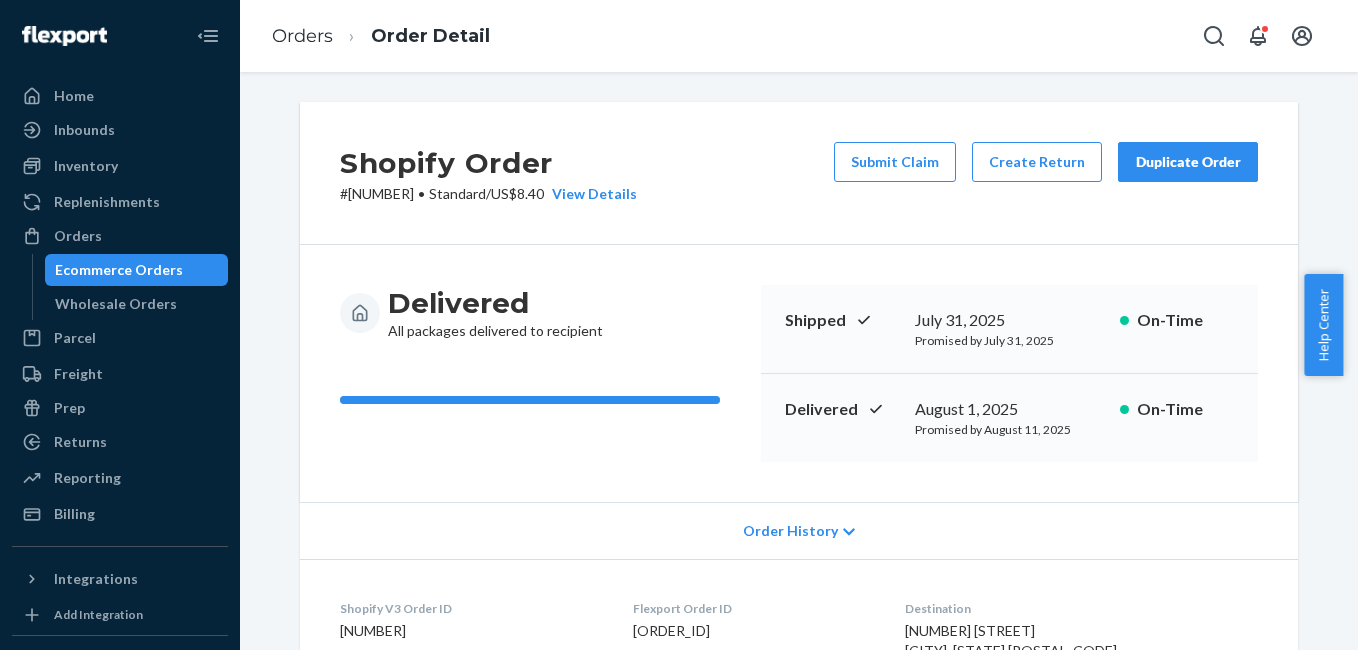 click on "Duplicate Order" at bounding box center [1188, 162] 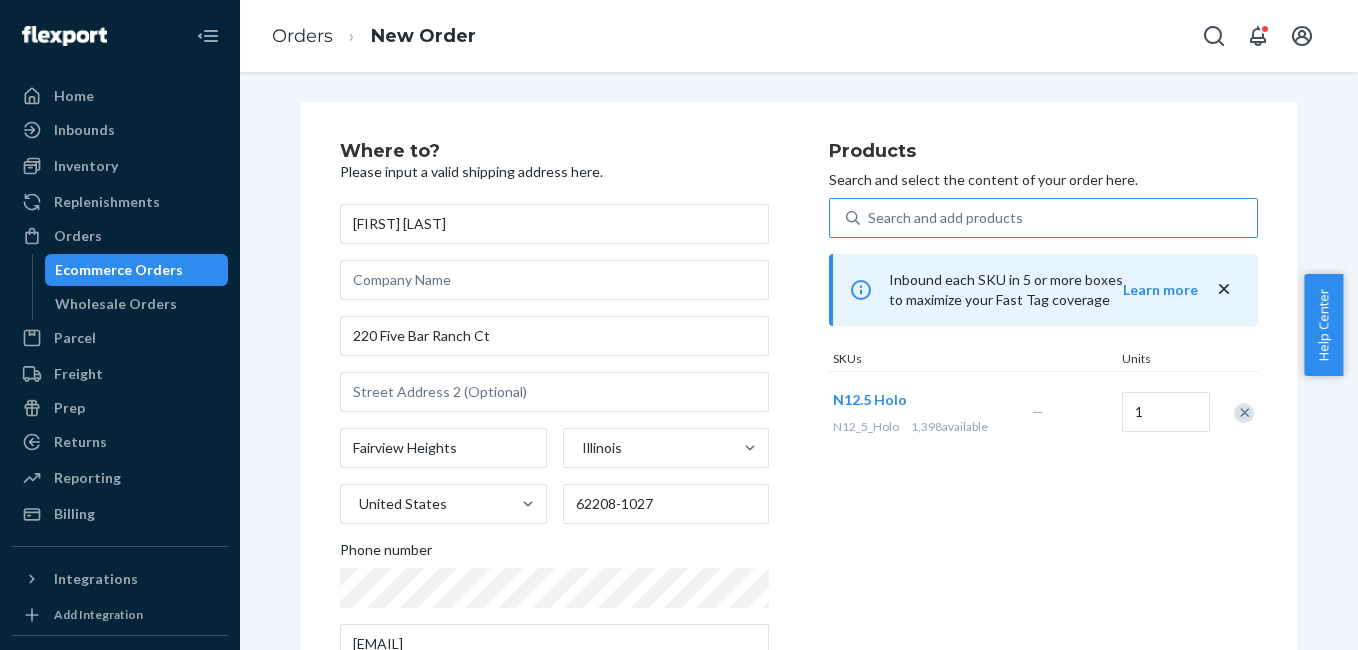 drag, startPoint x: 1233, startPoint y: 413, endPoint x: 1008, endPoint y: 222, distance: 295.13727 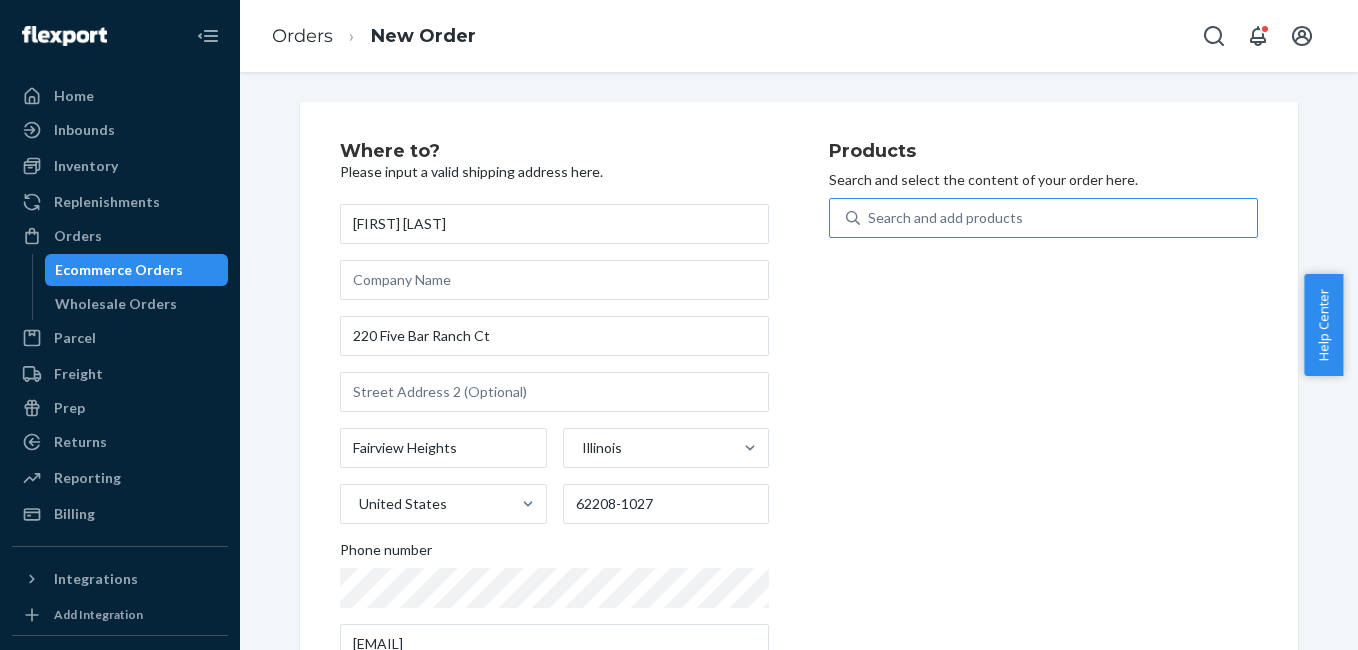 click on "Search and add products" at bounding box center (945, 218) 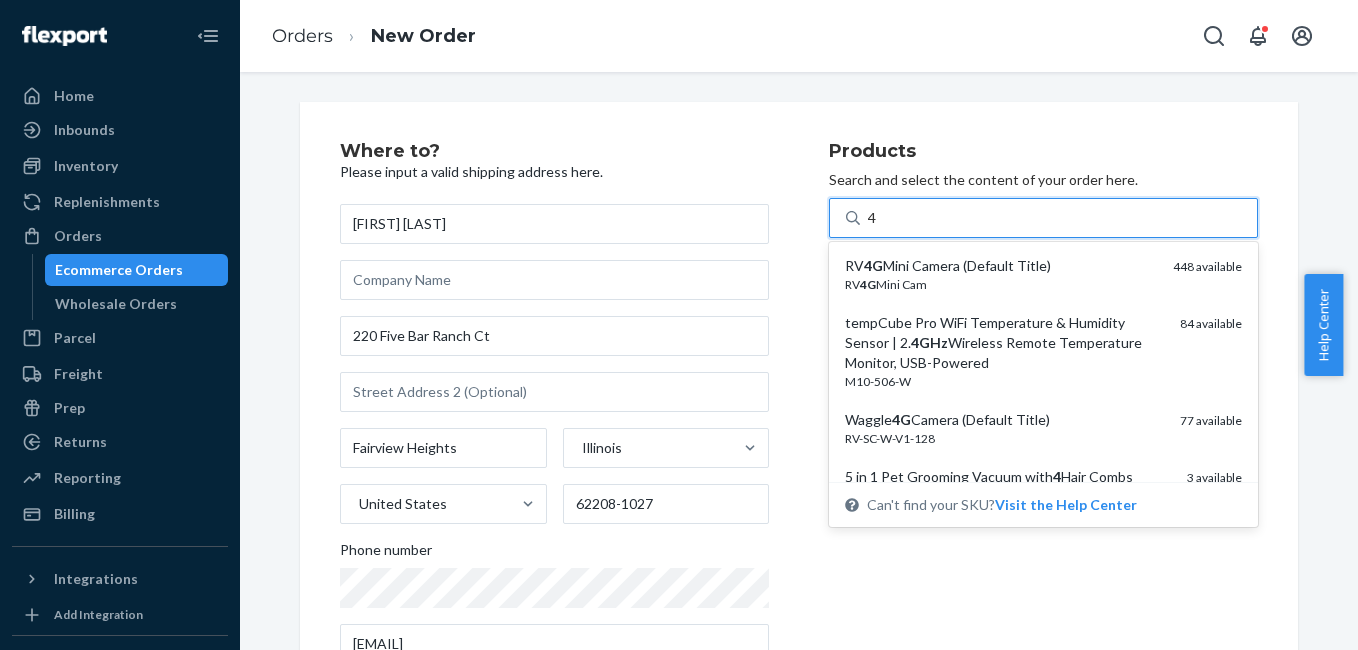 type on "4g" 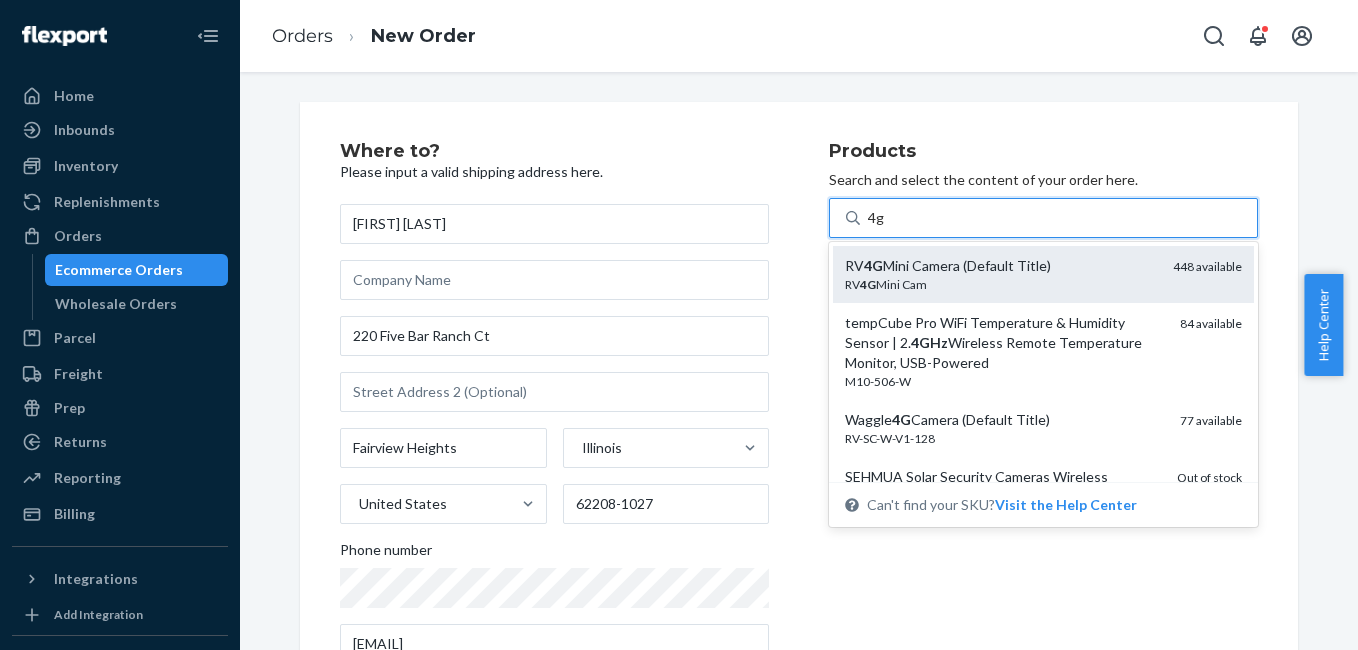 click on "RV  4G  Mini Camera (Default Title)" at bounding box center (1001, 266) 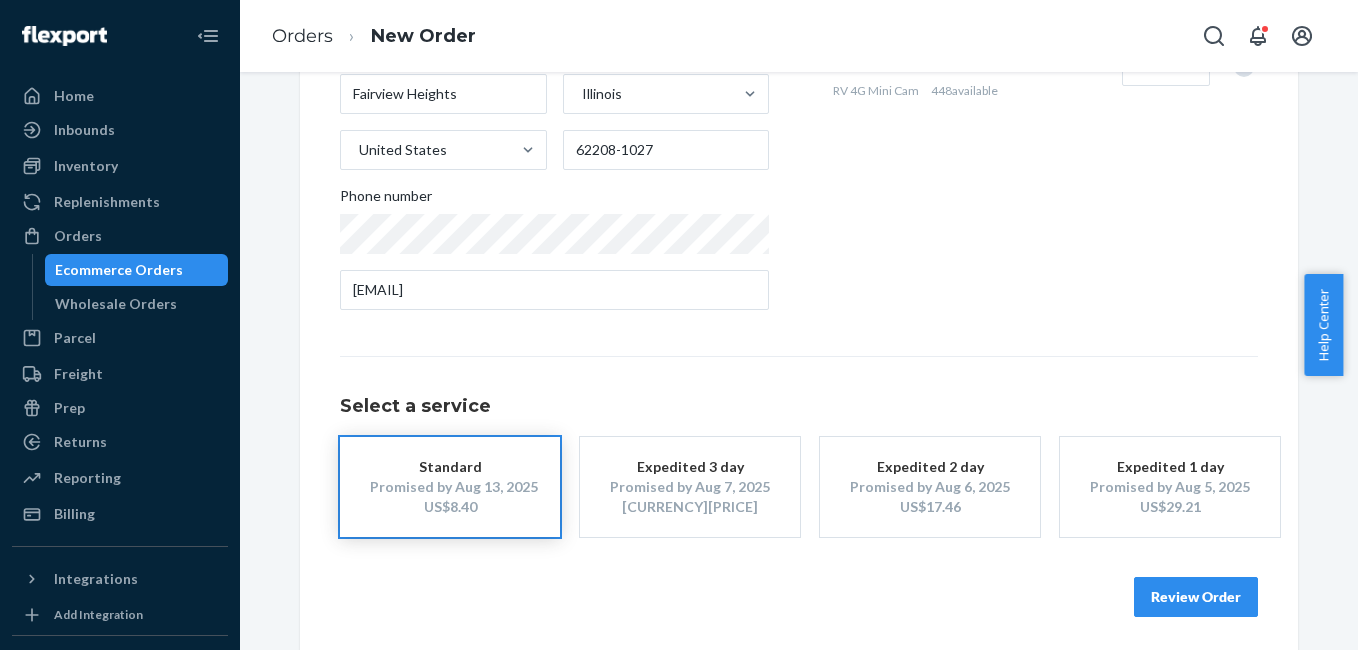 scroll, scrollTop: 361, scrollLeft: 0, axis: vertical 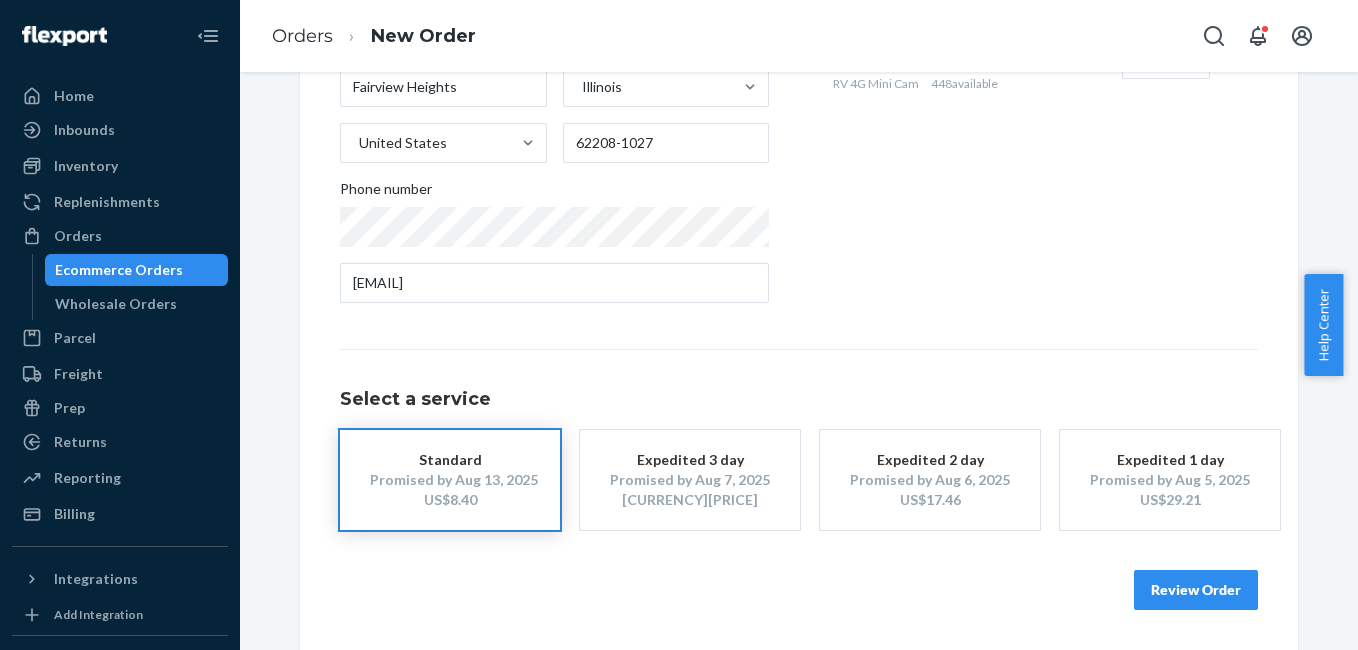 click on "Review Order" at bounding box center [1196, 590] 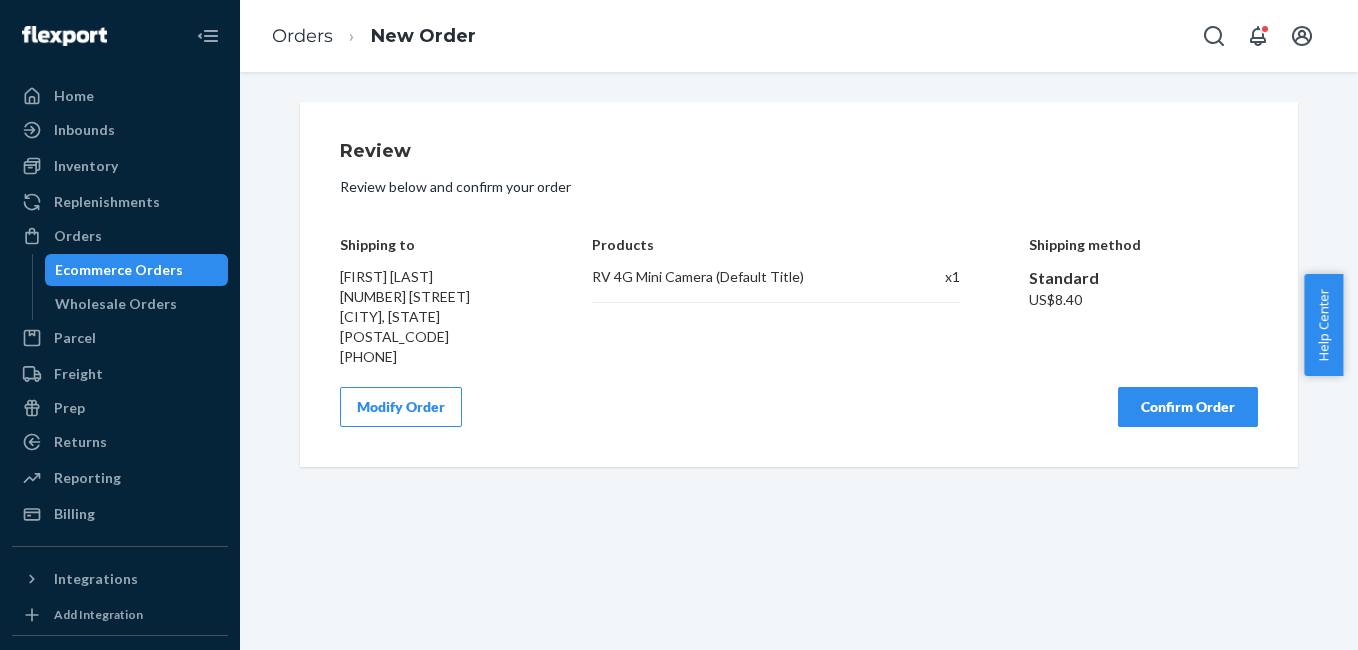 click on "Confirm Order" at bounding box center [1188, 407] 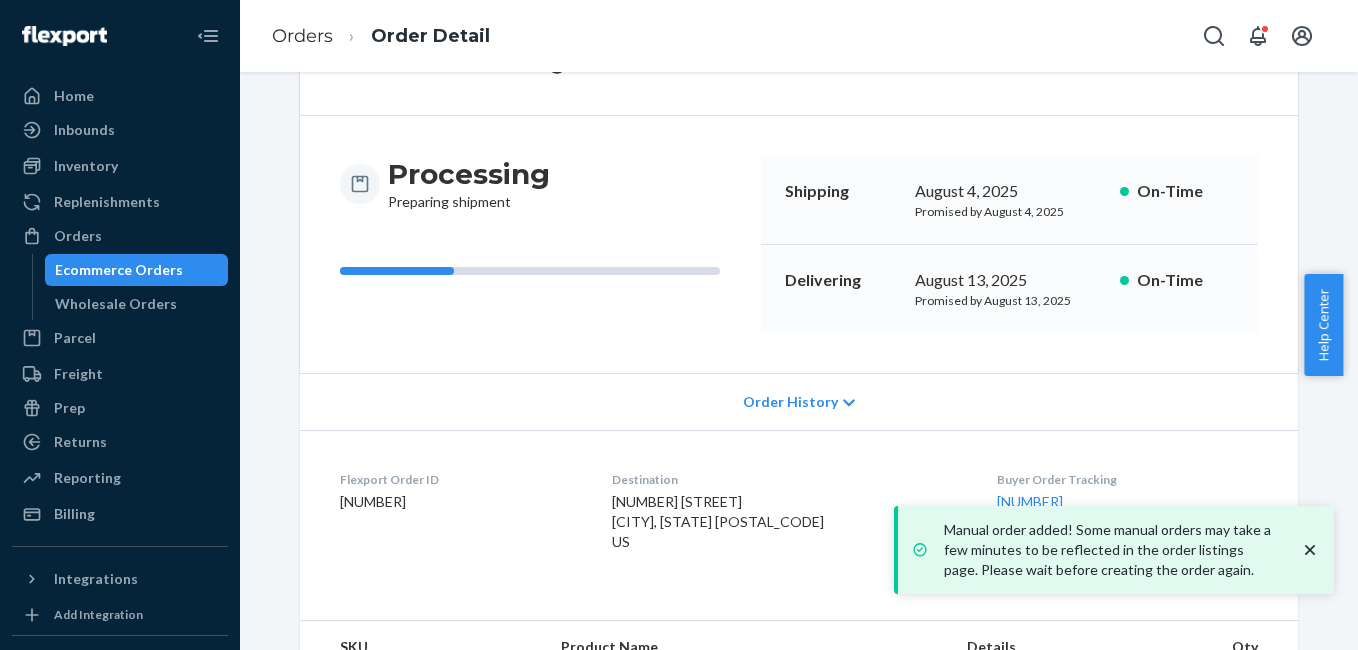 scroll, scrollTop: 249, scrollLeft: 0, axis: vertical 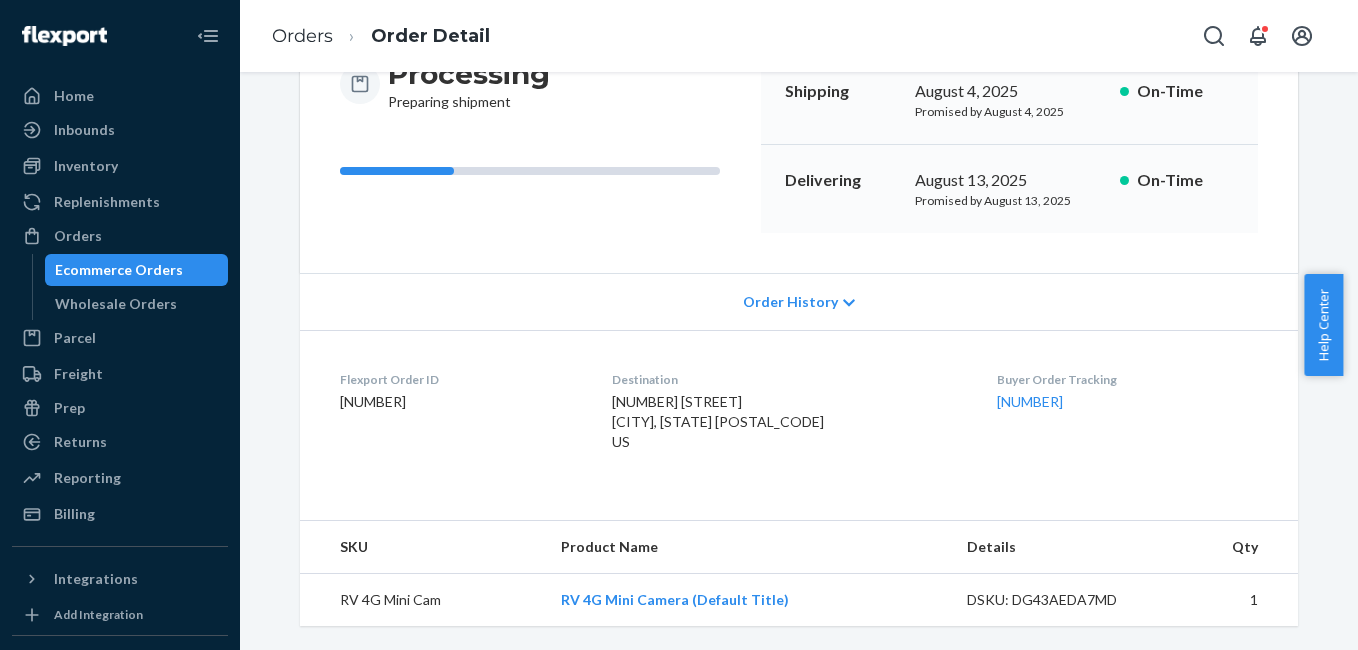 drag, startPoint x: 982, startPoint y: 393, endPoint x: 1081, endPoint y: 392, distance: 99.00505 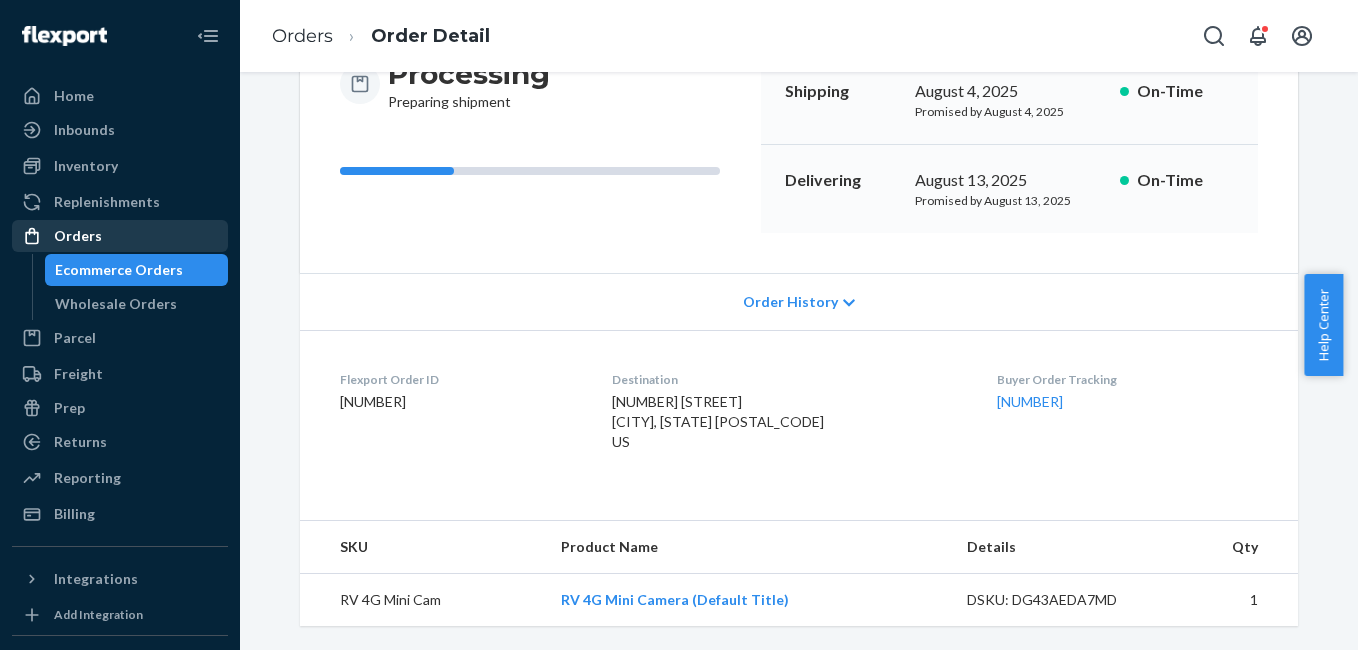 click on "Orders" at bounding box center [78, 236] 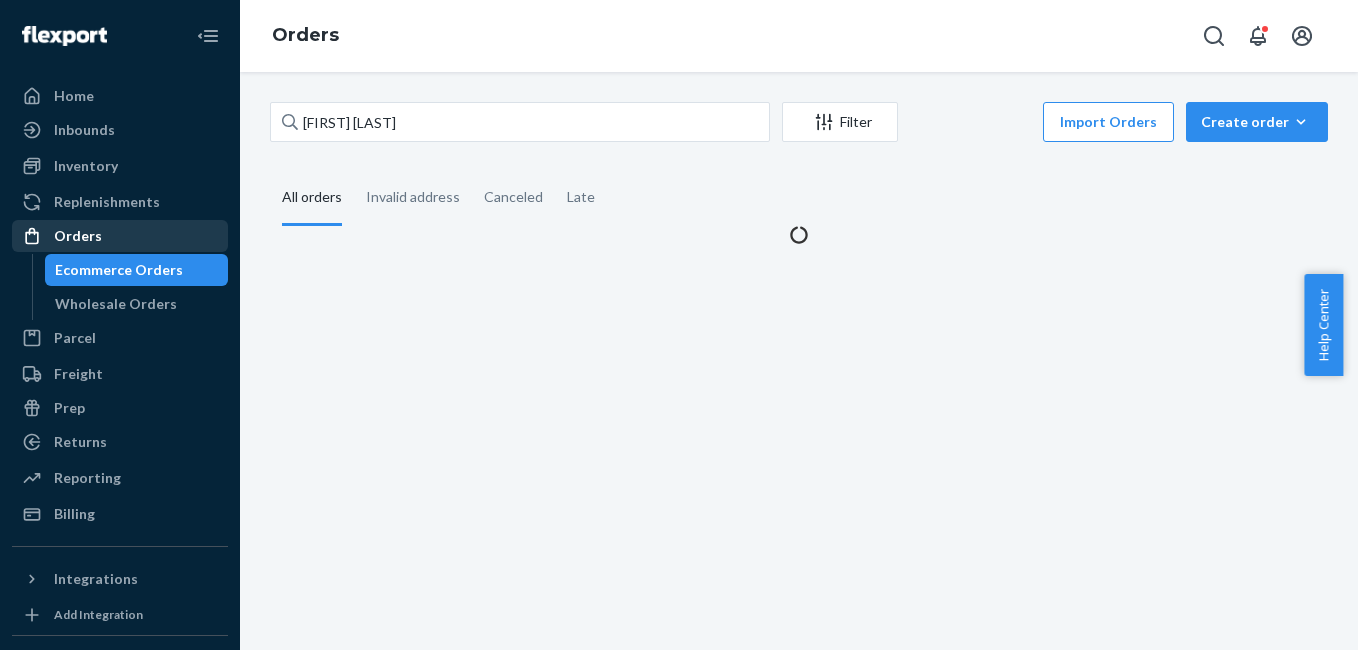 scroll, scrollTop: 0, scrollLeft: 0, axis: both 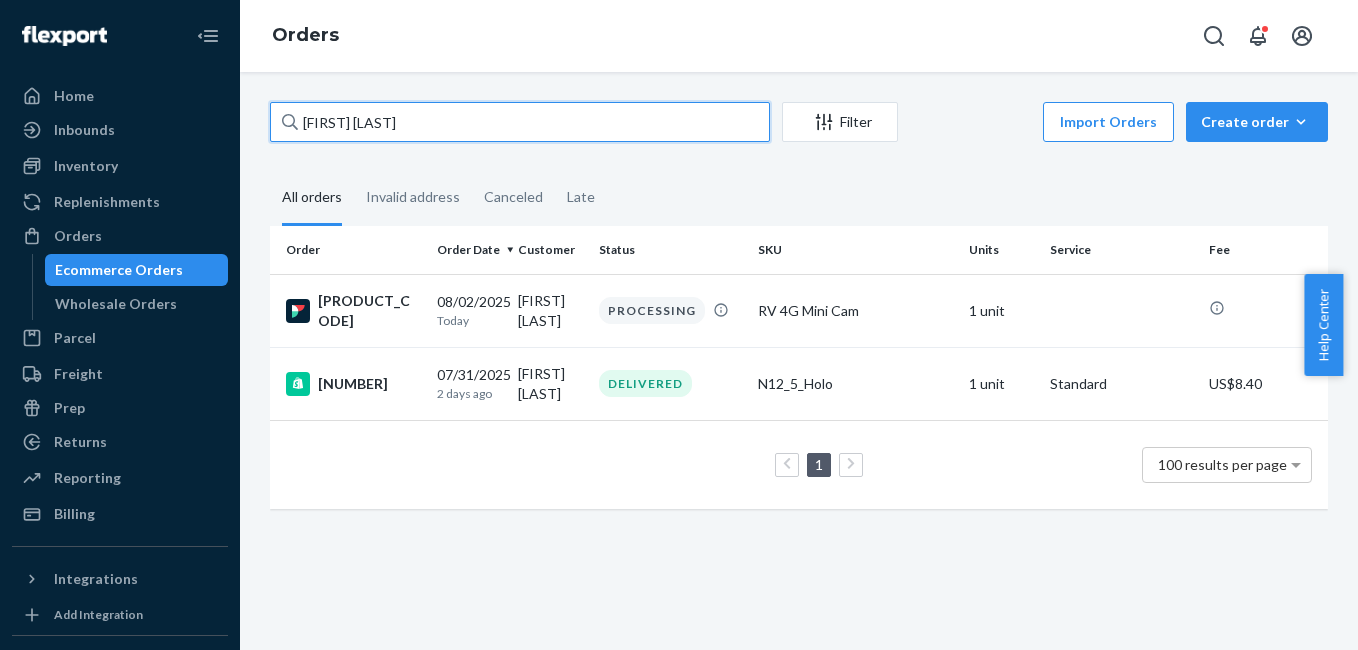 click on "[FIRST] [LAST]" at bounding box center (520, 122) 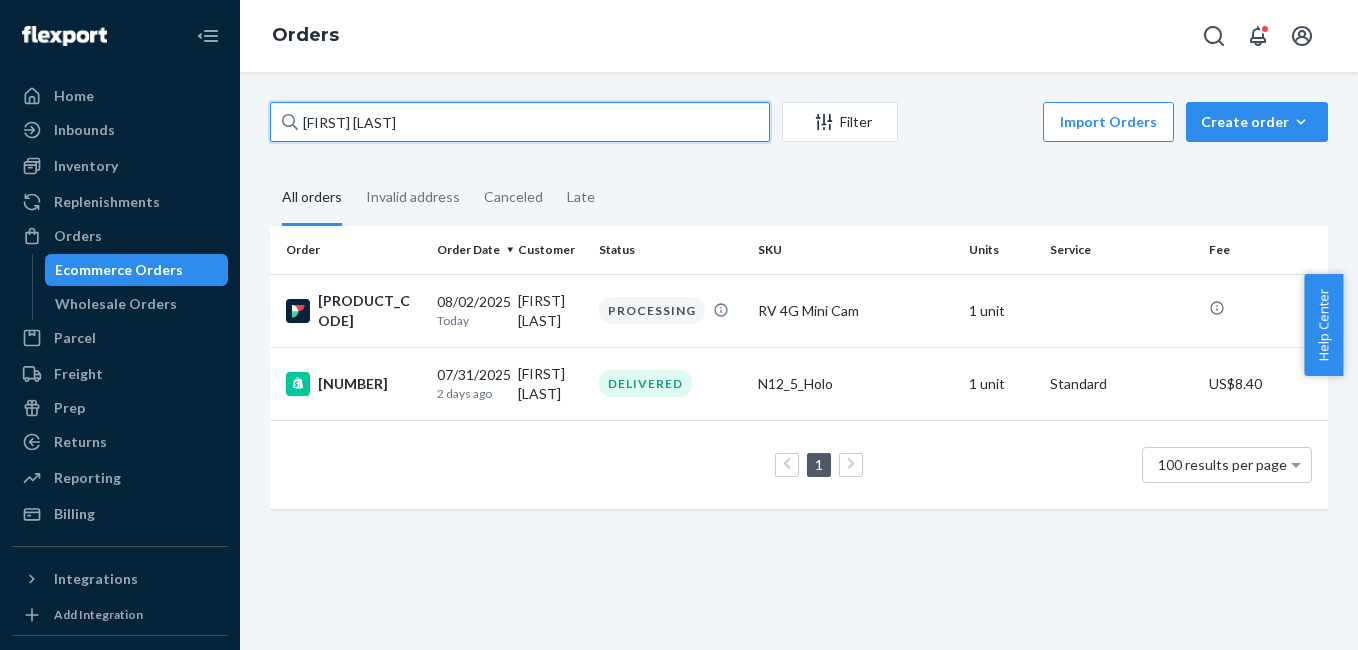 click on "[FIRST] [LAST]" at bounding box center (520, 122) 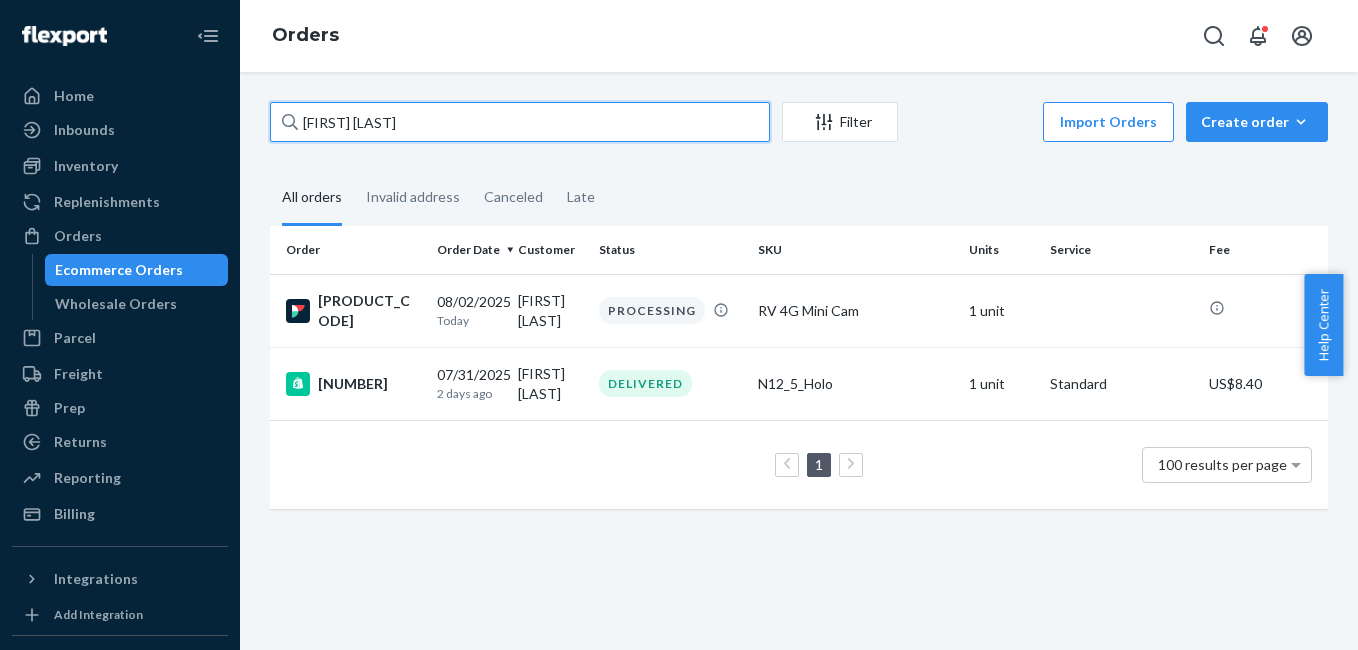 paste on "[FIRST] [LAST]" 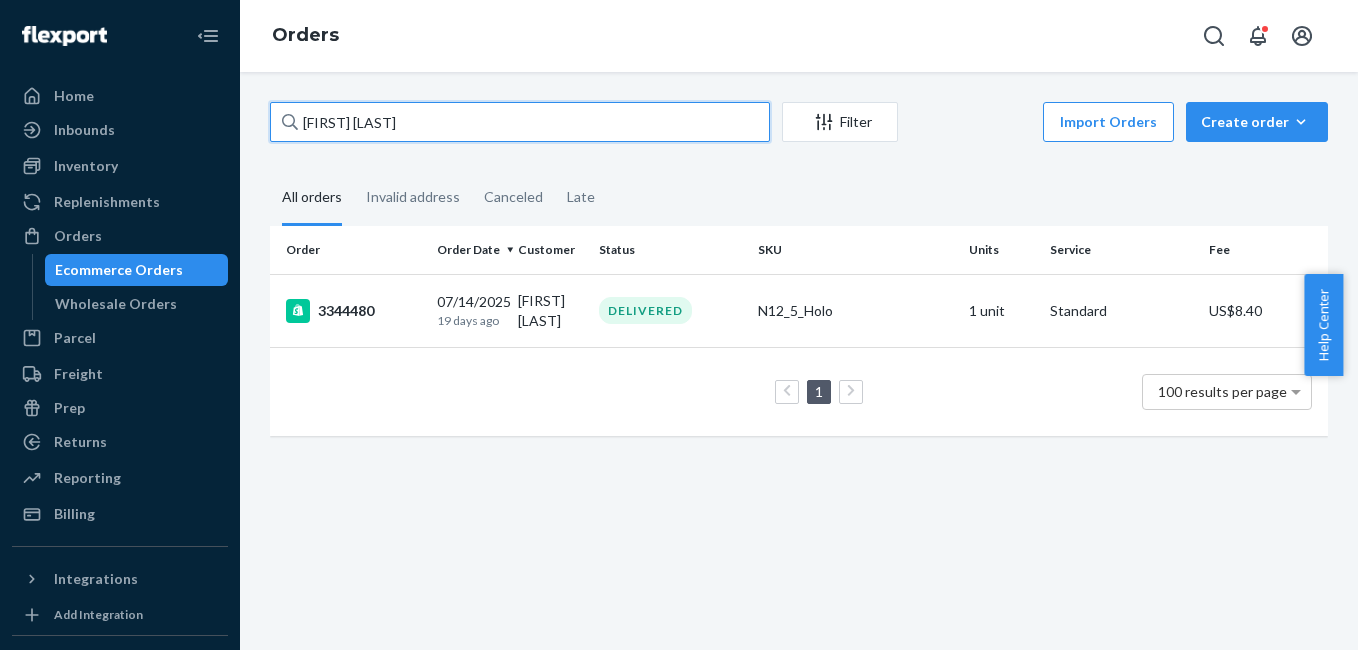click on "[FIRST] [LAST]" at bounding box center [520, 122] 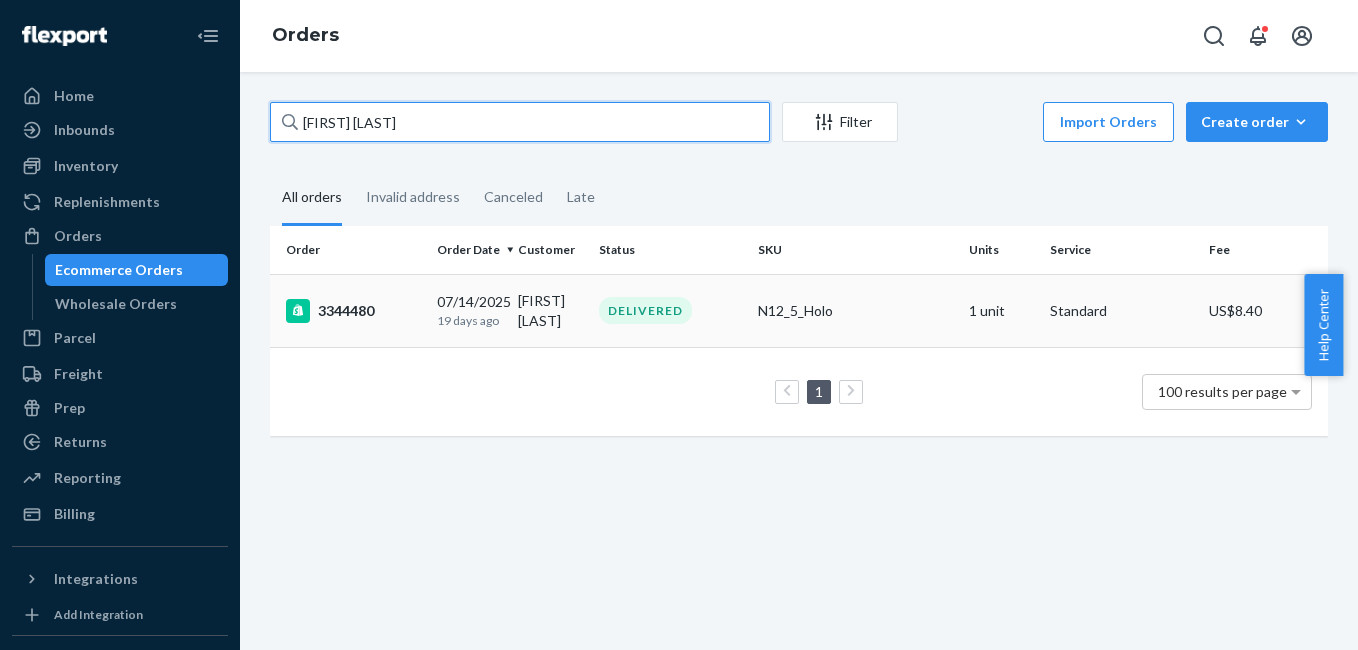 type on "[FIRST] [LAST]" 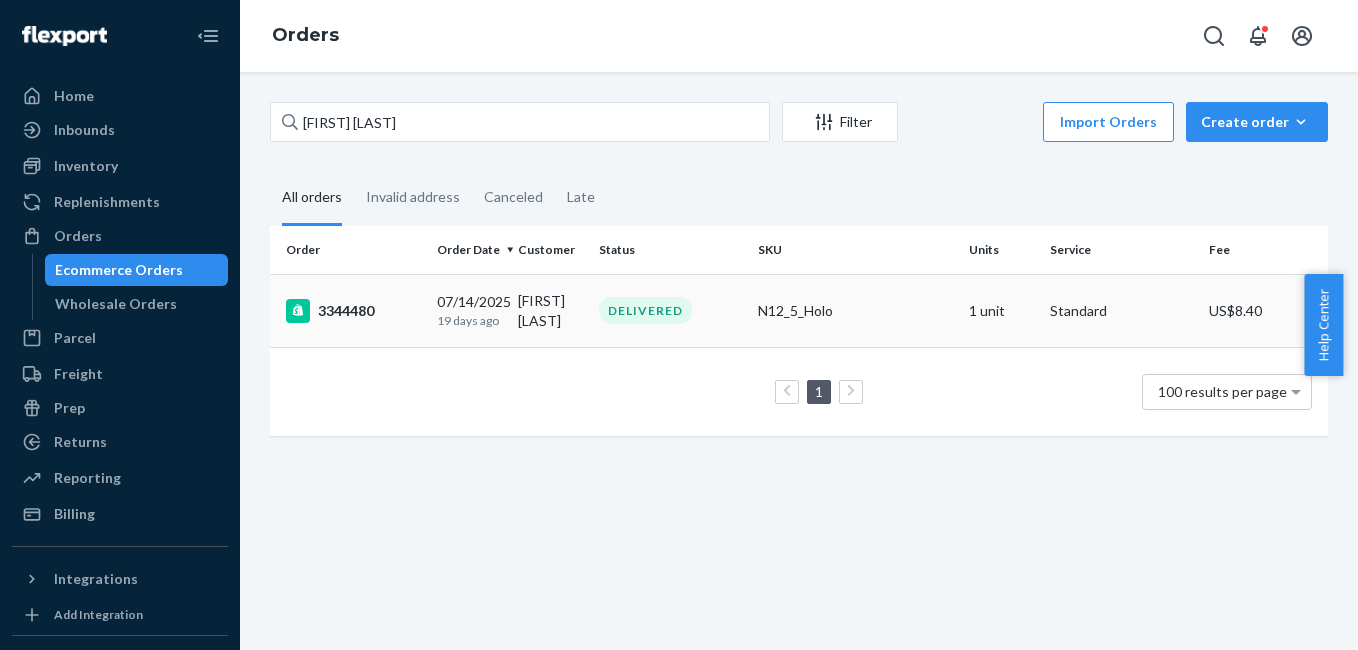 click on "3344480" at bounding box center (353, 311) 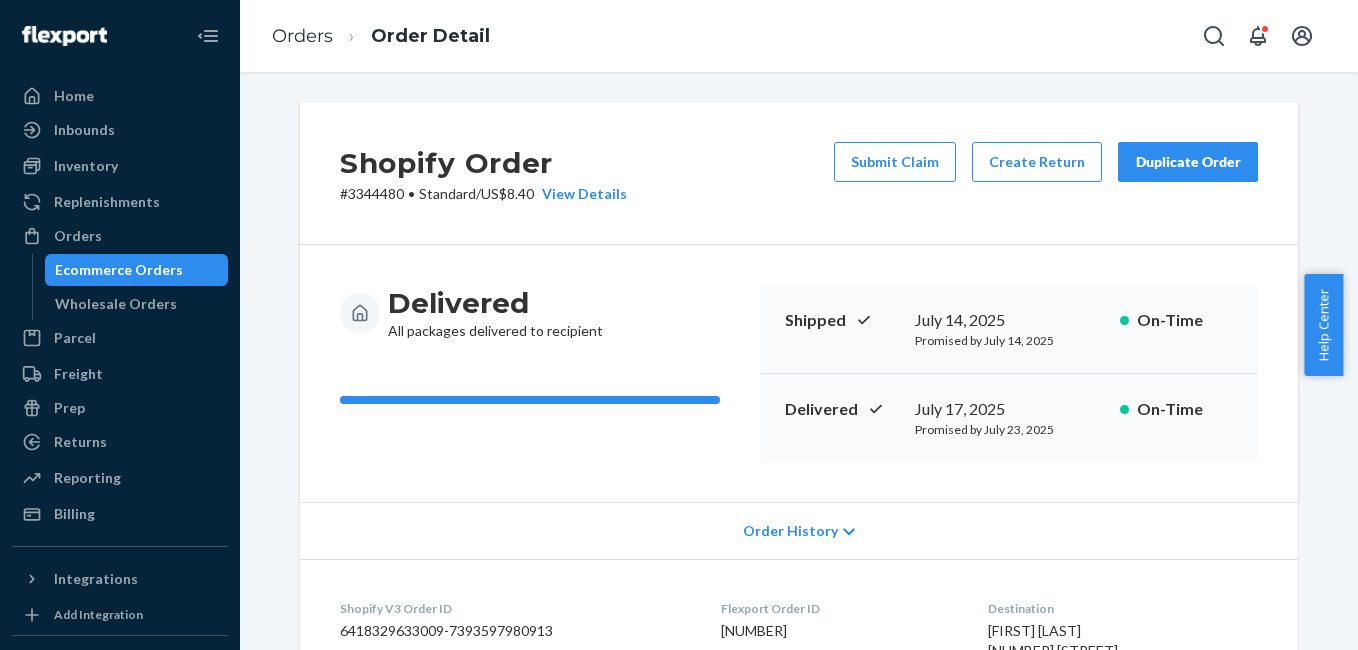 click on "Duplicate Order" at bounding box center [1188, 162] 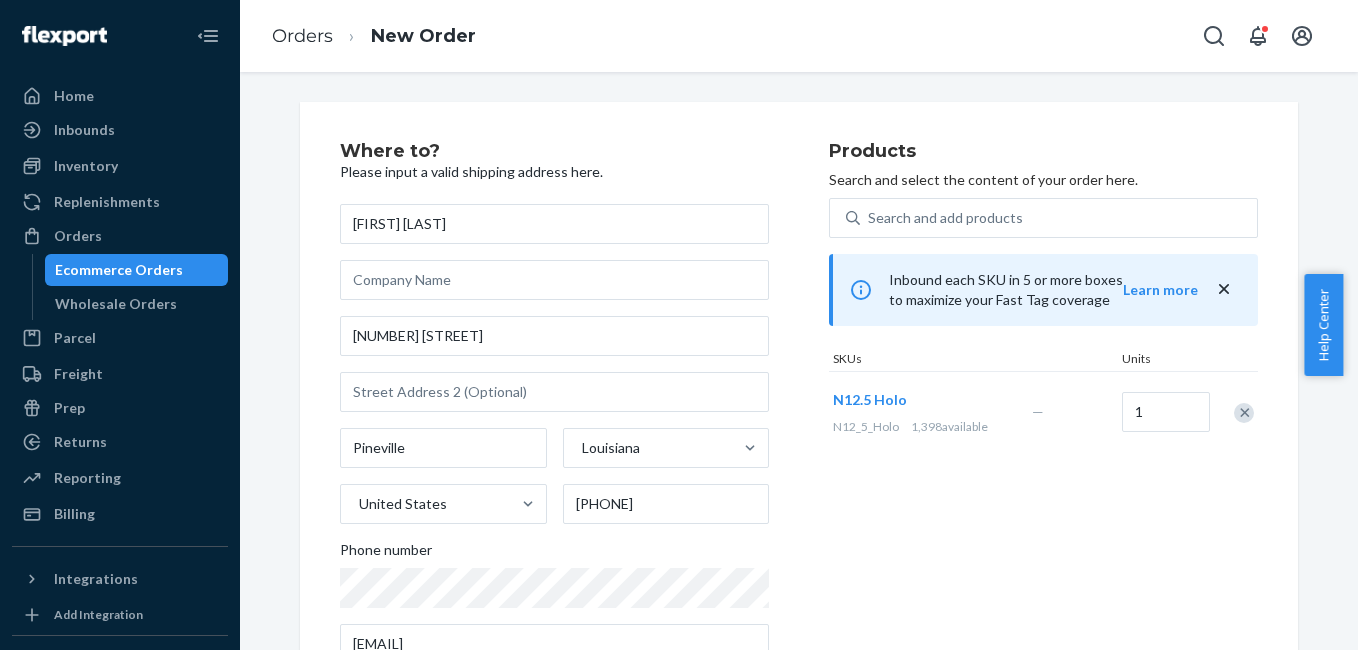 click at bounding box center (1244, 413) 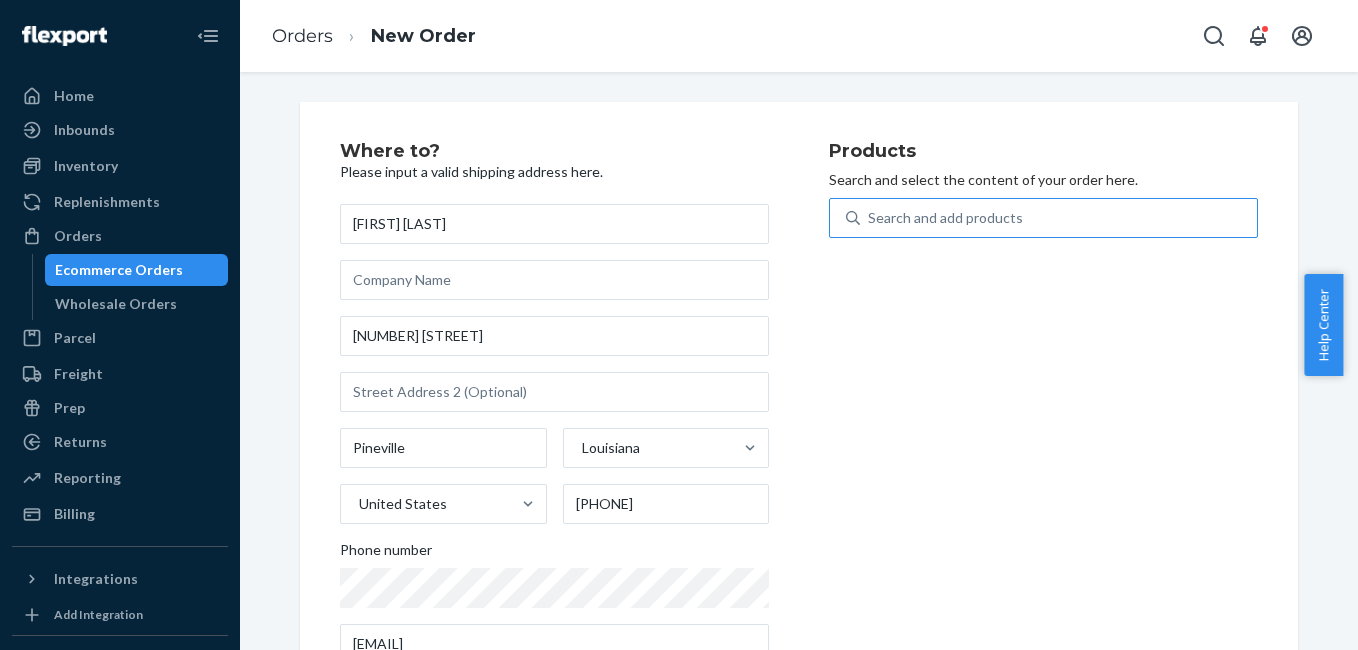 click on "Search and add products" at bounding box center [1058, 218] 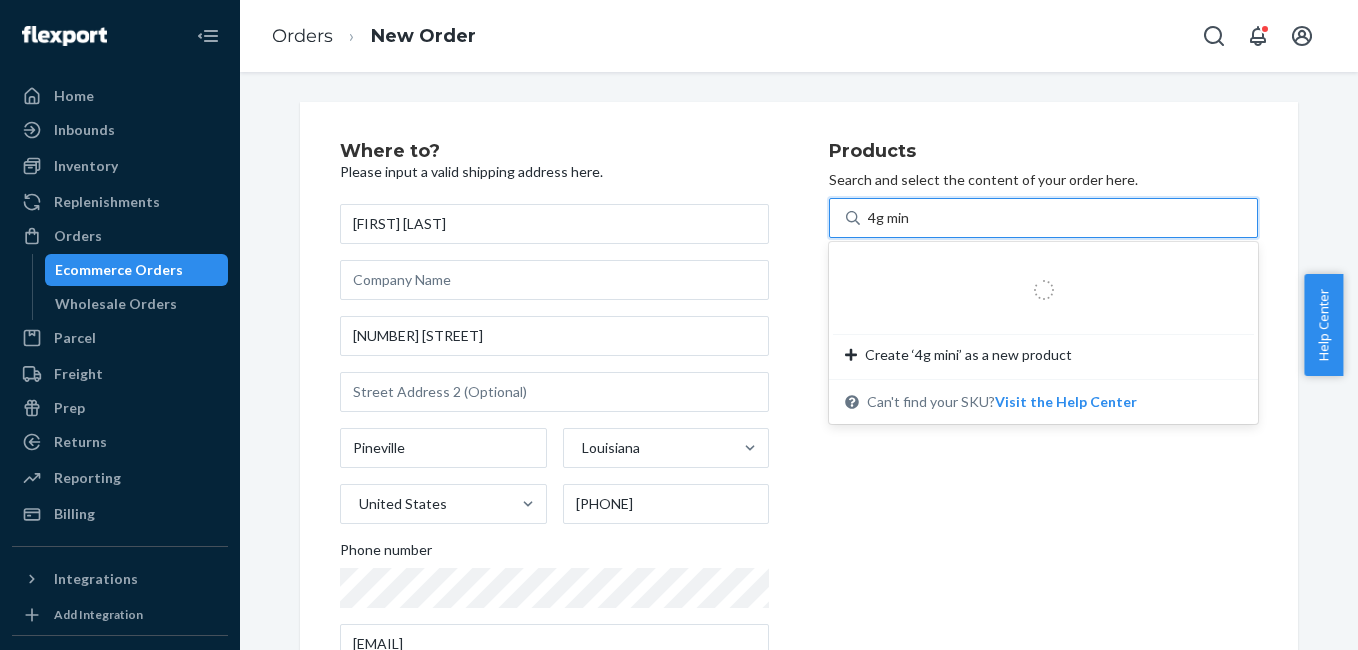 type on "4g mini" 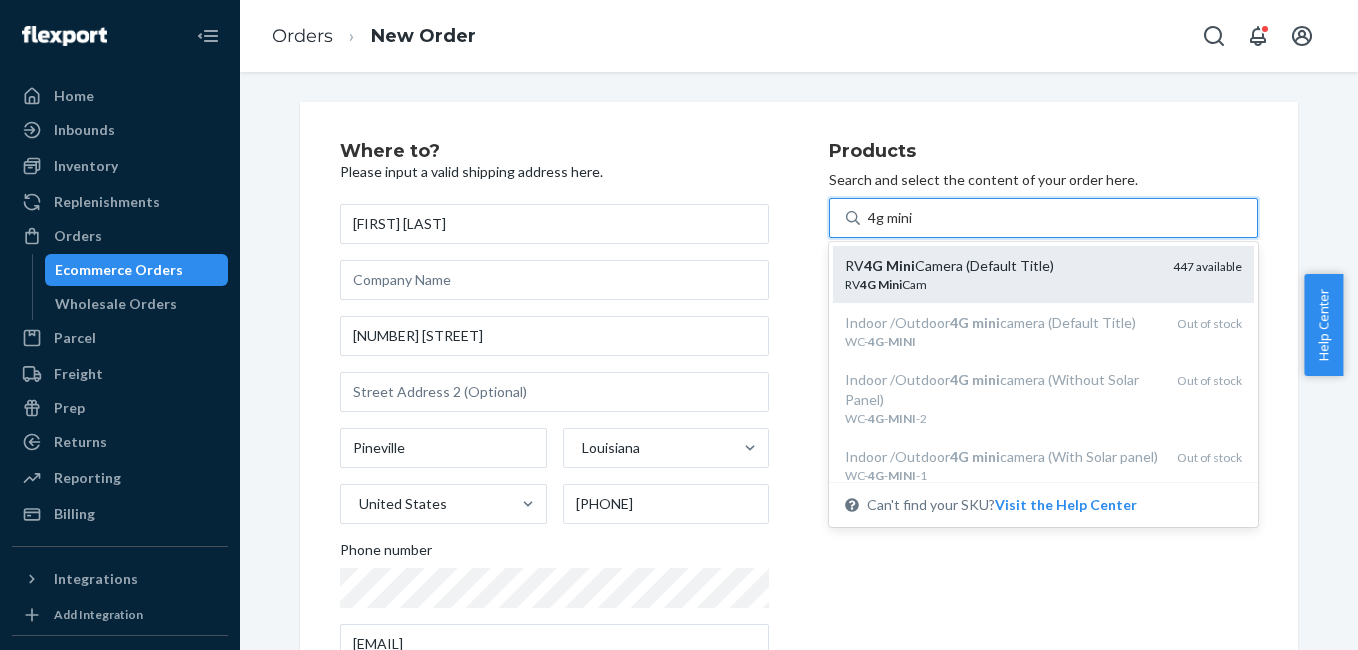 click on "RV 4G Mini Camera (Default Title)" at bounding box center [1001, 266] 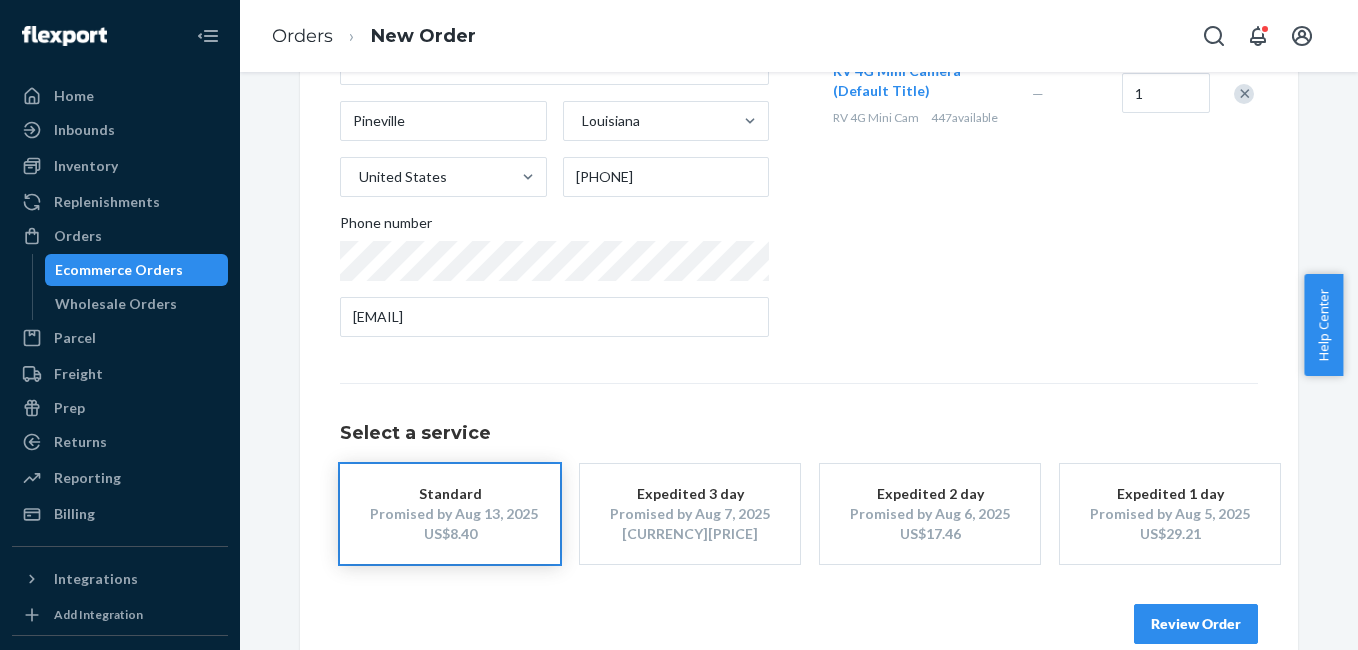 scroll, scrollTop: 361, scrollLeft: 0, axis: vertical 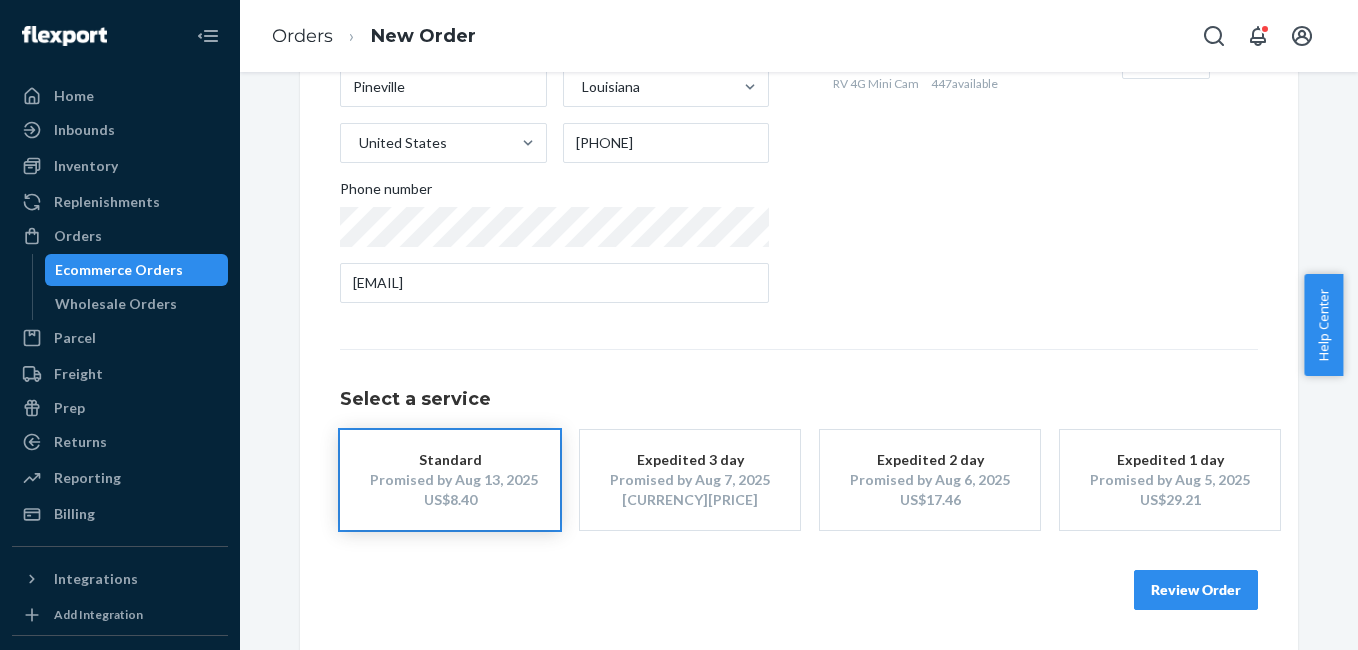 click on "Review Order" at bounding box center [1196, 590] 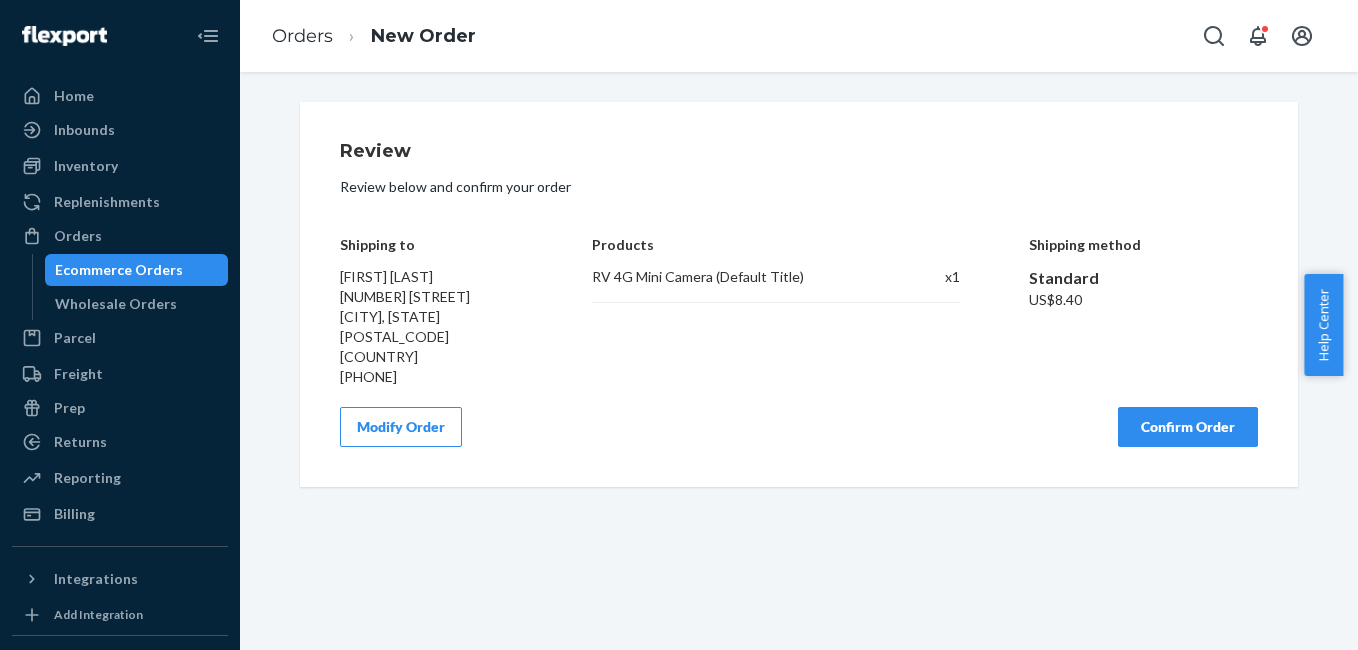 click on "Confirm Order" at bounding box center (1188, 427) 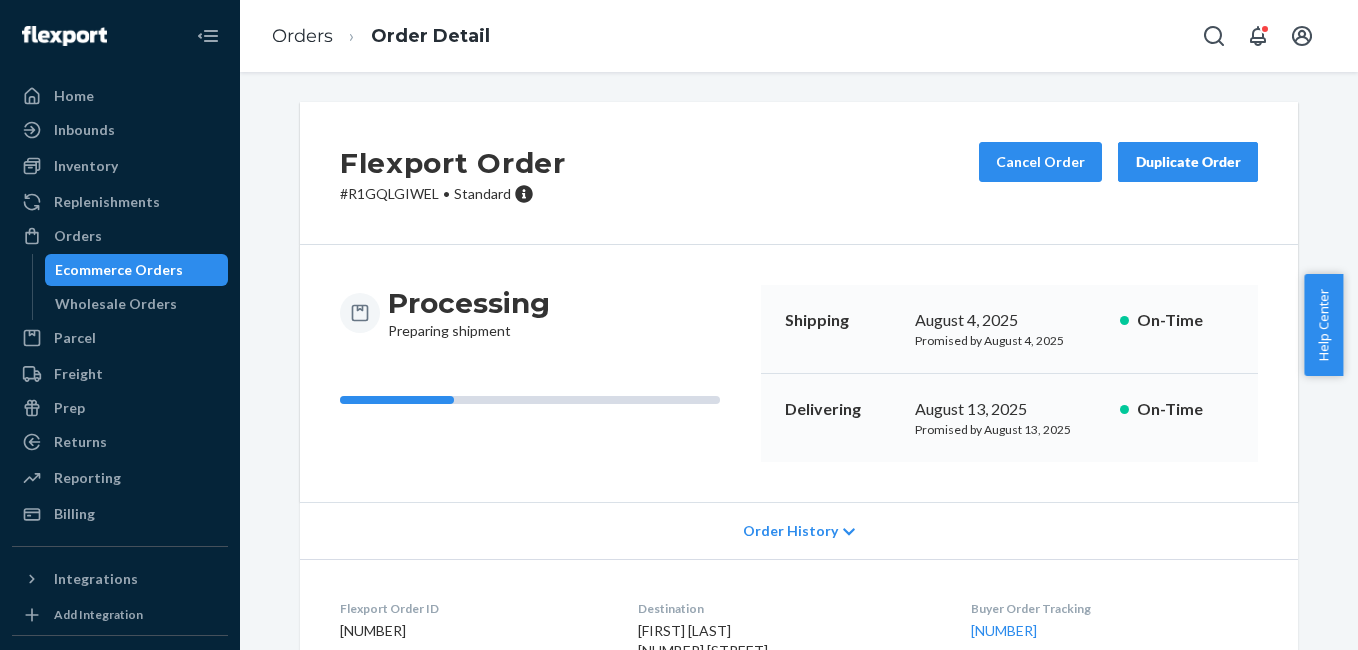 scroll, scrollTop: 249, scrollLeft: 0, axis: vertical 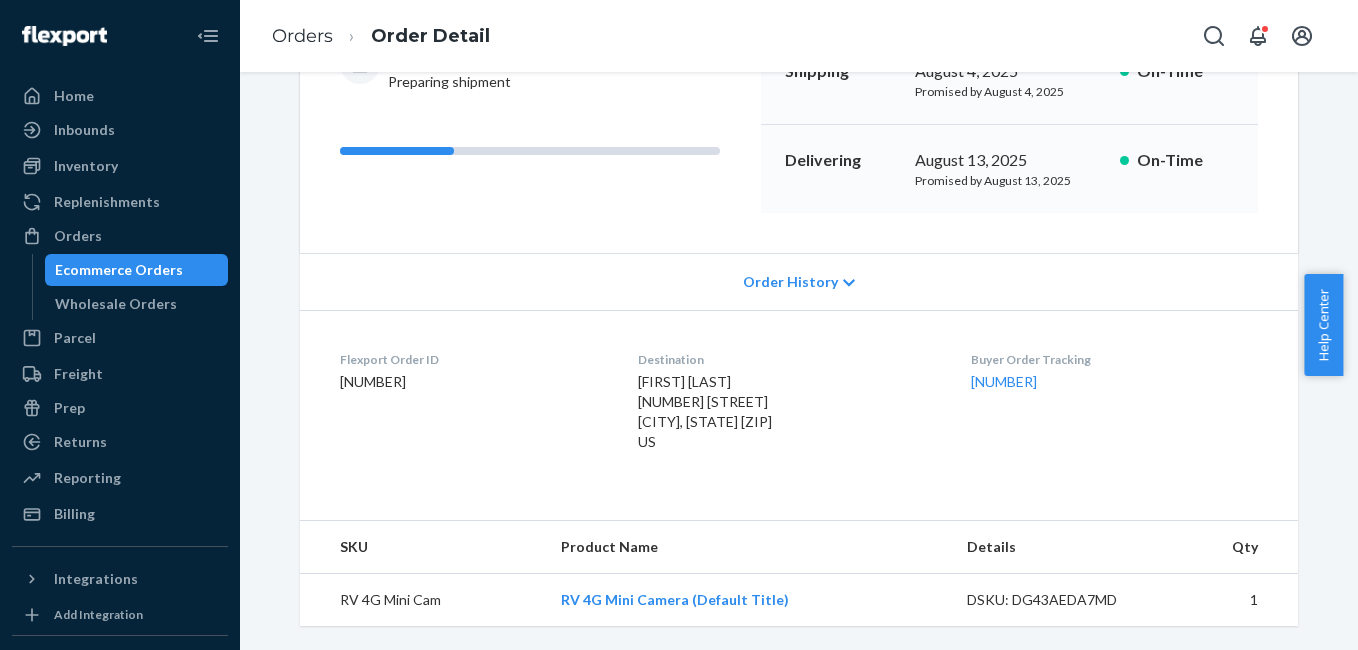 drag, startPoint x: 973, startPoint y: 395, endPoint x: 1073, endPoint y: 396, distance: 100.005 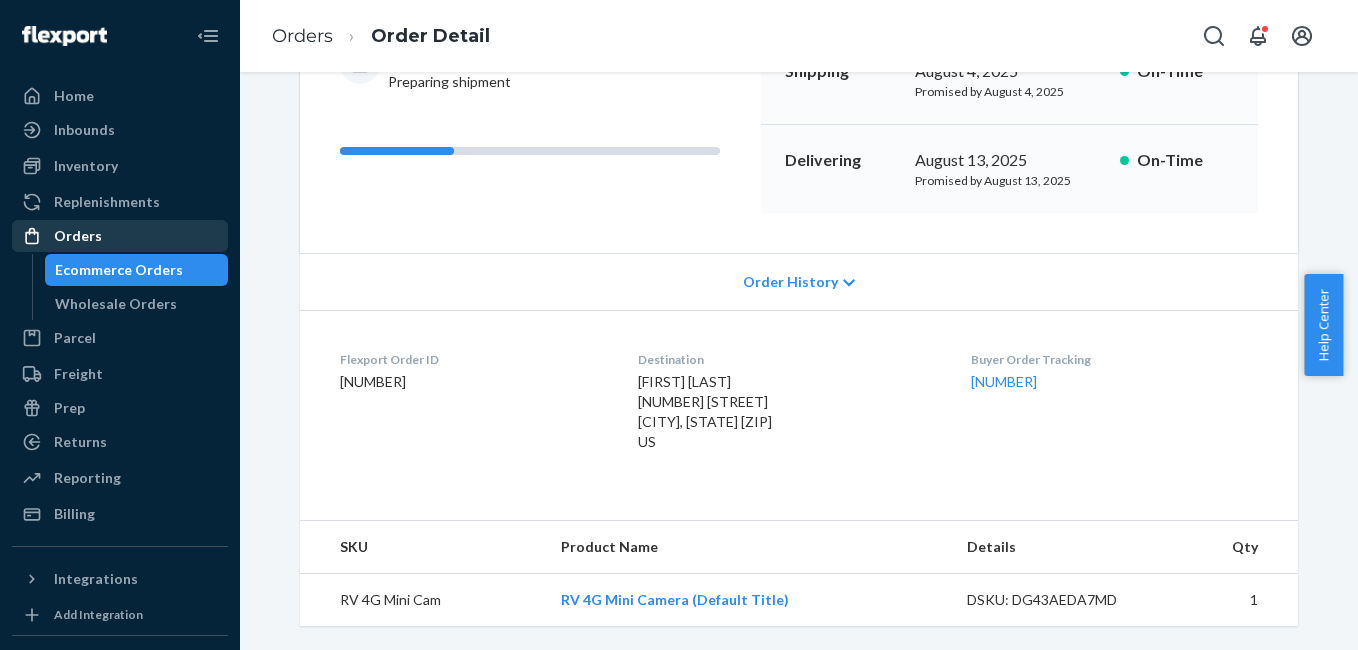 click on "Orders" at bounding box center [120, 236] 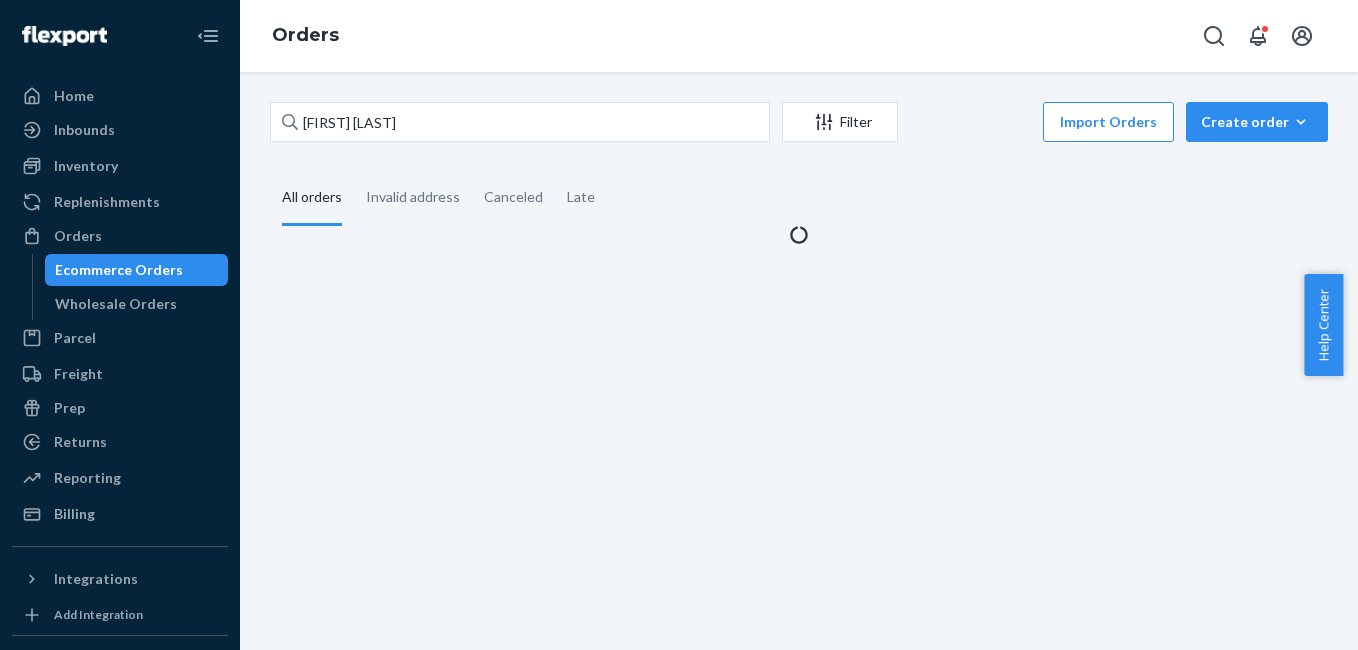 scroll, scrollTop: 0, scrollLeft: 0, axis: both 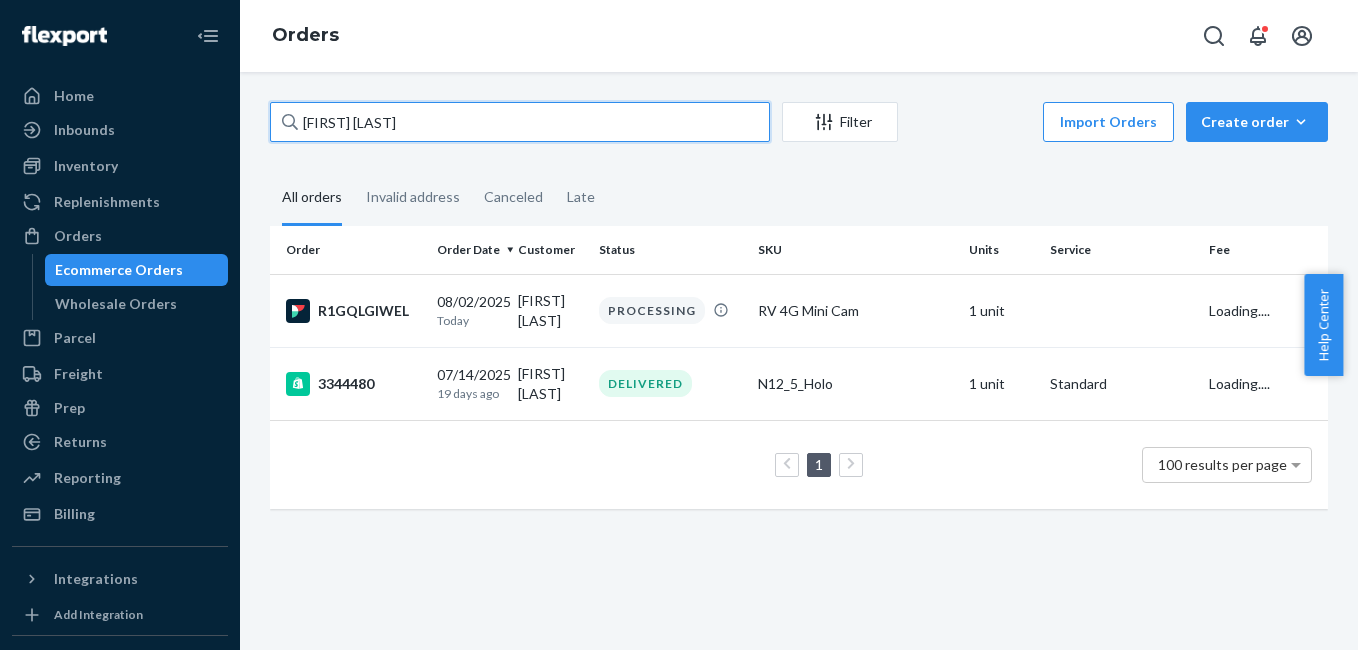 drag, startPoint x: 451, startPoint y: 134, endPoint x: 461, endPoint y: 123, distance: 14.866069 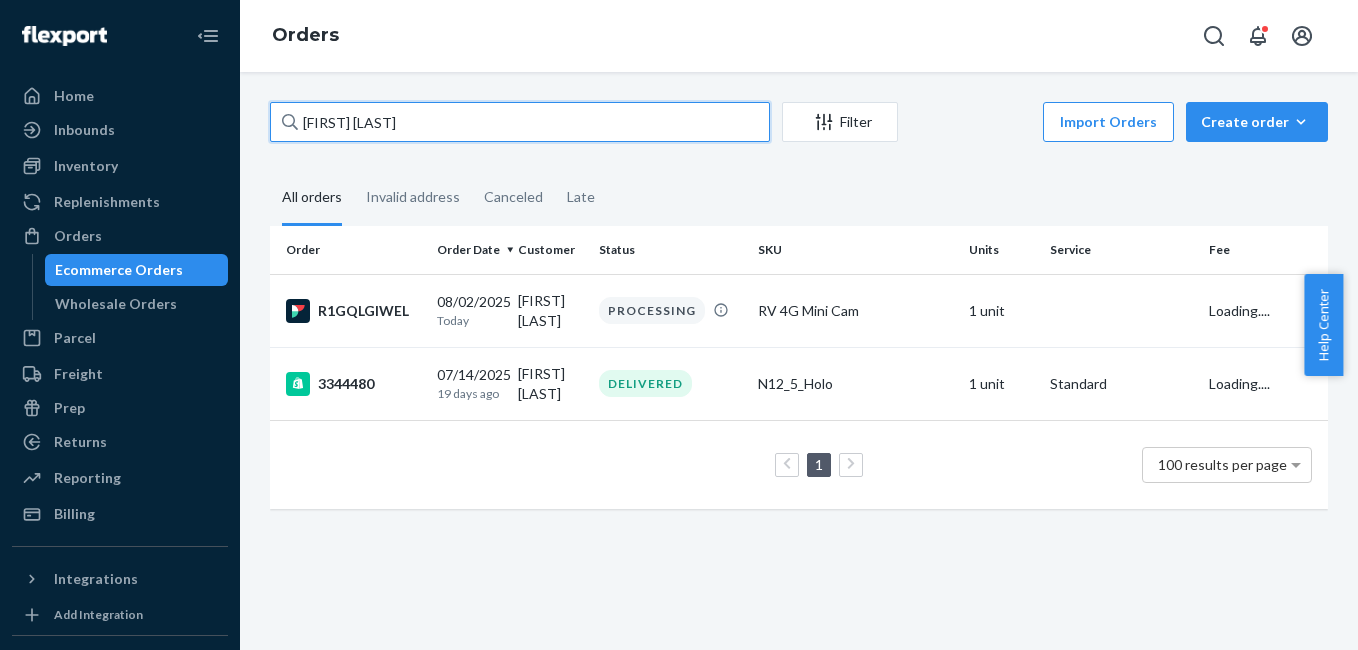 click on "[FIRST] [LAST]" at bounding box center [520, 122] 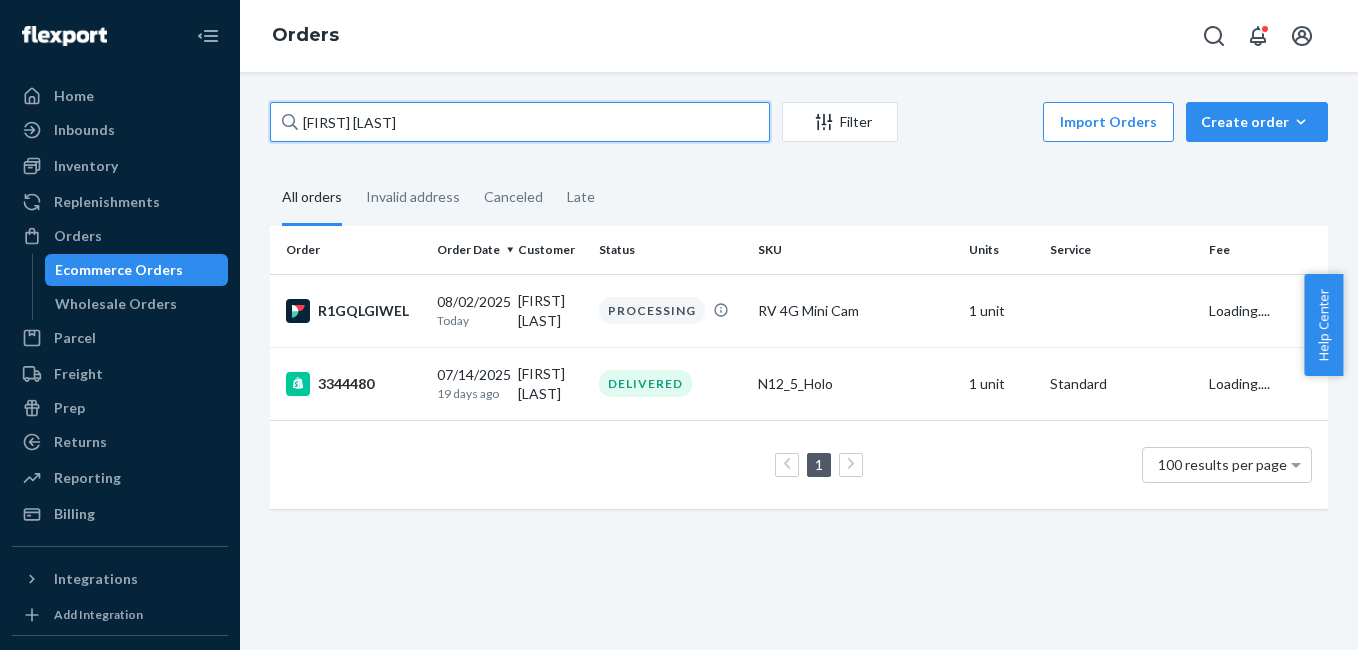 click on "[FIRST] [LAST]" at bounding box center (520, 122) 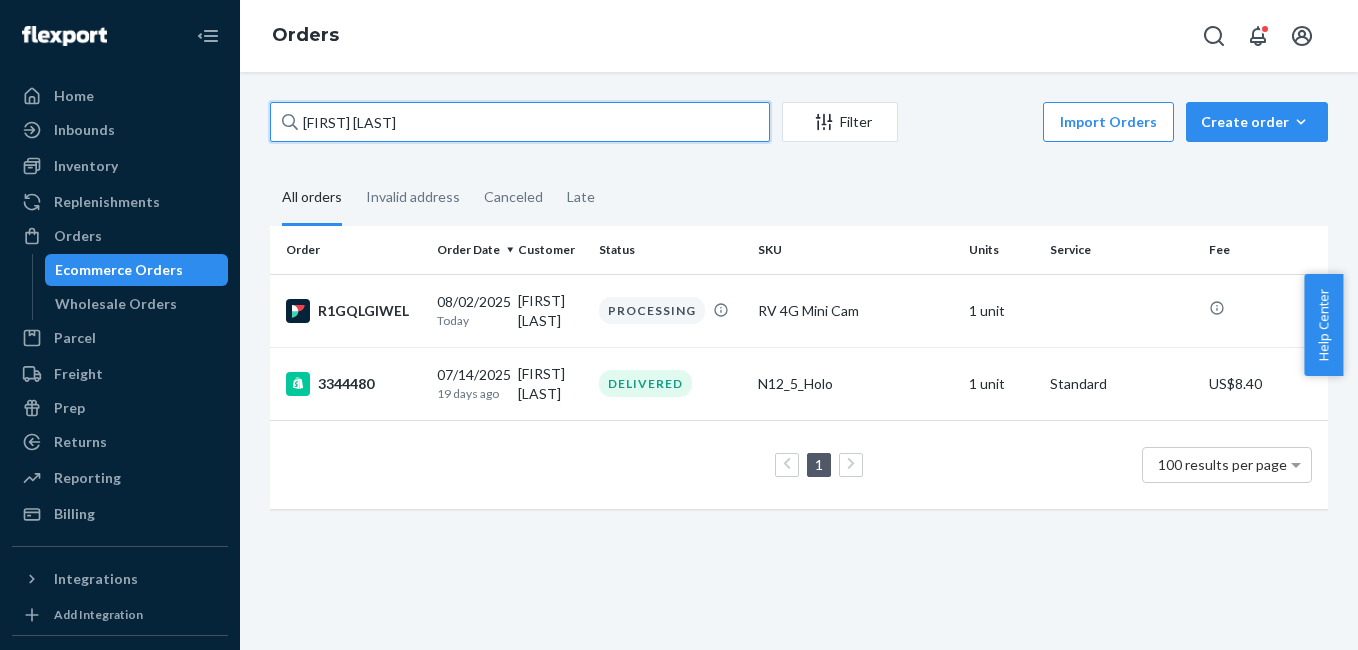 paste on "[FIRST] [LAST]" 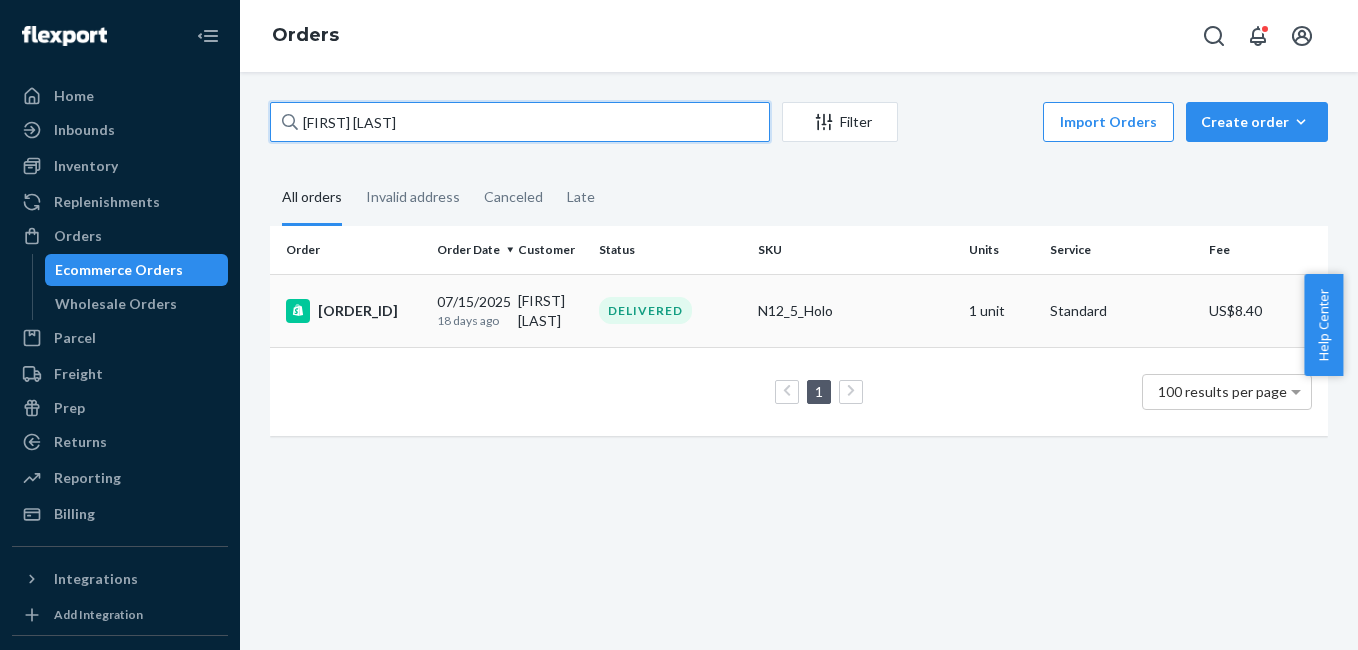 type on "[FIRST] [LAST]" 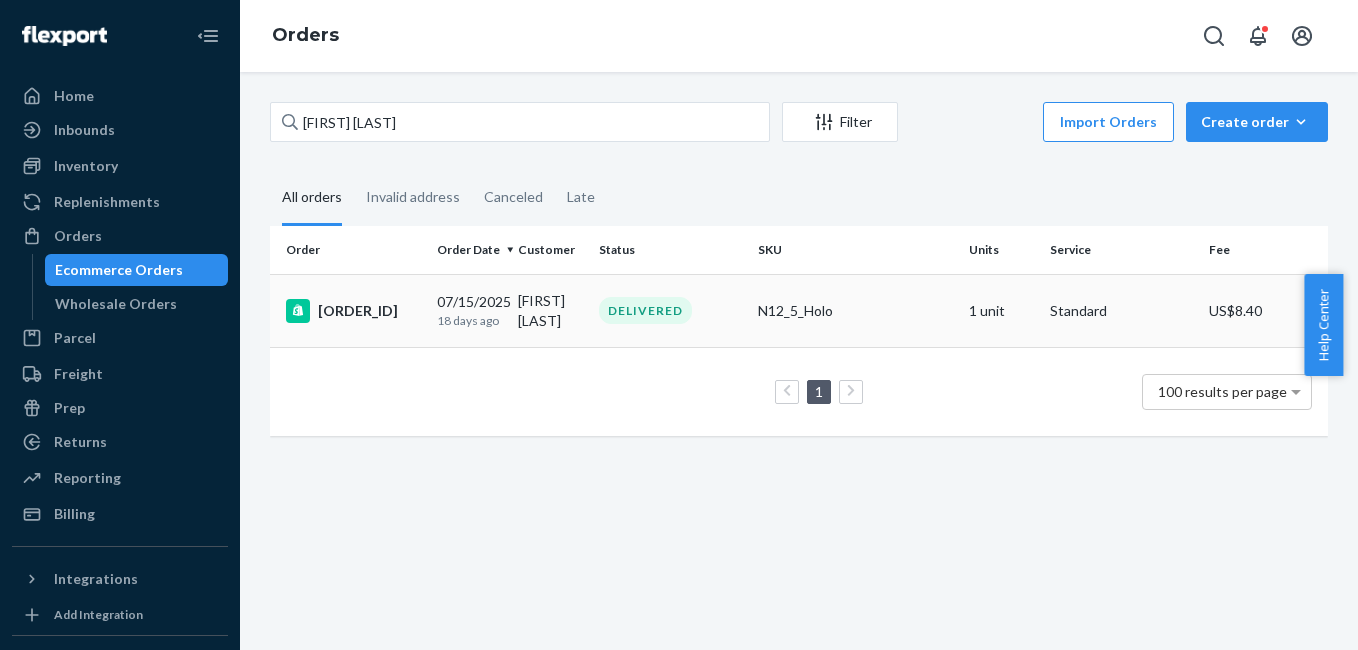 click on "[ORDER_ID]" at bounding box center (353, 311) 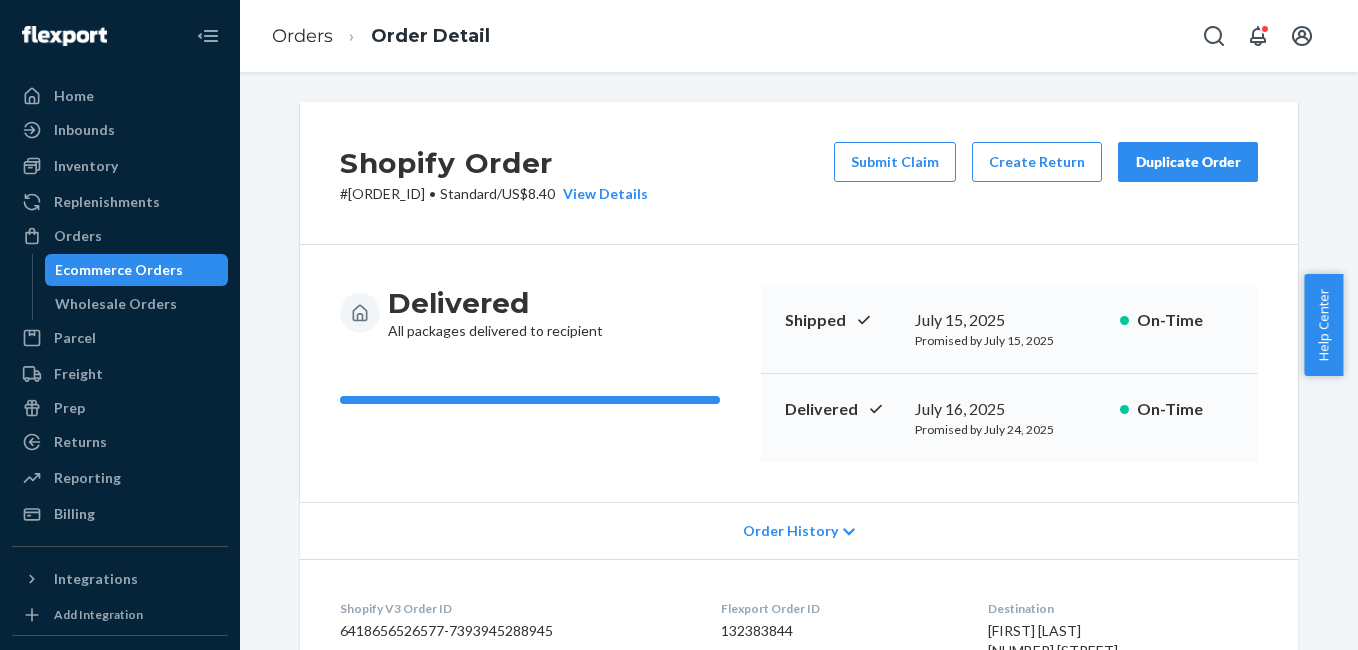 click on "Duplicate Order" at bounding box center (1188, 162) 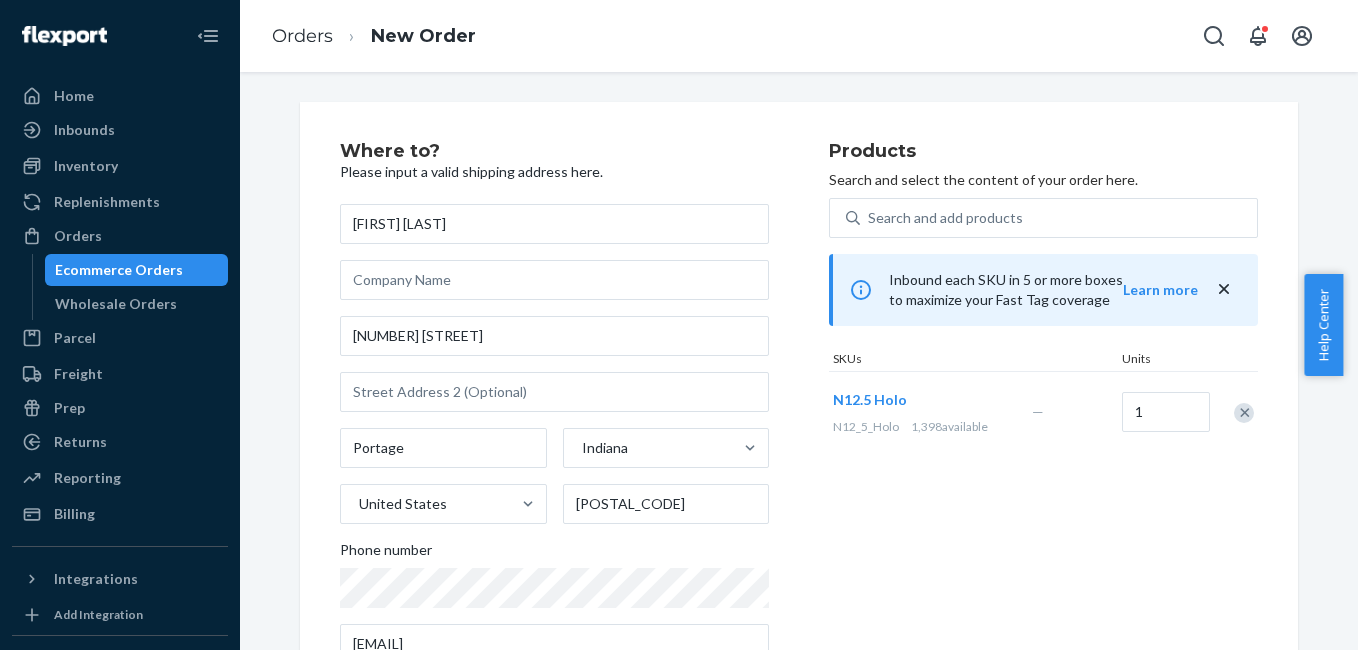 click at bounding box center (1244, 413) 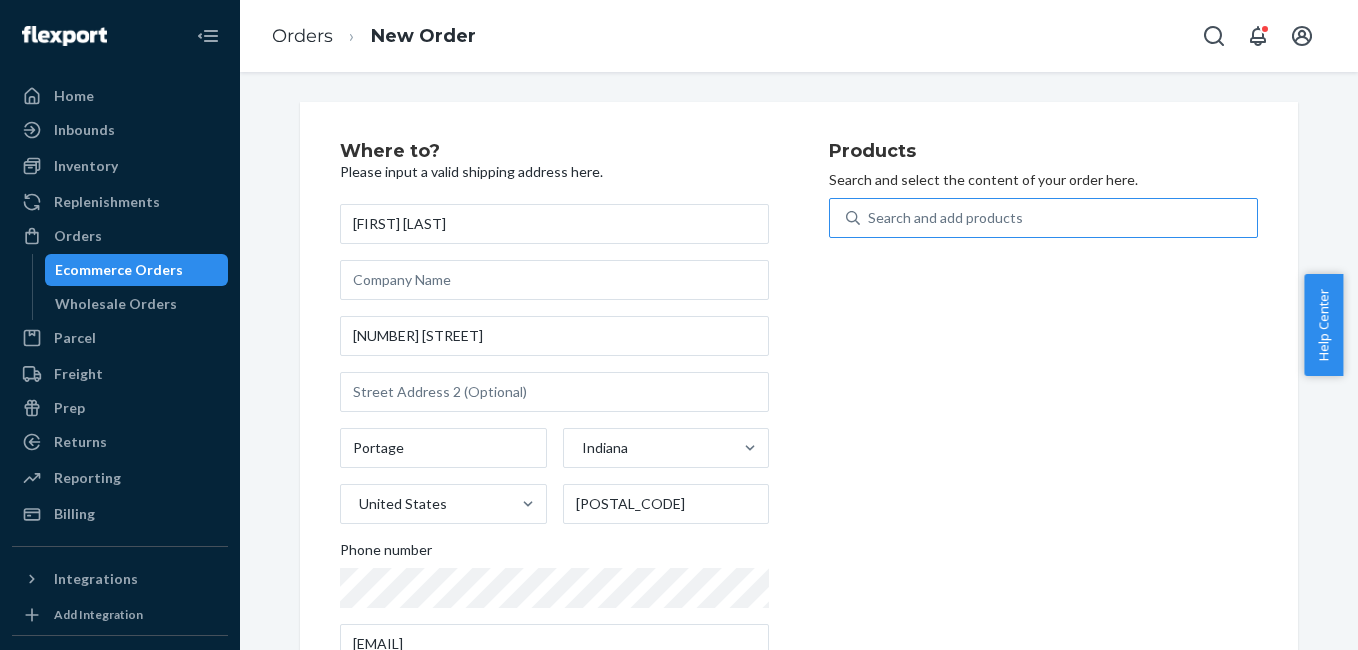 click on "Search and add products" at bounding box center (945, 218) 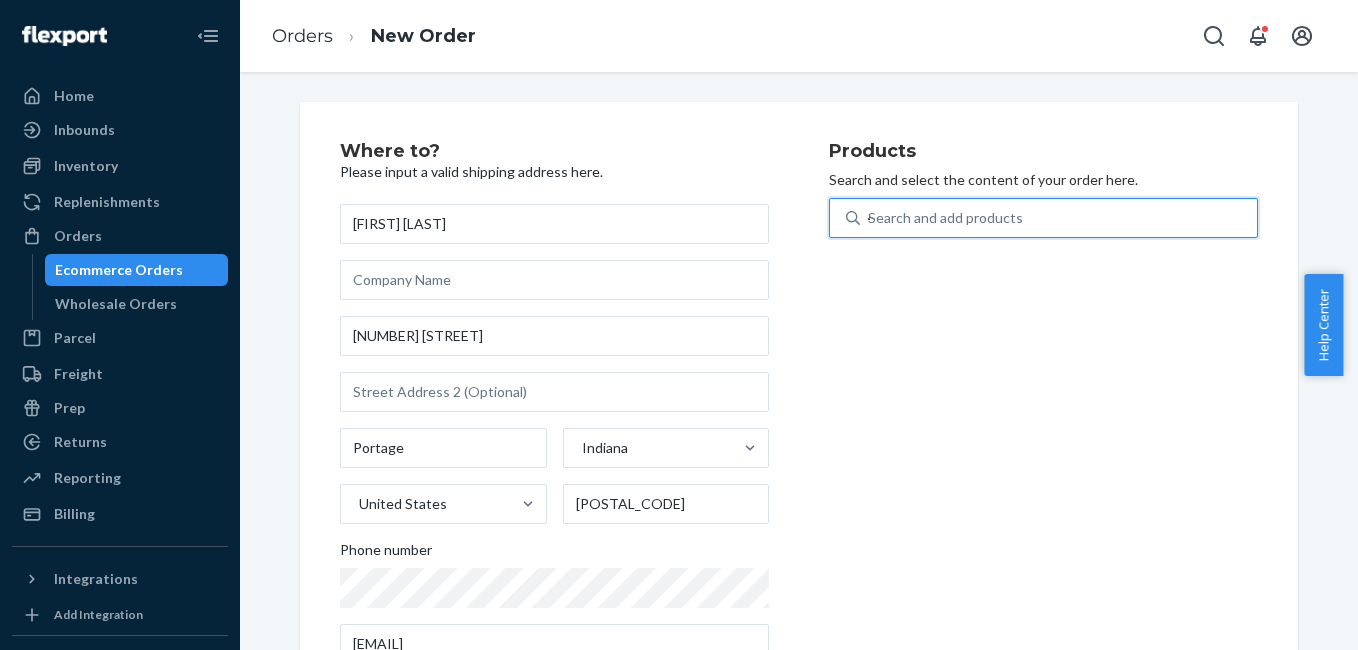 type on "4g" 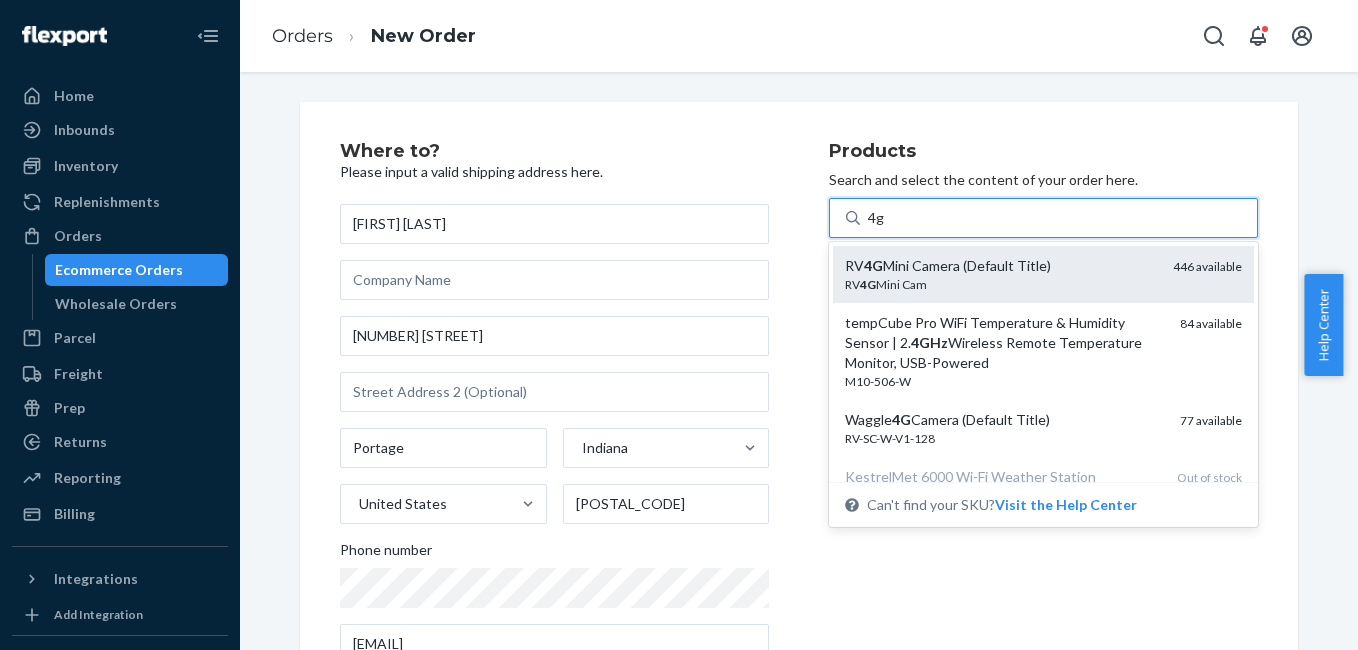 click on "RV [NUMBER] Mini Camera (Default Title) RV [NUMBER] Mini Cam [NUMBER] available" at bounding box center (1043, 274) 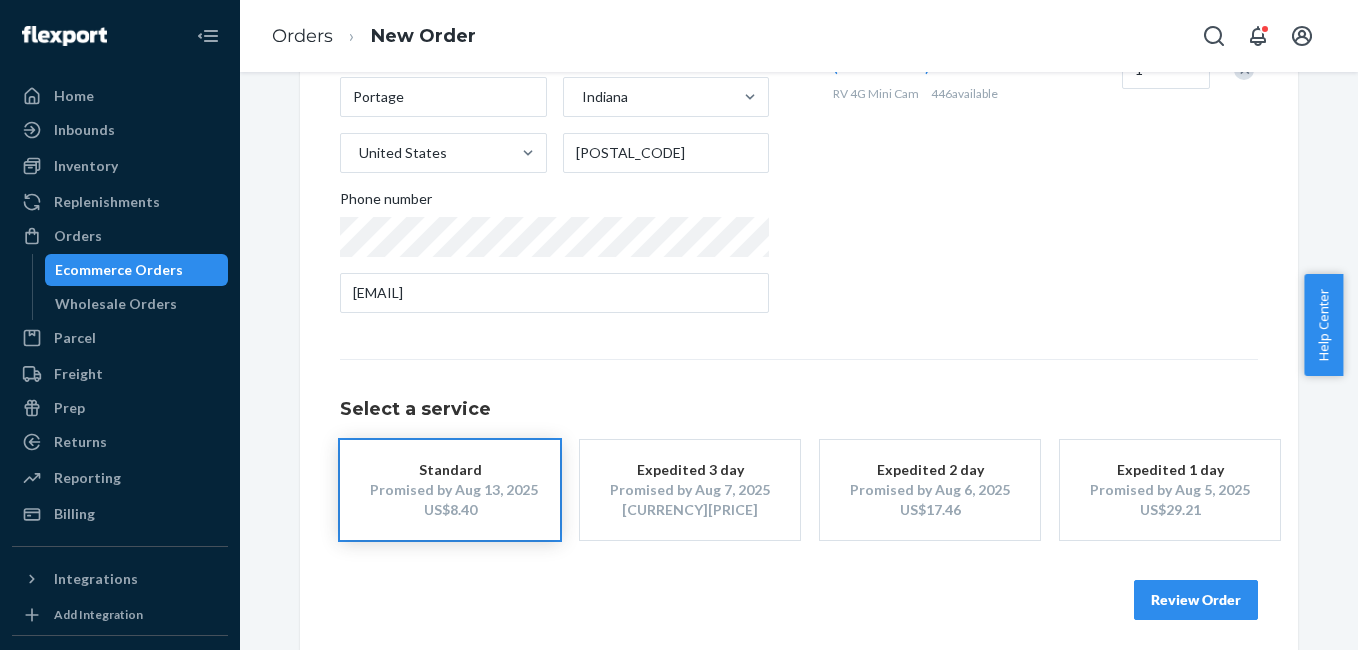 scroll, scrollTop: 361, scrollLeft: 0, axis: vertical 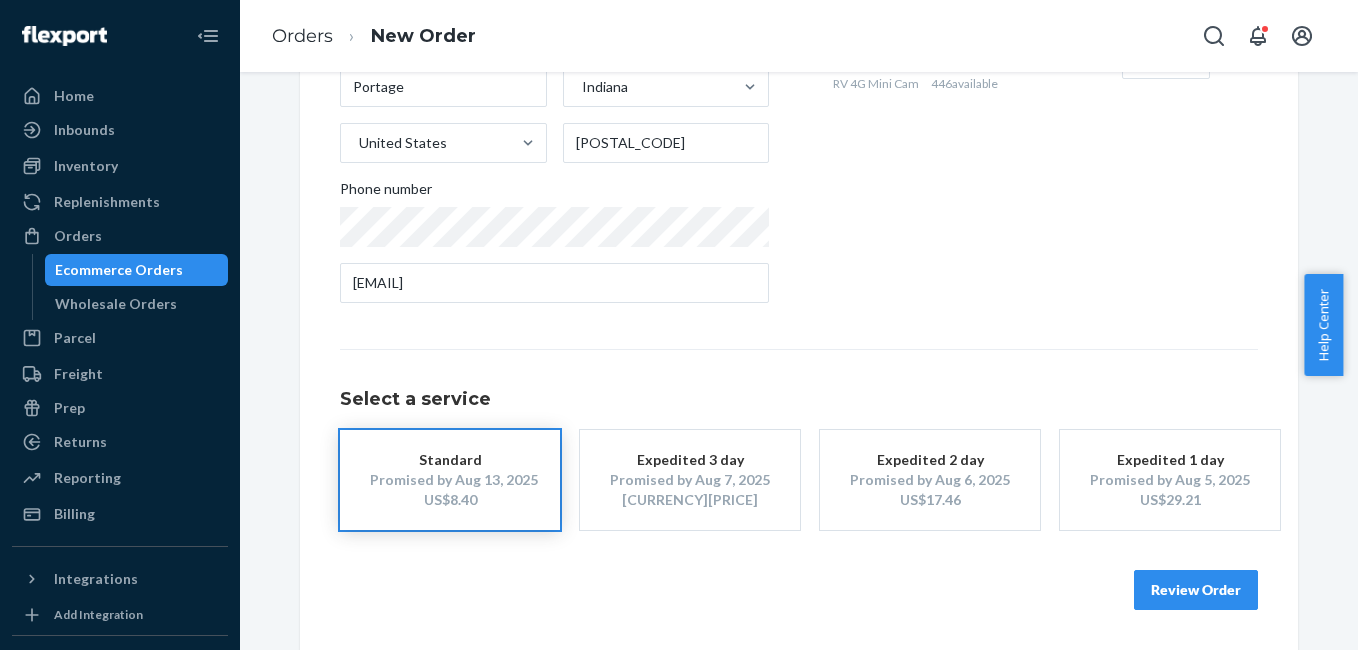 click on "Review Order" at bounding box center [1196, 590] 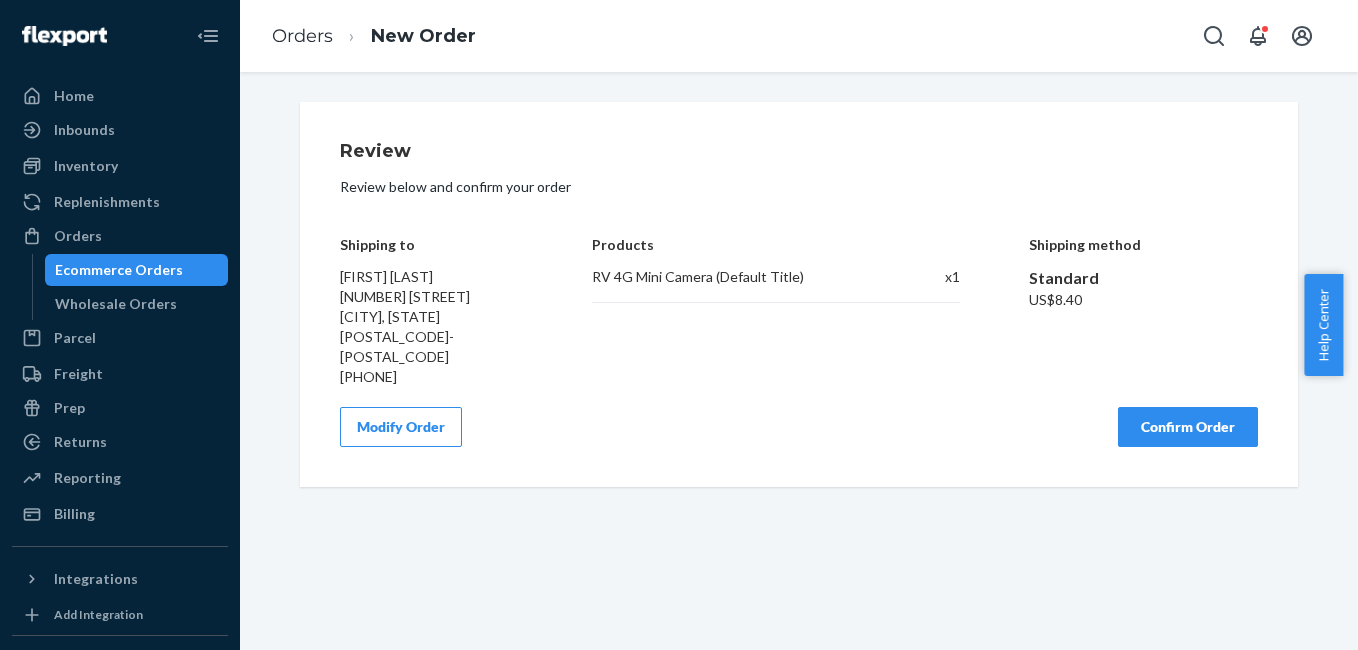 click on "Confirm Order" at bounding box center (1188, 427) 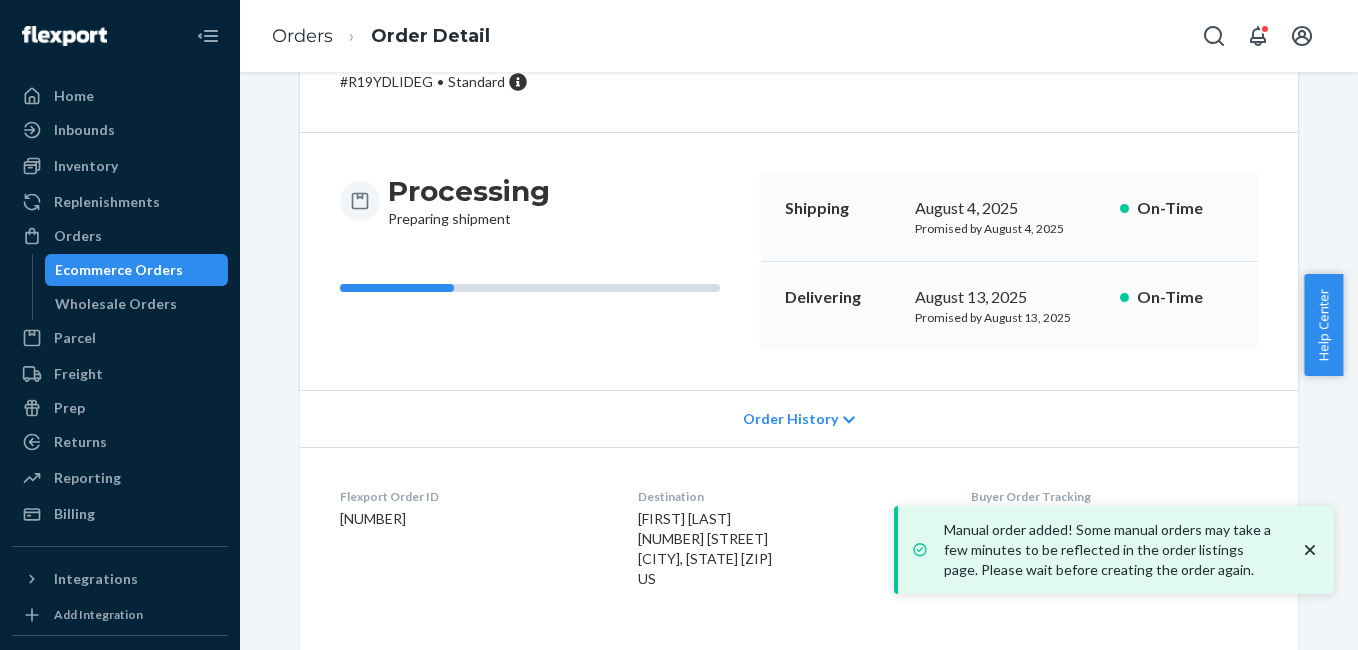 scroll, scrollTop: 249, scrollLeft: 0, axis: vertical 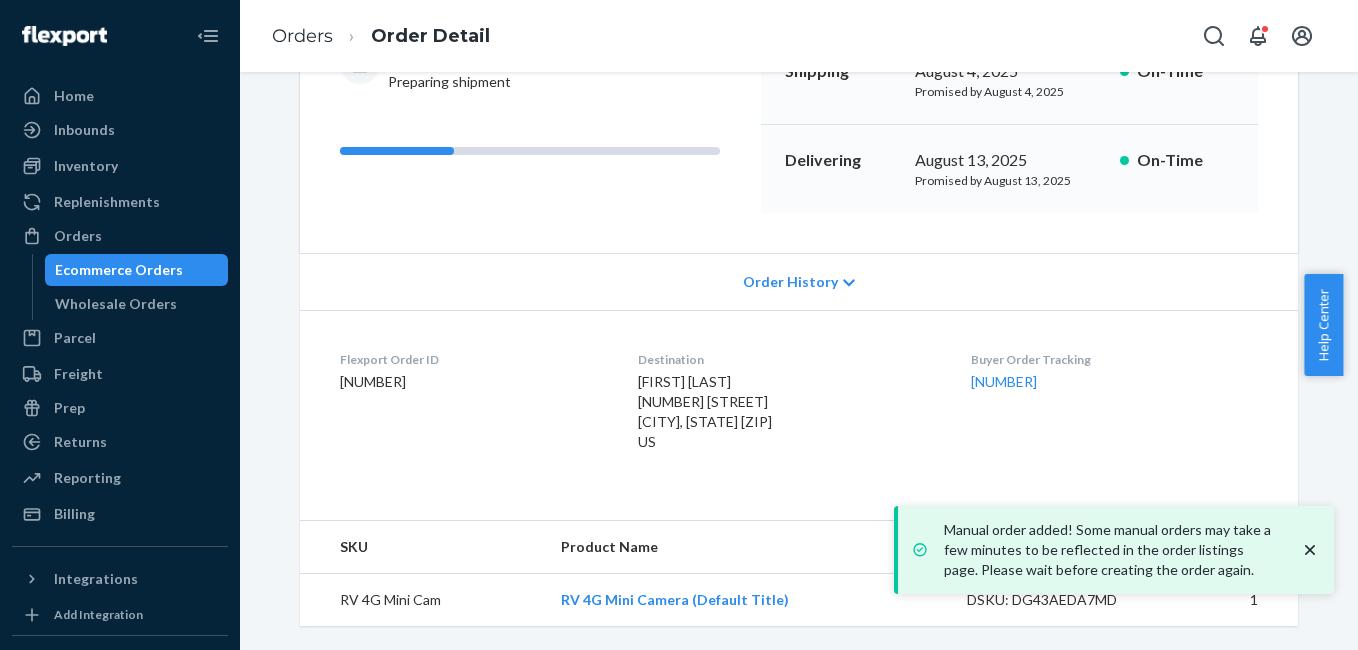 drag, startPoint x: 970, startPoint y: 393, endPoint x: 1078, endPoint y: 384, distance: 108.37435 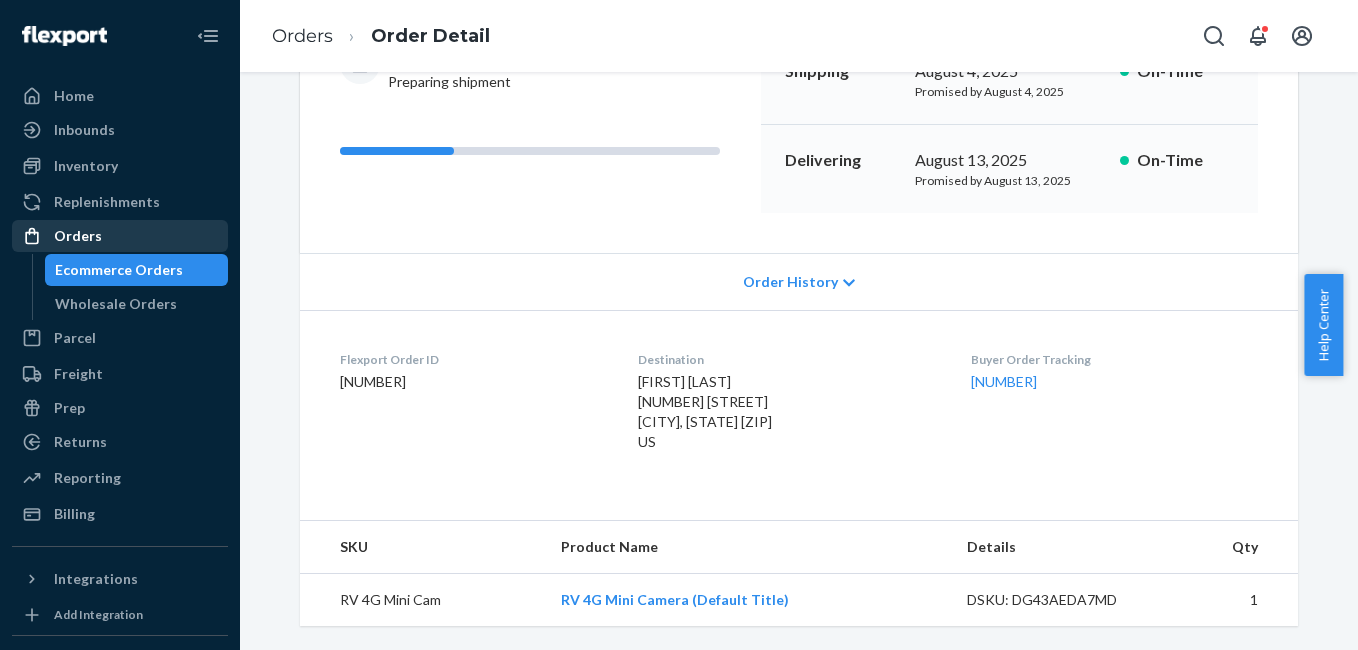 click on "Orders" at bounding box center (120, 236) 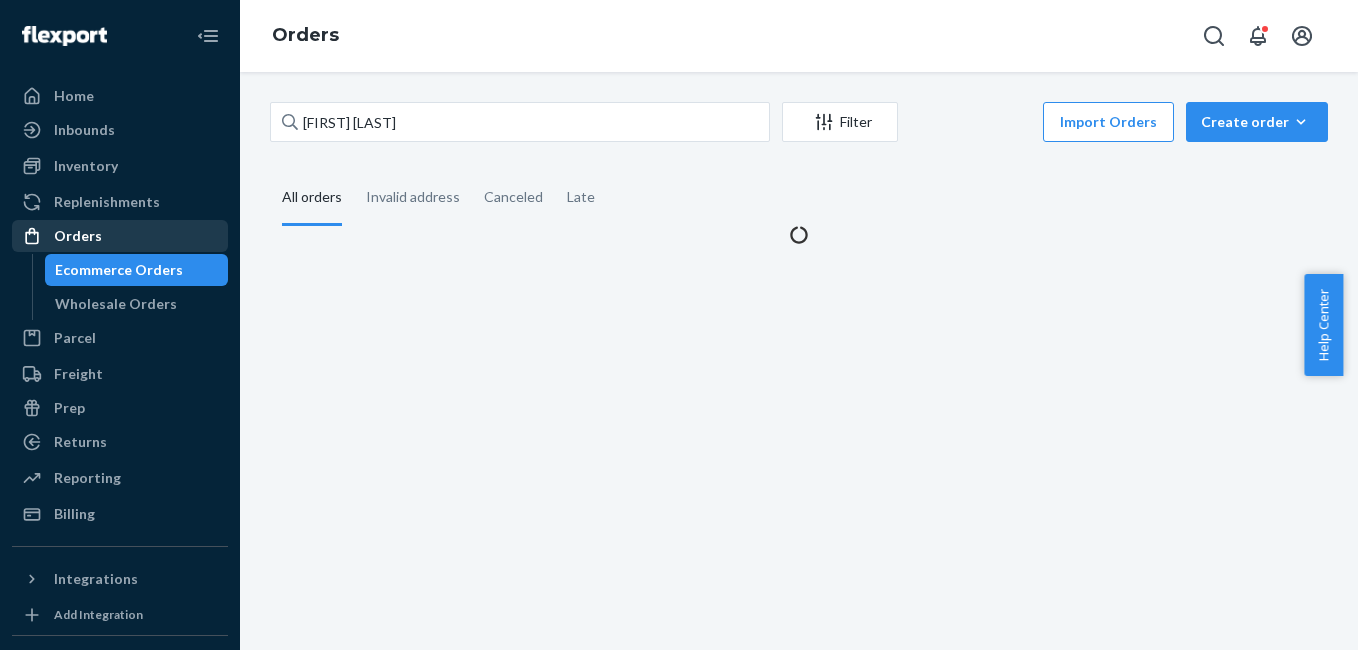 scroll, scrollTop: 0, scrollLeft: 0, axis: both 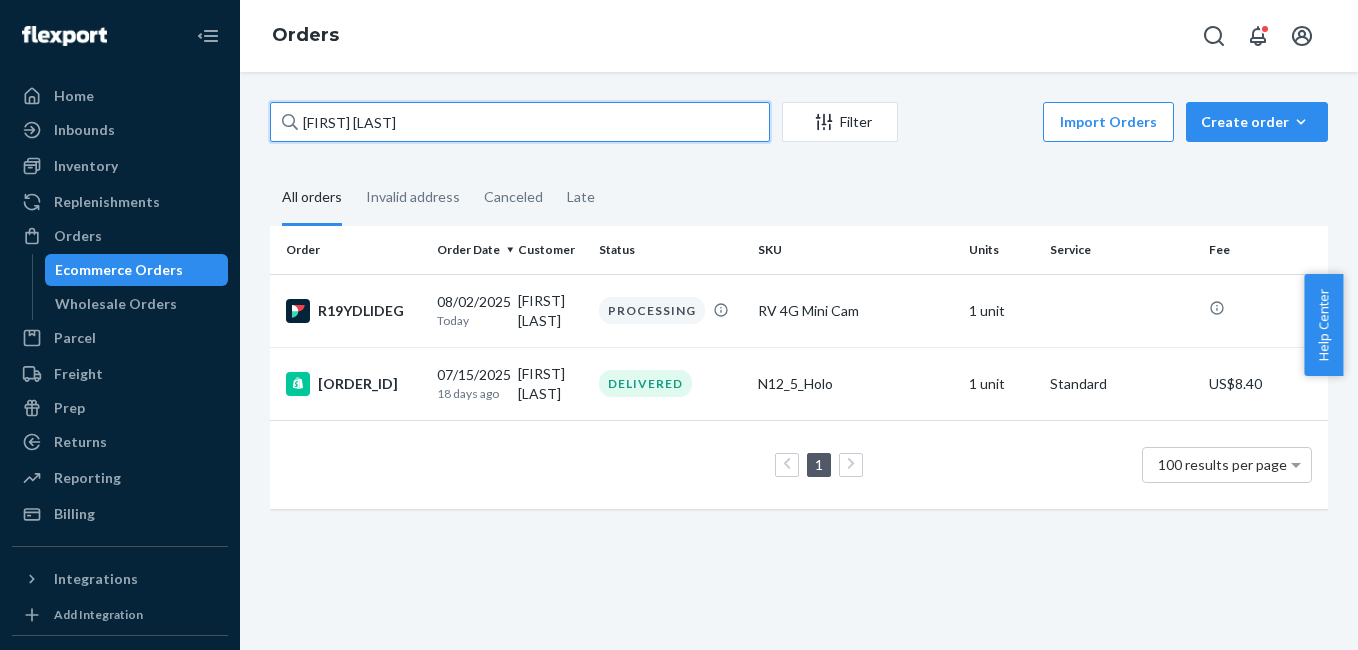 click on "[FIRST] [LAST]" at bounding box center (520, 122) 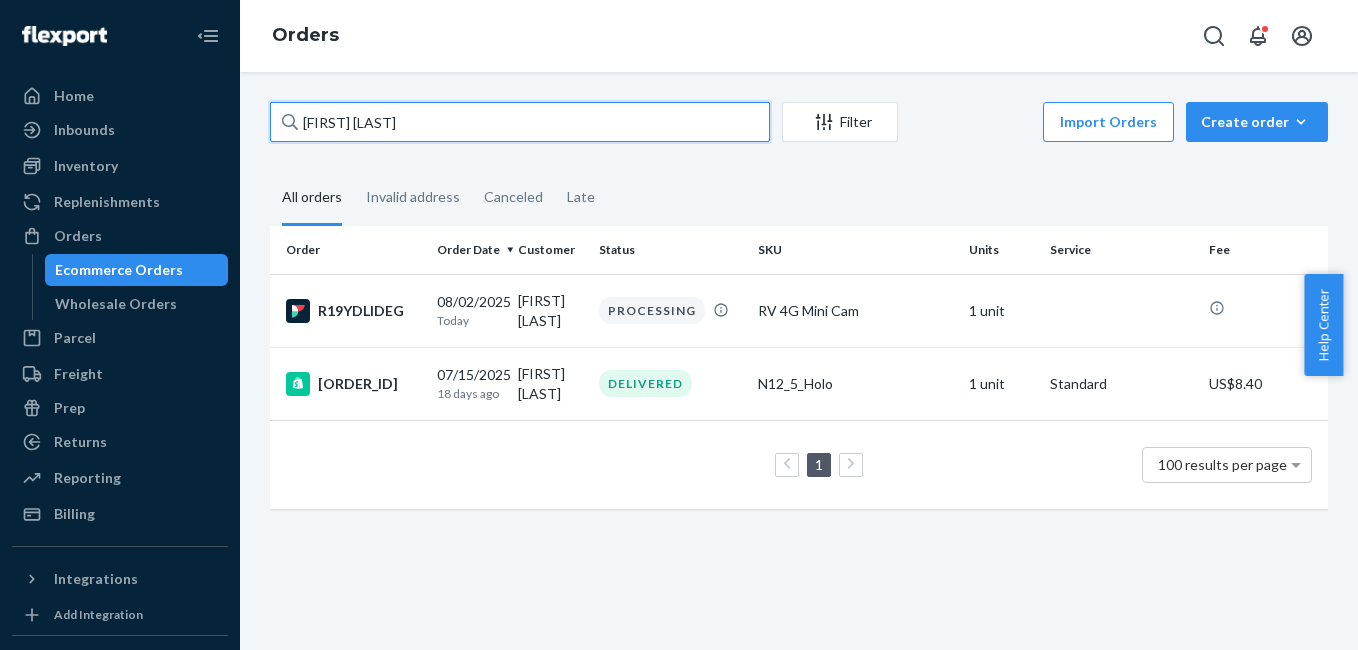 paste on "[FIRST] [LAST]" 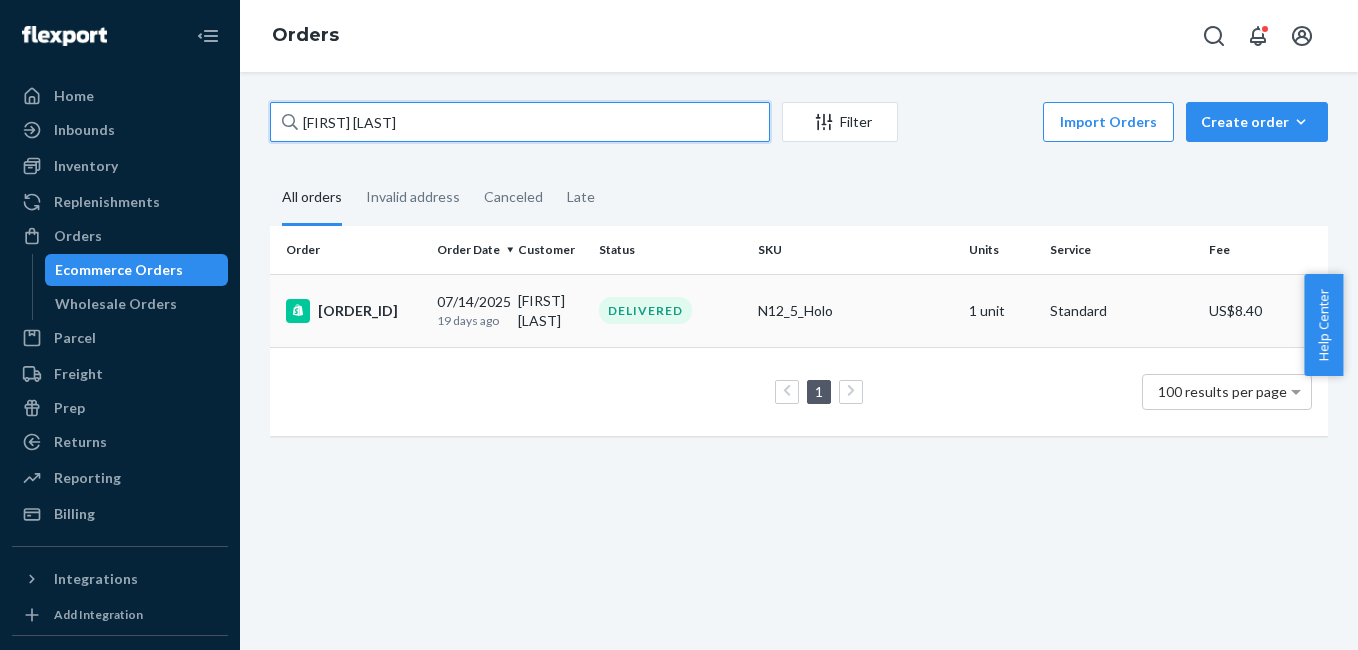 type on "[FIRST] [LAST]" 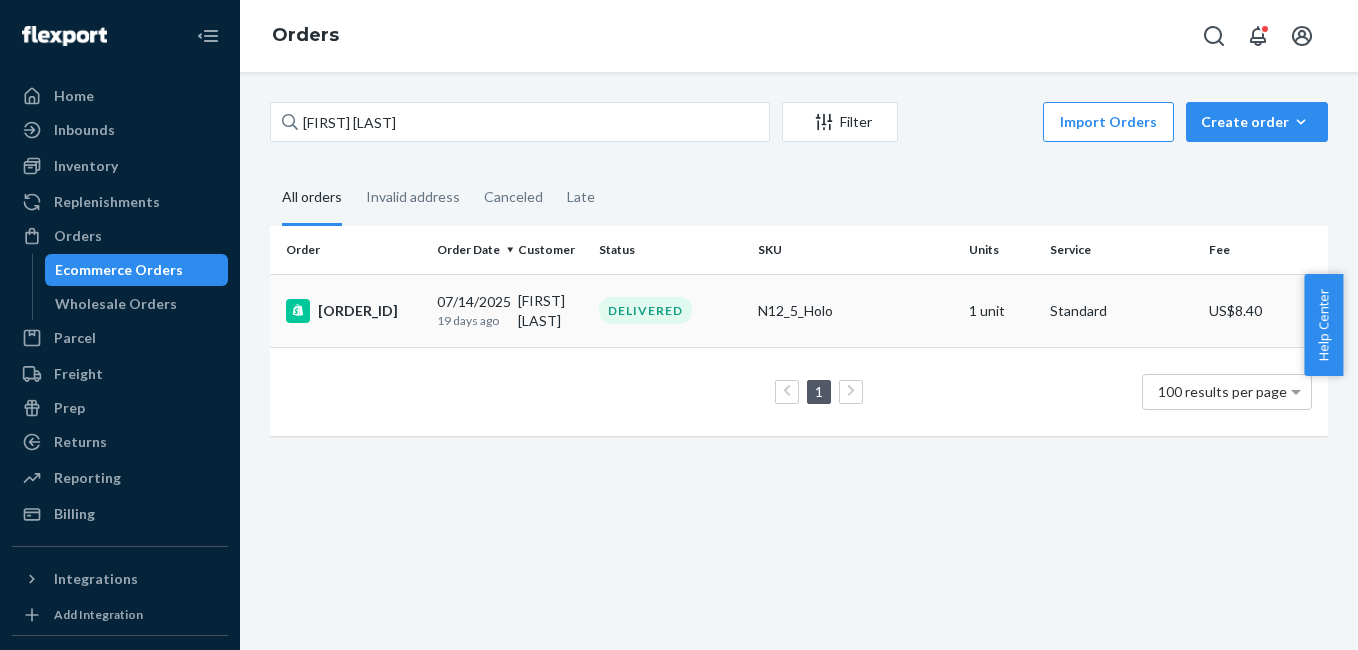 click on "[ORDER_ID]" at bounding box center [353, 311] 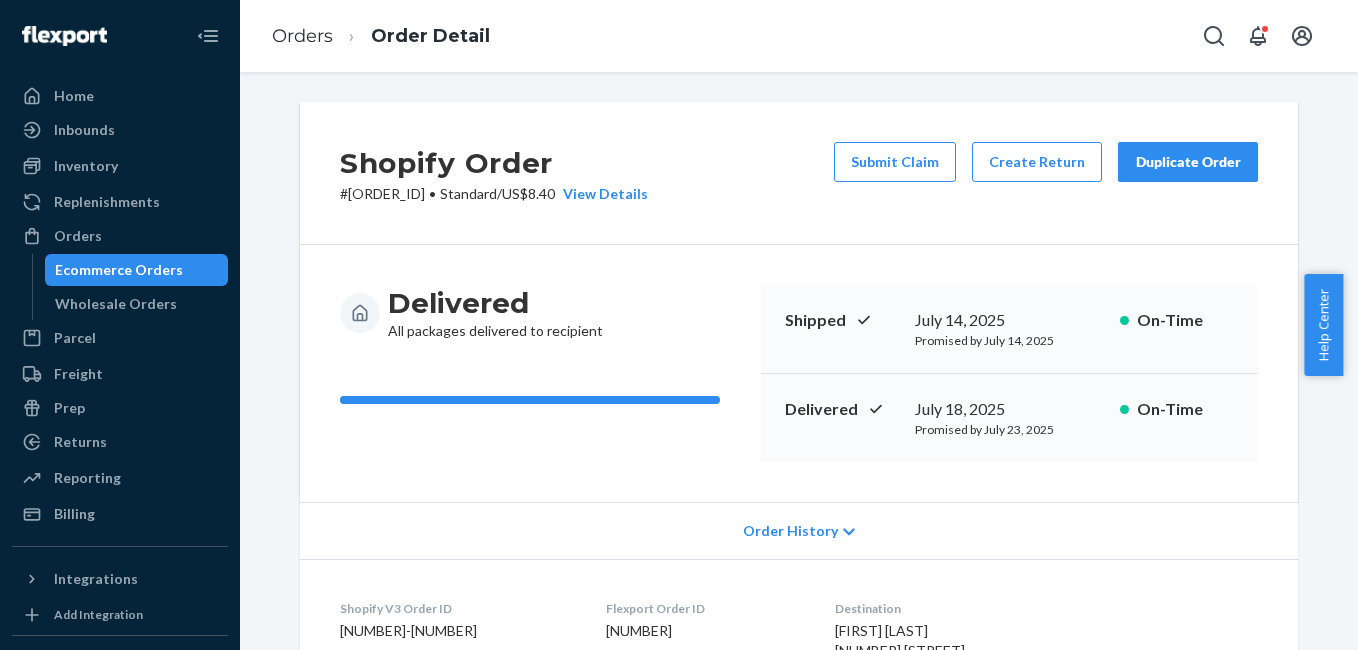 click on "Duplicate Order" at bounding box center (1188, 162) 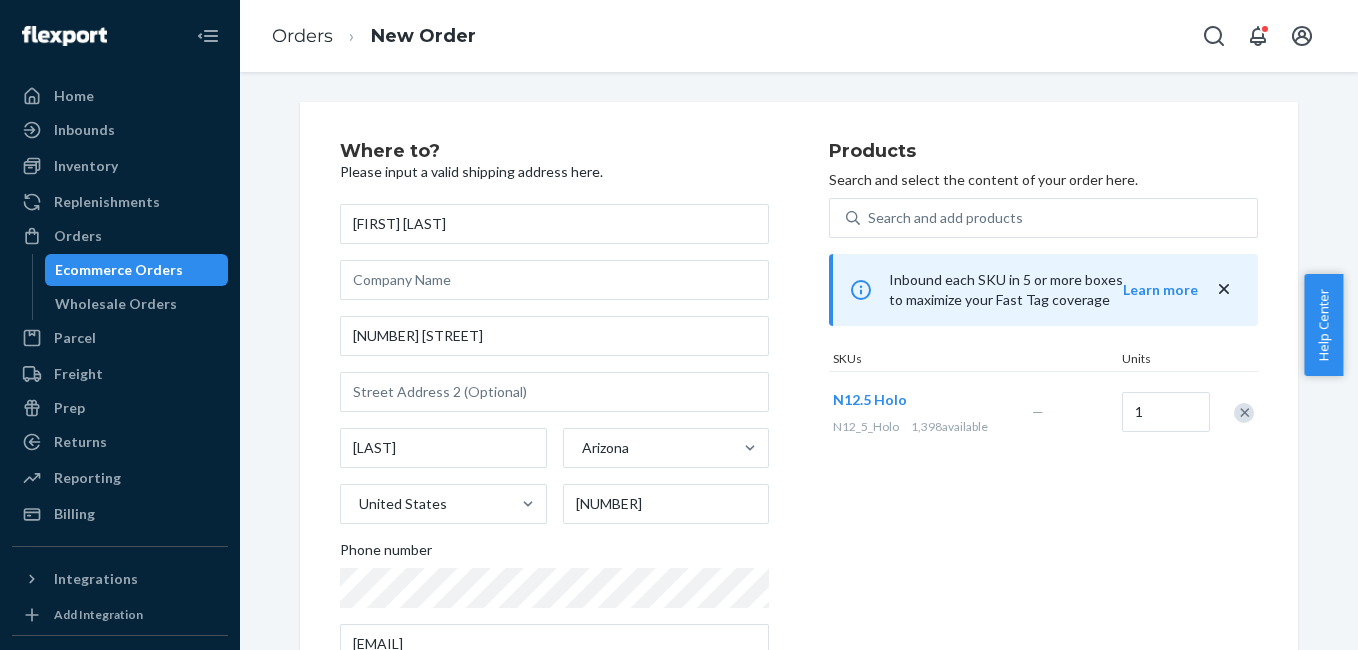 click at bounding box center (1233, 412) 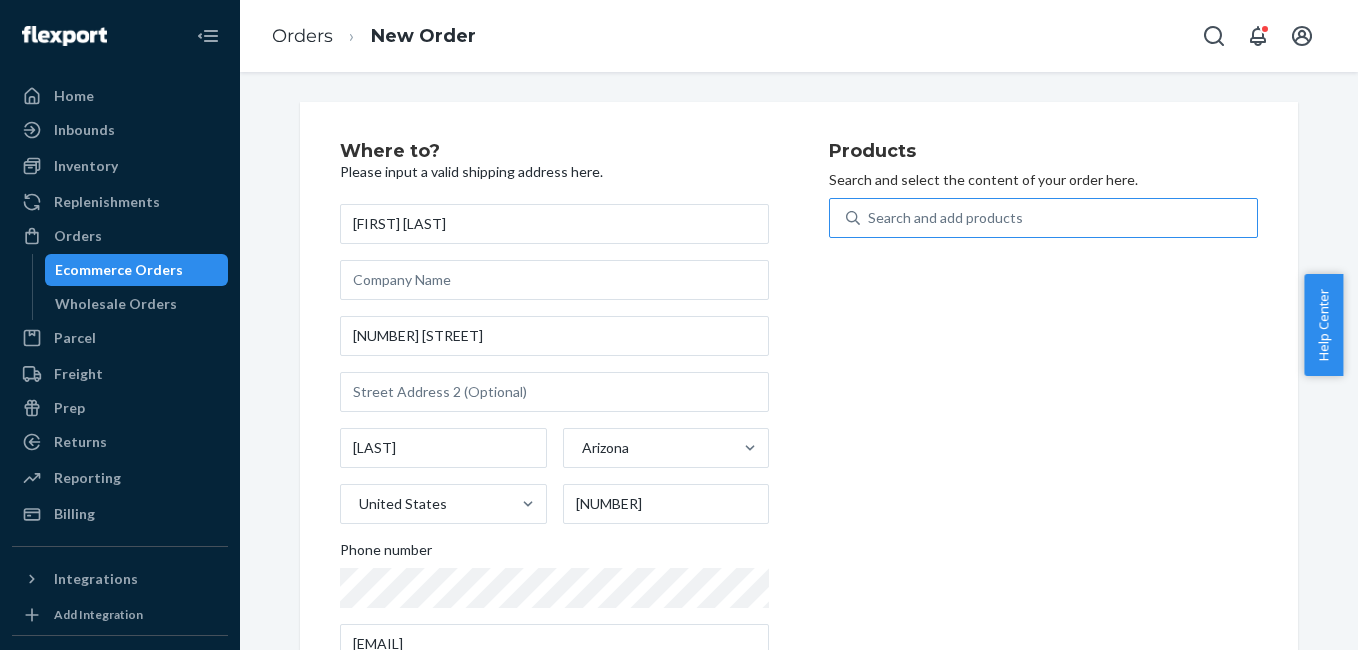 click on "Search and add products" at bounding box center [945, 218] 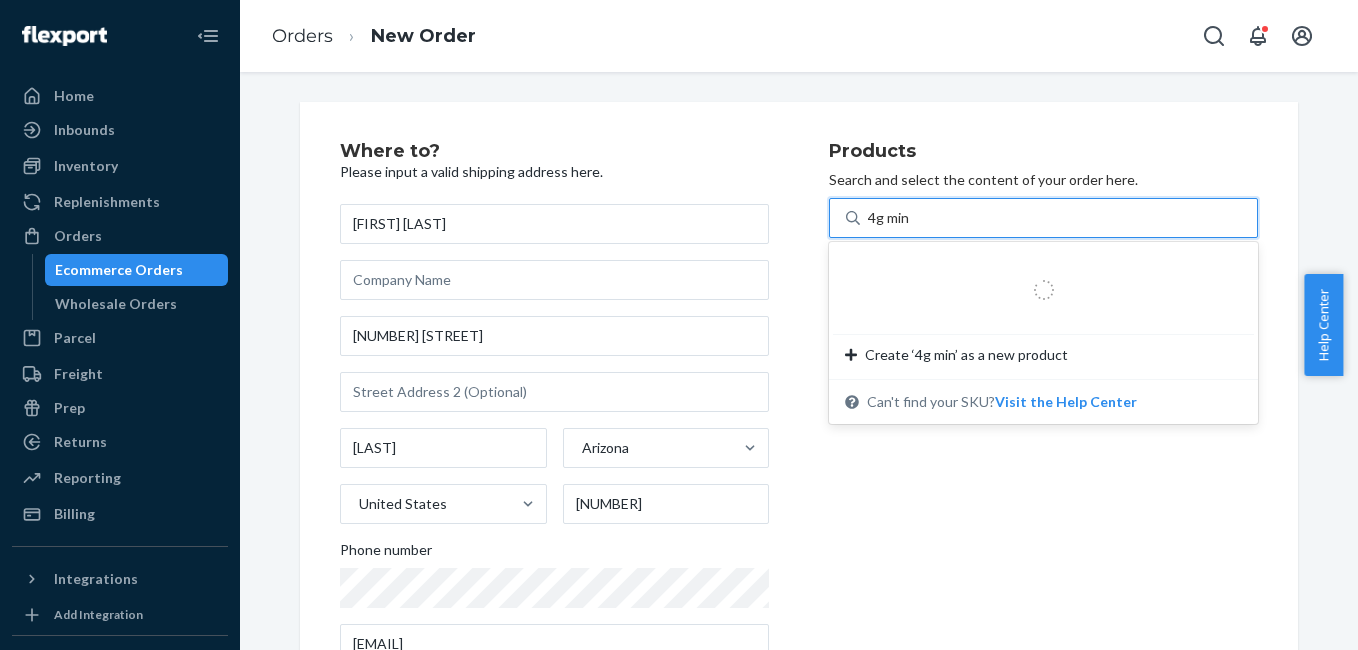 type on "4g mini" 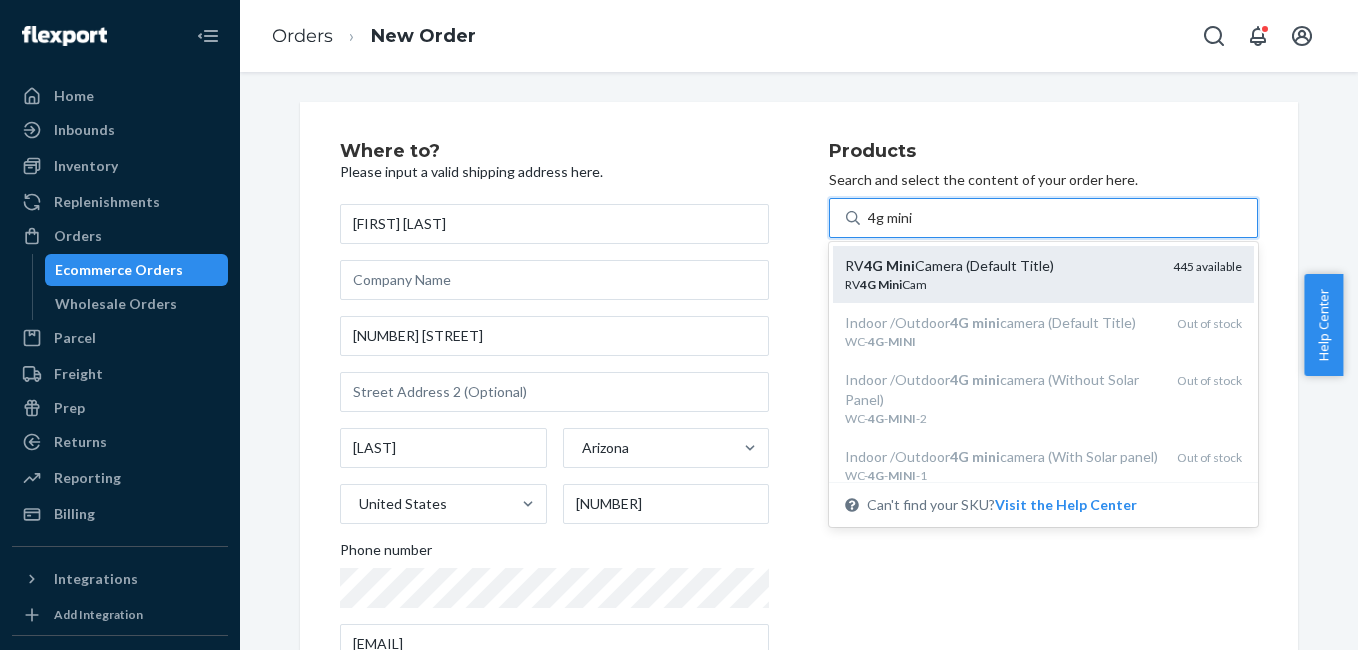 click on "RV  4G   Mini  Cam" at bounding box center [1001, 284] 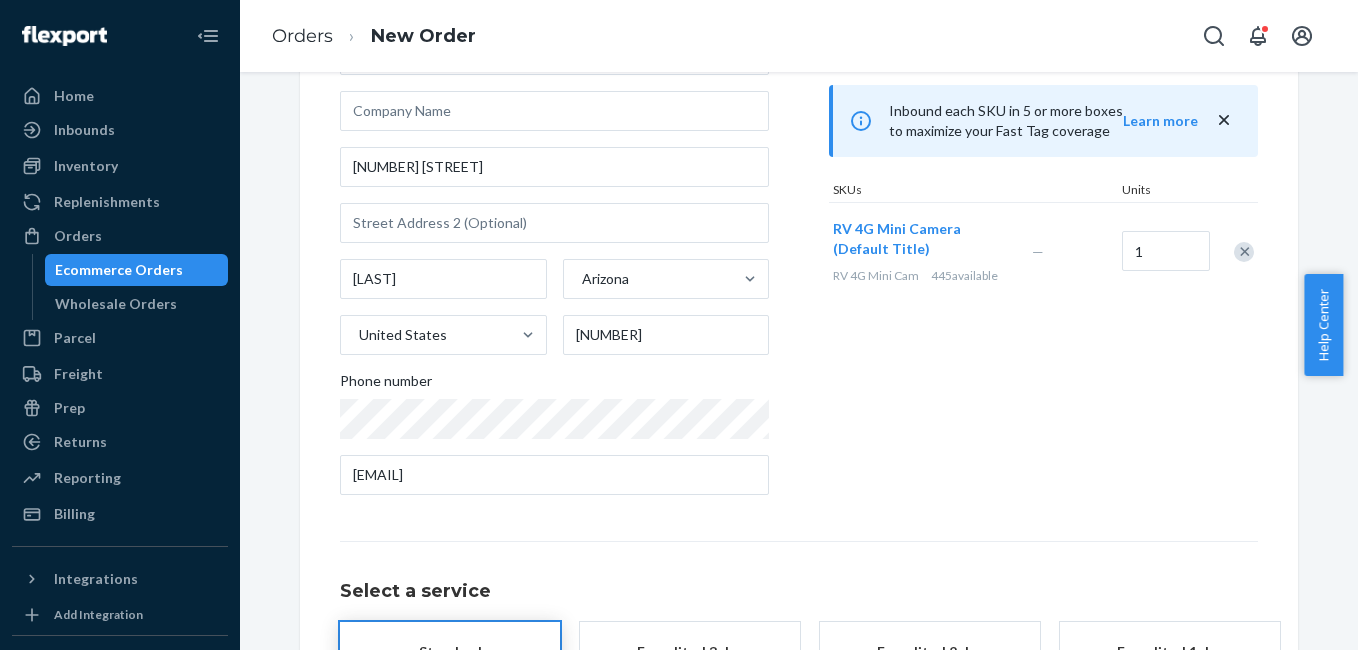 scroll, scrollTop: 361, scrollLeft: 0, axis: vertical 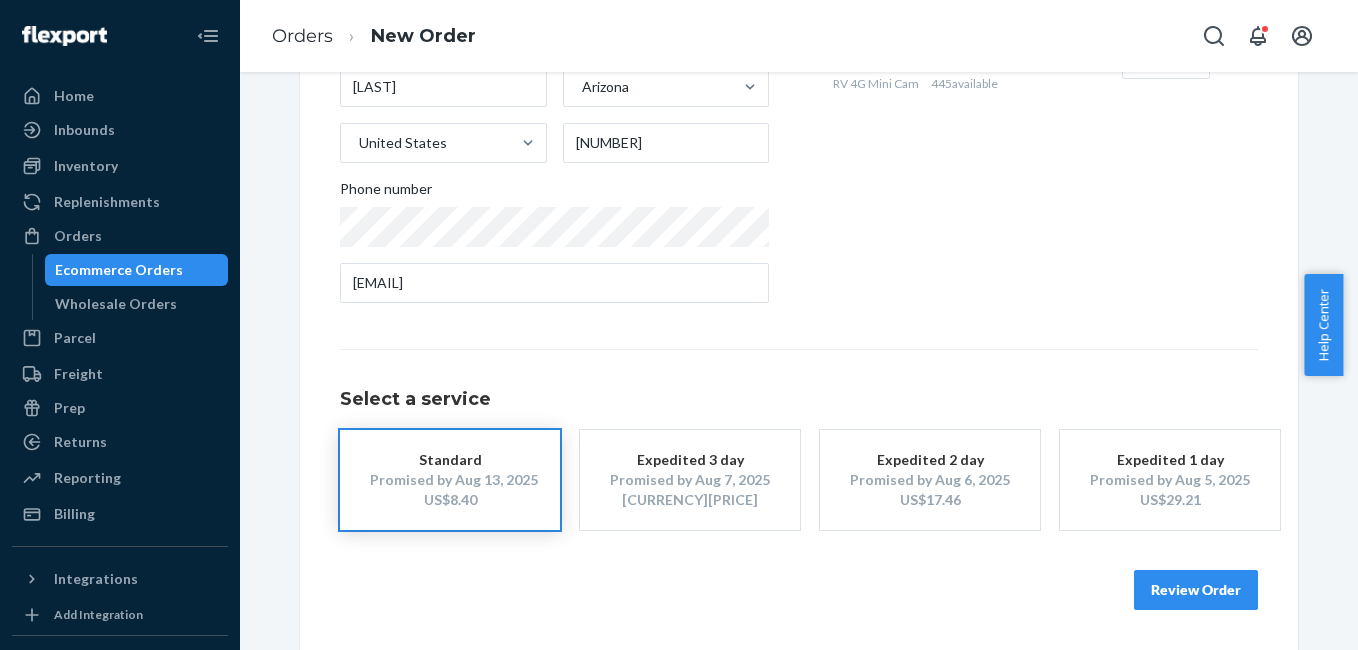 click on "Review Order" at bounding box center (1196, 590) 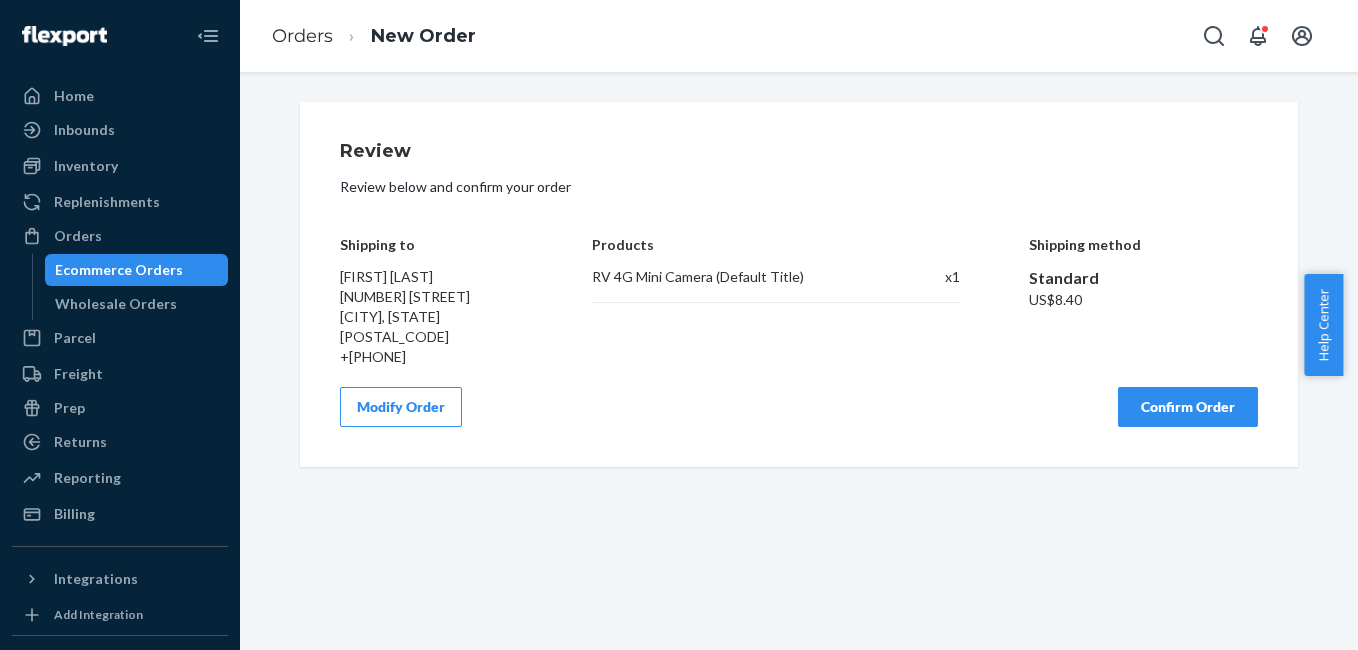 scroll, scrollTop: 0, scrollLeft: 0, axis: both 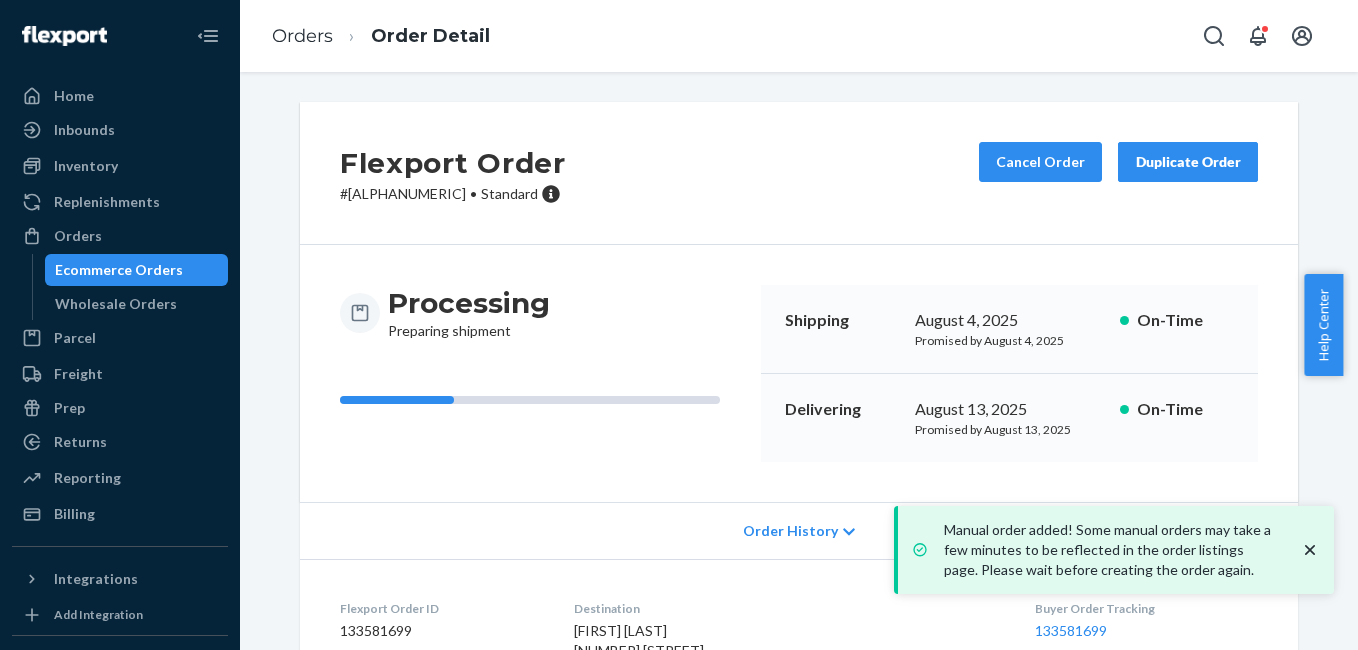 click on "Flexport Order # RYX4VEJPGE • Standard Cancel Order Duplicate Order" at bounding box center (799, 173) 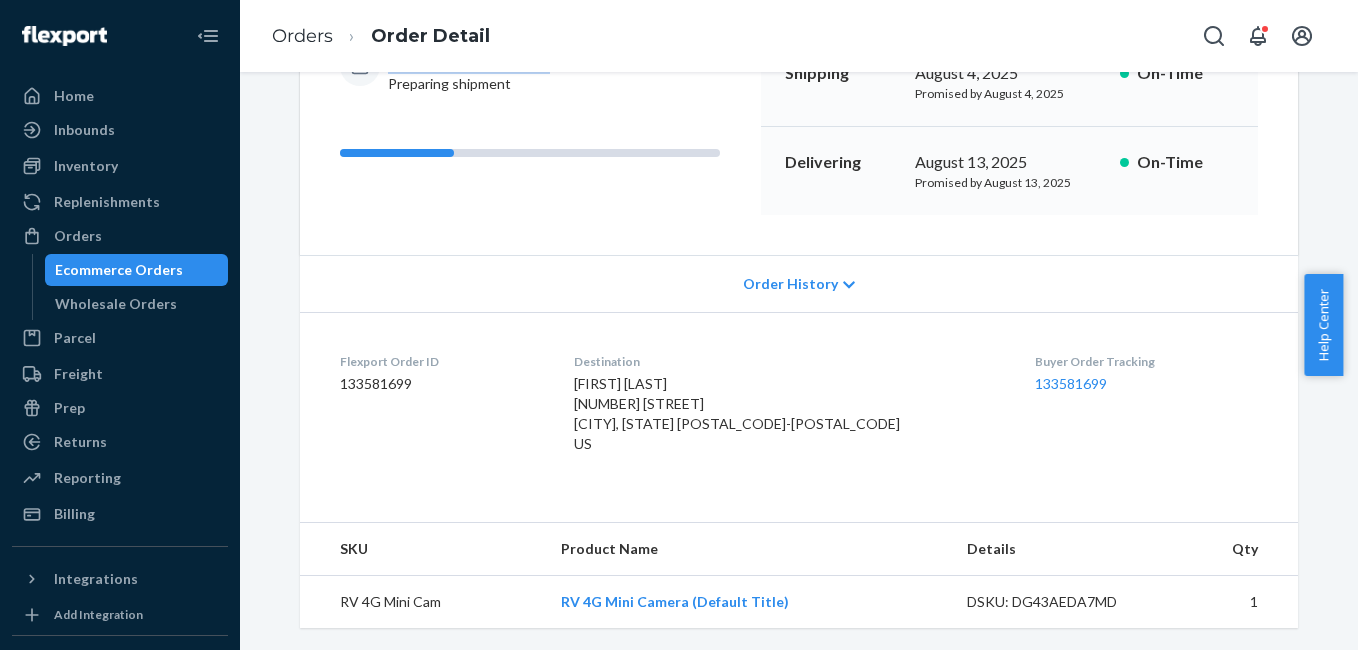 scroll, scrollTop: 249, scrollLeft: 0, axis: vertical 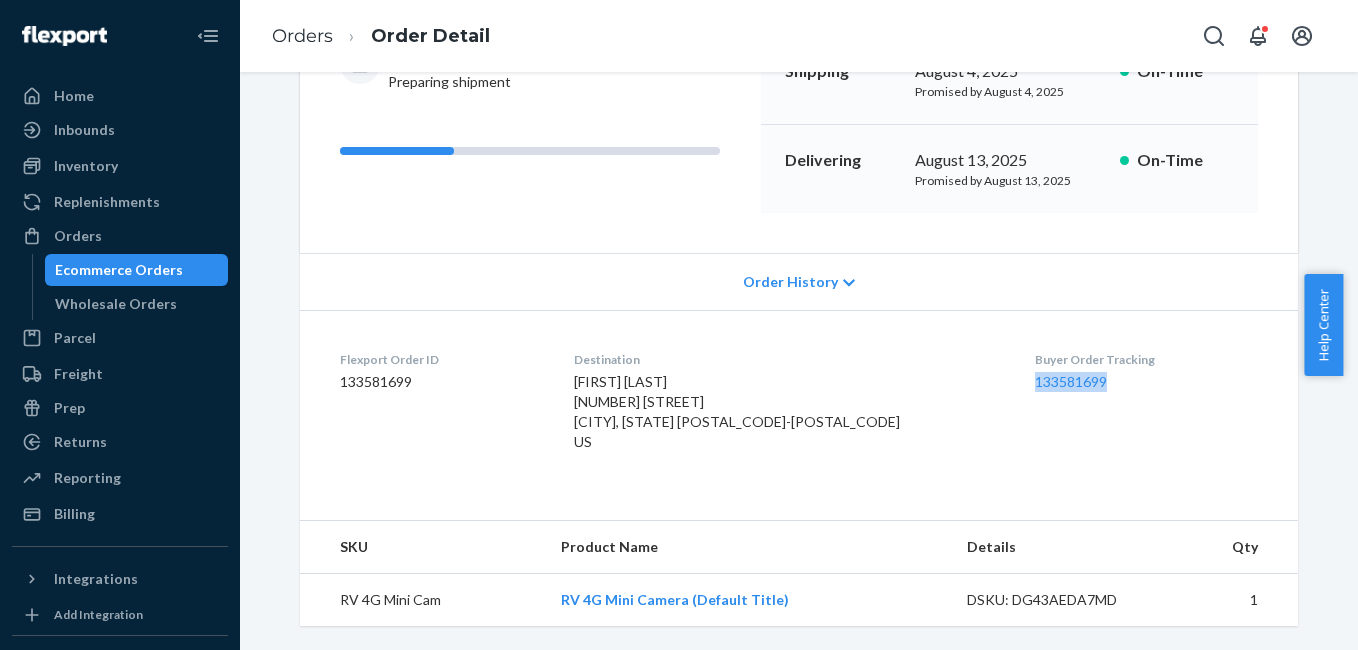 drag, startPoint x: 969, startPoint y: 398, endPoint x: 1080, endPoint y: 395, distance: 111.040535 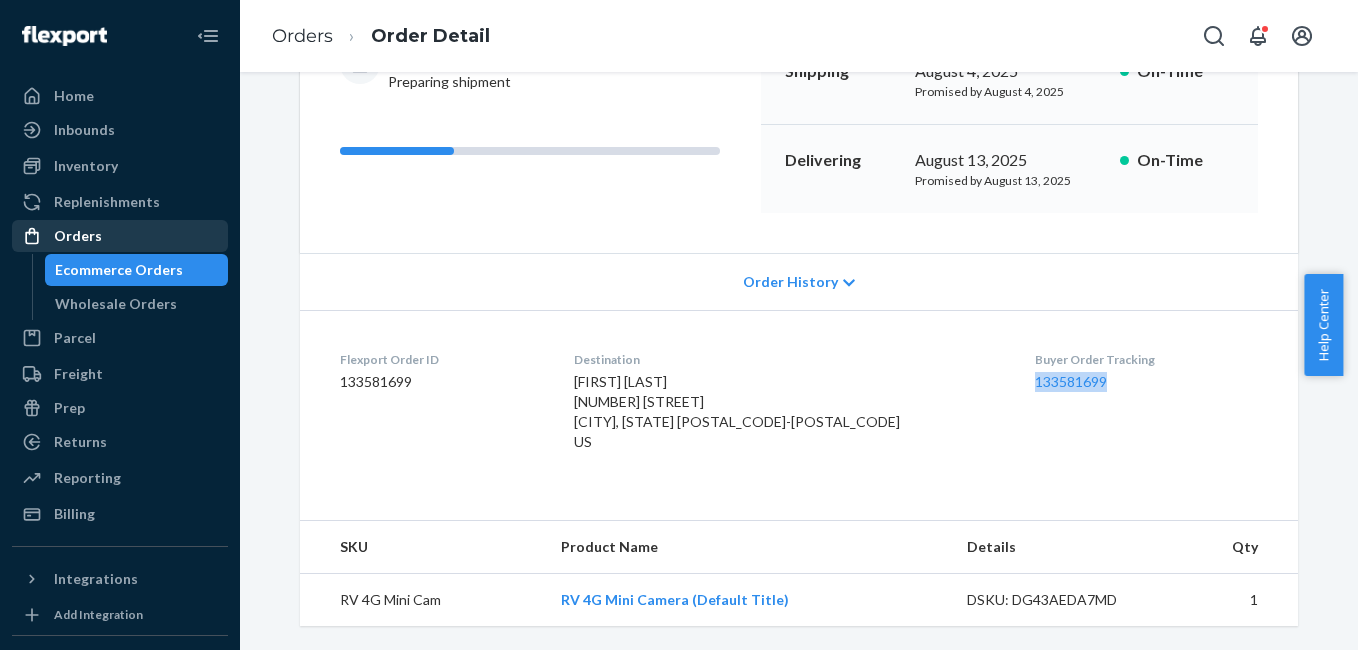 click on "Orders" at bounding box center (120, 236) 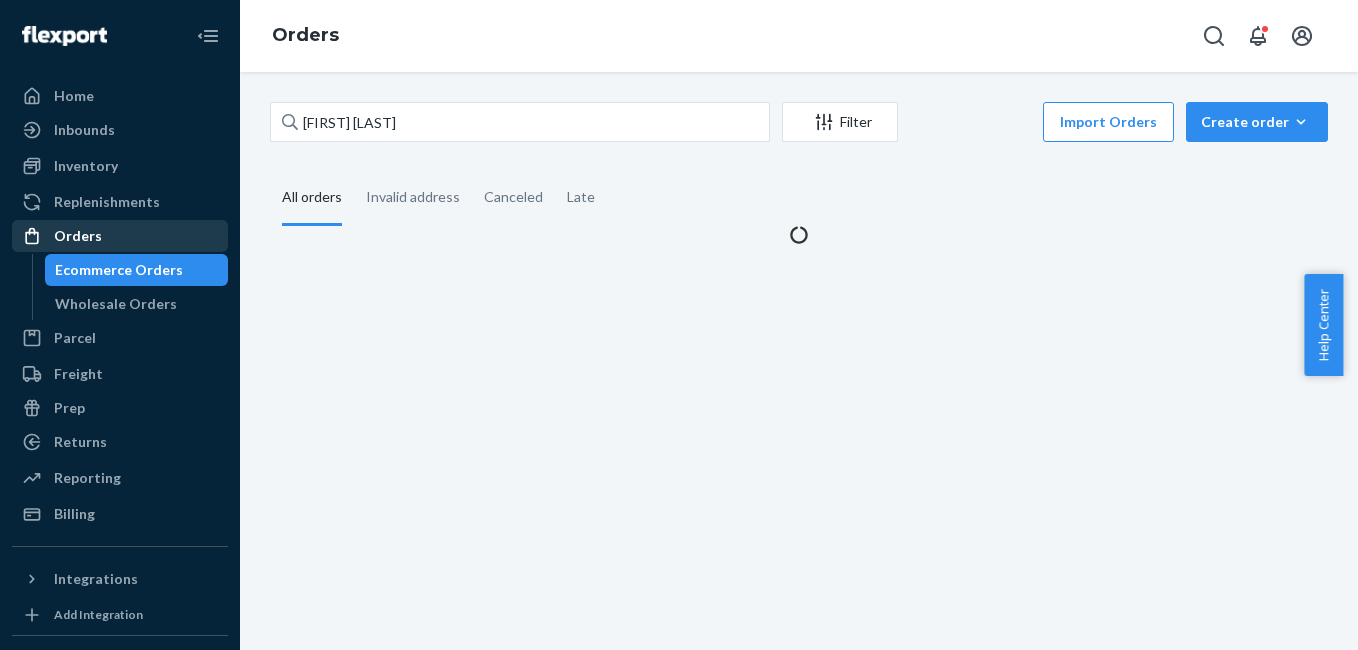 scroll, scrollTop: 0, scrollLeft: 0, axis: both 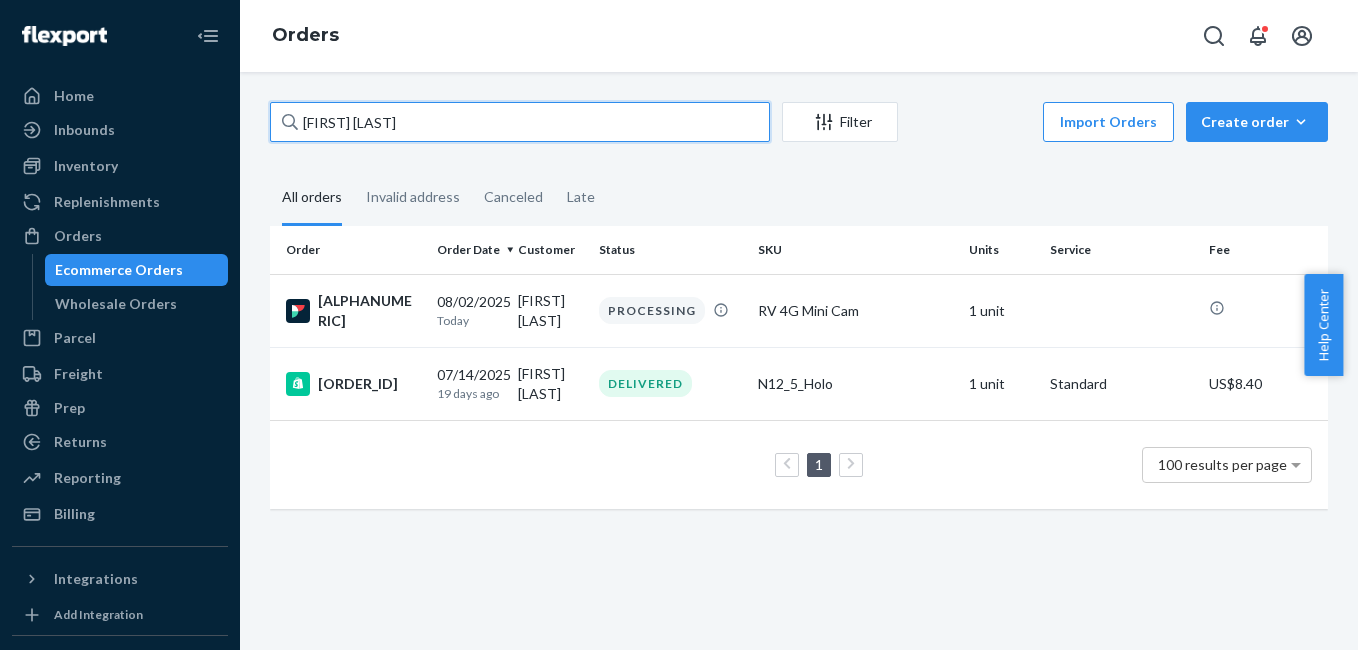 drag, startPoint x: 496, startPoint y: 138, endPoint x: 482, endPoint y: 116, distance: 26.076809 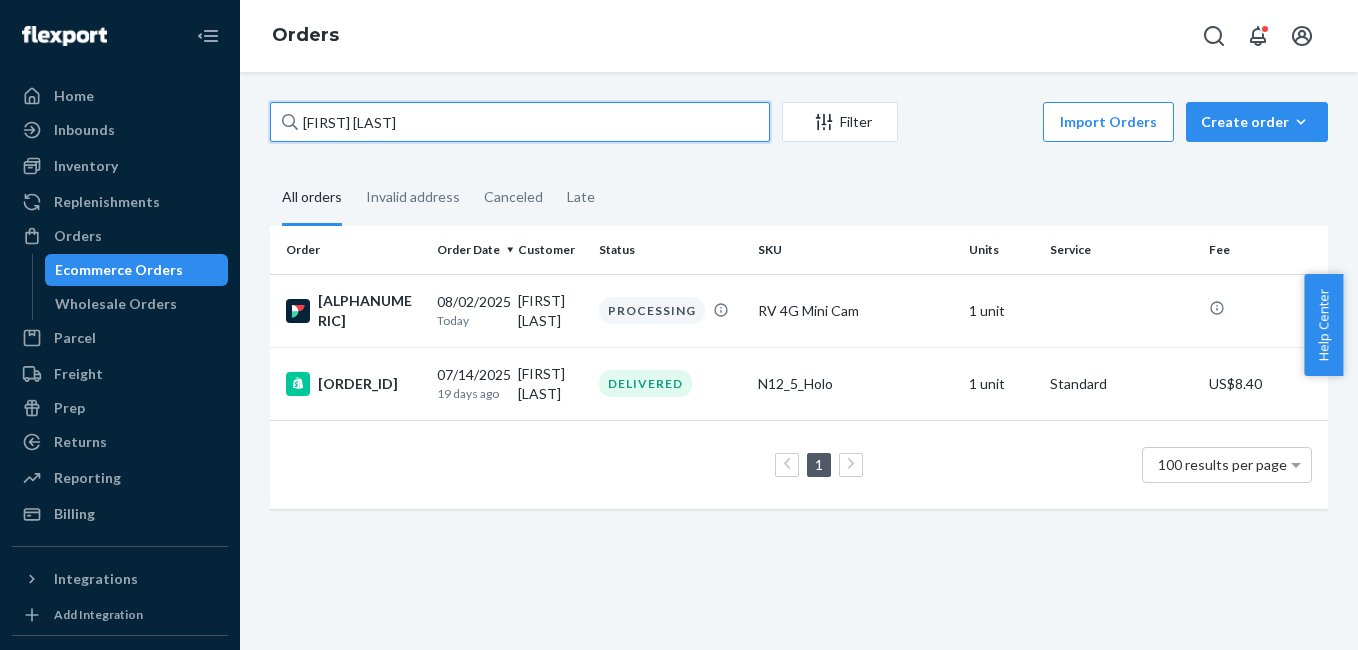 paste on "[FIRST] [LAST]" 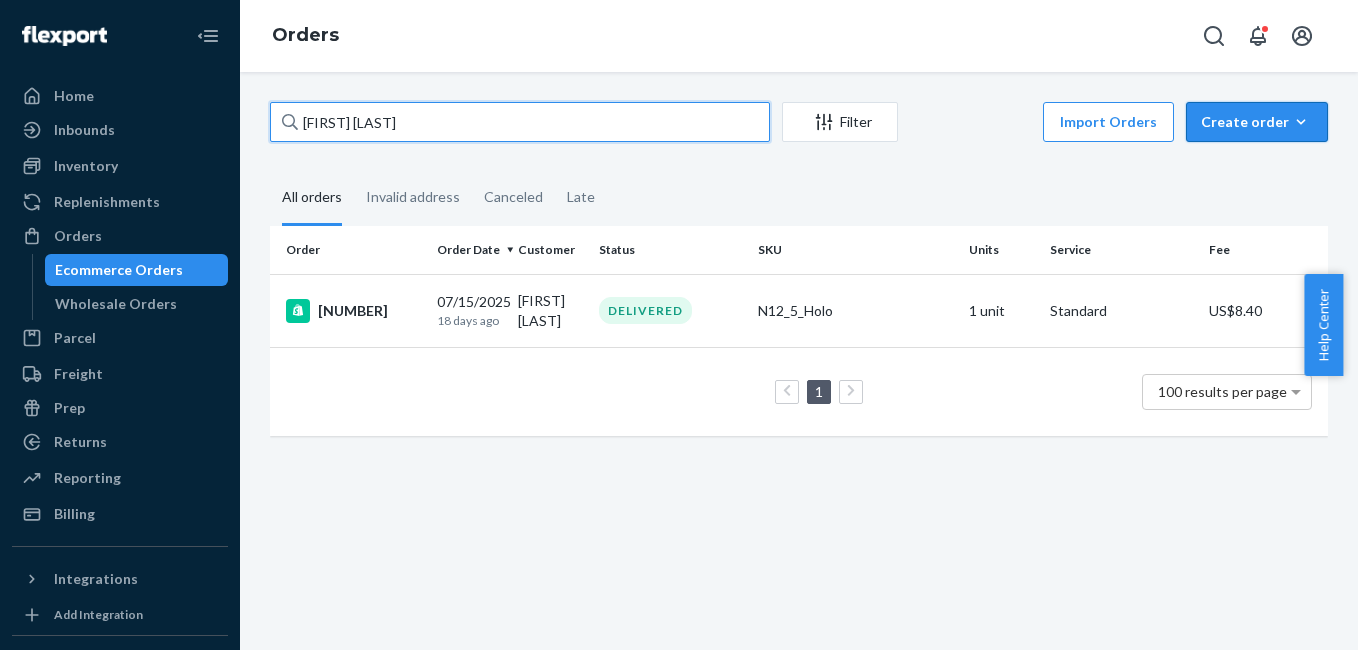 type on "[FIRST] [LAST]" 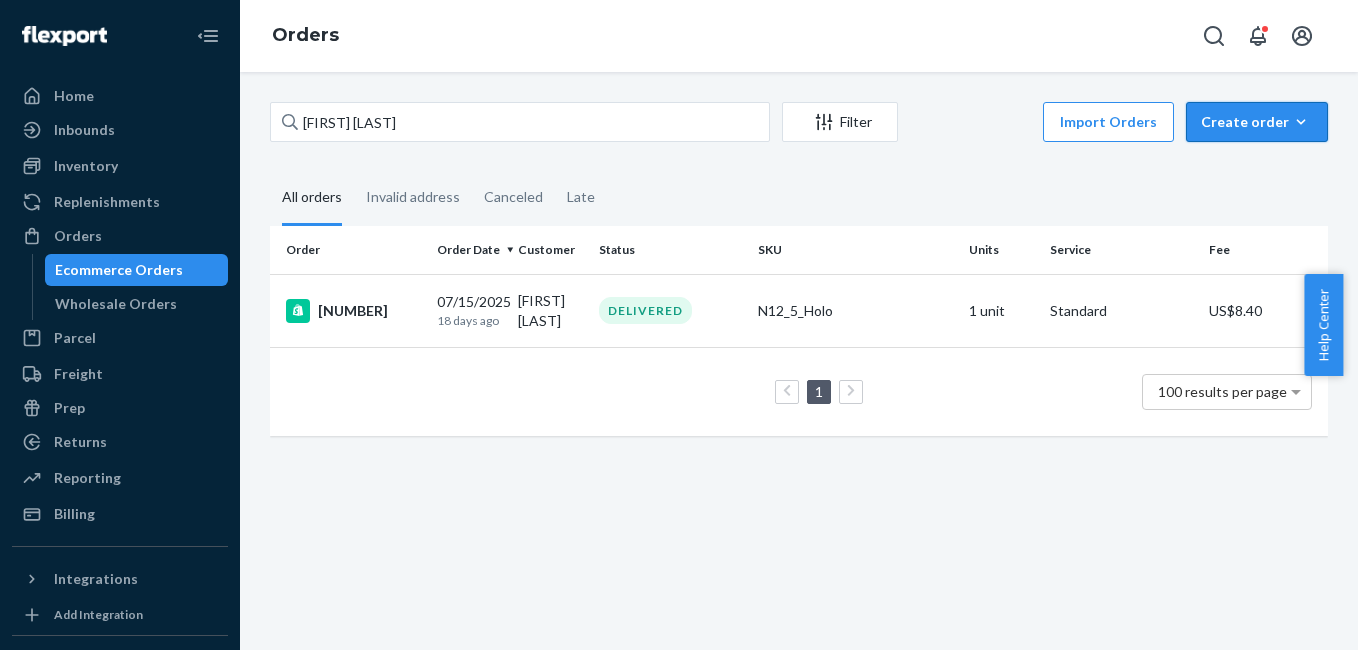 click on "Create order" at bounding box center (1257, 122) 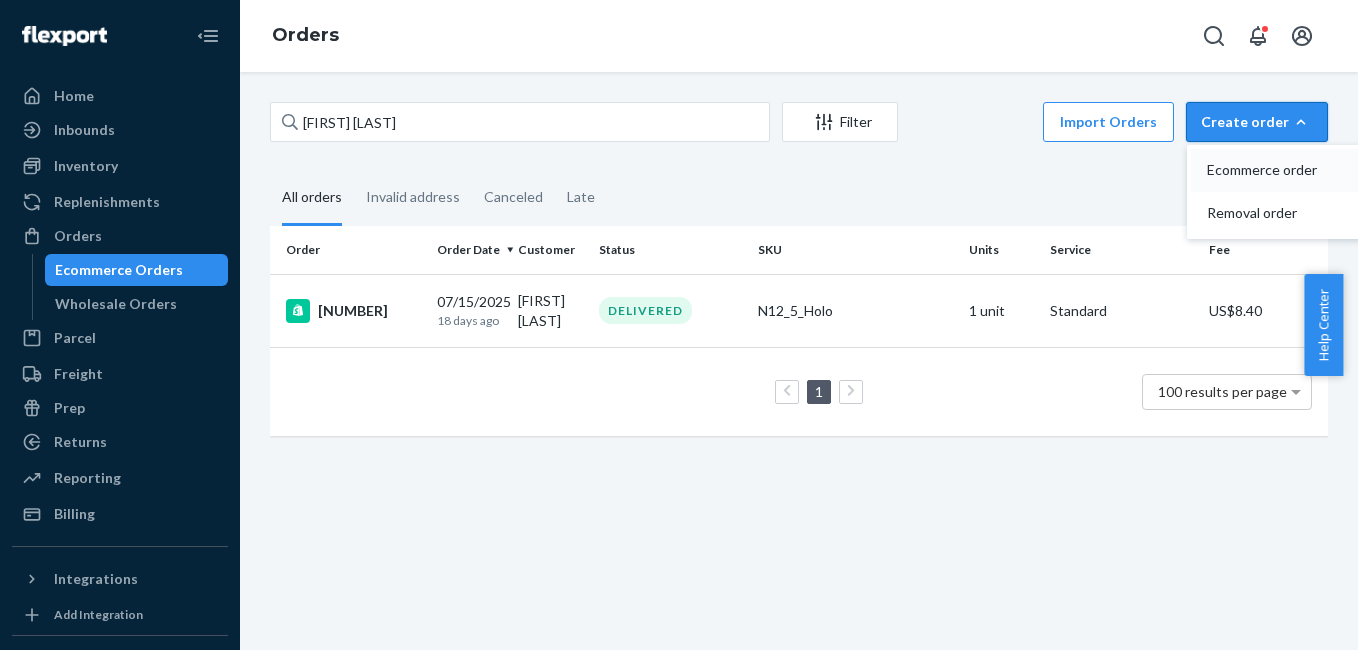 click on "Ecommerce order" at bounding box center [1269, 170] 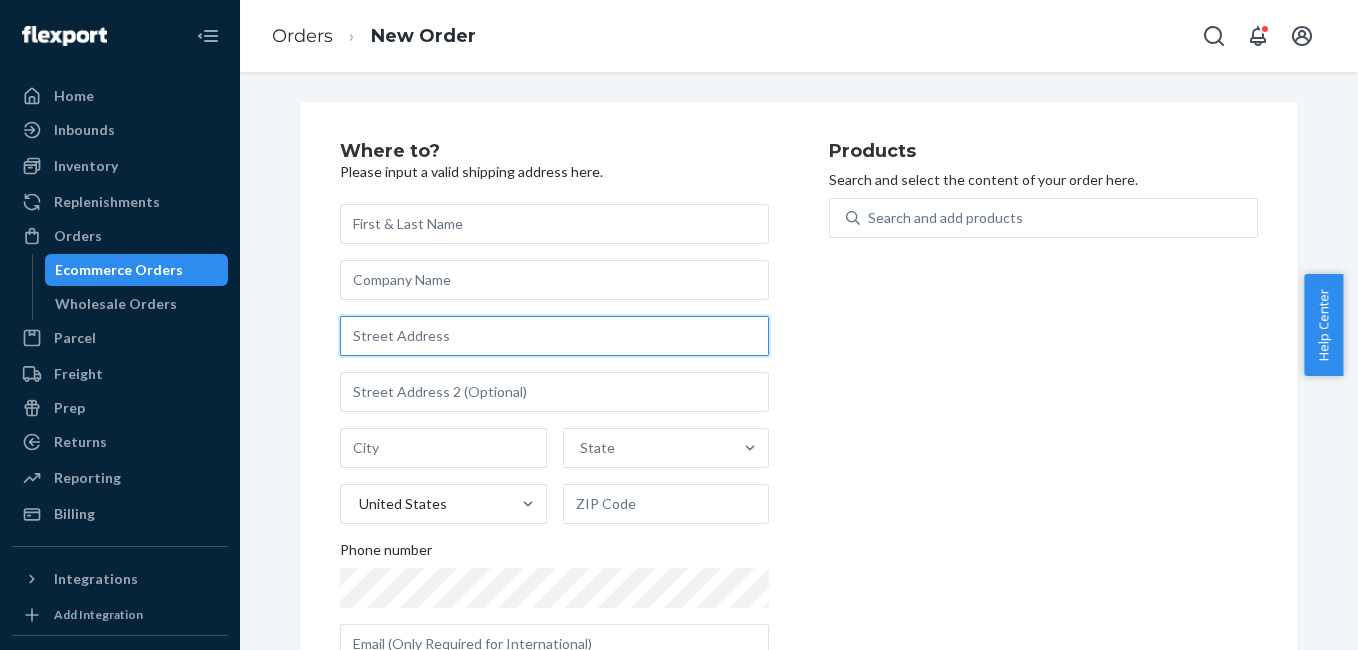 click at bounding box center (554, 336) 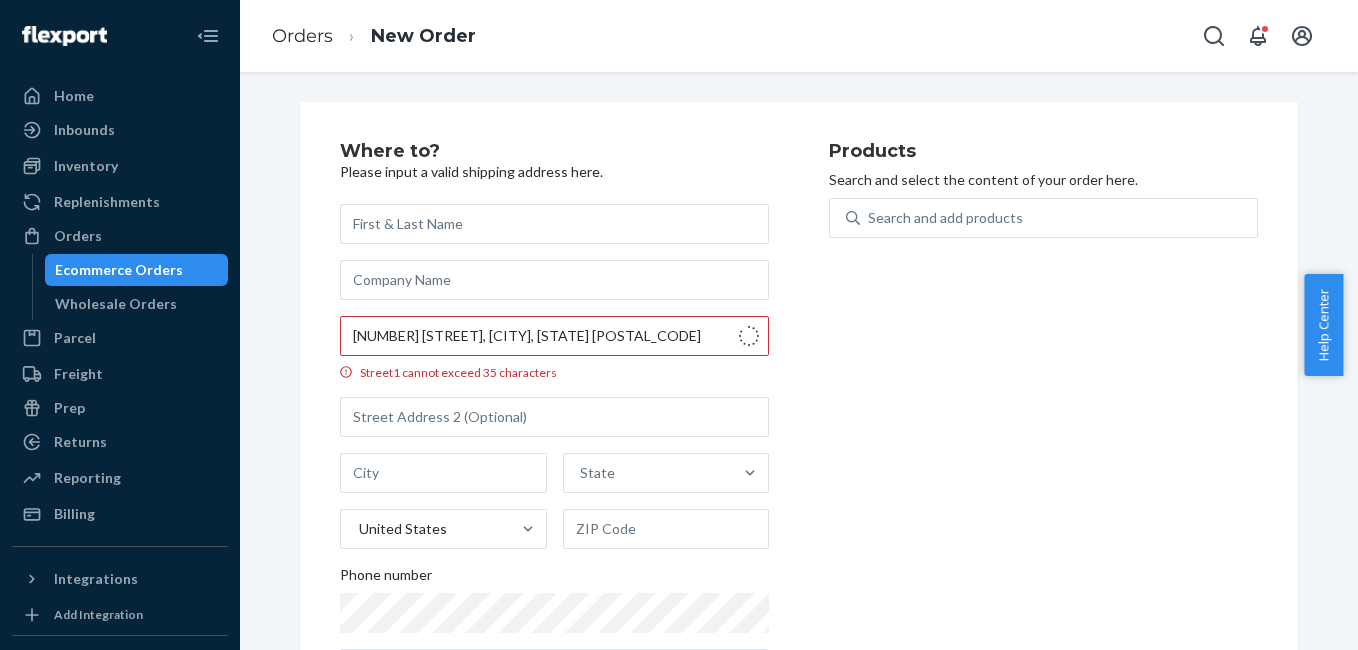 type on "[NUMBER] [STREET]" 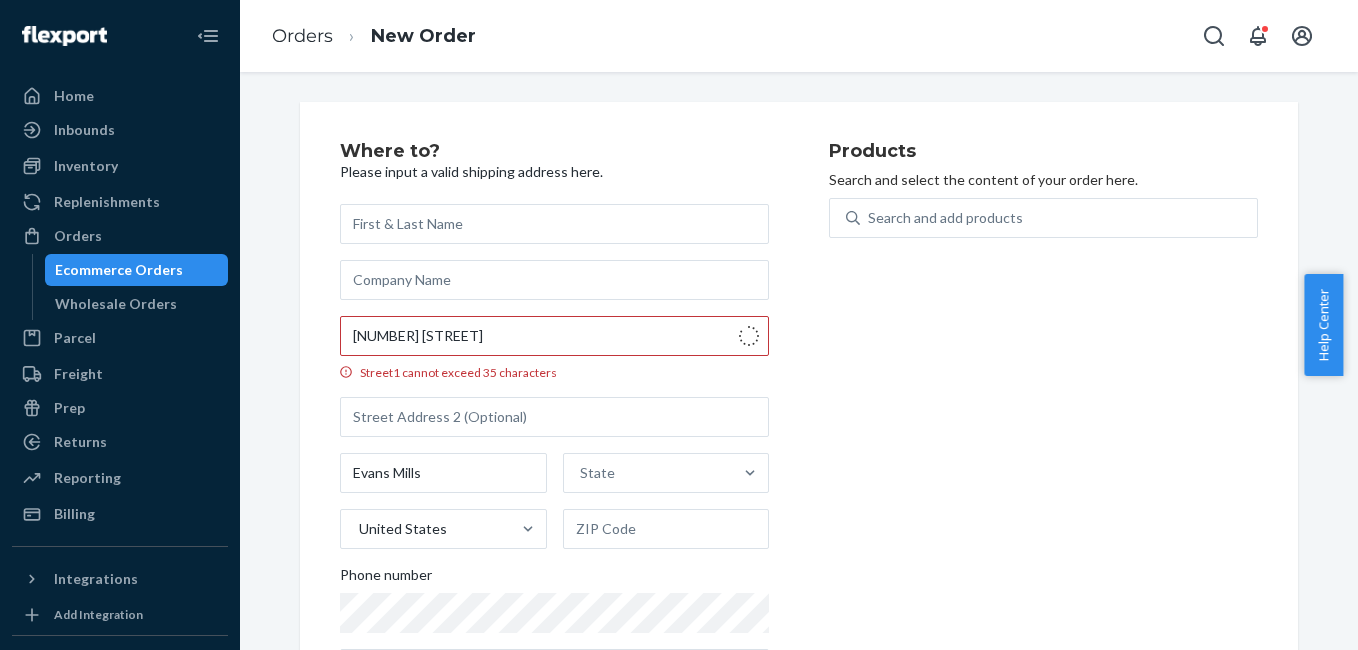 type on "[POSTAL_CODE]" 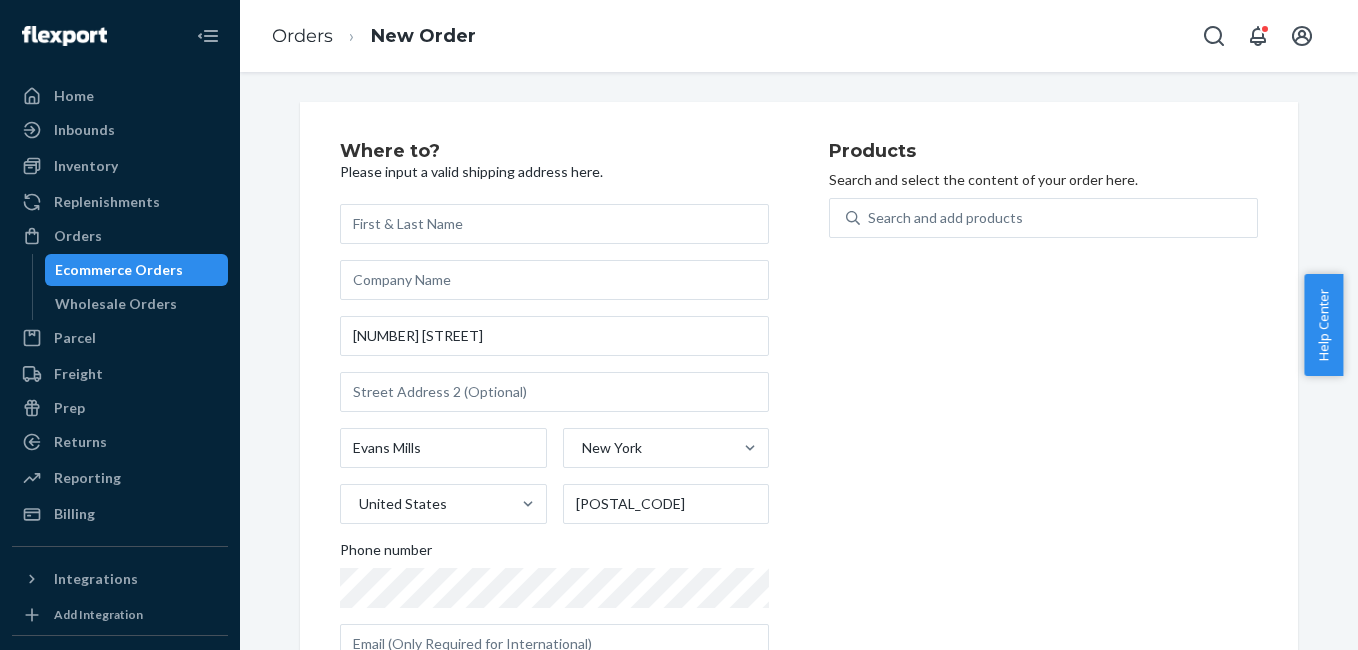 scroll, scrollTop: 70, scrollLeft: 0, axis: vertical 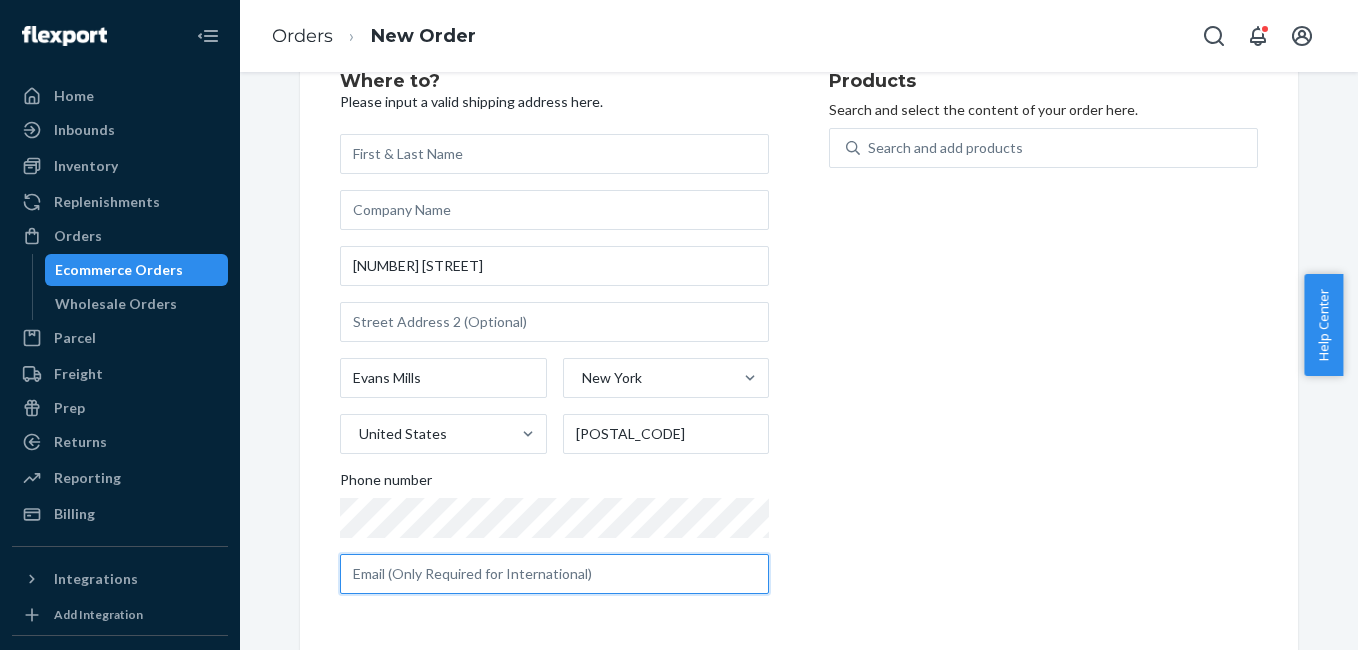 click at bounding box center (554, 574) 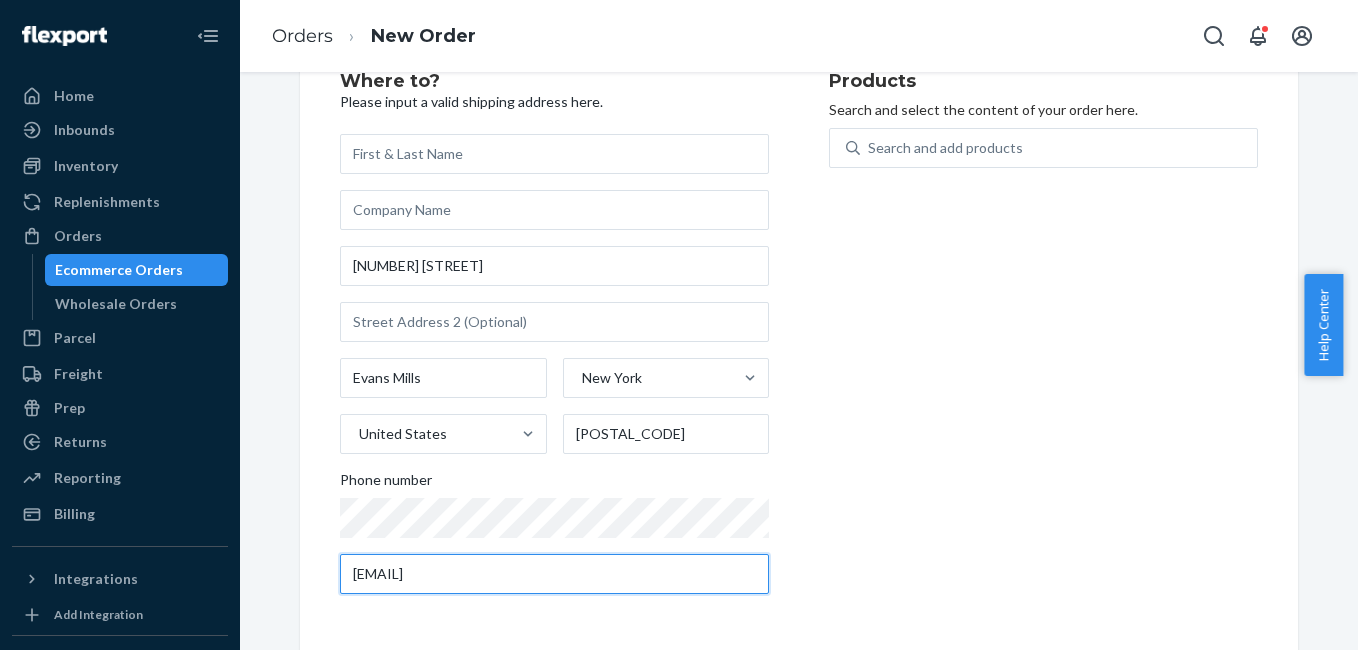 type on "[EMAIL]" 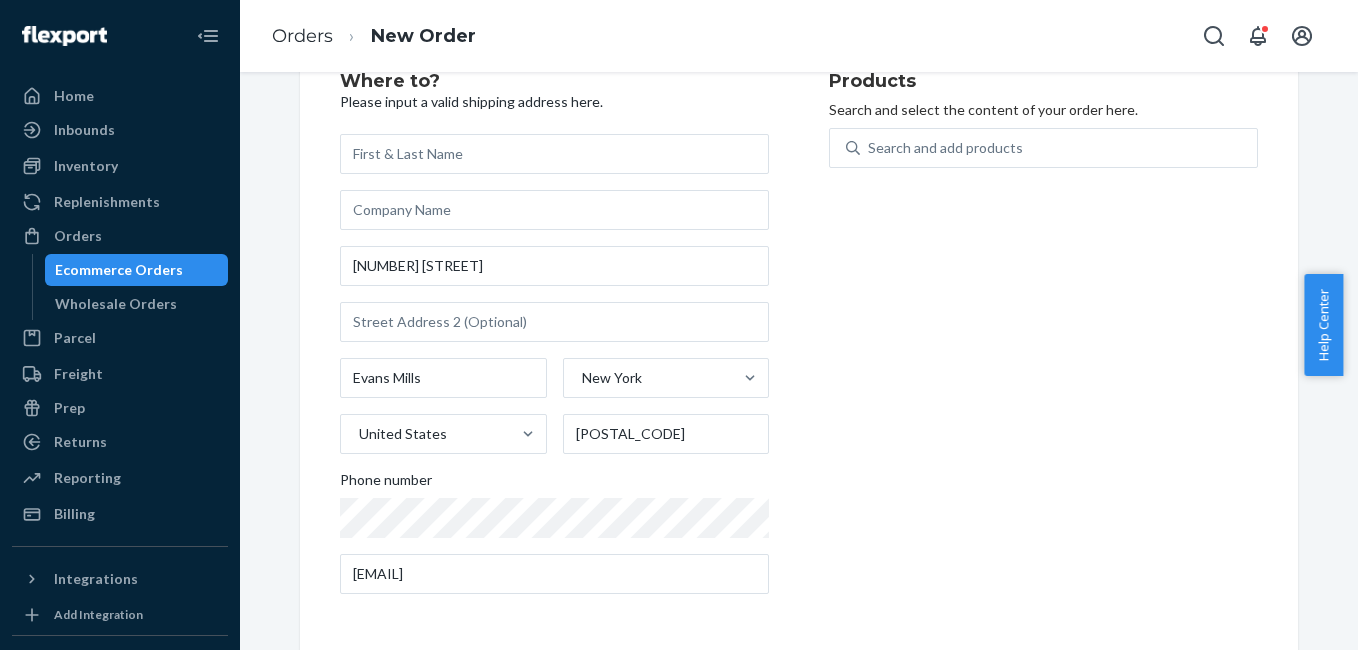 click on "Products Search and select the content of your order here. Search and add products" at bounding box center [1043, 341] 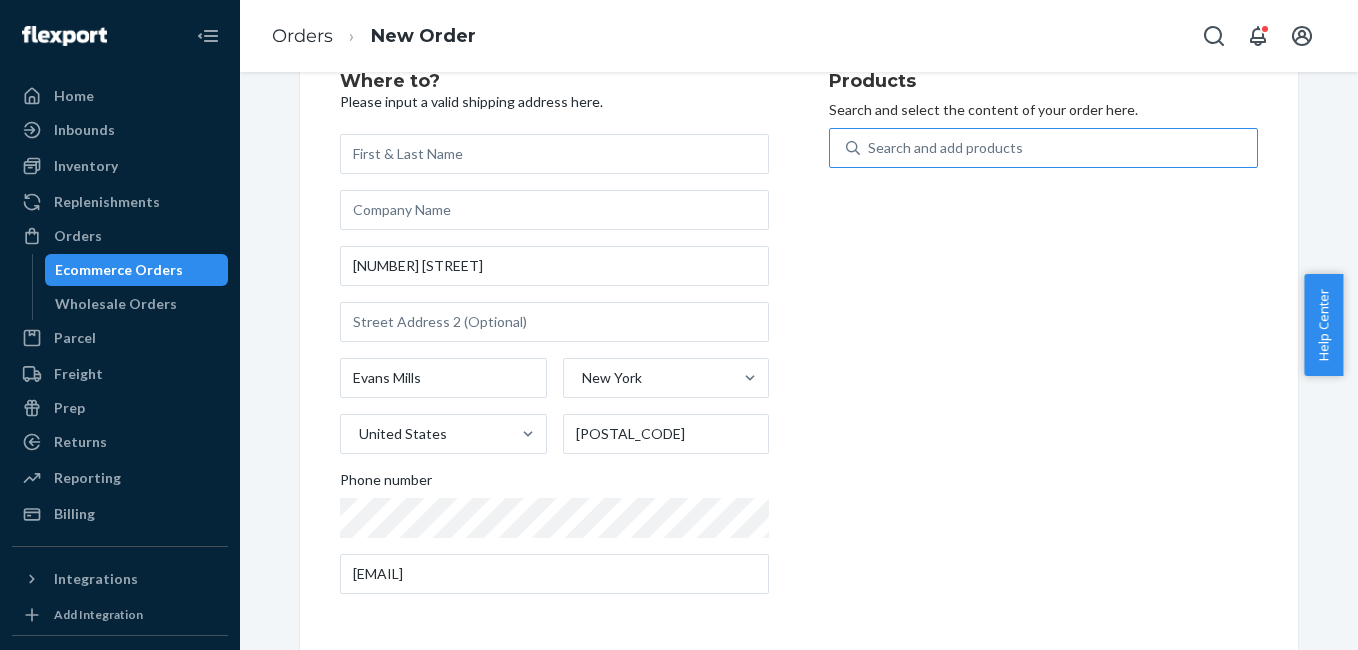 click on "Search and add products" at bounding box center (1043, 160) 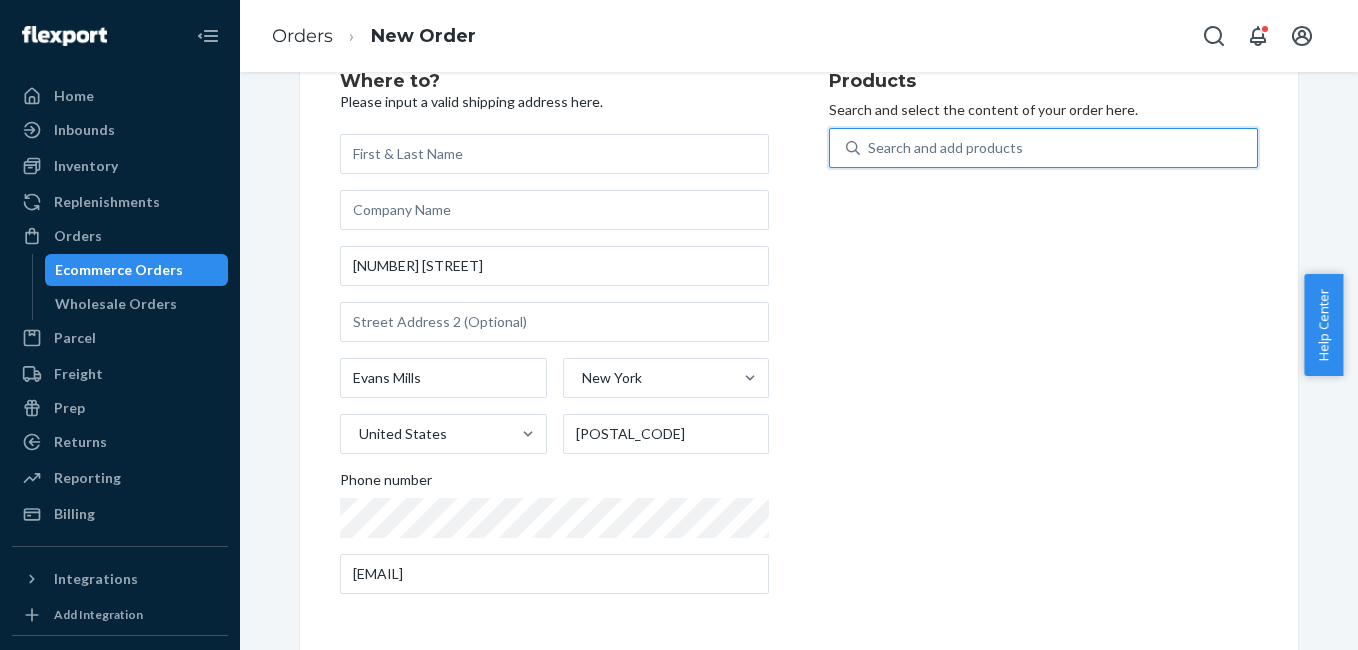 drag, startPoint x: 973, startPoint y: 167, endPoint x: 953, endPoint y: 143, distance: 31.241 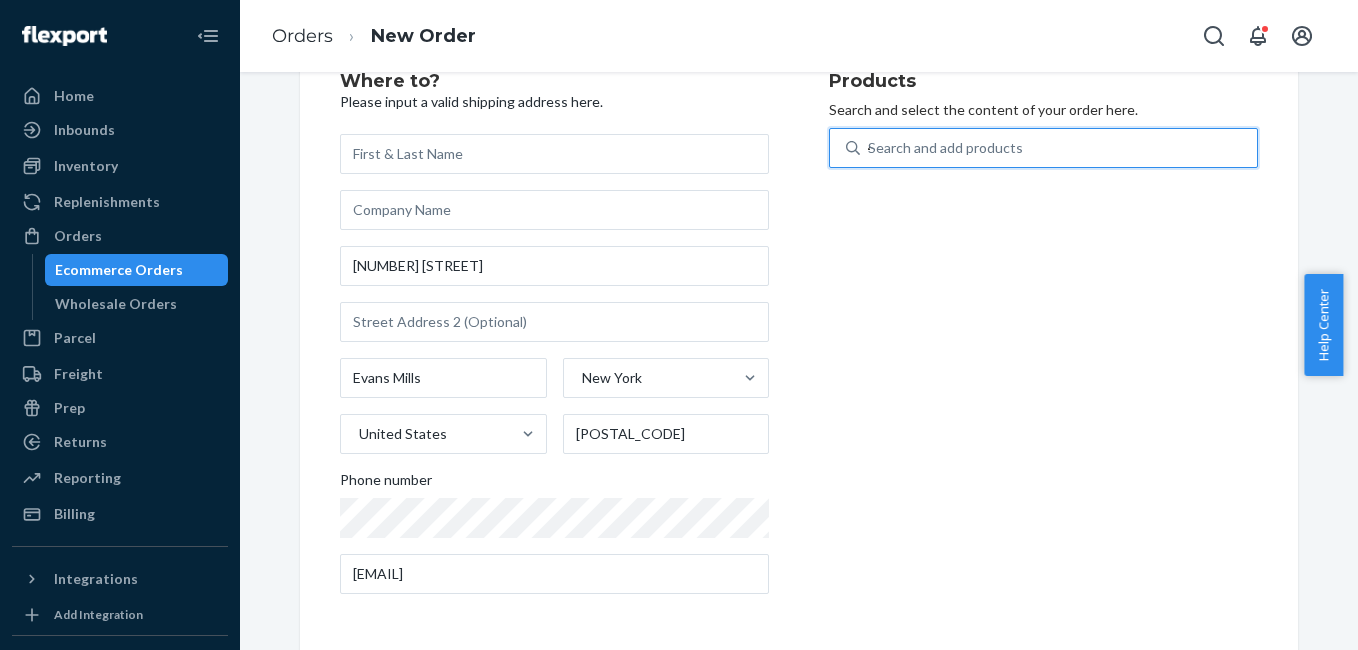 type on "4g" 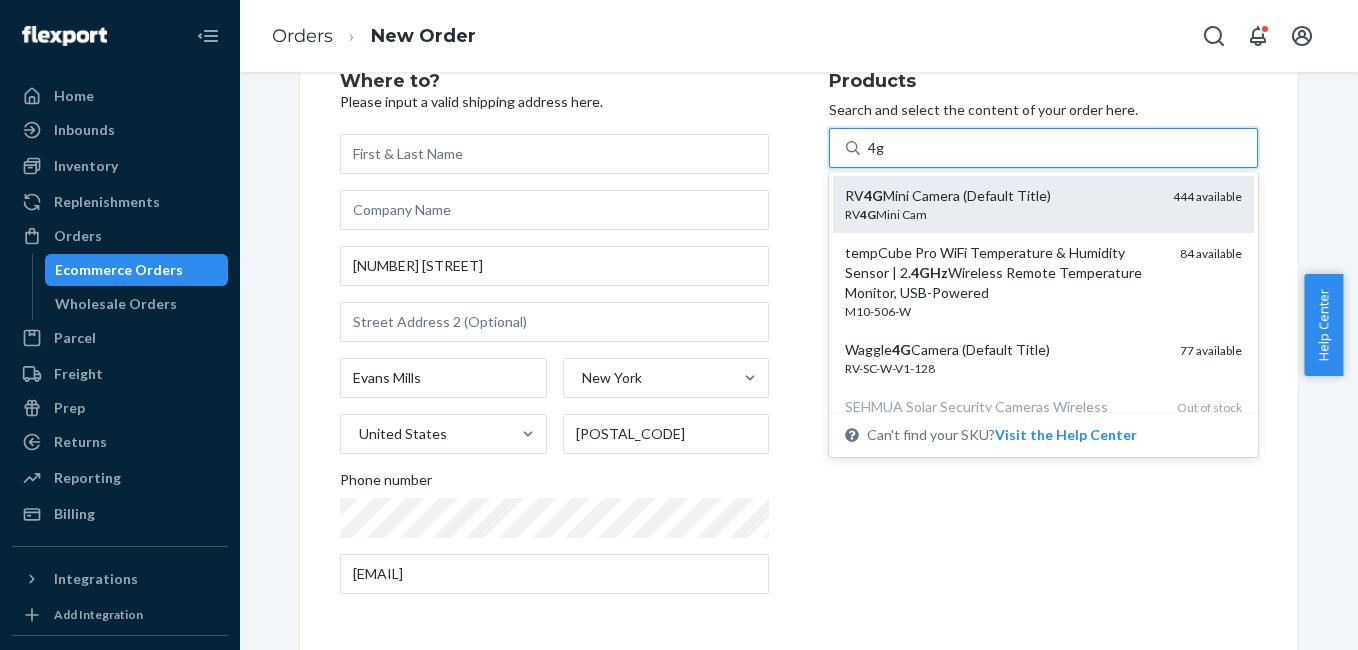 click on "RV  4G  Mini Camera (Default Title)" at bounding box center (1001, 196) 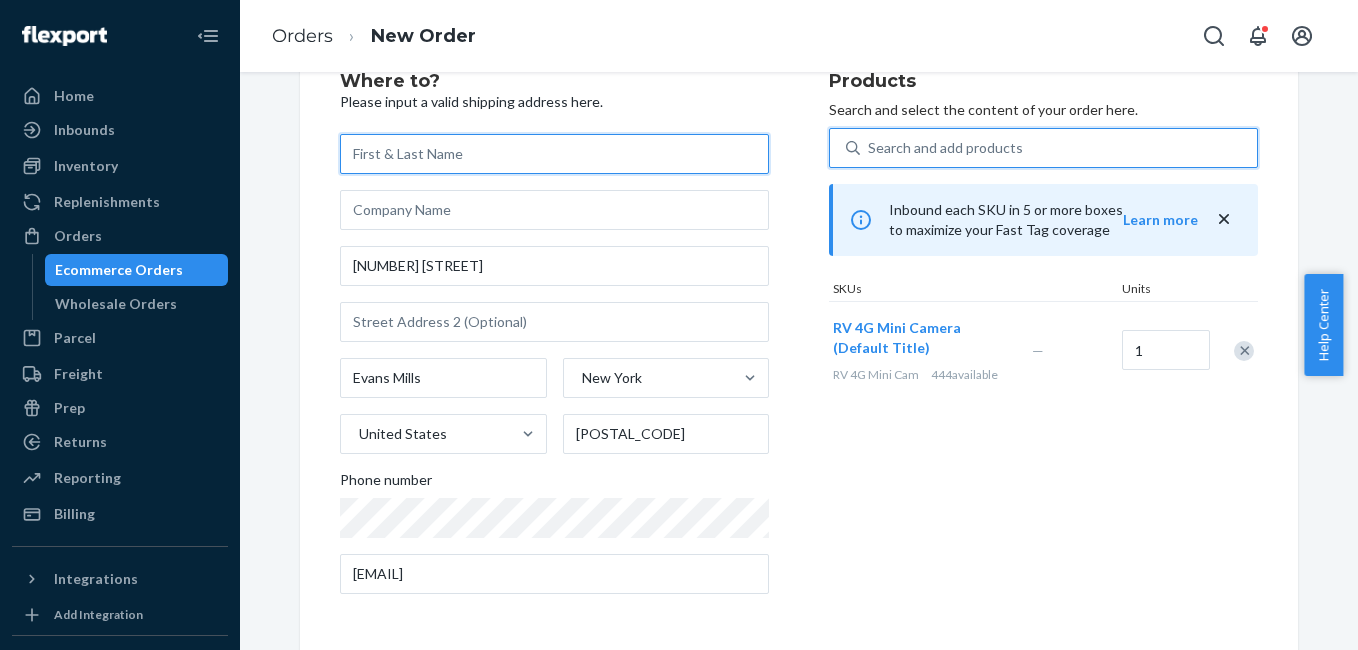 click at bounding box center (554, 154) 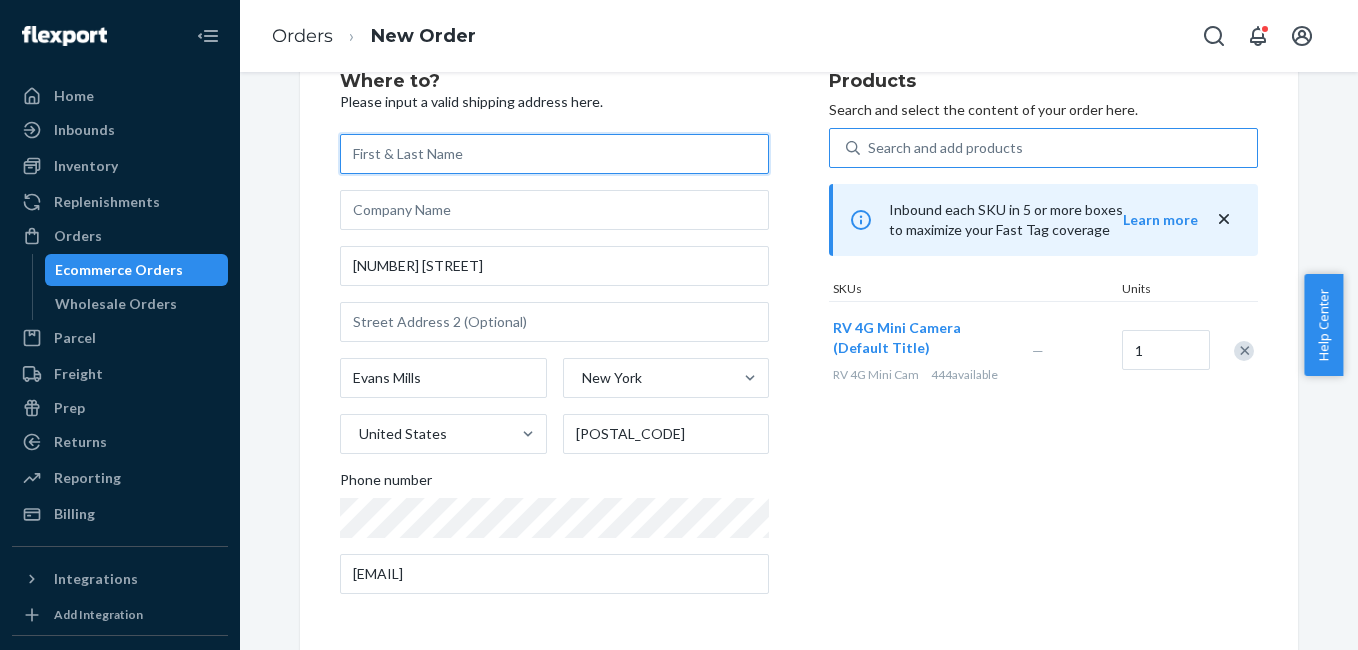 paste on "[FIRST] [LAST]" 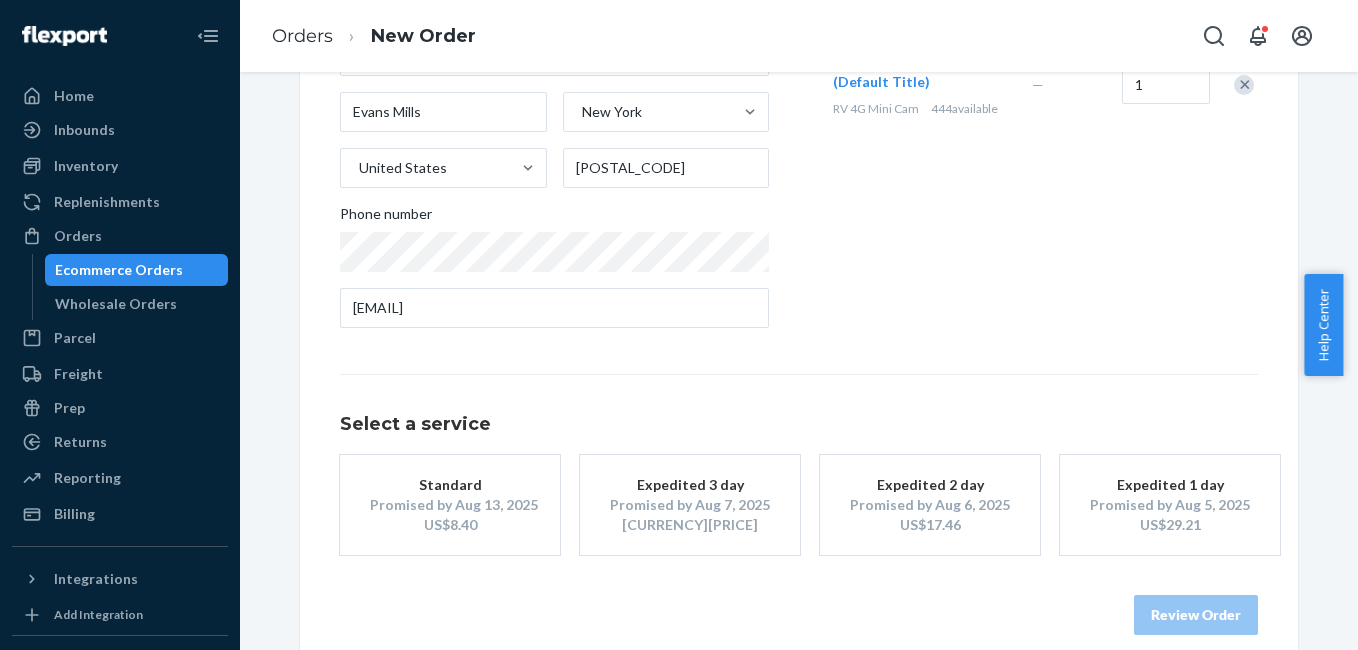 scroll, scrollTop: 361, scrollLeft: 0, axis: vertical 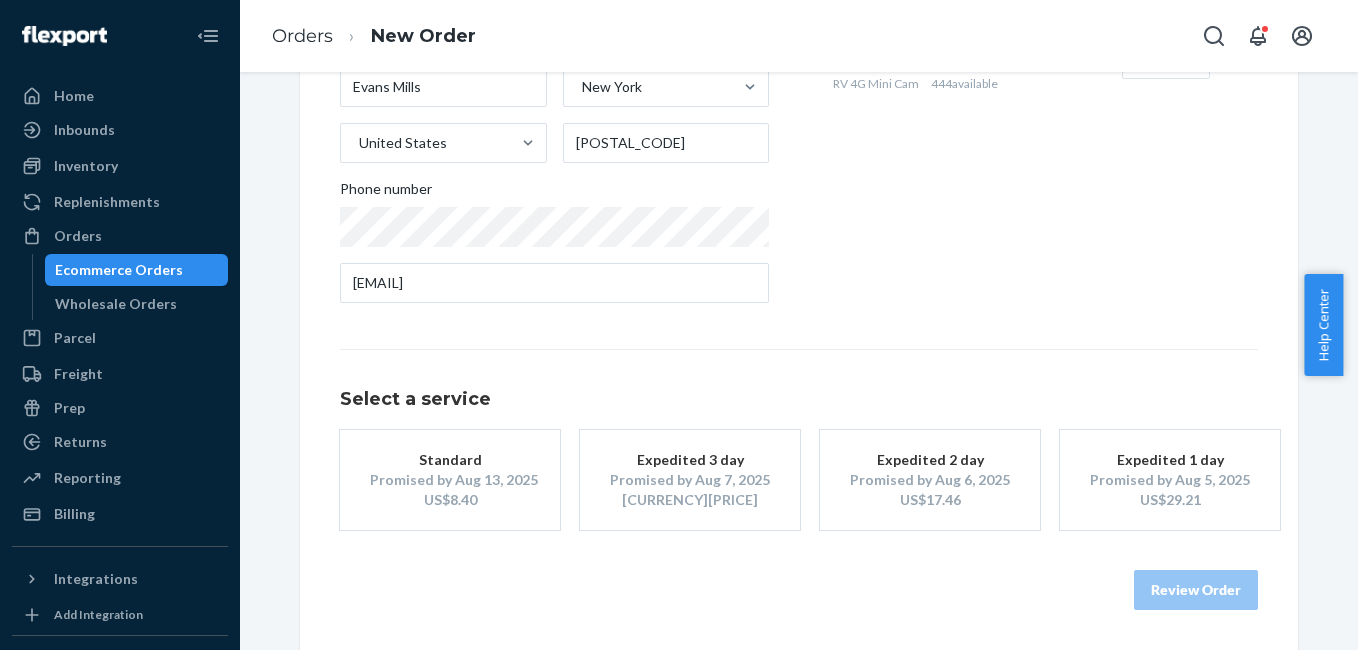 type on "[FIRST] [LAST]" 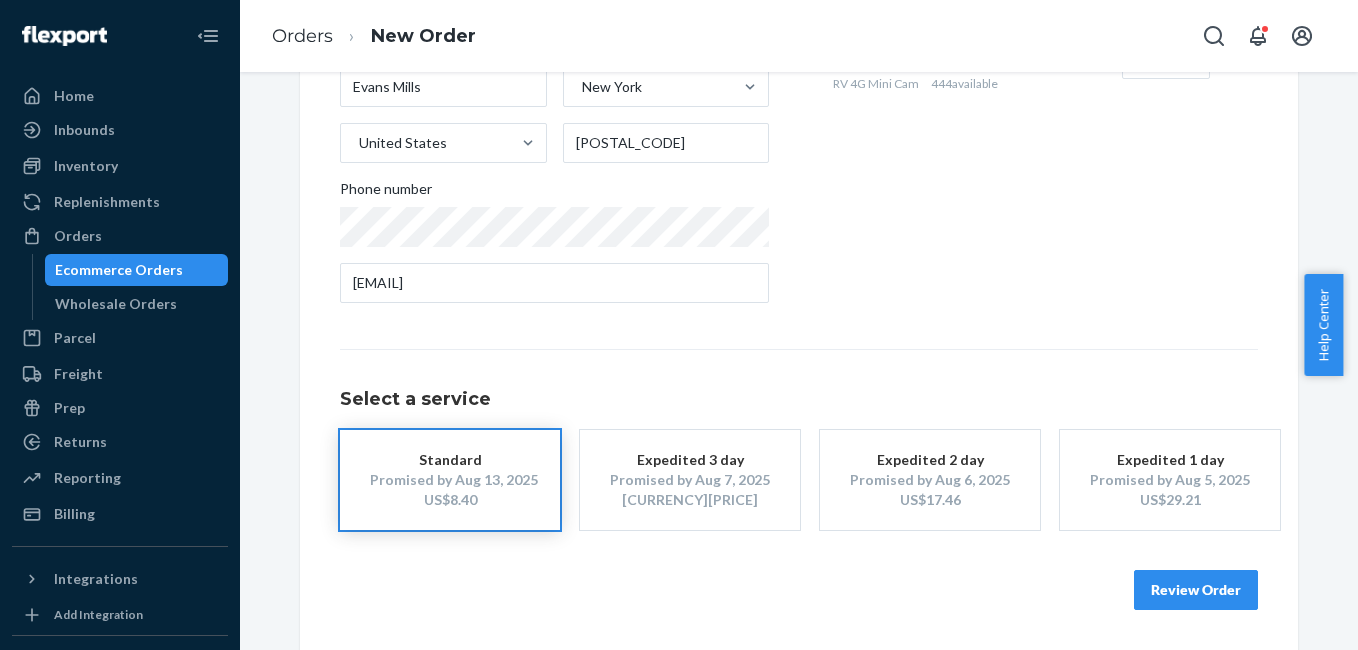 click on "Review Order" at bounding box center [1196, 590] 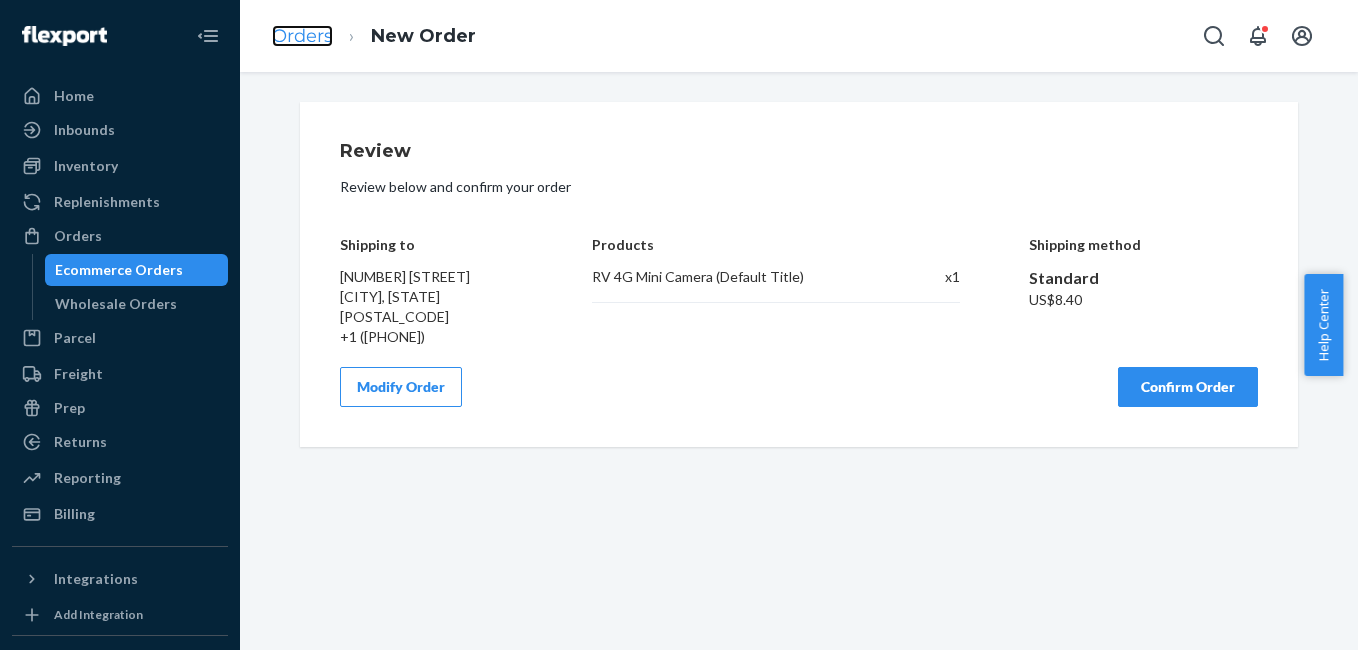 click on "Orders" at bounding box center [302, 36] 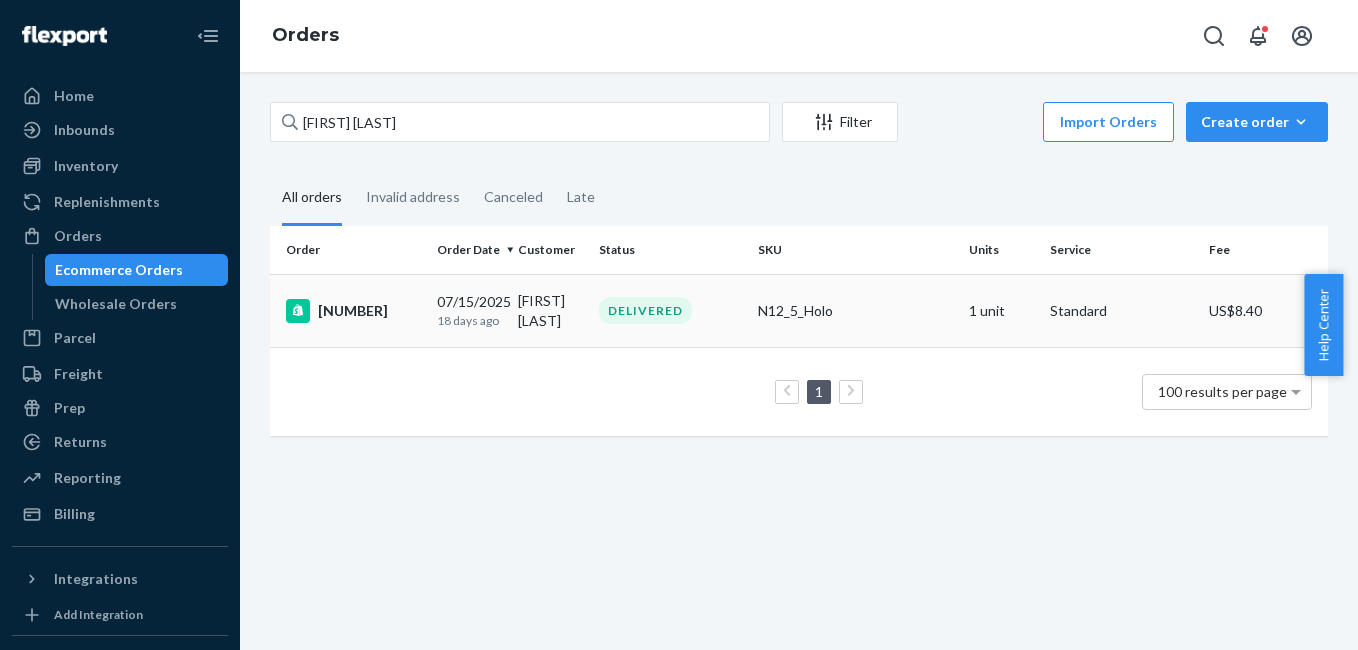 click on "[NUMBER]" at bounding box center (353, 311) 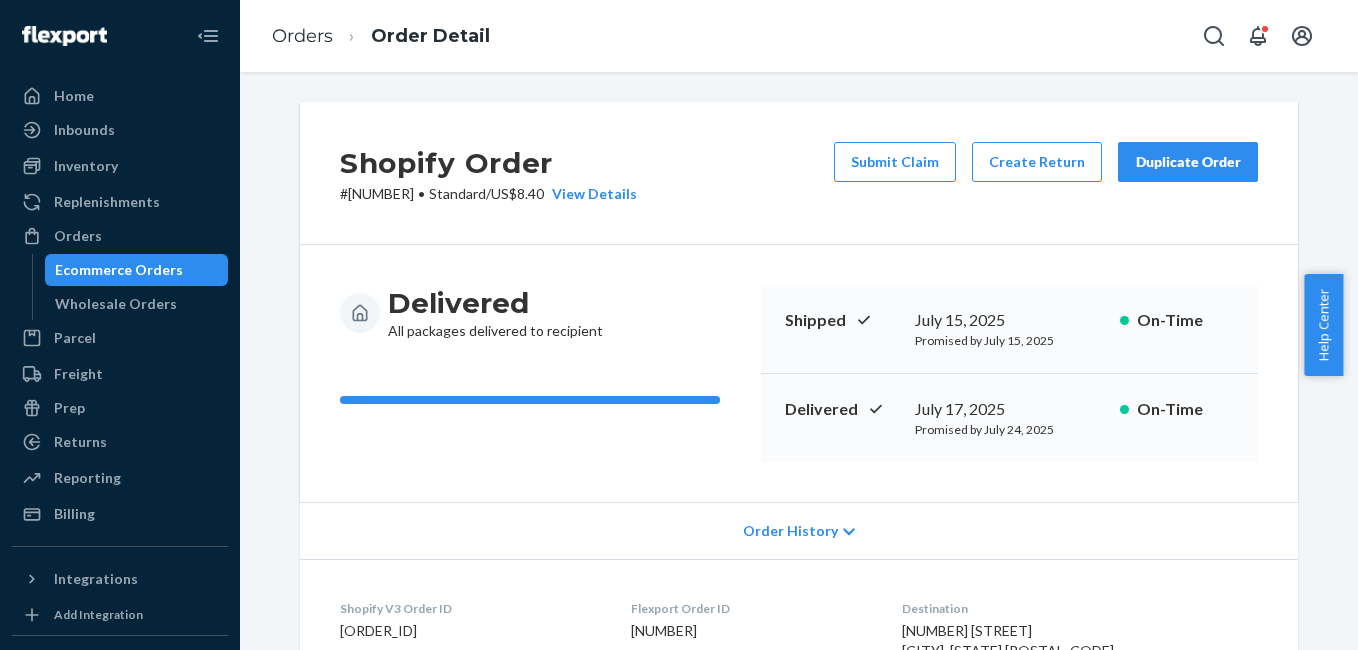 click on "Duplicate Order" at bounding box center (1188, 162) 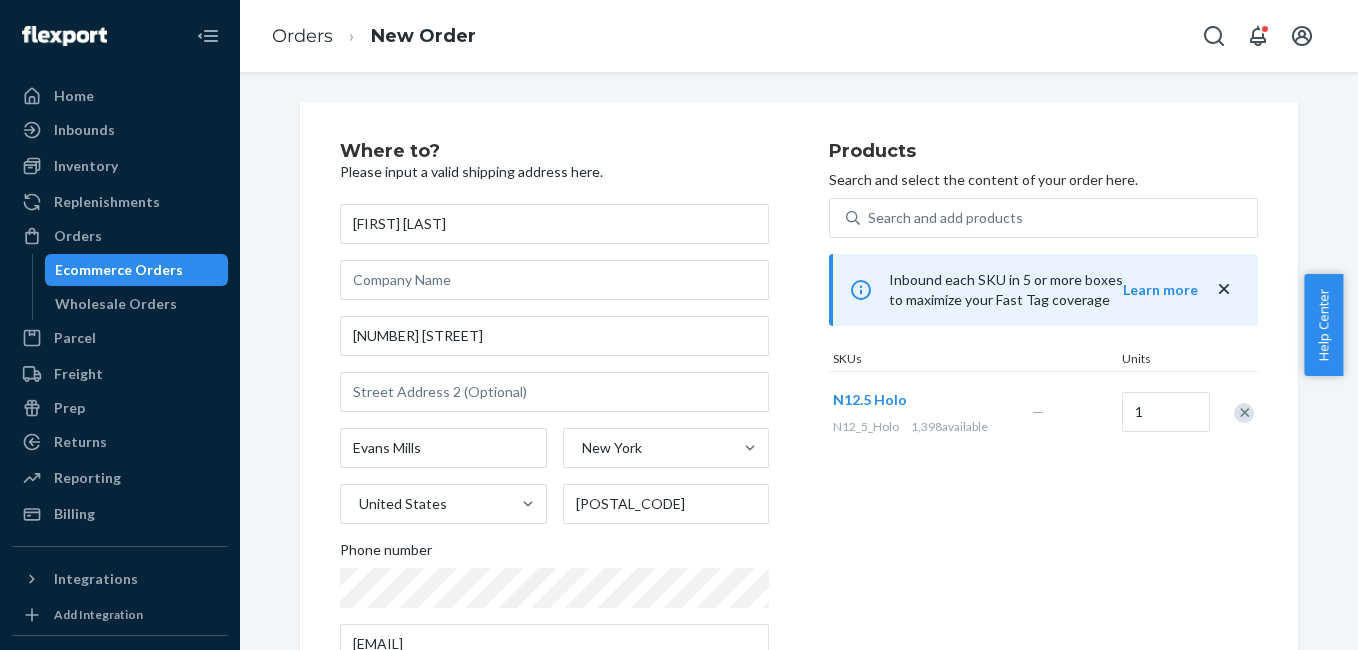 click at bounding box center (1244, 413) 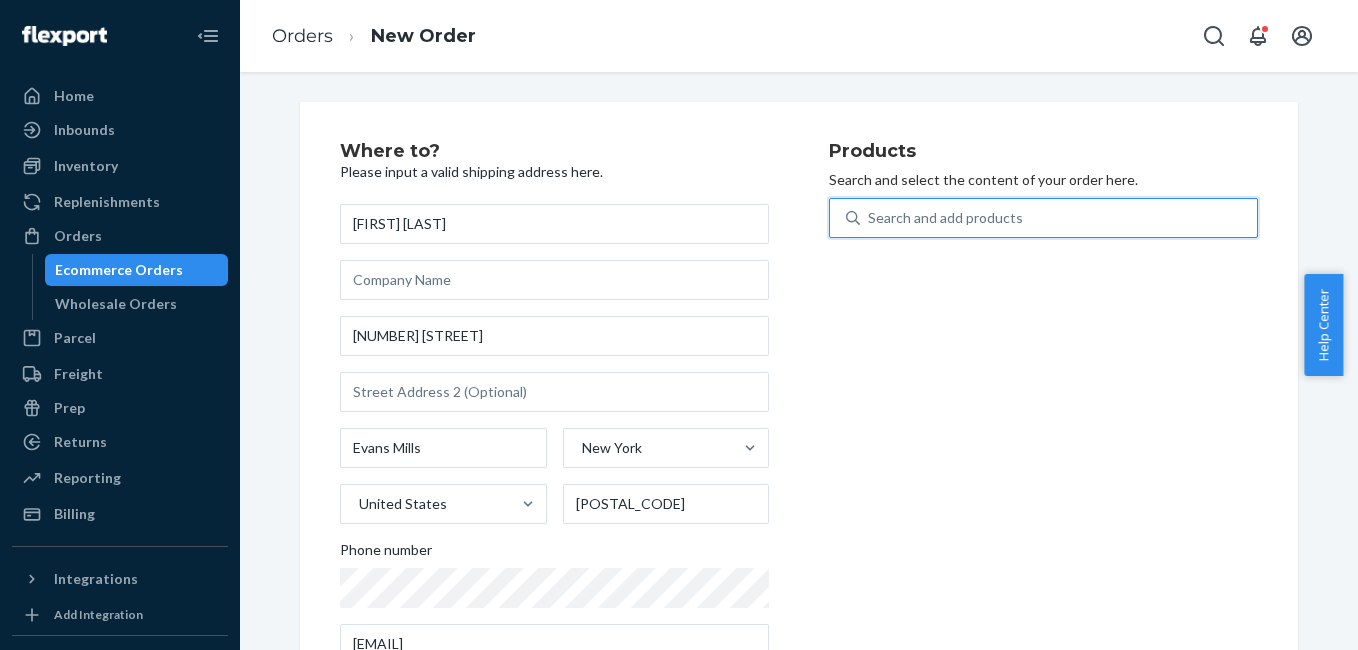 click on "Search and add products" at bounding box center [945, 218] 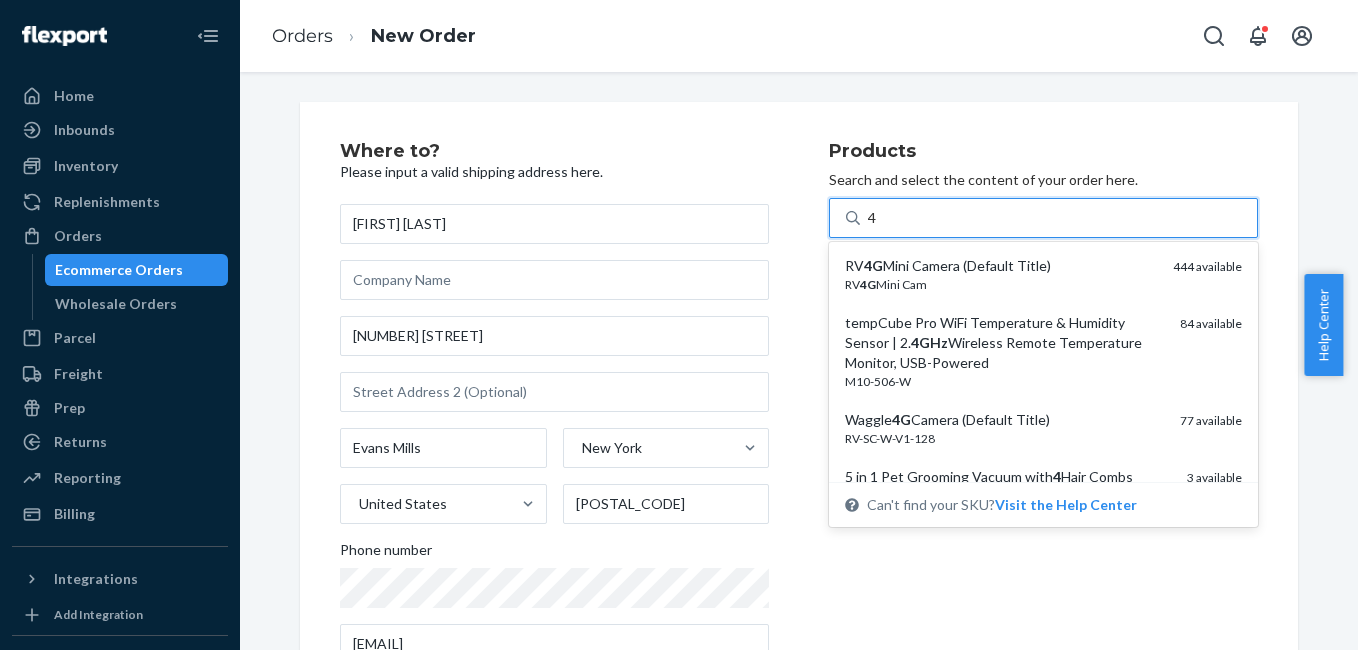 type on "4g" 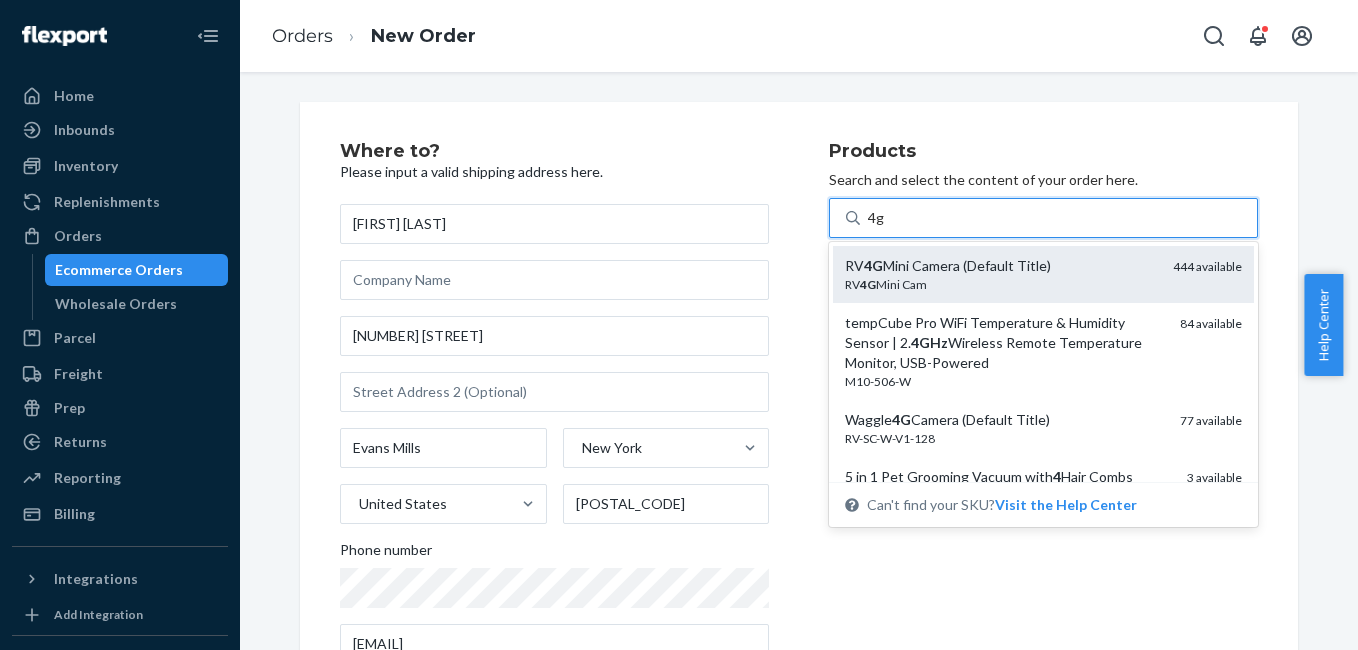 click on "RV  4G  Mini Camera (Default Title)" at bounding box center [1001, 266] 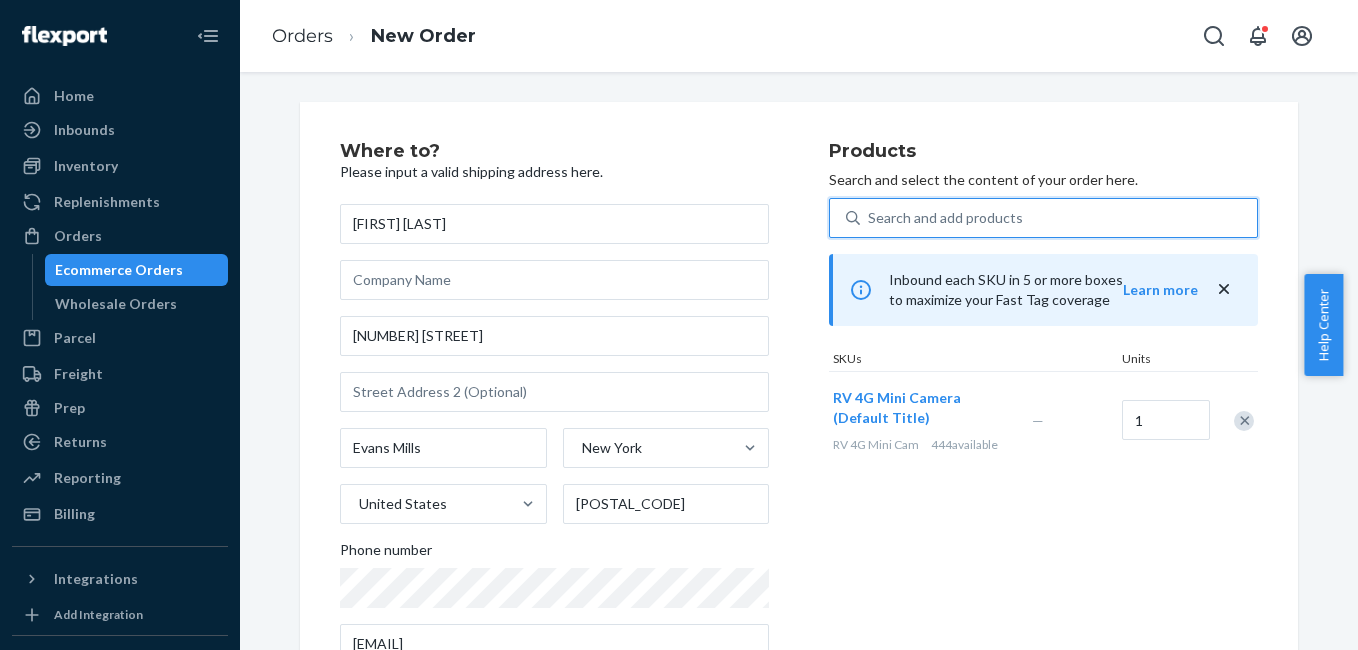scroll, scrollTop: 361, scrollLeft: 0, axis: vertical 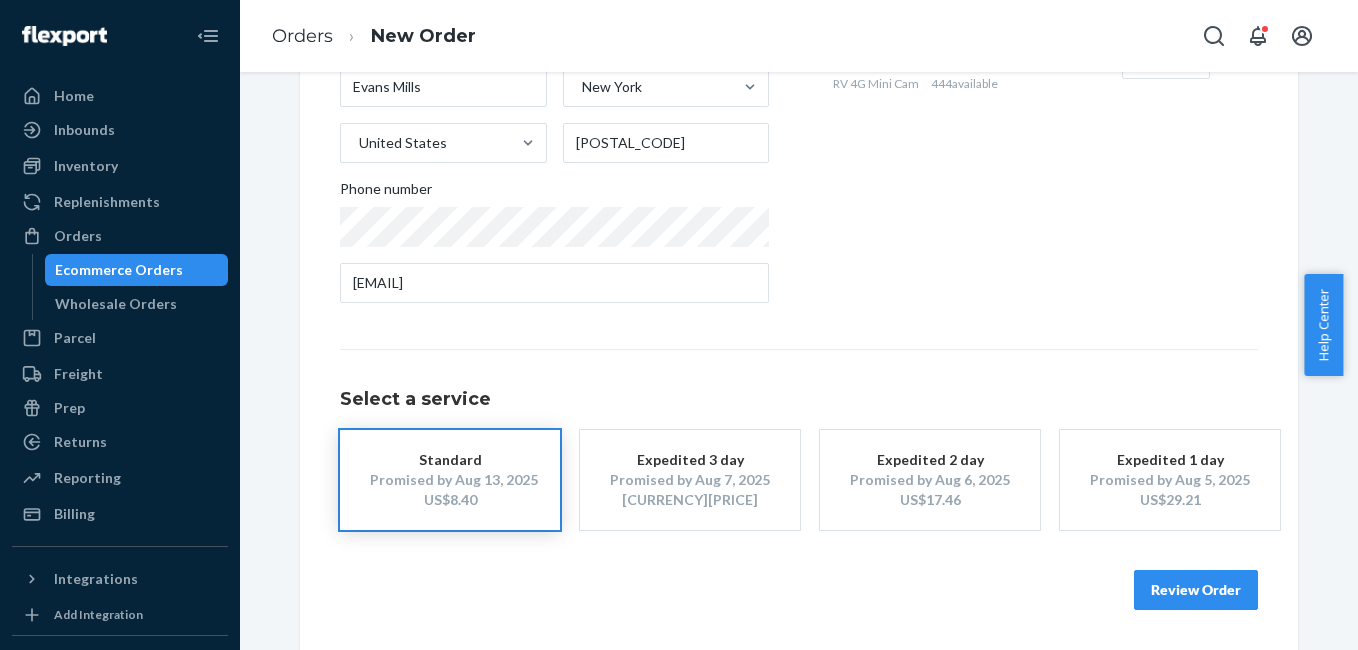 click on "Review Order" at bounding box center (1196, 590) 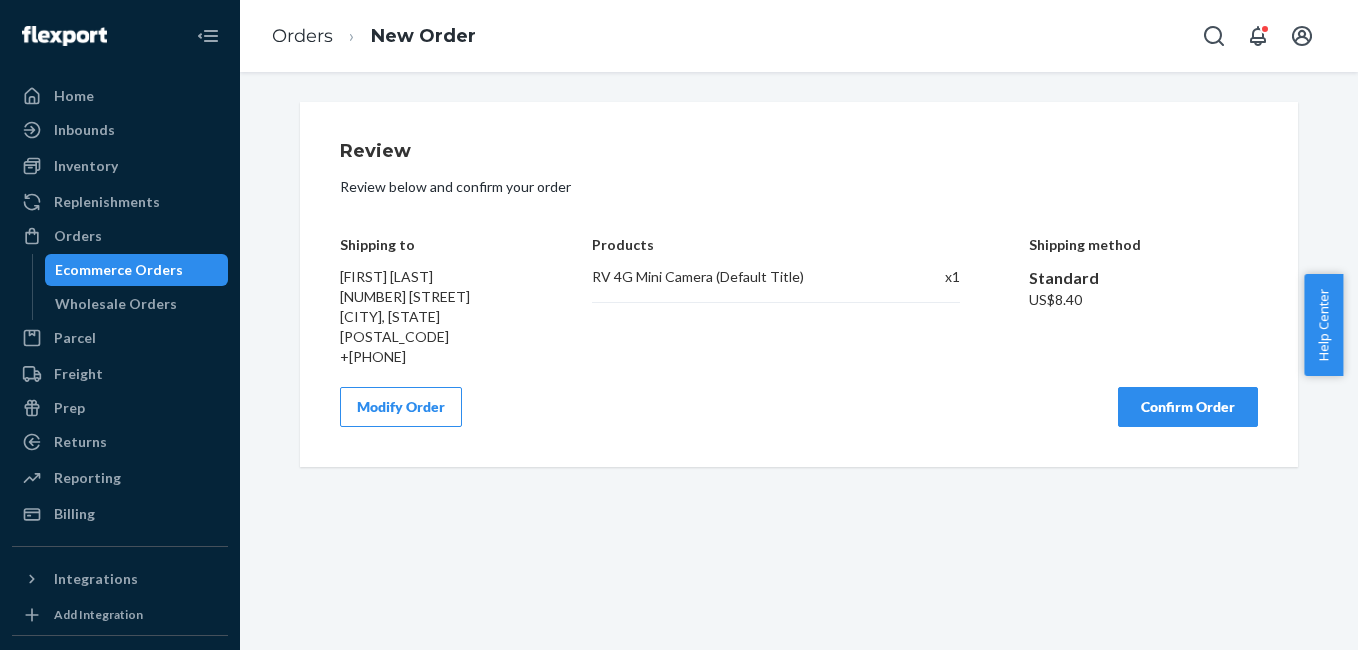 click on "Confirm Order" at bounding box center [1188, 407] 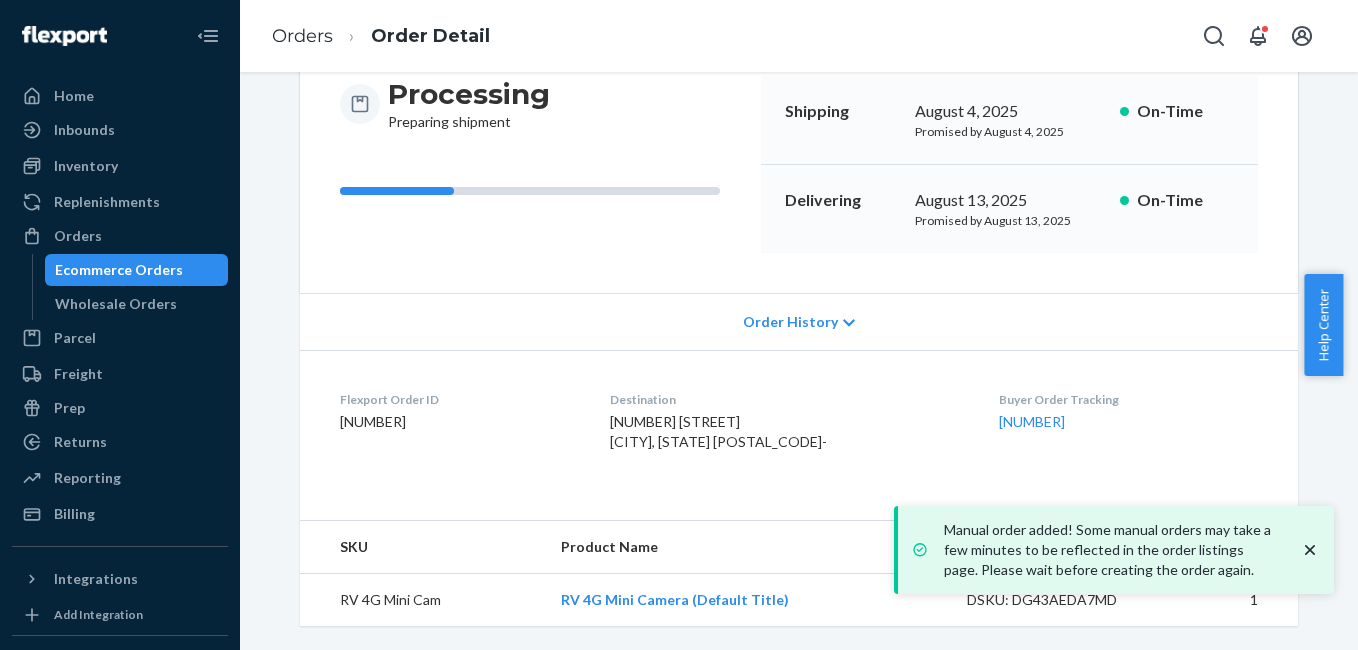 scroll, scrollTop: 249, scrollLeft: 0, axis: vertical 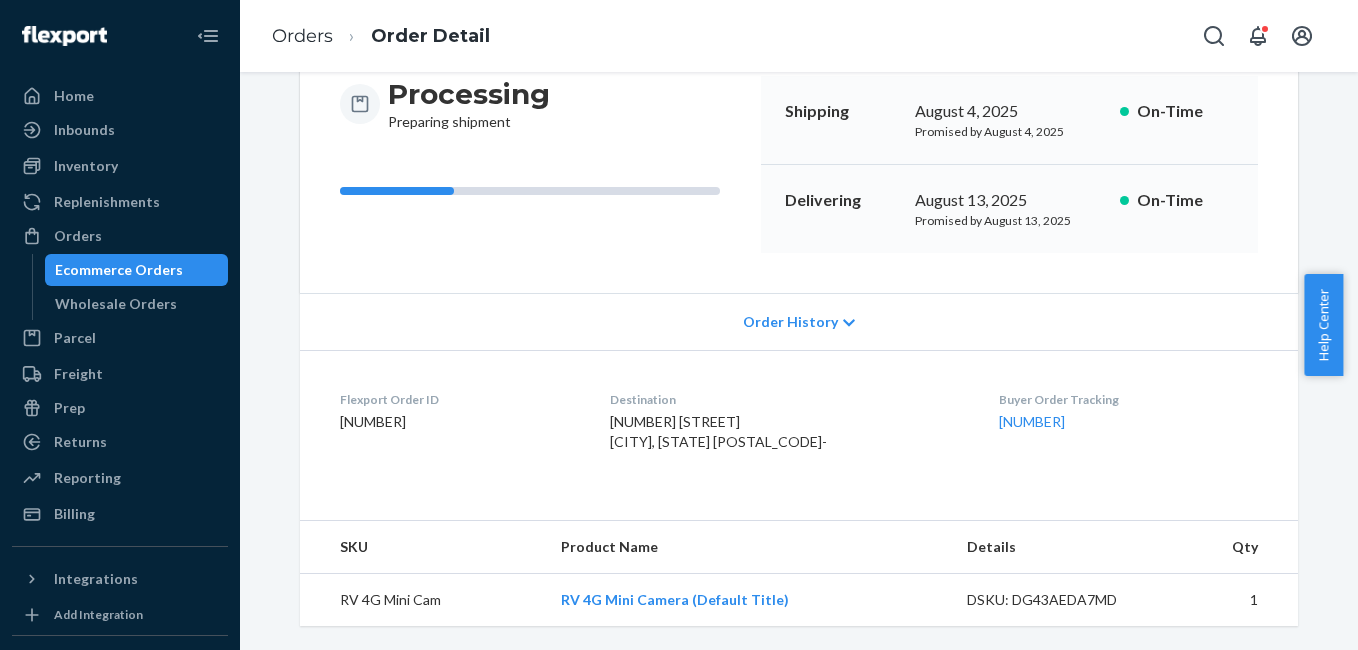 drag, startPoint x: 979, startPoint y: 399, endPoint x: 1065, endPoint y: 418, distance: 88.07383 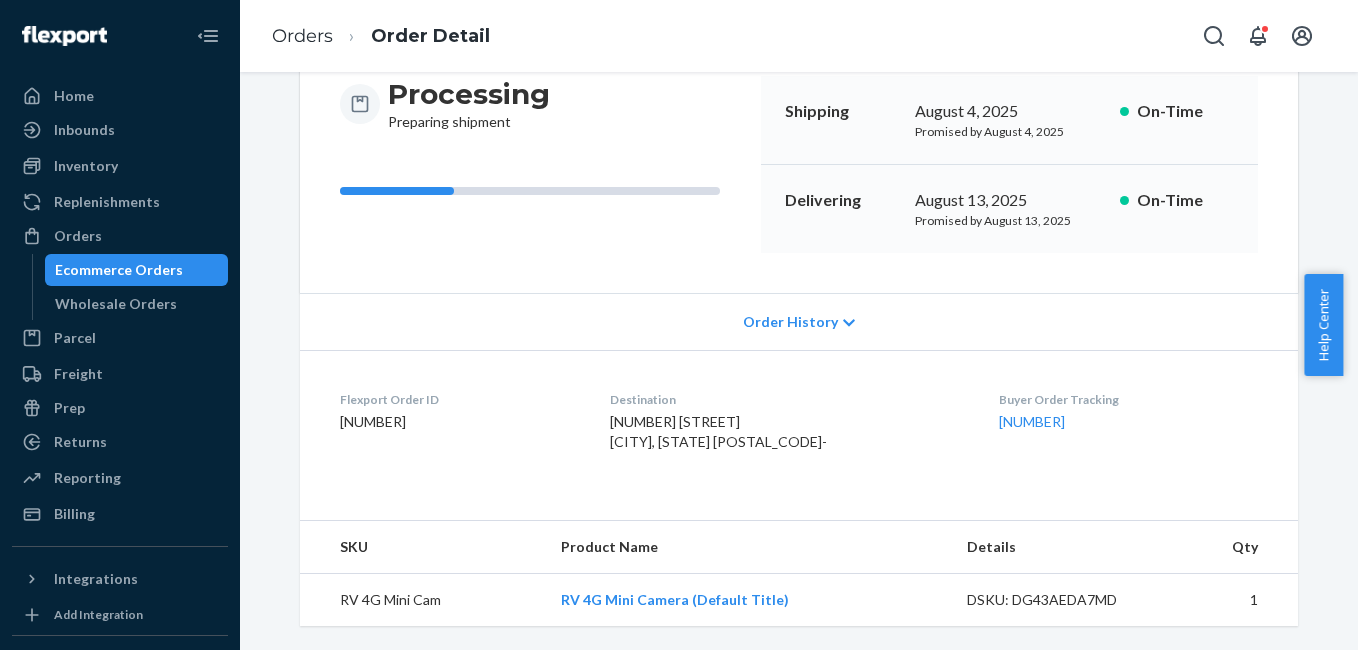 click on "Buyer Order Tracking [ORDER_ID]" at bounding box center (1128, 425) 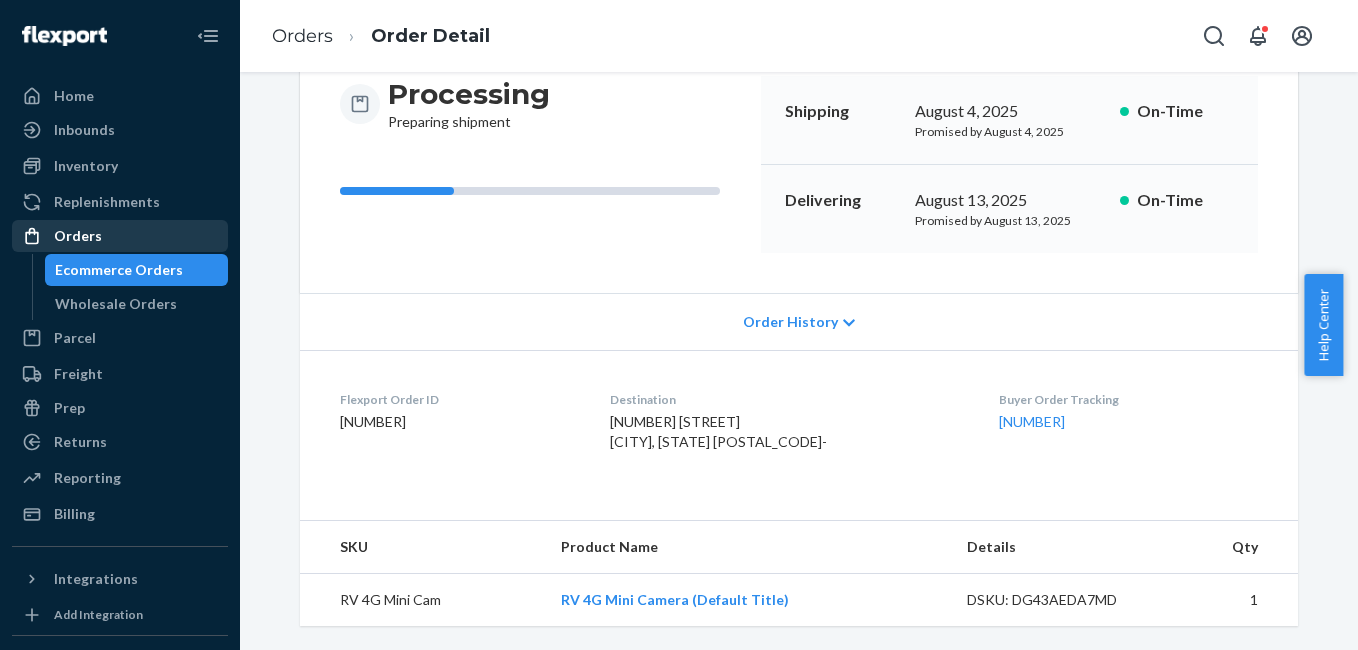 click on "Orders" at bounding box center (78, 236) 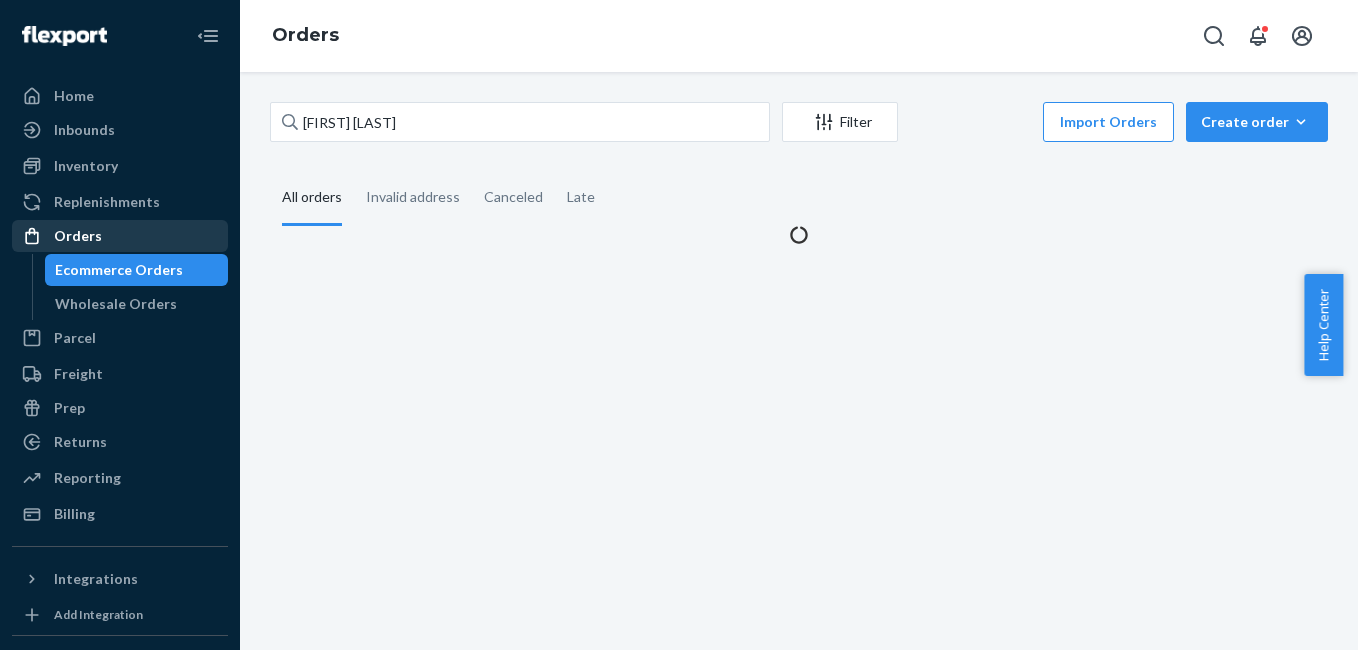 scroll, scrollTop: 0, scrollLeft: 0, axis: both 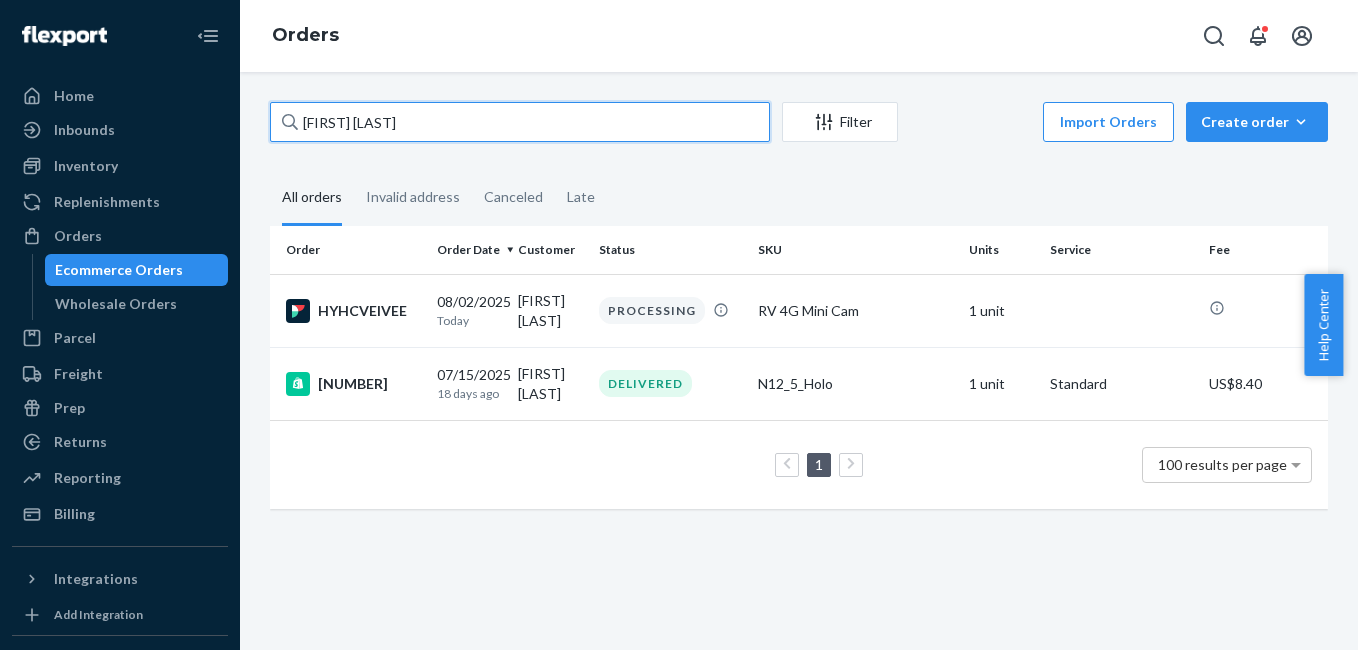 click on "[FIRST] [LAST]" at bounding box center [520, 122] 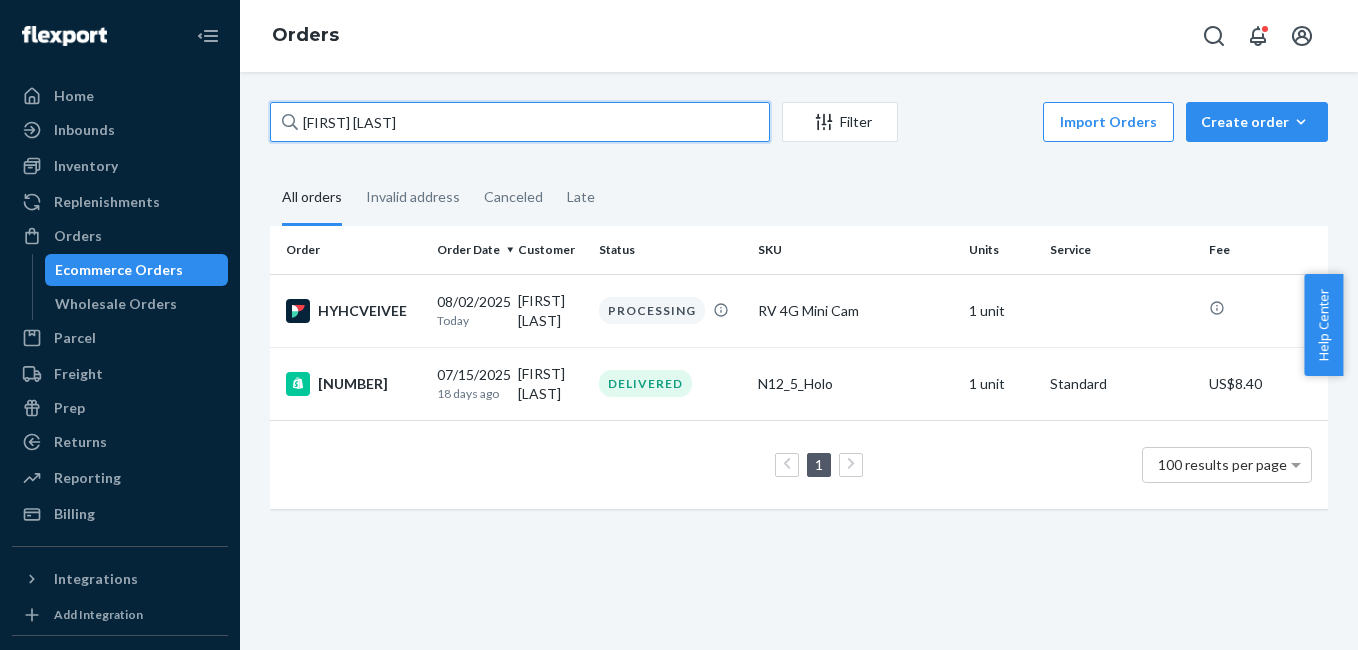 paste on "[FIRST] [LAST]" 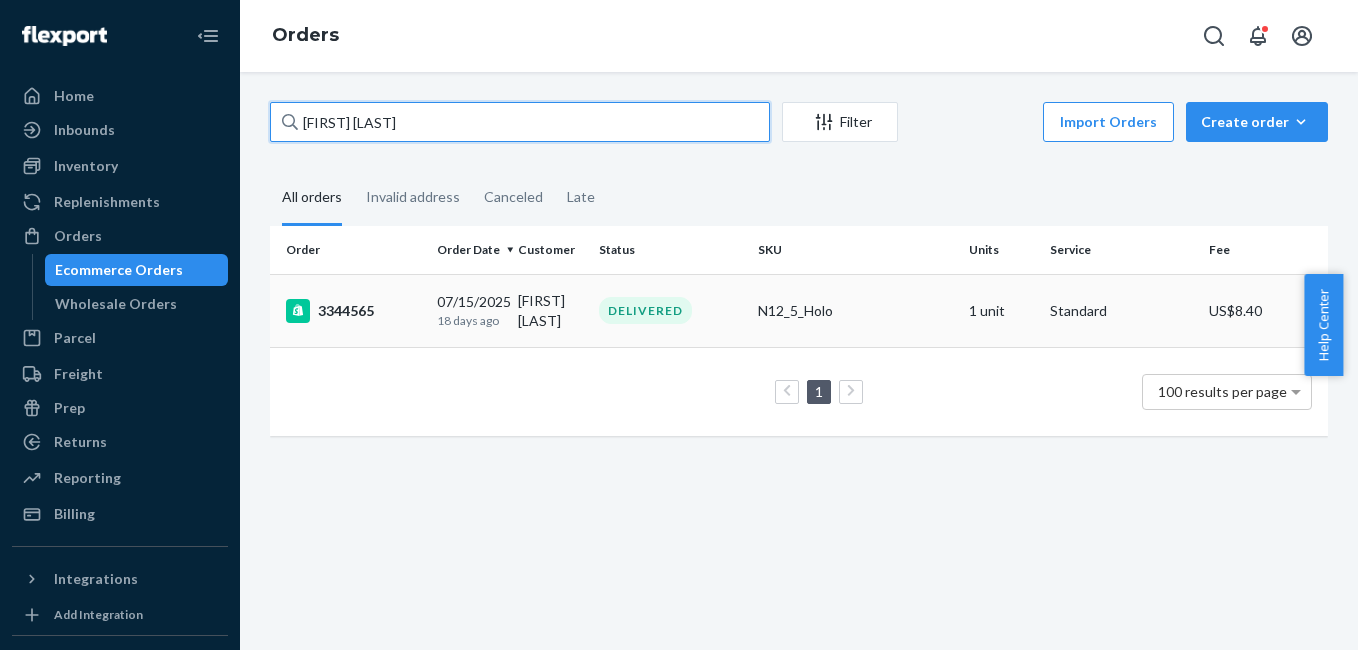 type on "[FIRST] [LAST]" 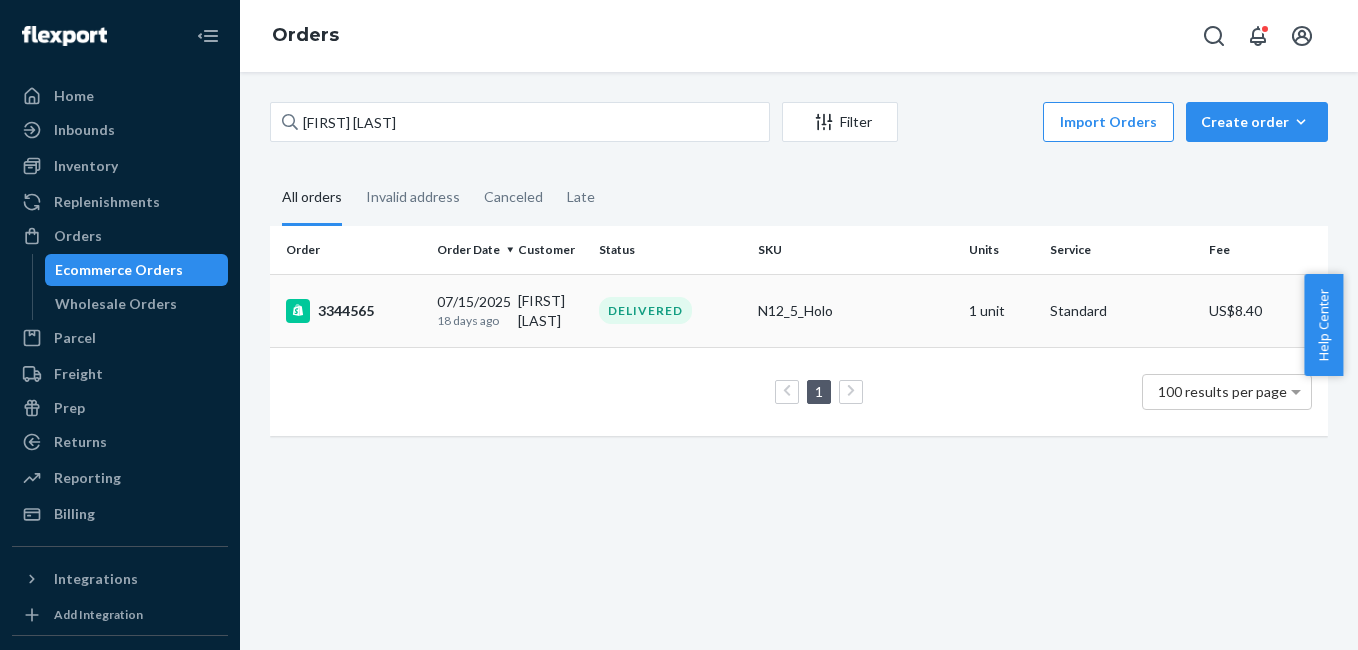click on "3344565" at bounding box center (353, 311) 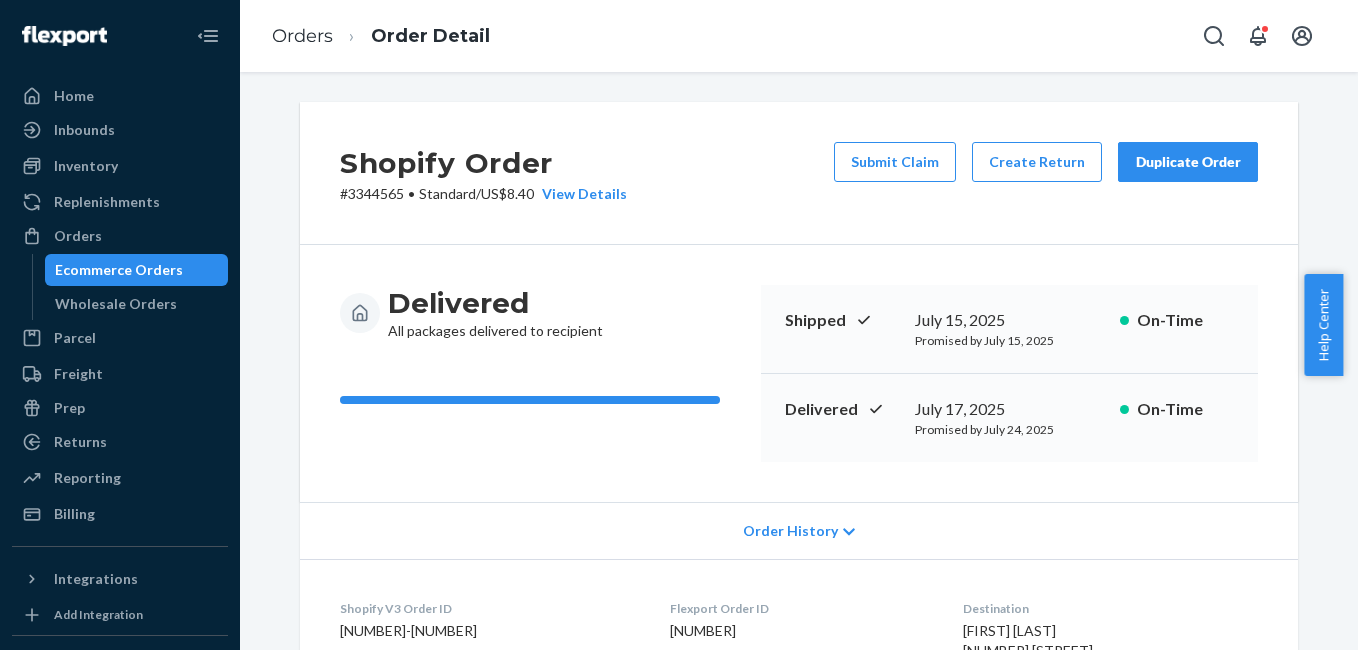 click on "Duplicate Order" at bounding box center (1188, 162) 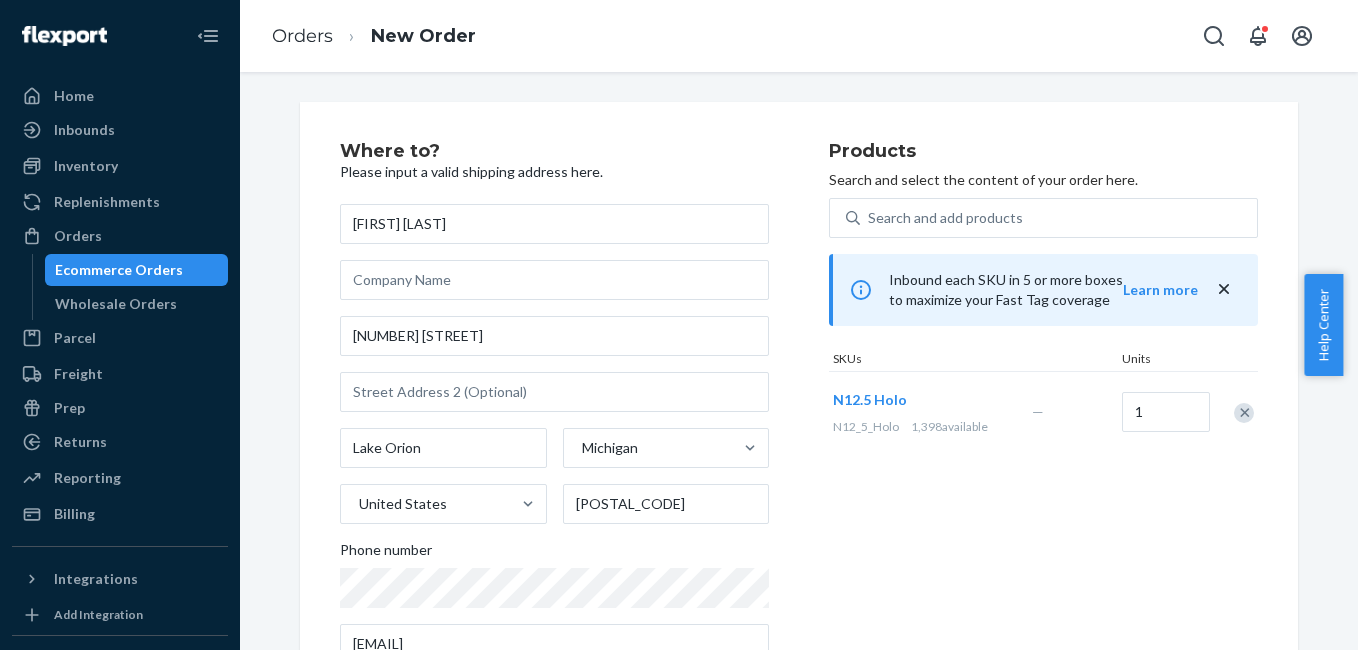 click at bounding box center (1244, 413) 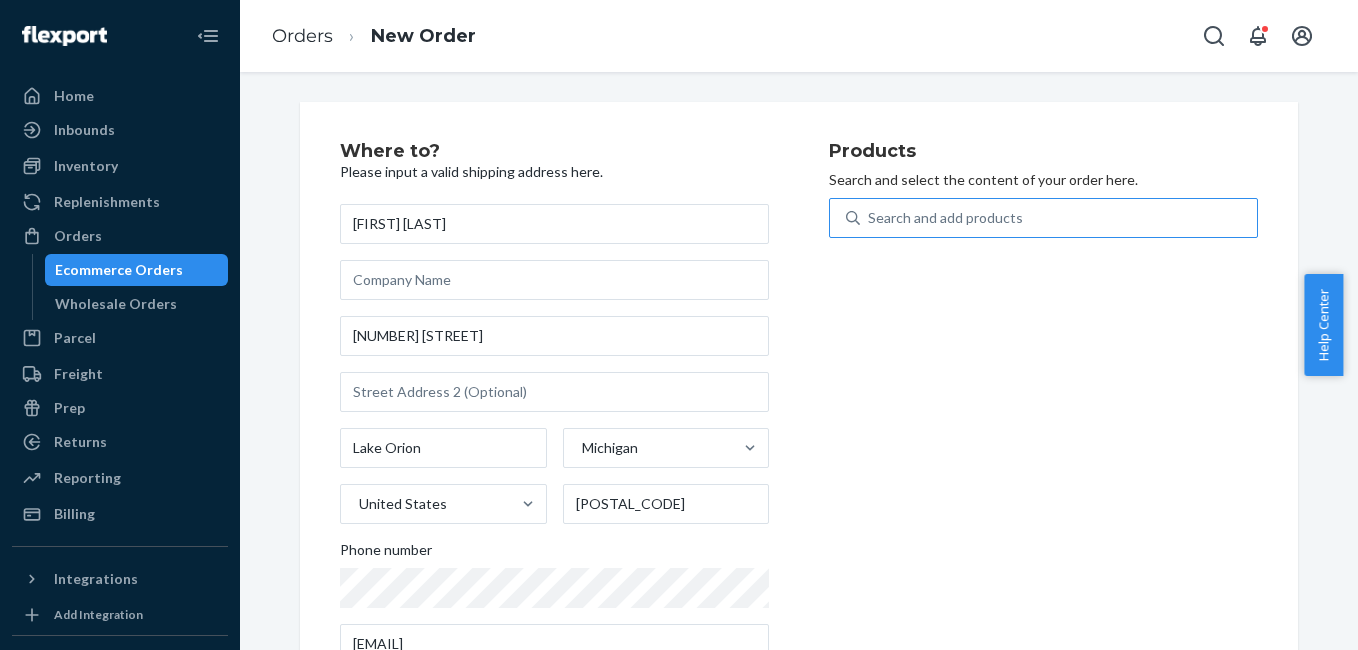 click on "Search and add products" at bounding box center (1058, 218) 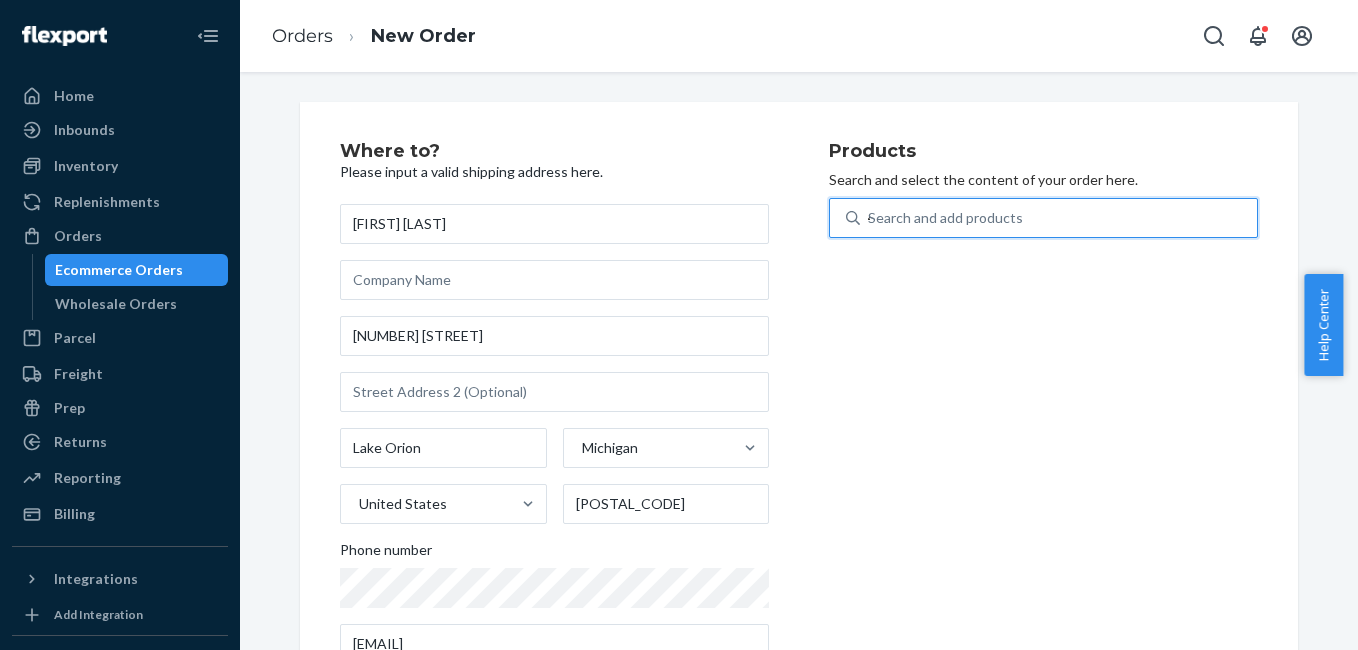 type on "4g" 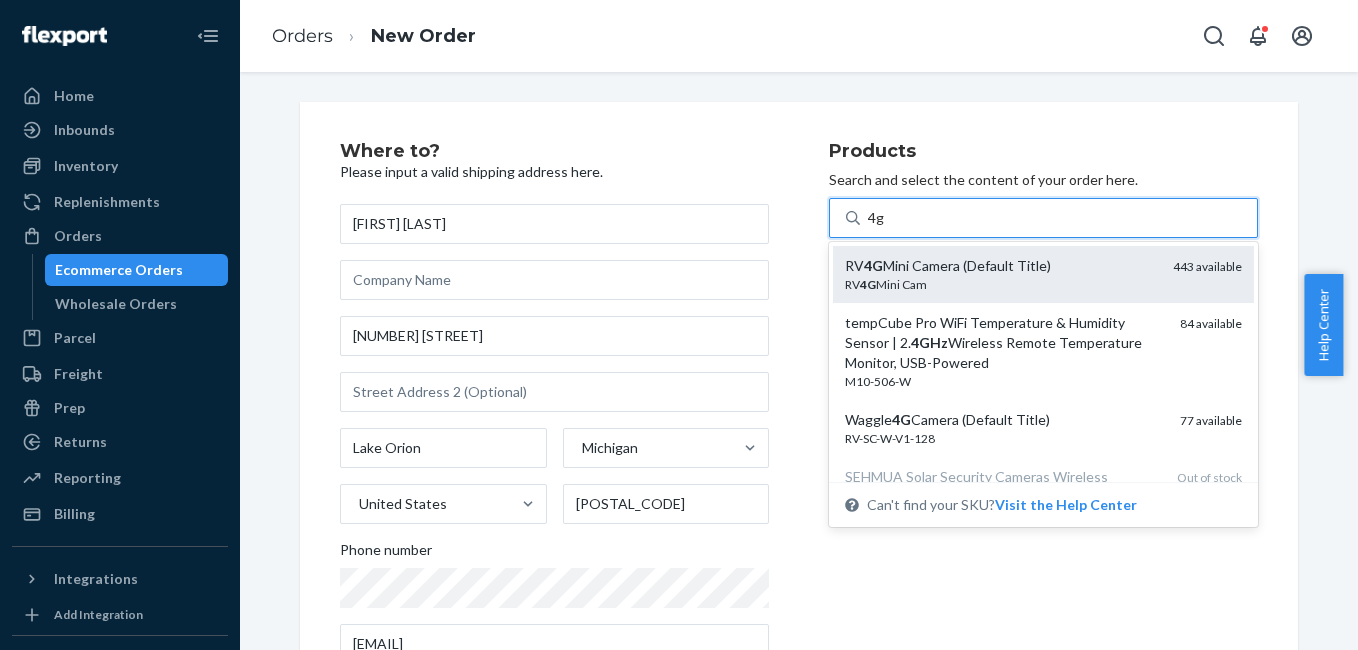 click on "RV  4G  Mini Camera (Default Title)" at bounding box center [1001, 266] 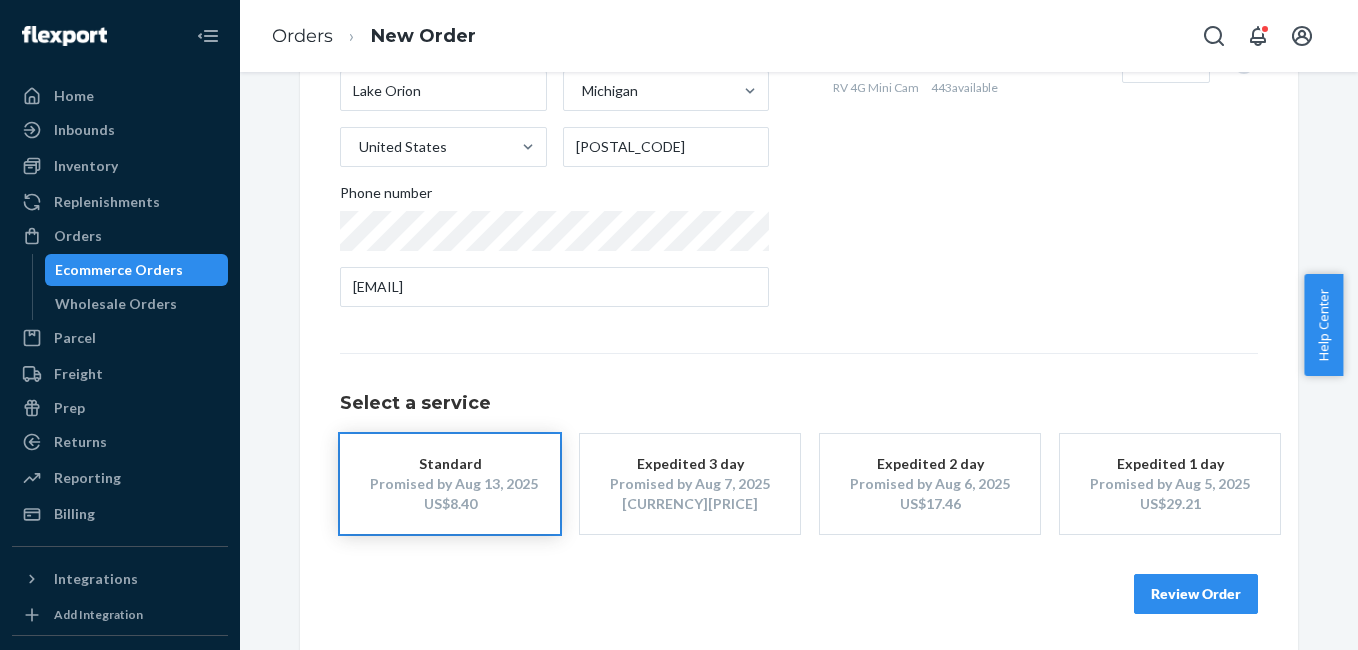 scroll, scrollTop: 361, scrollLeft: 0, axis: vertical 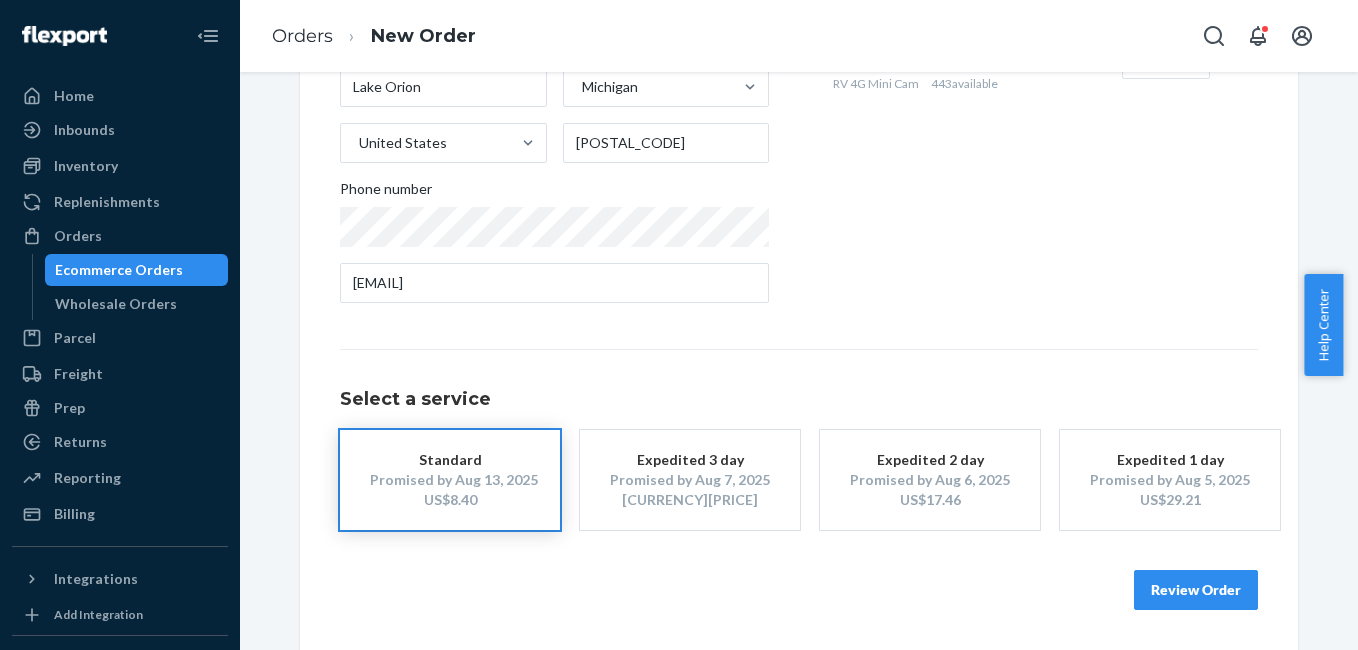 click on "Review Order" at bounding box center [1196, 590] 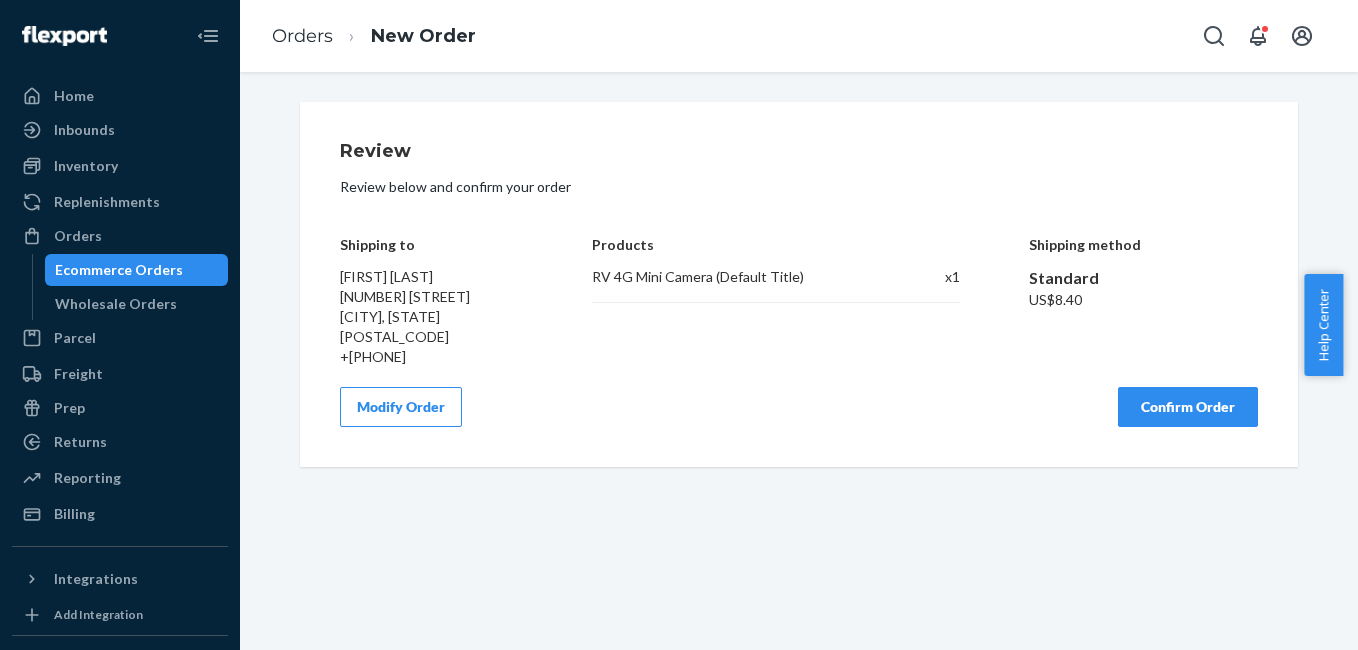 click on "Confirm Order" at bounding box center [1188, 407] 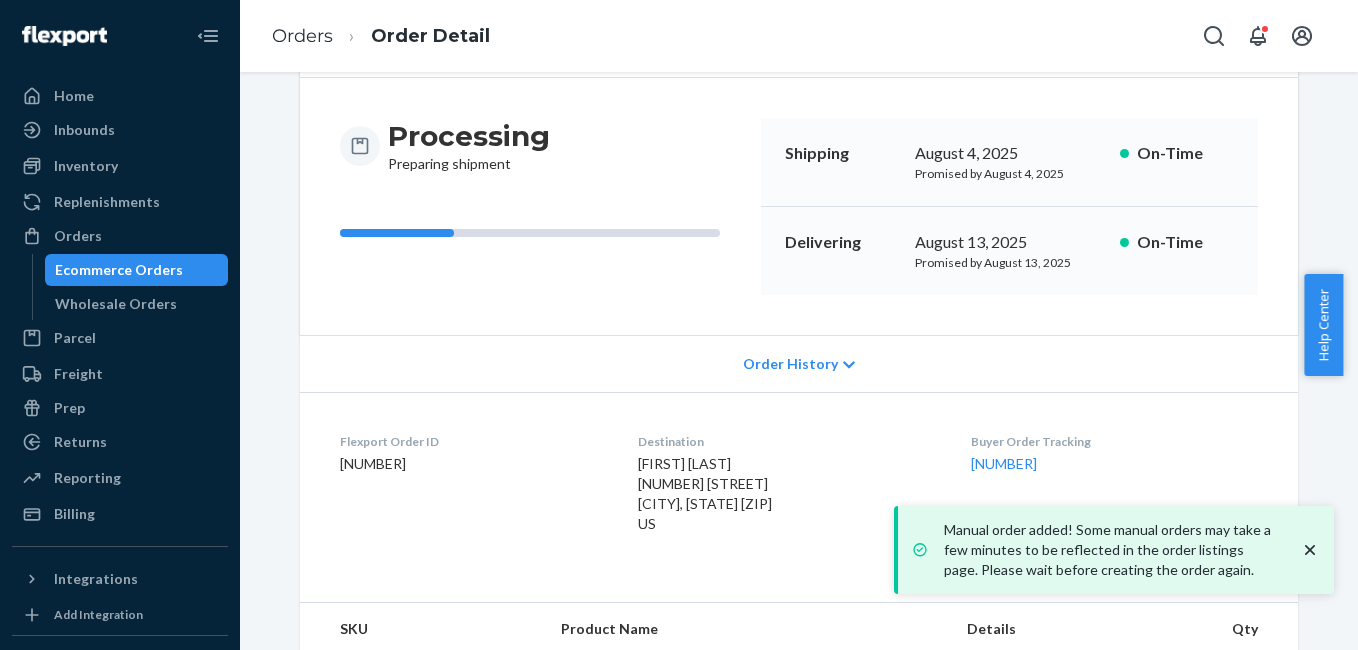 scroll, scrollTop: 249, scrollLeft: 0, axis: vertical 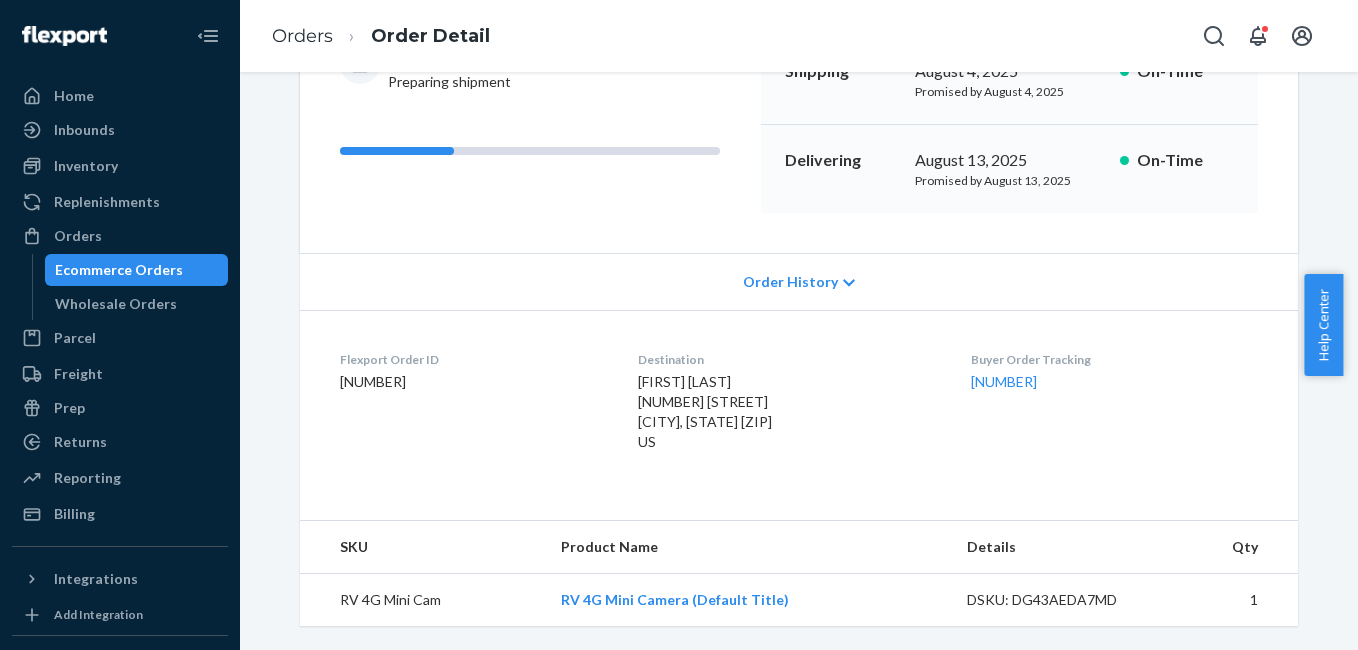 drag, startPoint x: 983, startPoint y: 393, endPoint x: 1087, endPoint y: 383, distance: 104.47966 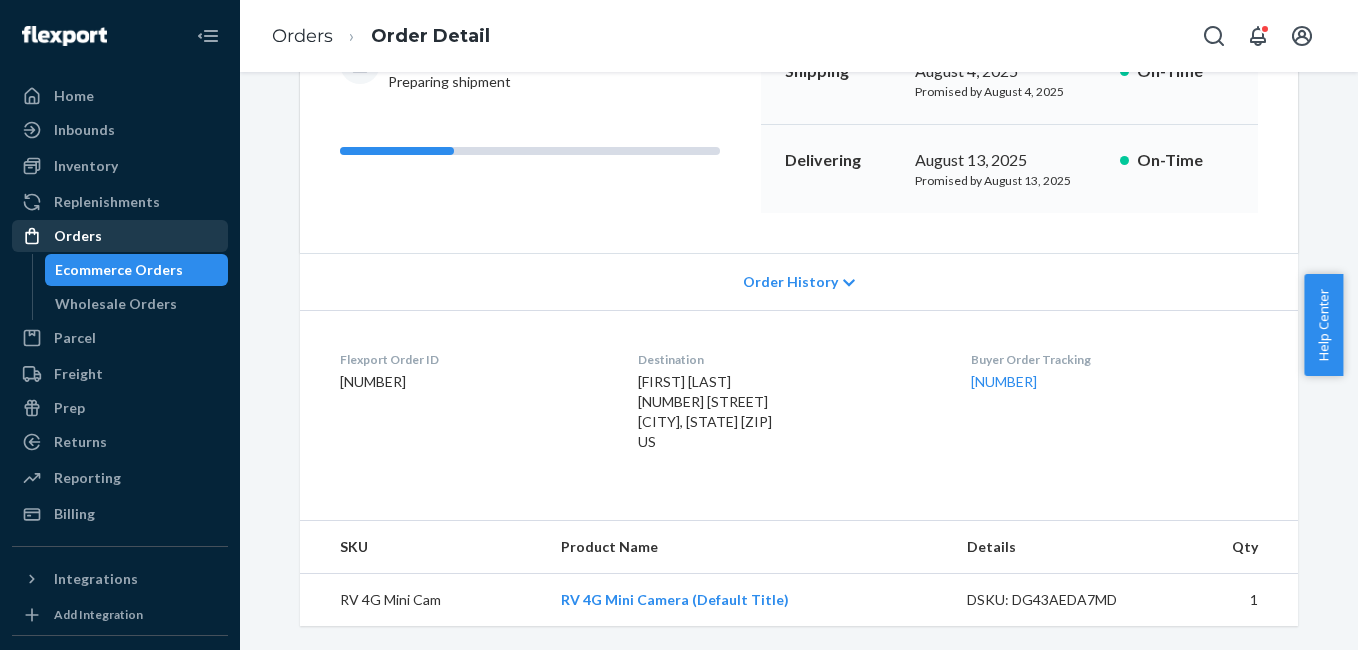 click on "Orders" at bounding box center [120, 236] 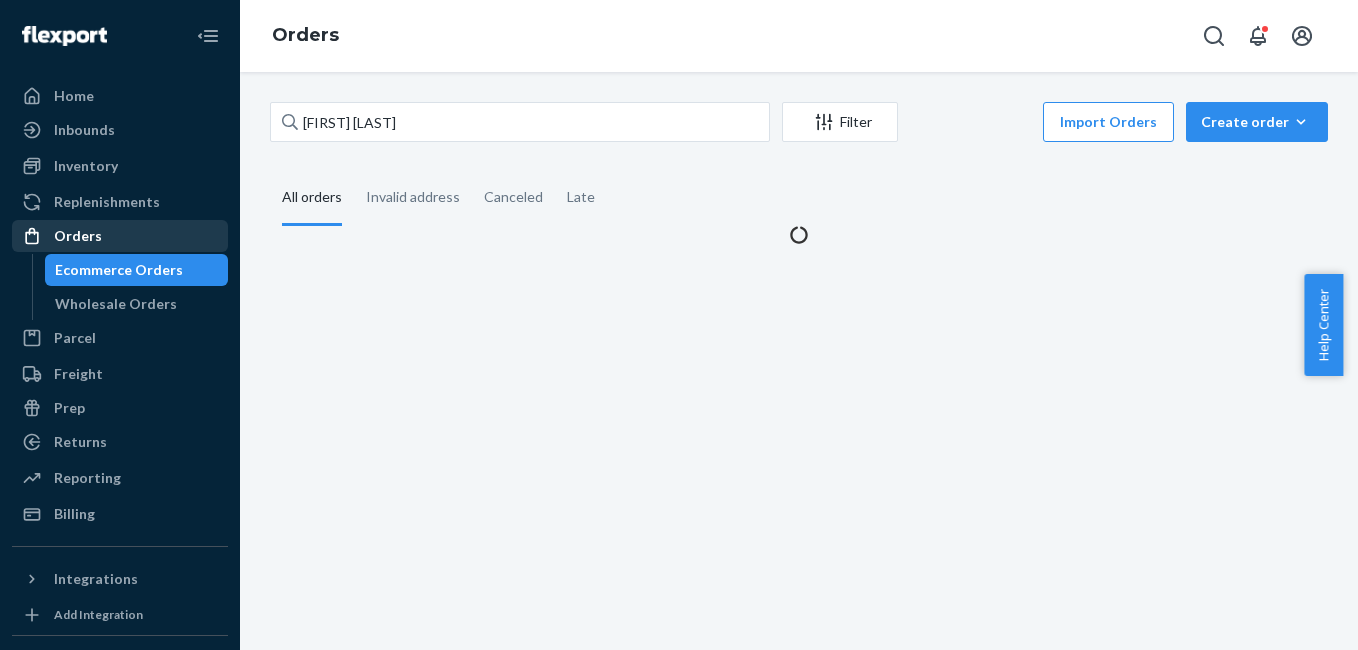 scroll, scrollTop: 0, scrollLeft: 0, axis: both 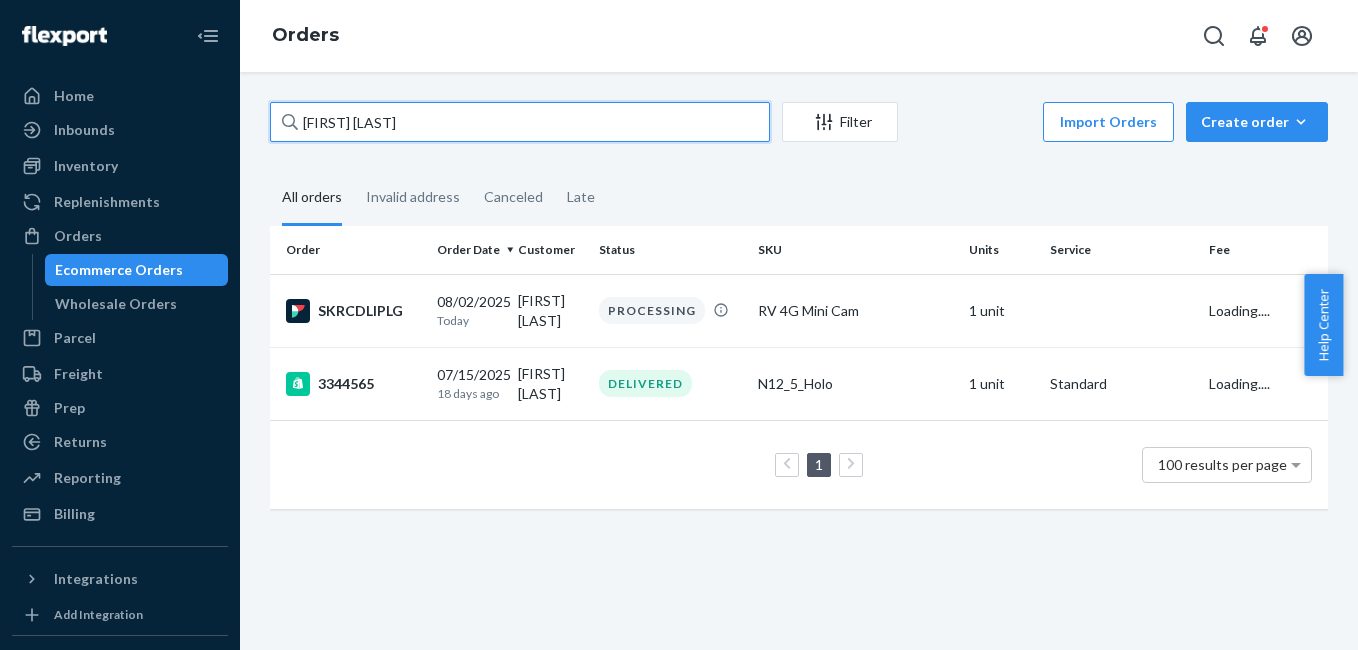 click on "[FIRST] [LAST]" at bounding box center [520, 122] 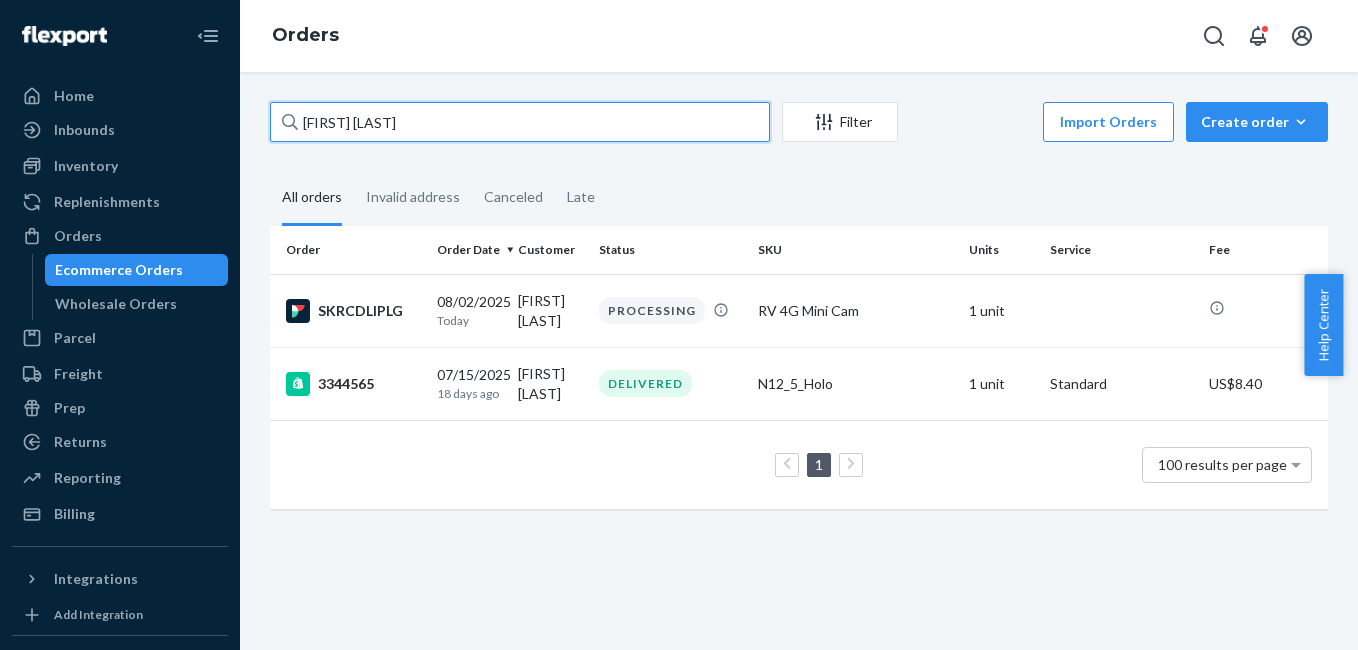 paste on "[FIRST] [LAST]" 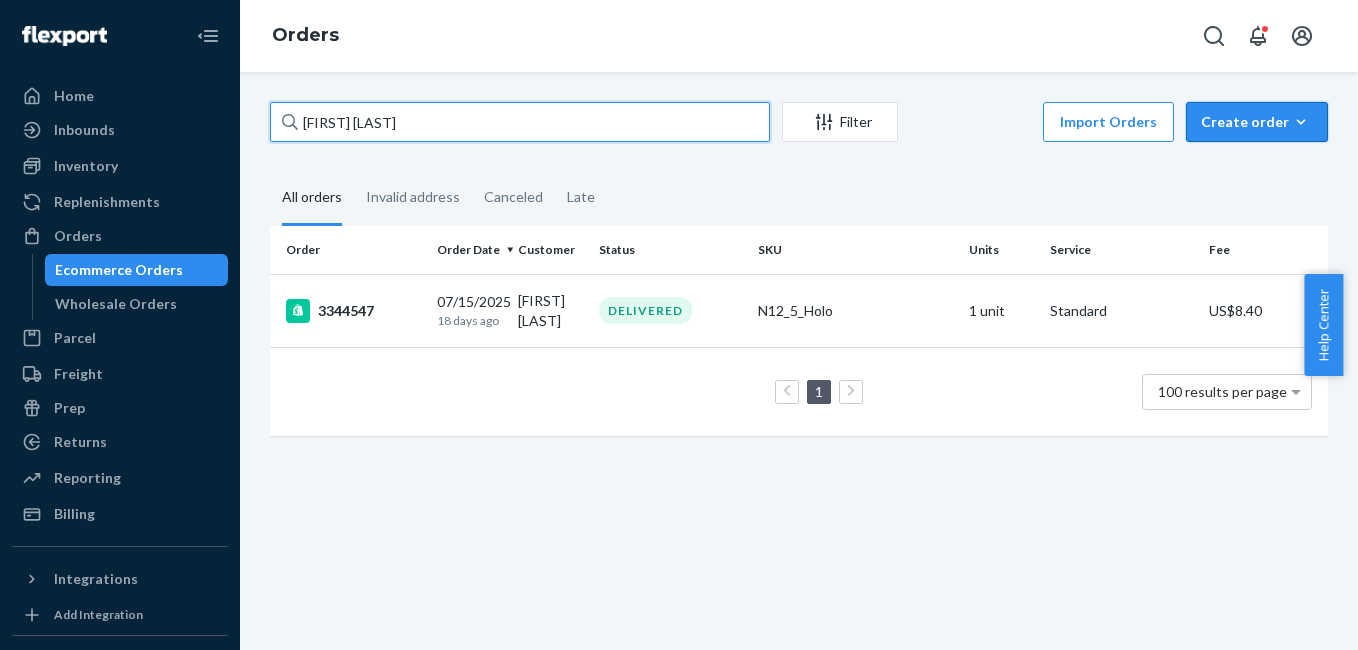 type on "[FIRST] [LAST]" 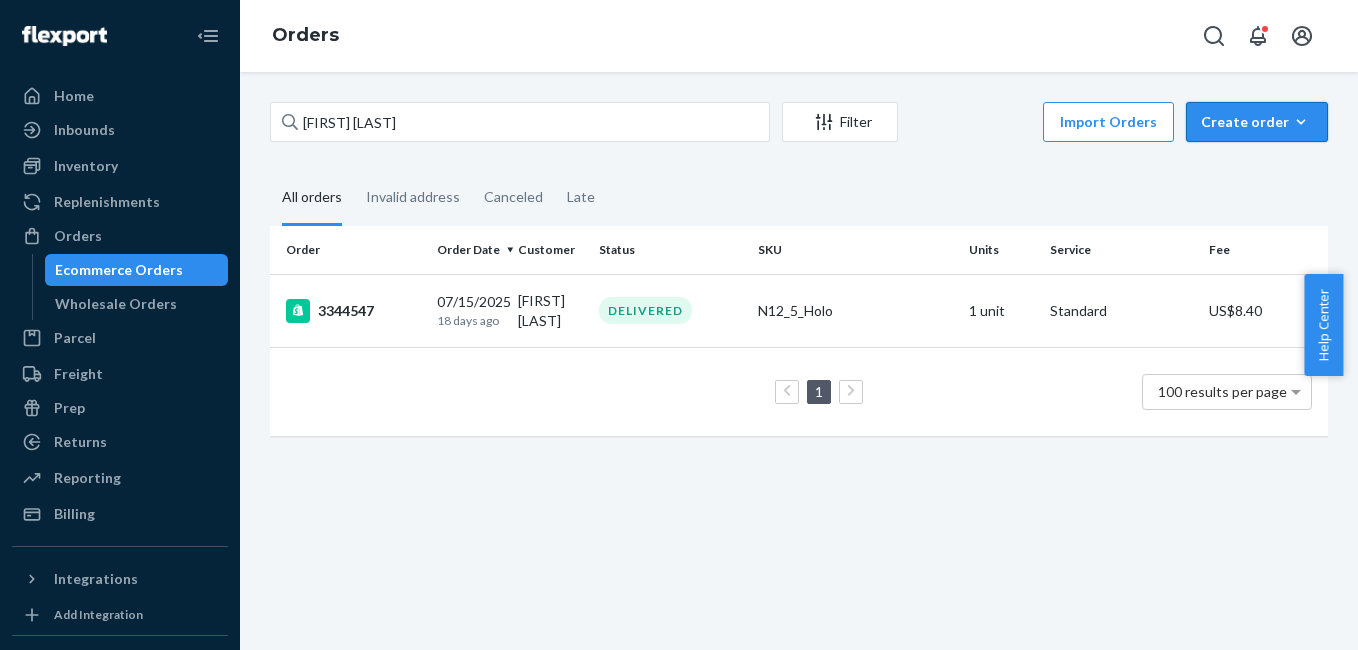 click on "Create order Ecommerce order Removal order" at bounding box center [1257, 122] 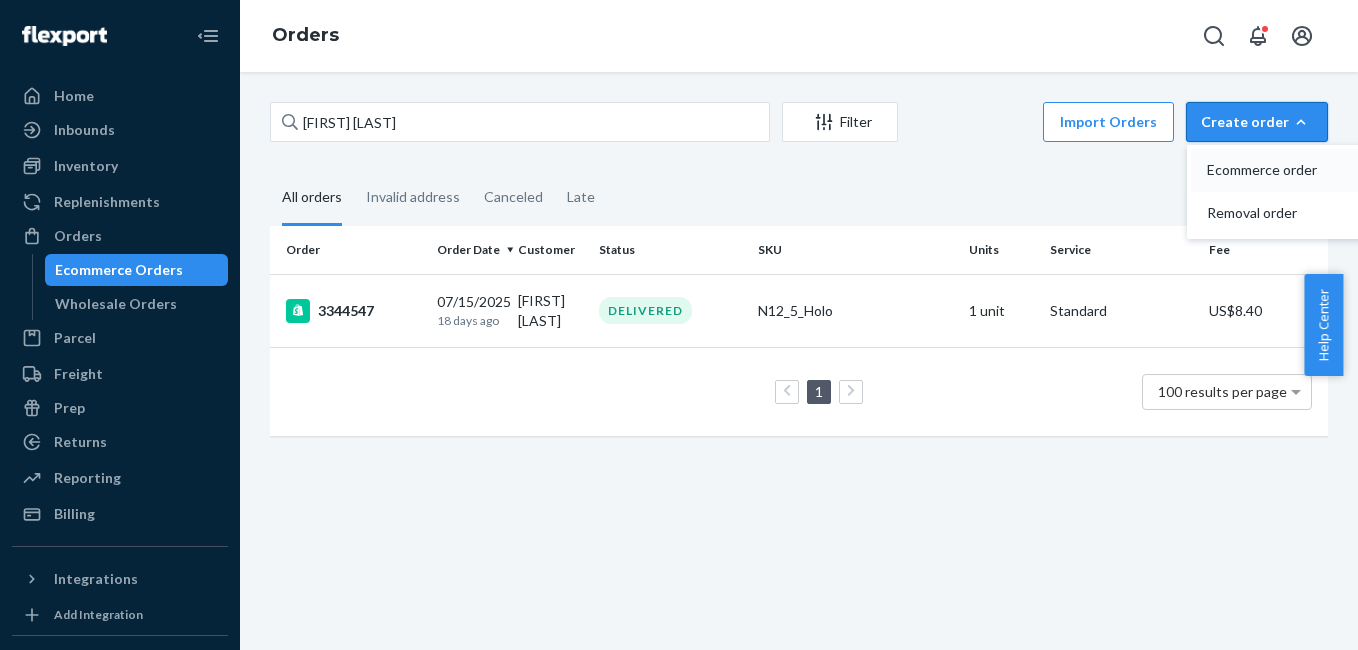 click on "Ecommerce order" at bounding box center (1269, 170) 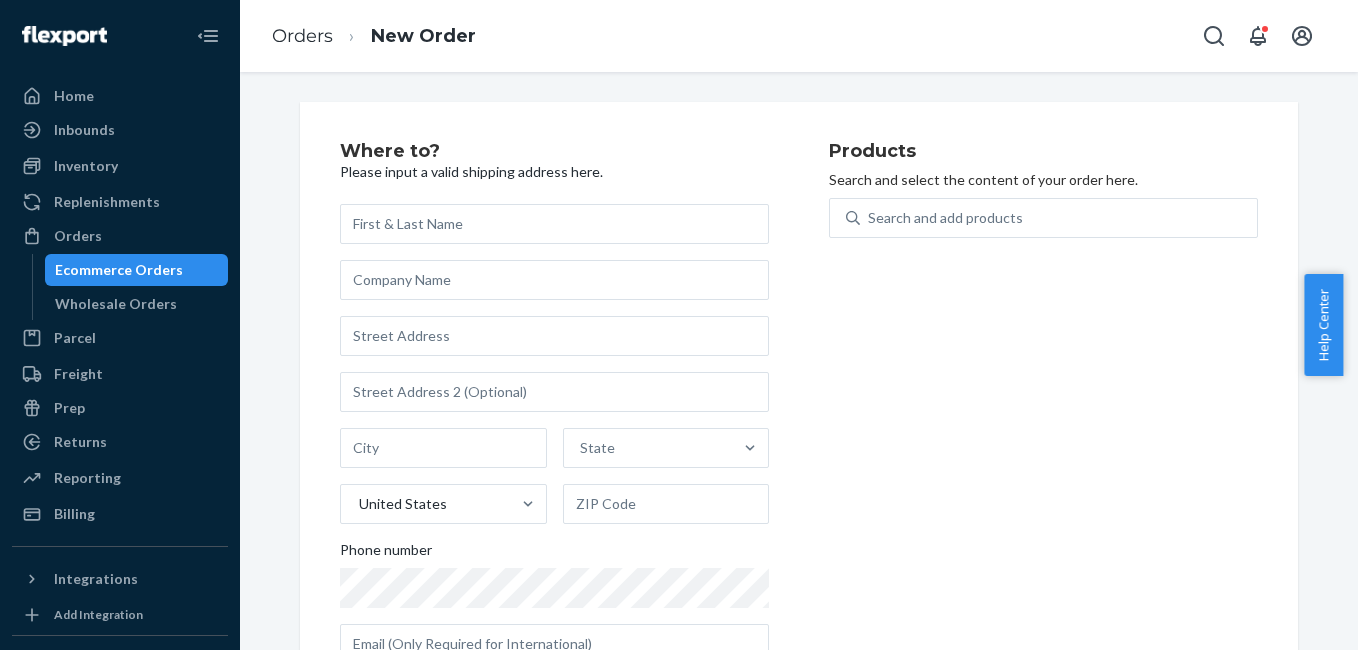 type on "[FIRST] [LAST]" 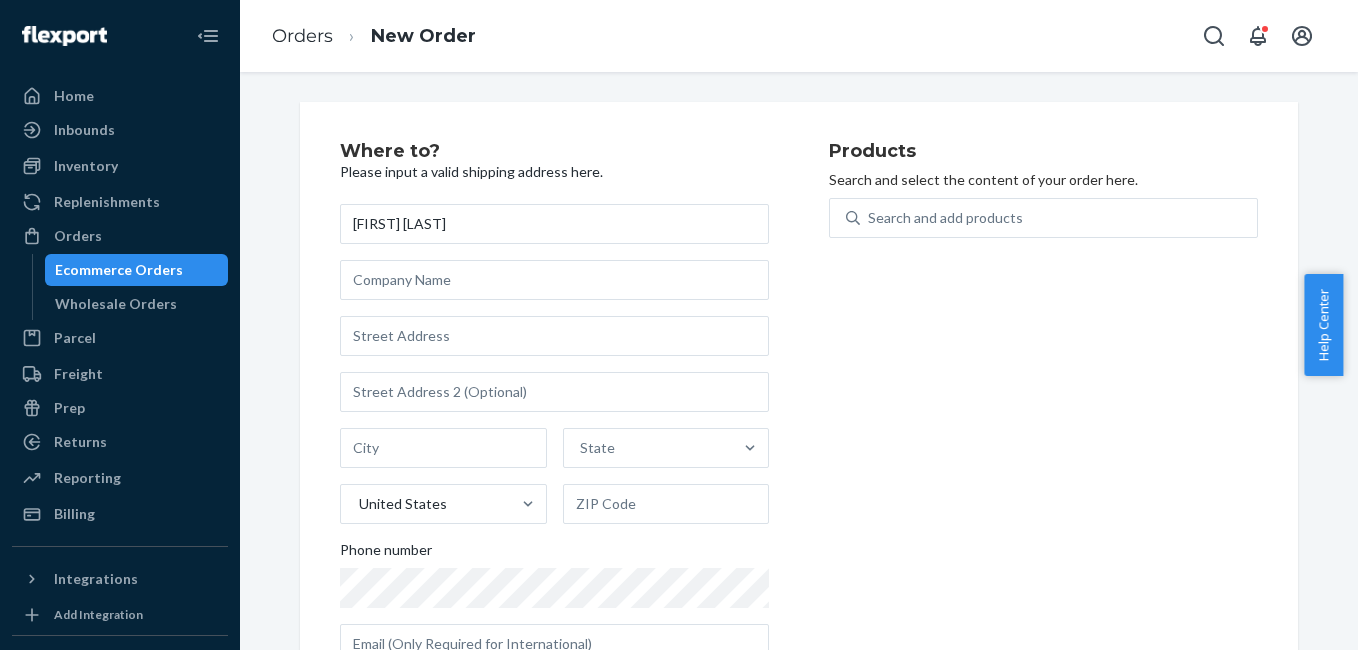 click on "Orders New Order" at bounding box center [374, 36] 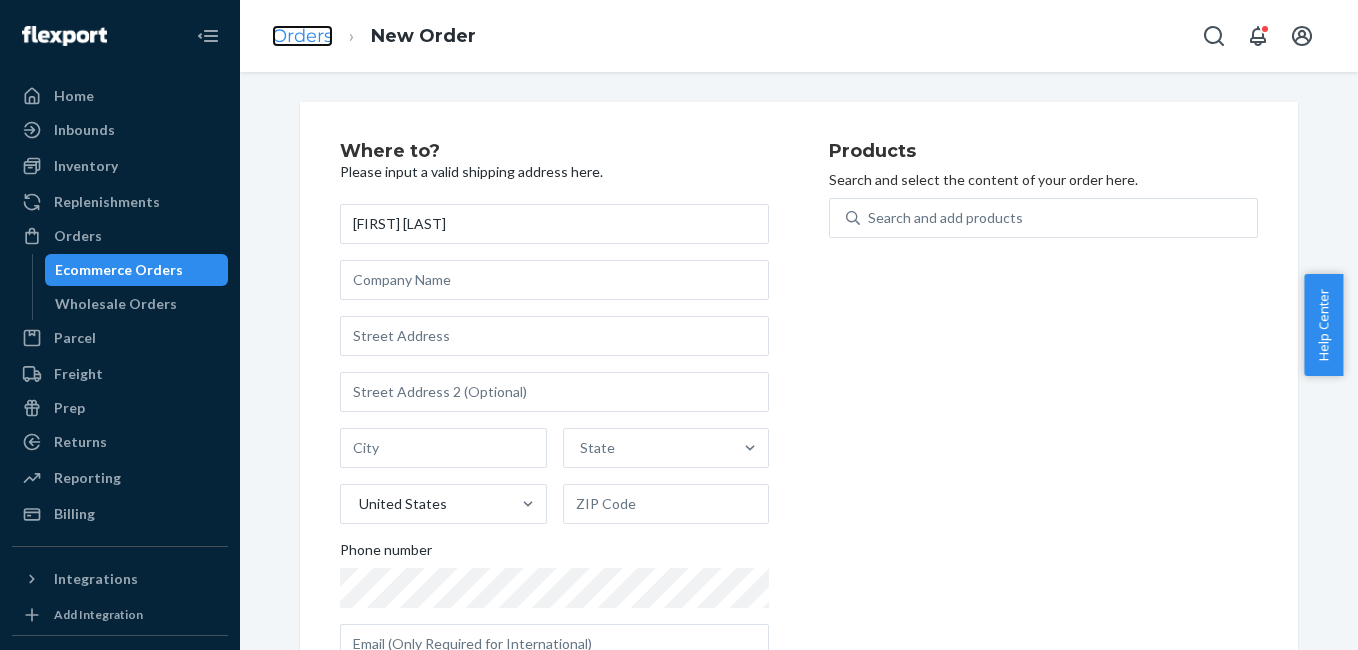 click on "Orders" at bounding box center (302, 36) 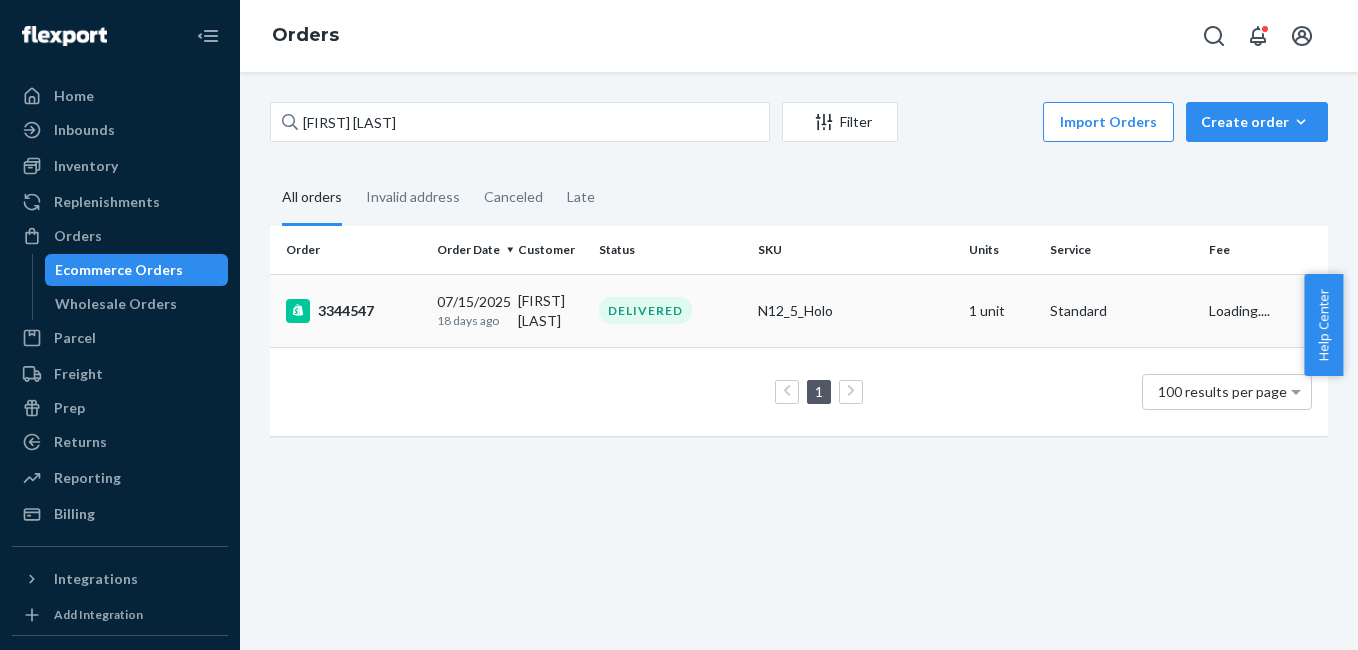 click on "3344547" at bounding box center (353, 311) 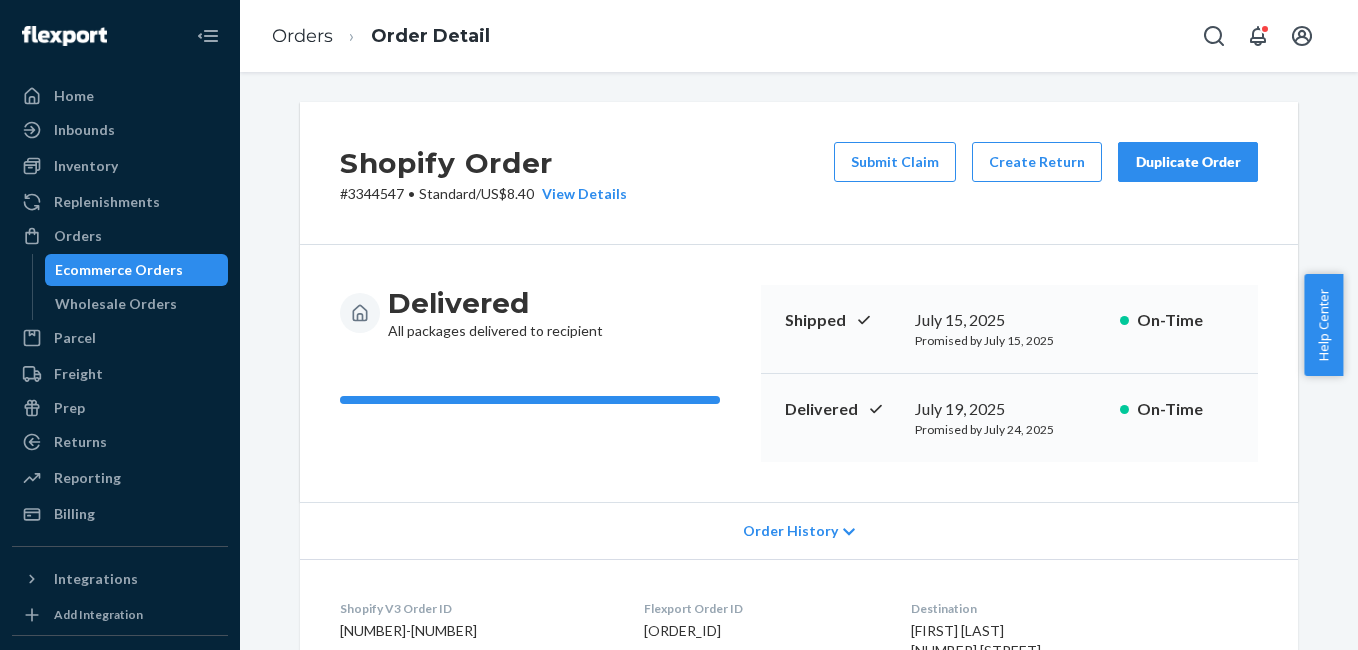 click on "Duplicate Order" at bounding box center [1188, 162] 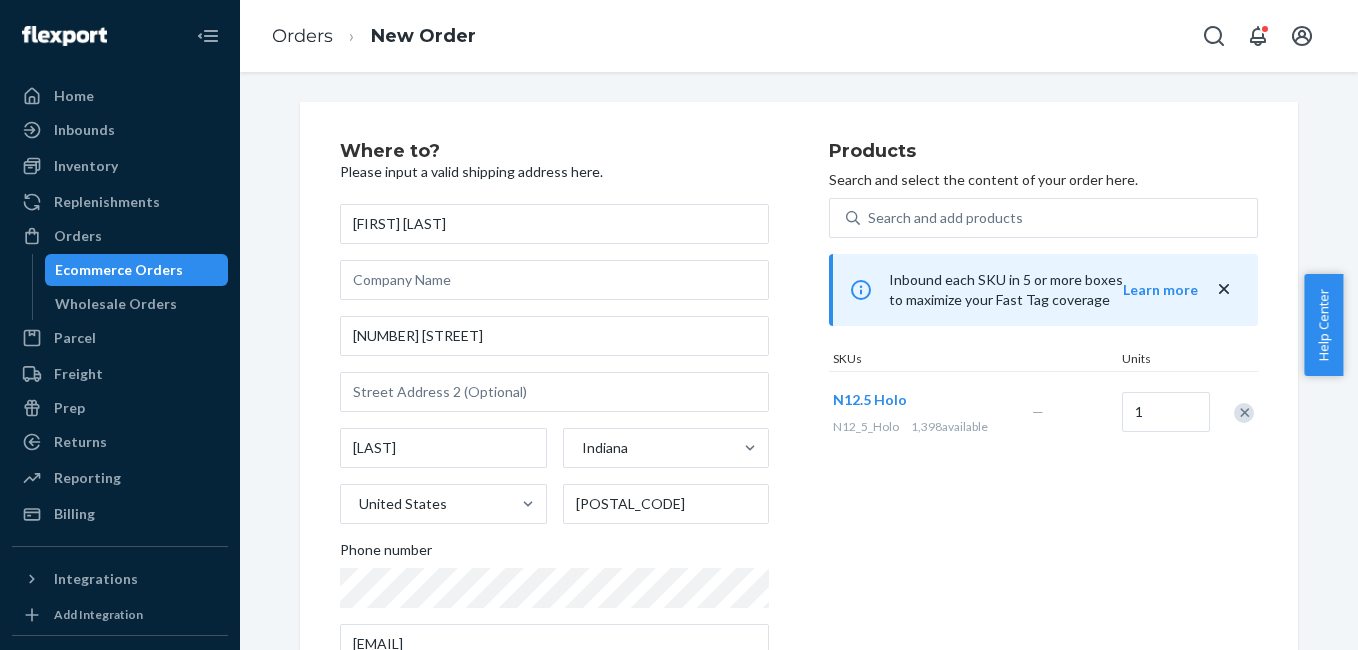 click at bounding box center (1244, 413) 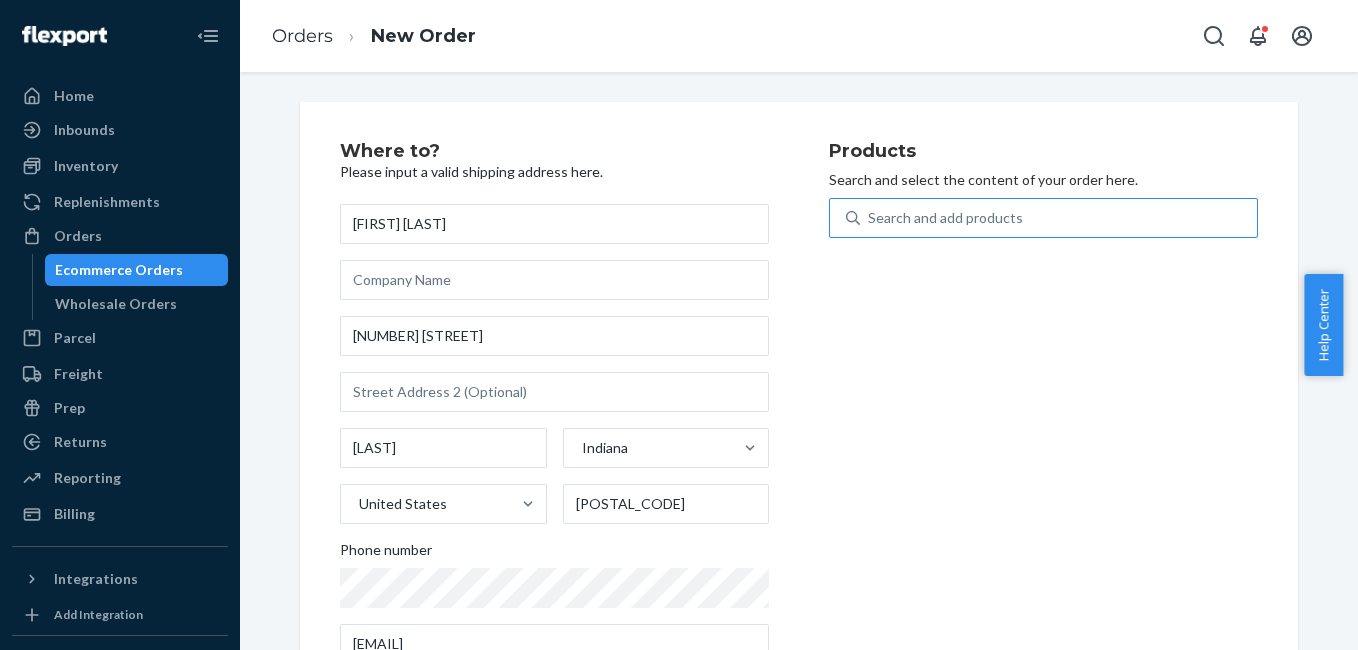 click on "Search and add products" at bounding box center (945, 218) 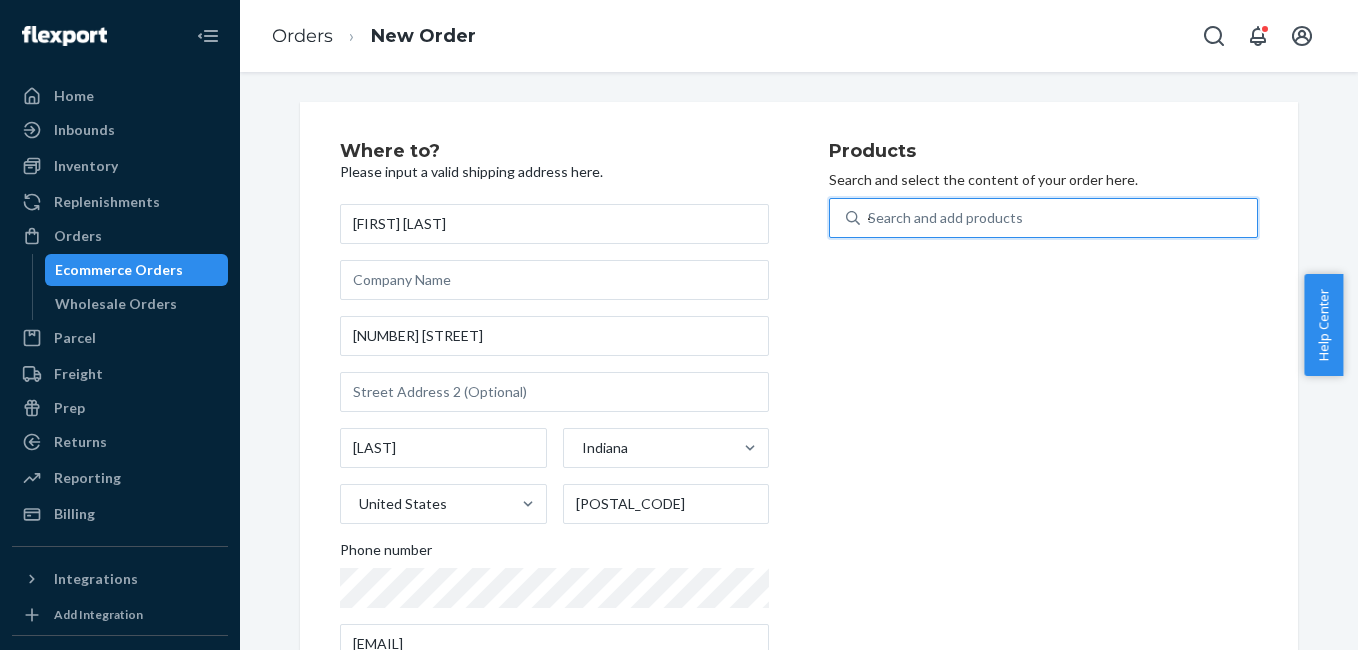 type on "4g" 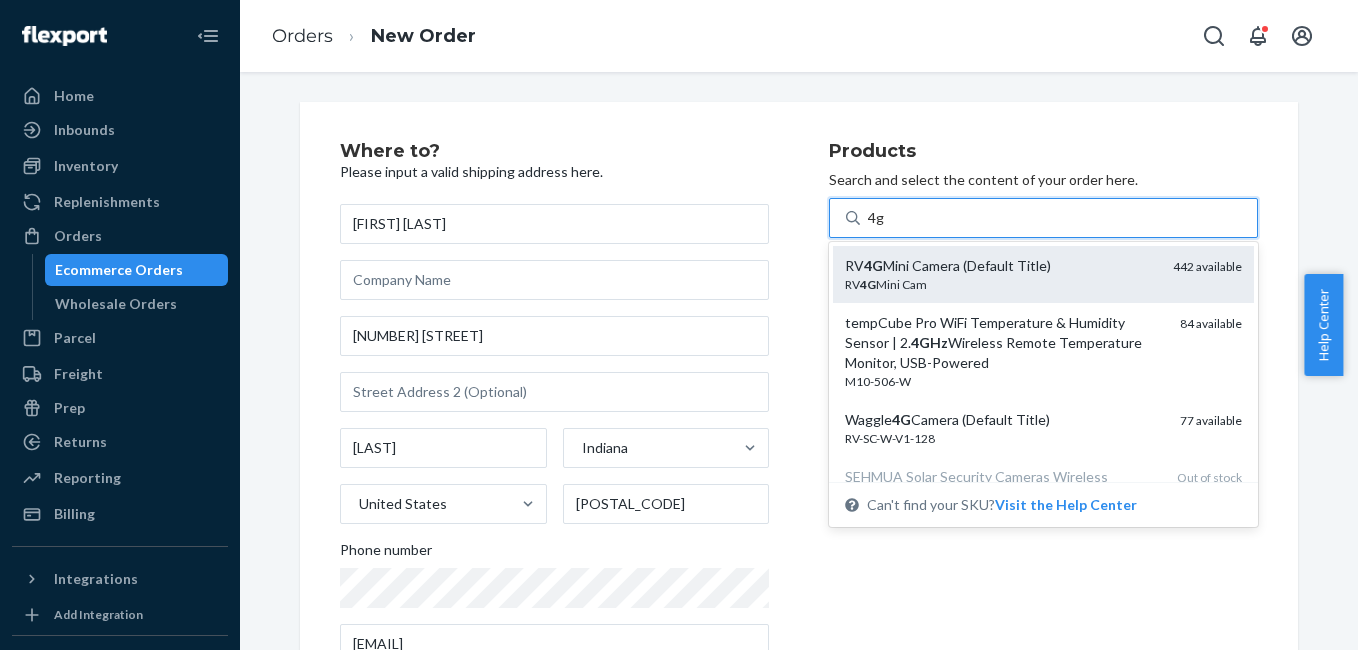 click on "RV  4G  Mini Camera (Default Title)" at bounding box center [1001, 266] 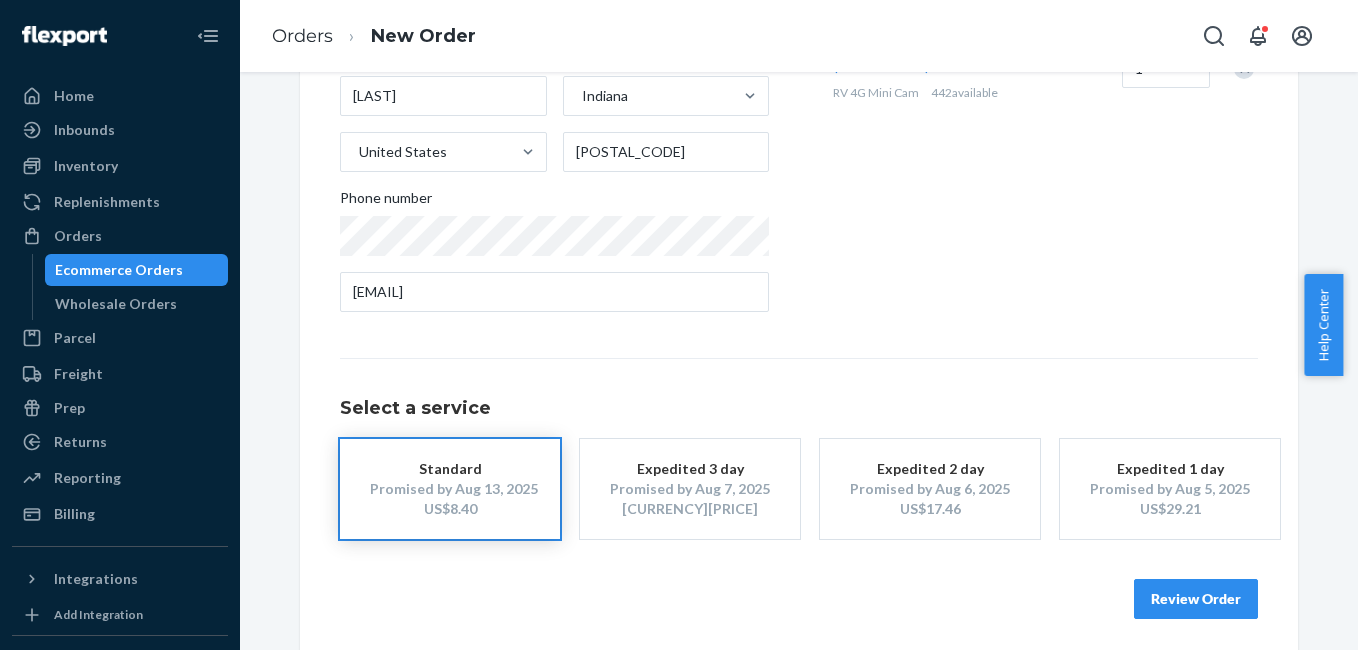 scroll, scrollTop: 361, scrollLeft: 0, axis: vertical 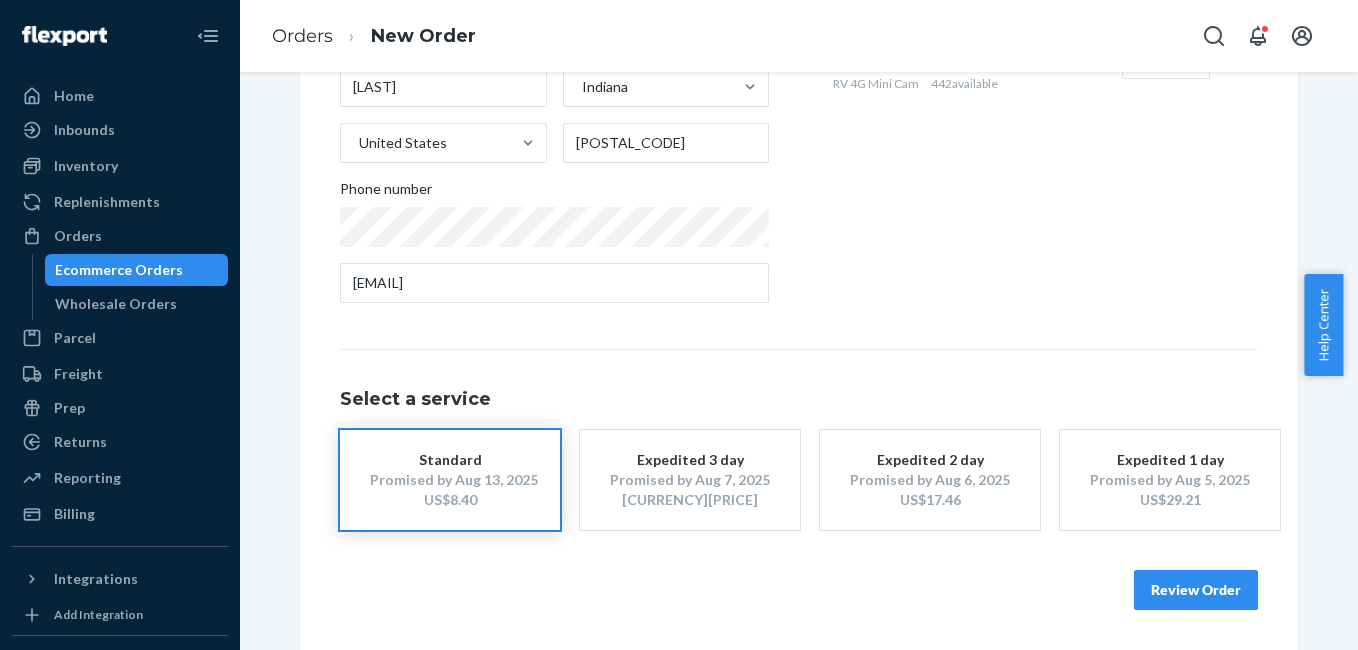click on "Review Order" at bounding box center [1196, 590] 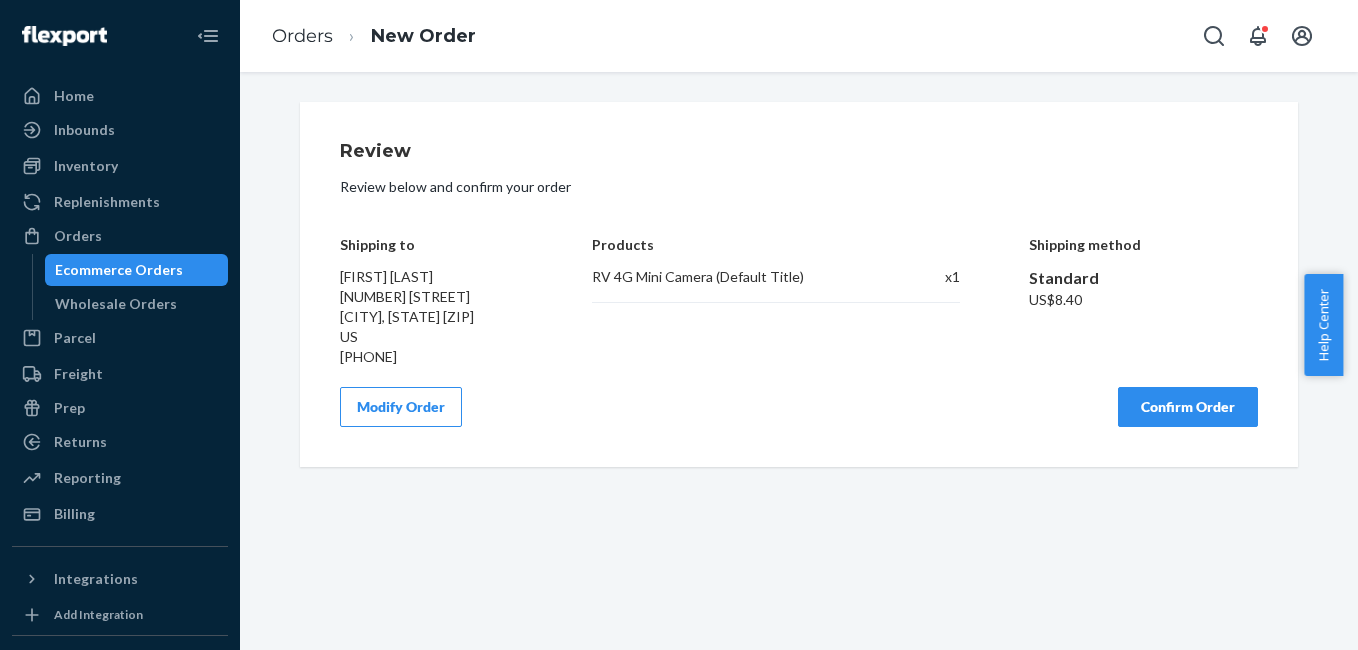 scroll, scrollTop: 0, scrollLeft: 0, axis: both 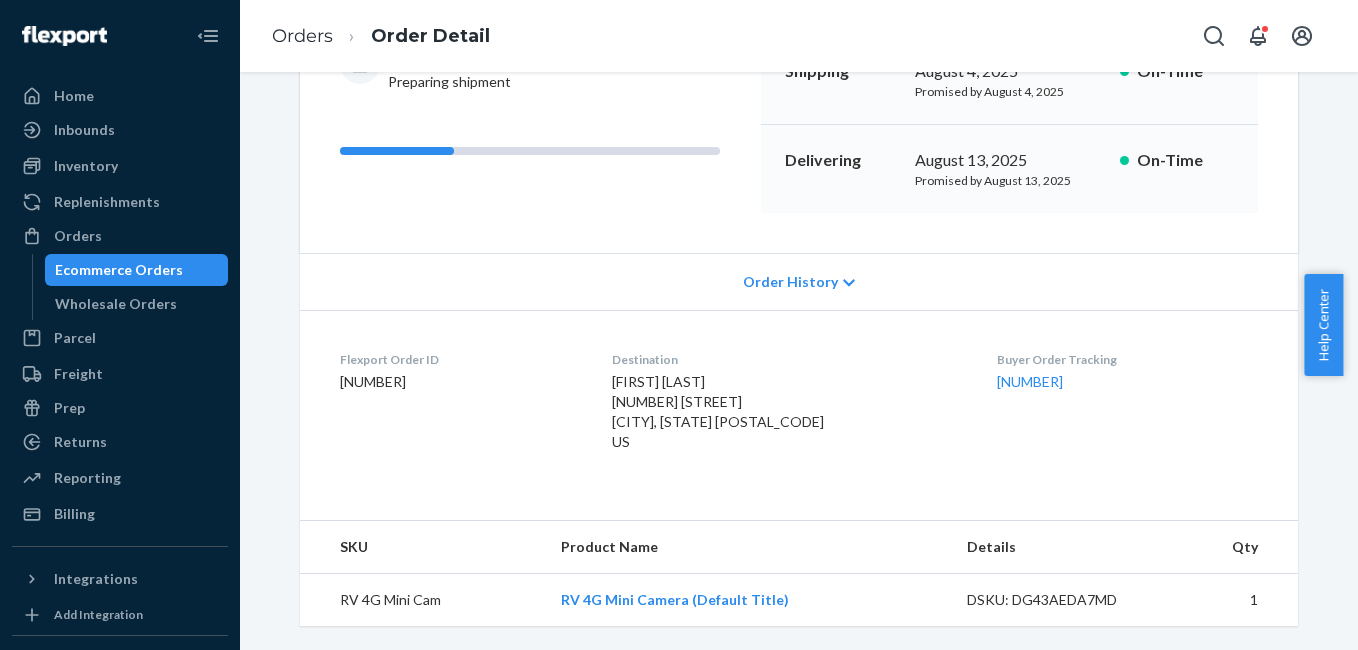 drag, startPoint x: 967, startPoint y: 395, endPoint x: 1071, endPoint y: 400, distance: 104.120125 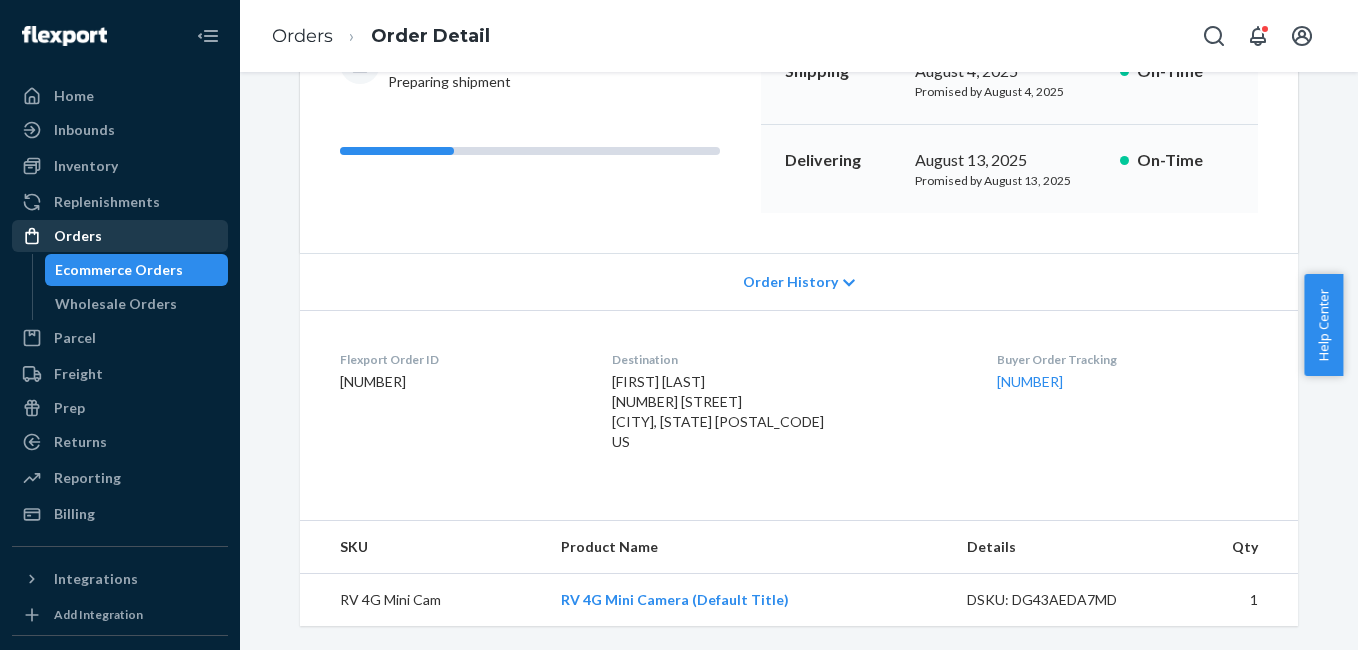 click on "Orders" at bounding box center [120, 236] 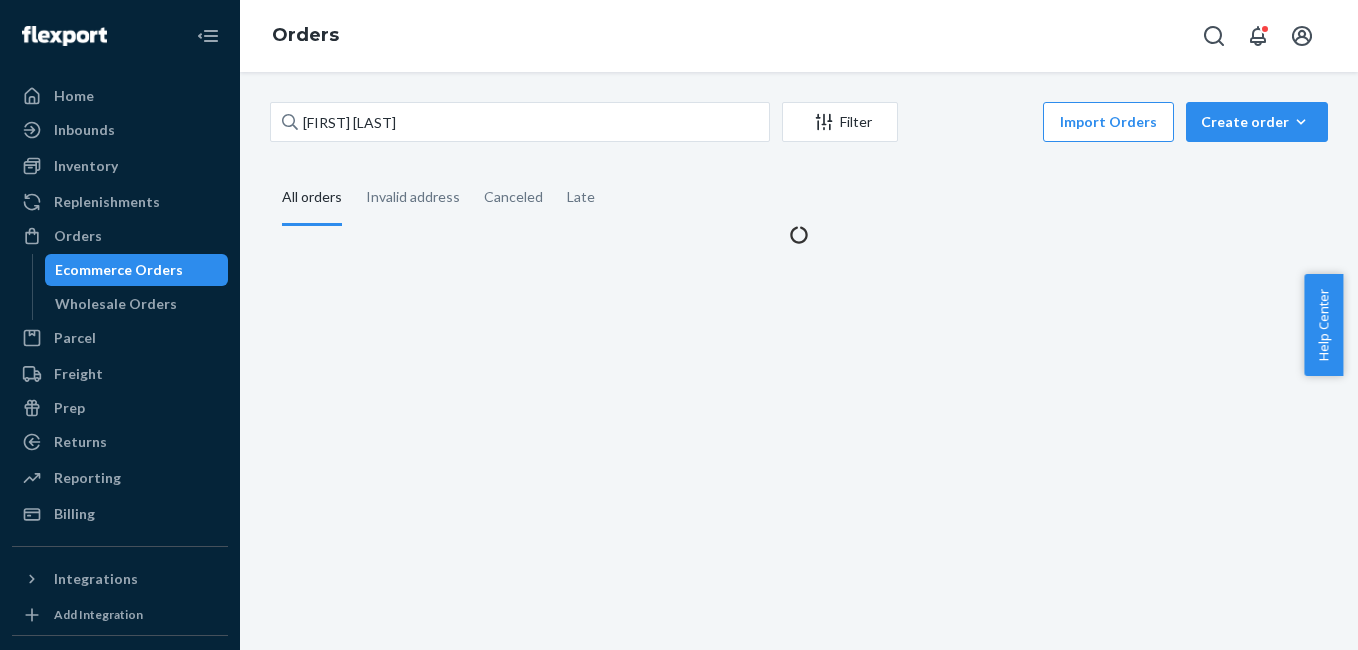 scroll, scrollTop: 0, scrollLeft: 0, axis: both 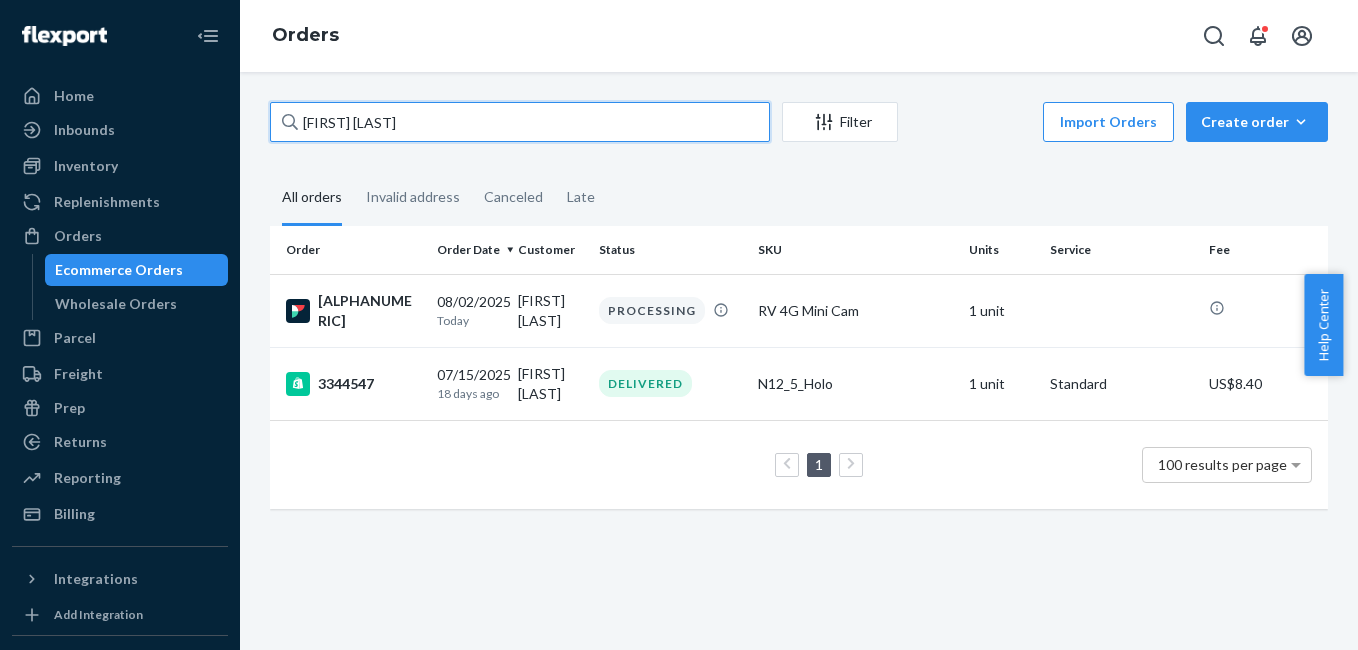 drag, startPoint x: 428, startPoint y: 139, endPoint x: 427, endPoint y: 121, distance: 18.027756 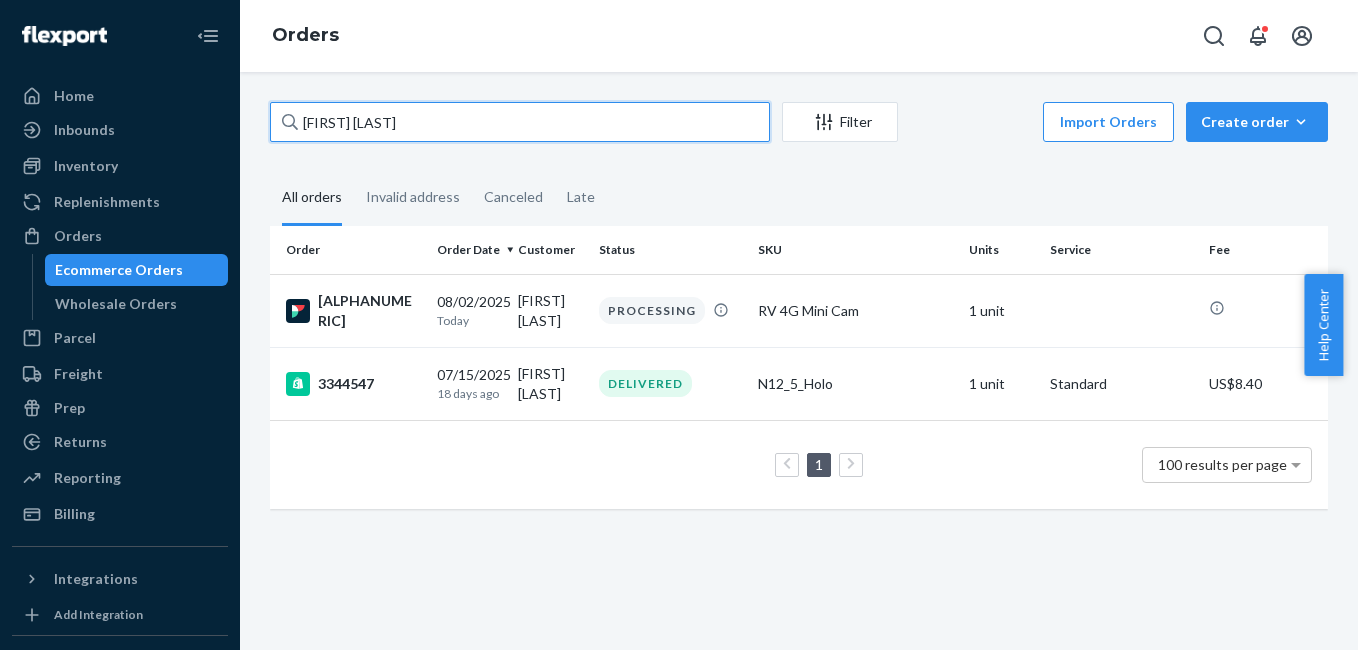 click on "[FIRST] [LAST]" at bounding box center (520, 122) 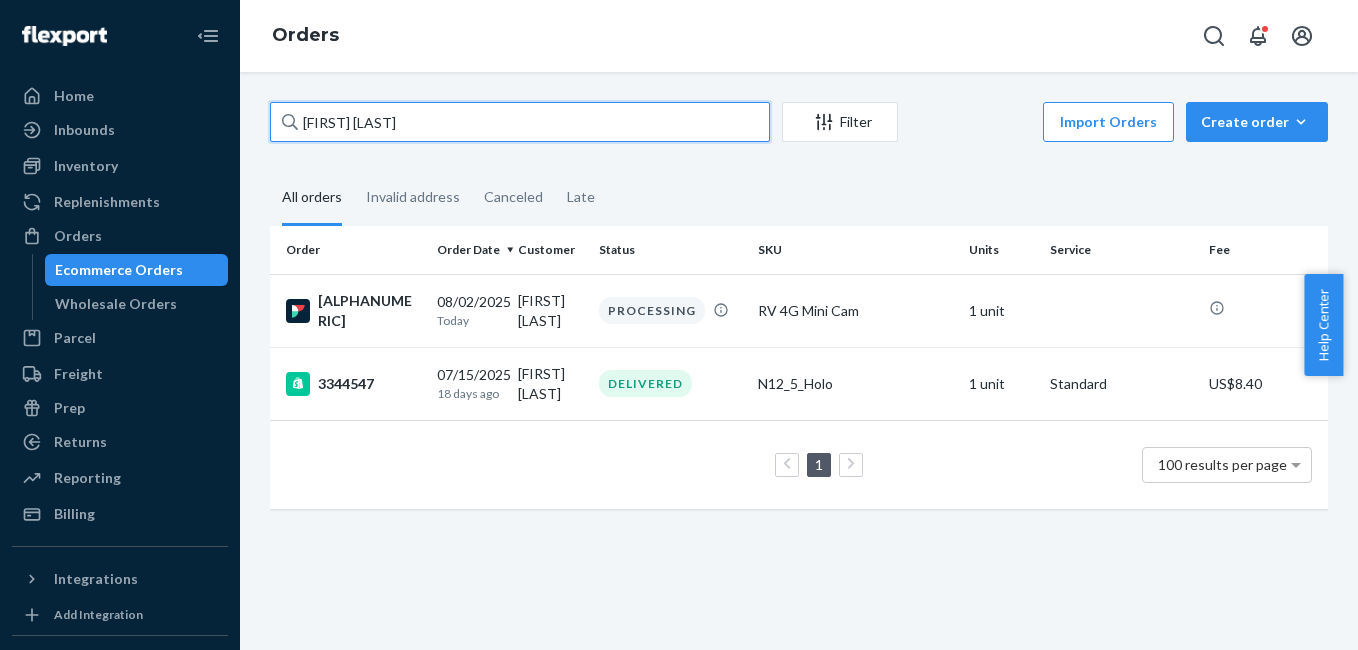 click on "[FIRST] [LAST]" at bounding box center [520, 122] 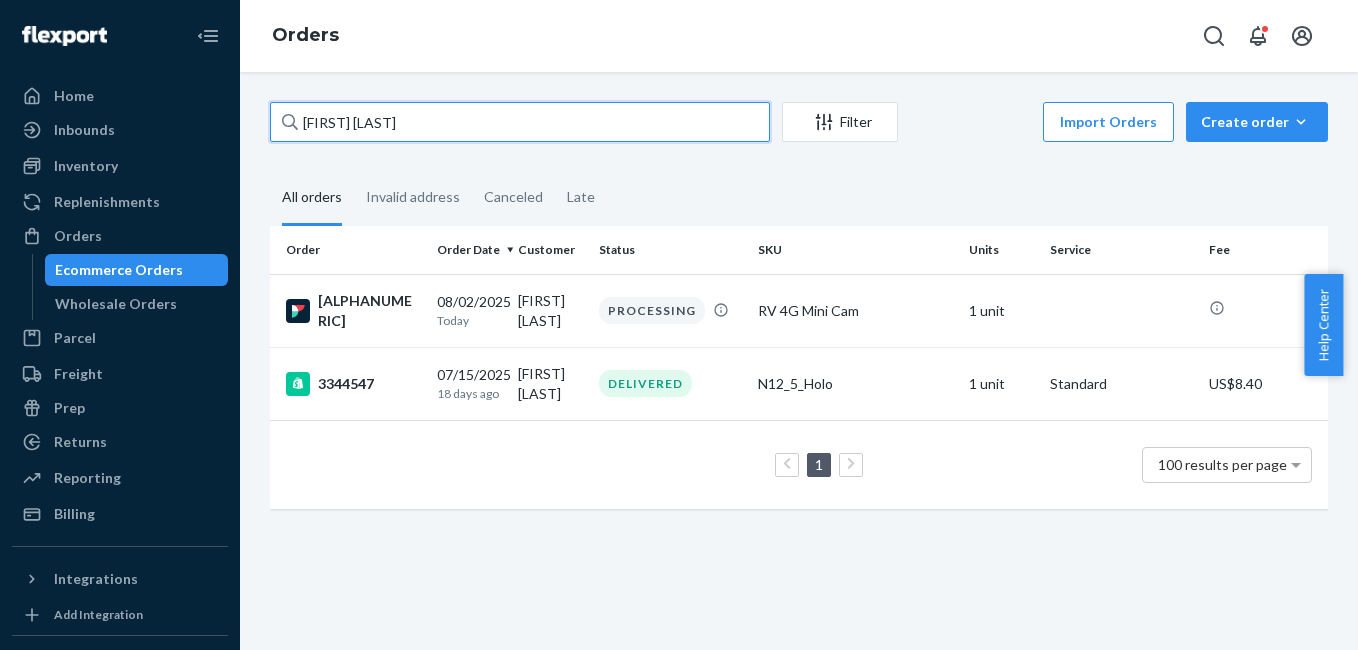 click on "[FIRST] [LAST]" at bounding box center [520, 122] 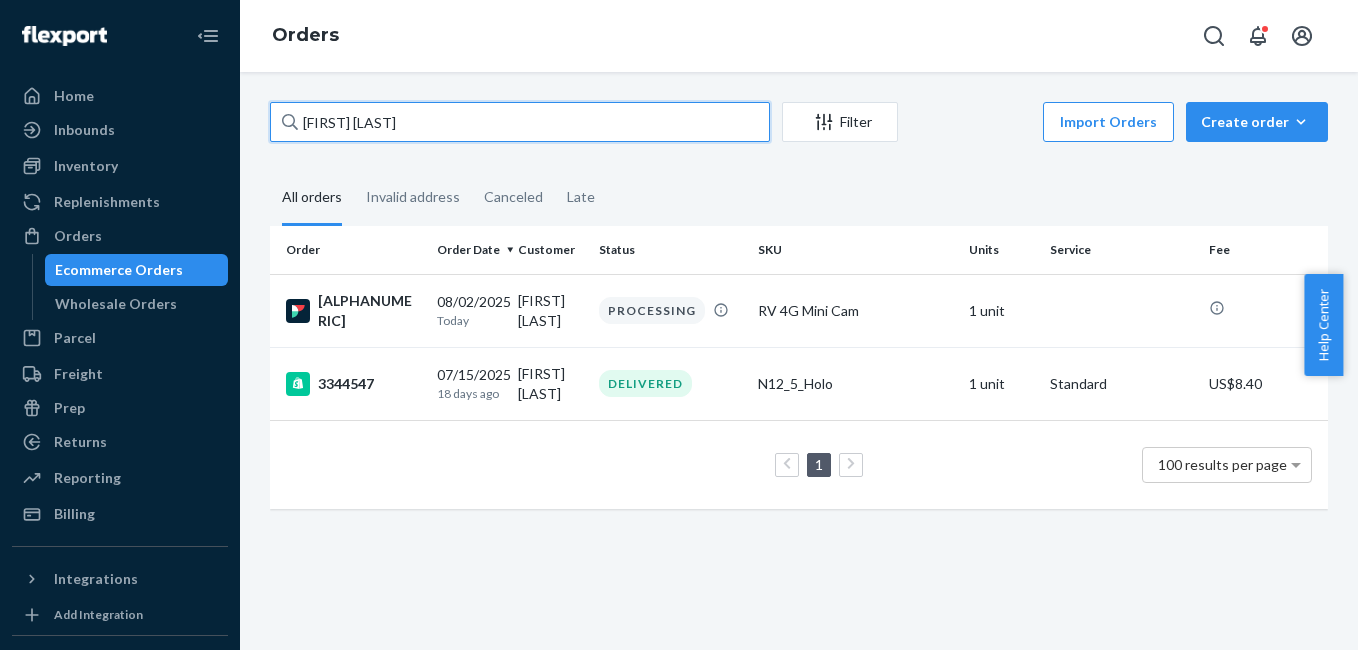 paste on "[FIRST] [LAST]" 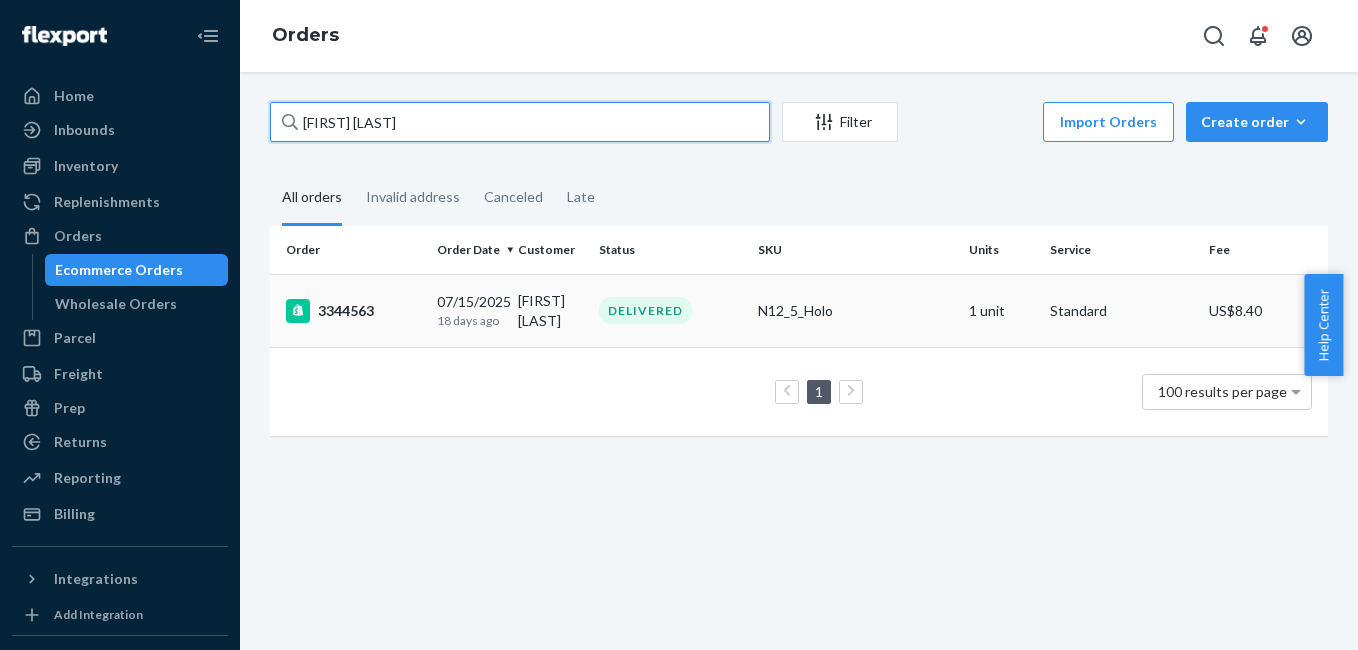 type on "[FIRST] [LAST]" 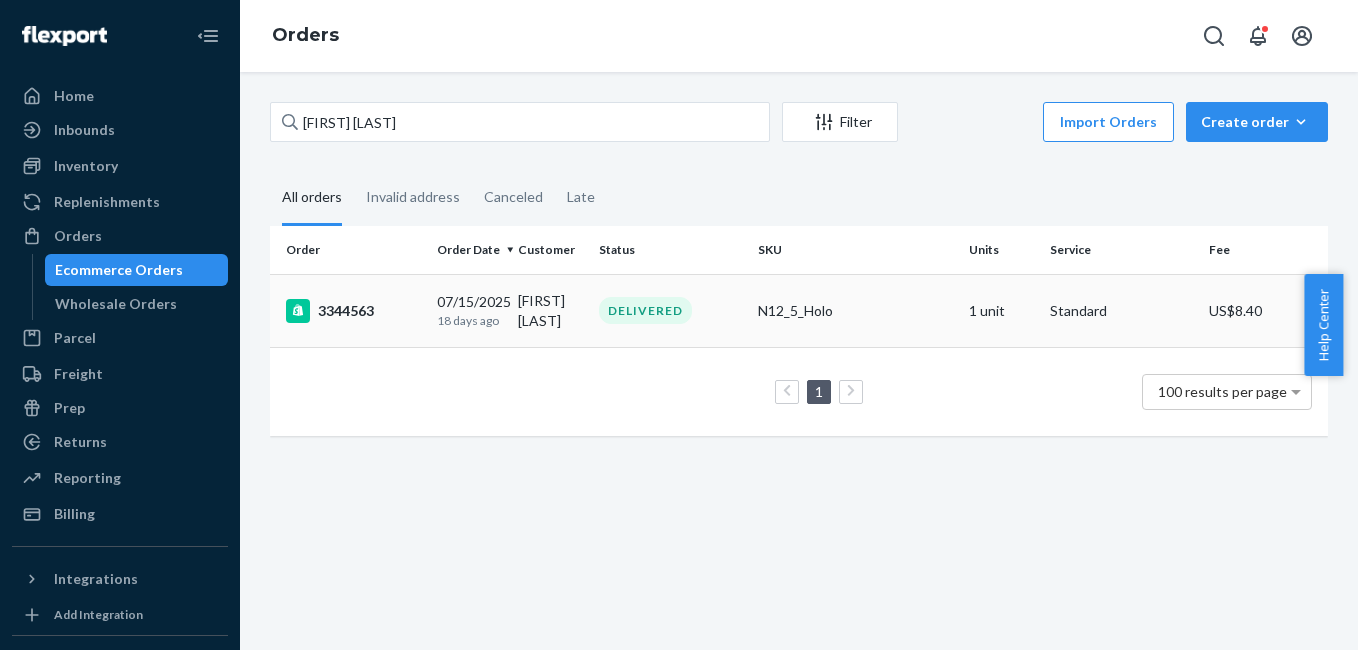 click on "3344563" at bounding box center (353, 311) 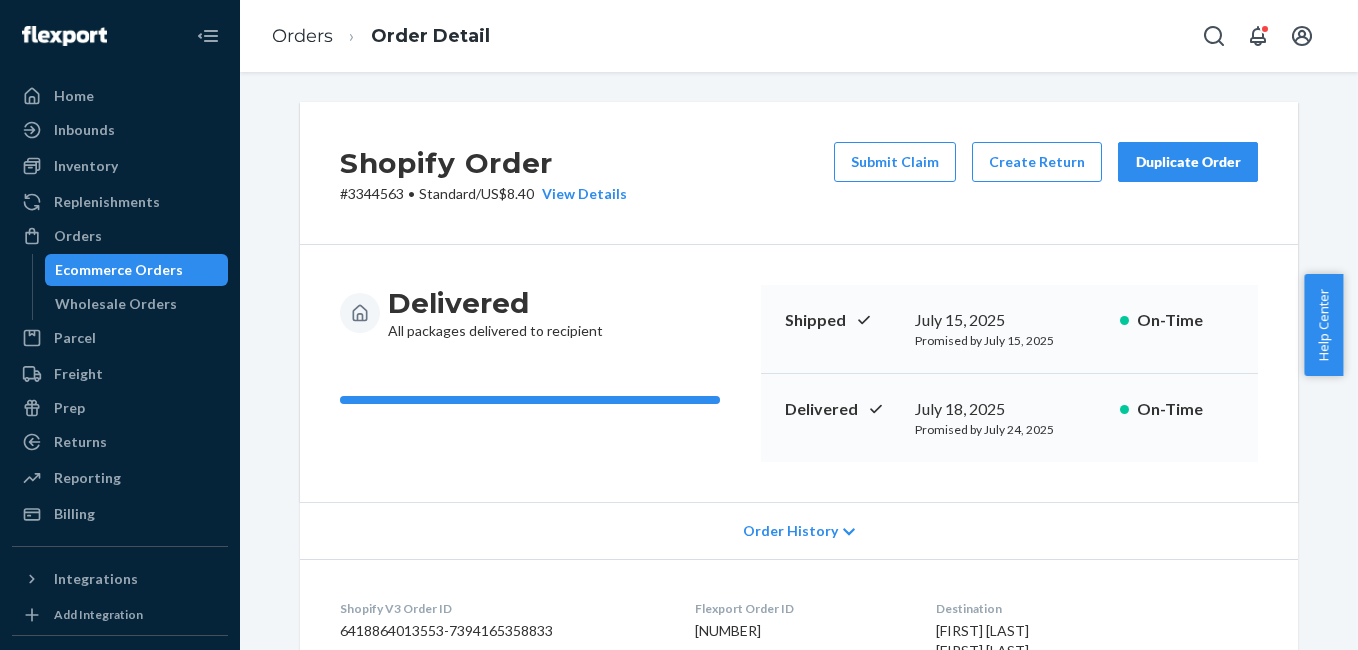click on "Duplicate Order" at bounding box center [1188, 162] 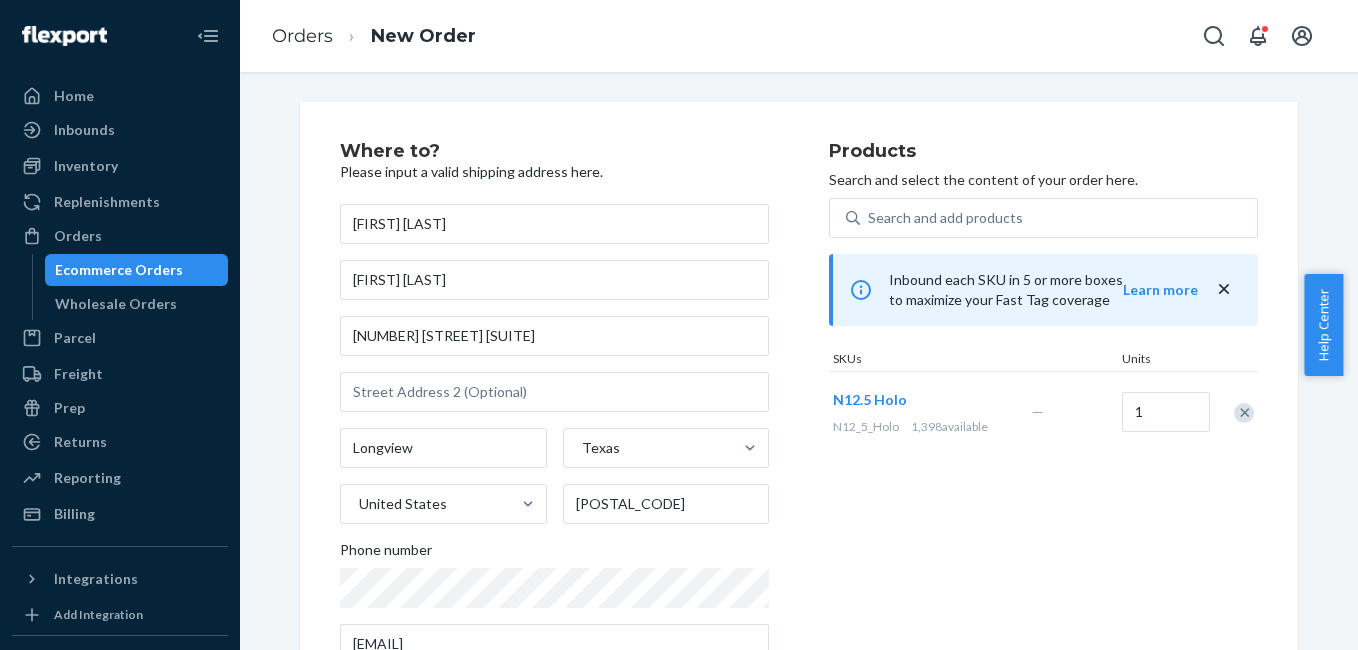 click at bounding box center (1244, 413) 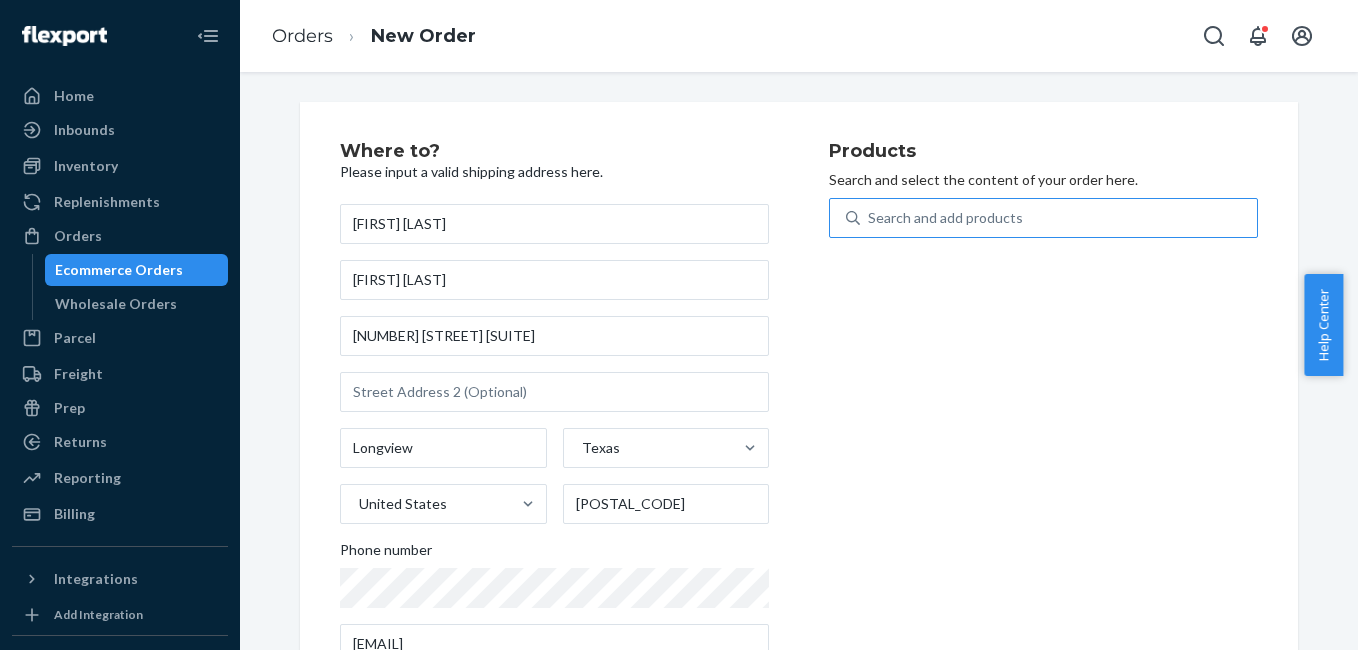 click on "Search and add products" at bounding box center [1043, 218] 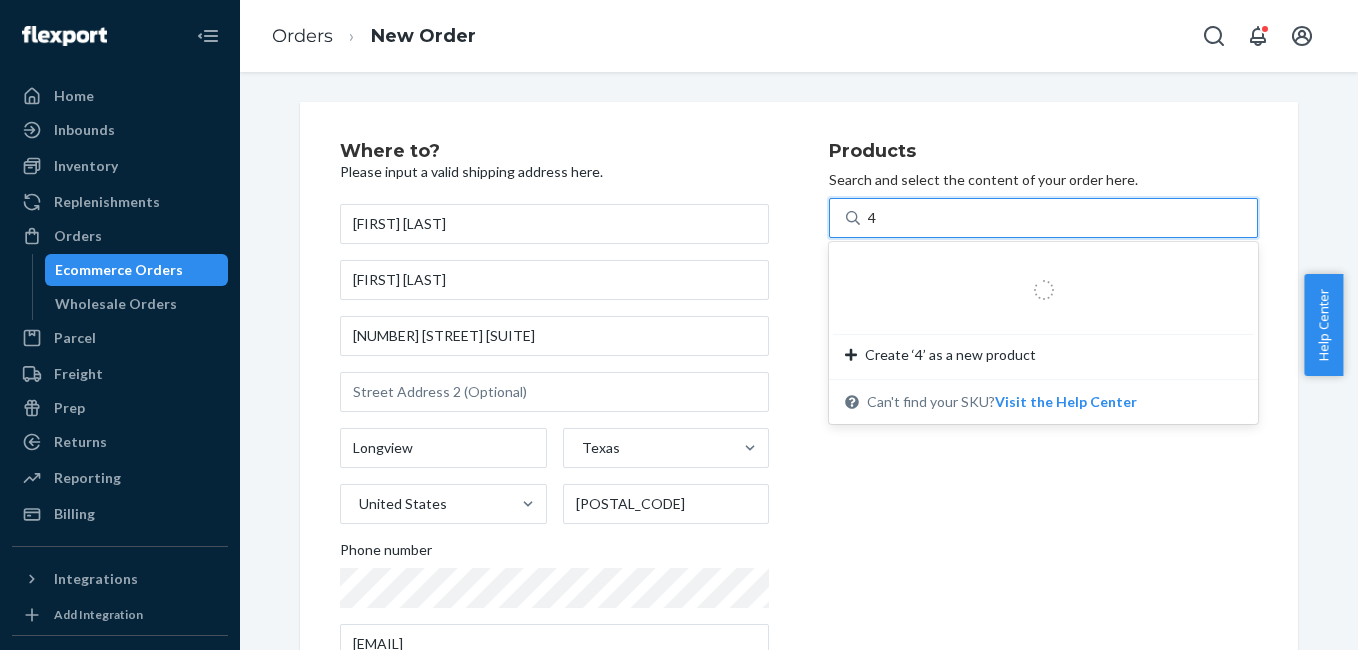 type on "4g" 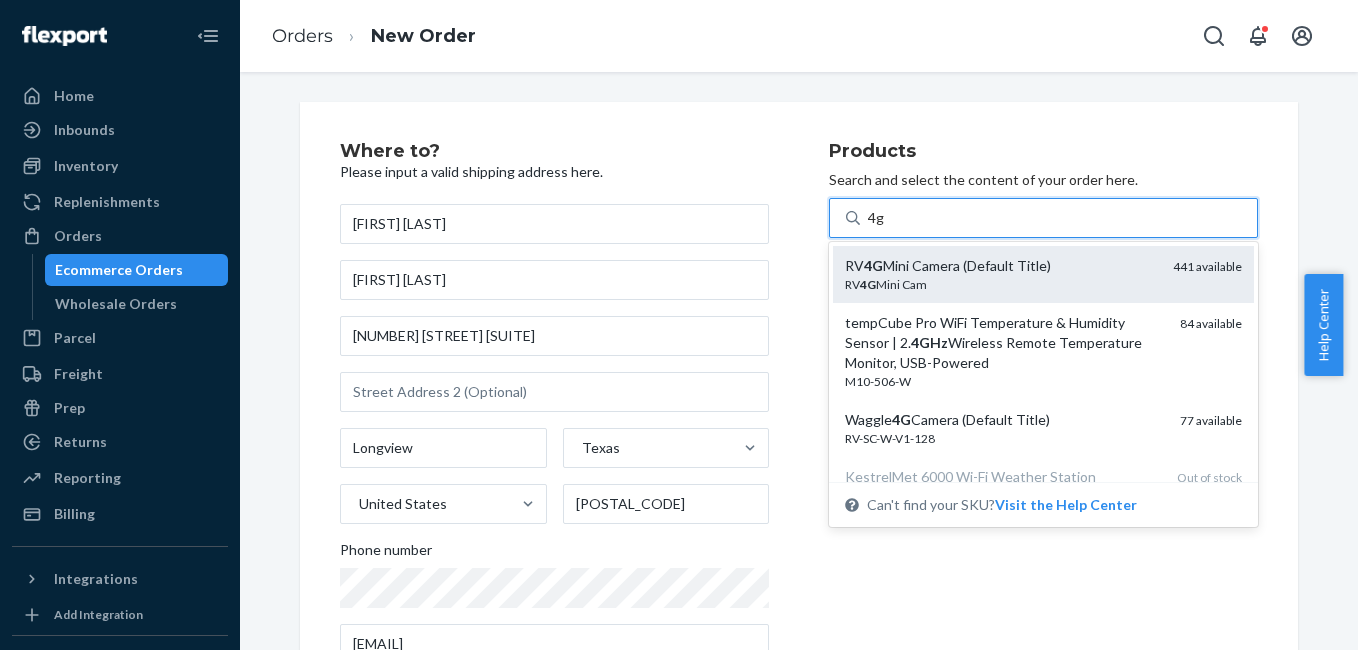click on "RV  4G  Mini Cam" at bounding box center (1001, 284) 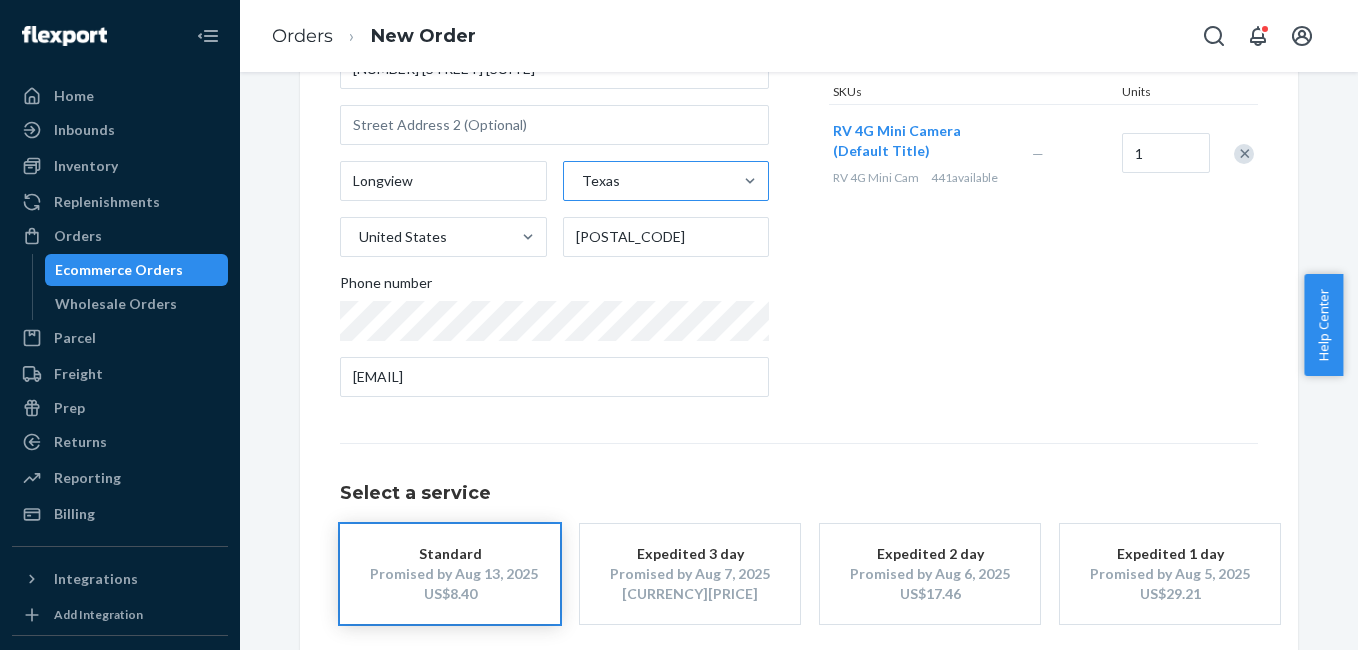 scroll, scrollTop: 361, scrollLeft: 0, axis: vertical 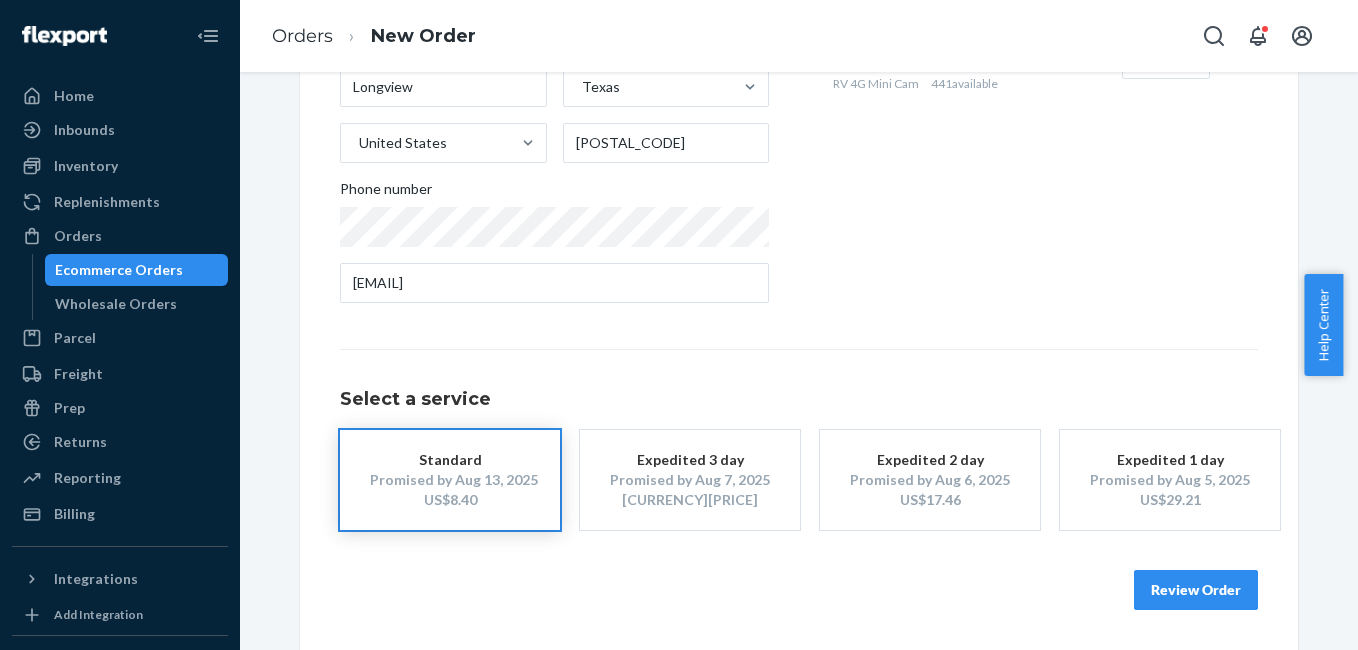 click on "Review Order" at bounding box center (1196, 590) 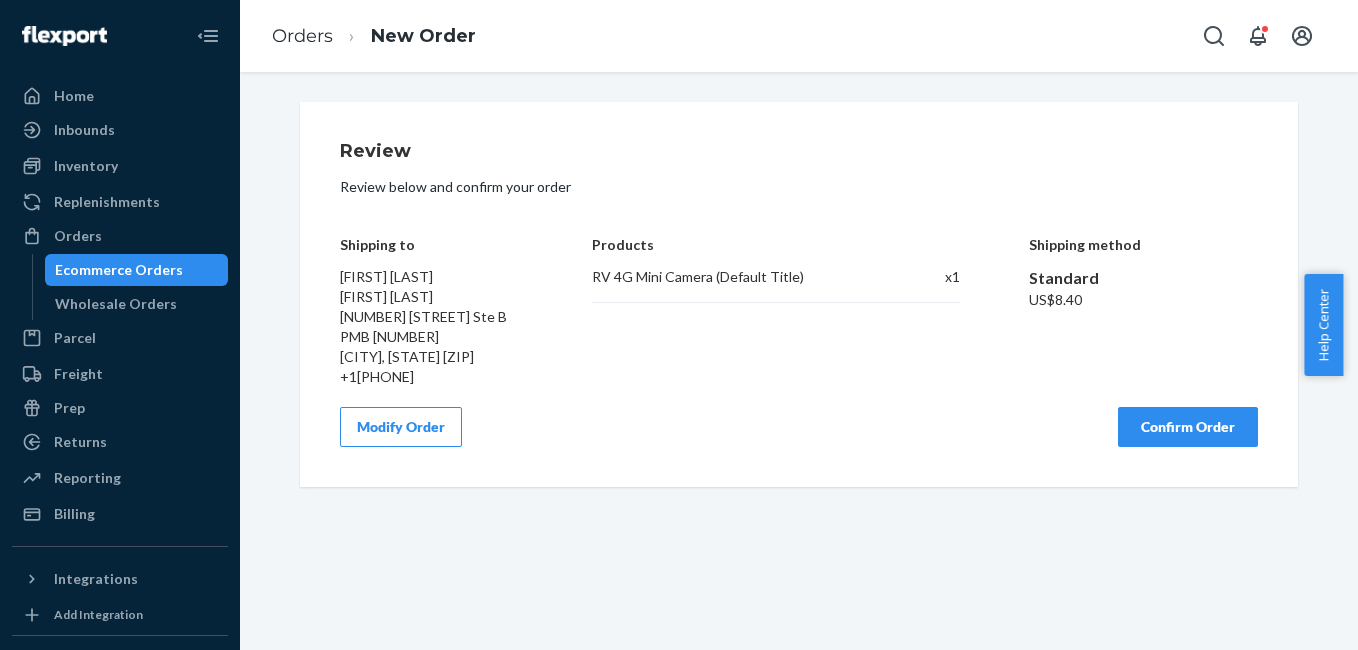 click on "Confirm Order" at bounding box center (1188, 427) 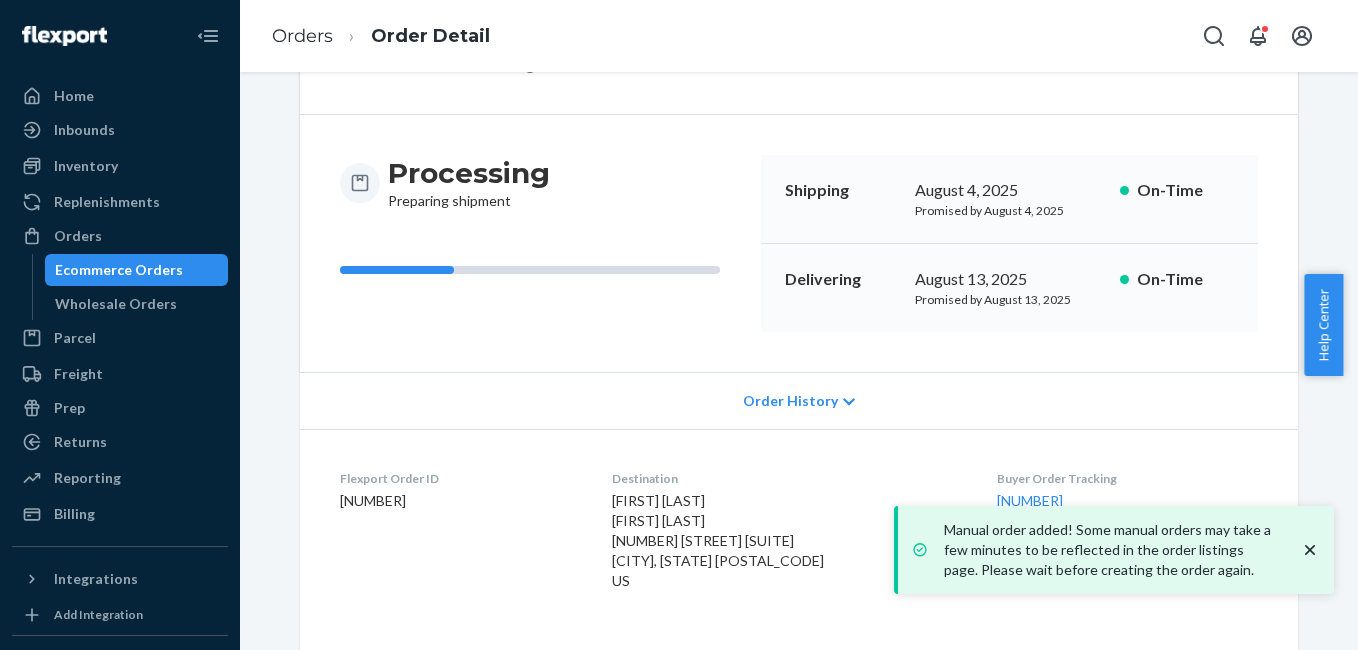 scroll, scrollTop: 269, scrollLeft: 0, axis: vertical 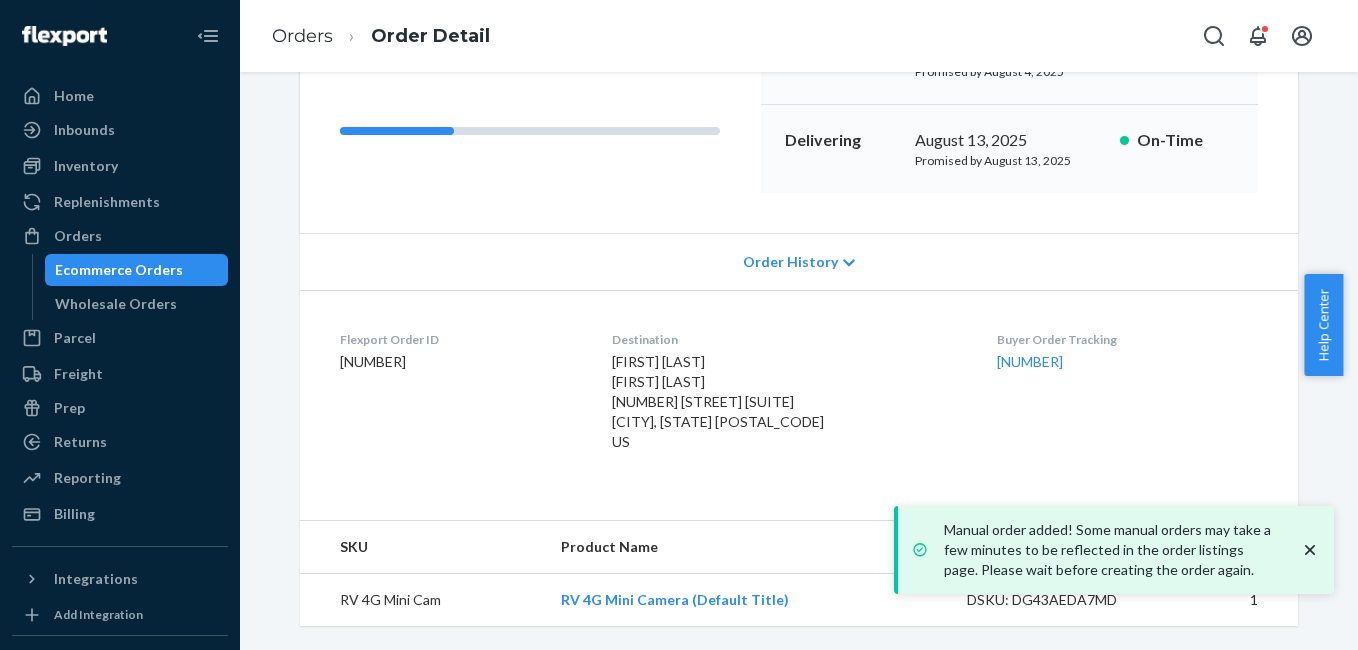 drag, startPoint x: 974, startPoint y: 383, endPoint x: 1085, endPoint y: 375, distance: 111.28792 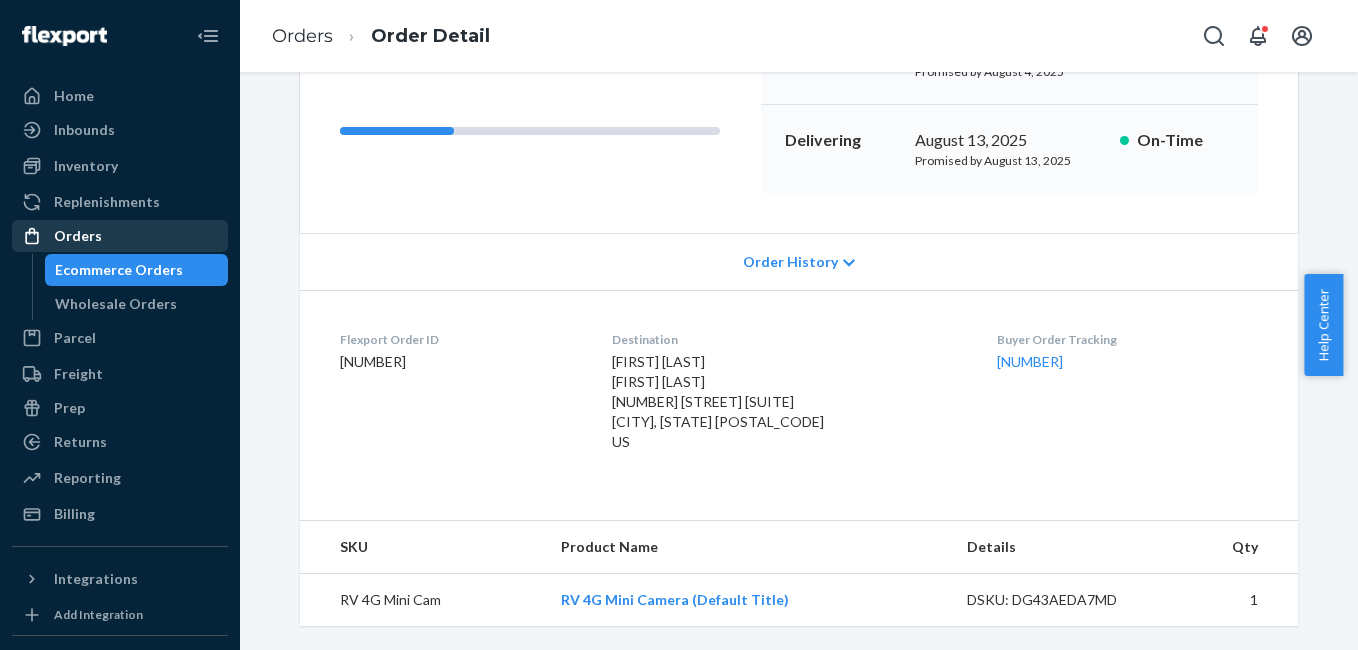 click on "Orders" at bounding box center (120, 236) 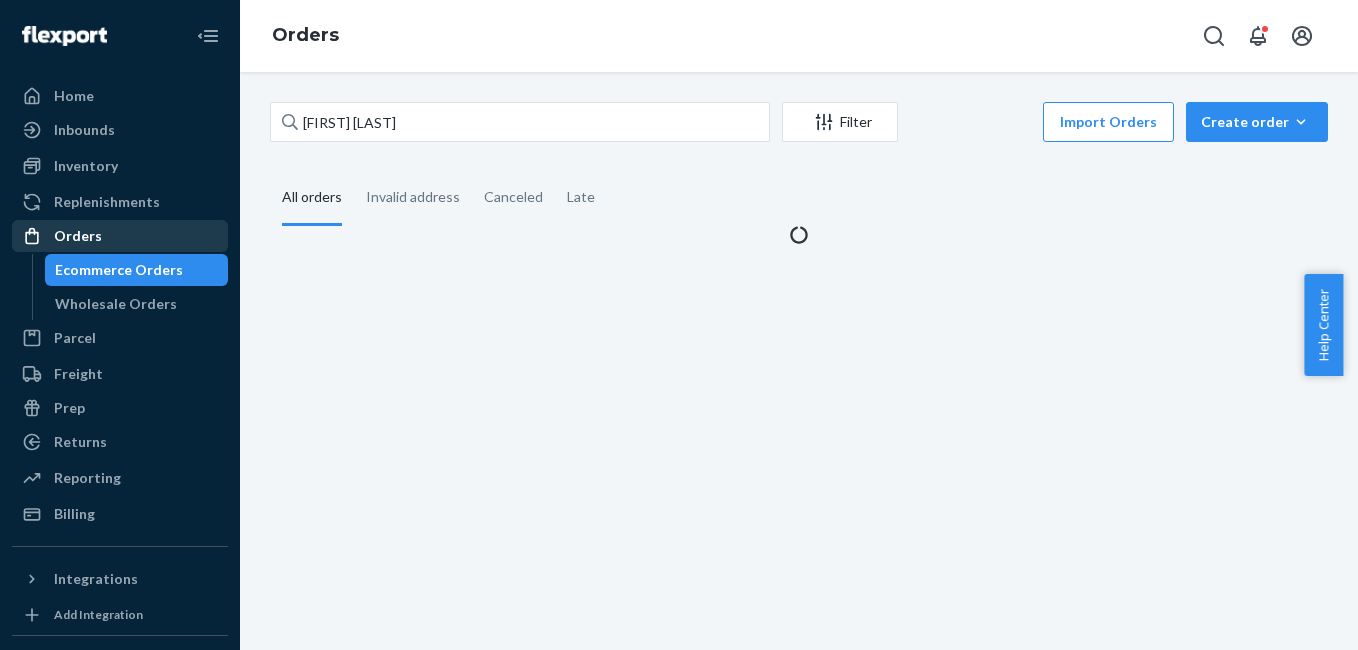 scroll, scrollTop: 0, scrollLeft: 0, axis: both 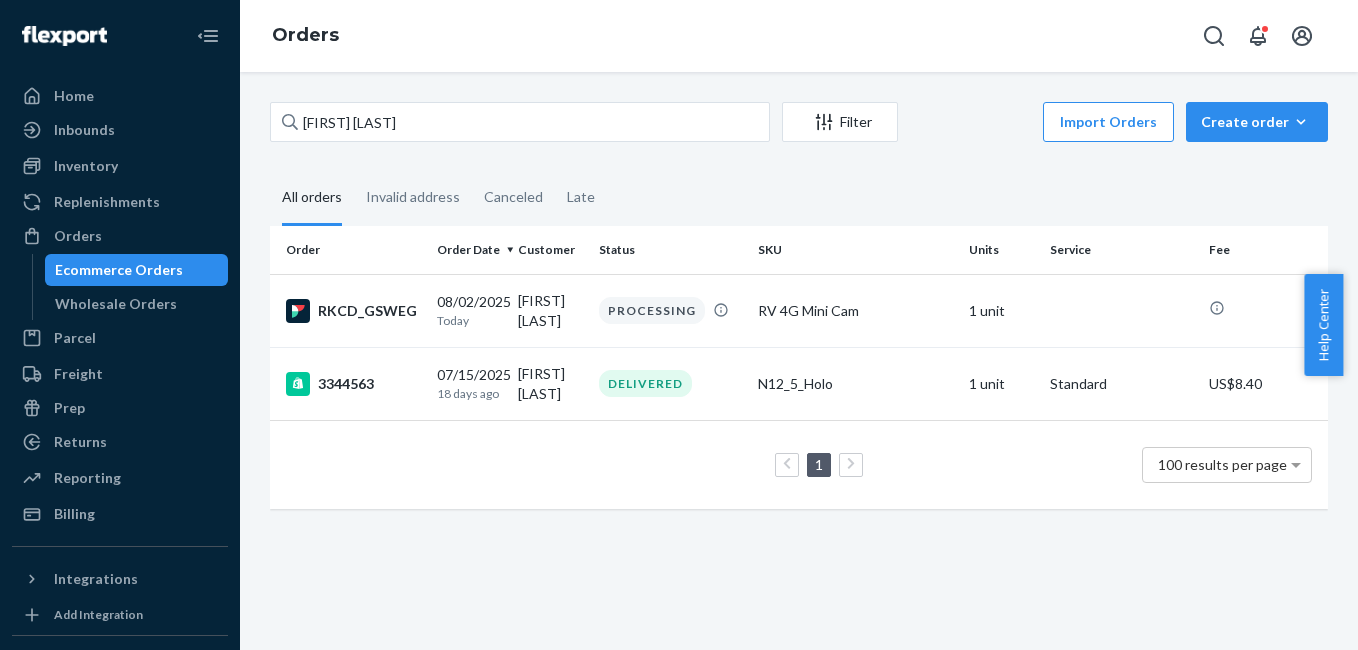 click on "[COMPANY] Order Date [DATE] Customer Status SKU Units Service Fee [ID] [DATE] [TIME] ago [FIRST] [LAST] PROCESSING [PRODUCT] [NUMBER] unit [NUMBER] [DATE] [TIME] ago [FIRST] [LAST] DELIVERED [PRODUCT] [NUMBER] unit [CURRENCY][PRICE] [NUMBER] [NUMBER] results per page" at bounding box center [799, 361] 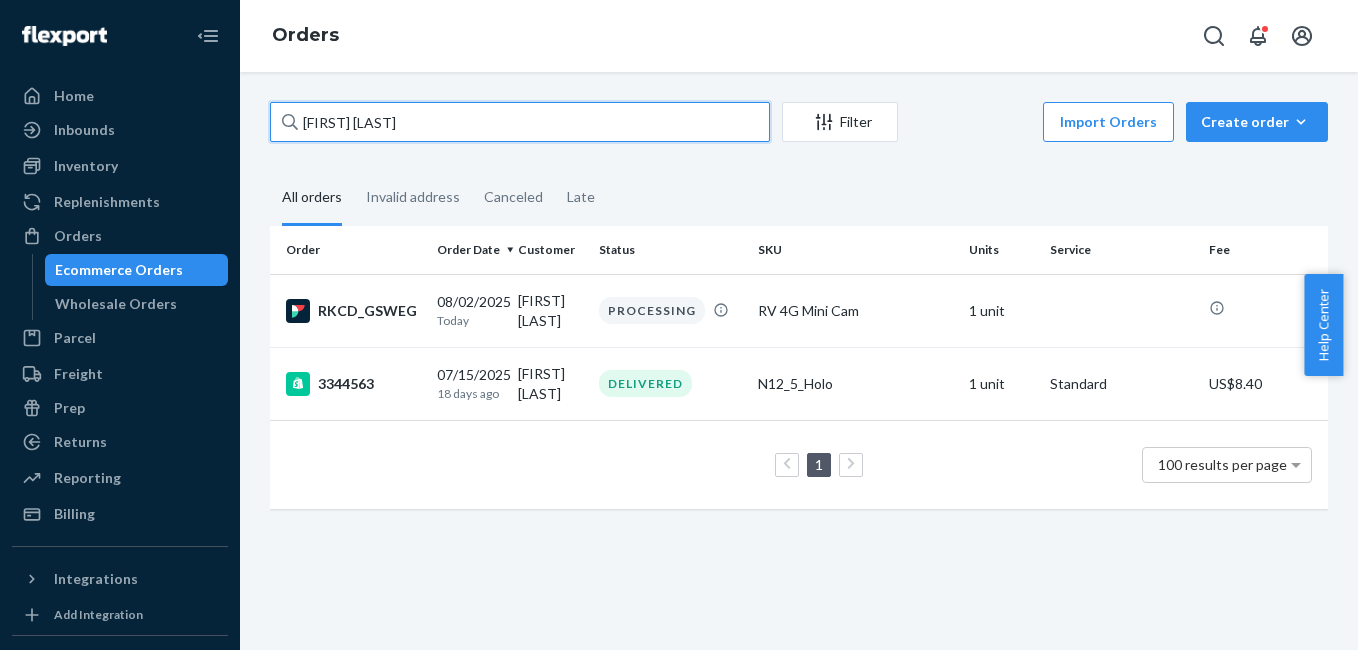 click on "[FIRST] [LAST]" at bounding box center (520, 122) 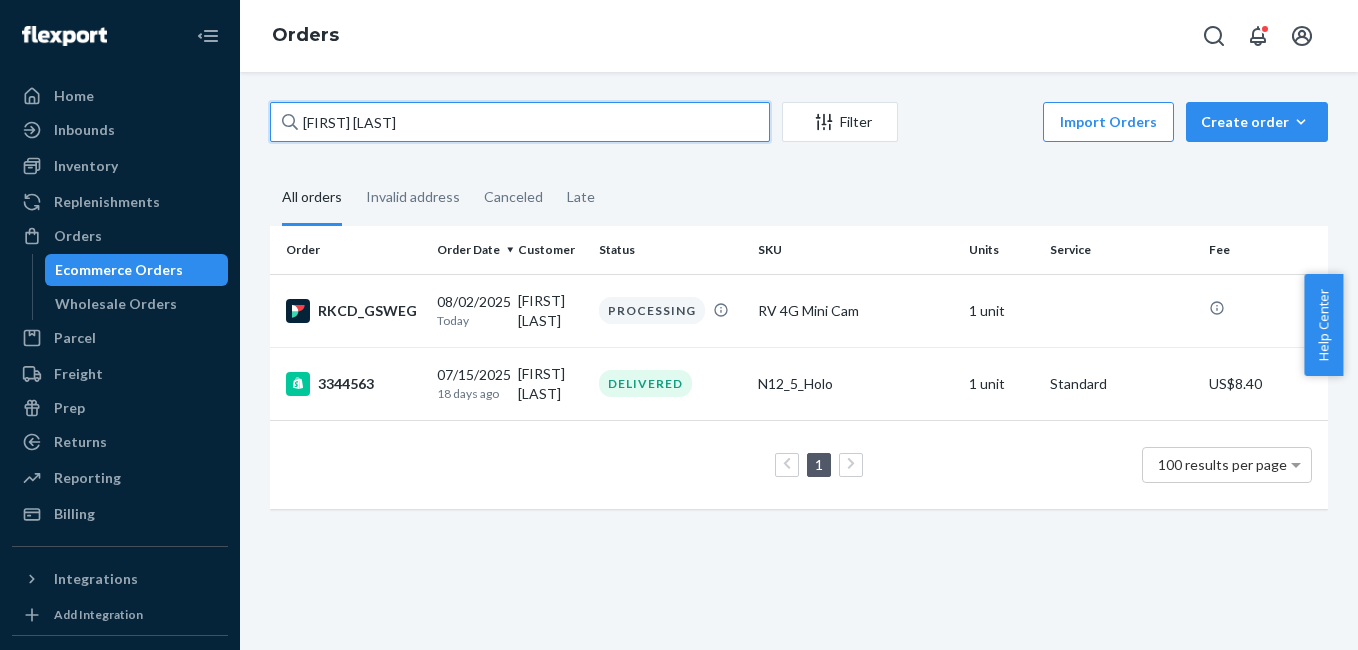 paste on "[LAST] [FIRST]" 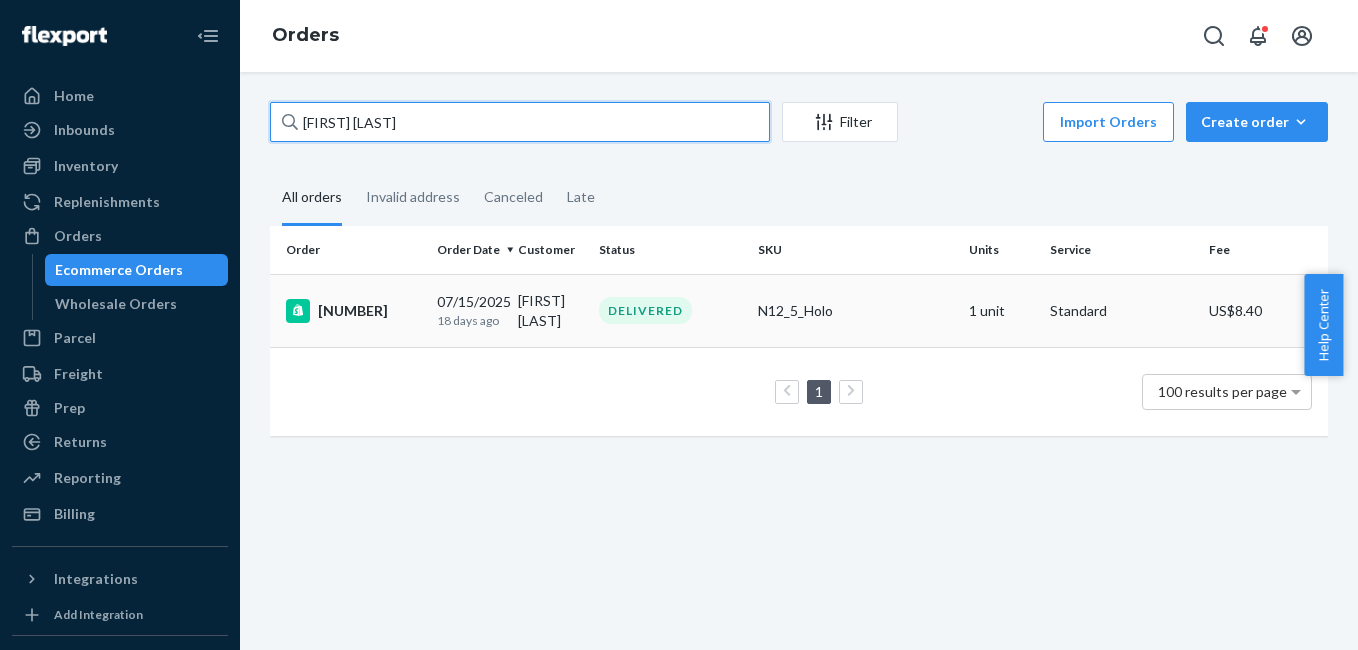 type on "[FIRST] [LAST]" 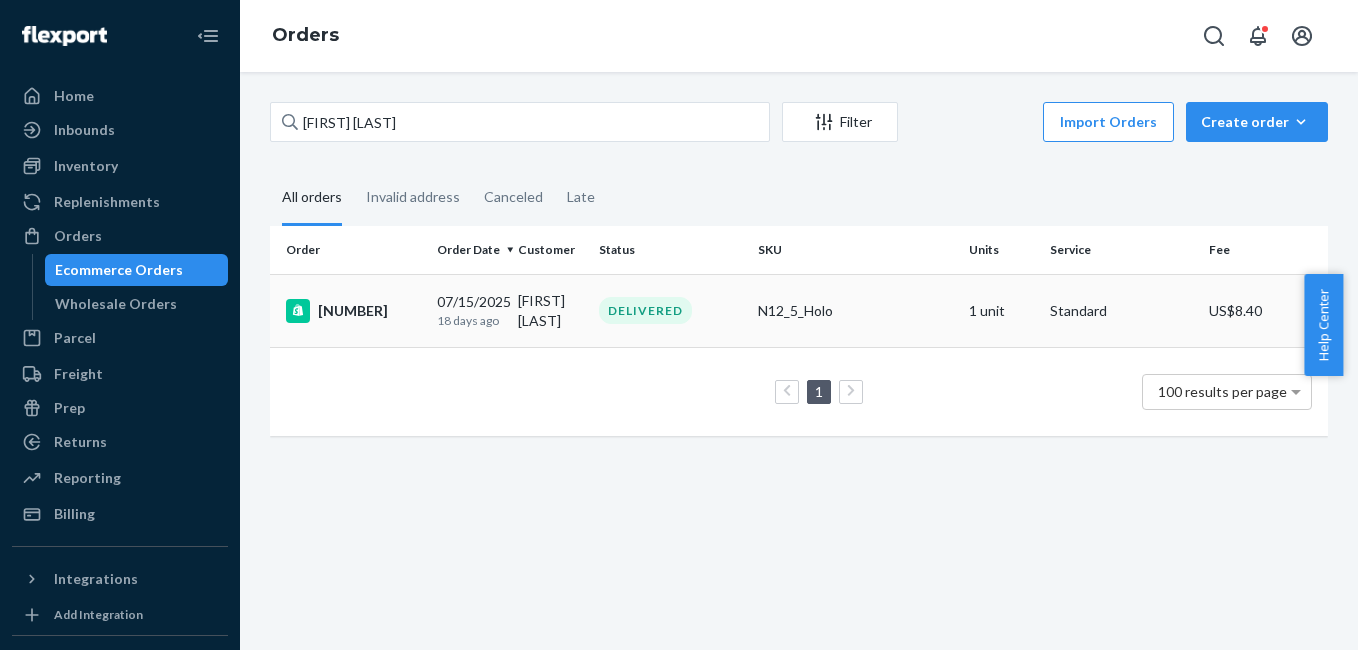 click on "[NUMBER]" at bounding box center [353, 311] 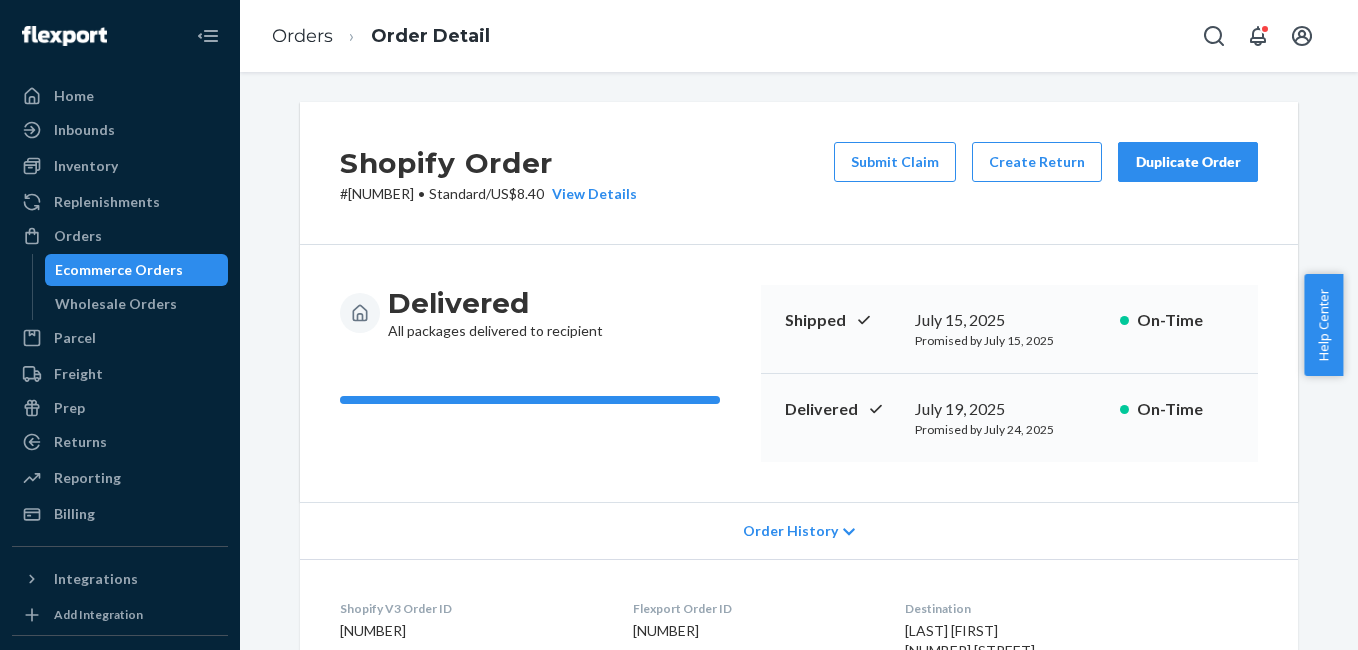 click on "Duplicate Order" at bounding box center (1188, 162) 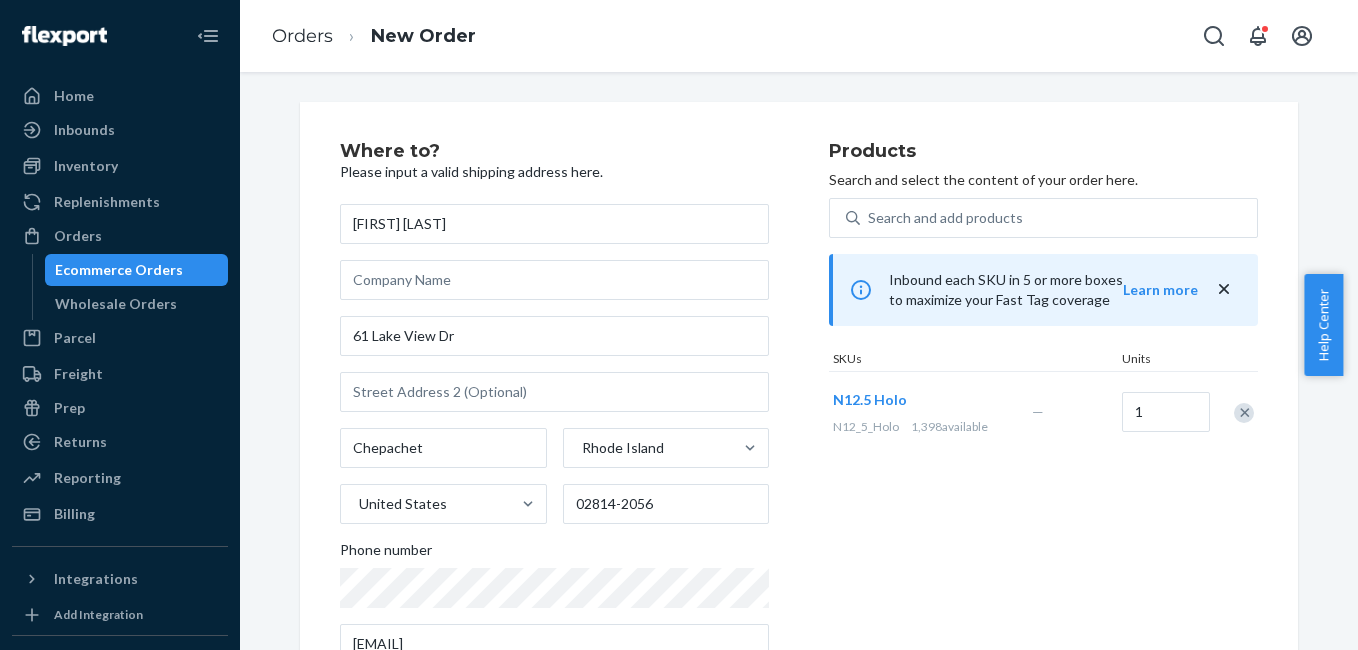 click at bounding box center [1244, 413] 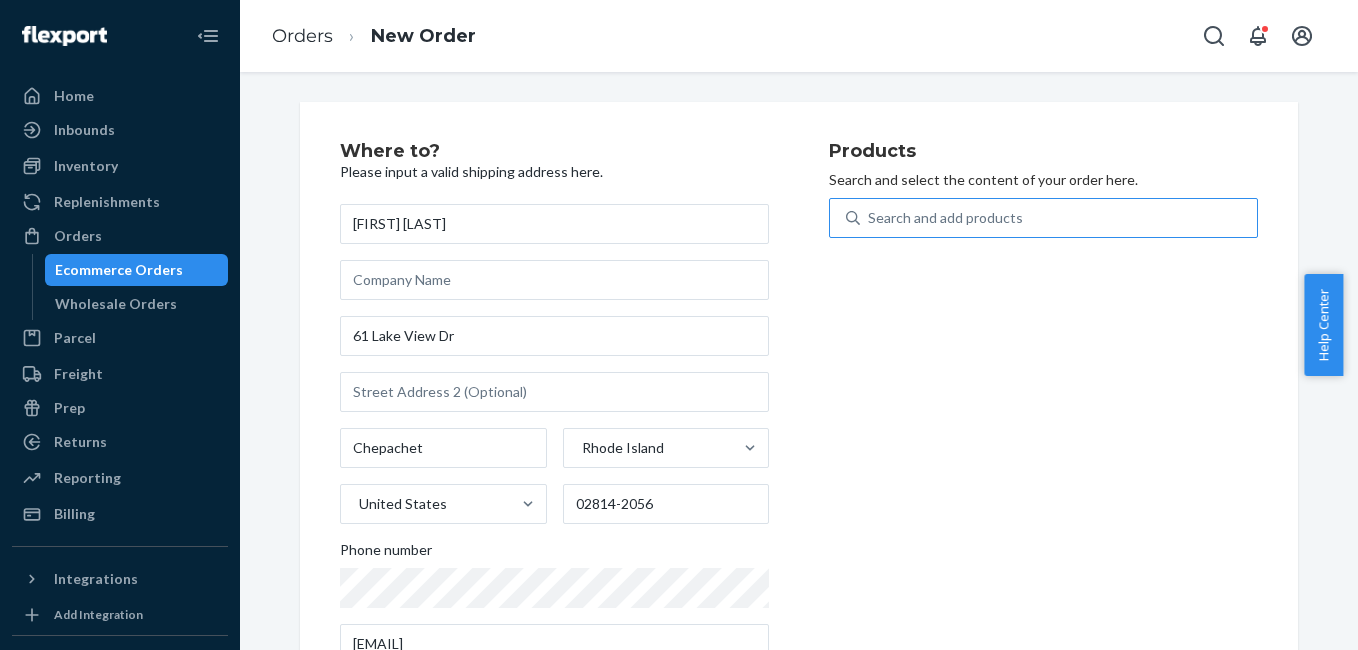 click on "Search and add products" at bounding box center [1058, 218] 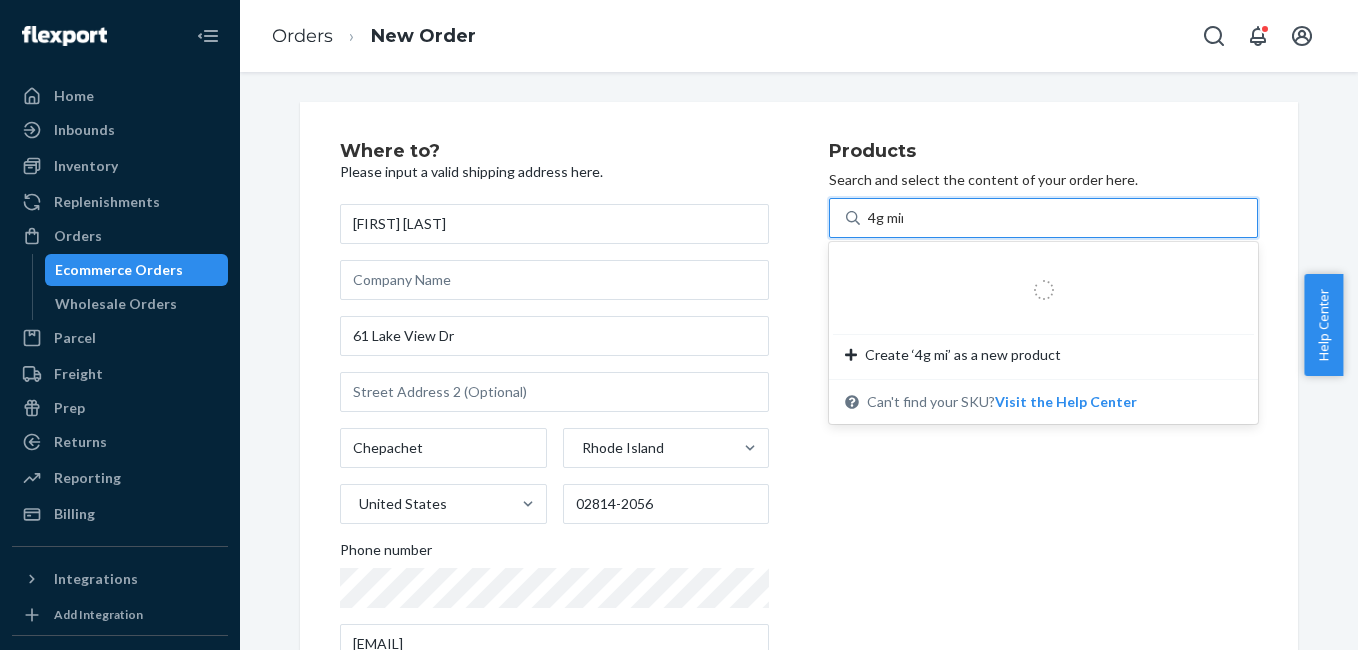 type on "4g mini" 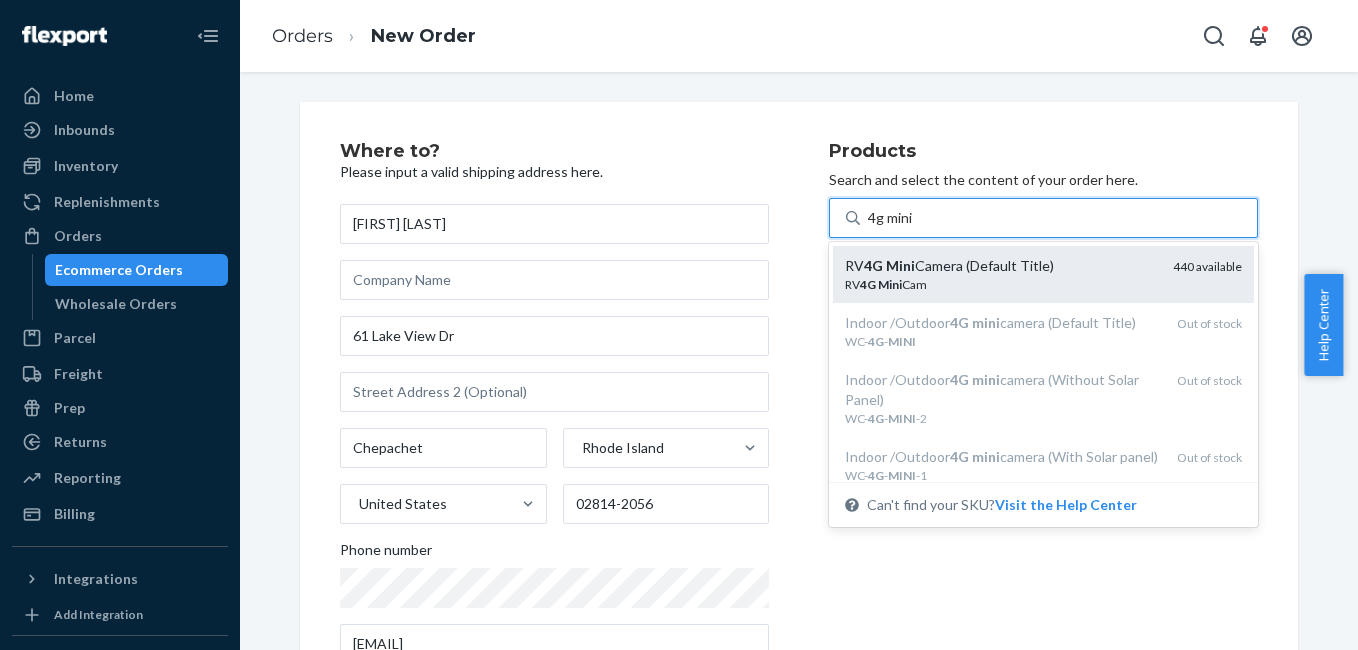 click on "RV 4G Mini Camera (Default Title)" at bounding box center [1001, 266] 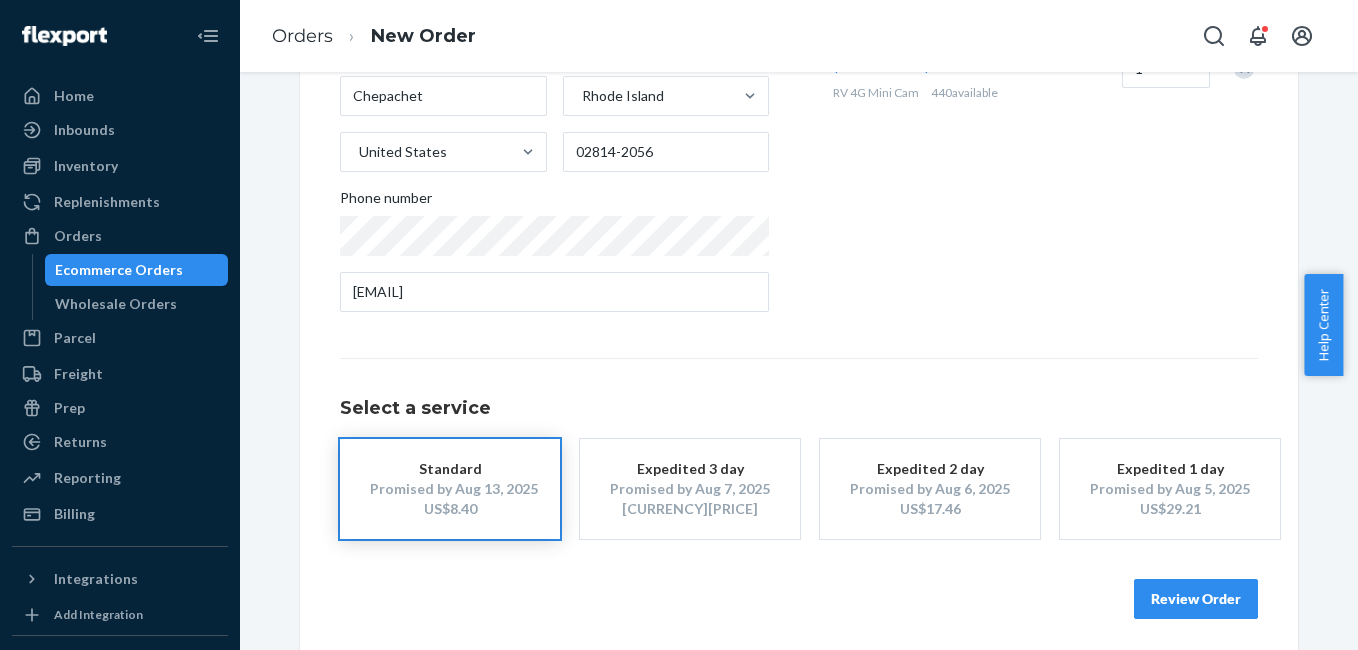 scroll, scrollTop: 361, scrollLeft: 0, axis: vertical 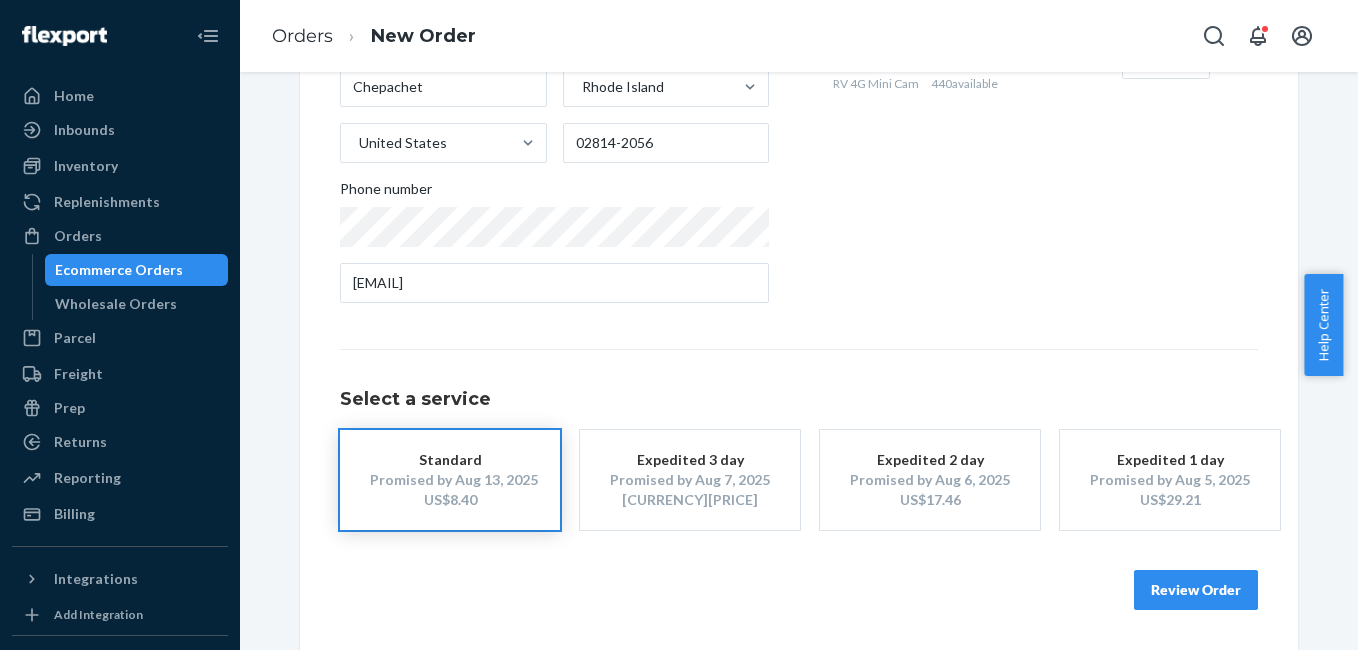 click on "Review Order" at bounding box center (1196, 590) 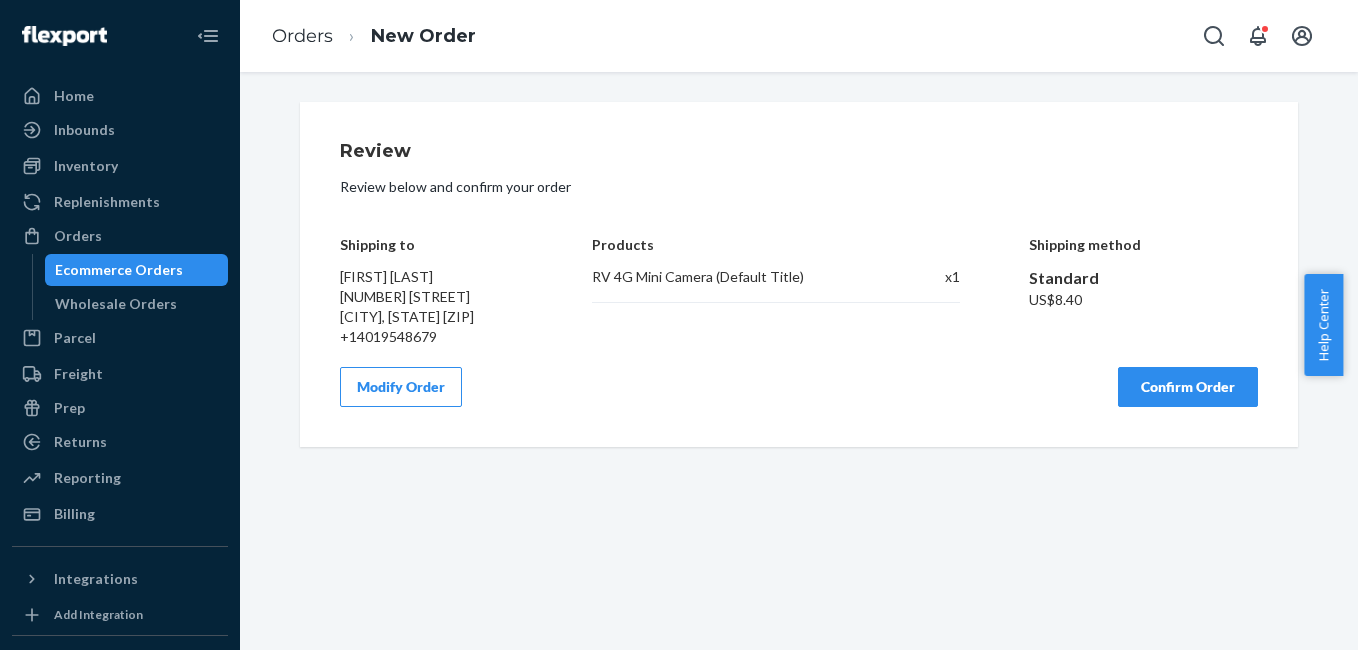 scroll, scrollTop: 0, scrollLeft: 0, axis: both 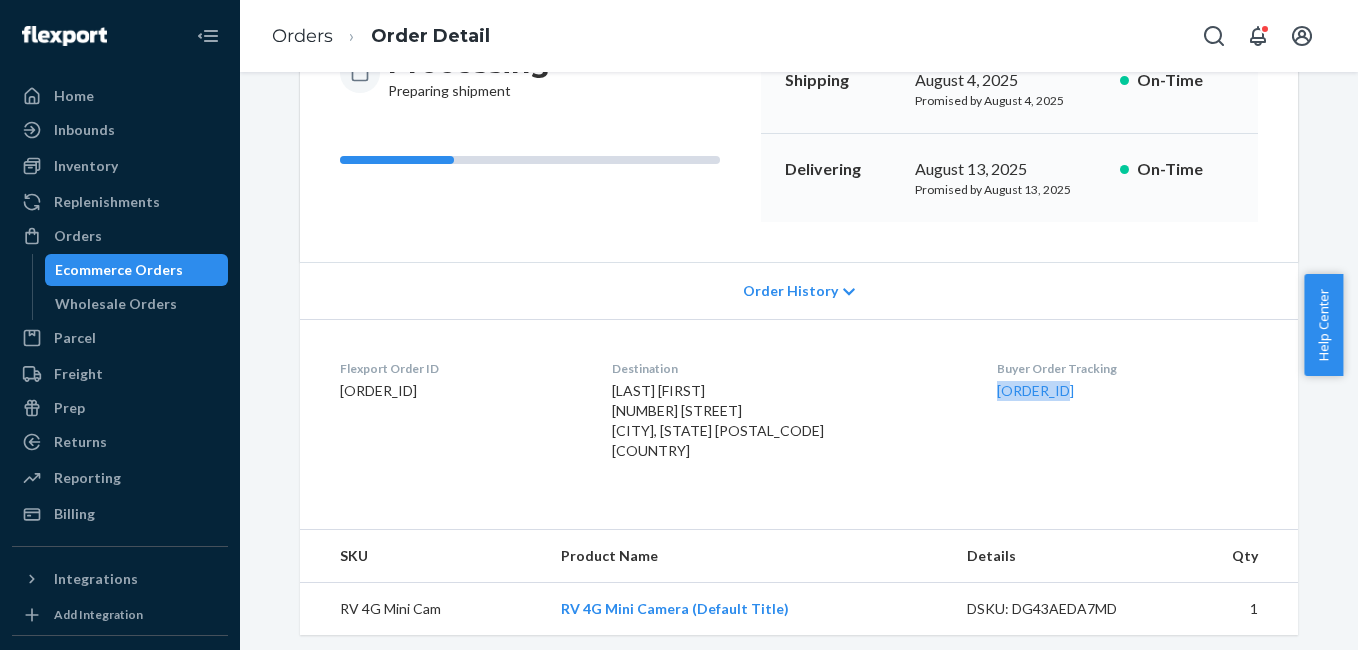 drag, startPoint x: 995, startPoint y: 410, endPoint x: 1074, endPoint y: 409, distance: 79.00633 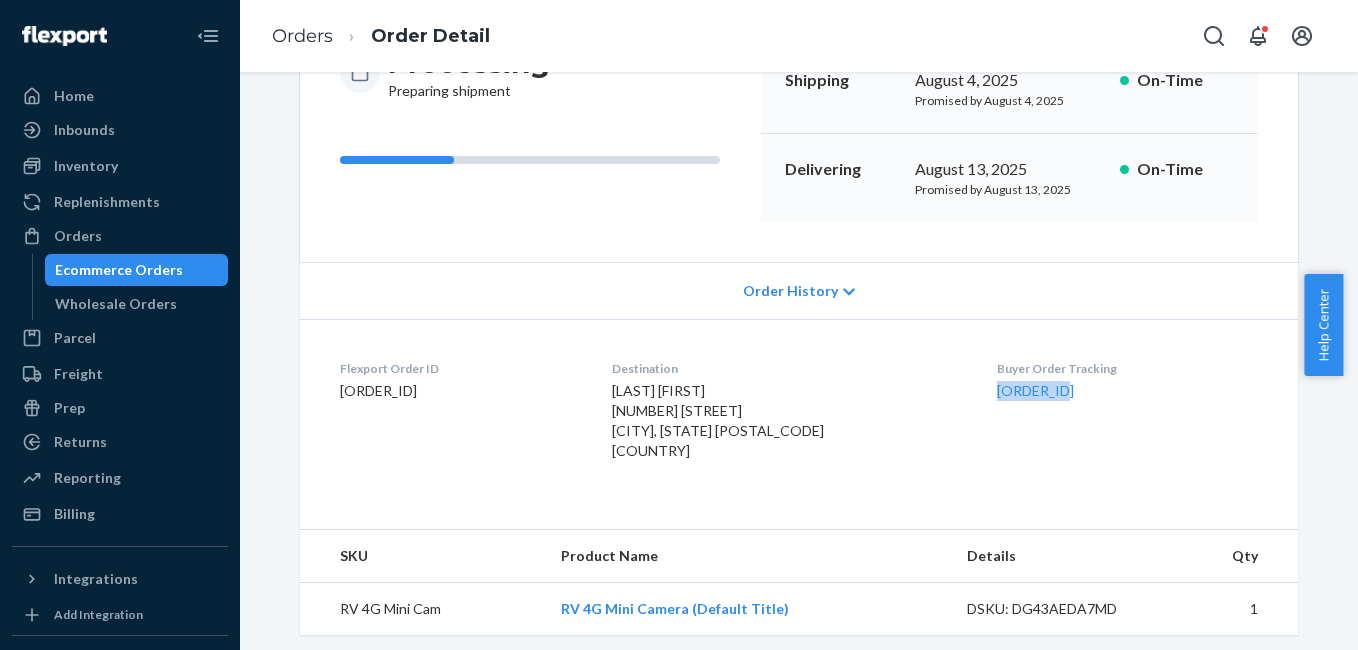 click on "Flexport Order ID [NUMBER] Destination [FIRST] [LAST]
[NUMBER] [STREET]
[CITY], [STATE] [POSTAL_CODE]-[POSTAL_CODE]
US Buyer Order Tracking [NUMBER]" at bounding box center (799, 414) 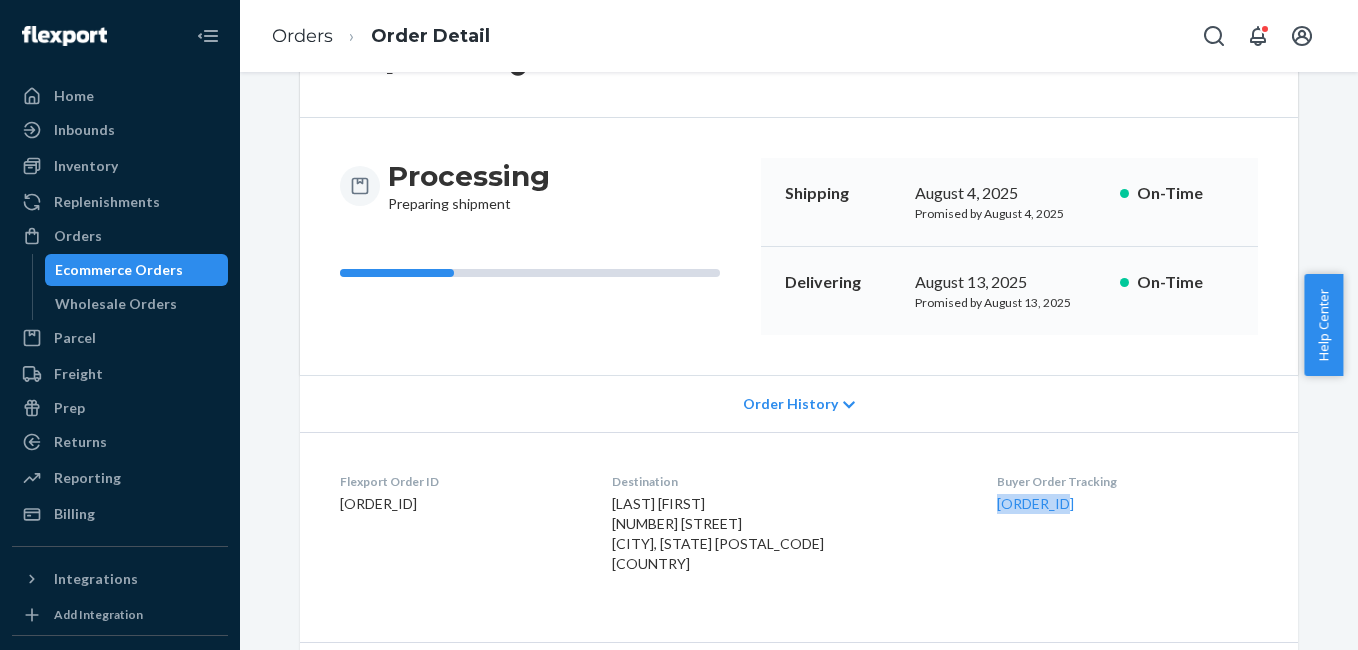 scroll, scrollTop: 0, scrollLeft: 0, axis: both 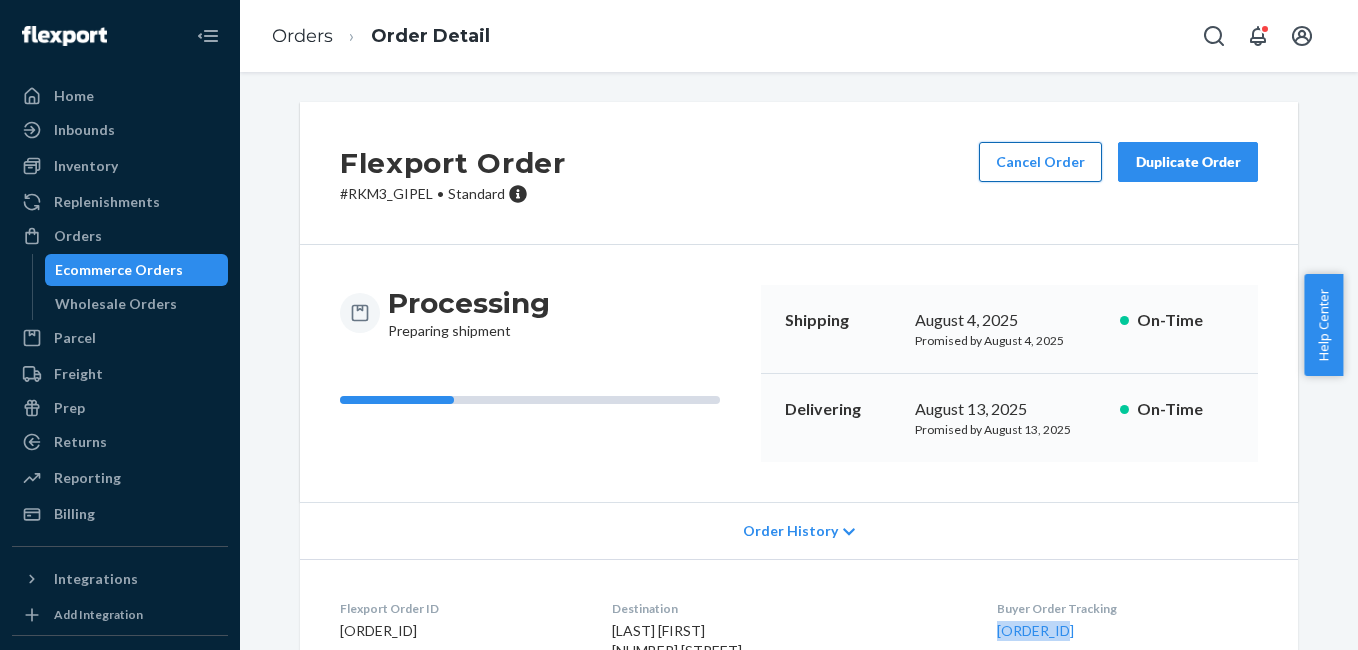 click on "Cancel Order" at bounding box center [1040, 162] 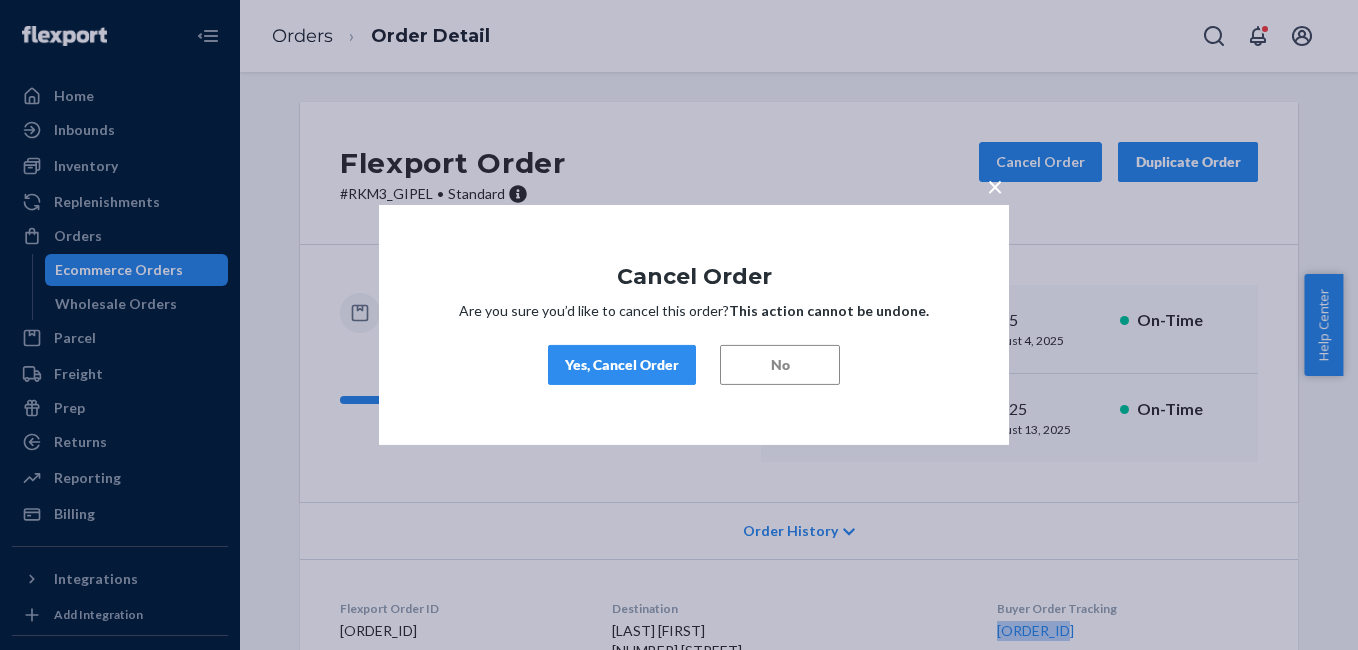 click on "Yes, Cancel Order" at bounding box center [622, 365] 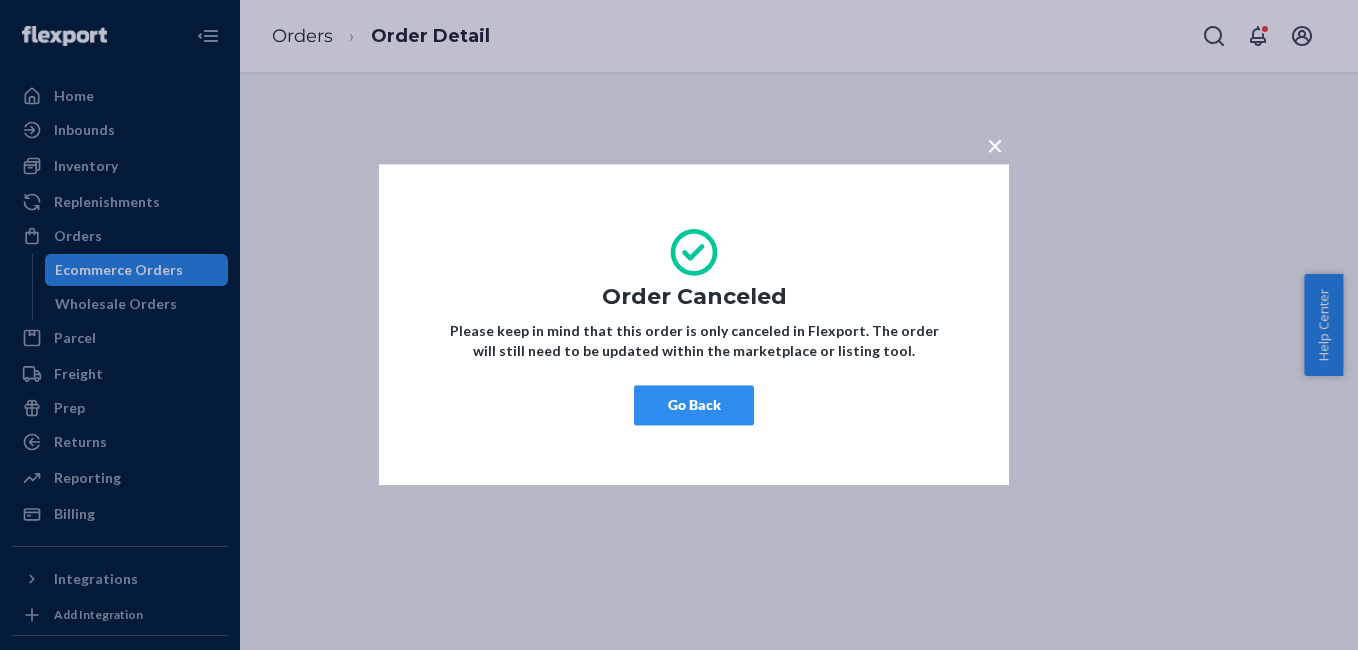 click on "× Order Canceled
Please keep in mind that this order is only canceled in Flexport.
The order will still need to be updated within the marketplace or listing tool.
Go Back" at bounding box center [694, 324] 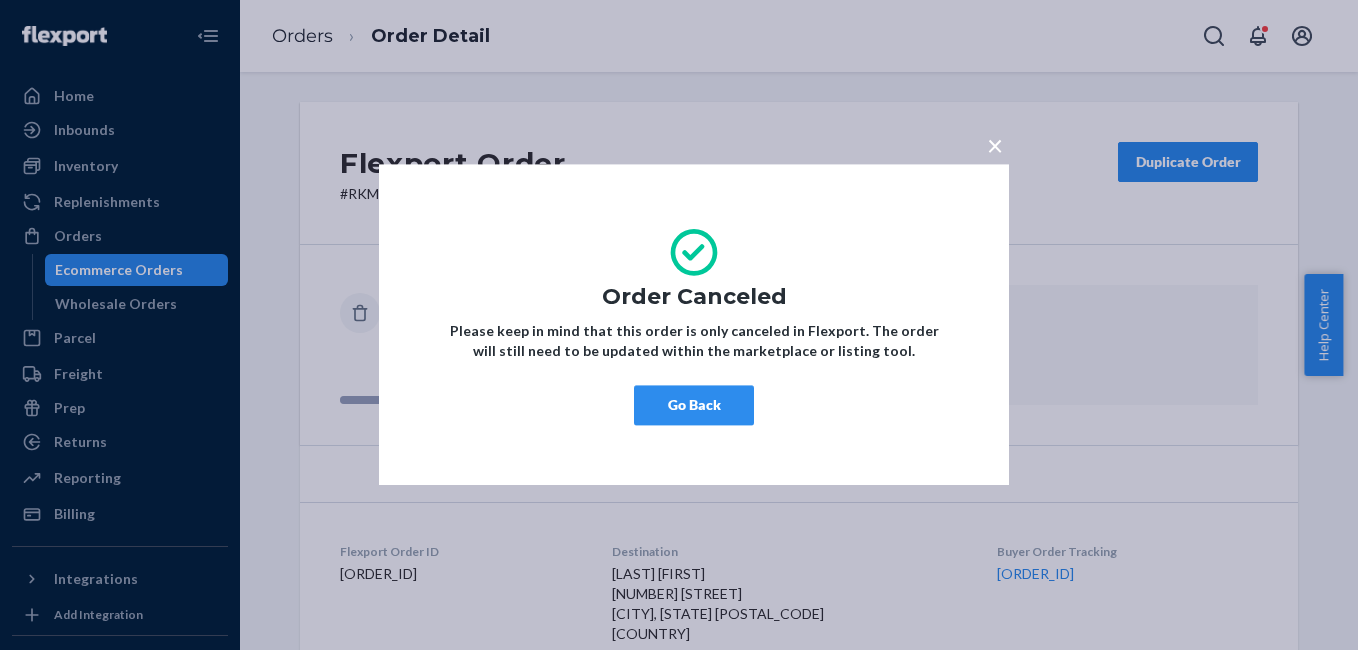 click on "Go Back" at bounding box center (694, 406) 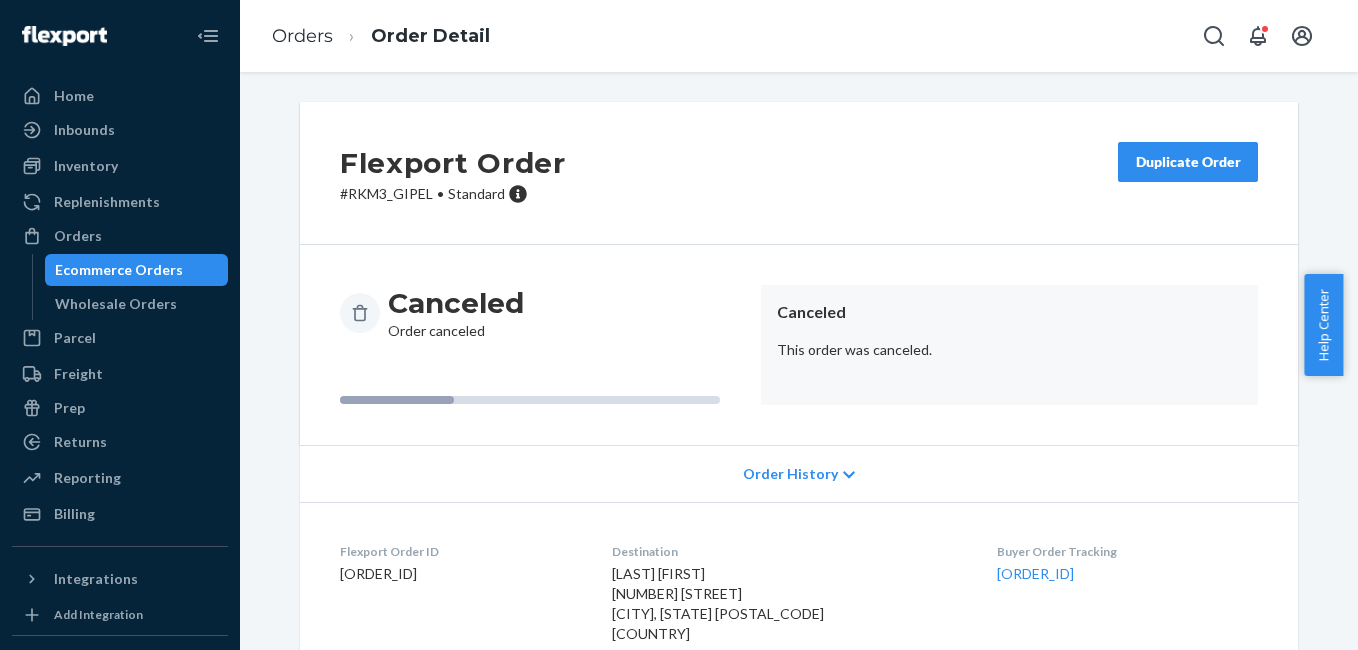 drag, startPoint x: 112, startPoint y: 244, endPoint x: 223, endPoint y: 234, distance: 111.44954 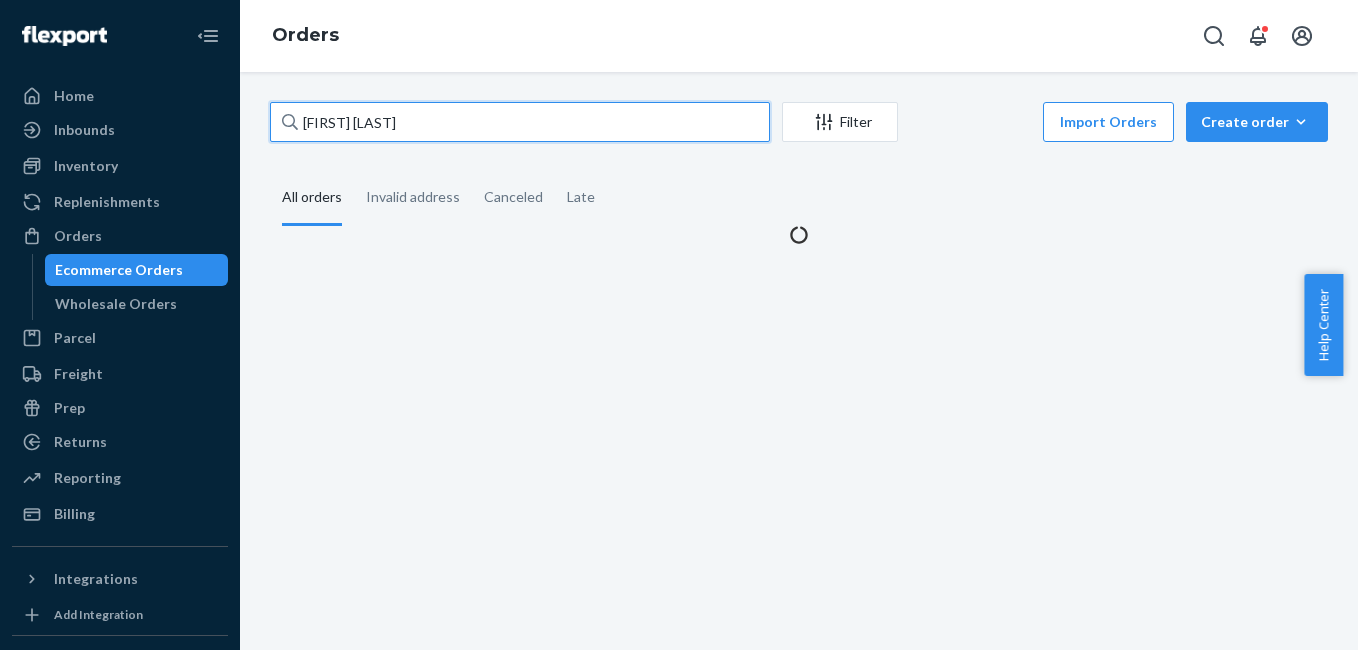 click on "[FIRST] [LAST]" at bounding box center (520, 122) 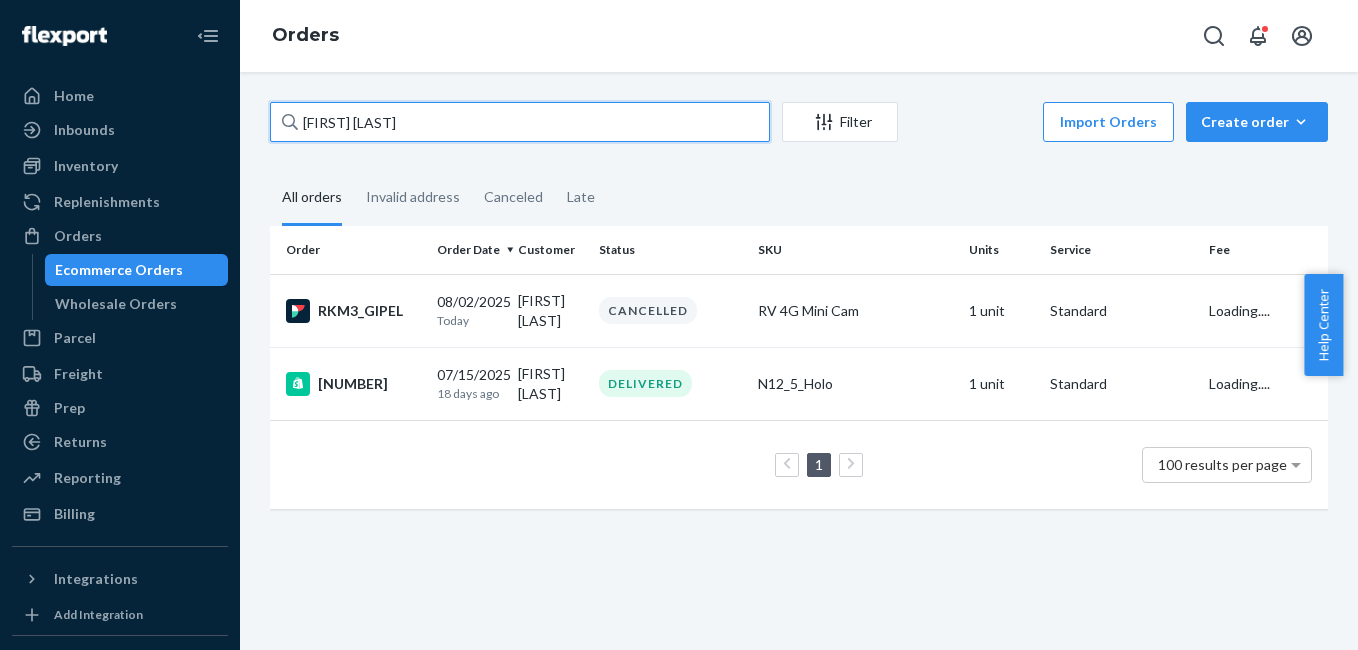 paste on "[FIRST] [LAST]" 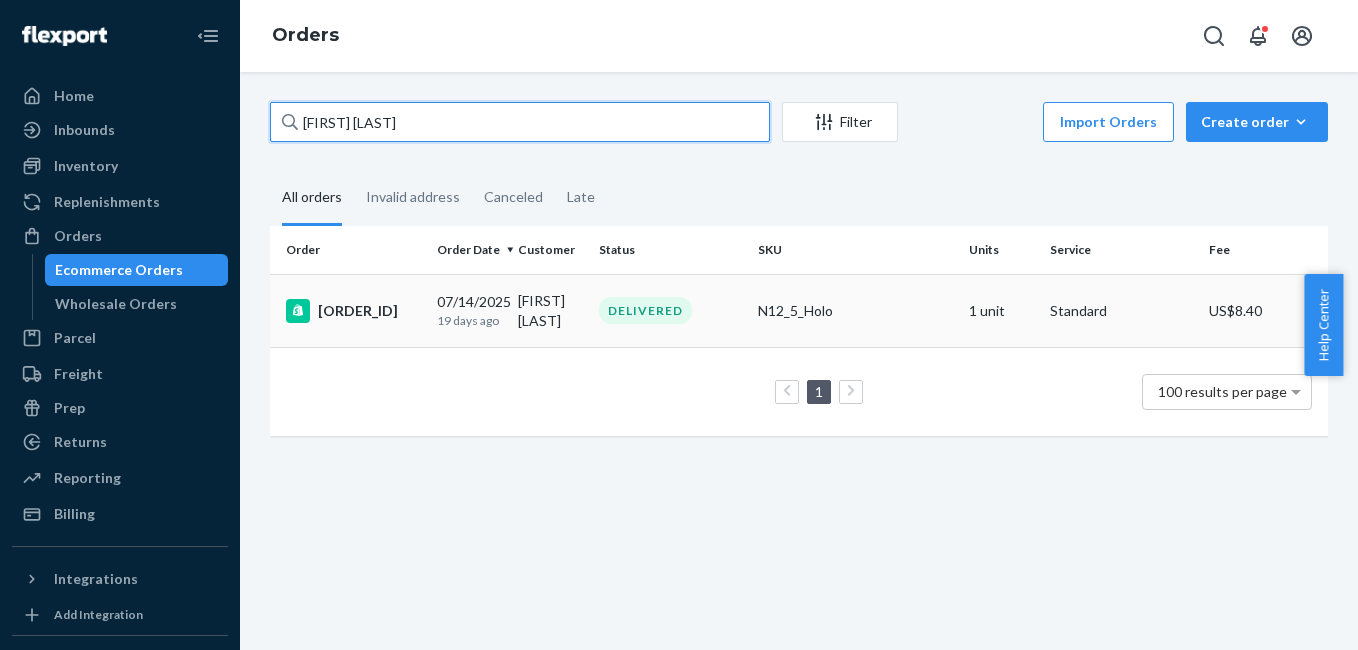 type on "[FIRST] [LAST]" 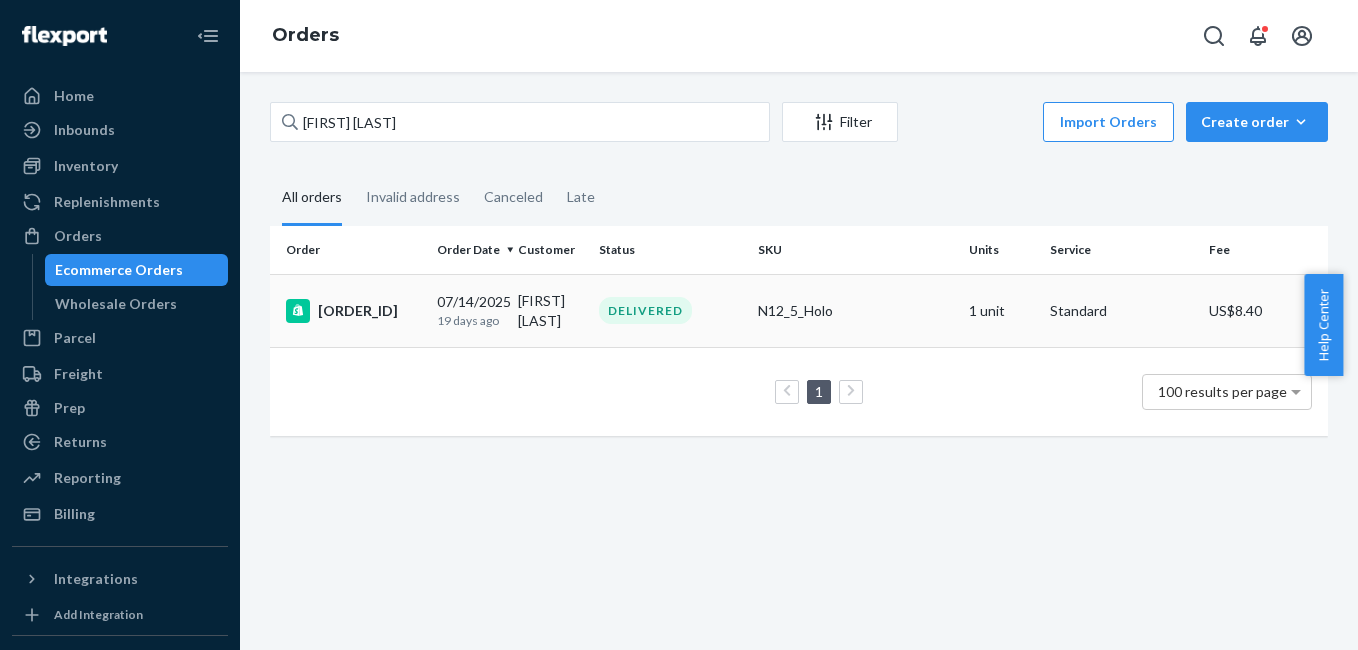 click on "[ORDER_ID]" at bounding box center [353, 311] 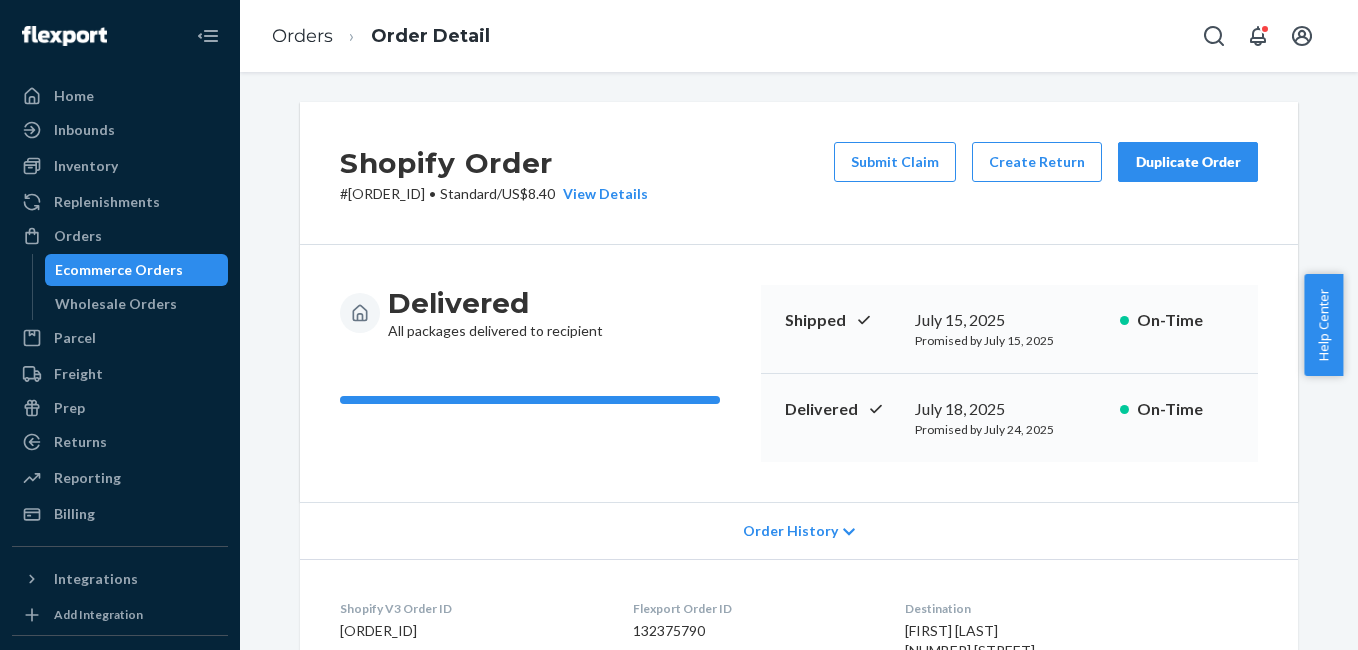 click on "Duplicate Order" at bounding box center (1188, 162) 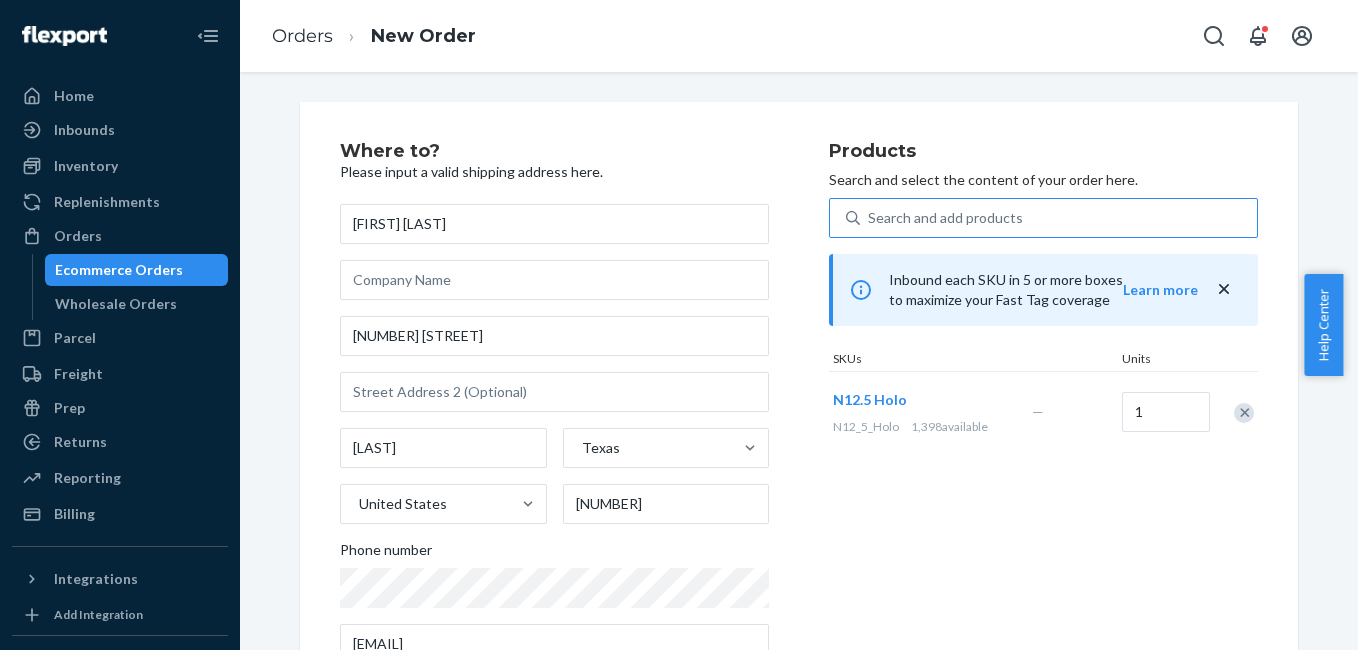 click on "Search and add products" at bounding box center (1058, 218) 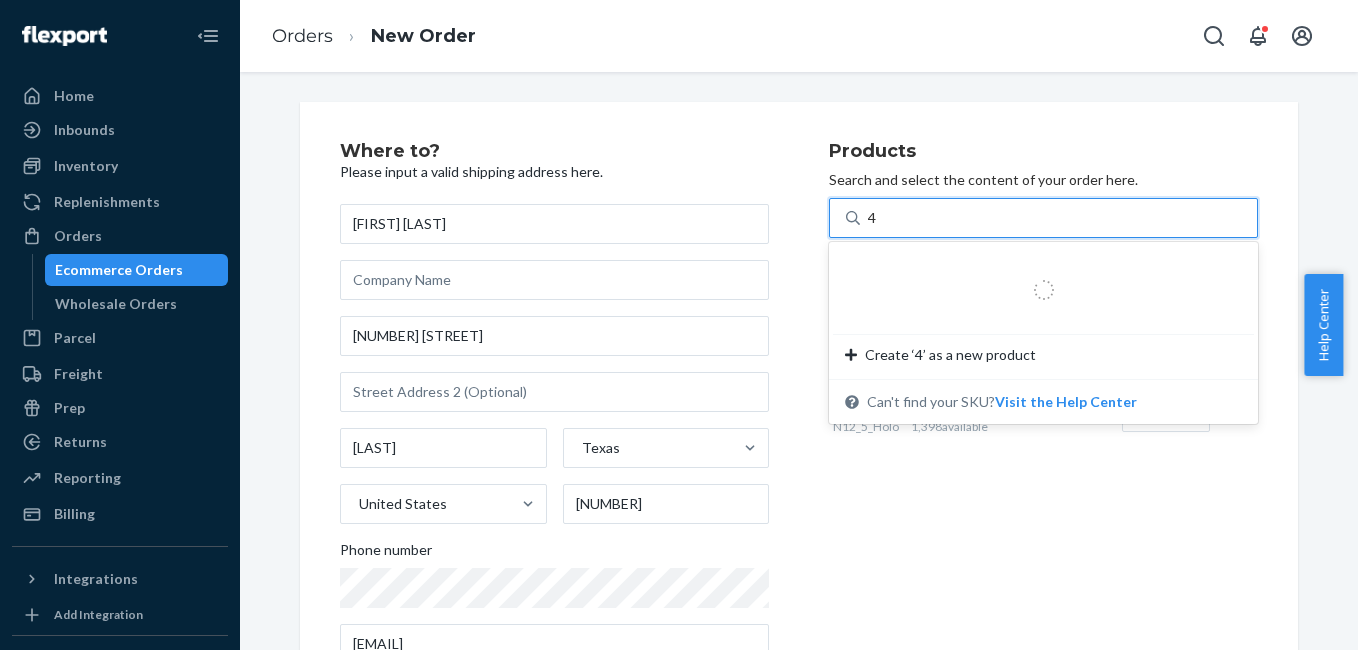 type on "4g" 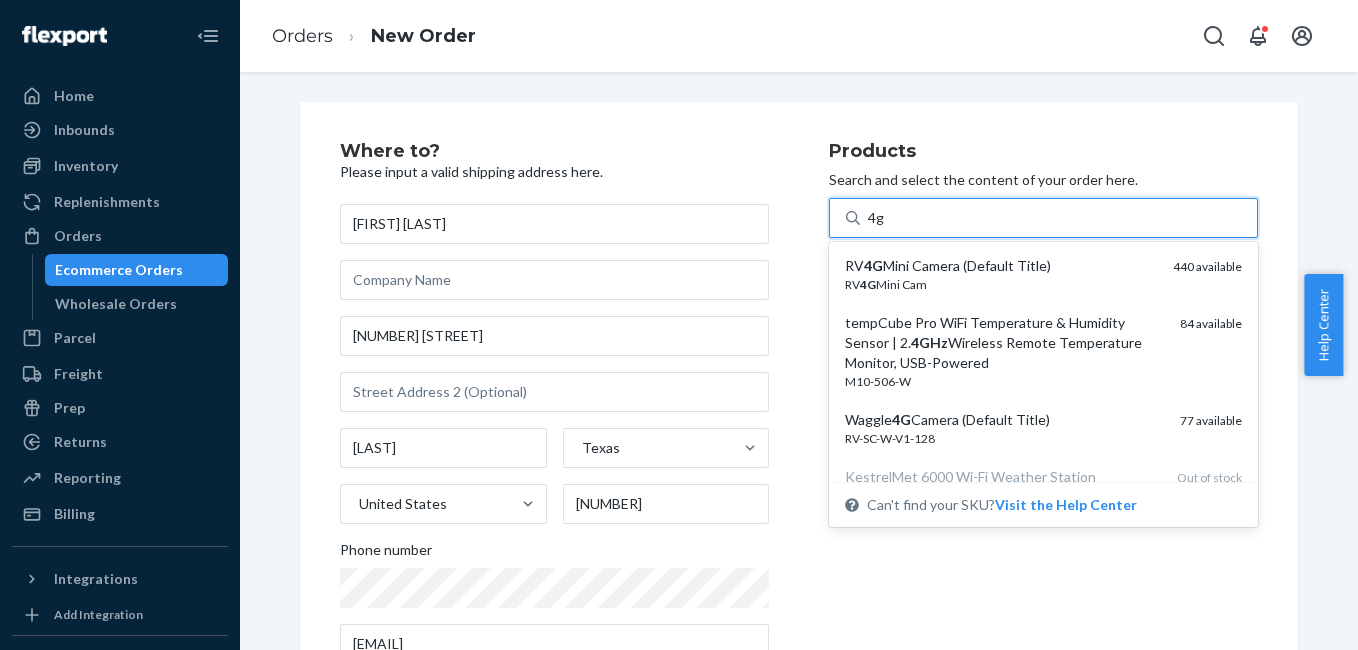 click on "RV  4G  Mini Camera (Default Title)" at bounding box center (1001, 266) 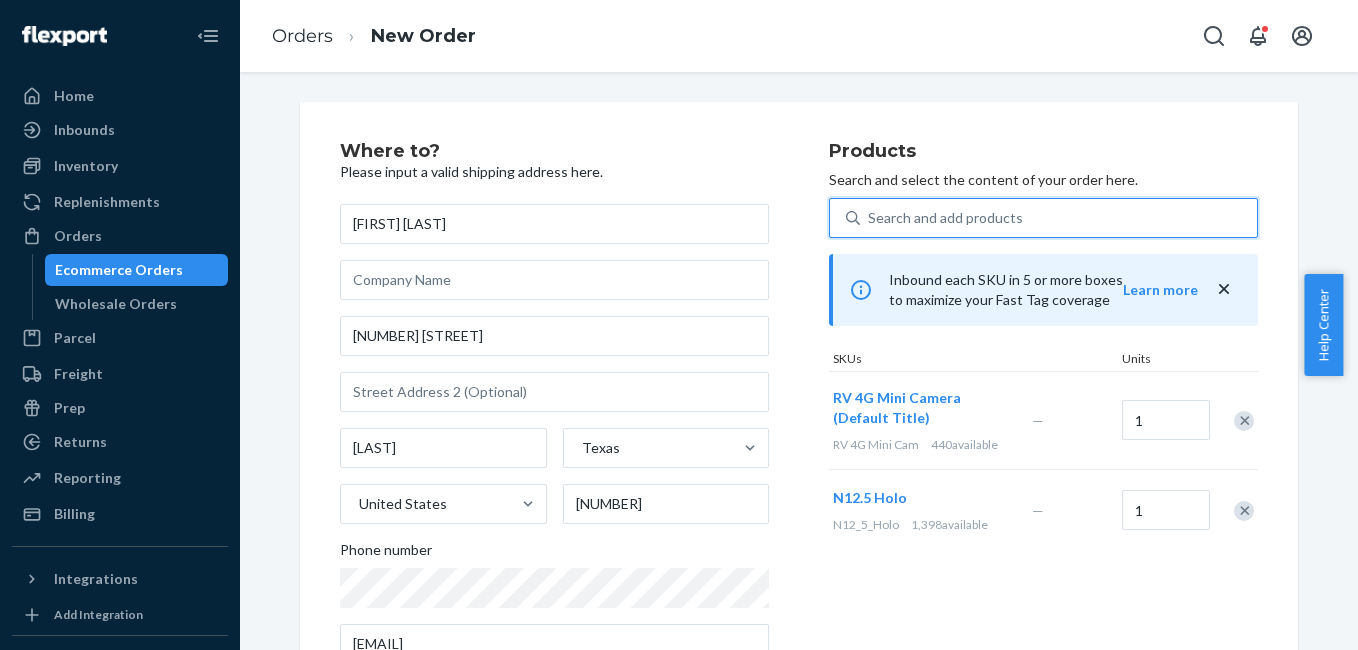 click at bounding box center [1244, 511] 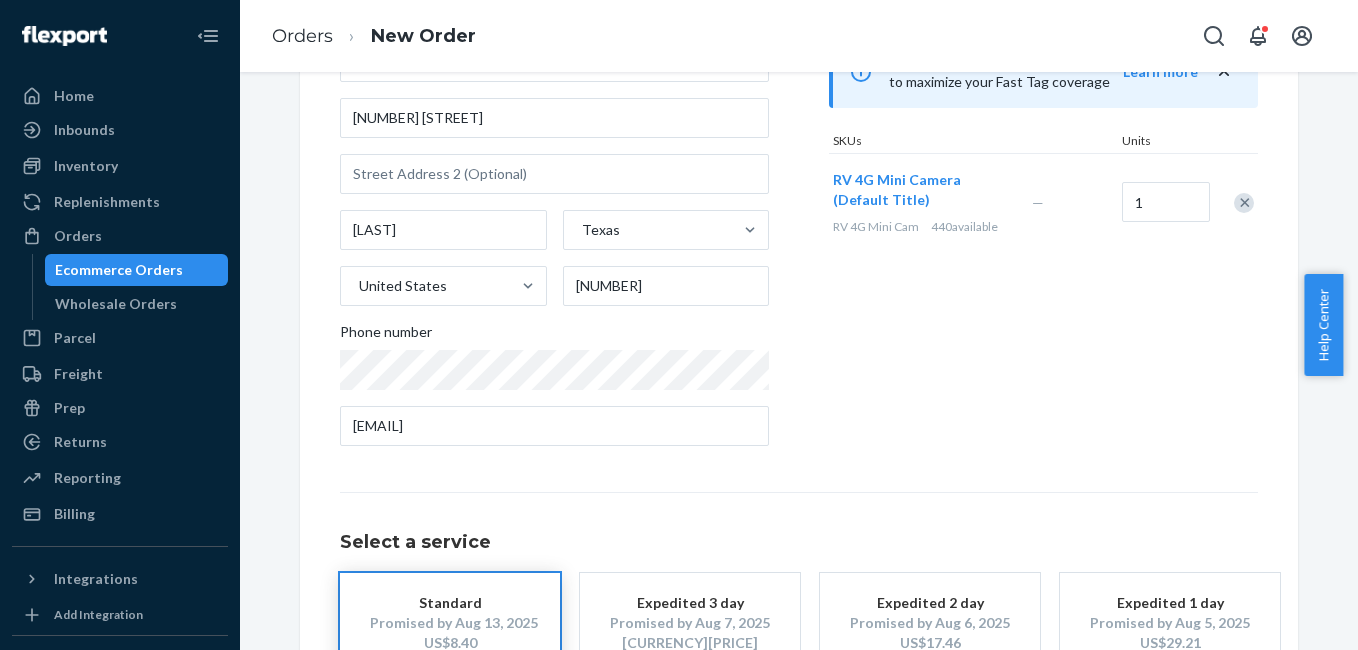 scroll, scrollTop: 361, scrollLeft: 0, axis: vertical 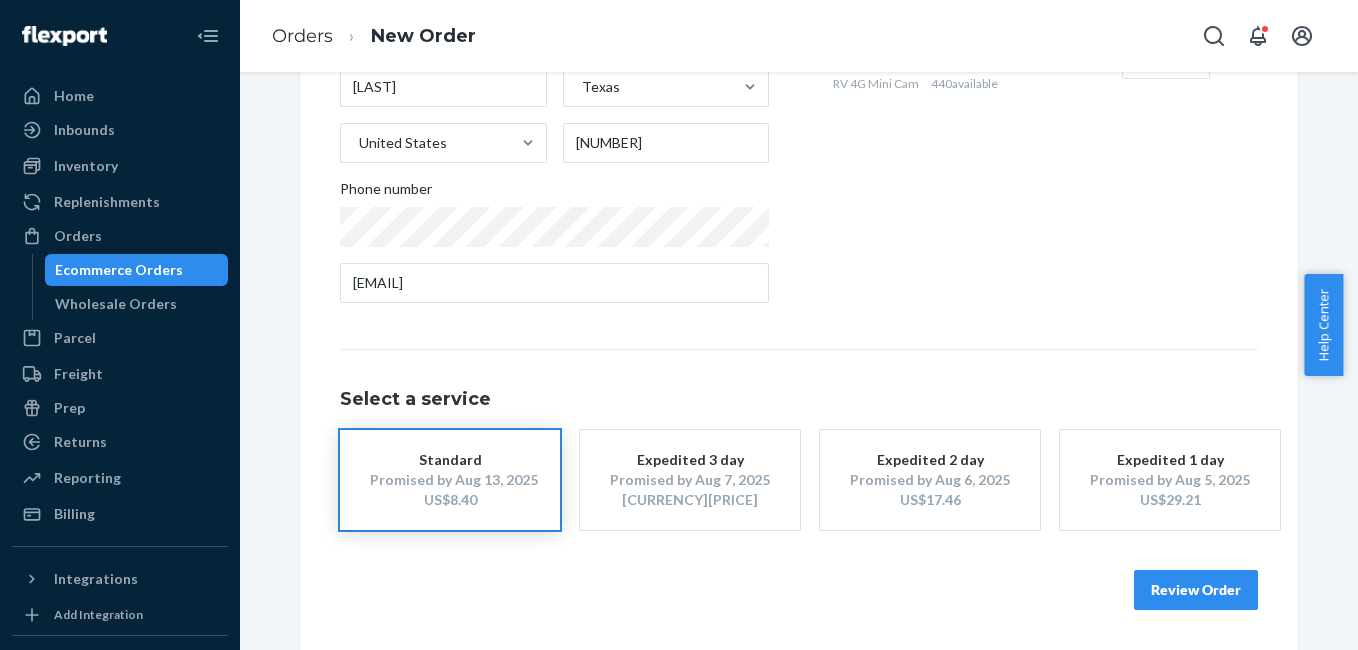 click on "Review Order" at bounding box center [1196, 590] 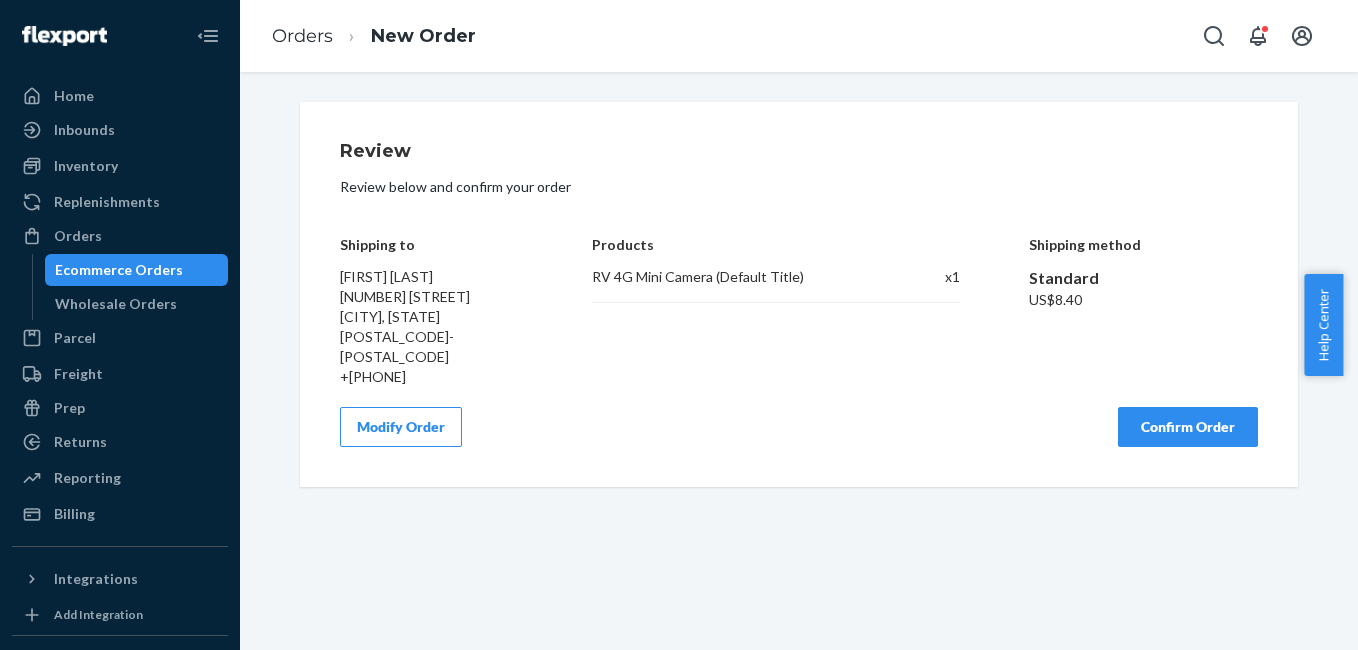 scroll, scrollTop: 0, scrollLeft: 0, axis: both 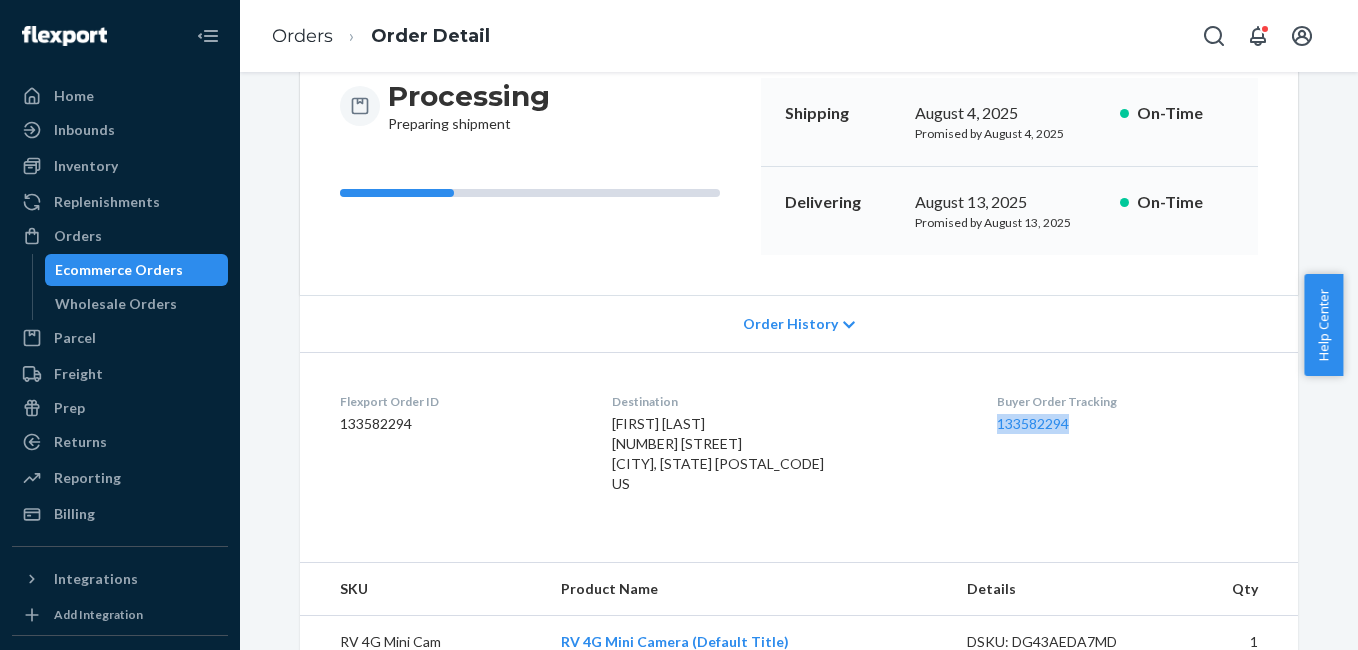 drag, startPoint x: 971, startPoint y: 447, endPoint x: 1107, endPoint y: 436, distance: 136.44412 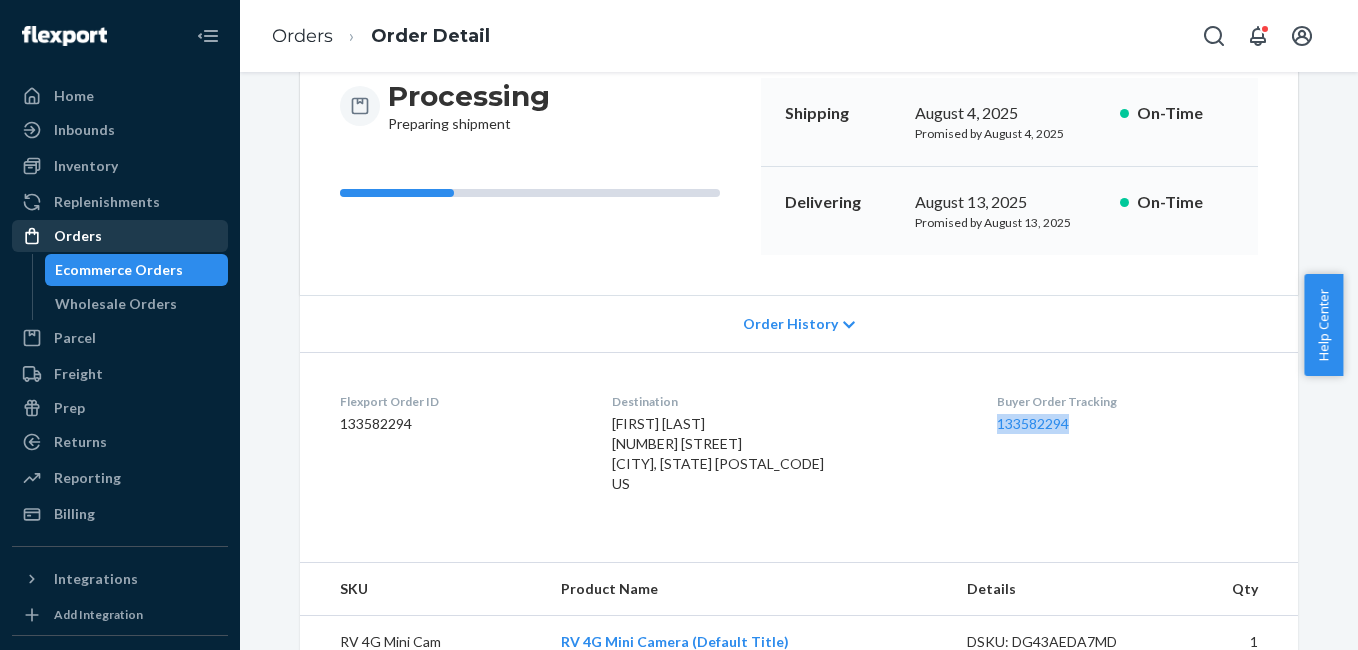 click on "Orders" at bounding box center [78, 236] 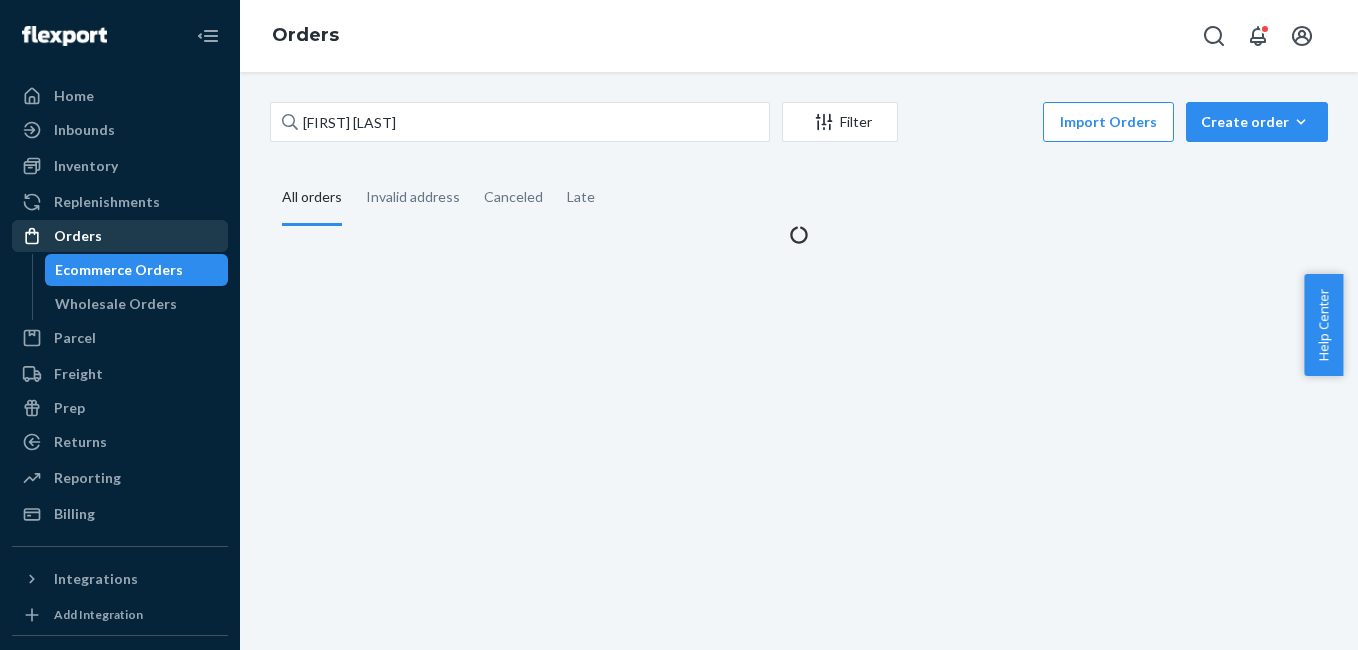 scroll, scrollTop: 0, scrollLeft: 0, axis: both 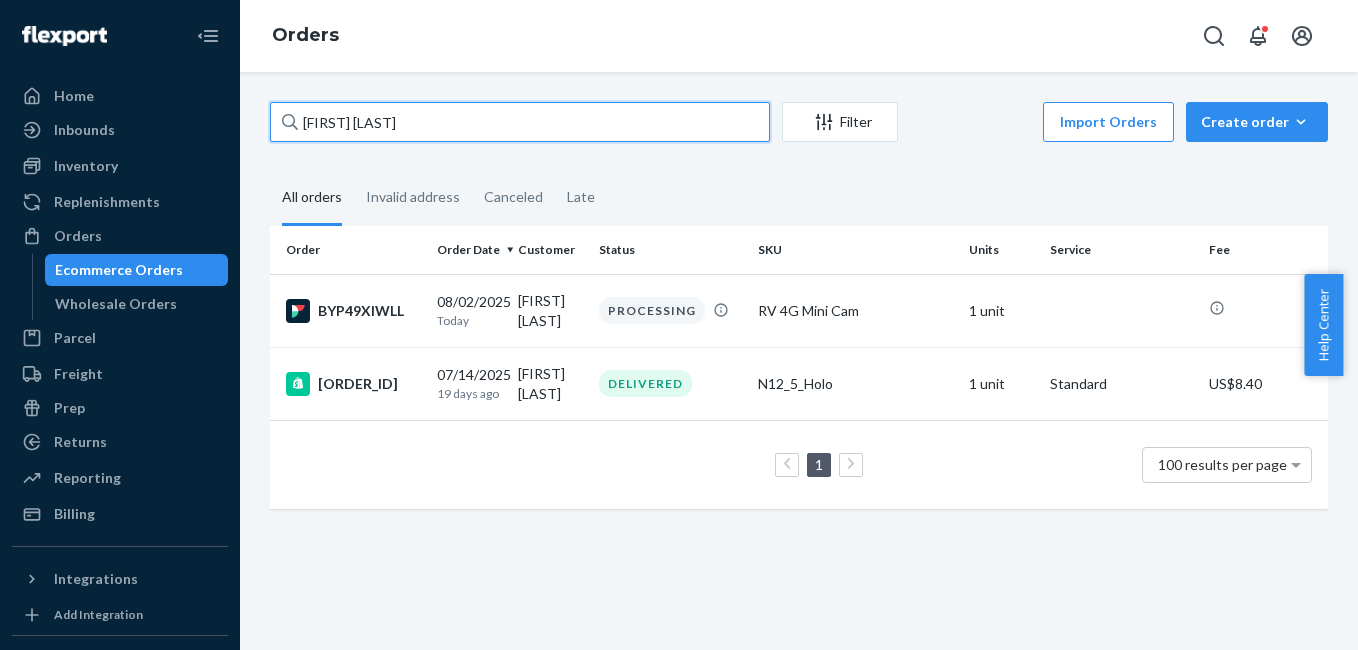 click on "[FIRST] [LAST]" at bounding box center [520, 122] 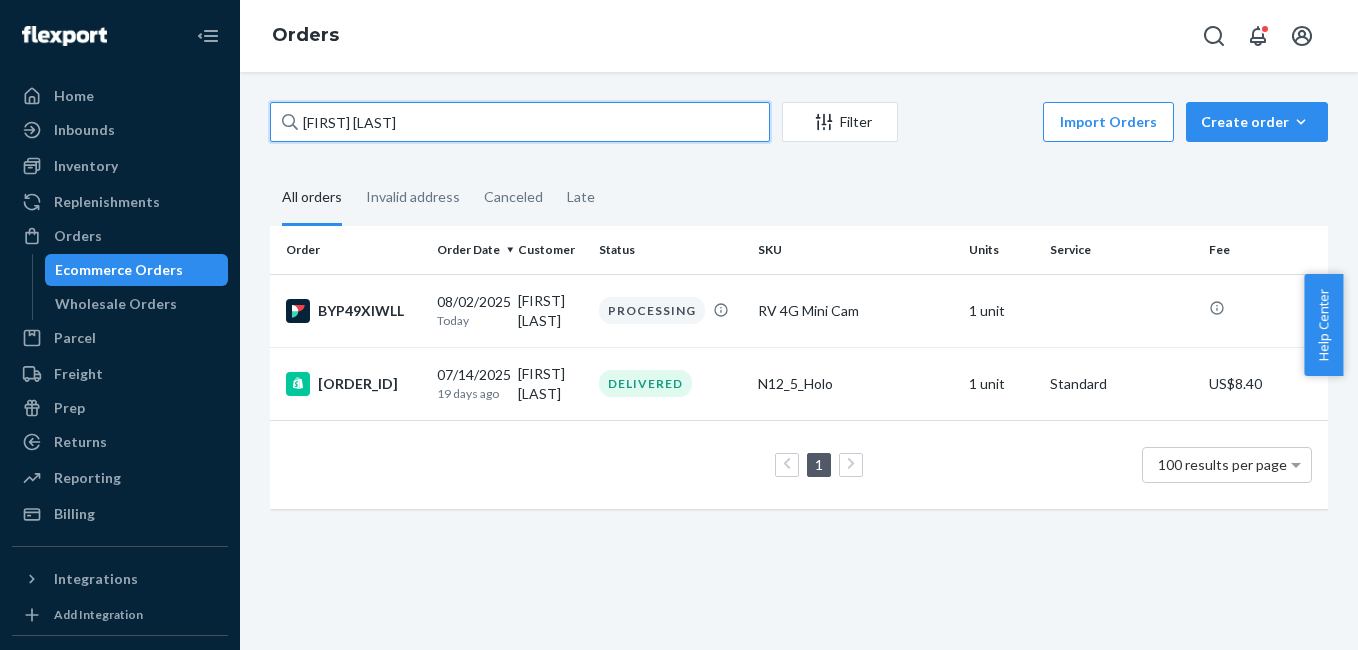 paste on "[FIRST] [LAST]" 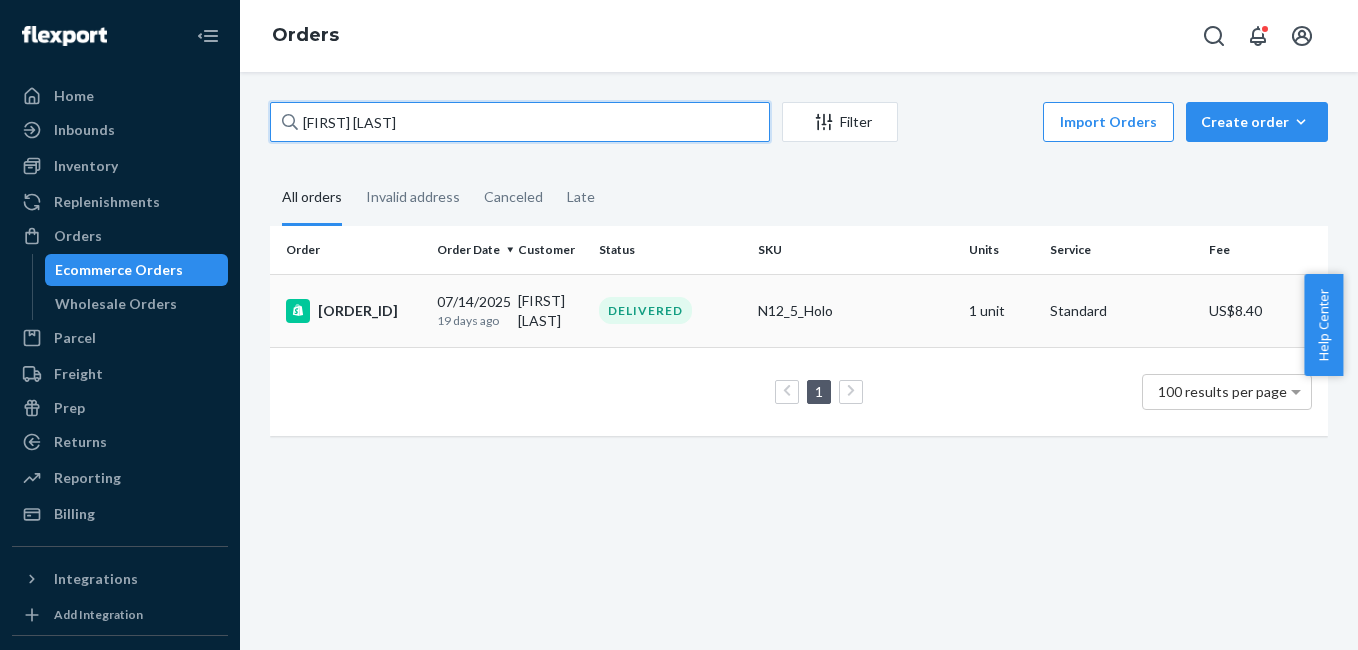 type on "[FIRST] [LAST]" 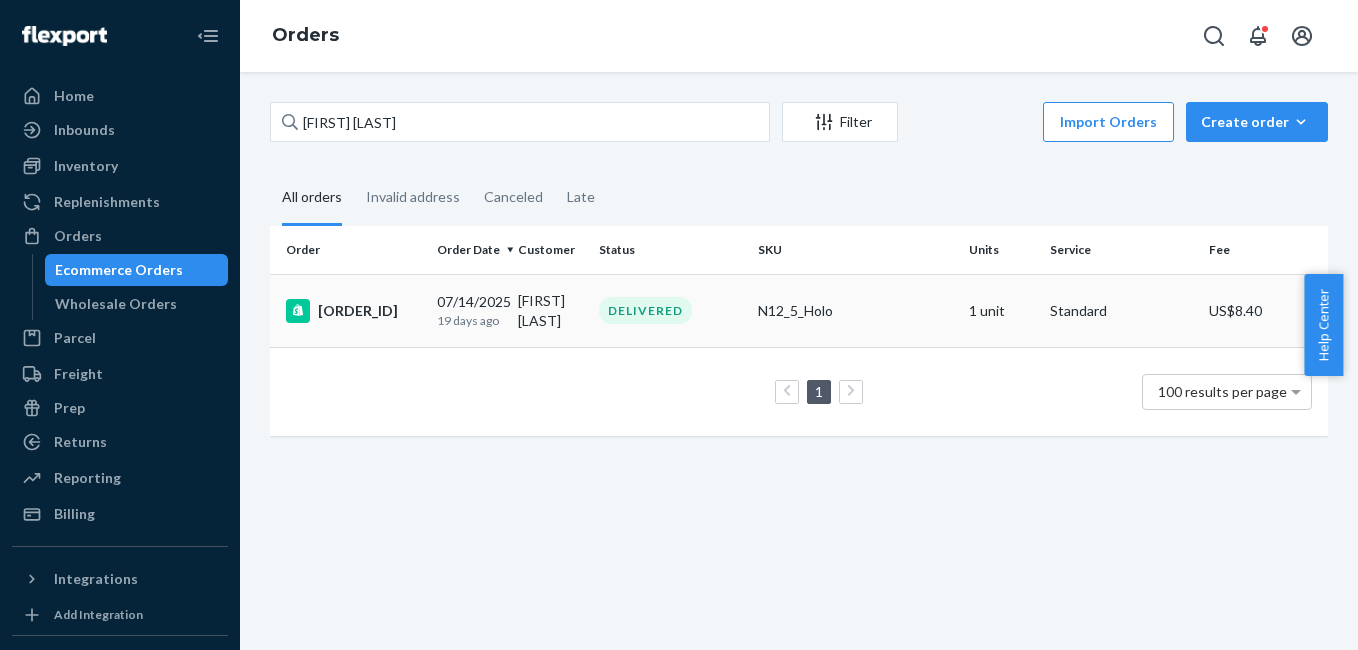 click on "[ORDER_ID]" at bounding box center (353, 311) 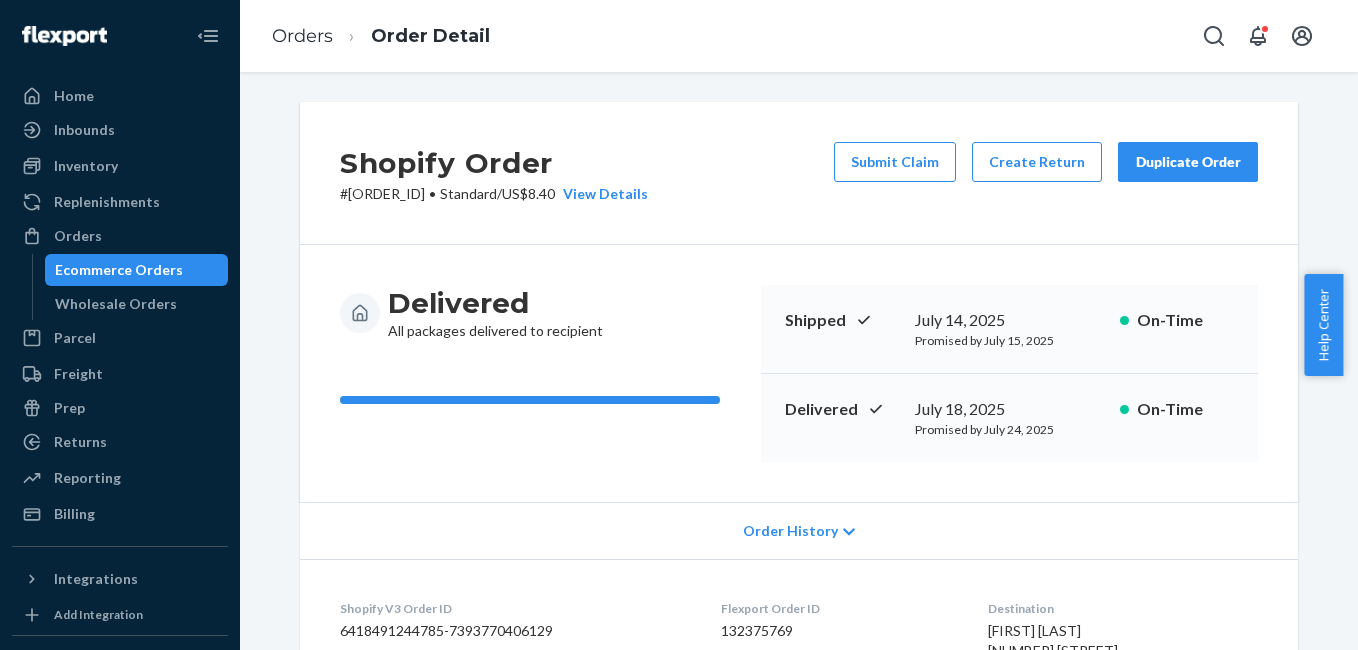 click on "Duplicate Order" at bounding box center (1188, 162) 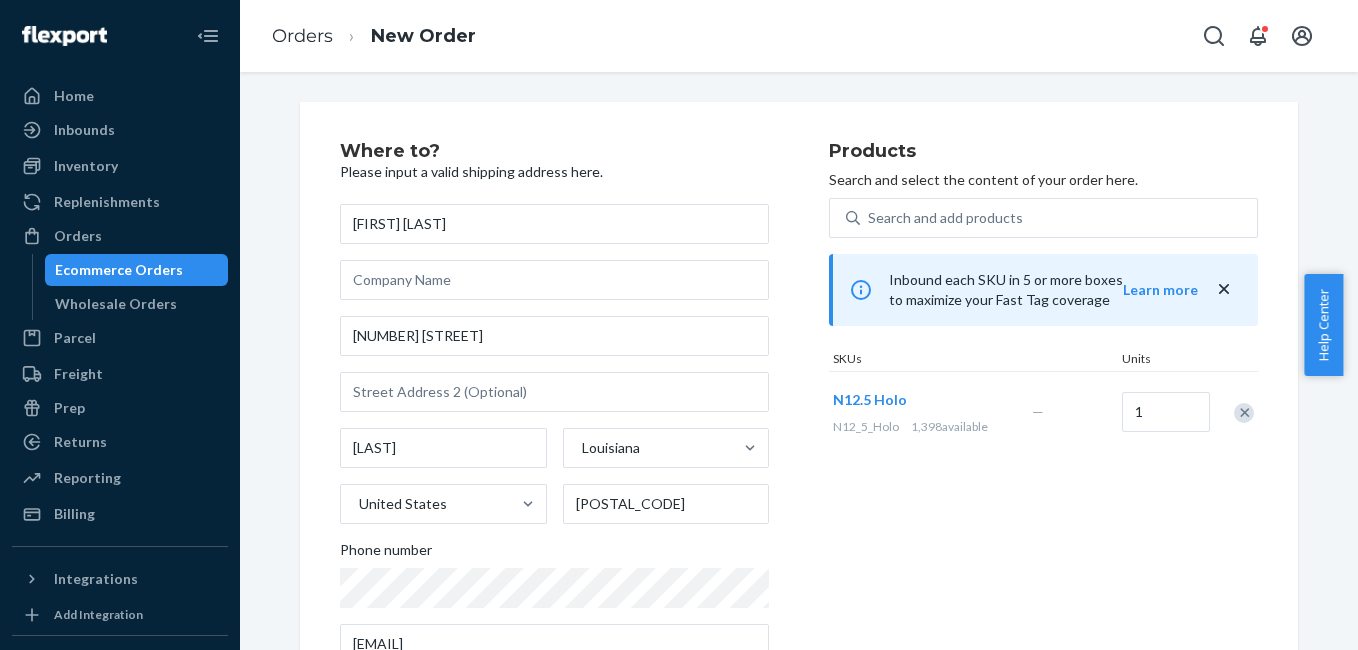 click at bounding box center (1244, 413) 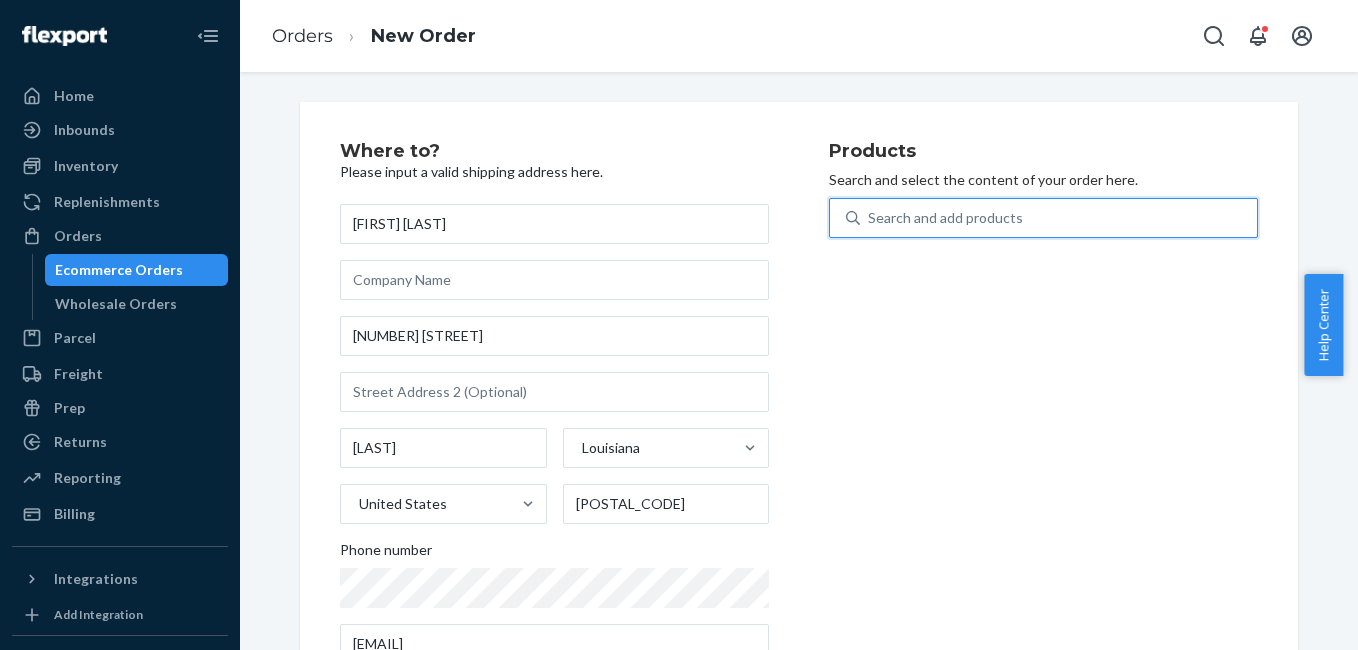 click on "Search and add products" at bounding box center (945, 218) 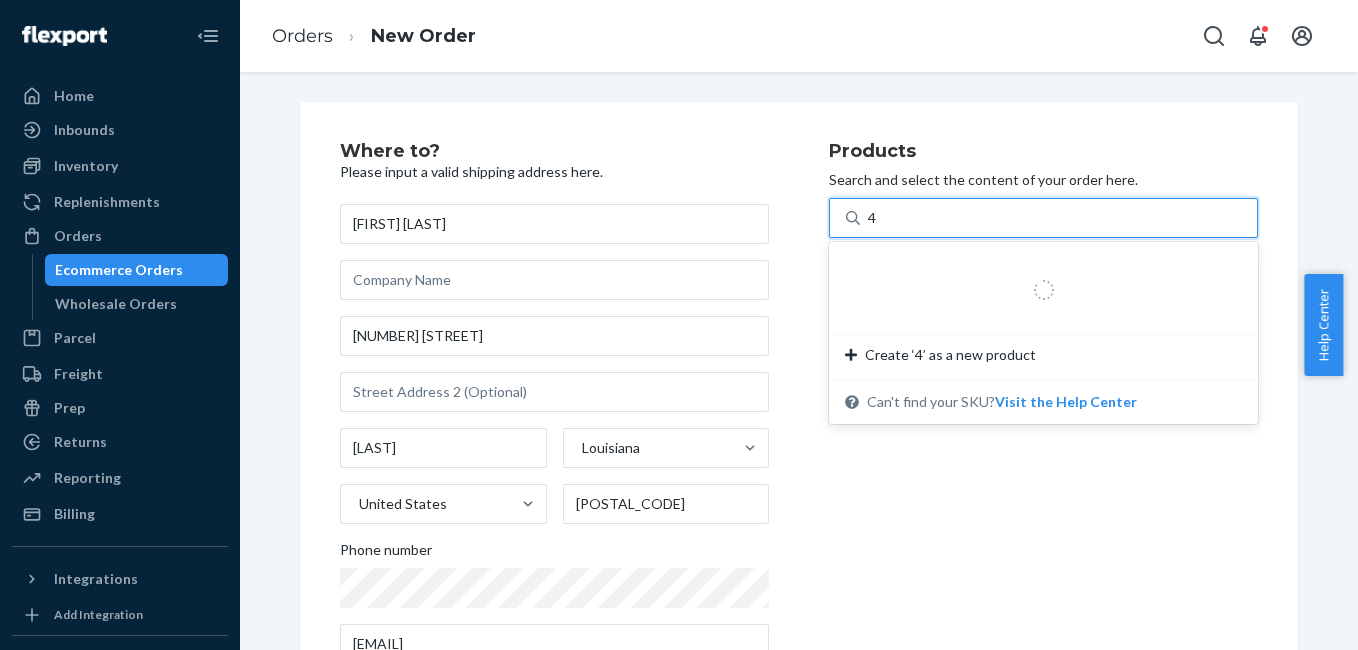 type on "4g" 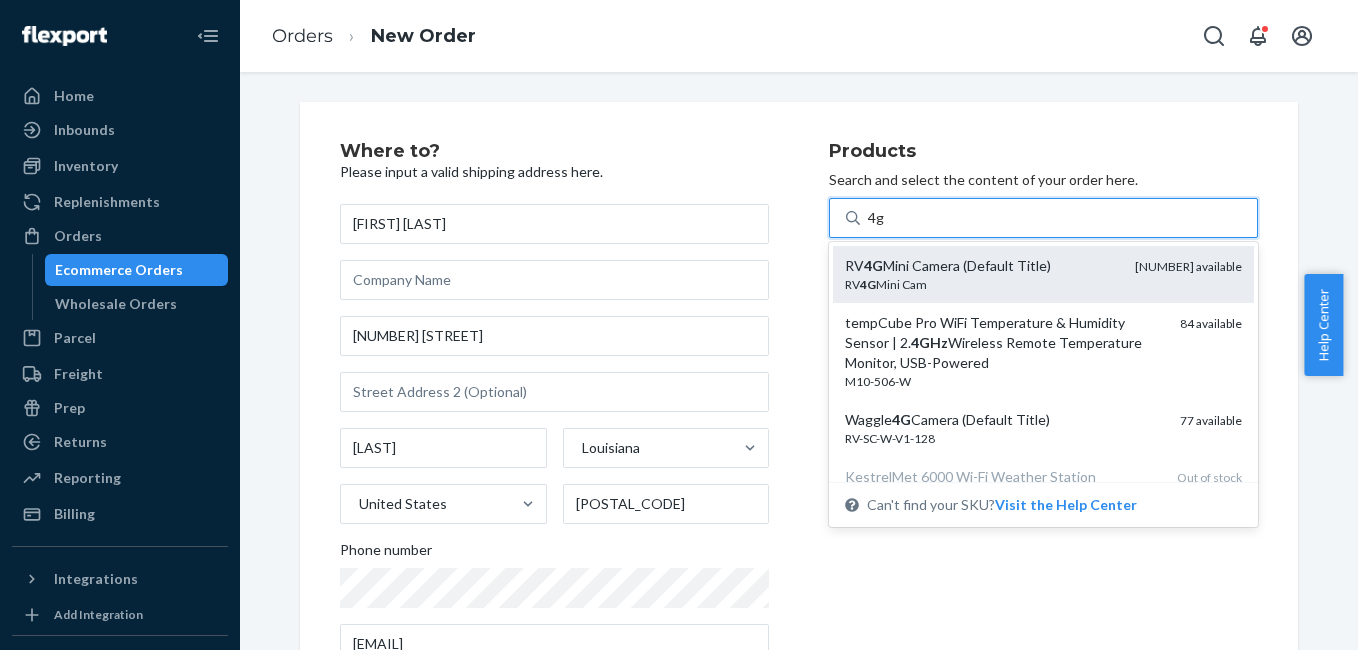click on "RV  4G  Mini Cam" at bounding box center [982, 284] 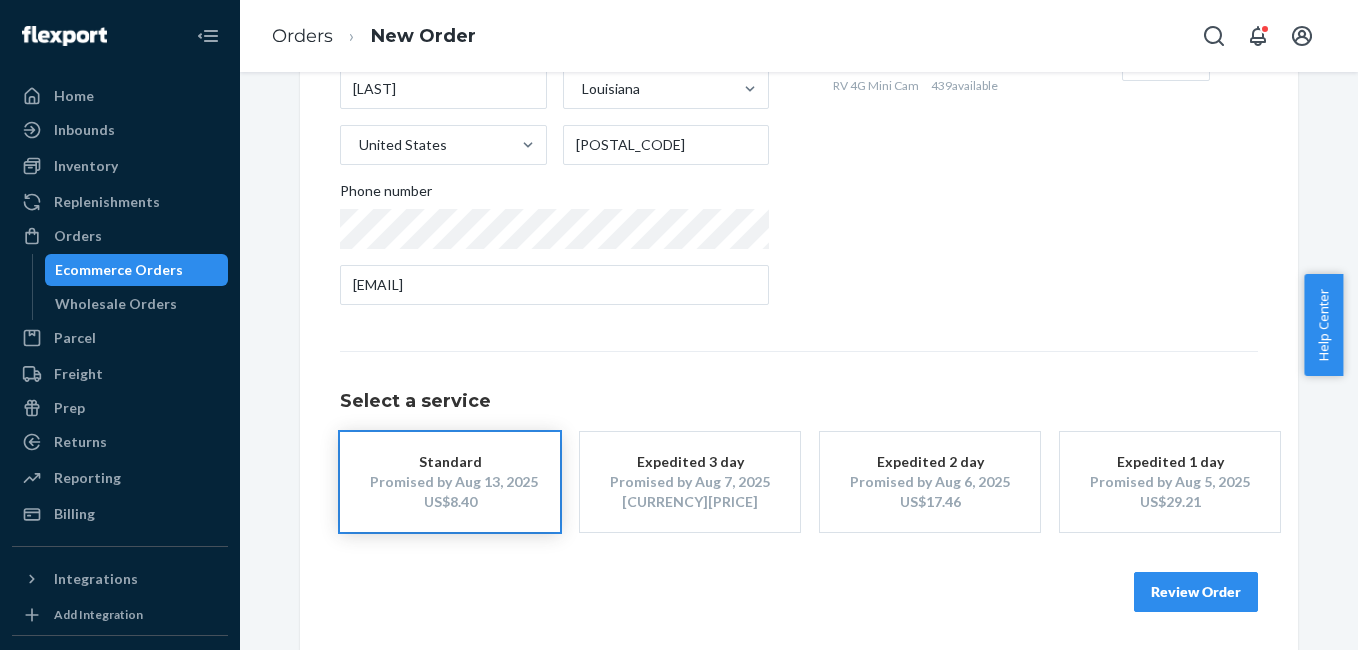 scroll, scrollTop: 361, scrollLeft: 0, axis: vertical 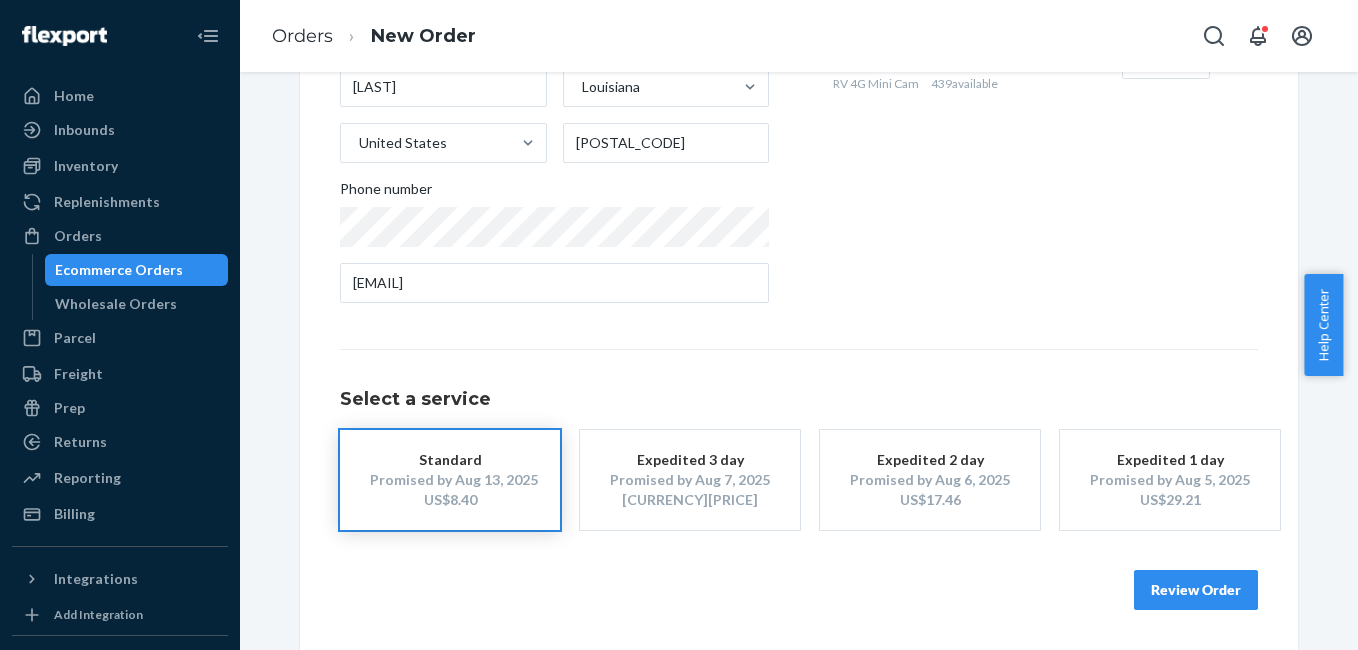 click on "Review Order" at bounding box center [1196, 590] 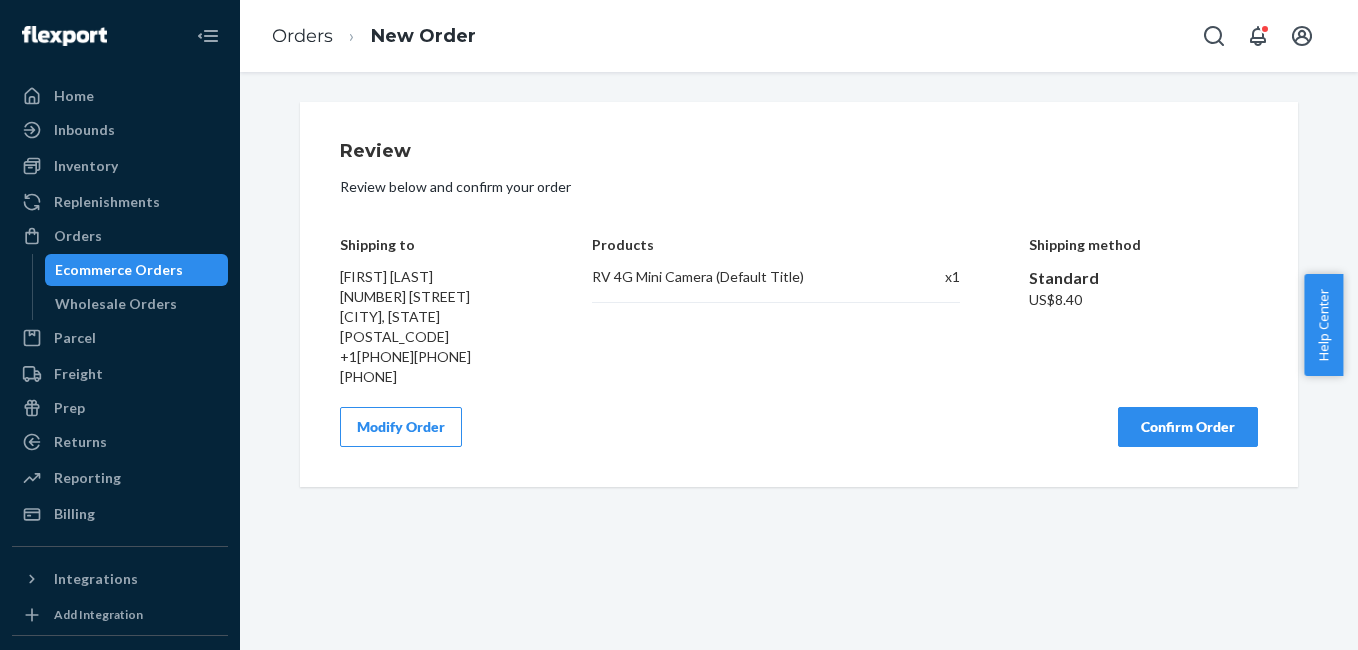 click on "Confirm Order" at bounding box center [1188, 427] 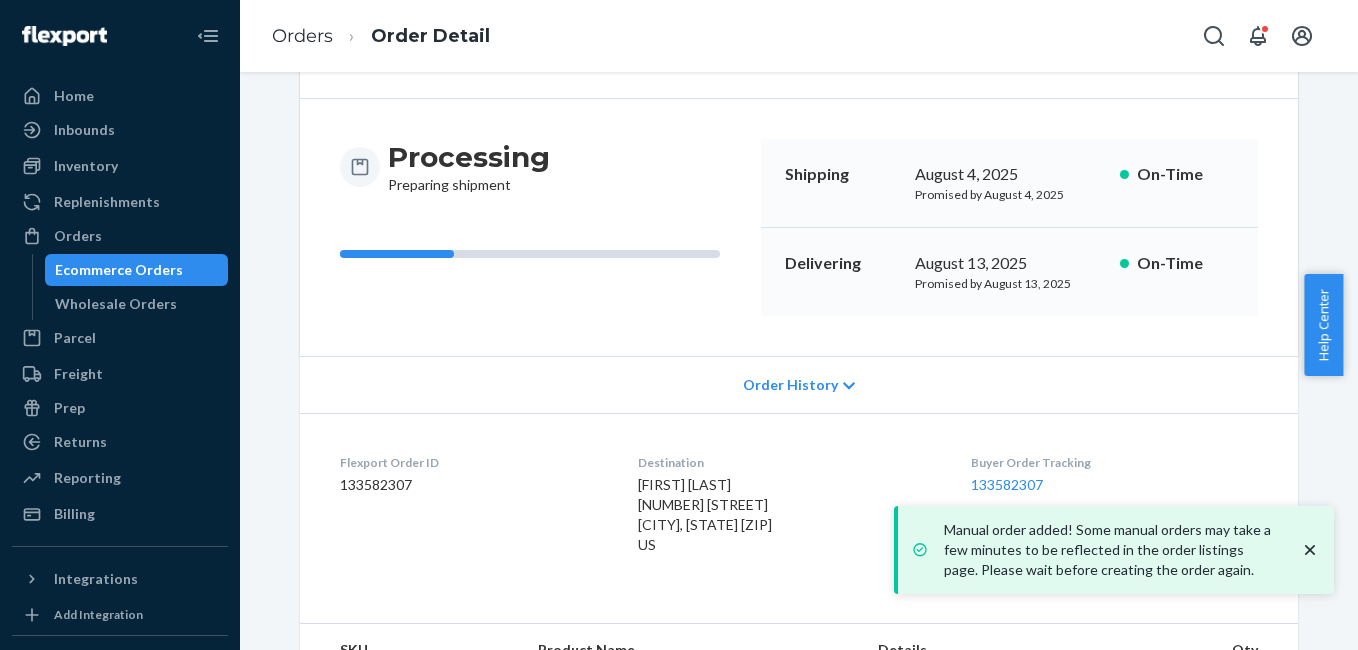 scroll, scrollTop: 249, scrollLeft: 0, axis: vertical 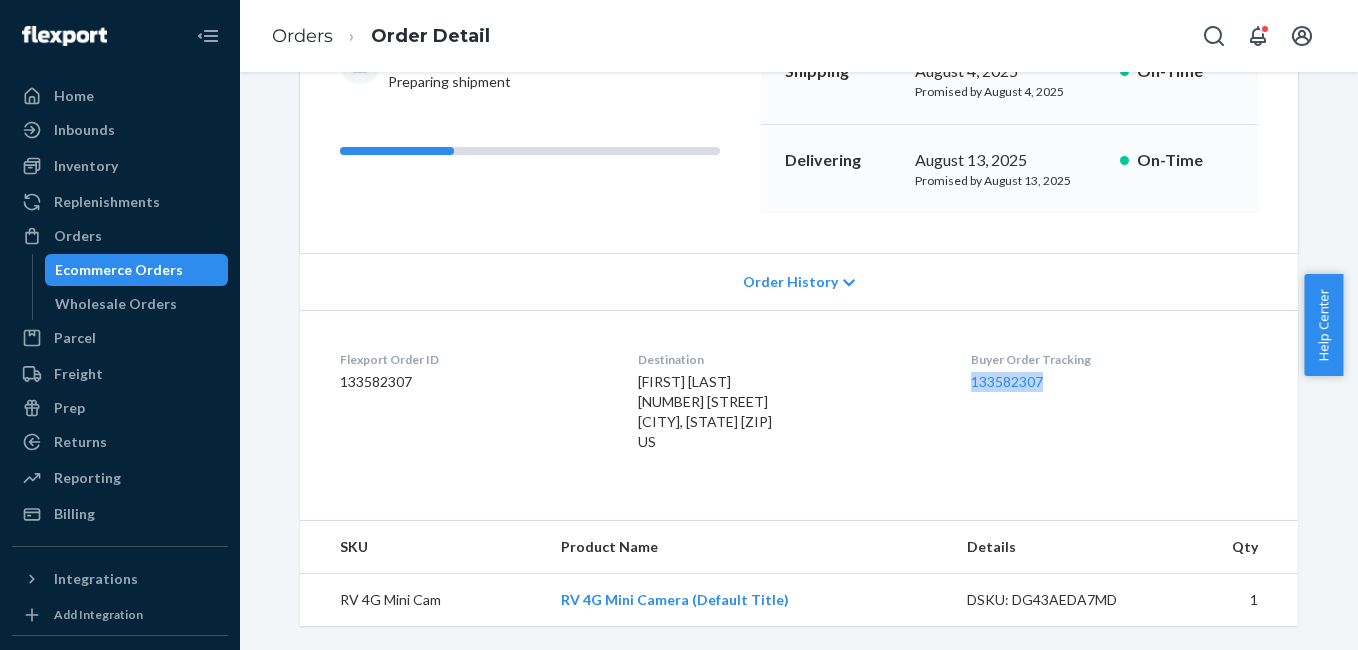 drag, startPoint x: 968, startPoint y: 390, endPoint x: 1058, endPoint y: 409, distance: 91.983696 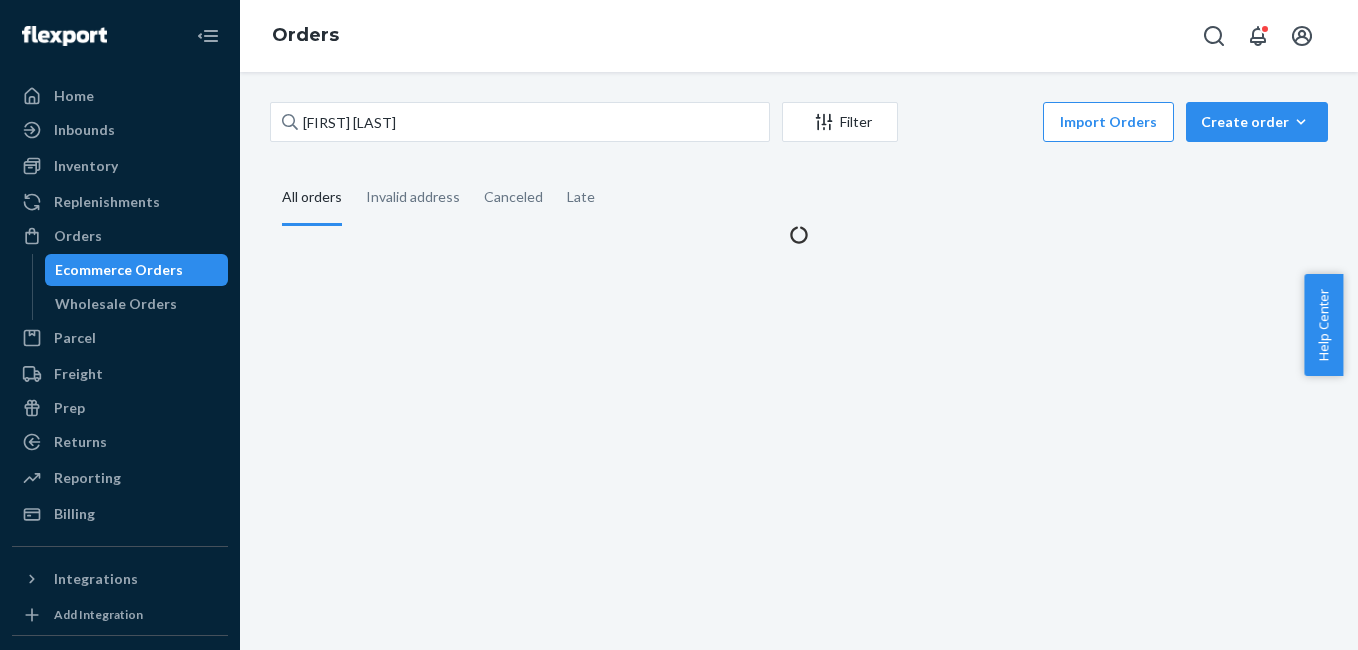 scroll, scrollTop: 0, scrollLeft: 0, axis: both 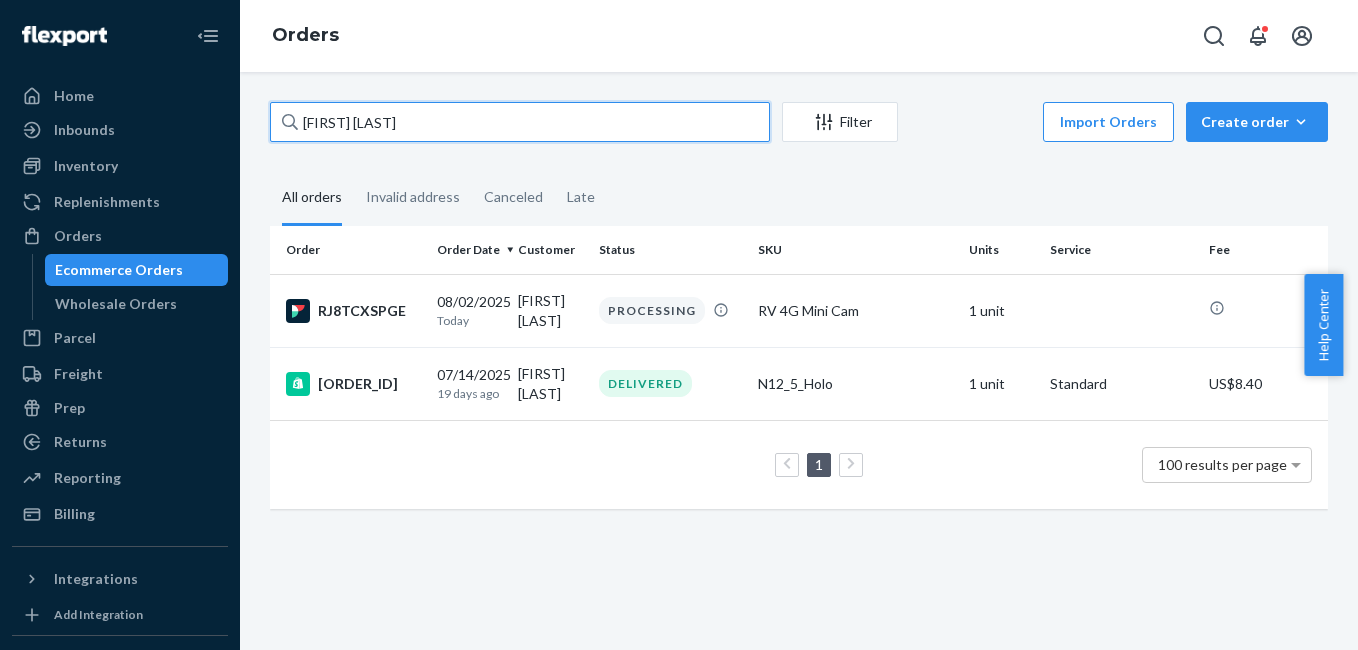 click on "[FIRST] [LAST]" at bounding box center [520, 122] 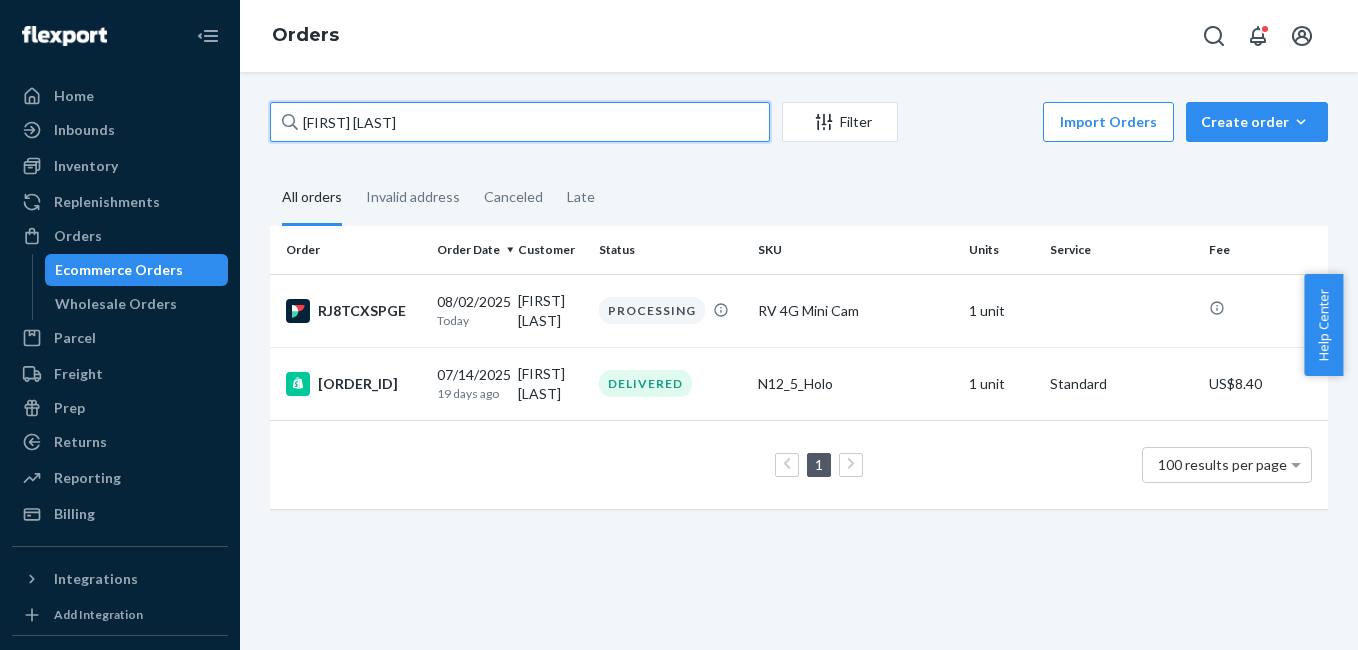 paste on "[FIRST] [LAST]" 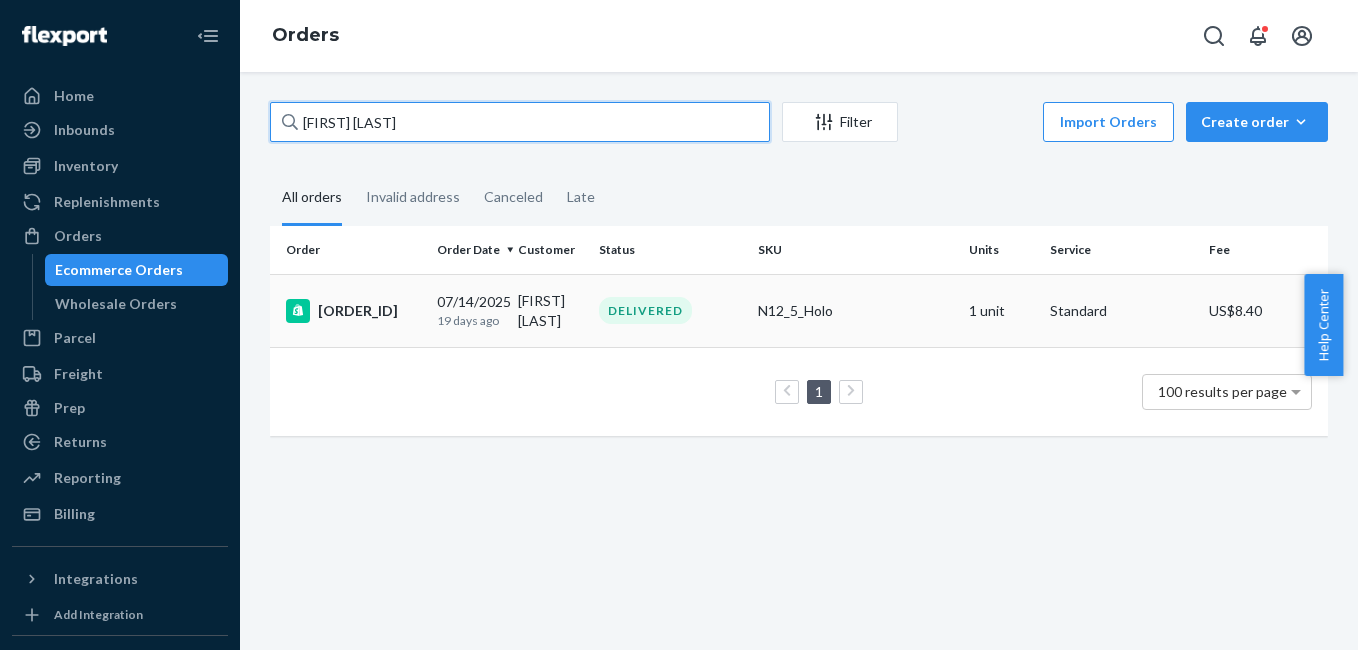 type on "[FIRST] [LAST]" 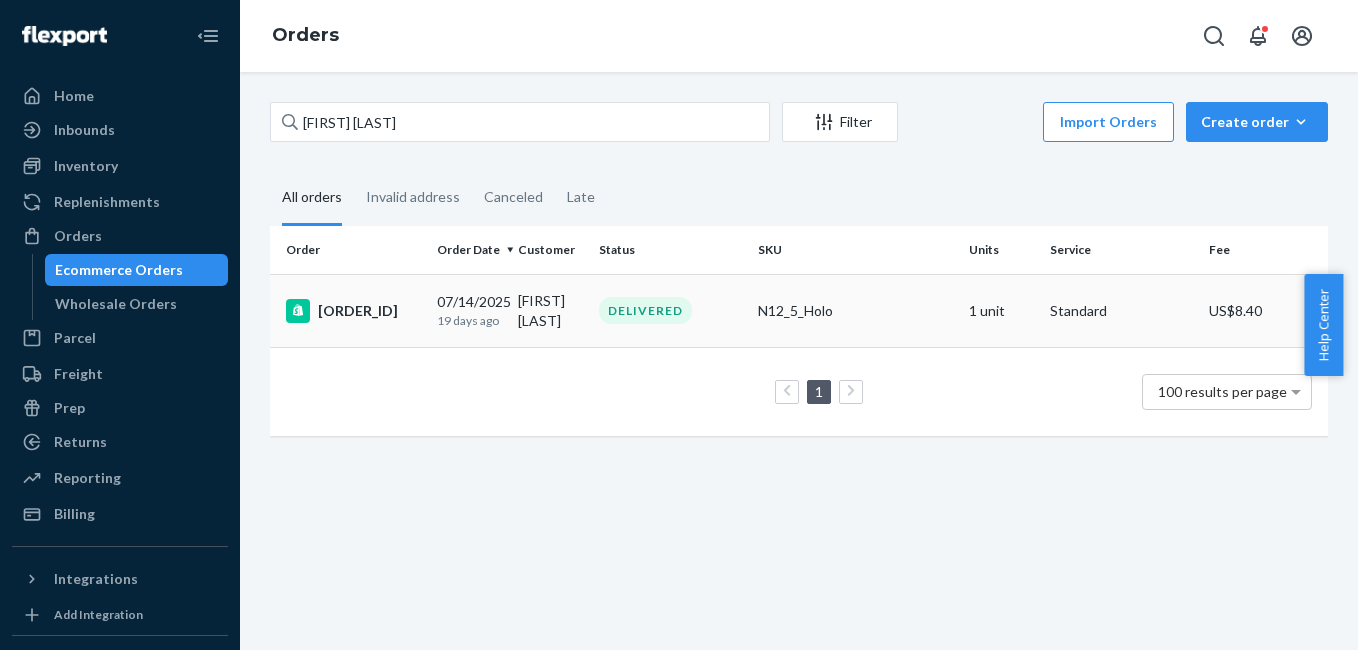 click on "[ORDER_ID]" at bounding box center [353, 311] 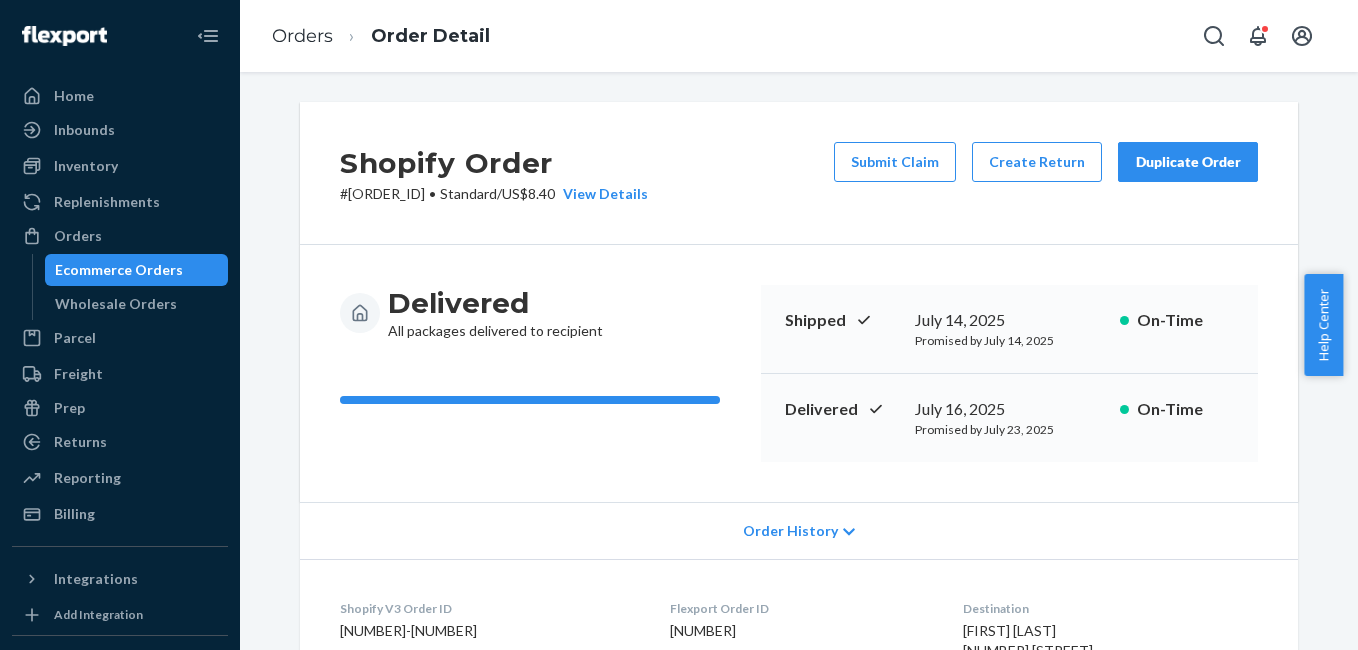 click on "Duplicate Order" at bounding box center [1188, 162] 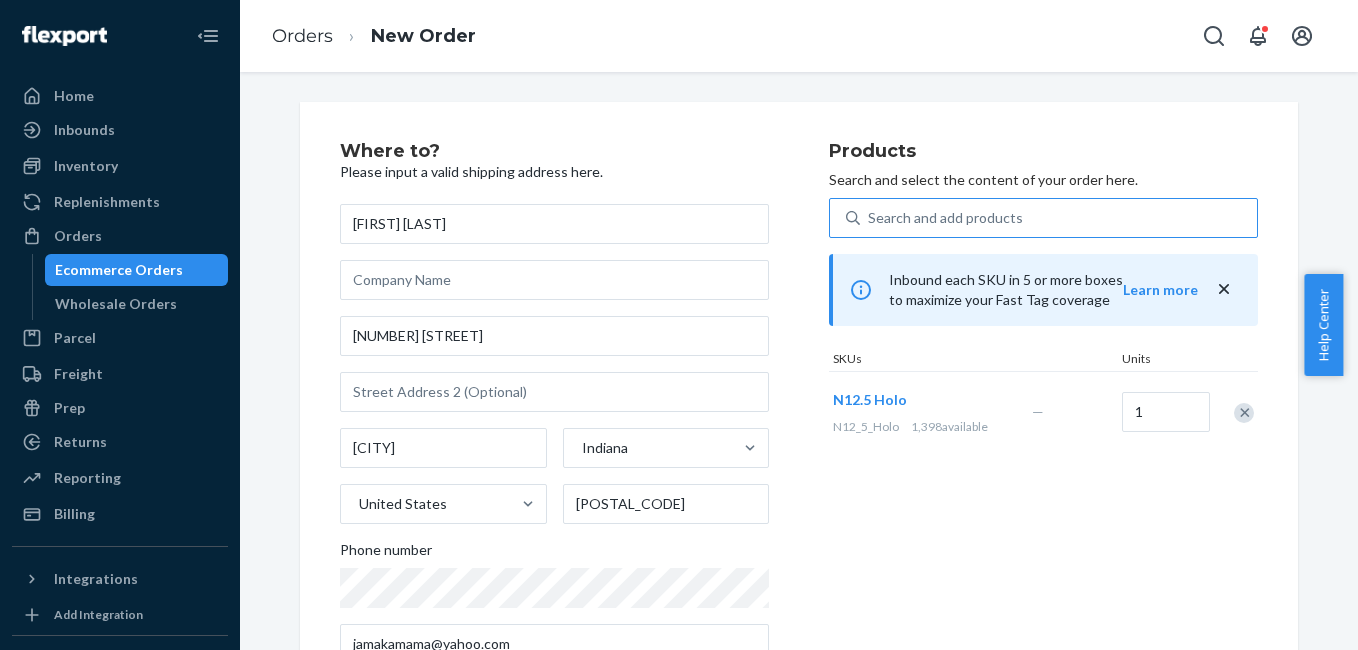 click on "Search and add products" at bounding box center (945, 218) 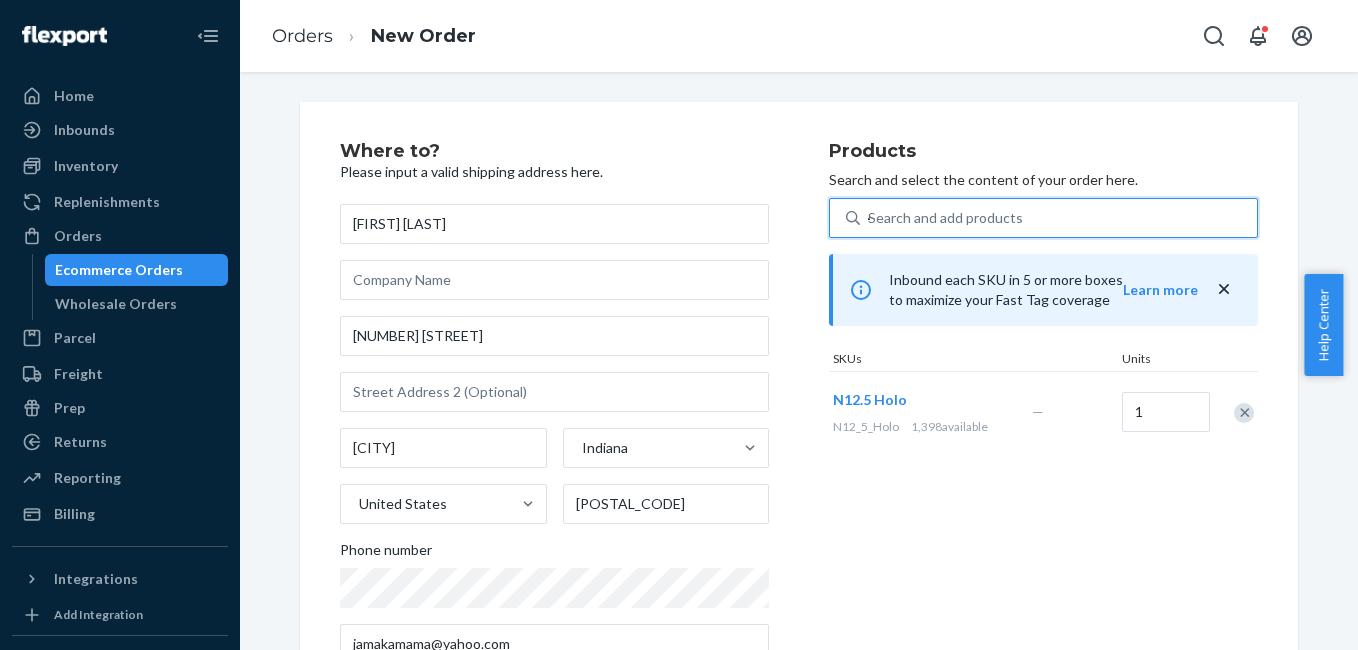 type on "4g" 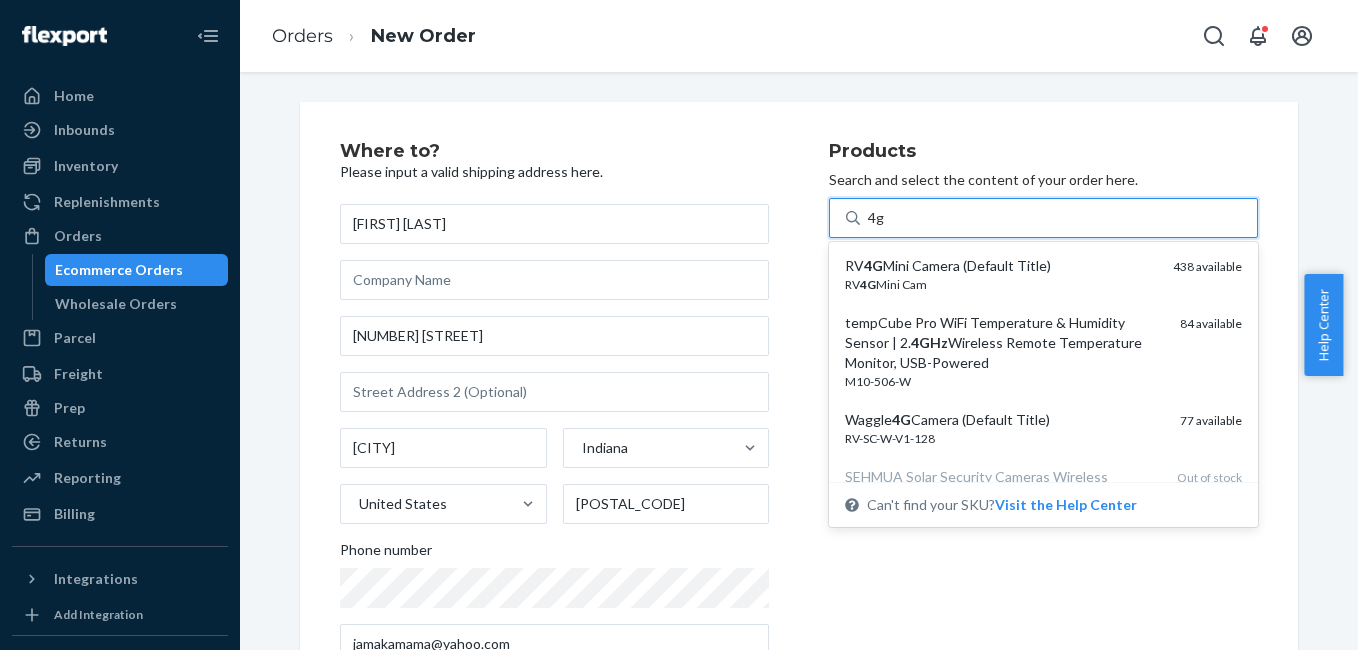 click on "RV  4G  Mini Cam" at bounding box center (1001, 284) 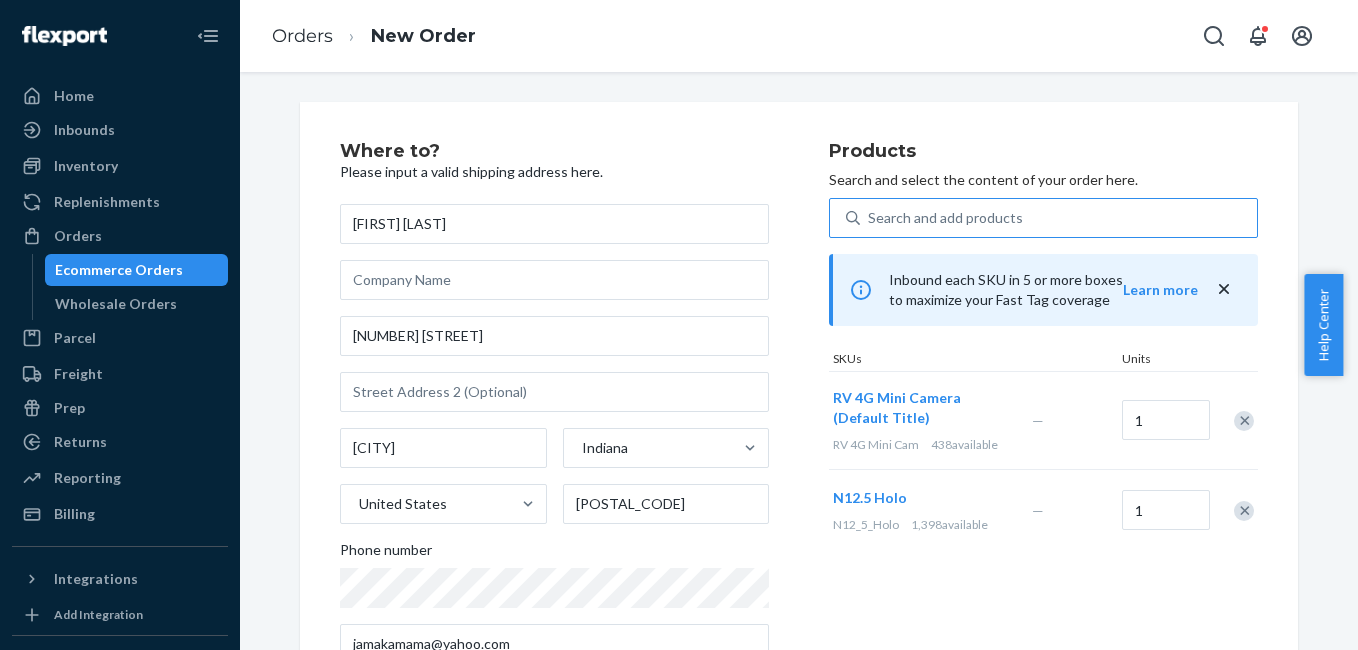 scroll, scrollTop: 320, scrollLeft: 0, axis: vertical 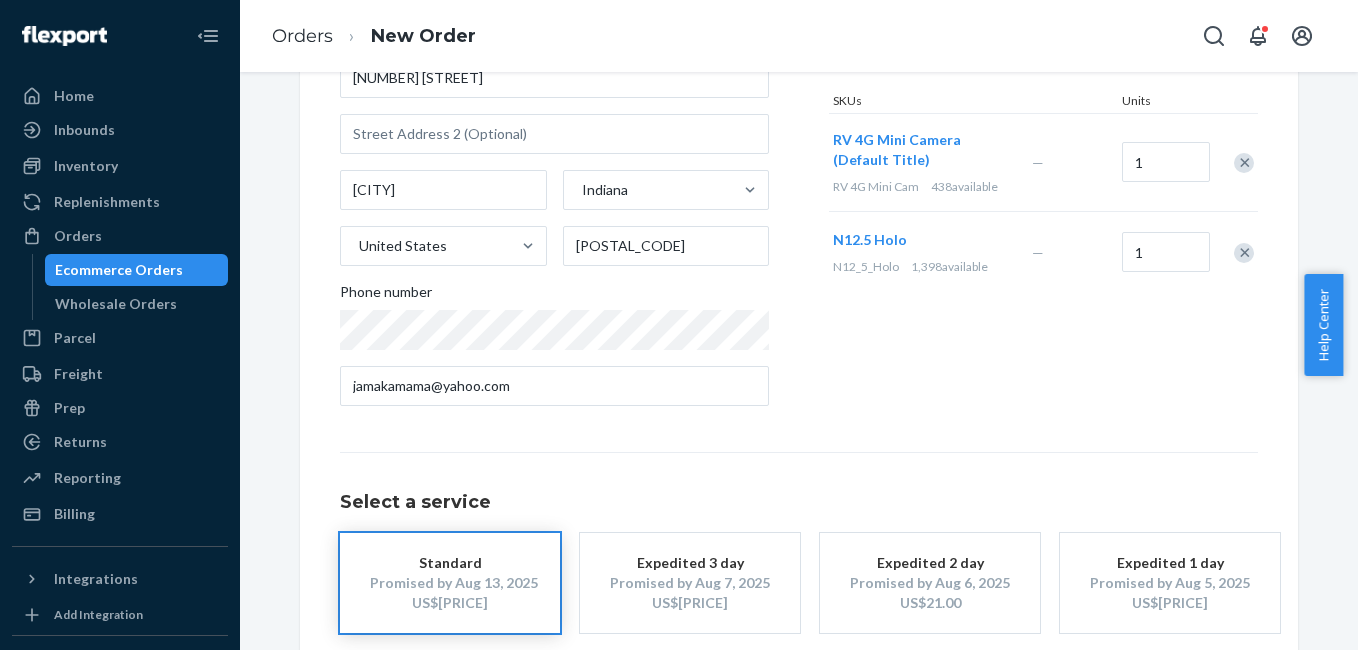 click on "Where to? Please input a valid shipping address here. [FIRST] [LAST] [NUMBER] [STREET] [CITY] [STATE] [POSTAL_CODE]-[POSTAL_CODE] Phone number [EMAIL] Products Search and select the content of your order here. Search and add products Inbound each SKU in 5 or more boxes to maximize your Fast Tag coverage Learn more SKUs Units RV 4G Mini Camera (Default Title) RV 4G Mini Cam 438  available — 1 N12.5 Holo N12_5_Holo 1,398  available — 1 Select a service Standard Promised by [DATE], [YEAR] US$12.06 Expedited 3 day Promised by [DATE], [YEAR] US$17.32 Expedited 2 day Promised by [DATE], [YEAR] US$21.00 Expedited 1 day Promised by [DATE], [YEAR] US$33.60 Review Order" at bounding box center [799, 298] 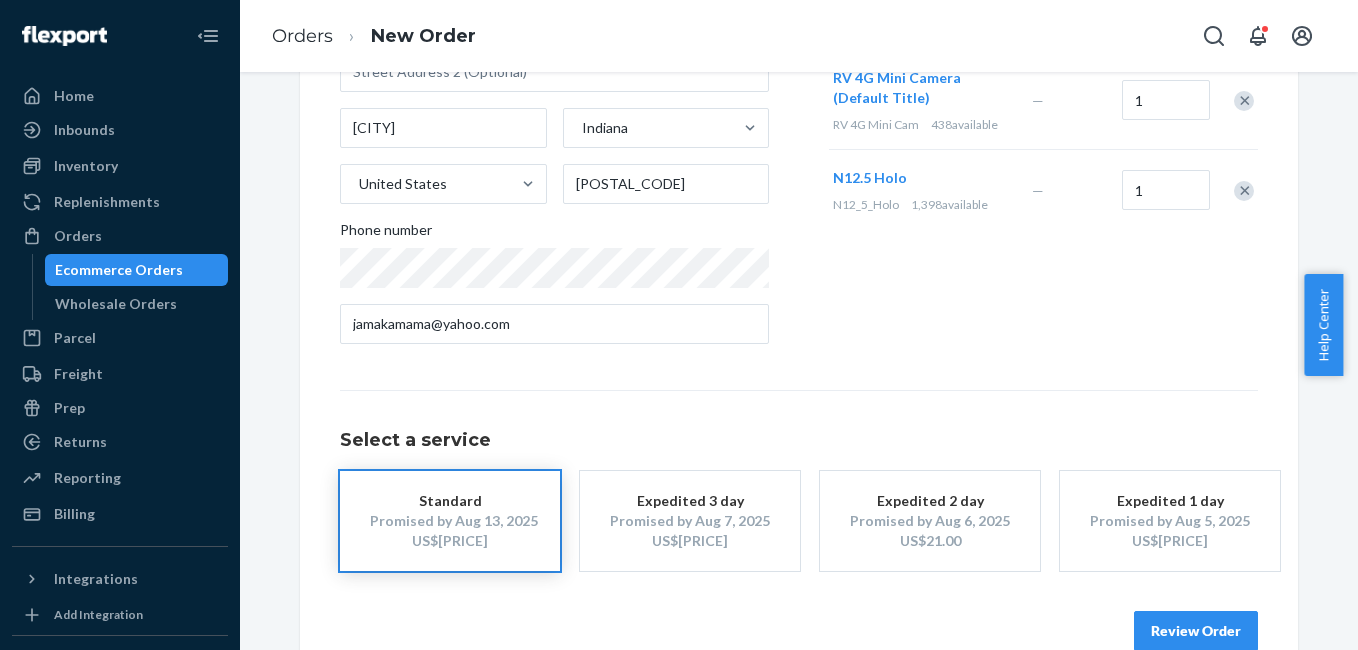 click at bounding box center [1244, 191] 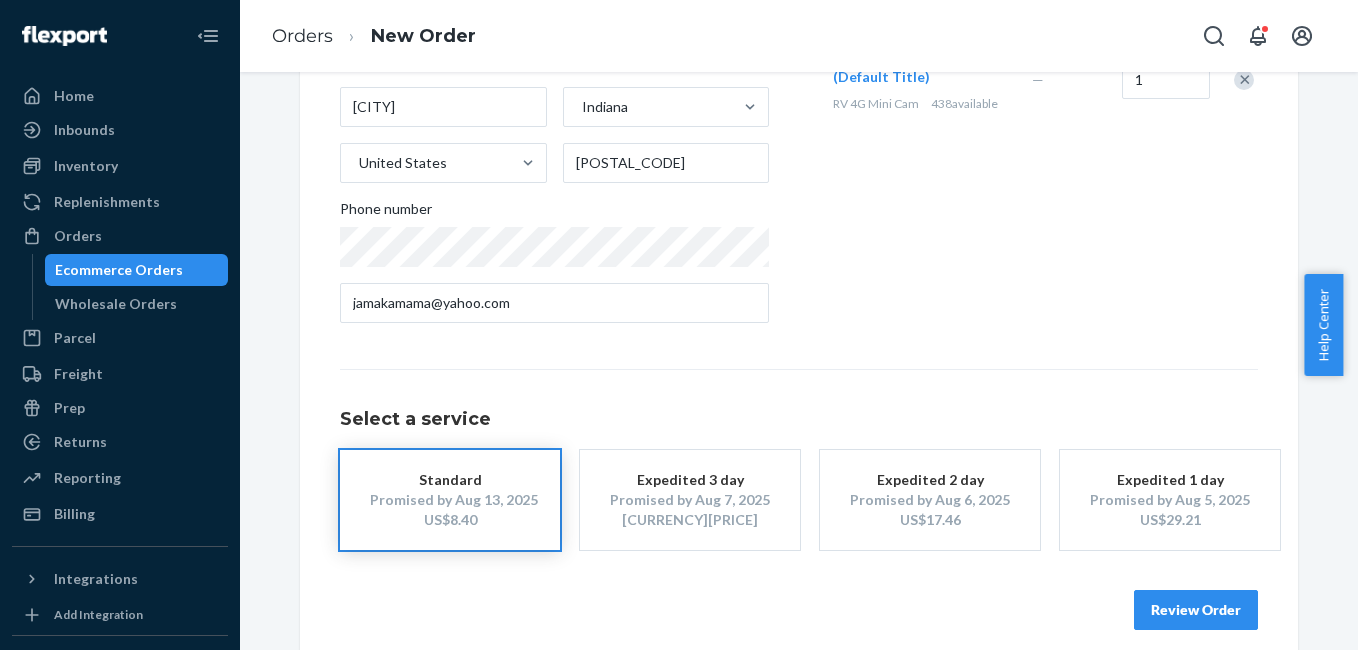 scroll, scrollTop: 361, scrollLeft: 0, axis: vertical 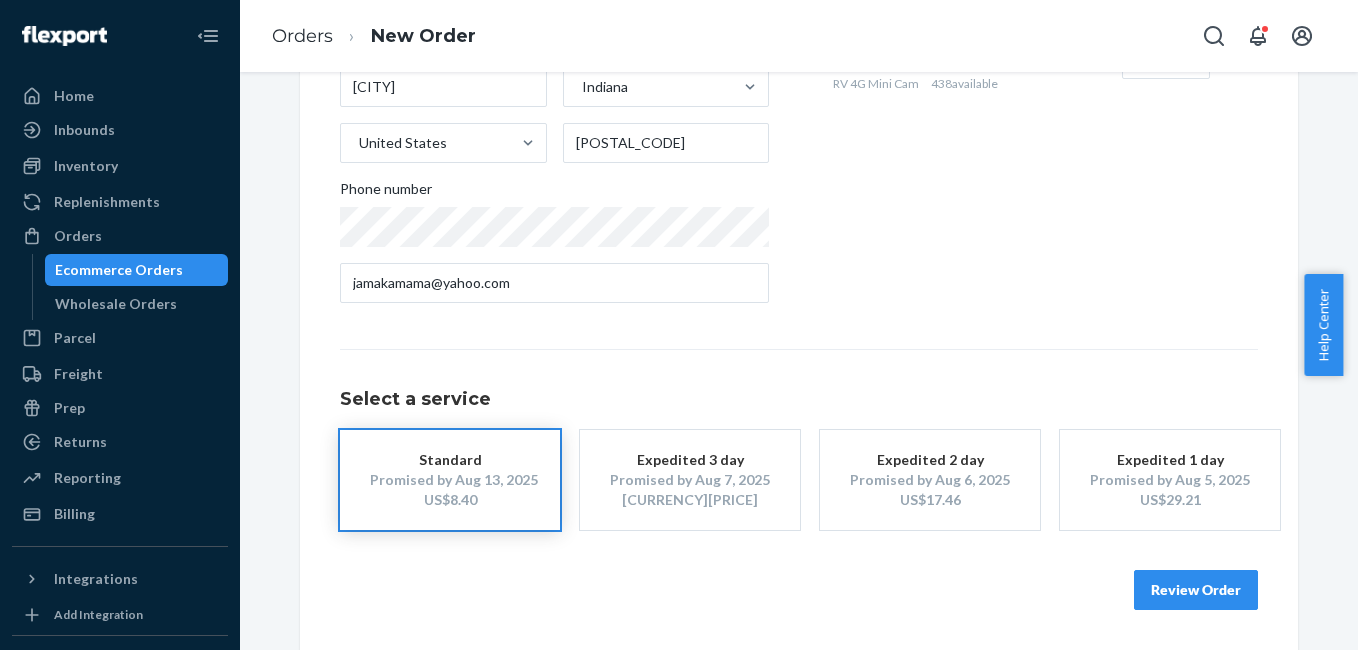click on "Review Order" at bounding box center [1196, 590] 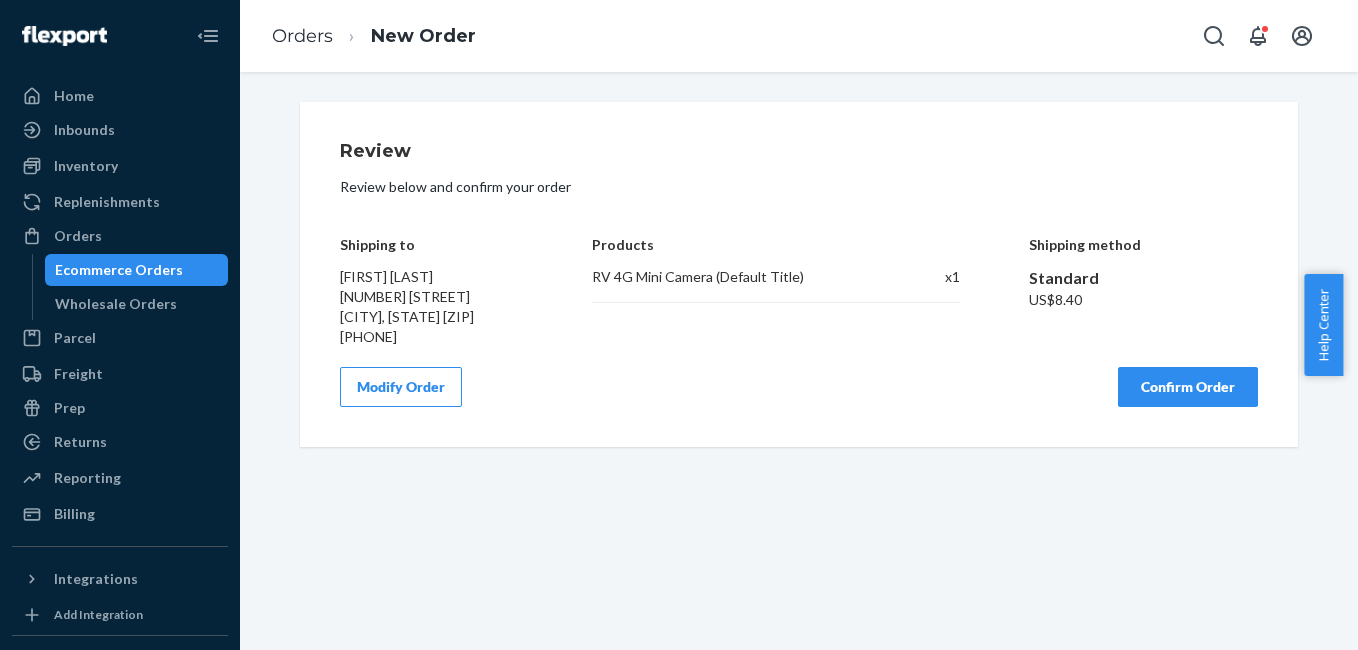 scroll, scrollTop: 0, scrollLeft: 0, axis: both 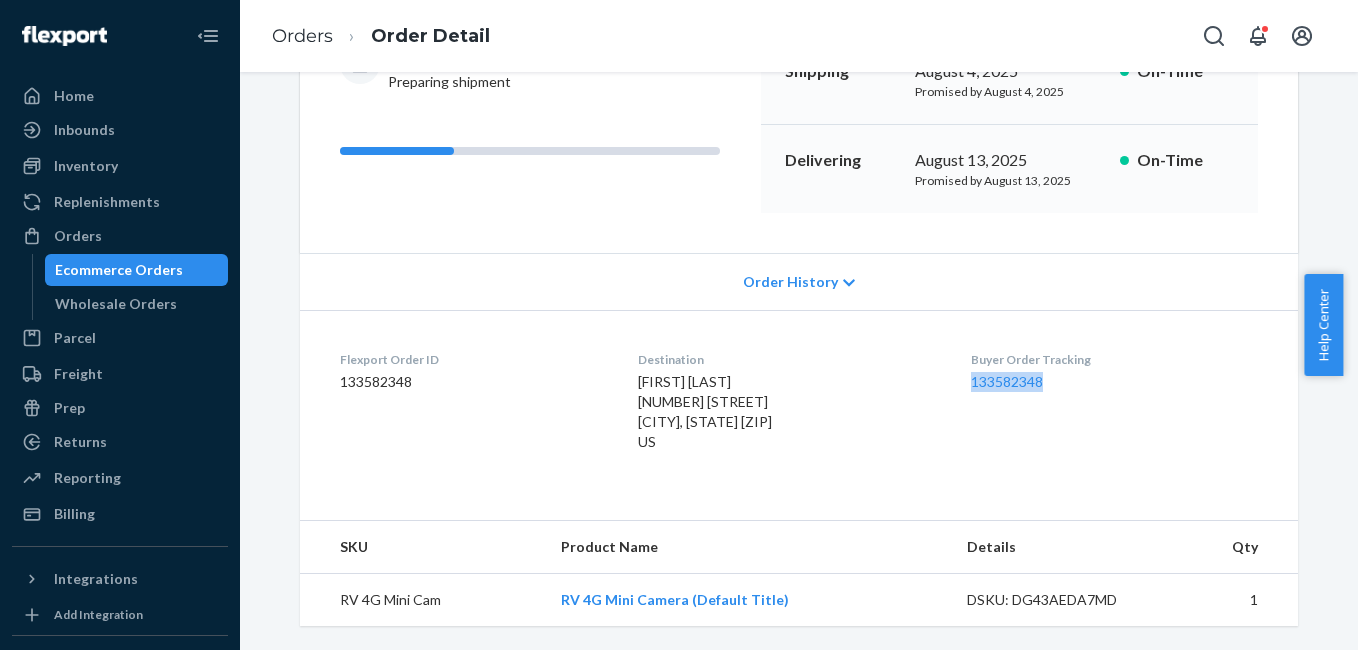 drag, startPoint x: 968, startPoint y: 397, endPoint x: 1059, endPoint y: 403, distance: 91.197586 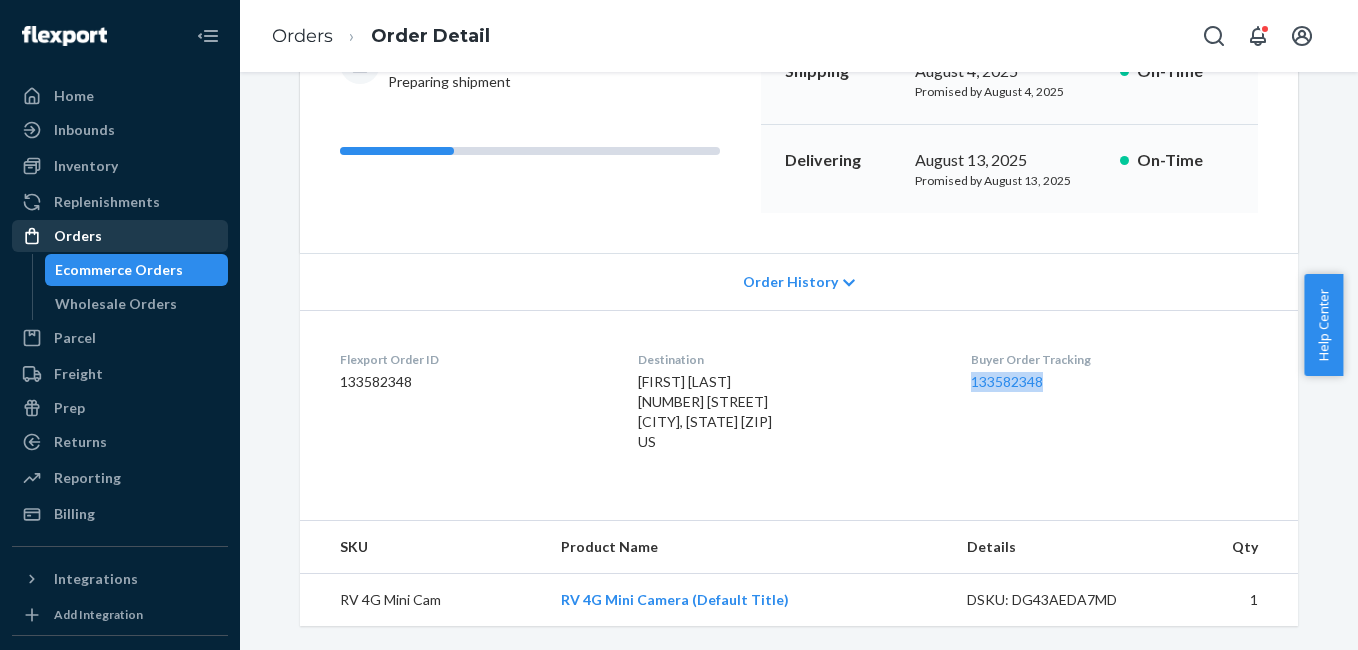 click on "Orders" at bounding box center (120, 236) 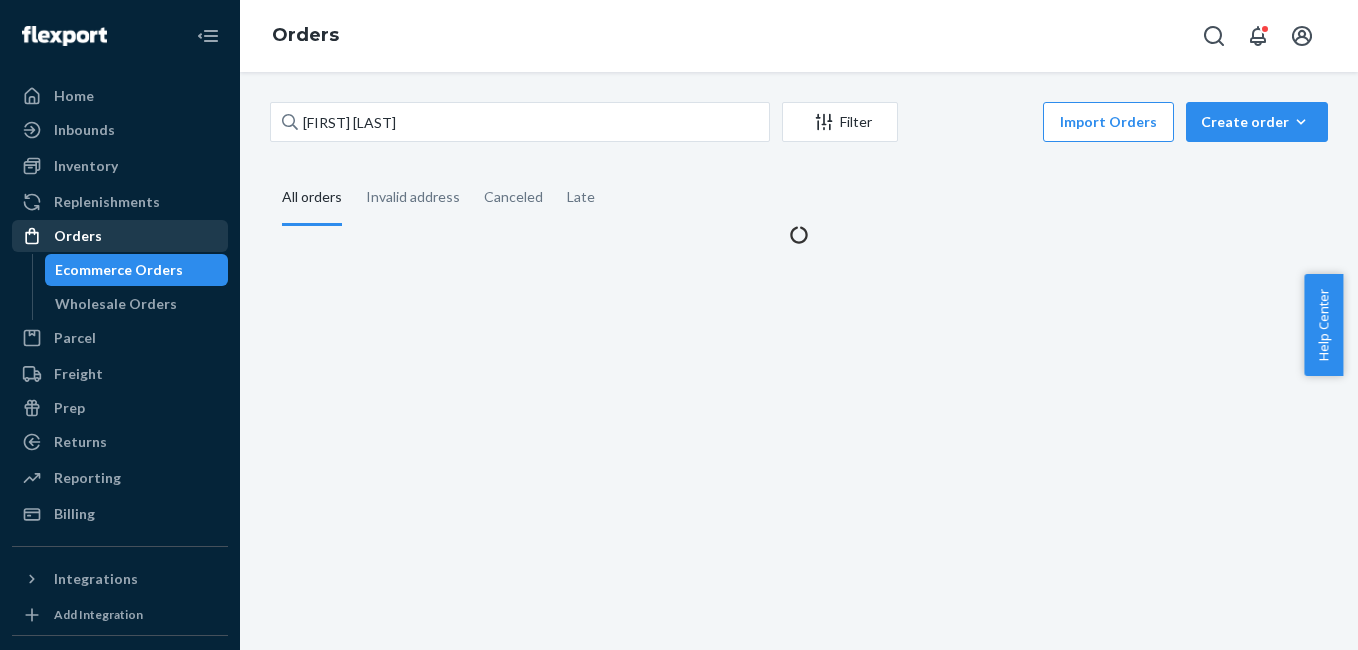 scroll, scrollTop: 0, scrollLeft: 0, axis: both 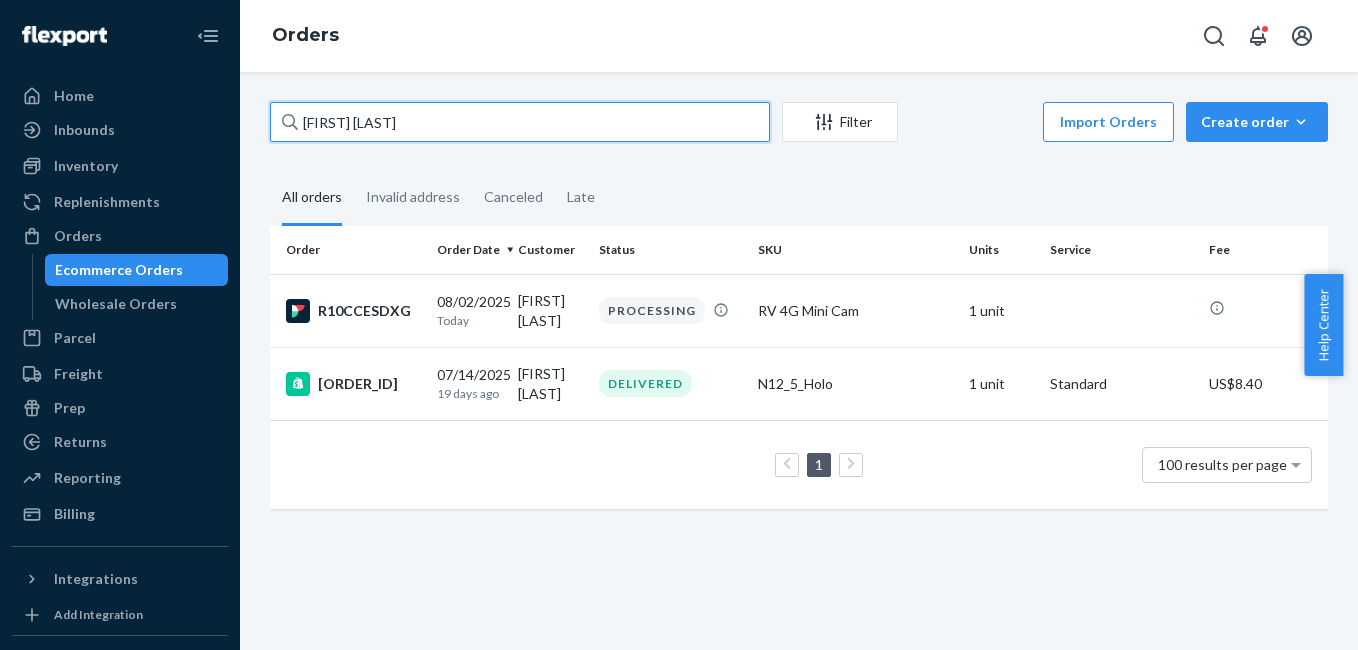 click on "[FIRST] [LAST]" at bounding box center [520, 122] 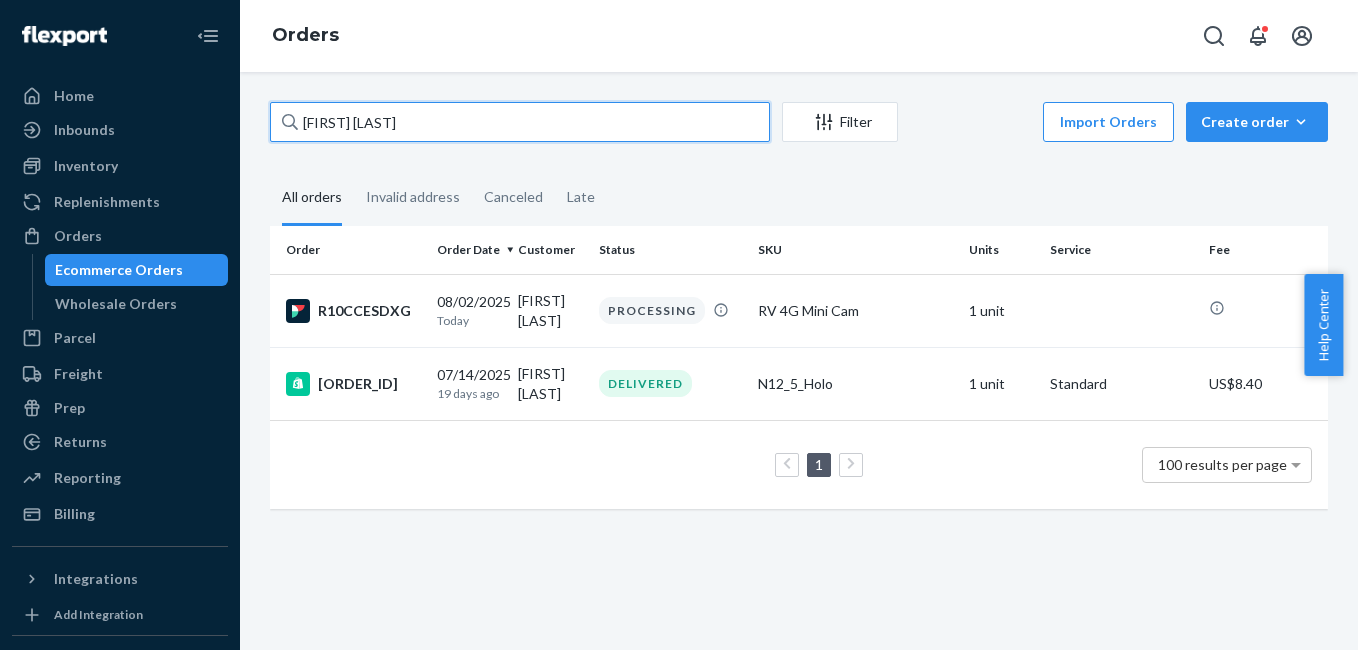 paste on "[FIRST] [LAST]" 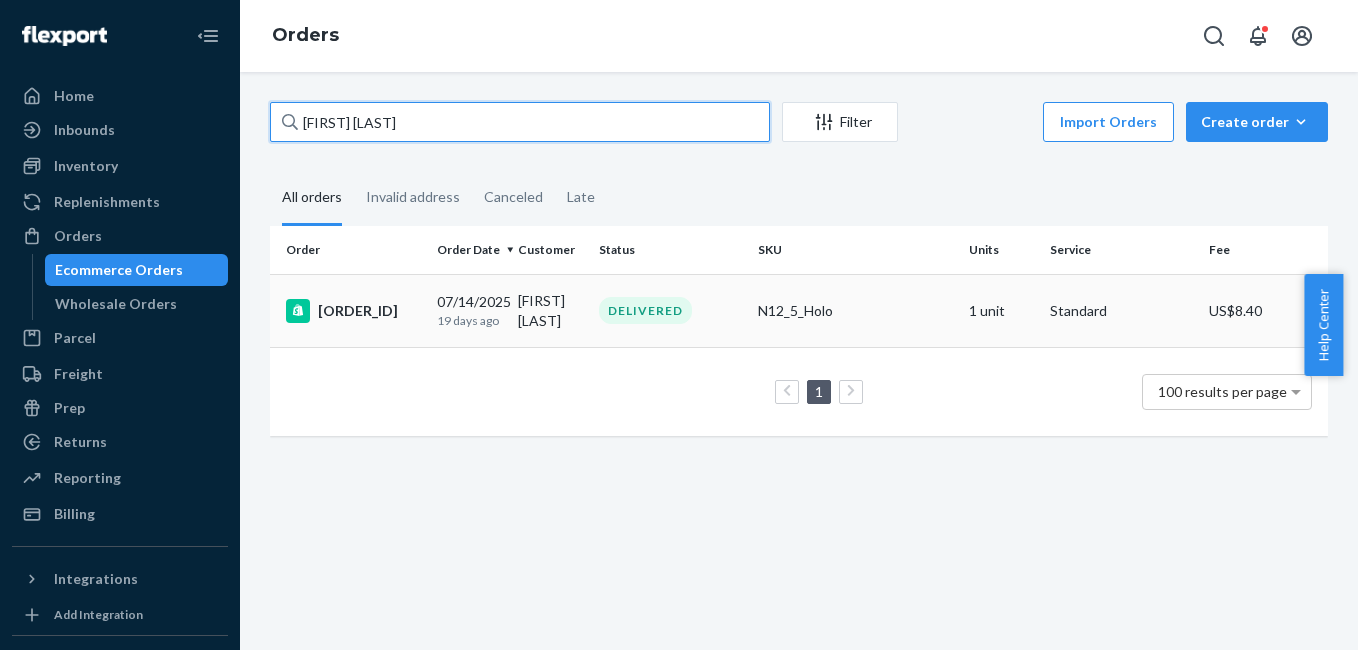 type on "[FIRST] [LAST]" 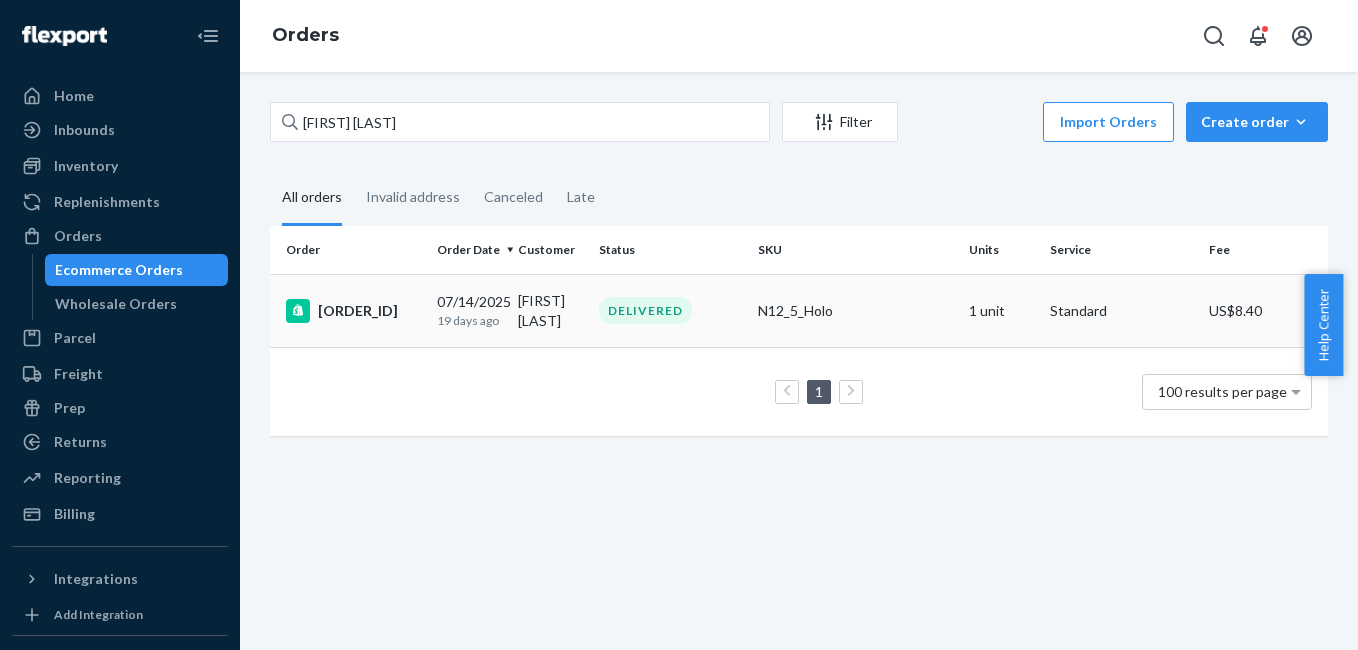 click on "[ORDER_ID]" at bounding box center [353, 311] 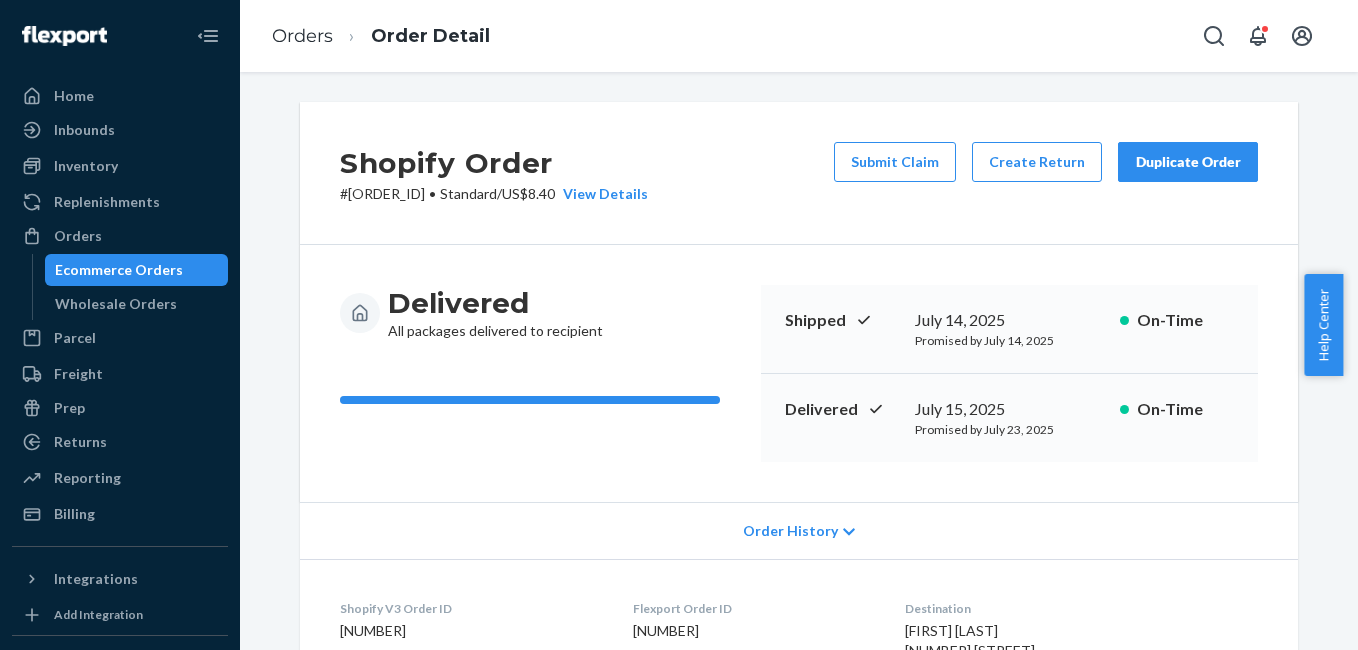 click on "Duplicate Order" at bounding box center [1188, 162] 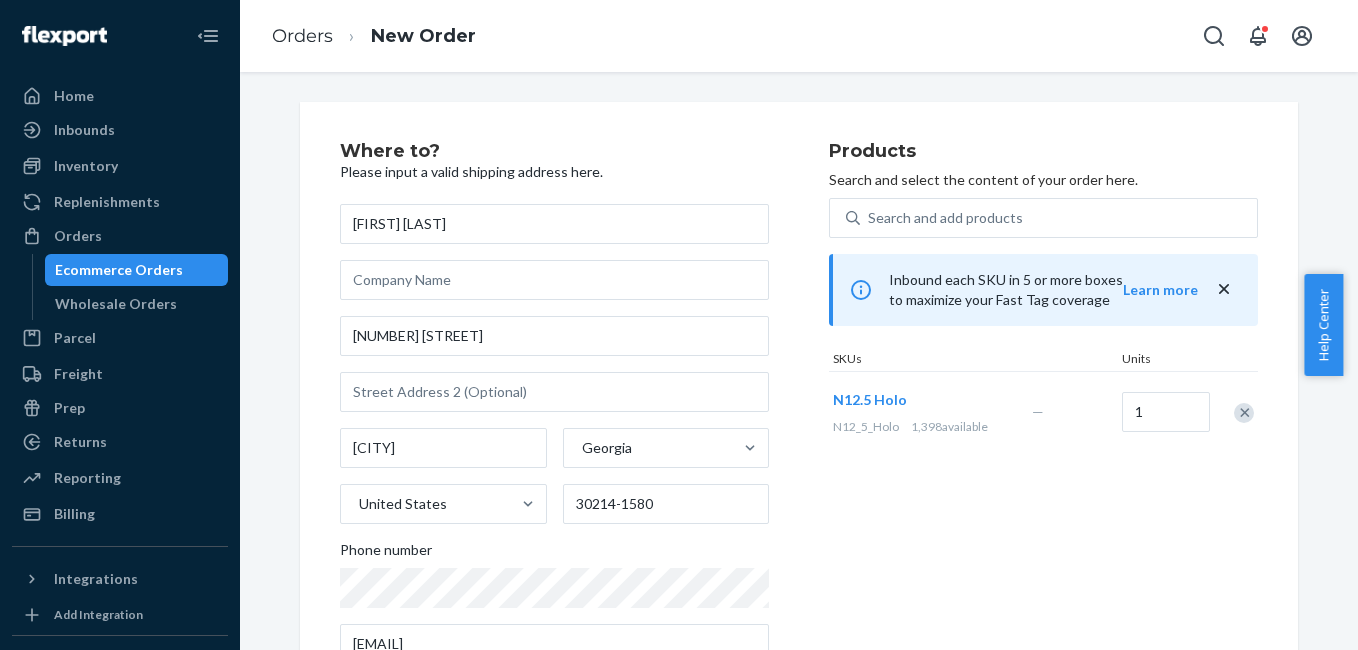 click at bounding box center [1244, 413] 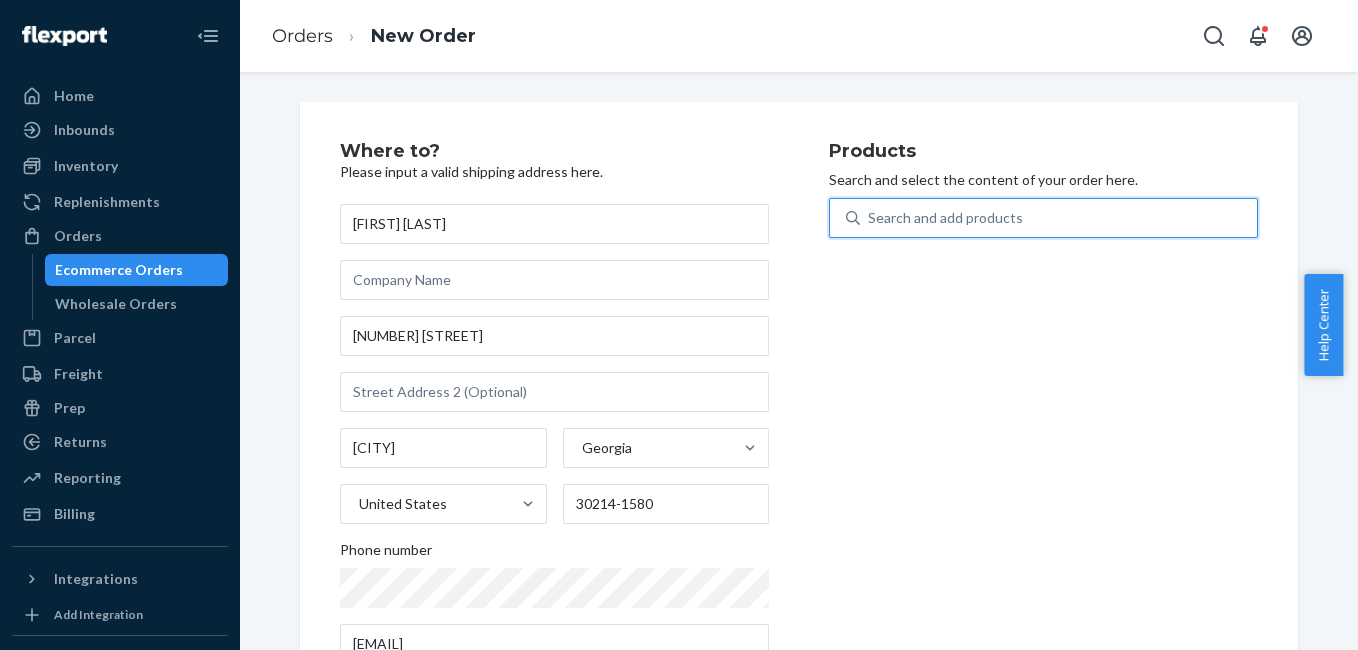 click on "Search and add products" at bounding box center [945, 218] 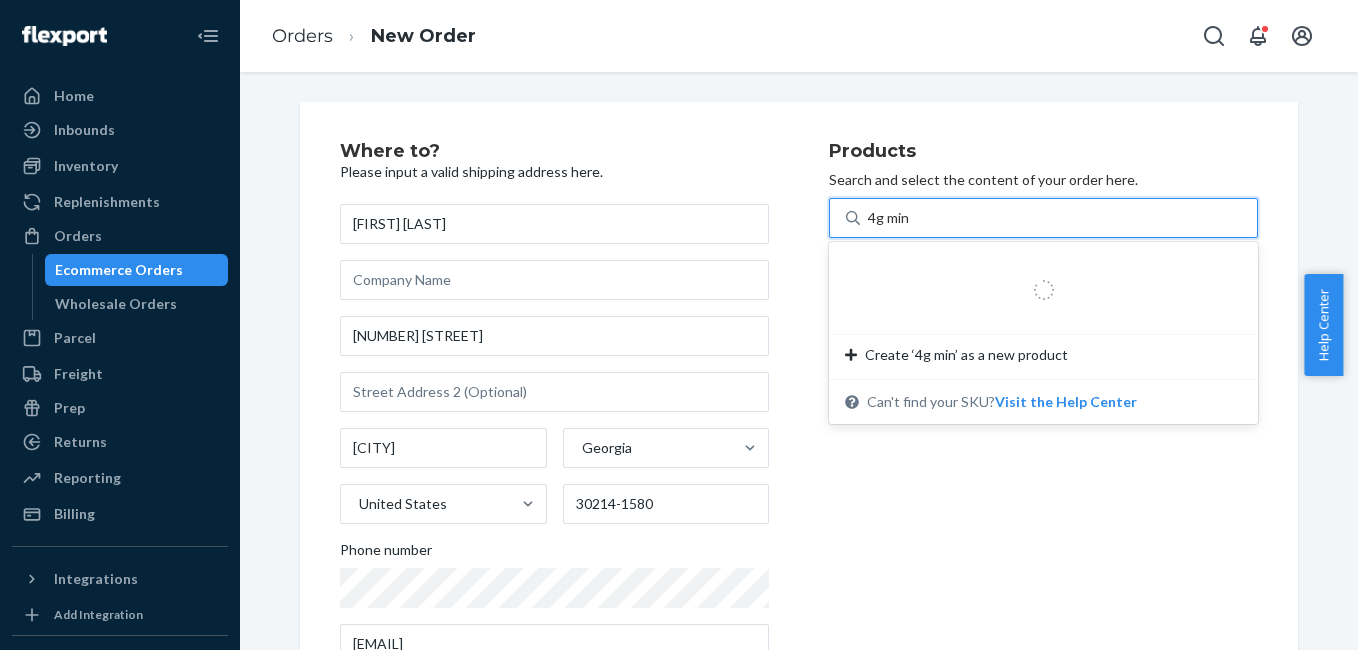 type on "4g mini" 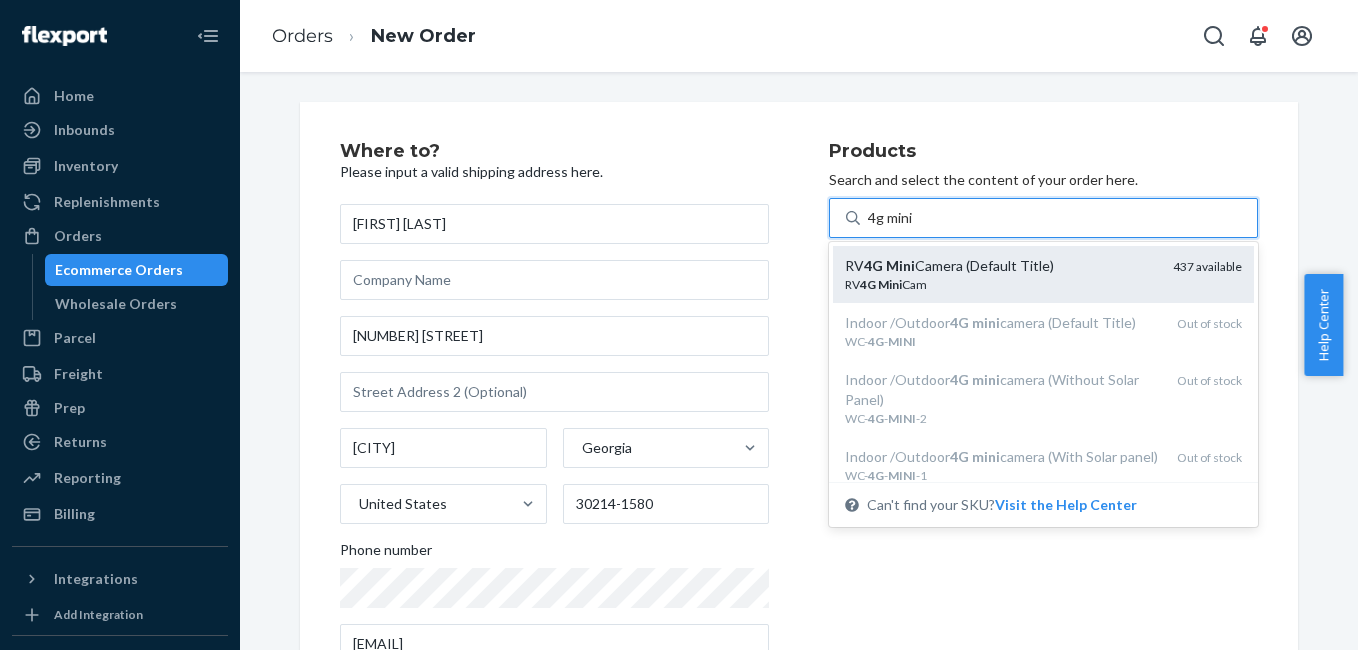 click on "RV 4G Mini Camera (Default Title)" at bounding box center [1001, 266] 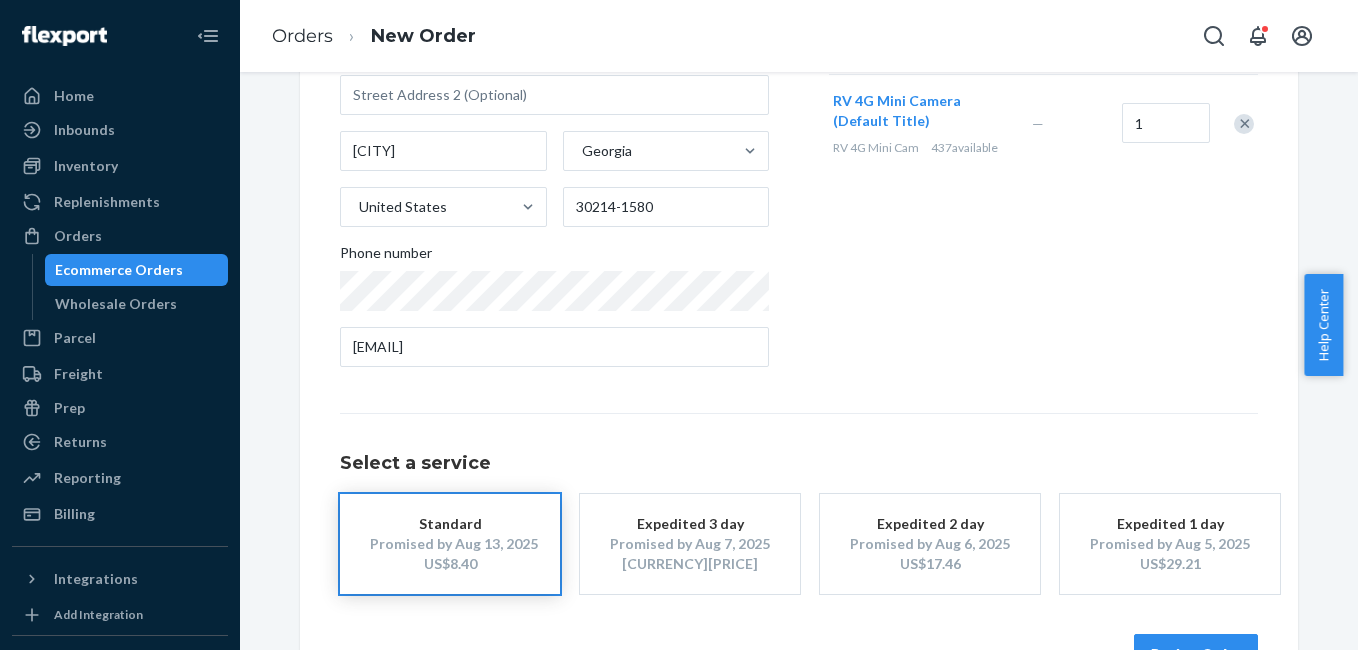 scroll, scrollTop: 361, scrollLeft: 0, axis: vertical 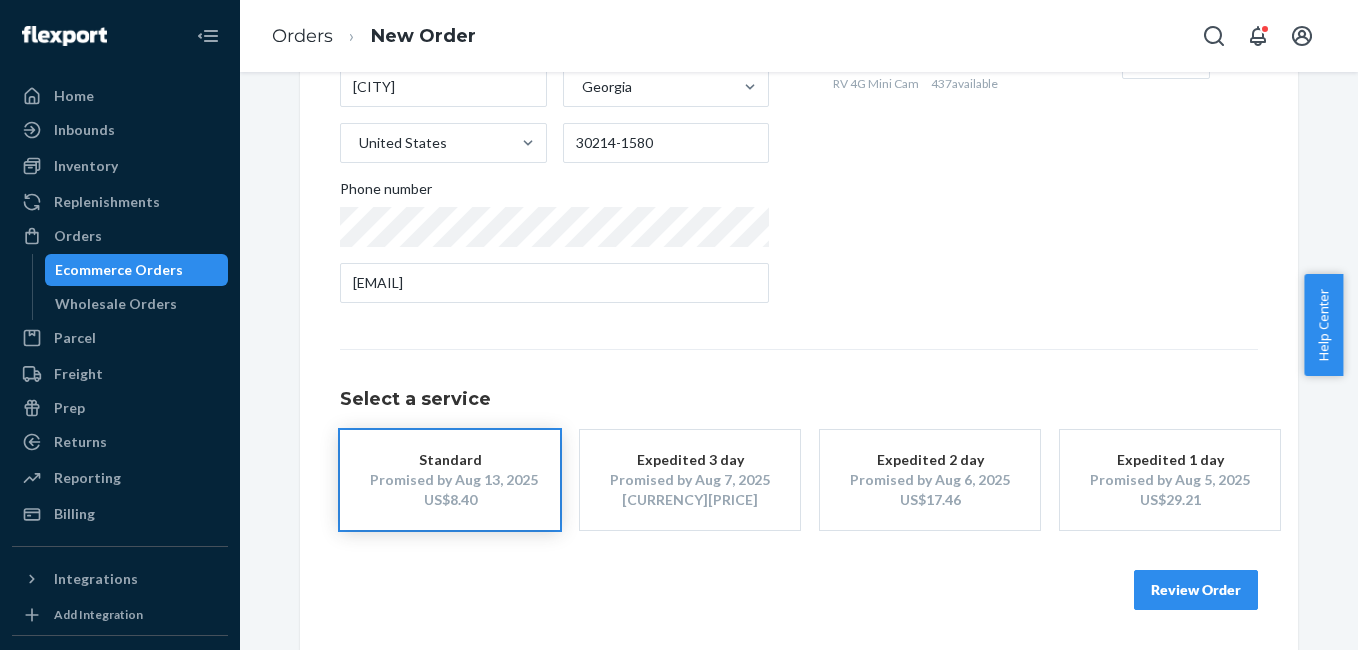 click on "Review Order" at bounding box center [1196, 590] 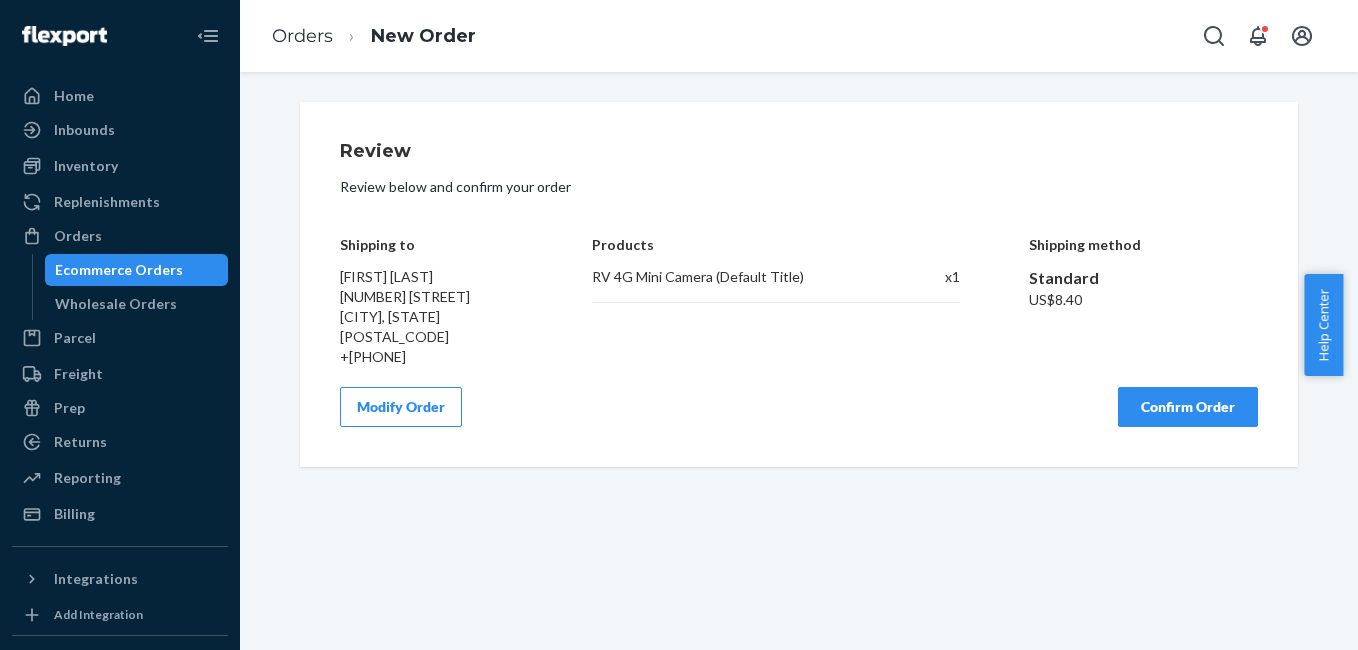 scroll, scrollTop: 0, scrollLeft: 0, axis: both 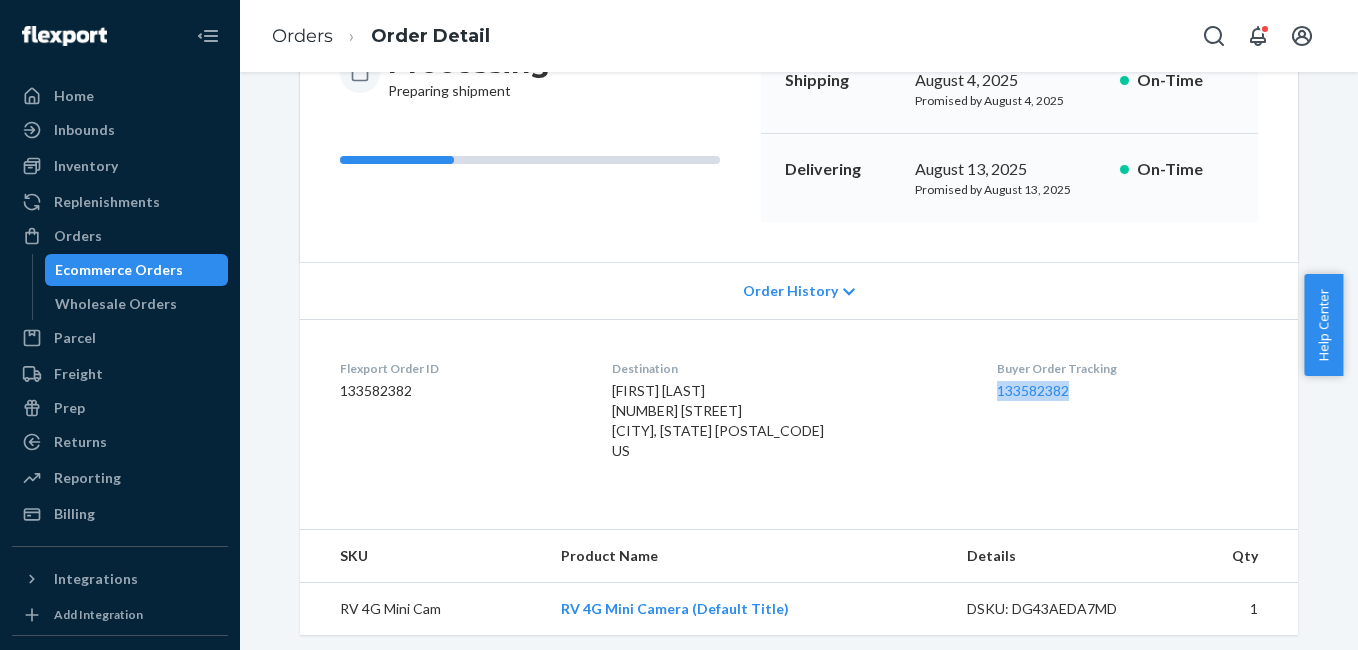 drag, startPoint x: 983, startPoint y: 405, endPoint x: 1067, endPoint y: 402, distance: 84.05355 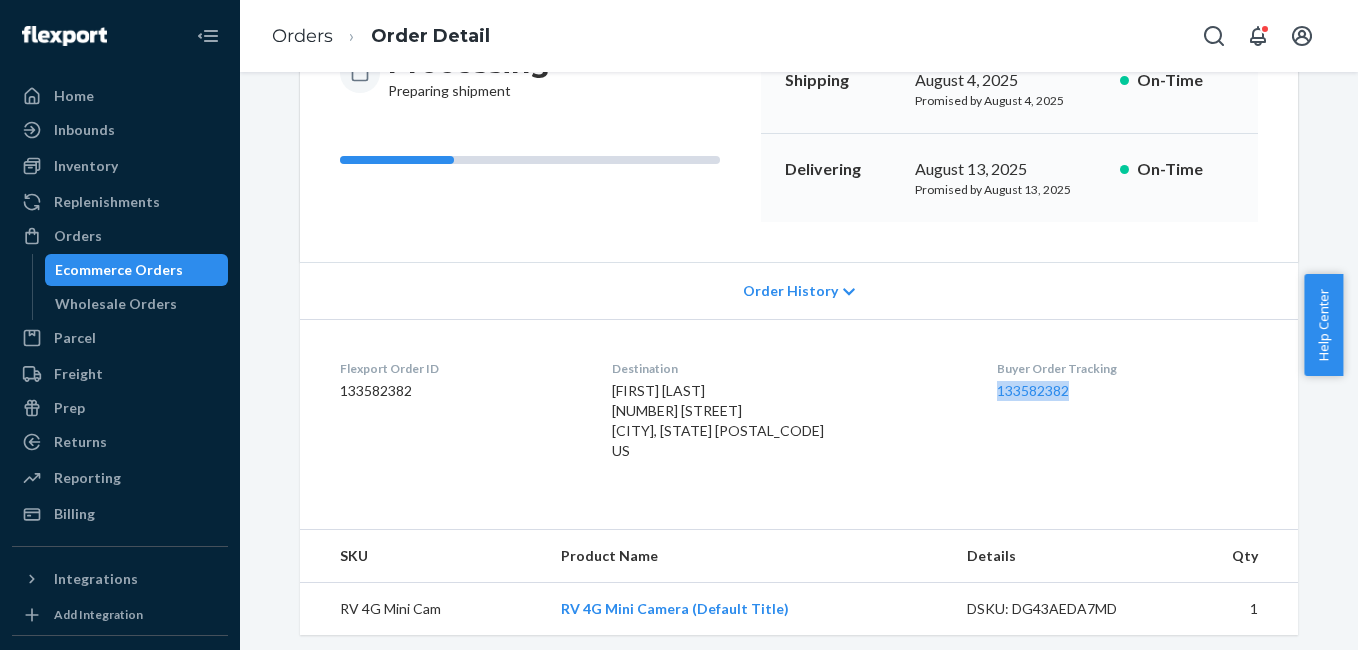 click on "Flexport Order ID [NUMBER] Destination [FIRST] [LAST]
[NUMBER] [STREET]
[CITY], [STATE] [ZIP]
US Buyer Order Tracking [NUMBER]" at bounding box center [799, 414] 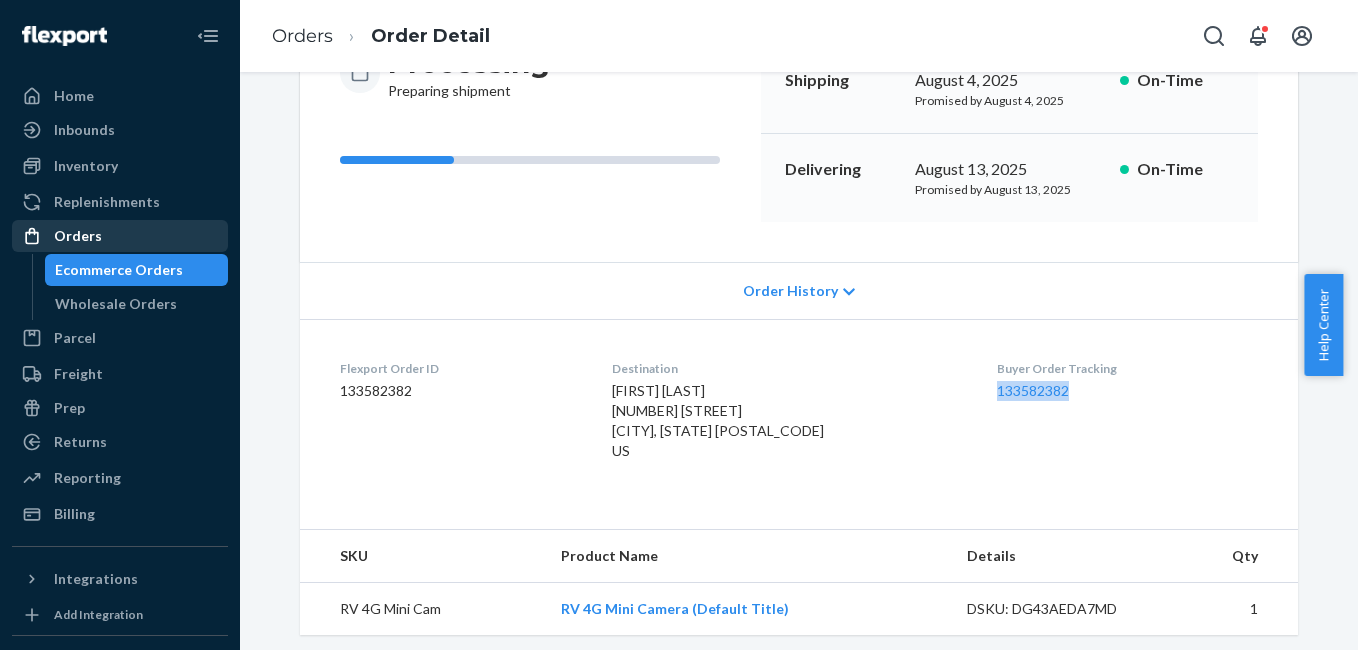 click on "Orders" at bounding box center (78, 236) 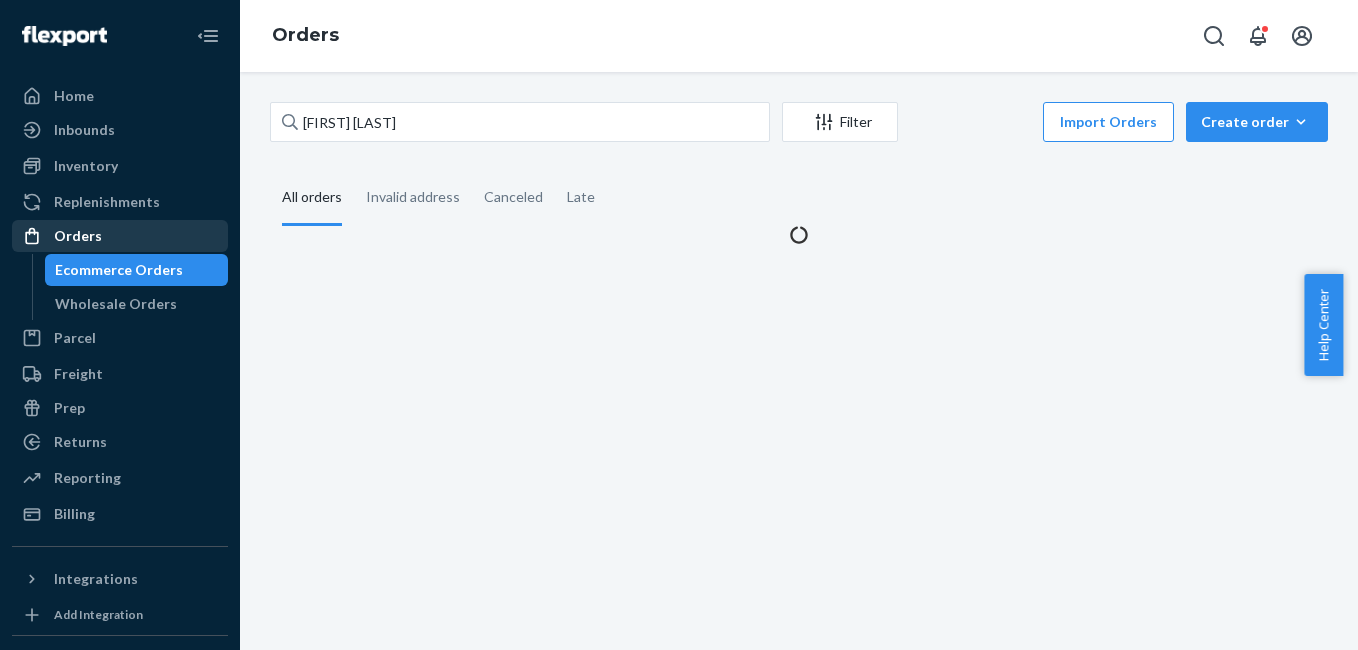 scroll, scrollTop: 0, scrollLeft: 0, axis: both 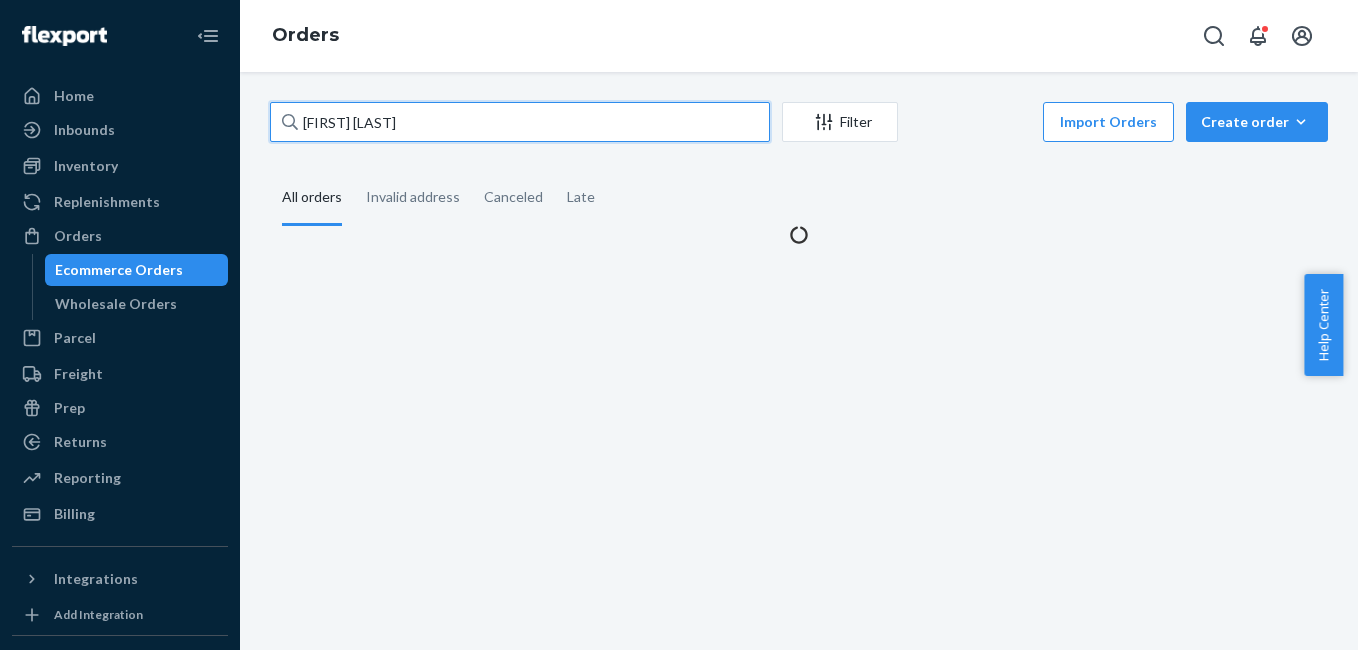 click on "[FIRST] [LAST]" at bounding box center [520, 122] 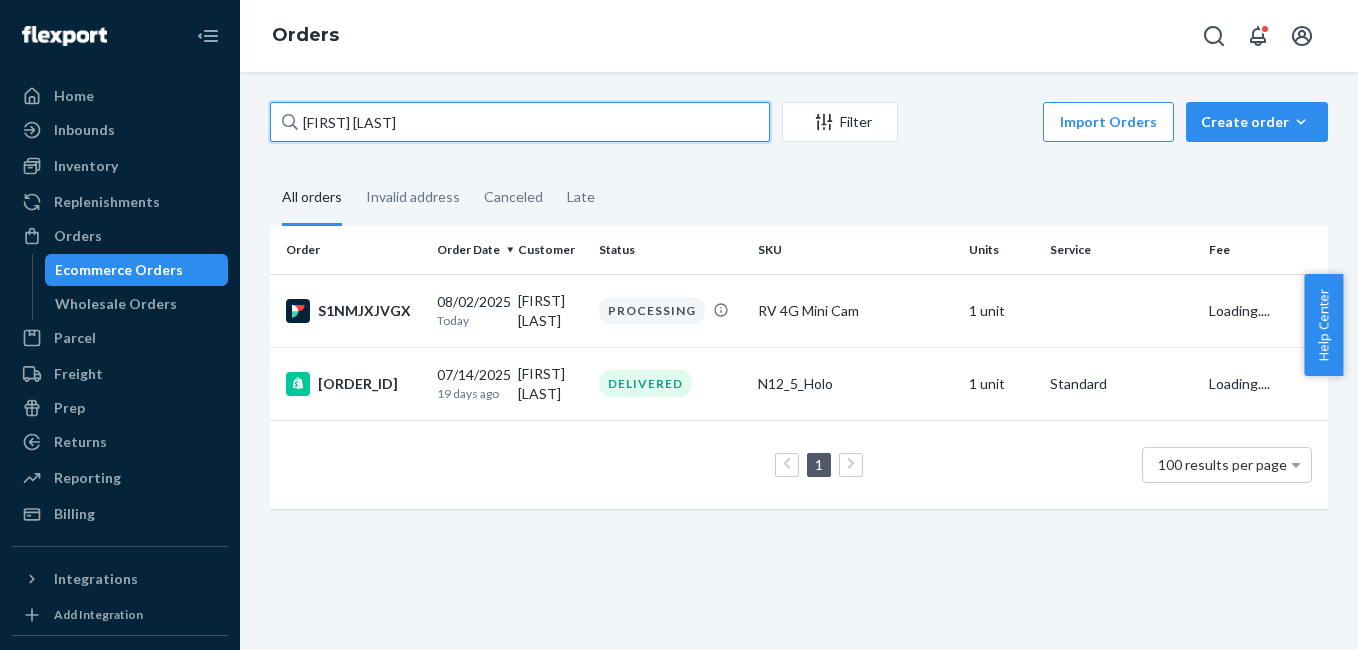 paste on "[FIRST] [LAST]" 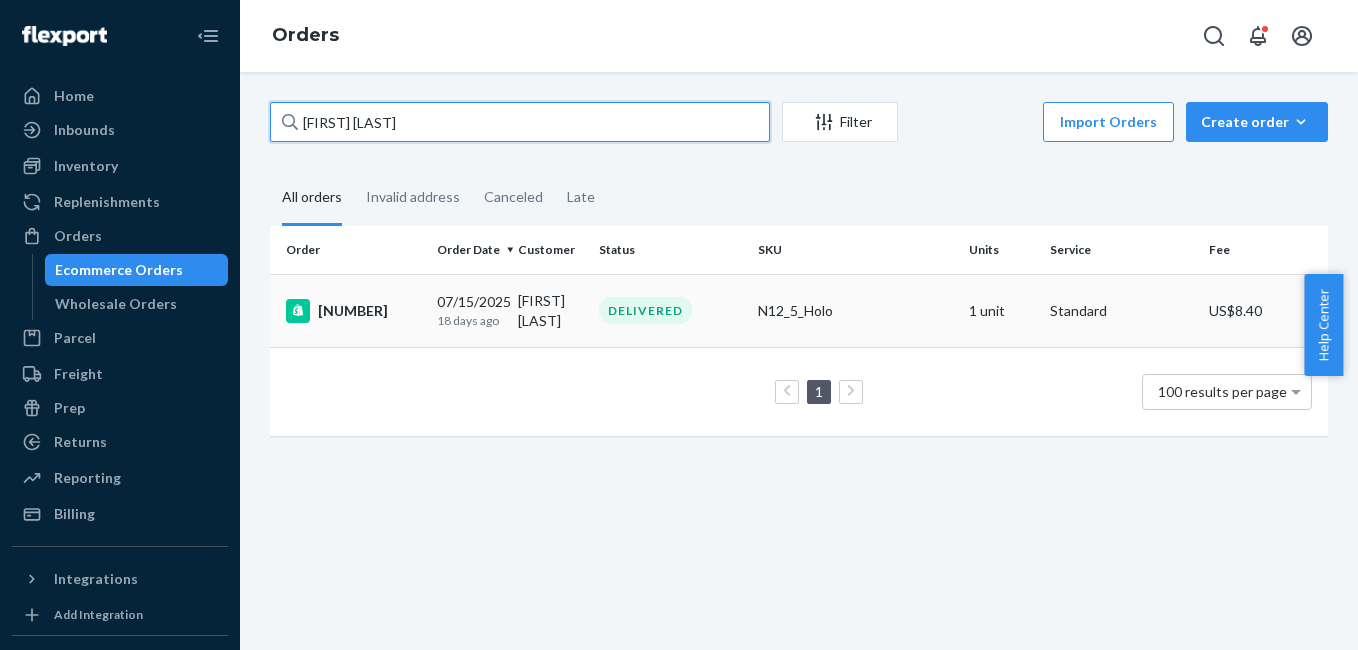 type on "[FIRST] [LAST]" 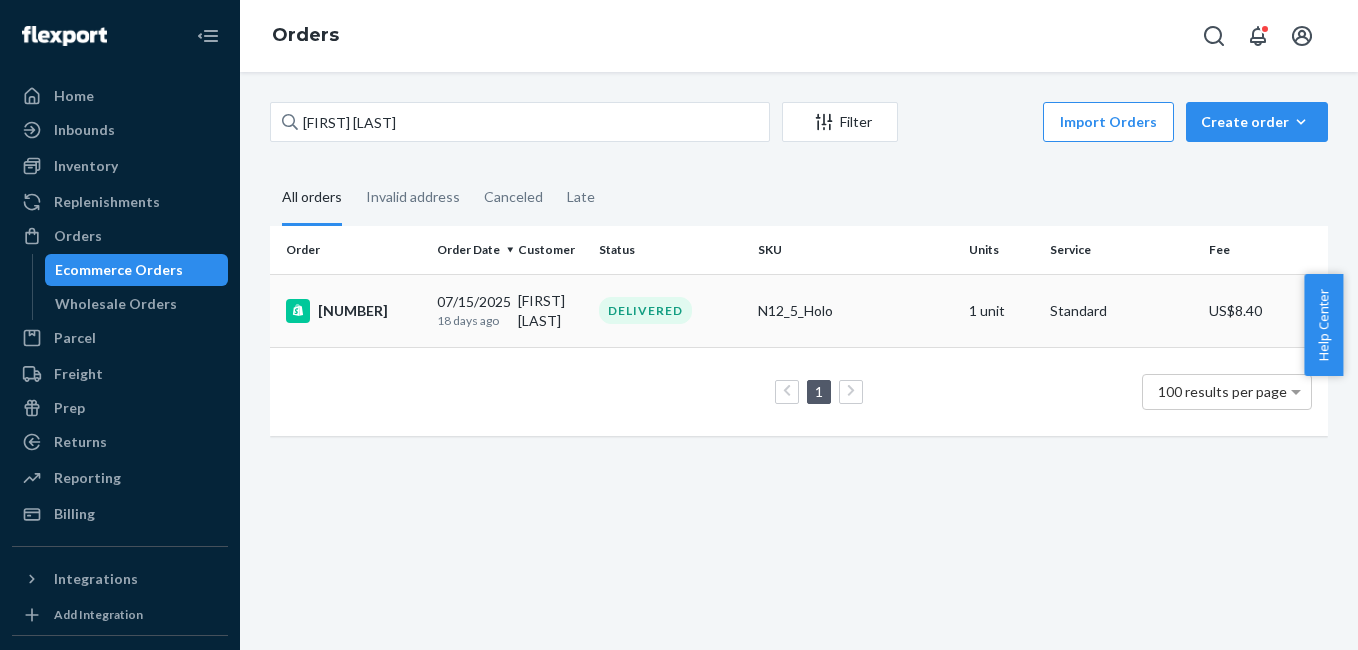 click on "[NUMBER]" at bounding box center [349, 310] 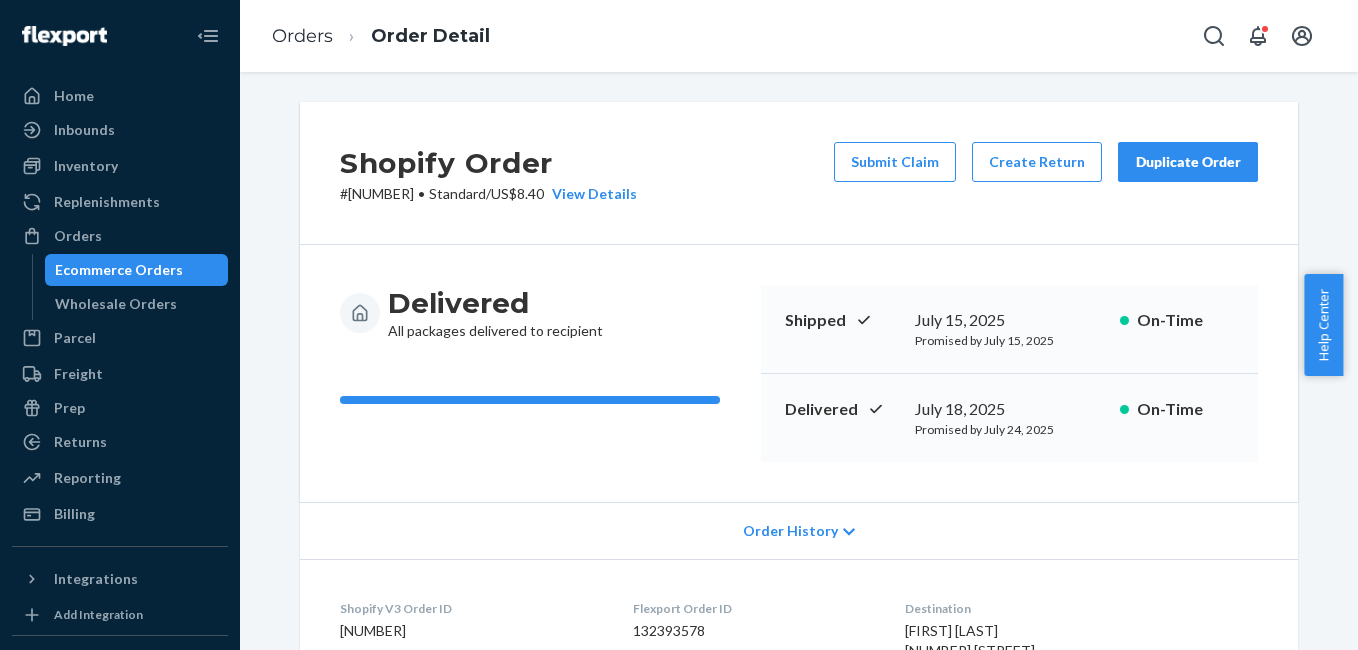 click on "Duplicate Order" at bounding box center [1188, 162] 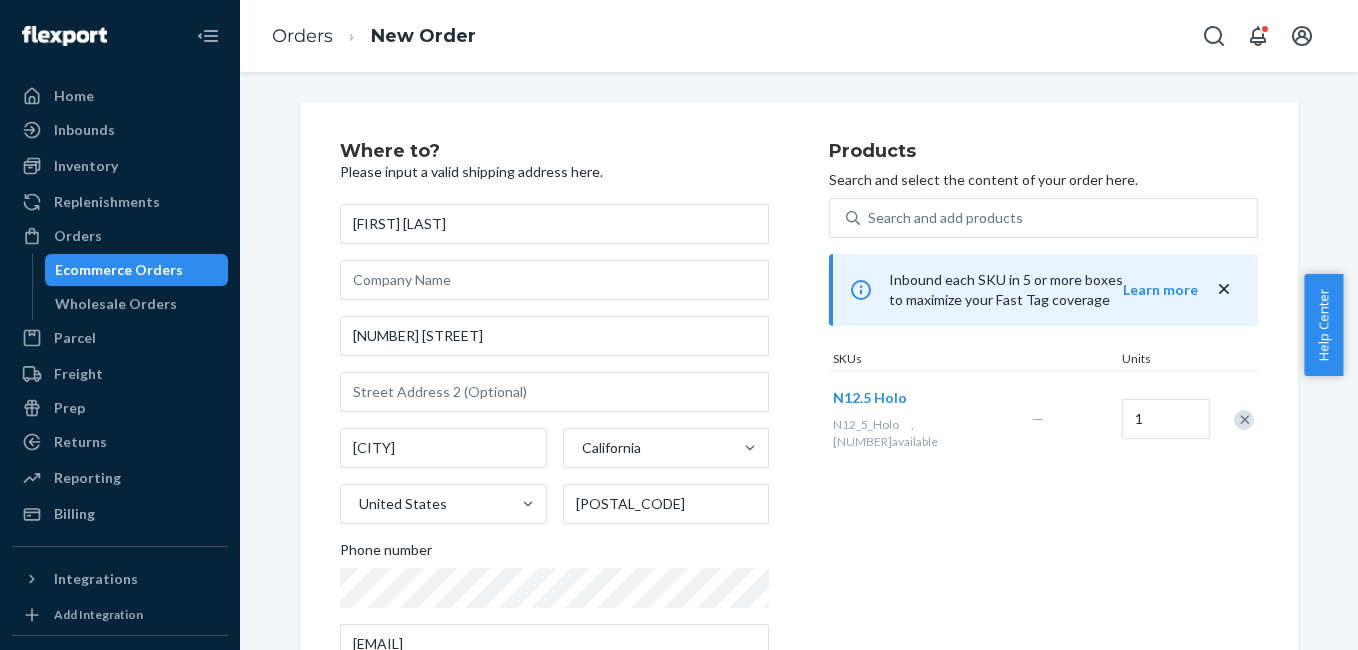 click at bounding box center [1244, 420] 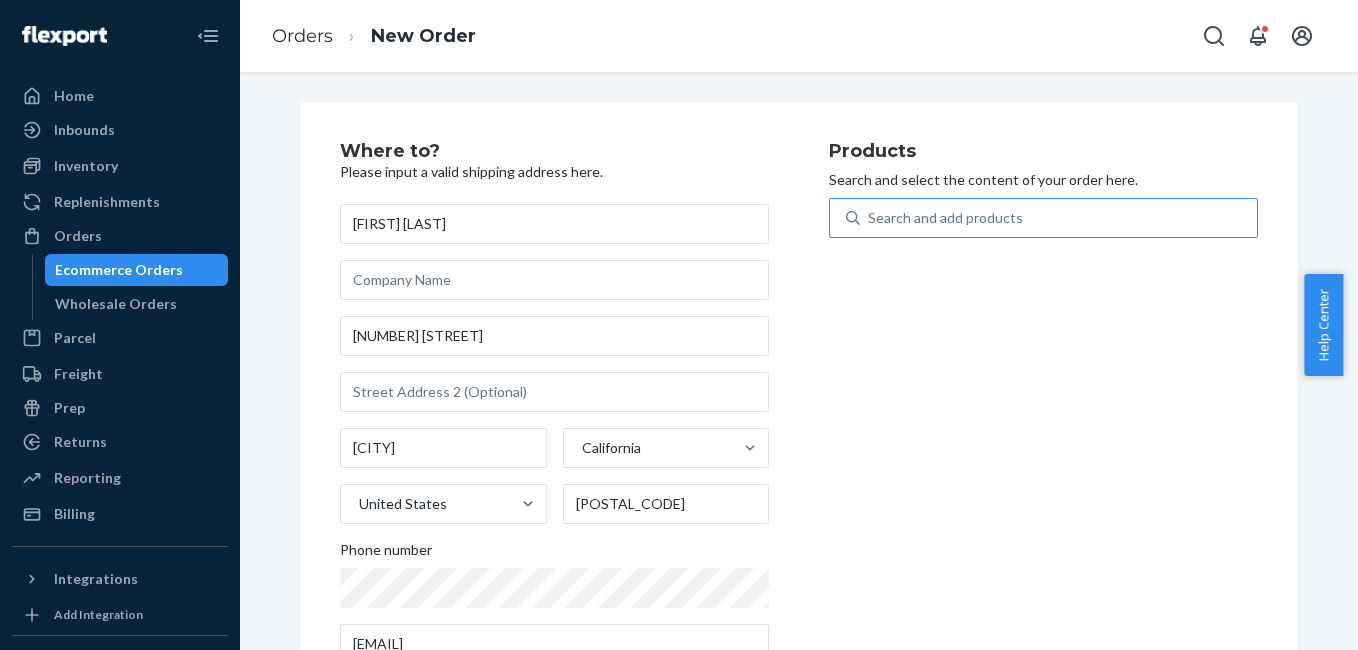 click on "Search and add products" at bounding box center [945, 218] 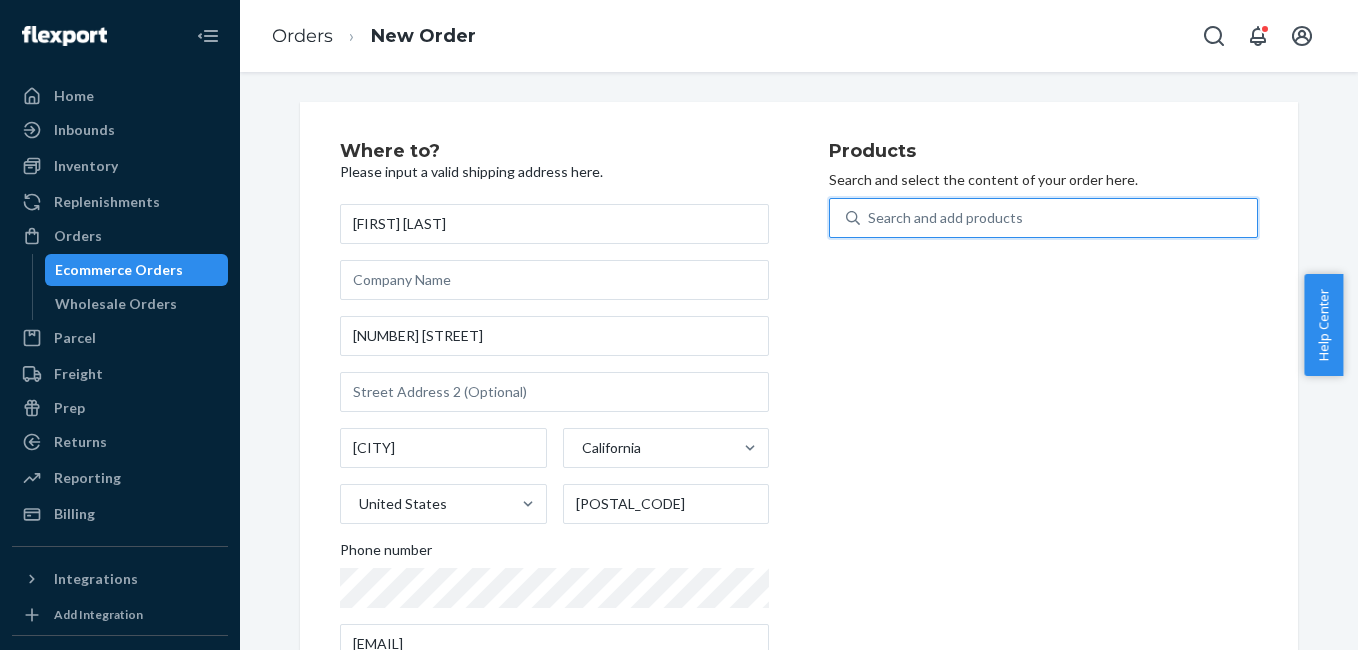click on "Search and add products" at bounding box center [945, 218] 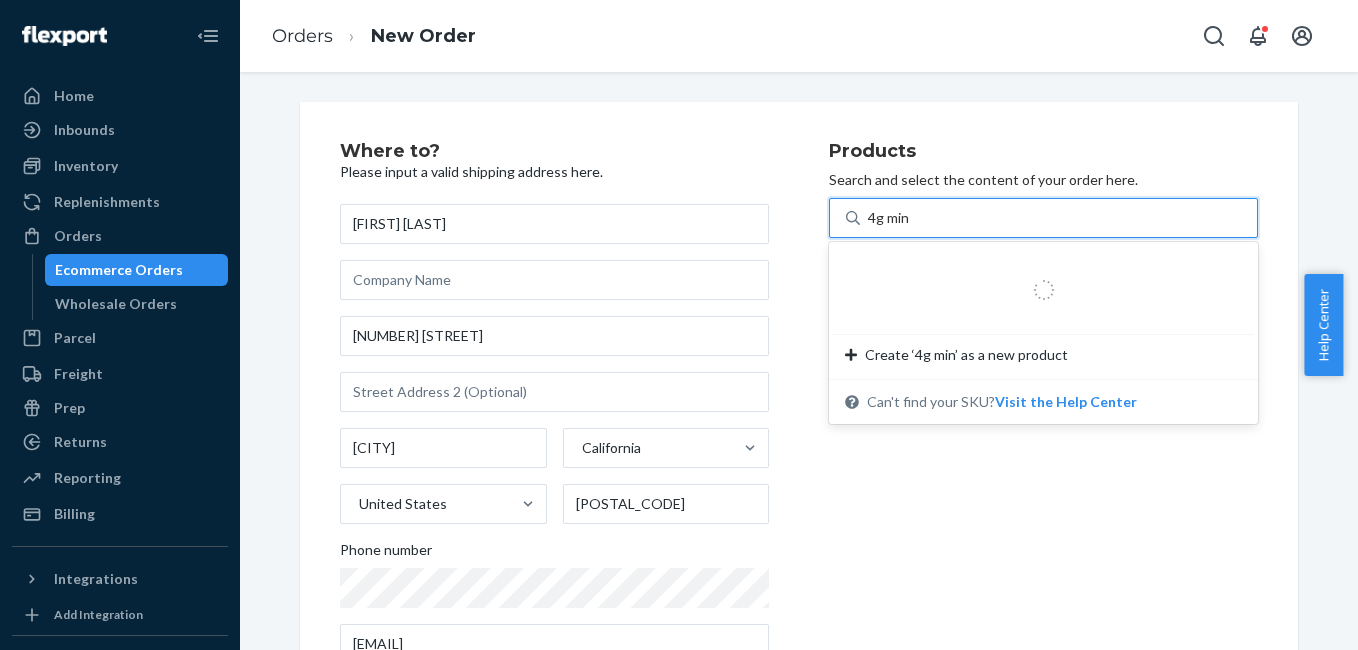 type on "4g mini" 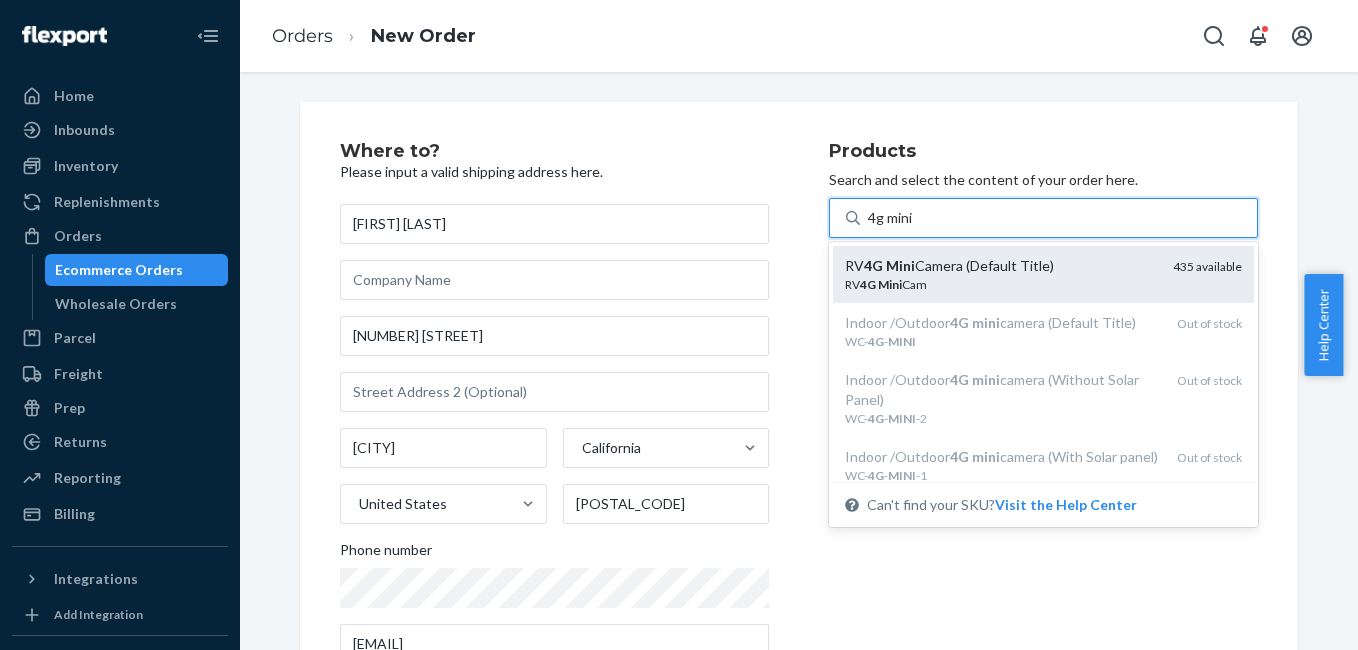 click on "RV  4G   Mini  Cam" at bounding box center [1001, 284] 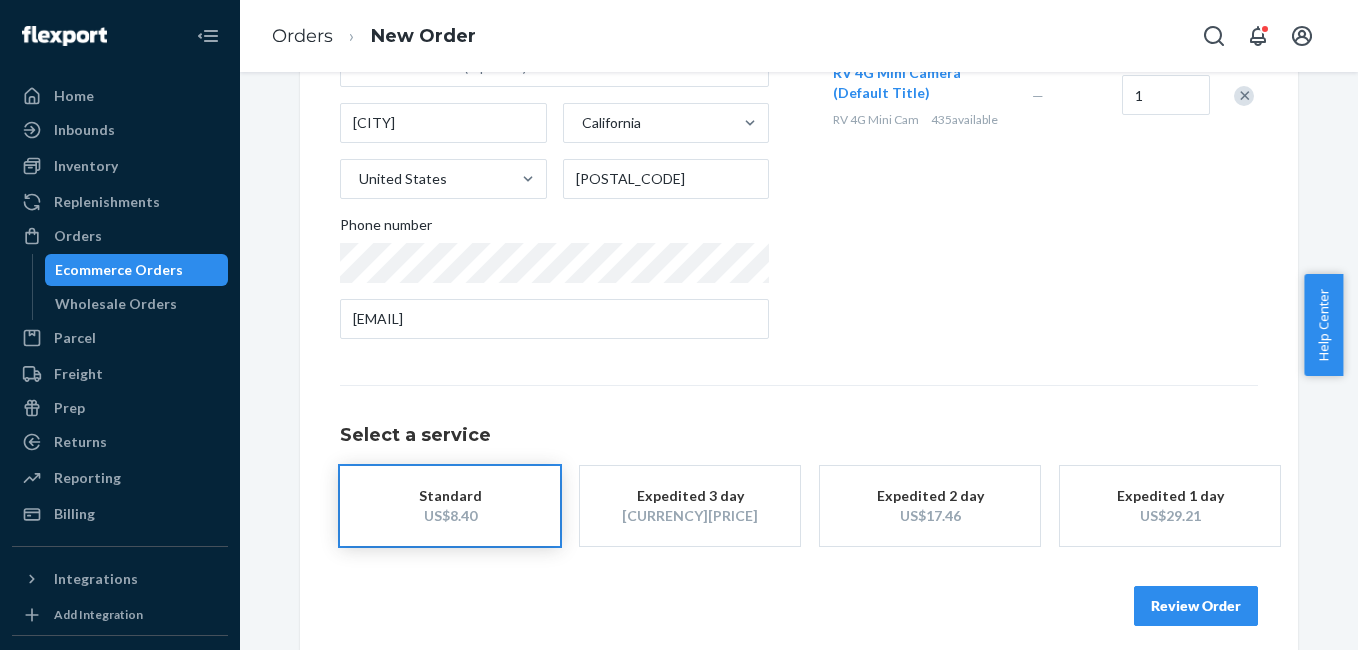 scroll, scrollTop: 361, scrollLeft: 0, axis: vertical 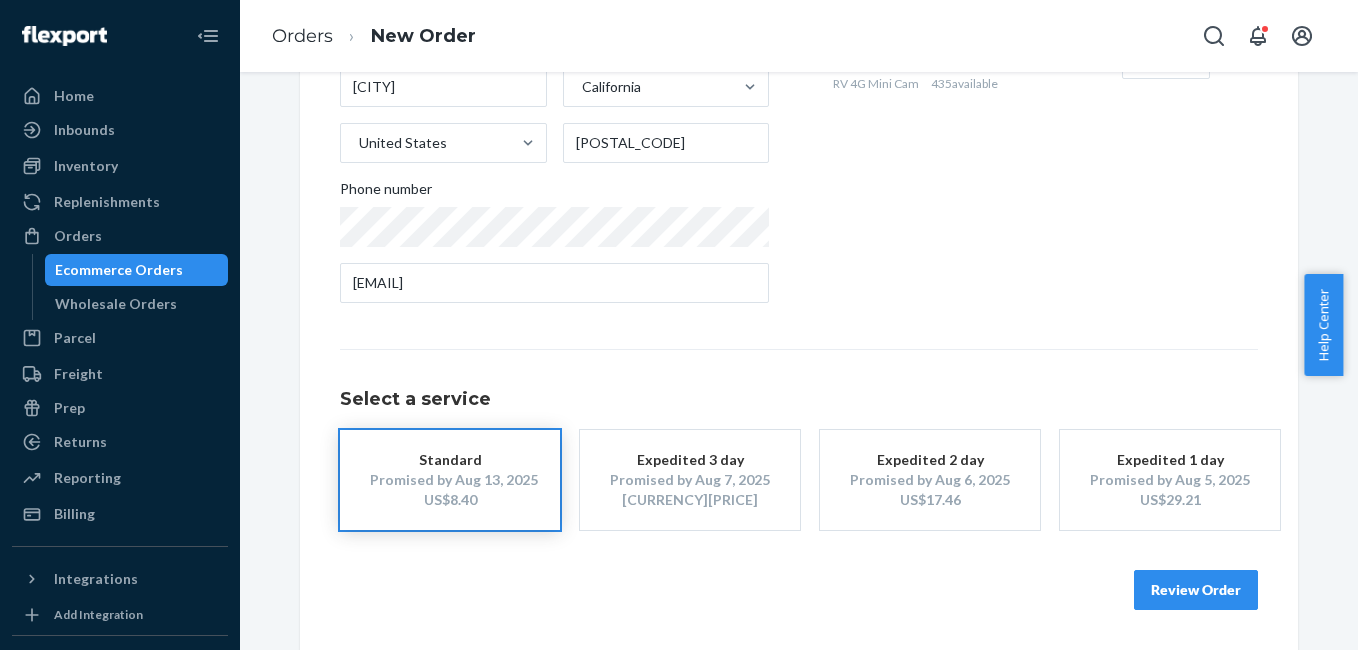 click on "Review Order" at bounding box center [1196, 590] 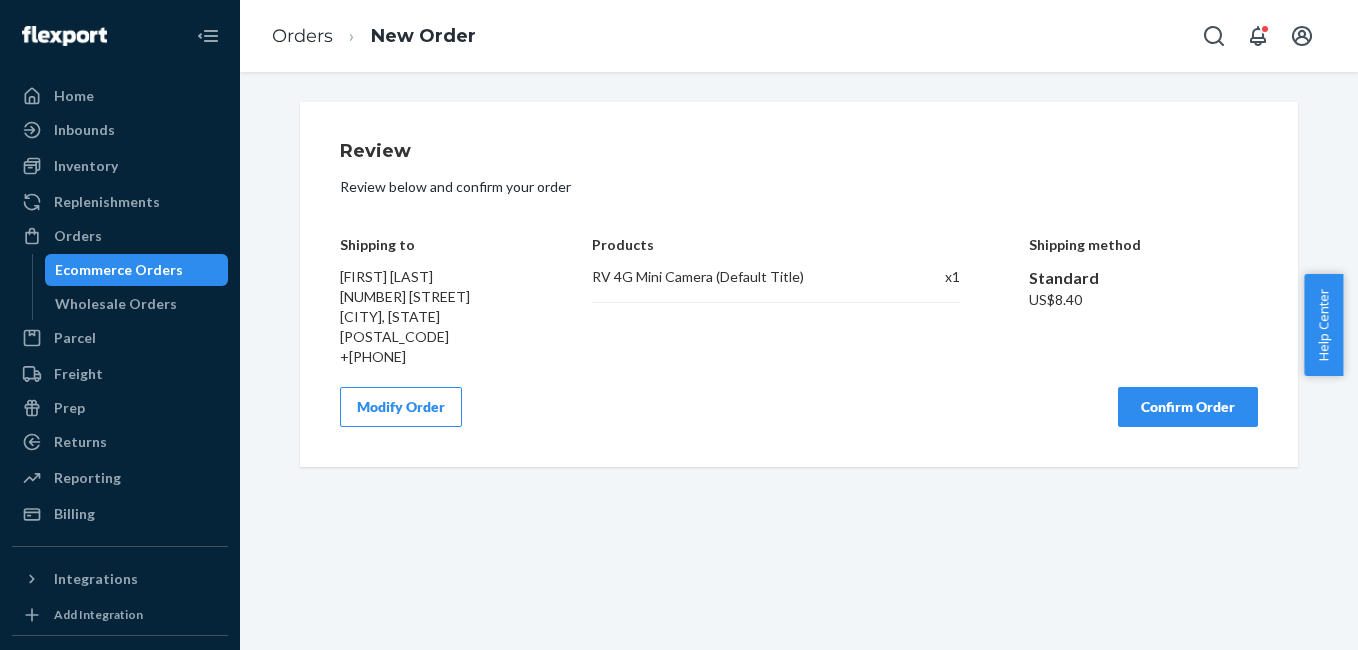 scroll, scrollTop: 0, scrollLeft: 0, axis: both 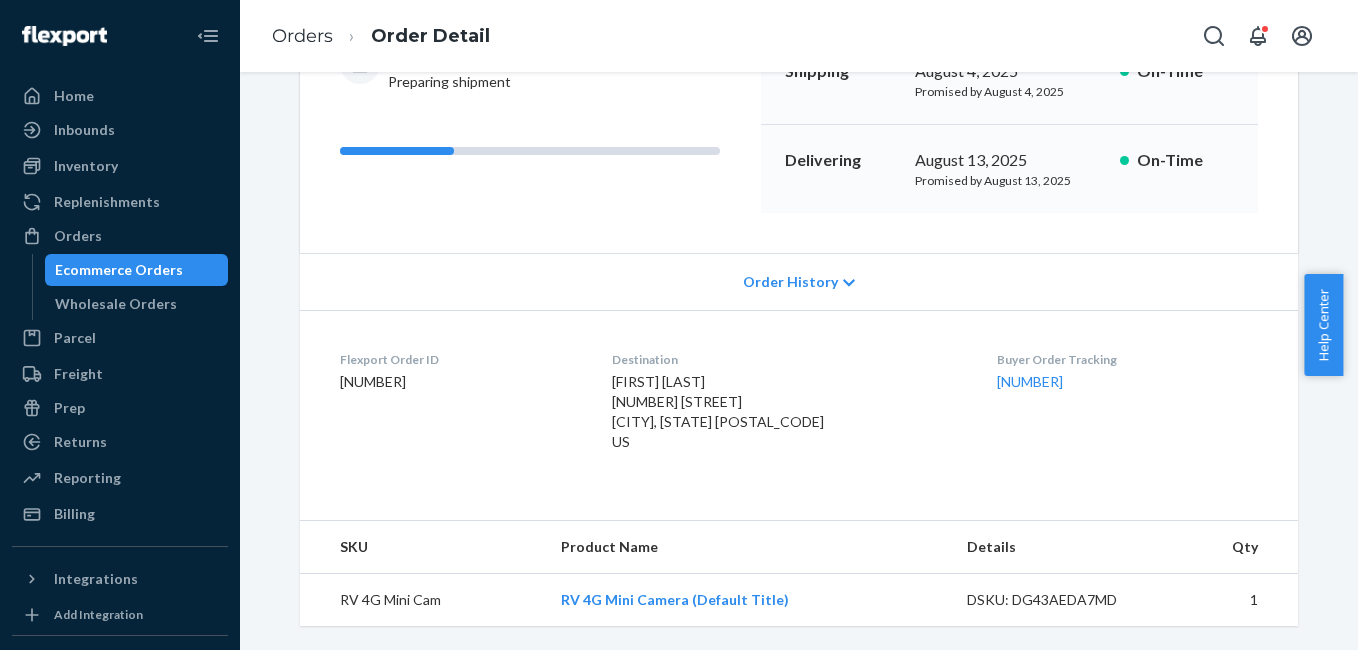 drag, startPoint x: 971, startPoint y: 395, endPoint x: 1094, endPoint y: 401, distance: 123.146255 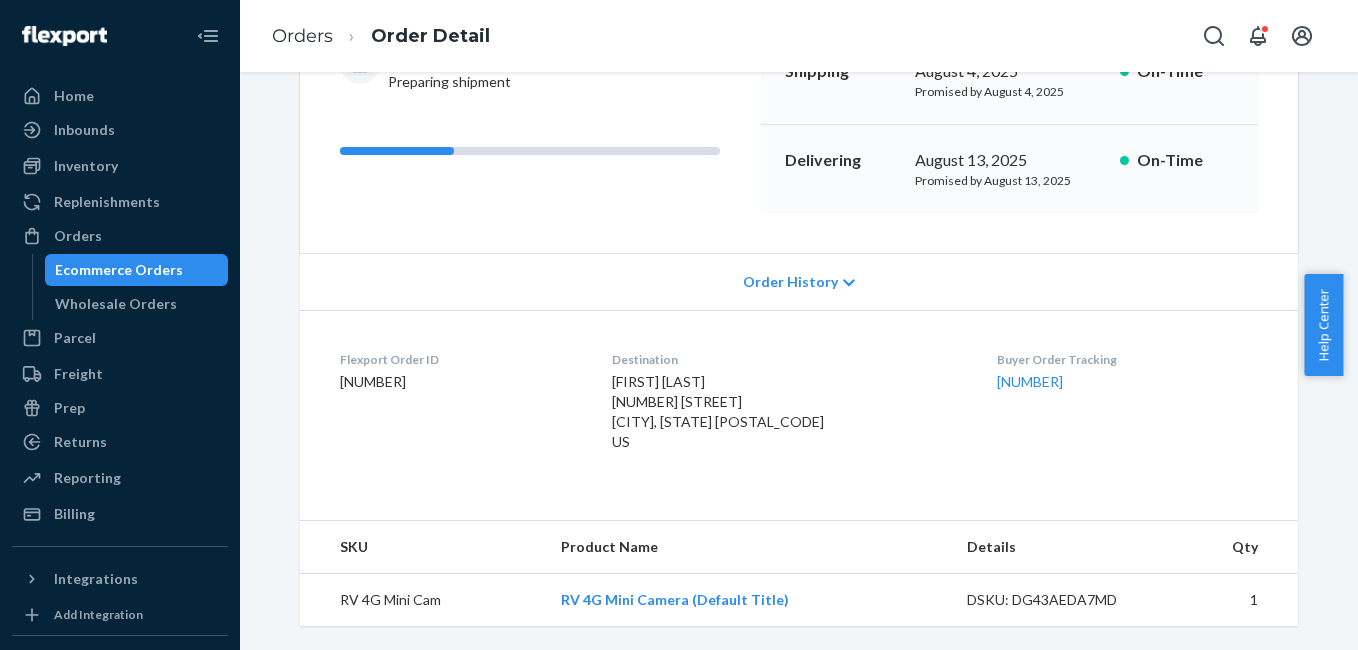 click on "[COMPANY] Order ID [NUMBER] Destination [FIRST] [LAST]
[NUMBER] [STREET]
[CITY], [STATE] [POSTAL_CODE]
[COUNTRY] Buyer Order Tracking [NUMBER]" at bounding box center (799, 405) 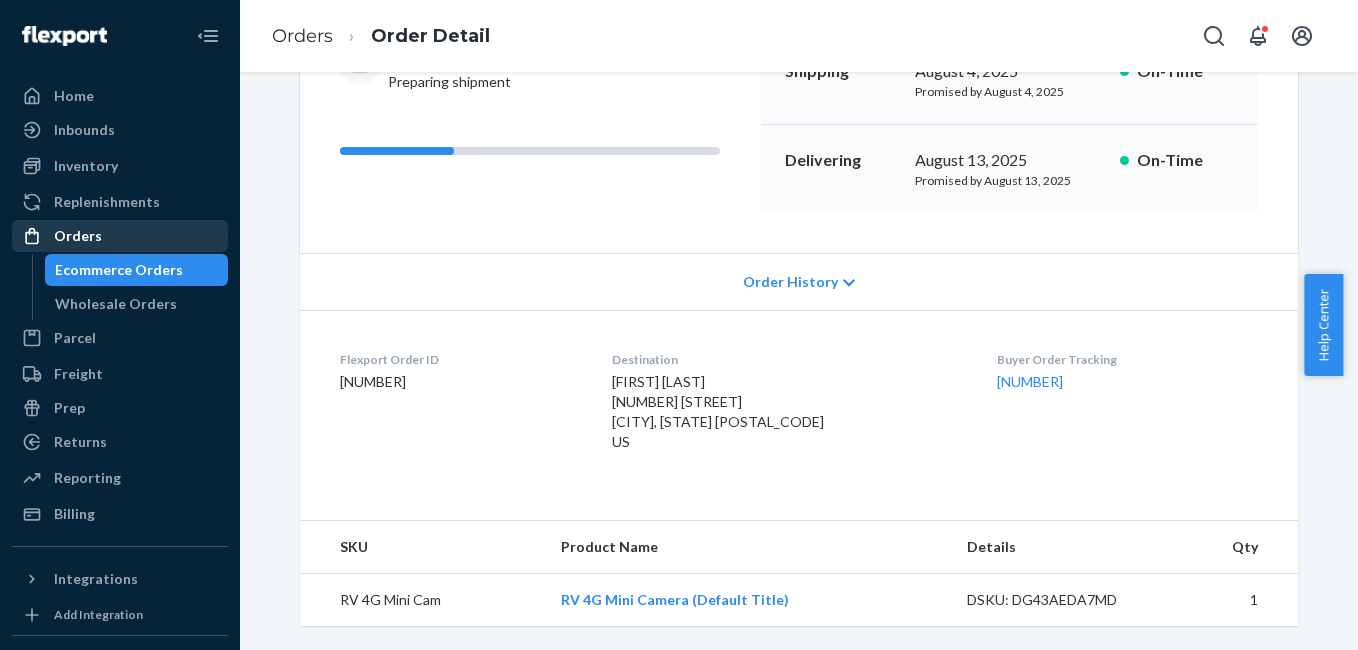 click on "Orders" at bounding box center [120, 236] 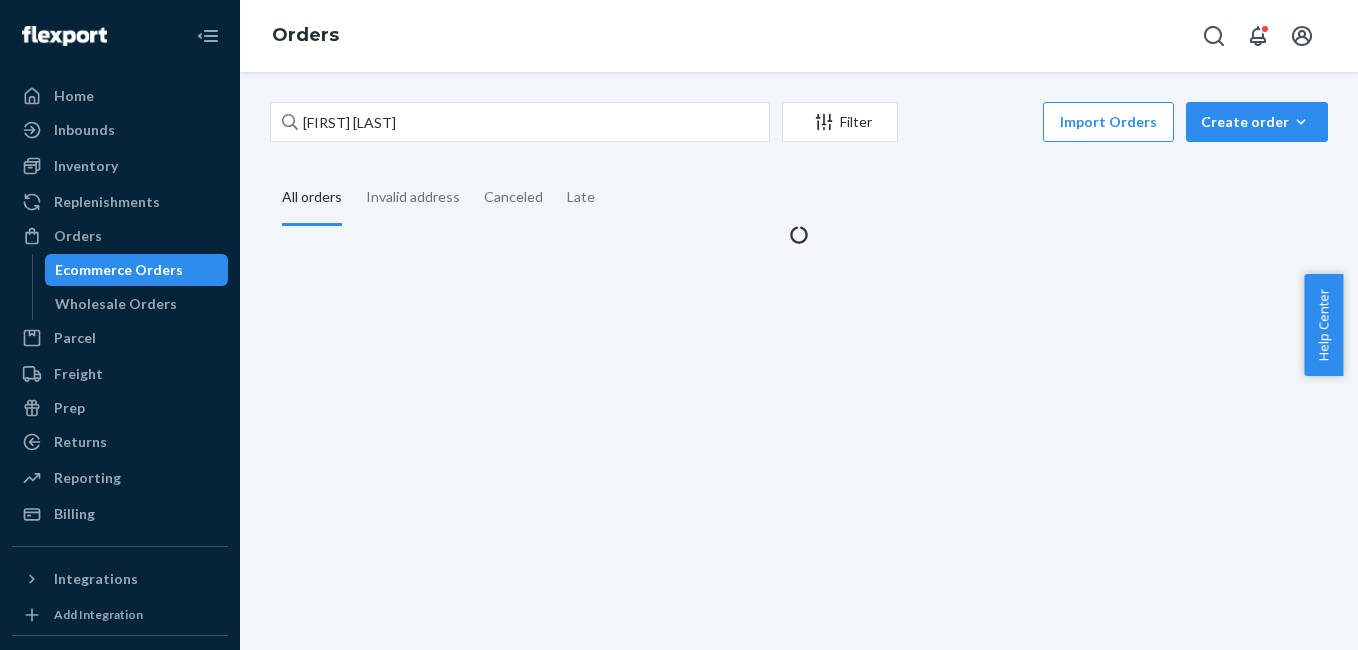 scroll, scrollTop: 0, scrollLeft: 0, axis: both 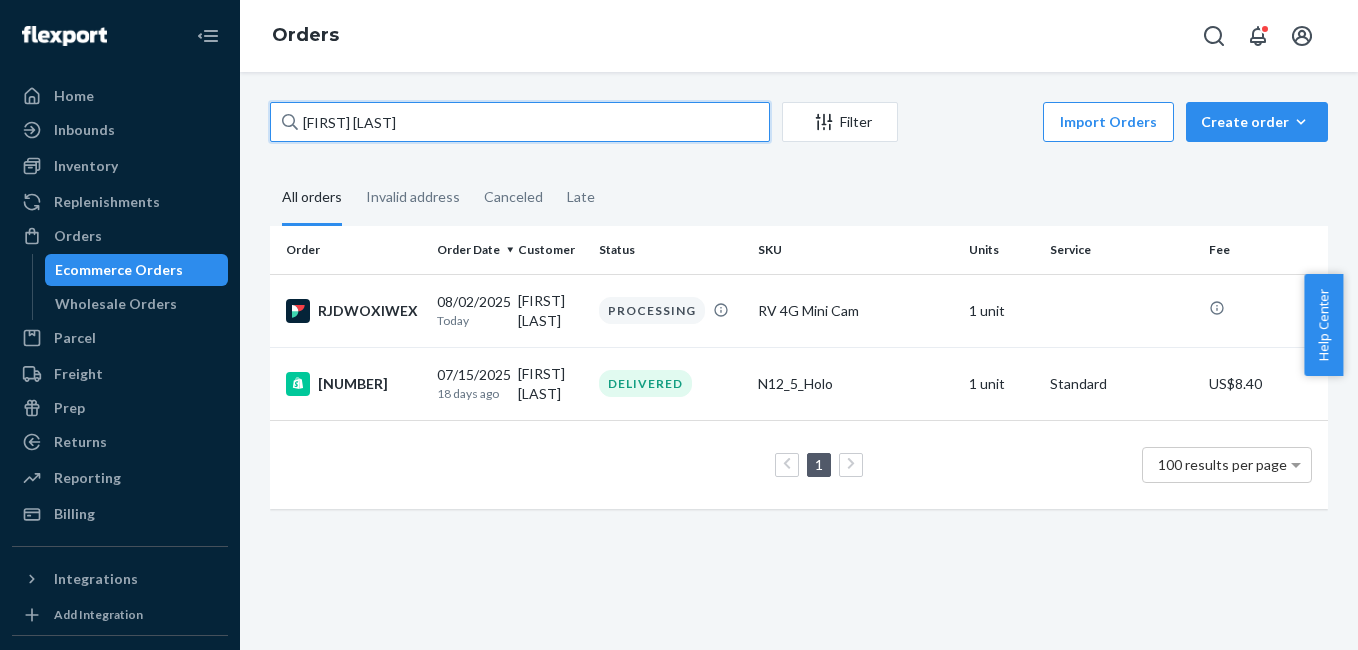click on "[FIRST] [LAST]" at bounding box center (520, 122) 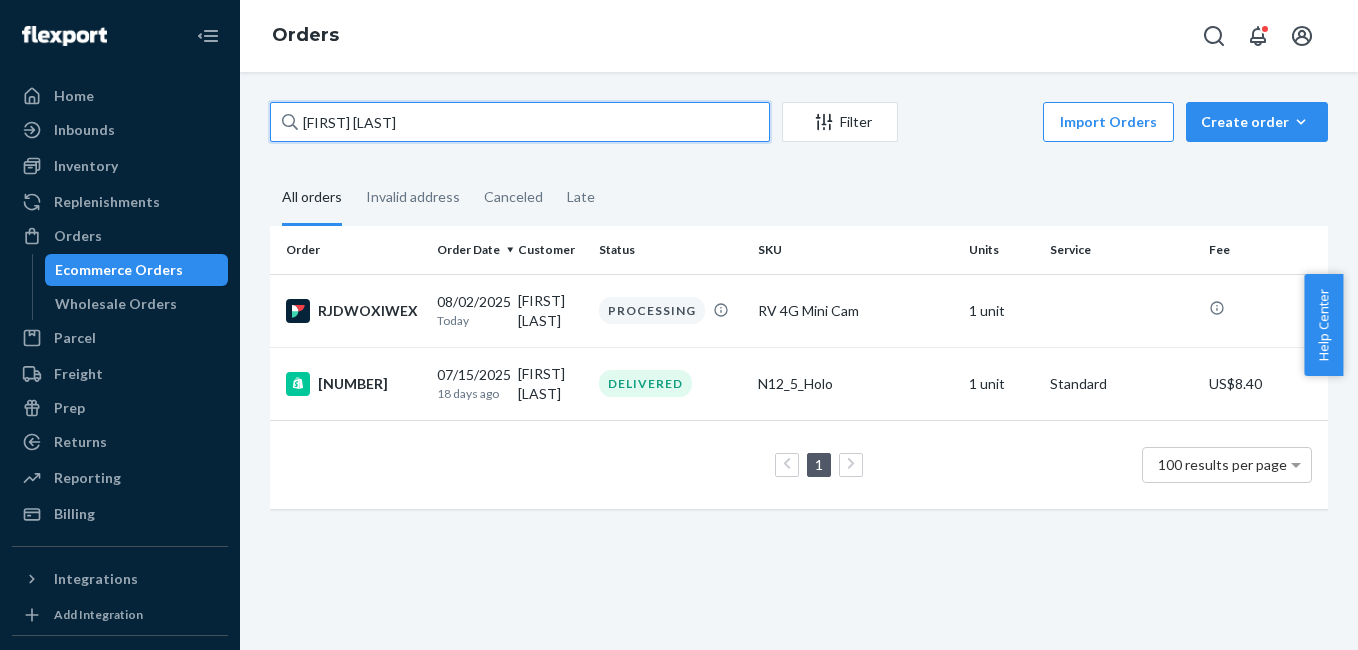 click on "[FIRST] [LAST]" at bounding box center [520, 122] 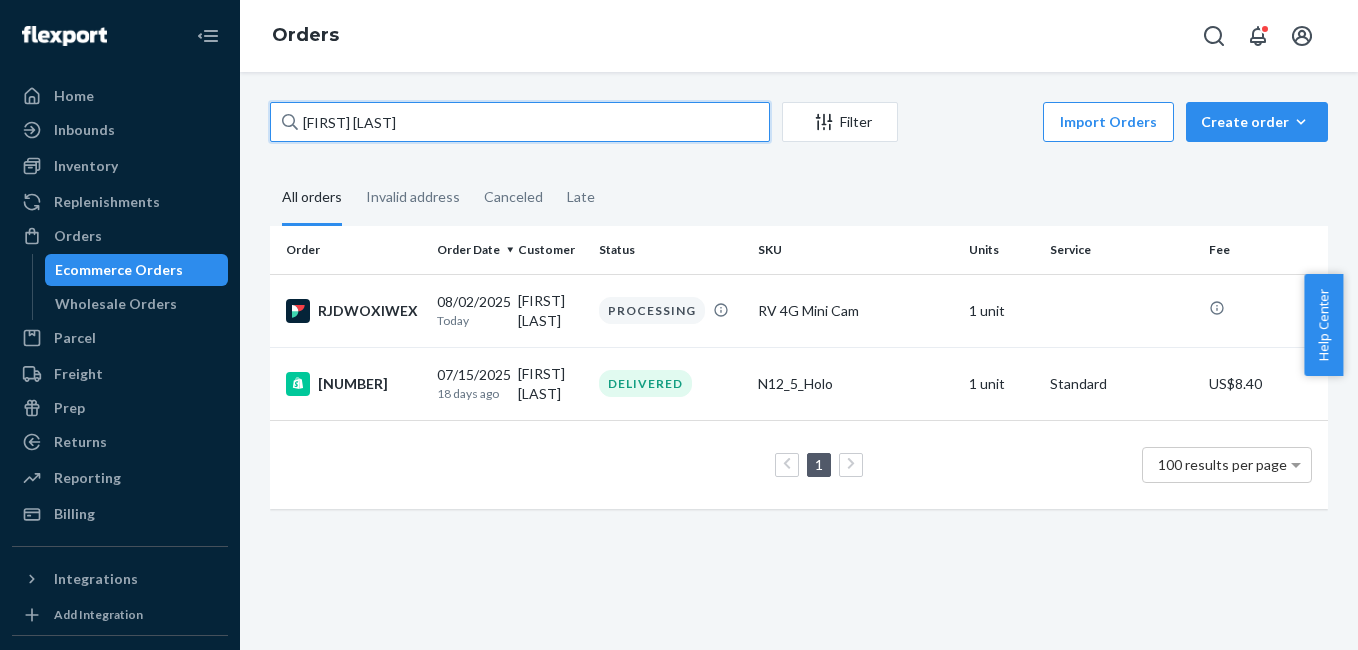 paste on "[FIRST] [LAST]" 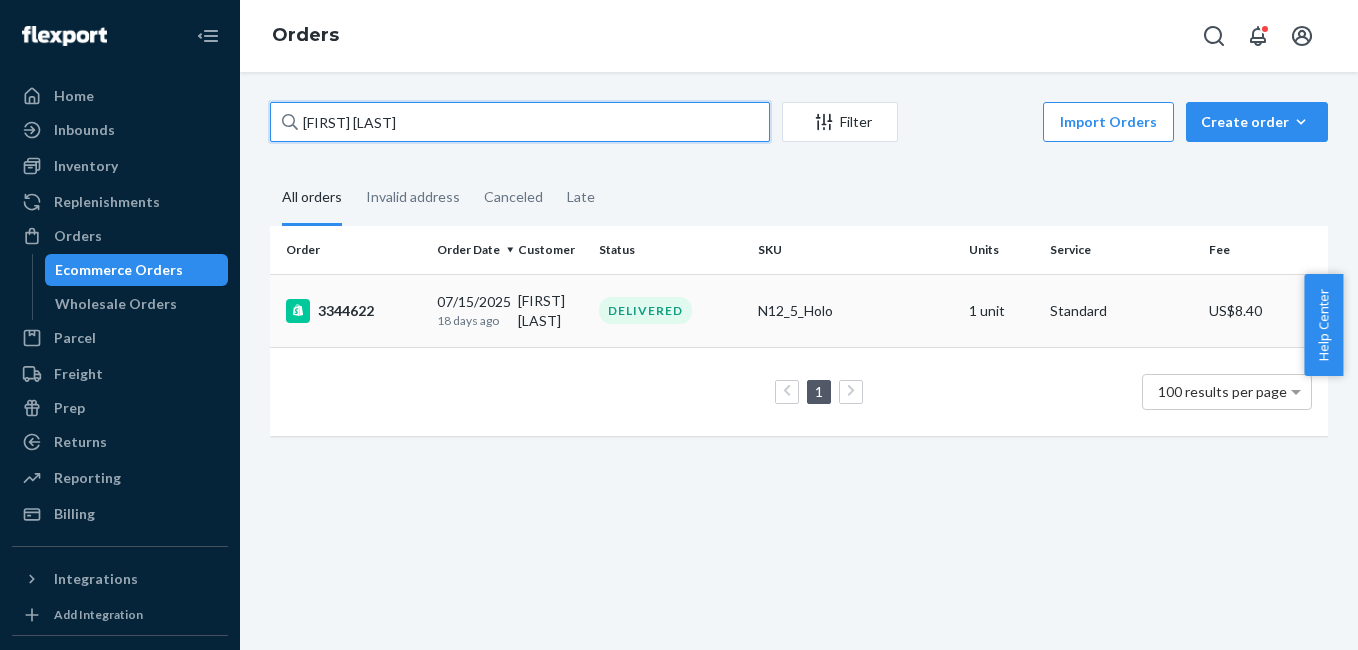 type on "[FIRST] [LAST]" 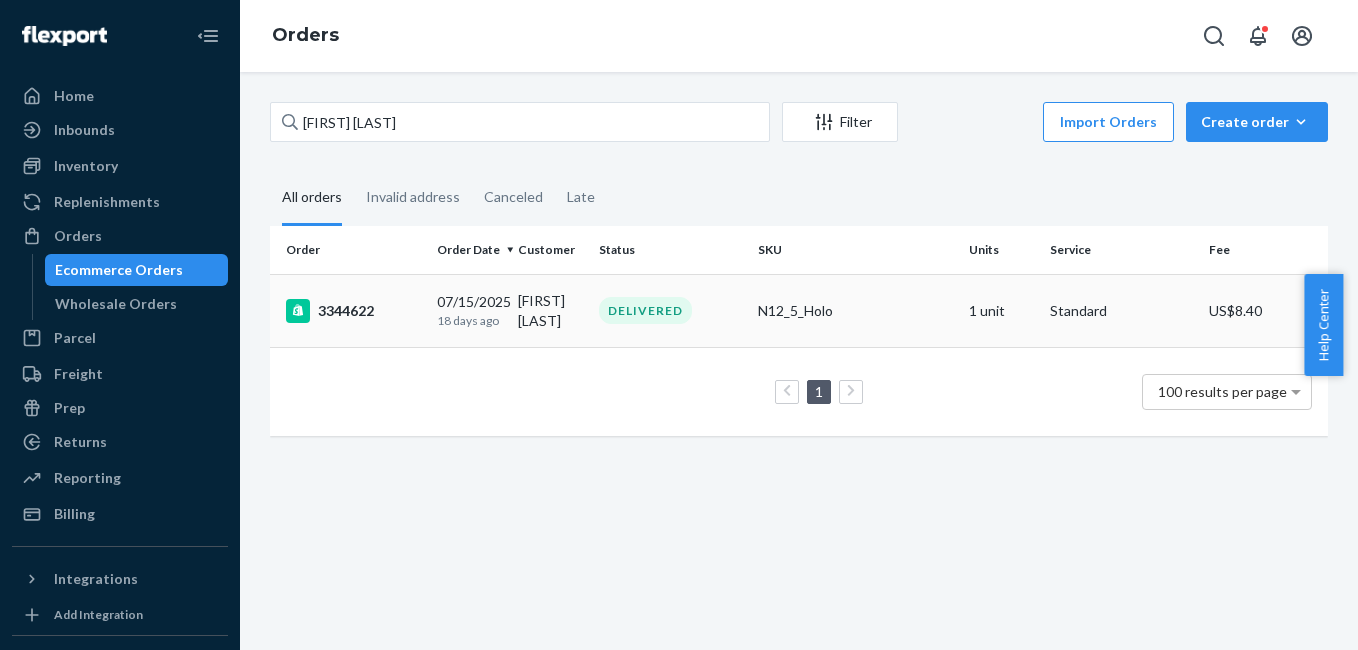 click on "3344622" at bounding box center (353, 311) 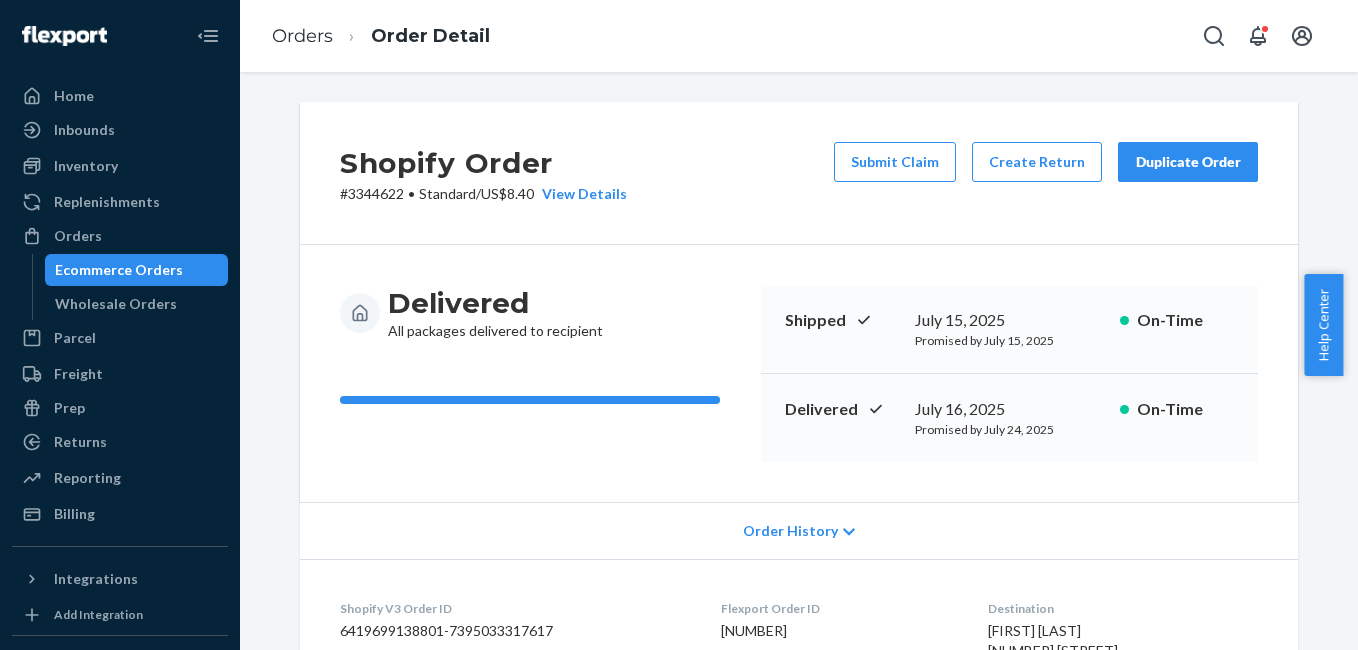 click on "Duplicate Order" at bounding box center [1188, 162] 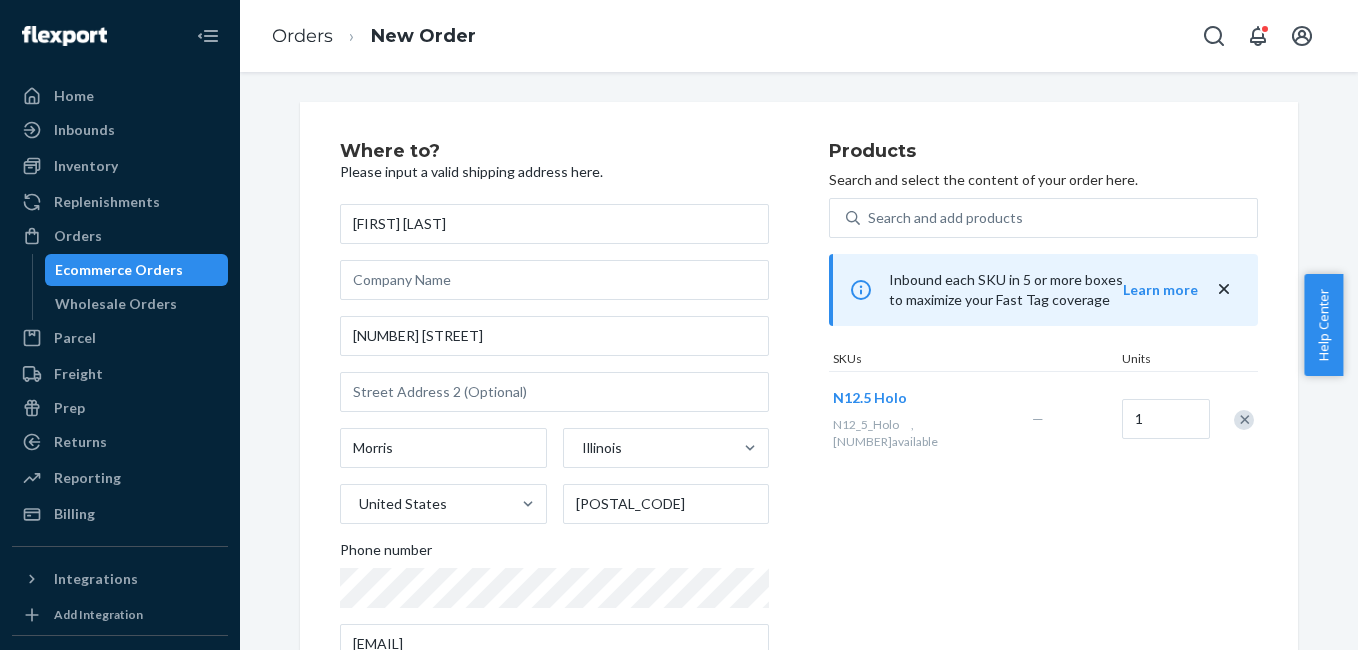 click at bounding box center [1244, 420] 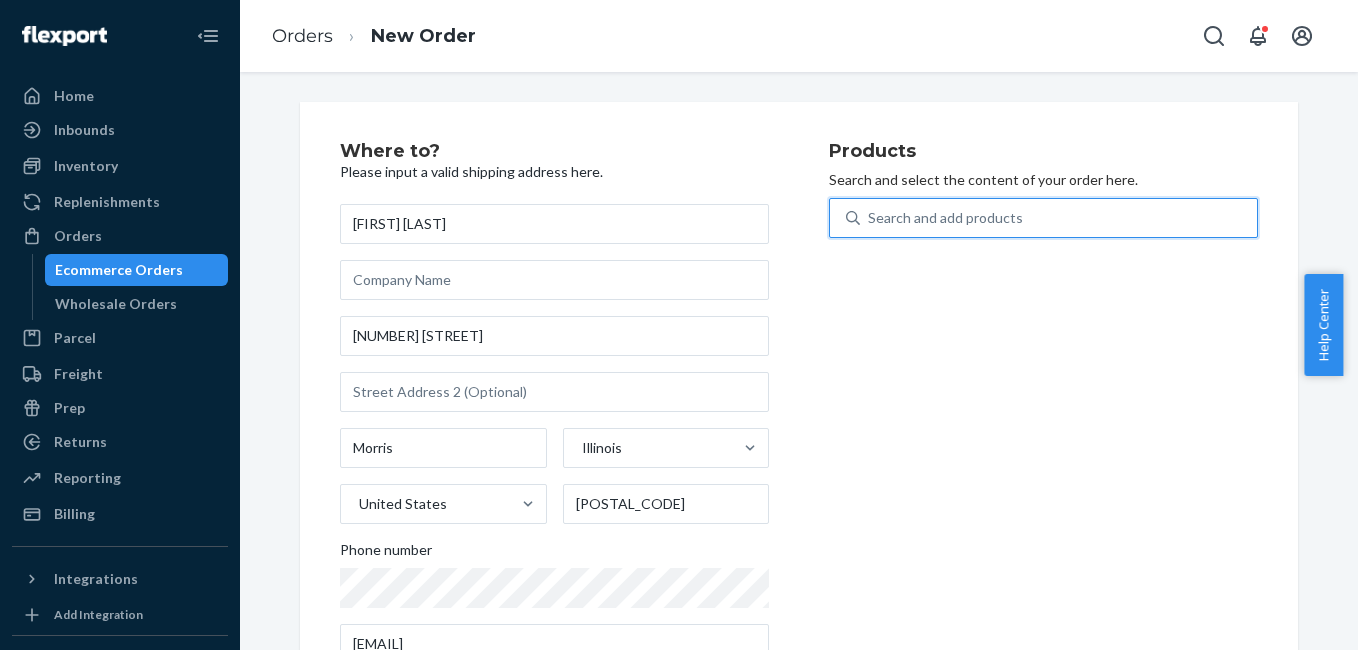click on "Search and add products" at bounding box center [1058, 218] 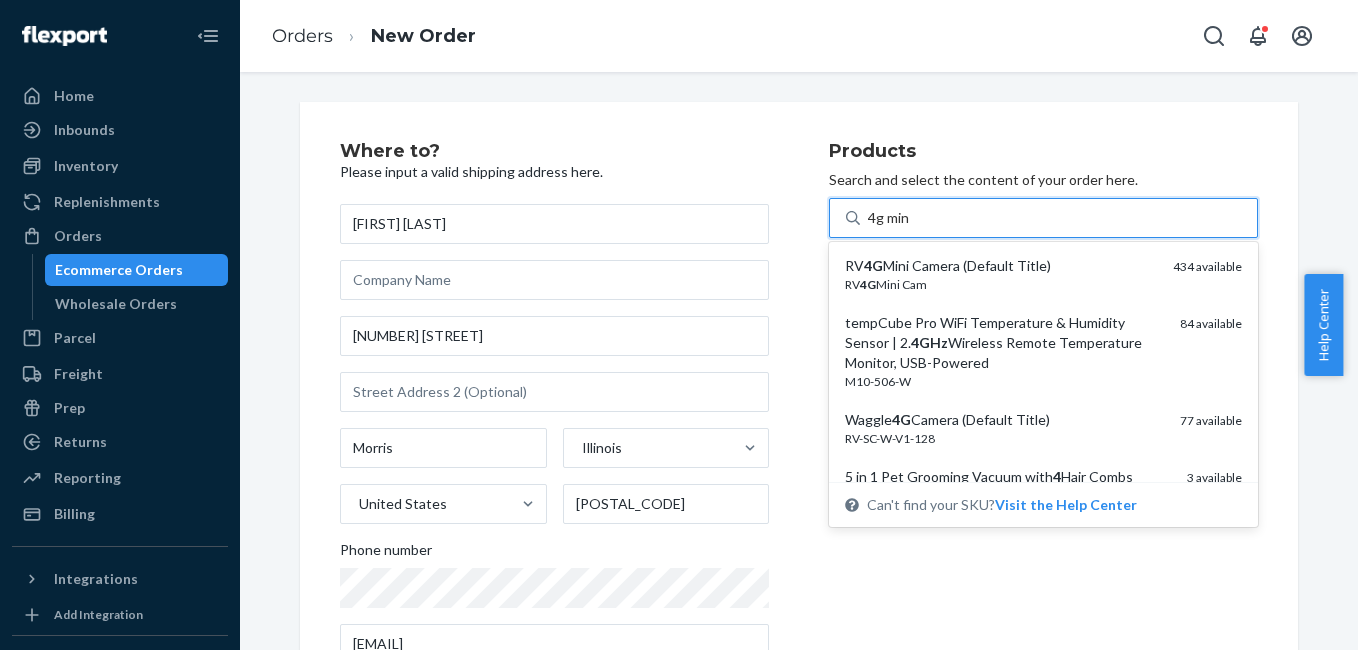 type on "4g mini" 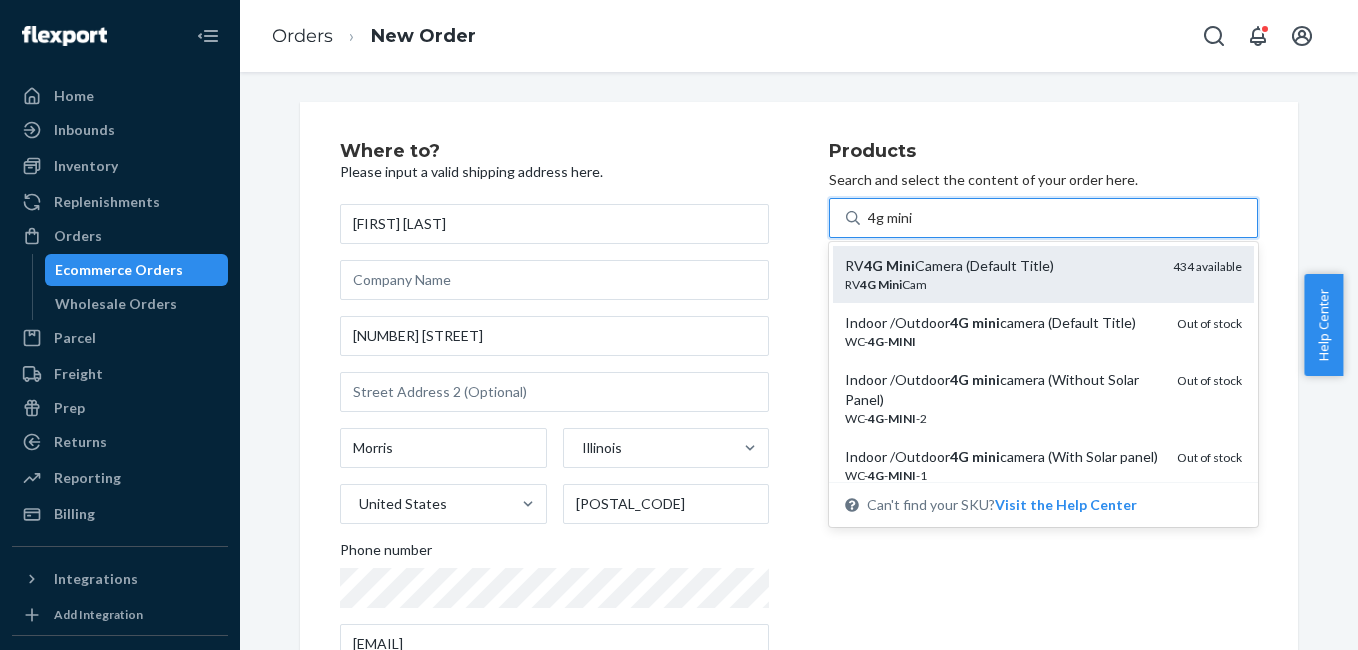 click on "RV 4G Mini Camera (Default Title)" at bounding box center (1001, 266) 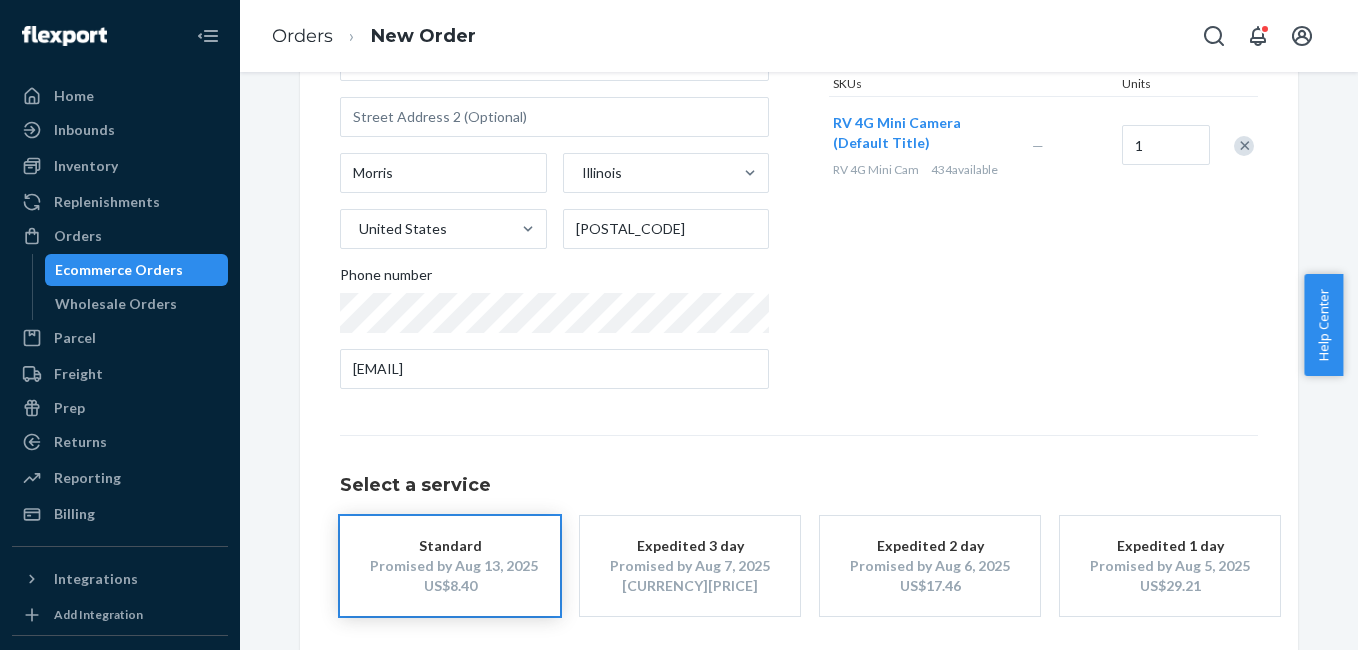 scroll, scrollTop: 361, scrollLeft: 0, axis: vertical 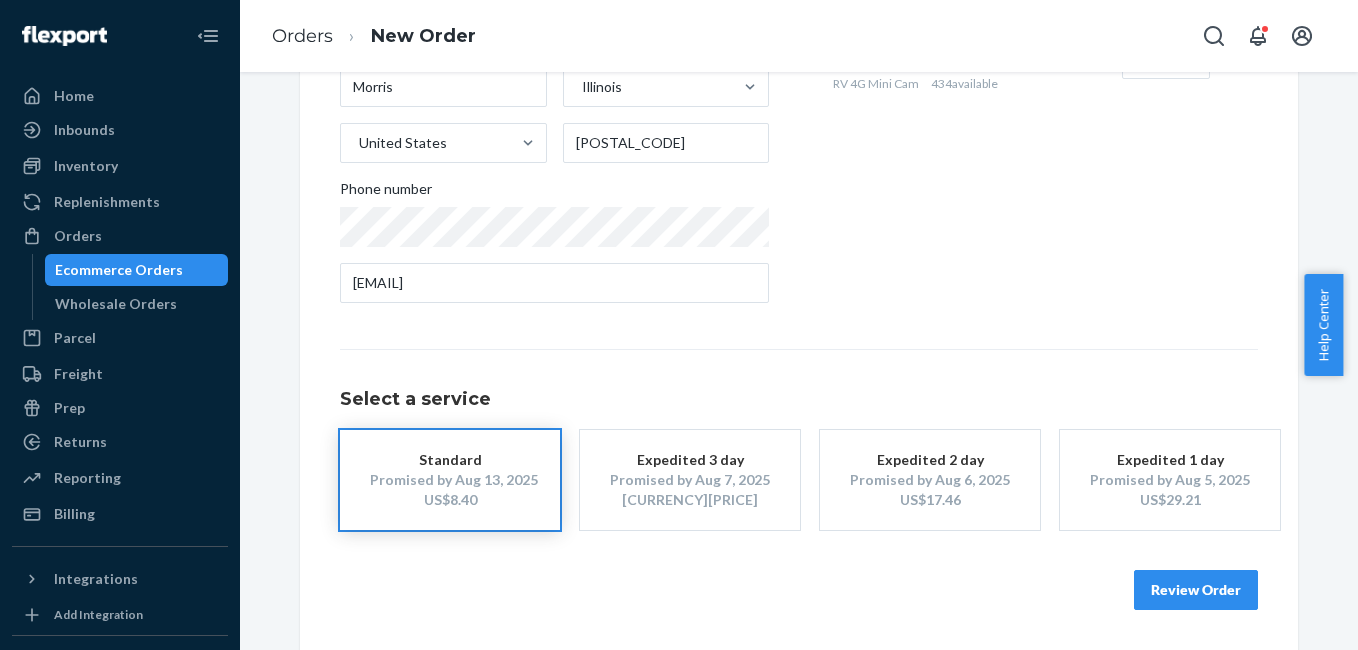 click on "Review Order" at bounding box center [1196, 590] 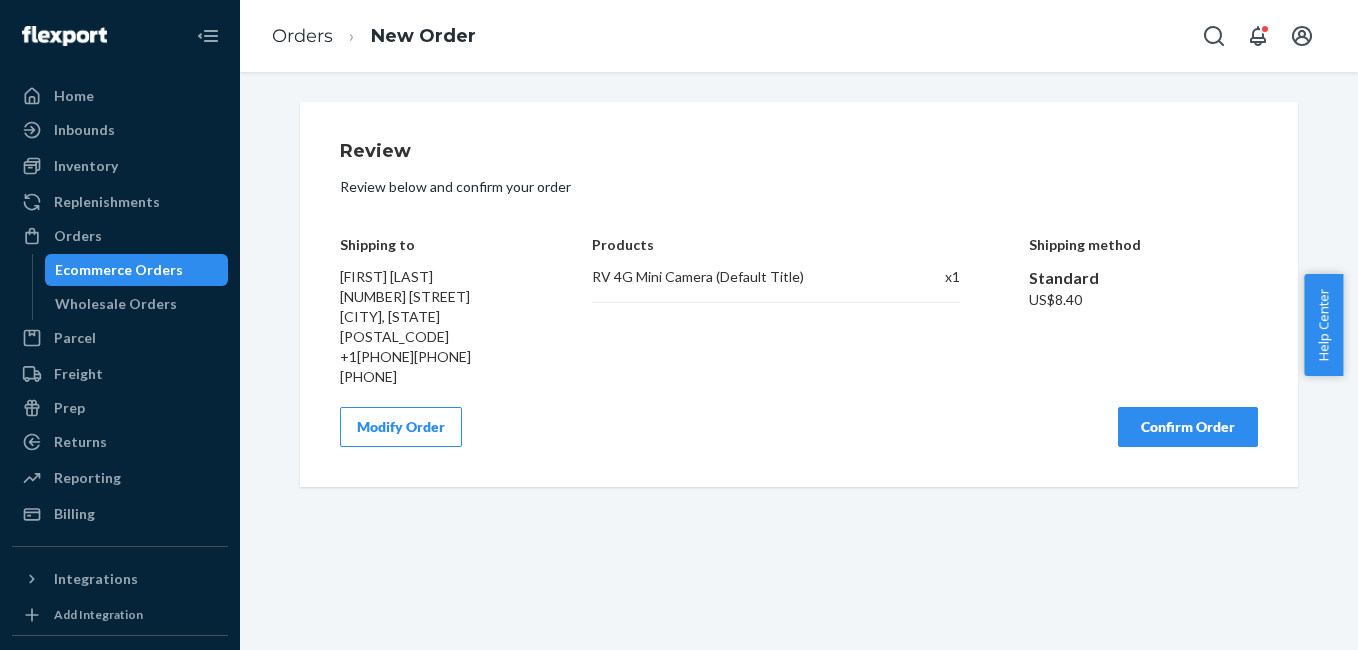 scroll, scrollTop: 0, scrollLeft: 0, axis: both 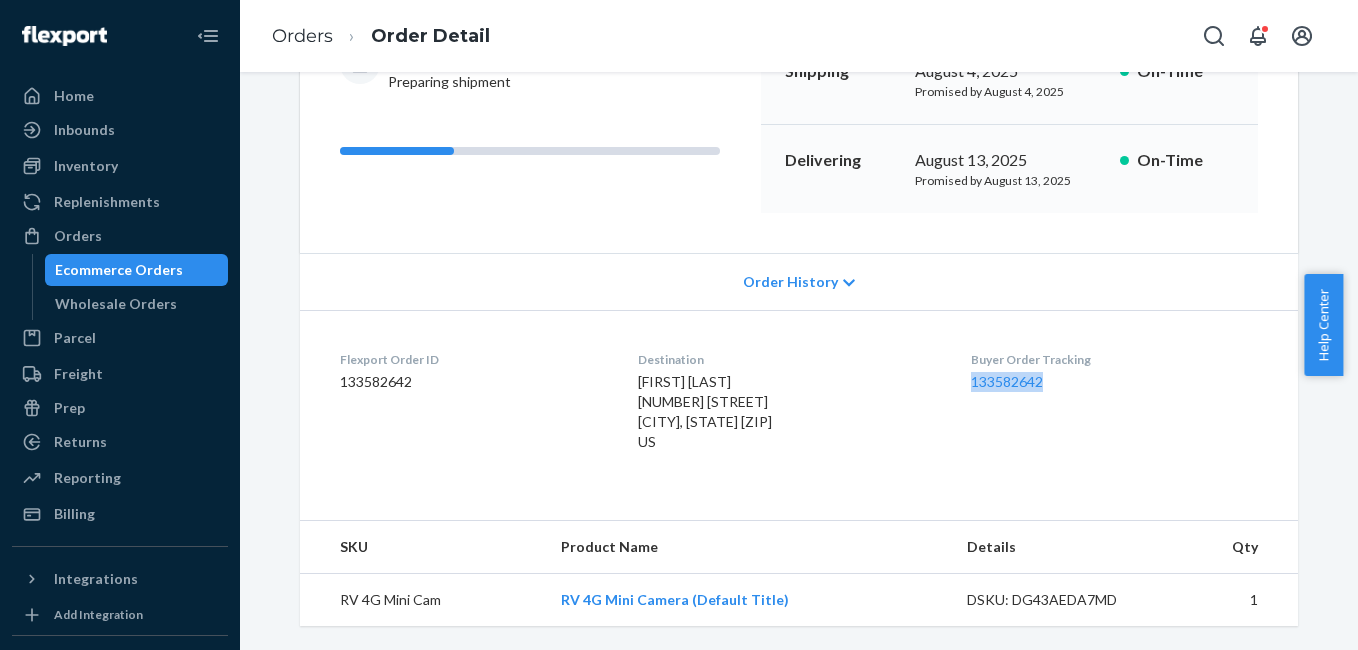 drag, startPoint x: 968, startPoint y: 389, endPoint x: 1080, endPoint y: 404, distance: 113 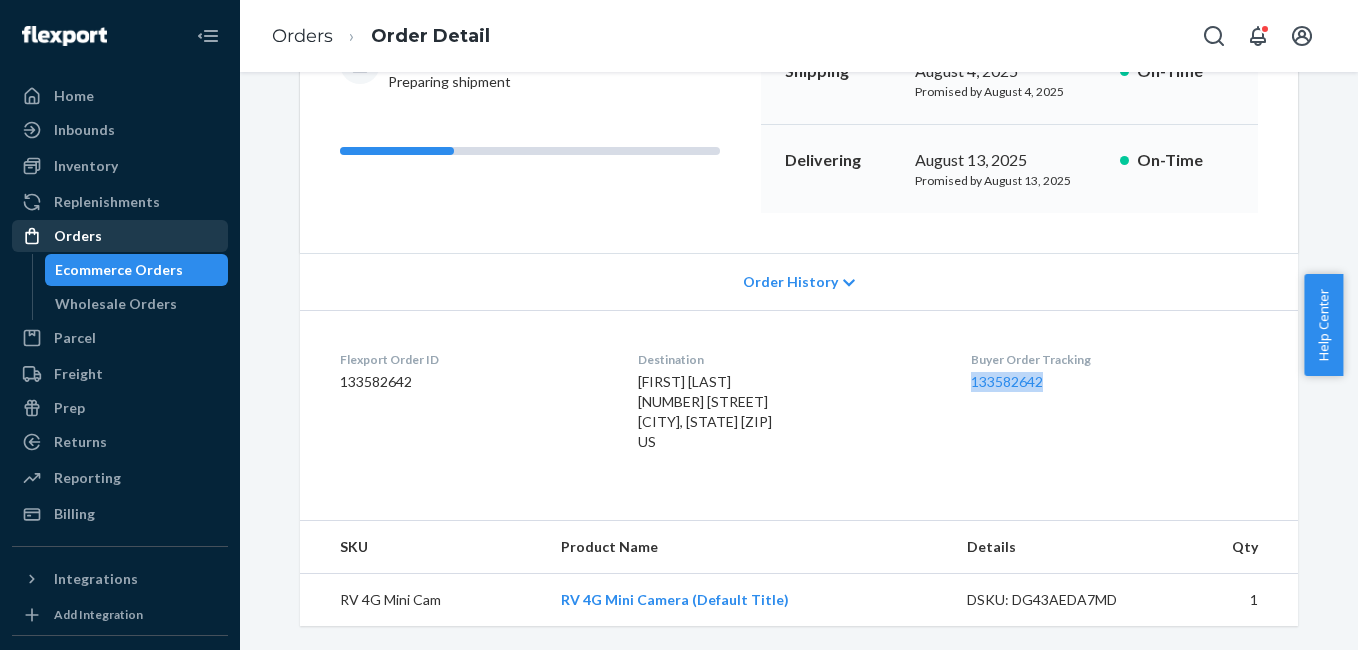 click on "Orders" at bounding box center [120, 236] 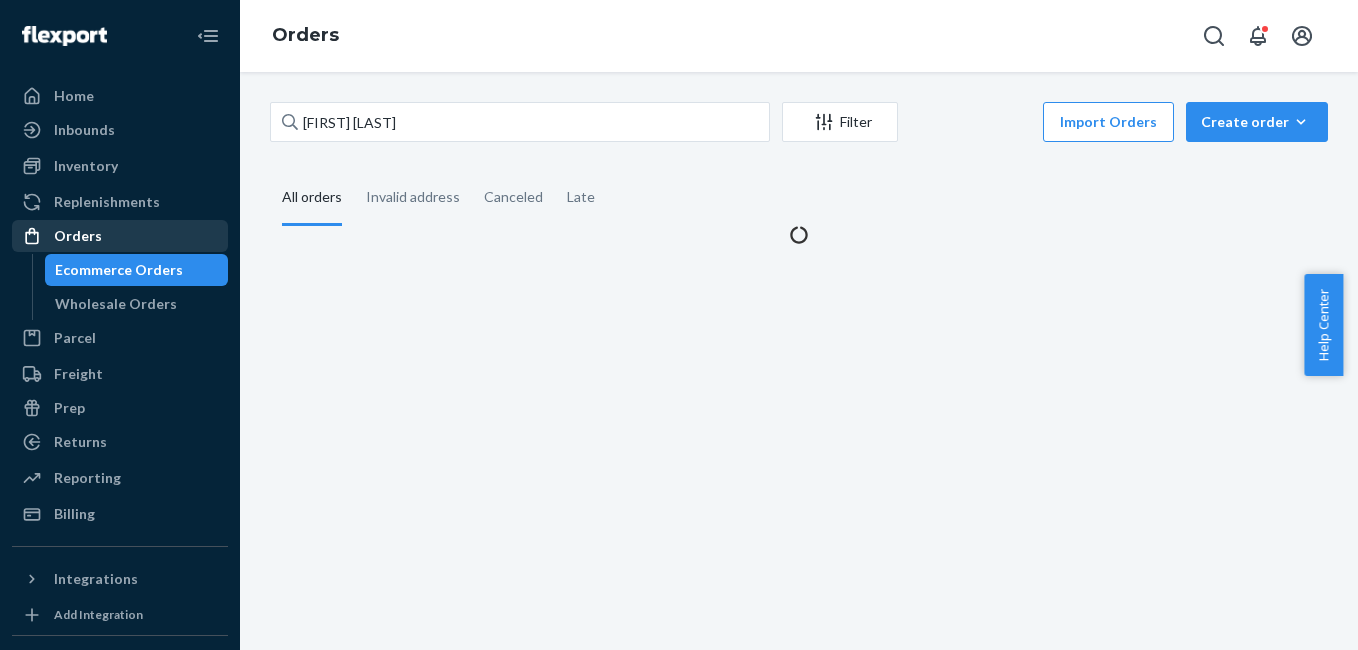 scroll, scrollTop: 0, scrollLeft: 0, axis: both 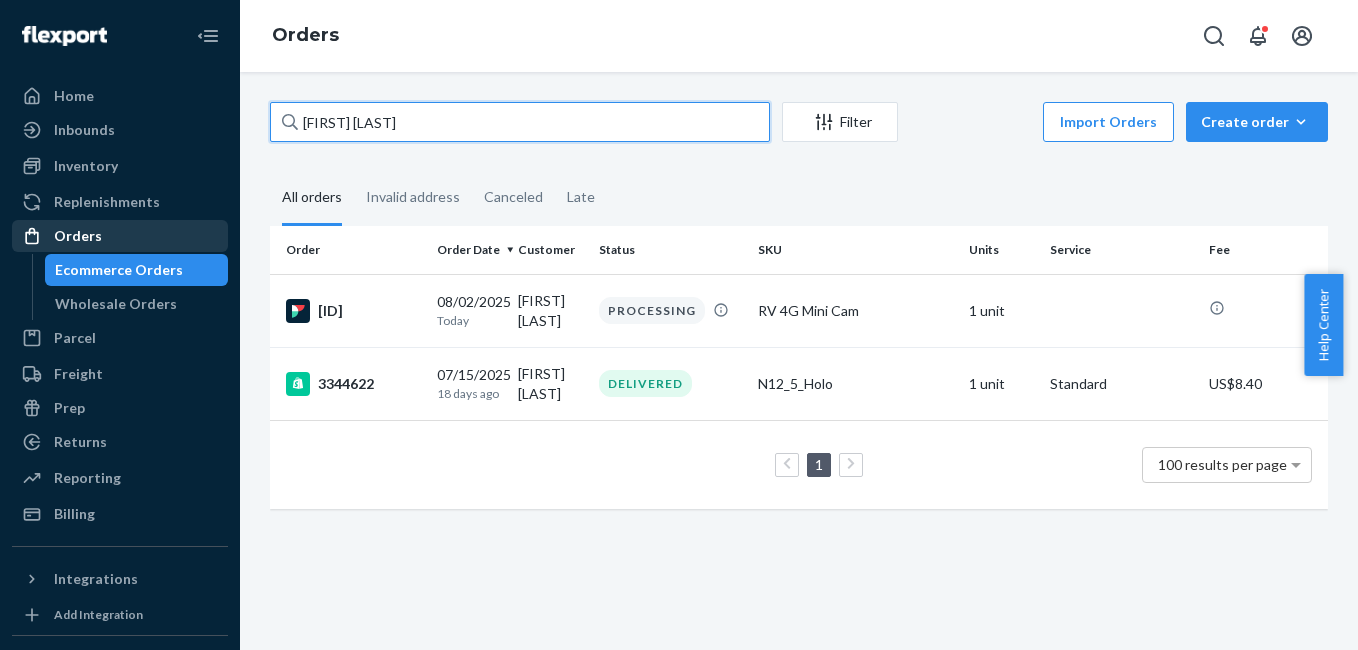 click on "[FIRST] [LAST]" at bounding box center (520, 122) 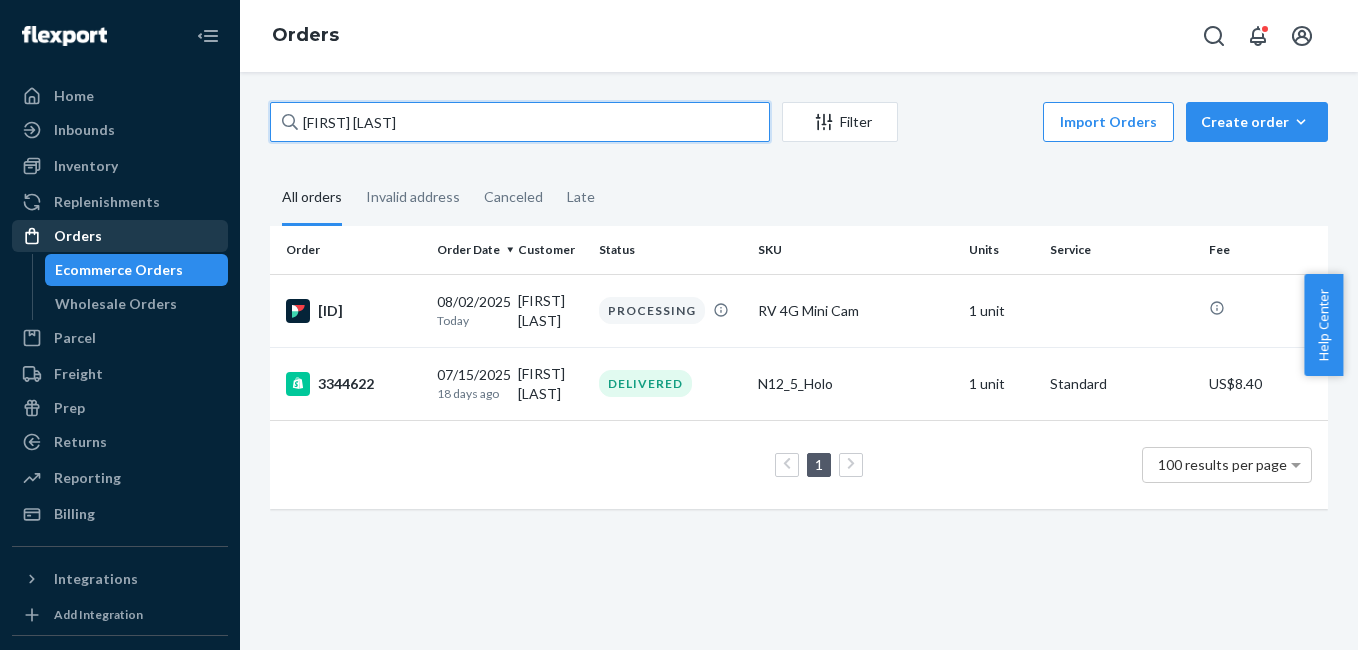 paste on "[FIRST] [LAST]" 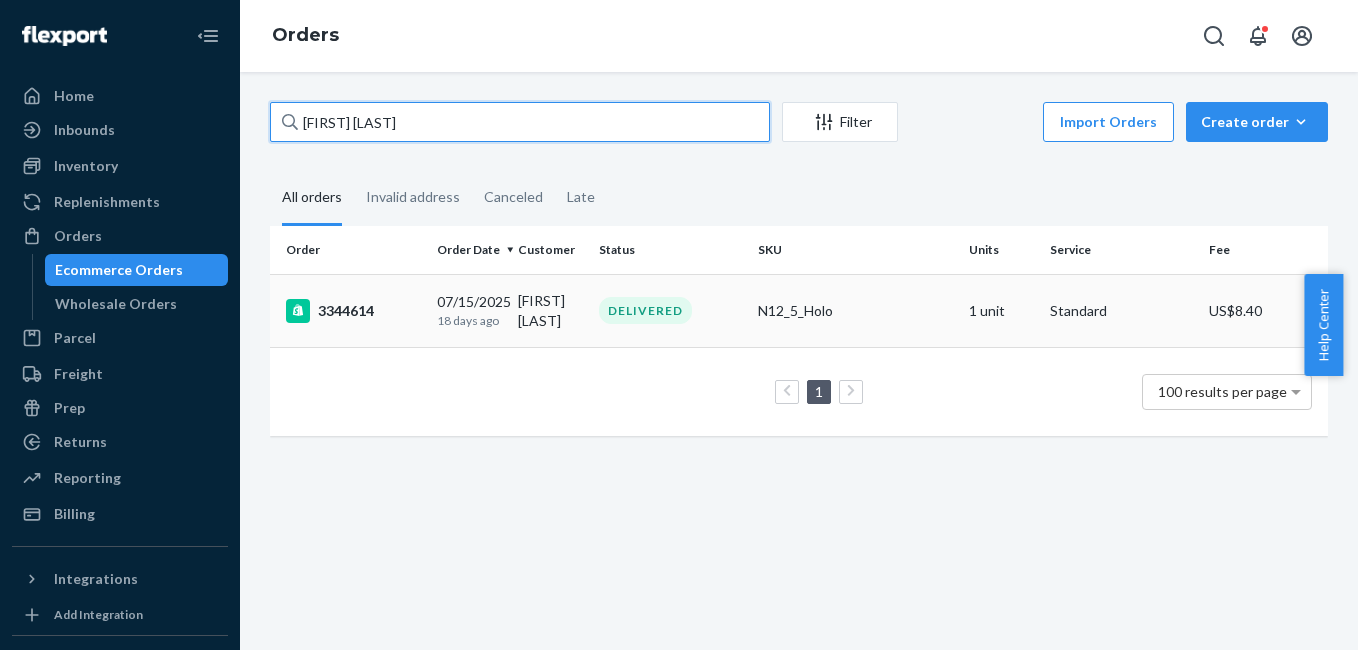 type on "[FIRST] [LAST]" 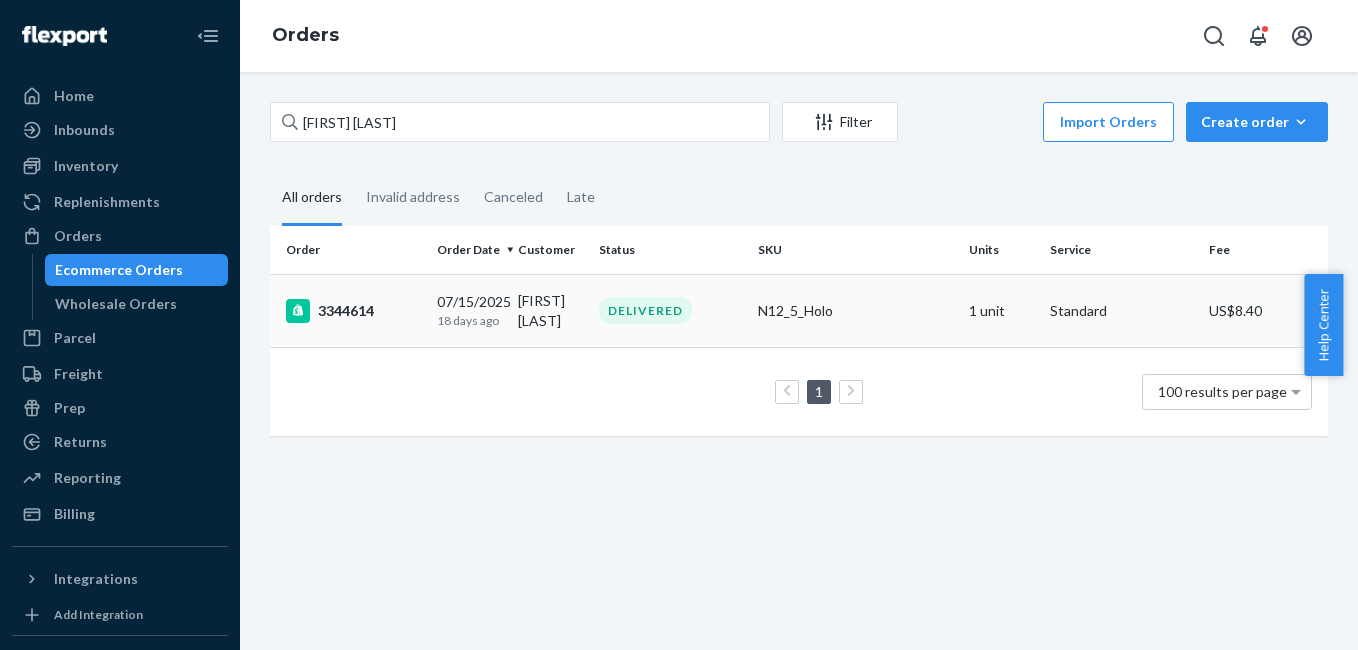 click on "3344614" at bounding box center [353, 311] 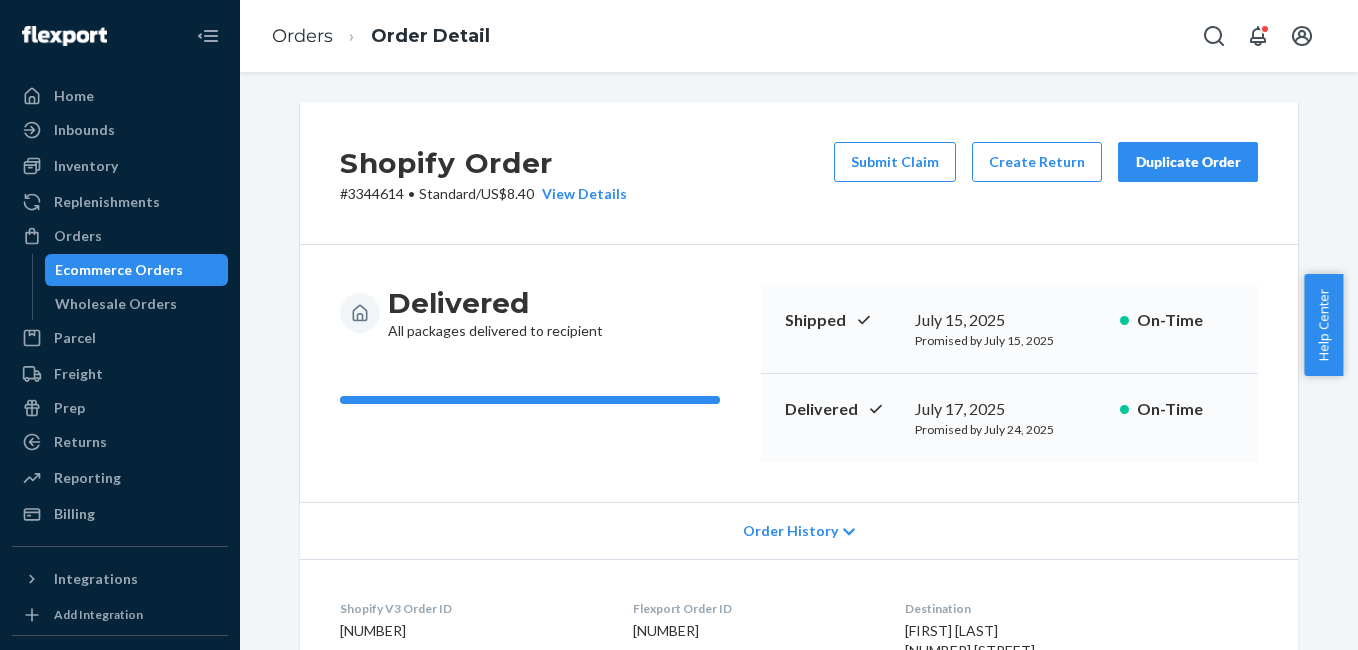 click on "Duplicate Order" at bounding box center [1188, 162] 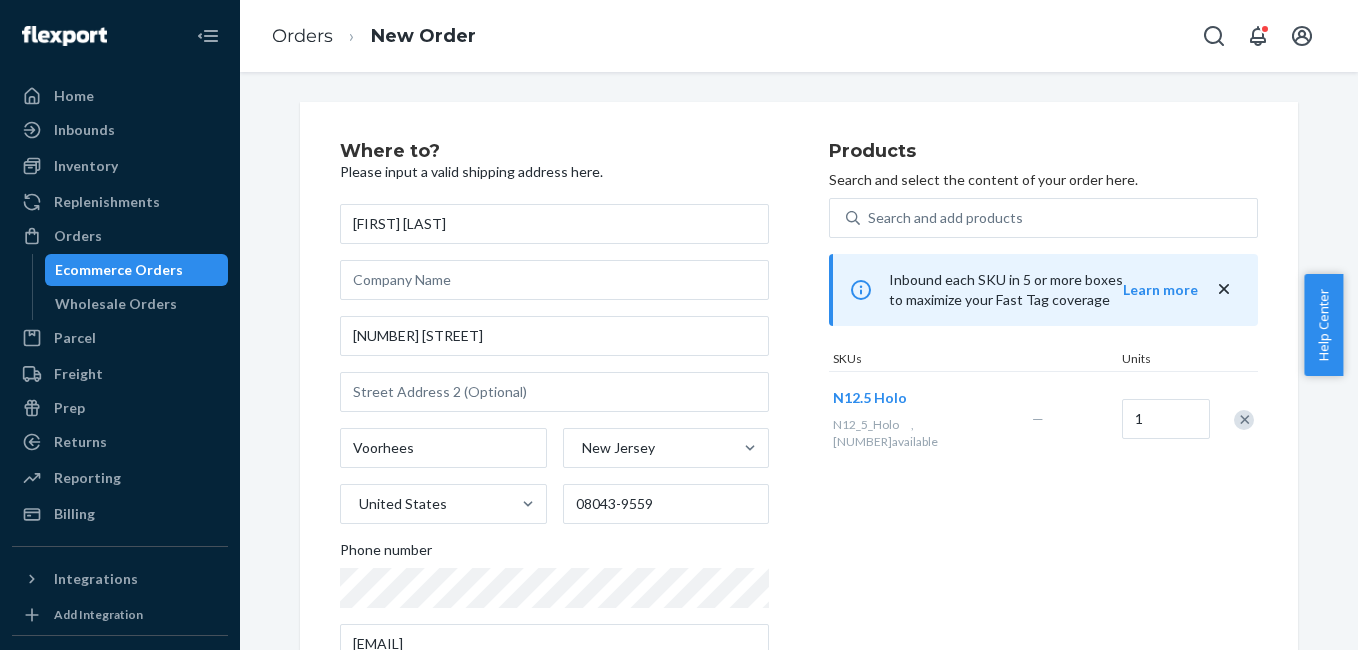 click at bounding box center (1244, 420) 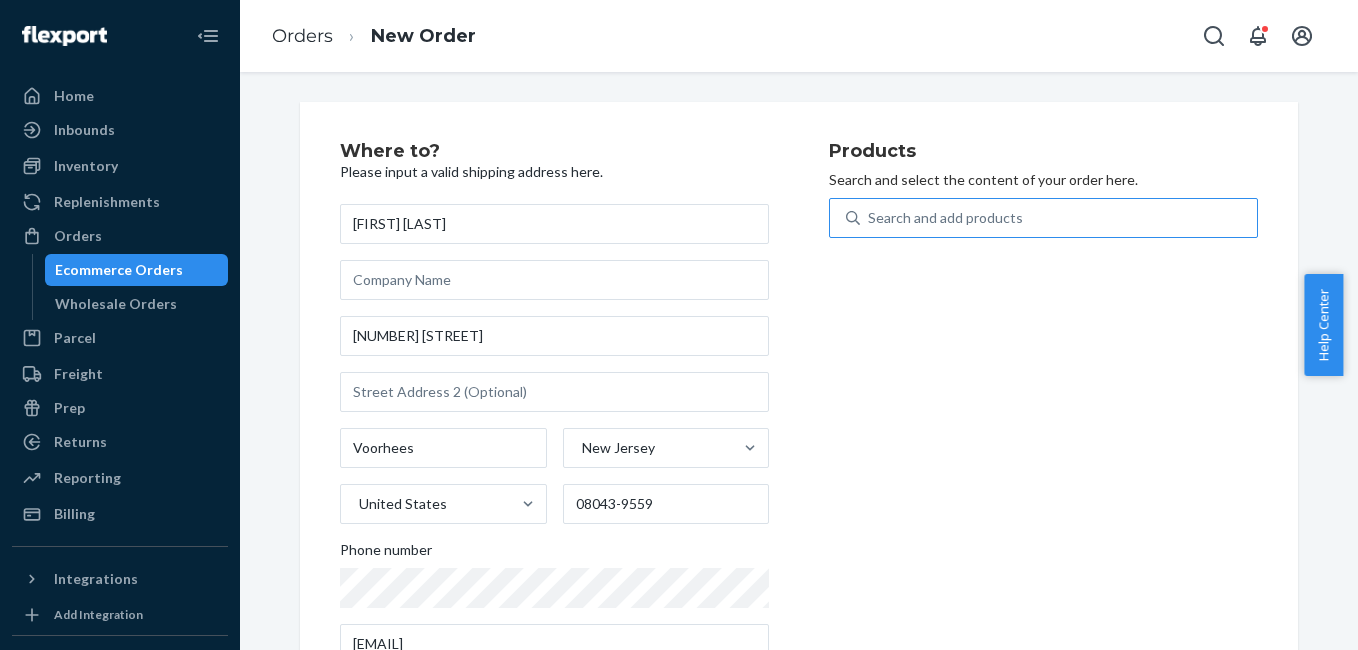 click on "Search and add products" at bounding box center [1058, 218] 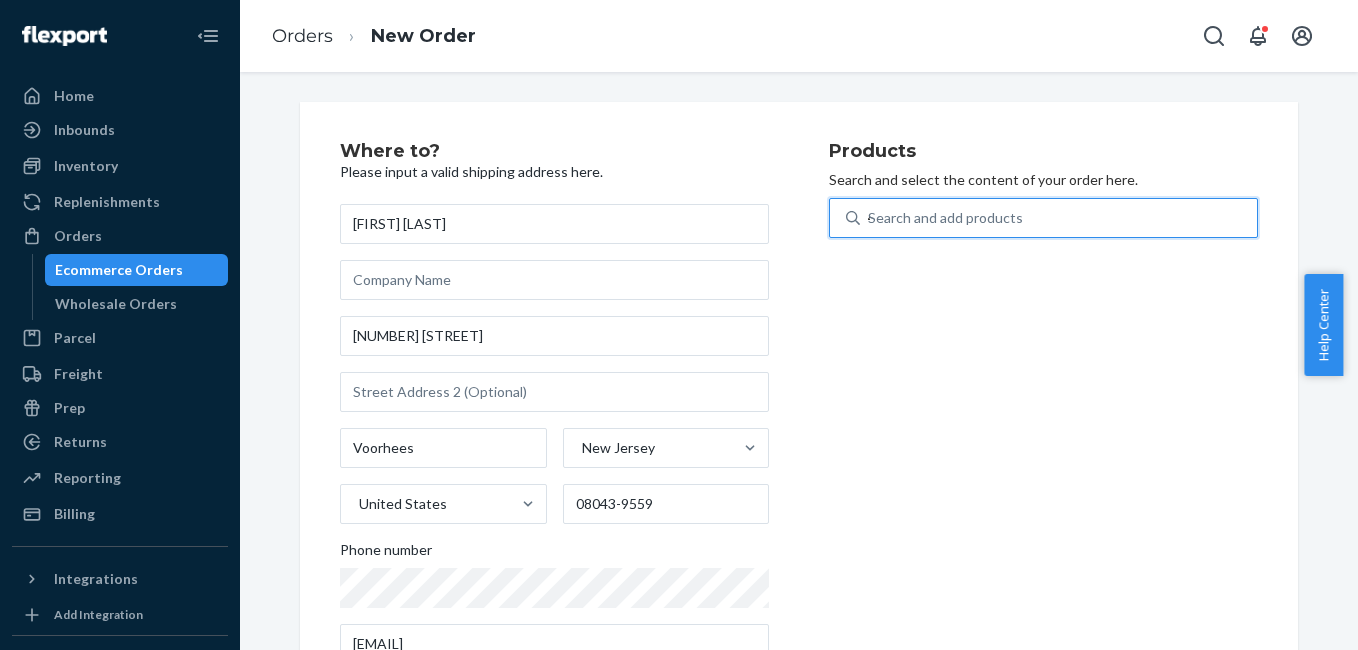 type on "4g" 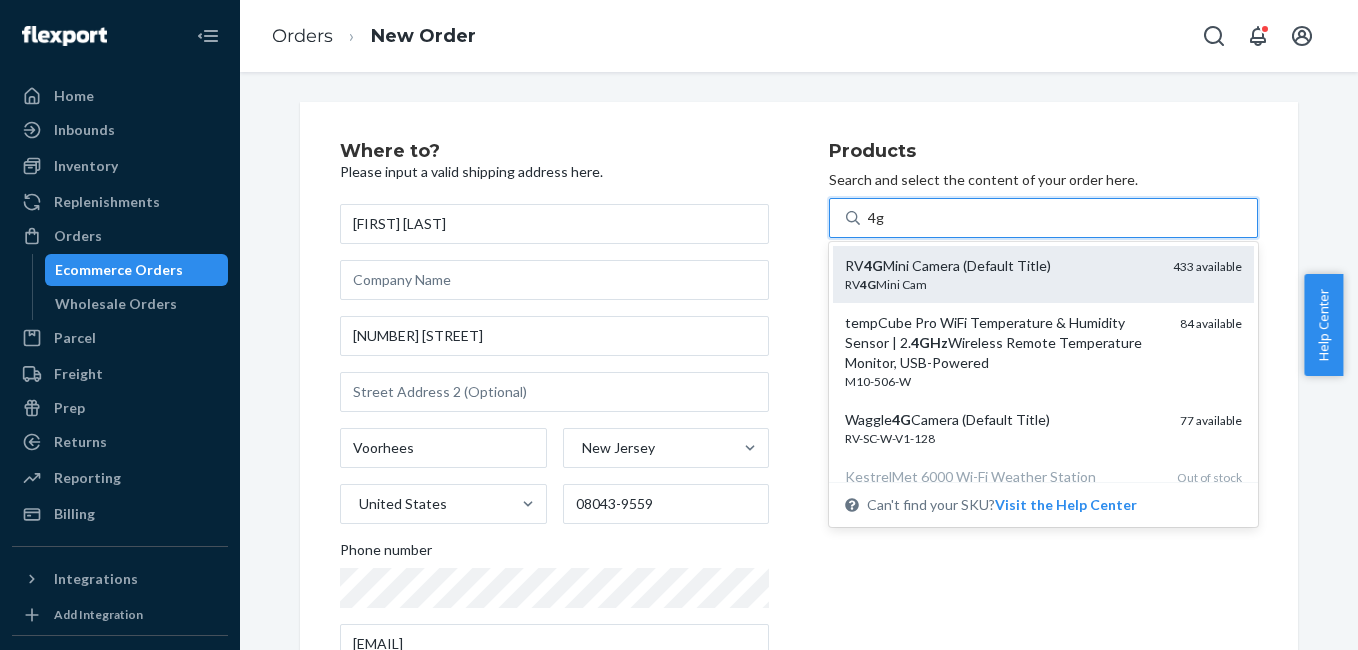 click on "RV  4G  Mini Camera (Default Title)" at bounding box center (1001, 266) 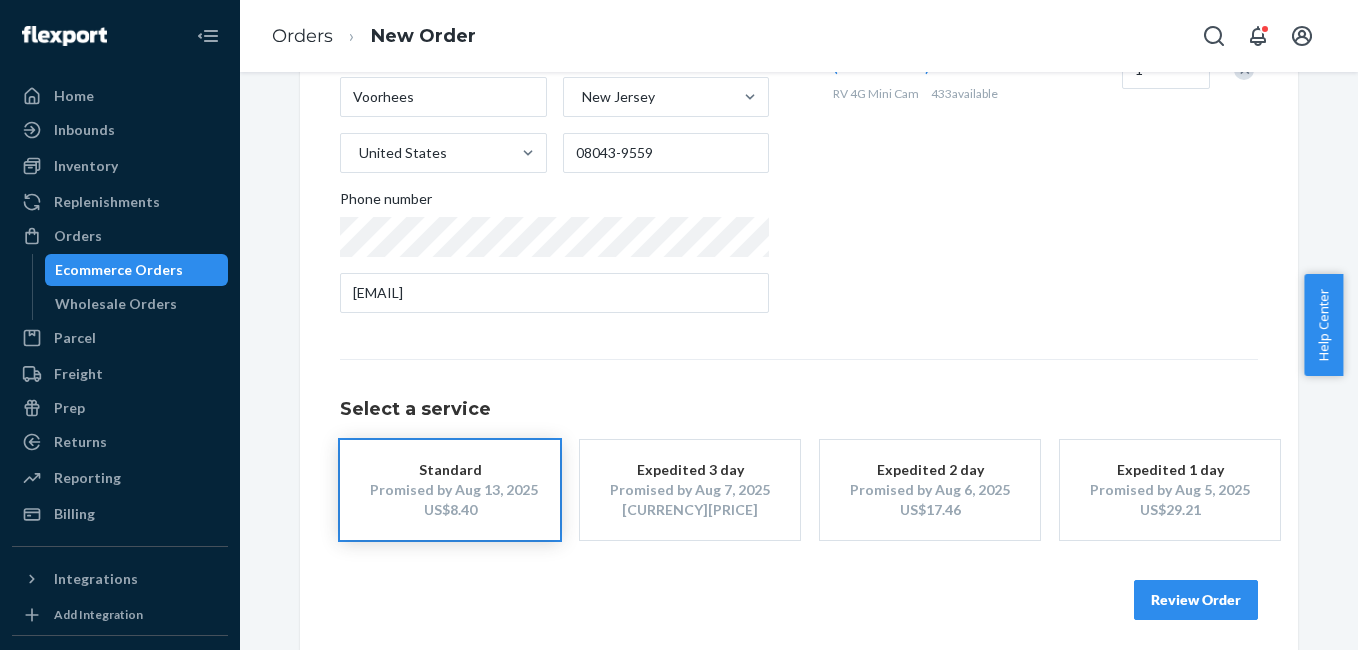scroll, scrollTop: 361, scrollLeft: 0, axis: vertical 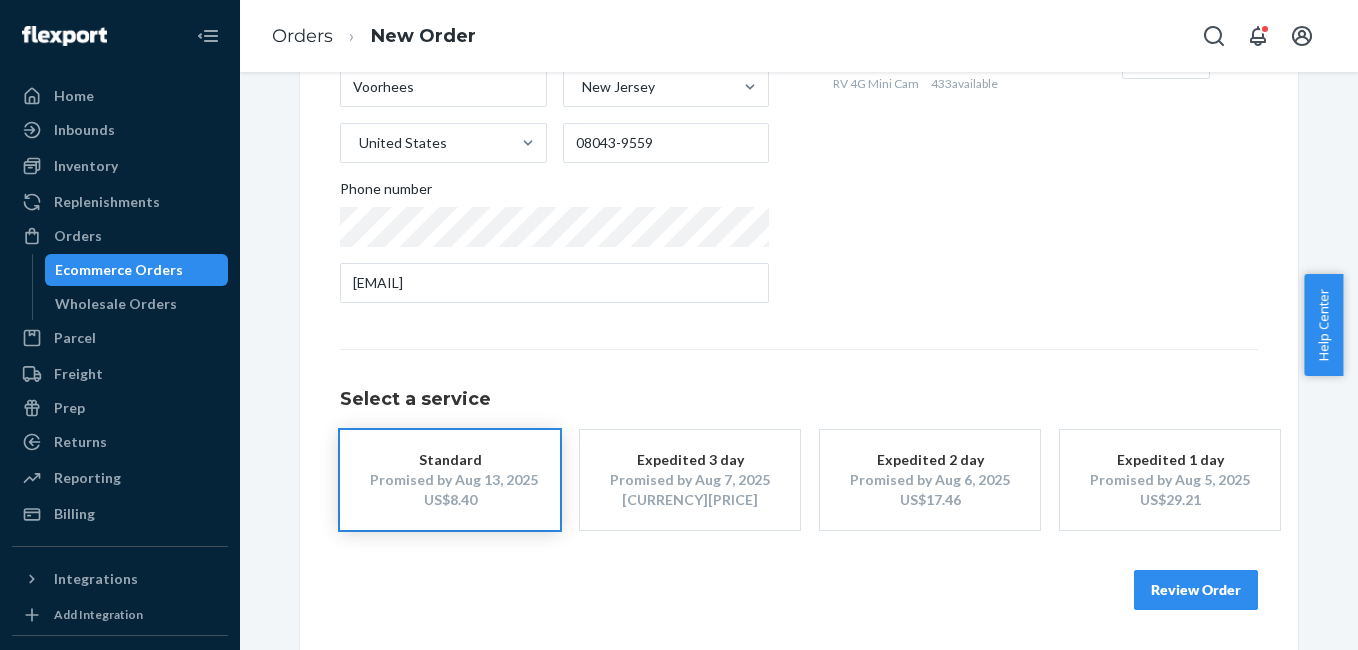 click on "Review Order" at bounding box center [1196, 590] 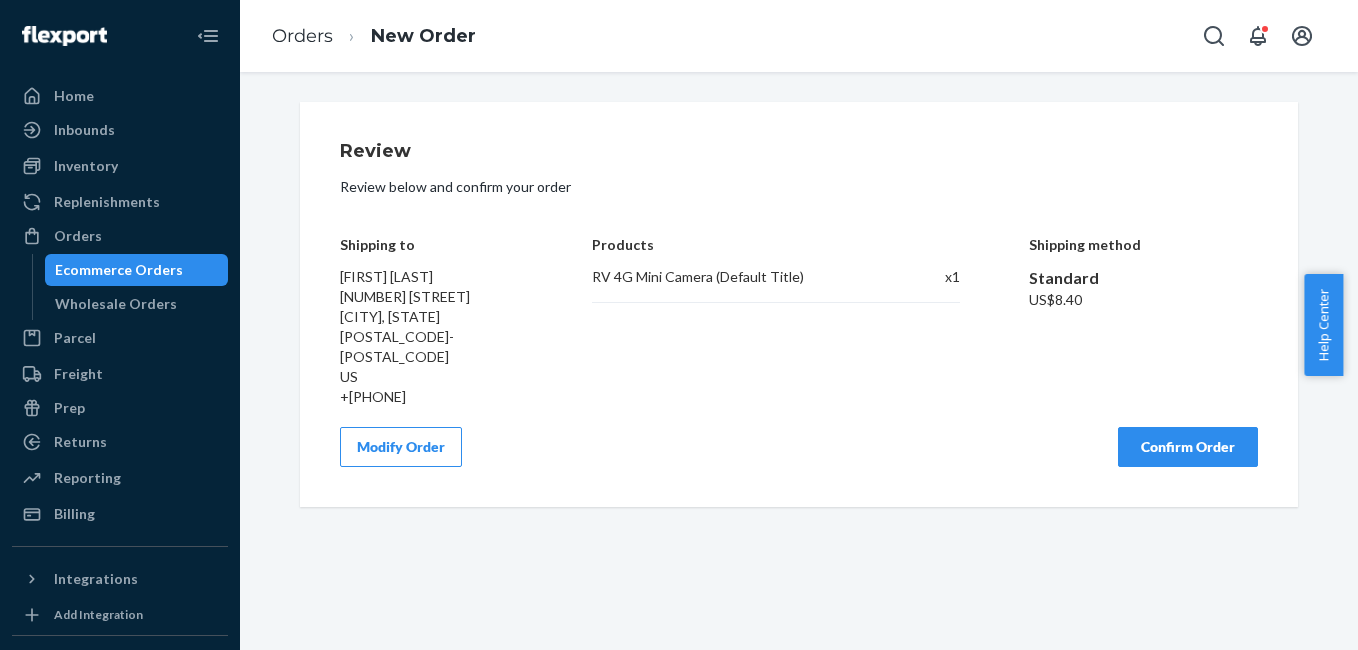 scroll, scrollTop: 0, scrollLeft: 0, axis: both 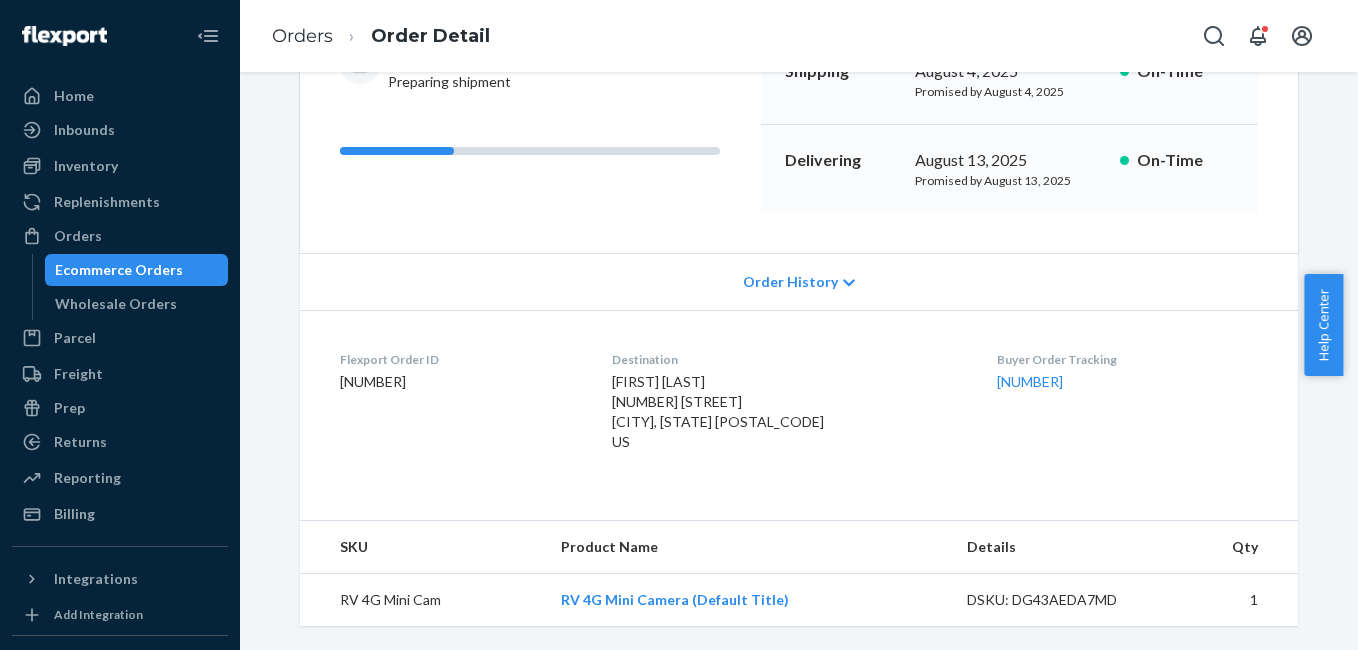 drag, startPoint x: 972, startPoint y: 398, endPoint x: 1062, endPoint y: 382, distance: 91.411156 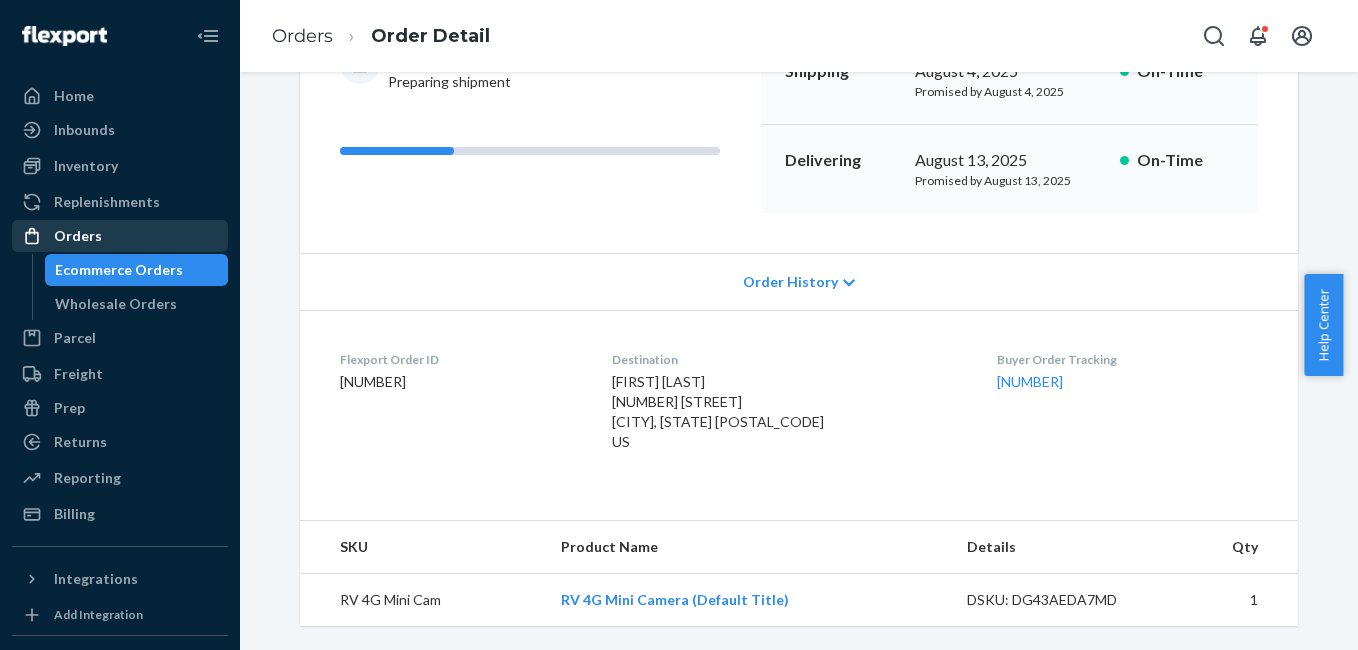 click on "Orders" at bounding box center (78, 236) 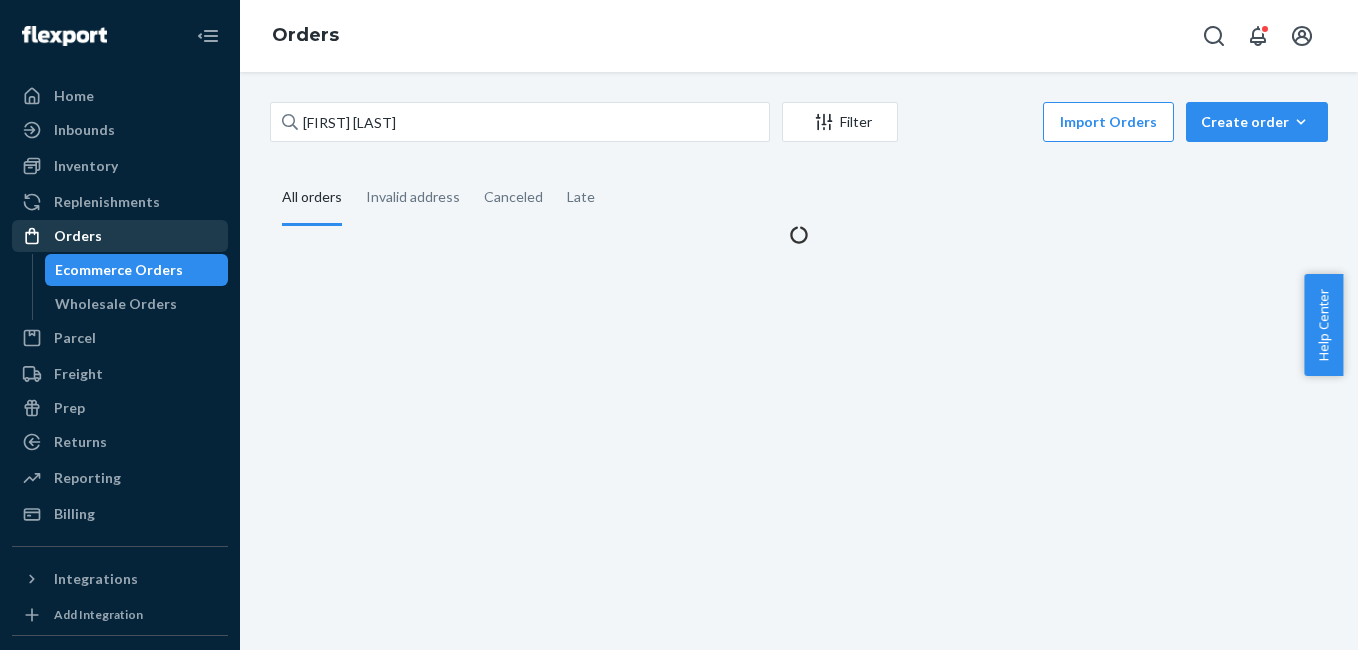 scroll, scrollTop: 0, scrollLeft: 0, axis: both 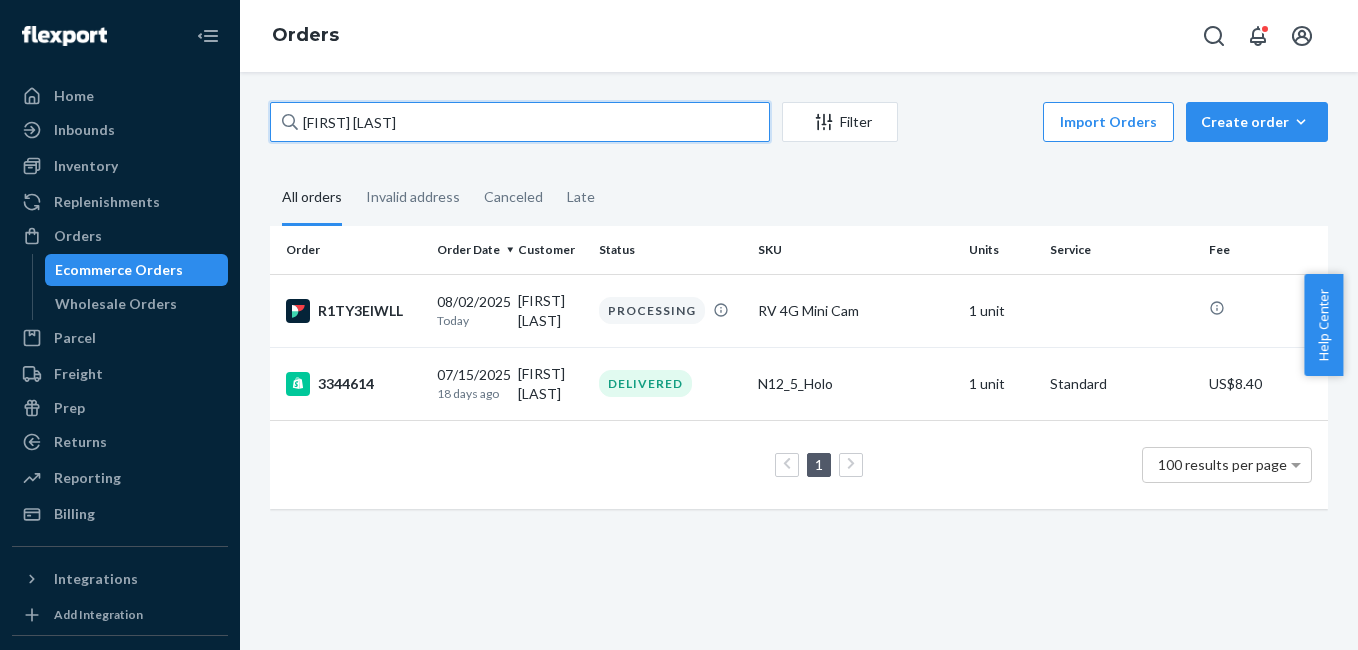 click on "[FIRST] [LAST]" at bounding box center (520, 122) 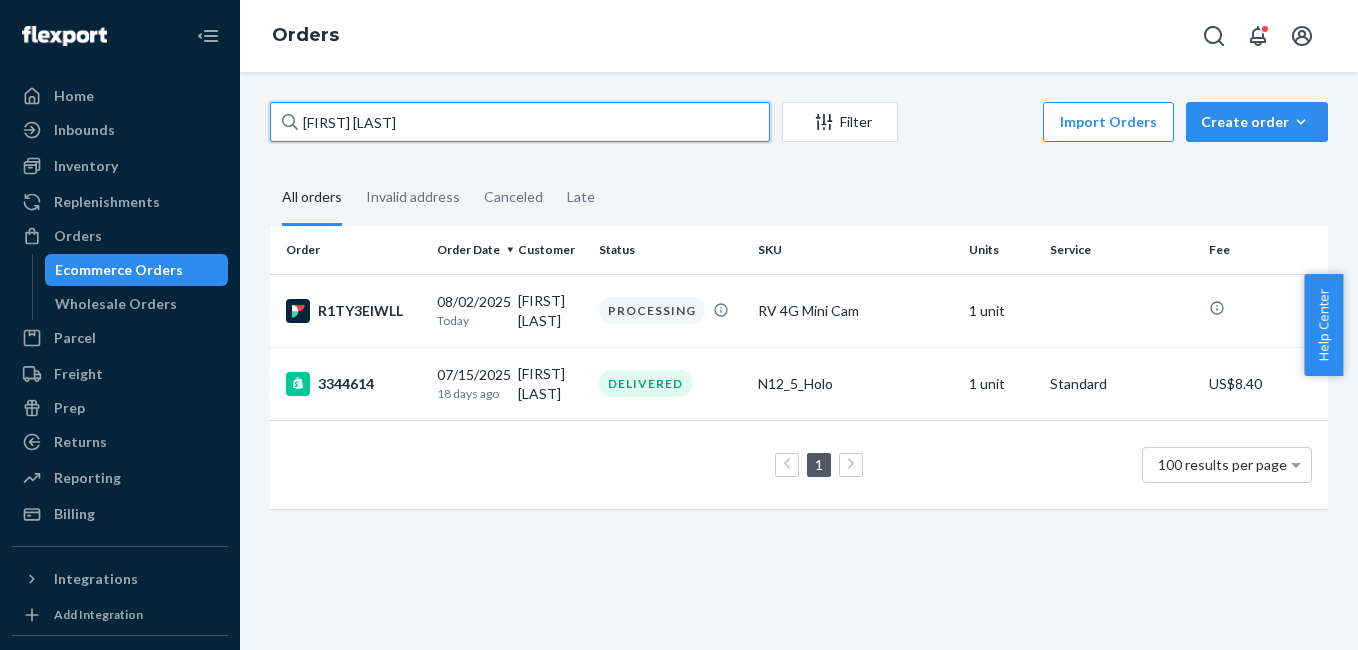 paste on "[FIRST] [LAST]" 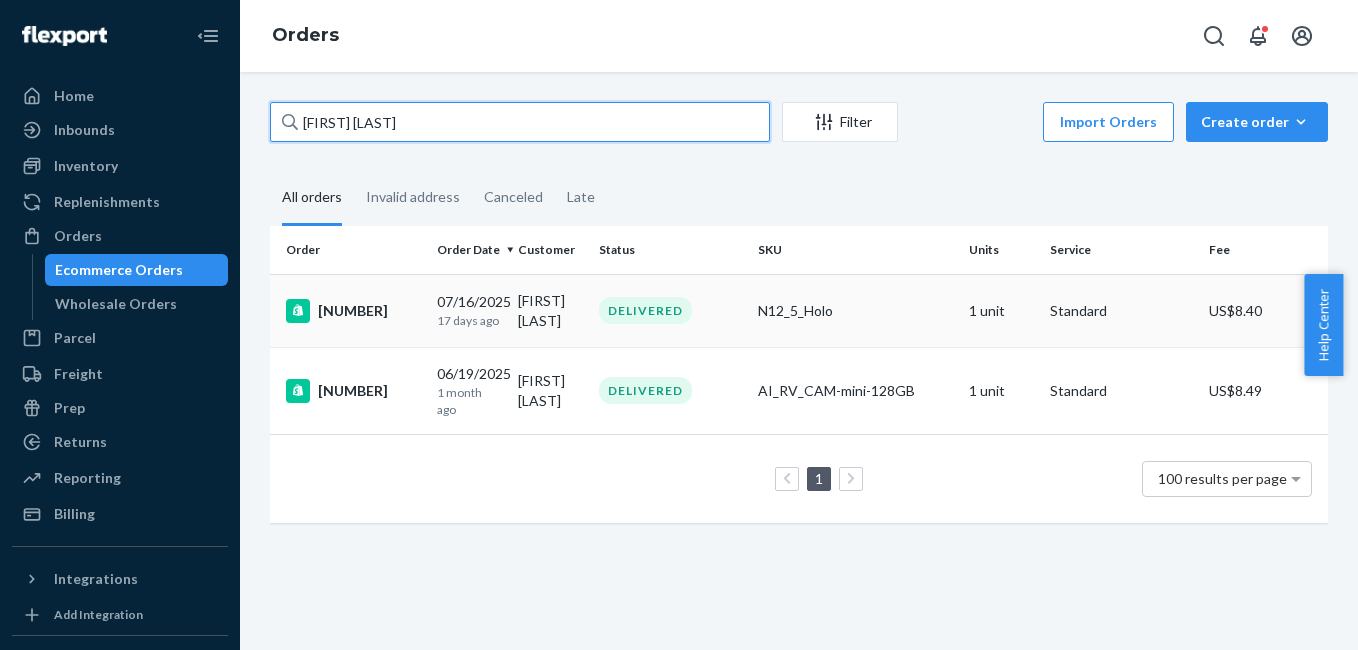 type on "[FIRST] [LAST]" 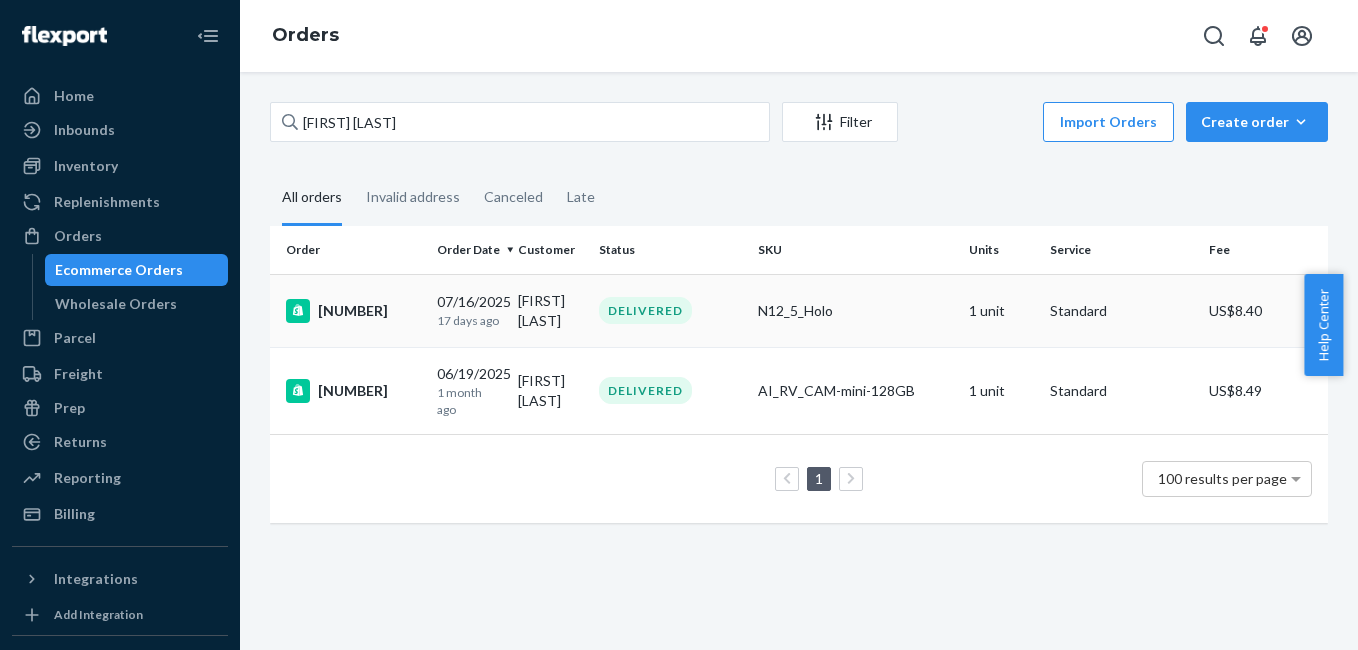 click on "[NUMBER]" at bounding box center [353, 311] 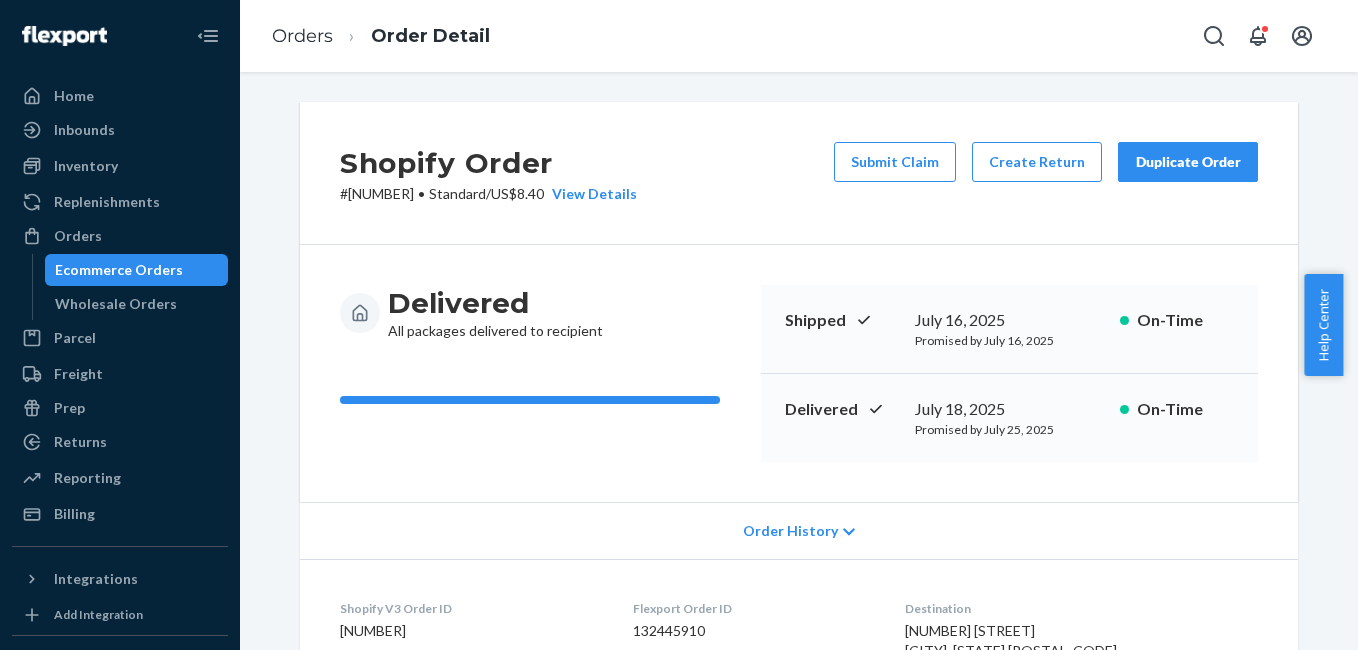 click on "Duplicate Order" at bounding box center [1188, 162] 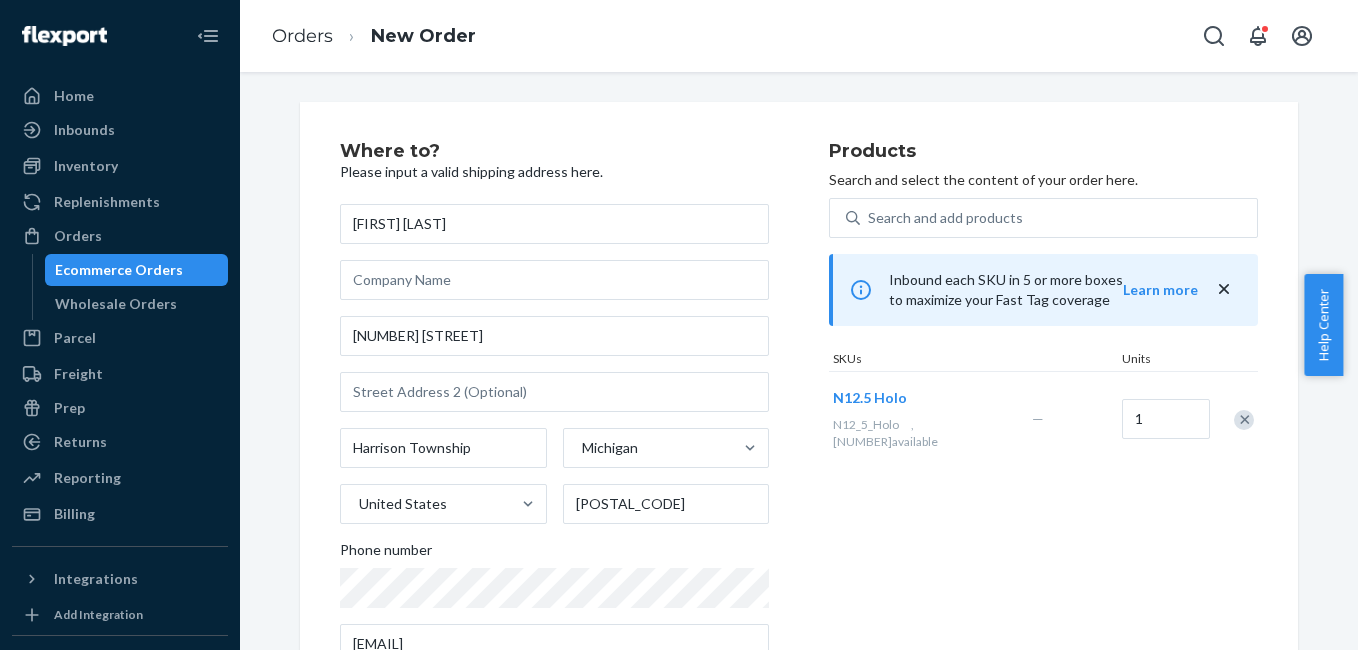 click at bounding box center (1244, 420) 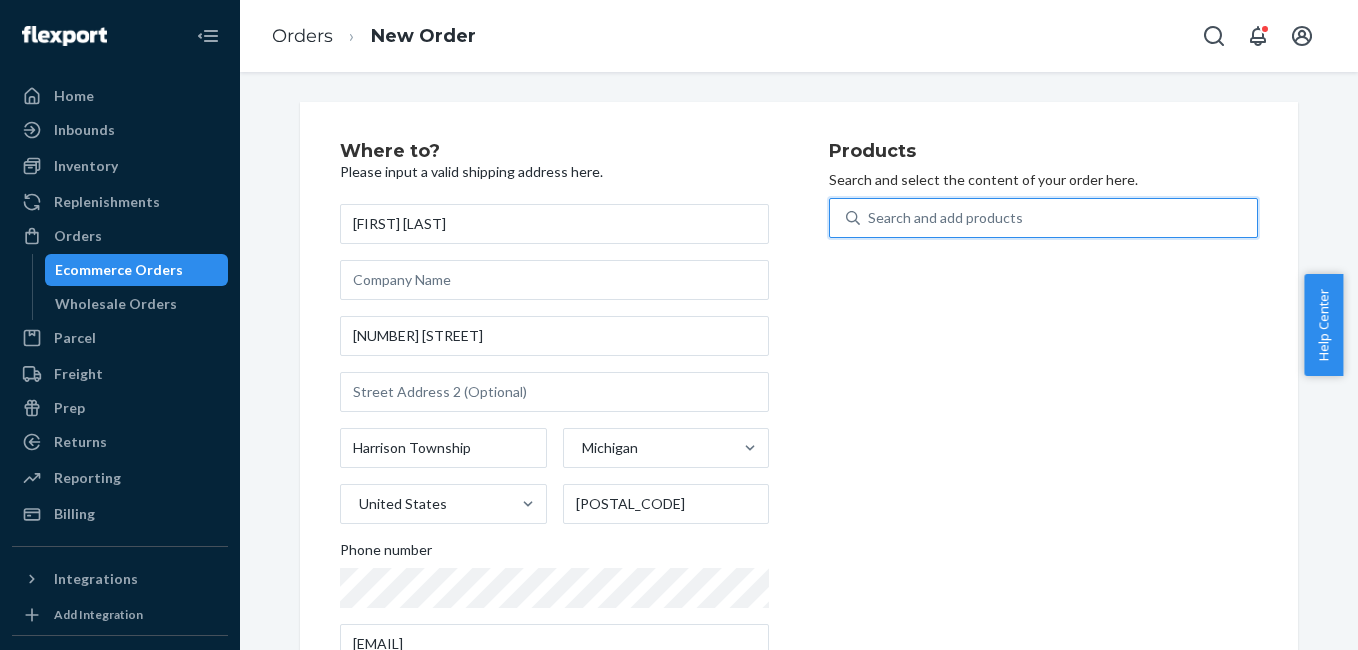 click on "Search and add products" at bounding box center [945, 218] 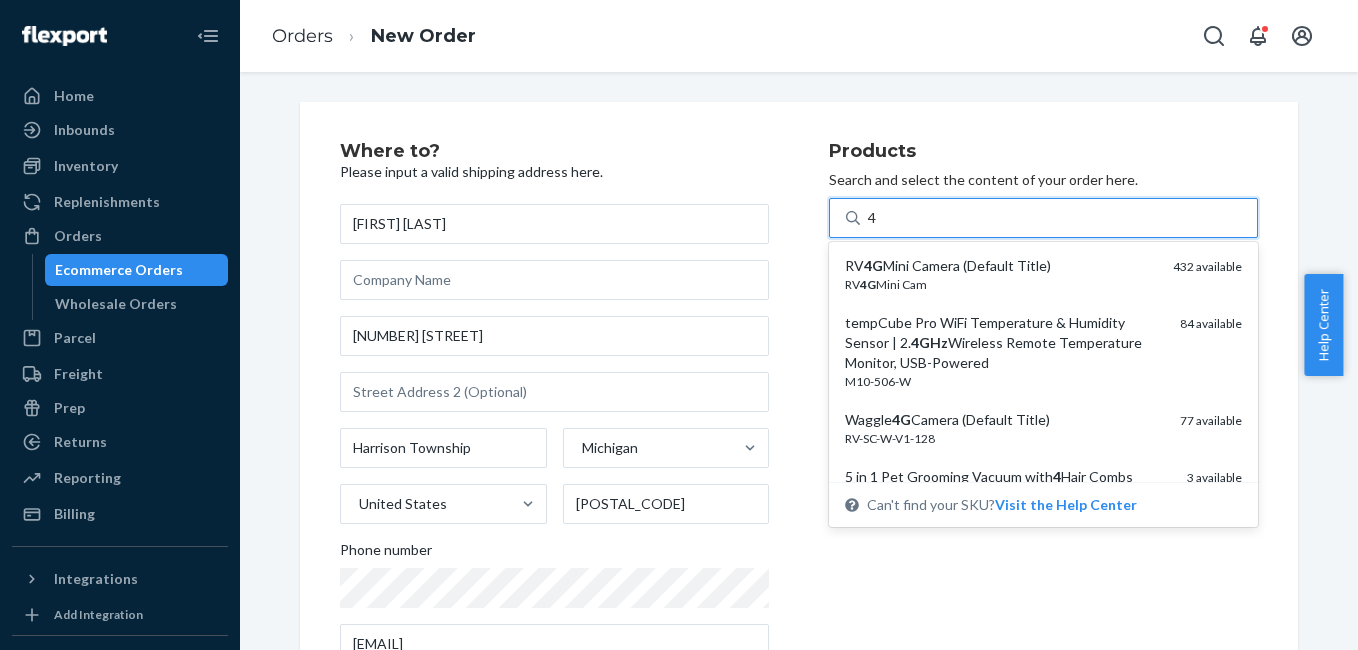 type on "4g" 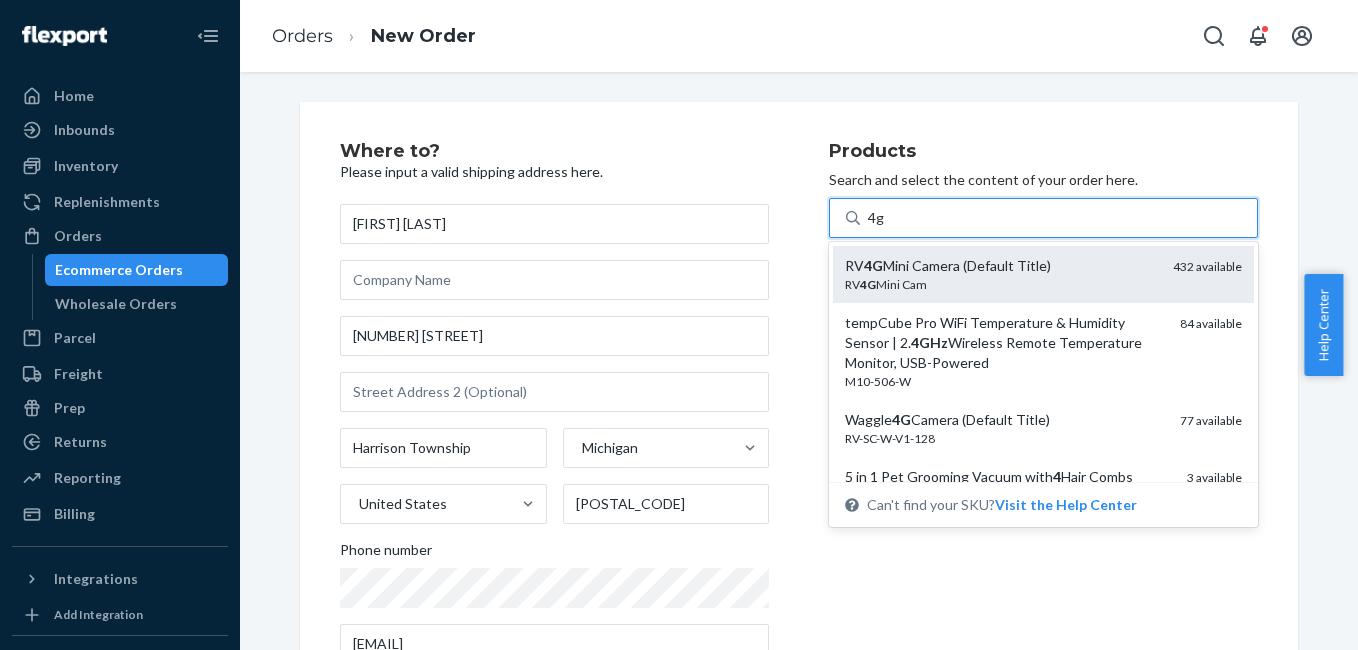click on "RV  4G  Mini Camera (Default Title)" at bounding box center [1001, 266] 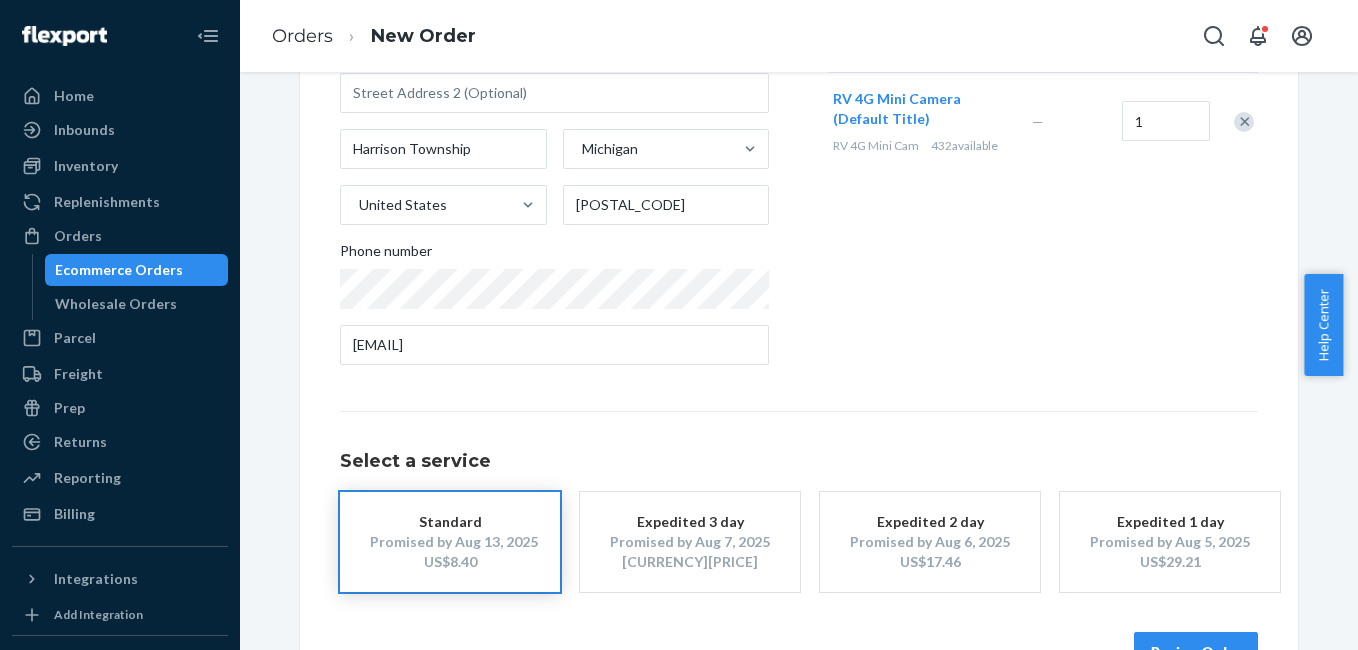 scroll, scrollTop: 361, scrollLeft: 0, axis: vertical 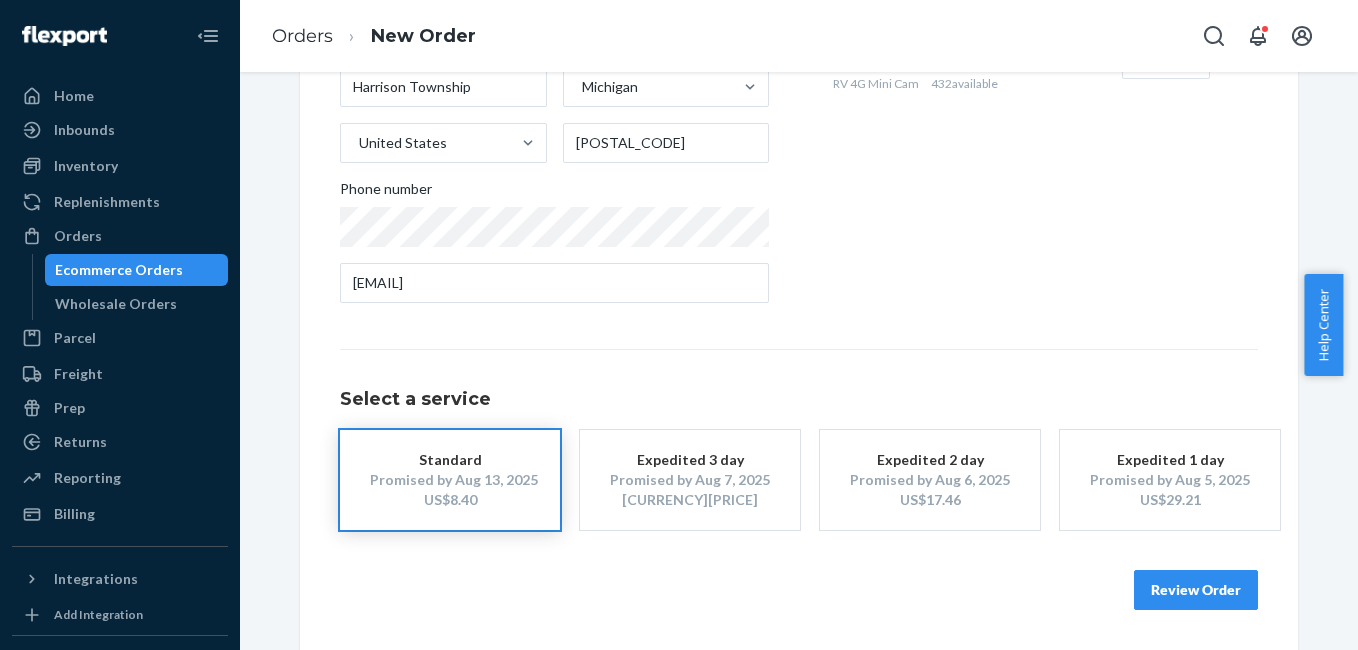click on "Review Order" at bounding box center (1196, 590) 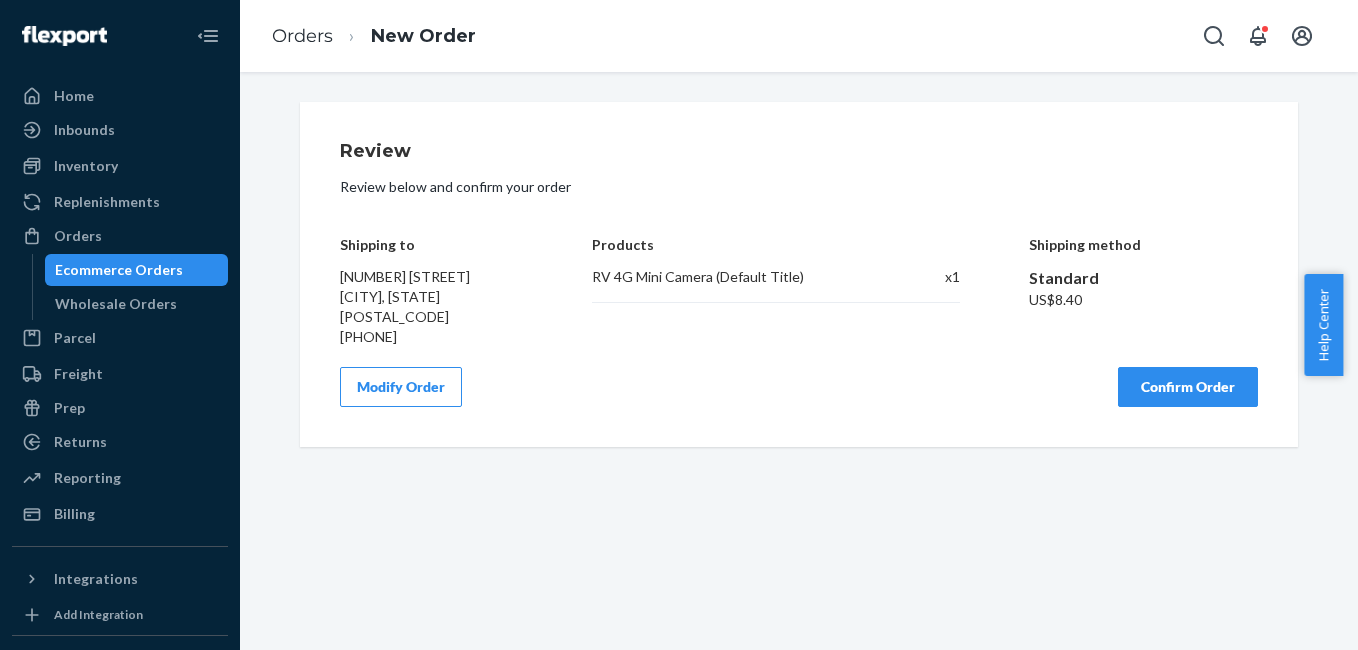 click on "Confirm Order" at bounding box center (1188, 387) 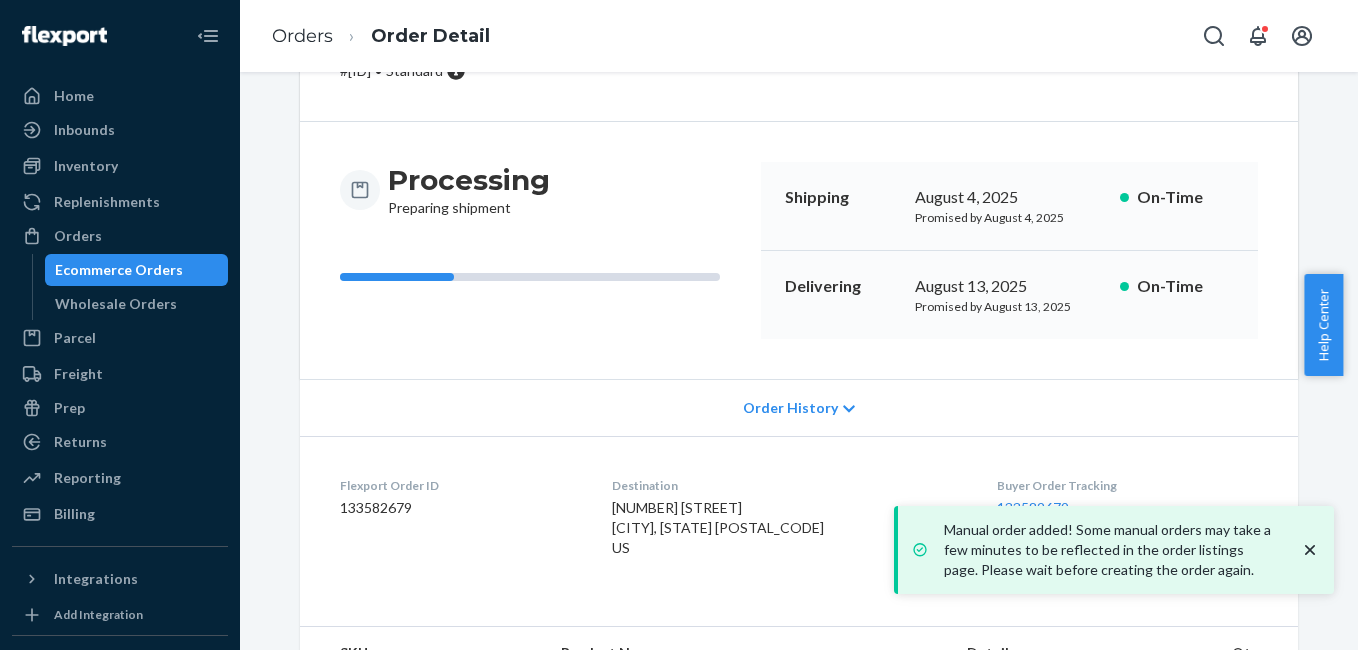 scroll, scrollTop: 249, scrollLeft: 0, axis: vertical 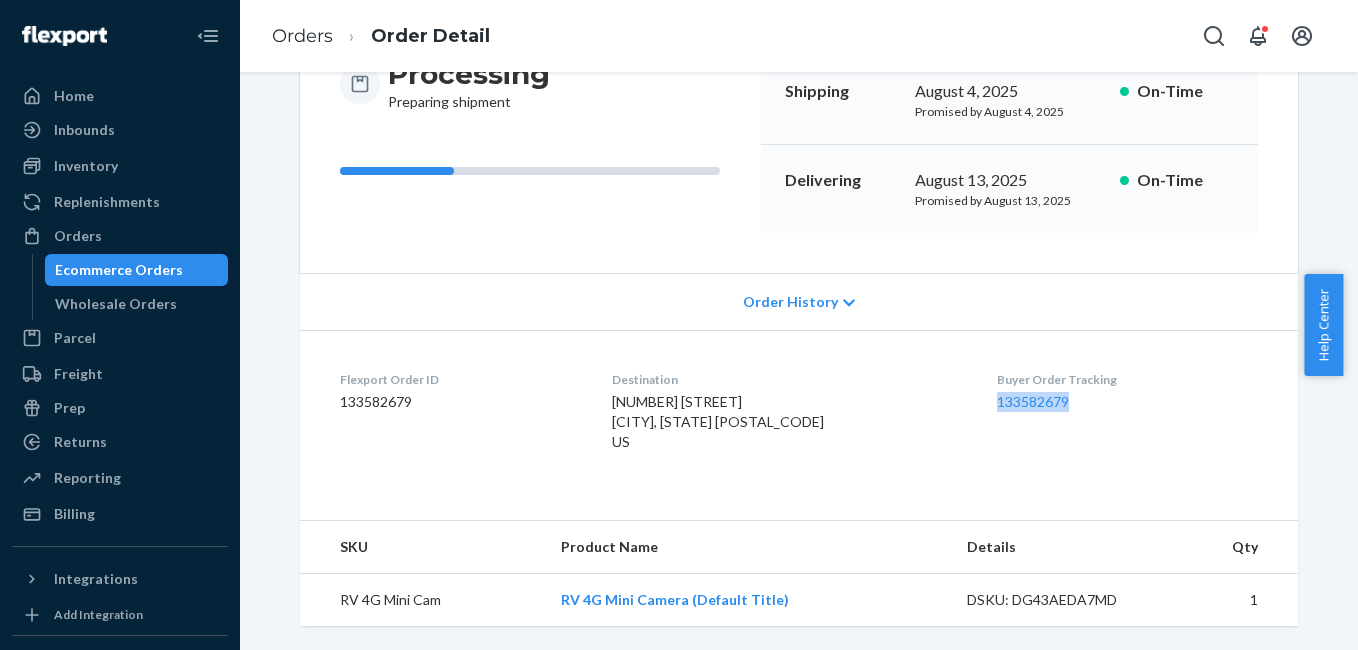 drag, startPoint x: 988, startPoint y: 394, endPoint x: 1068, endPoint y: 383, distance: 80.75271 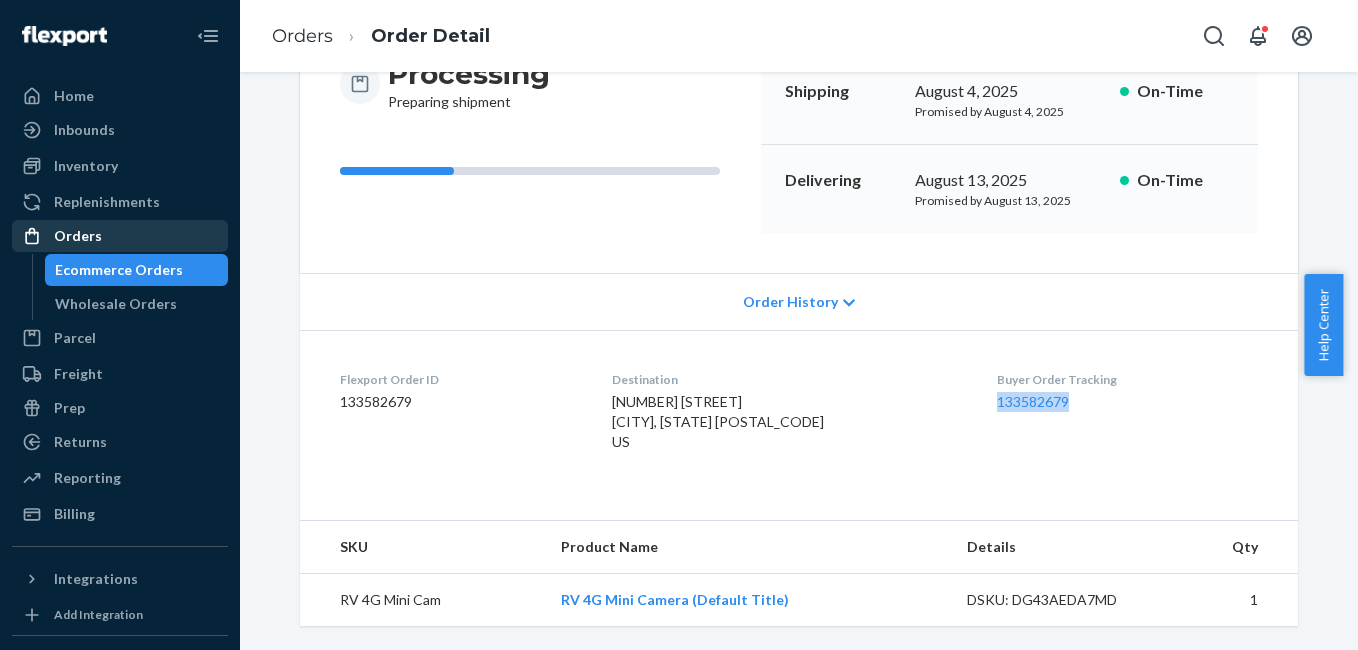 click on "Orders" at bounding box center [120, 236] 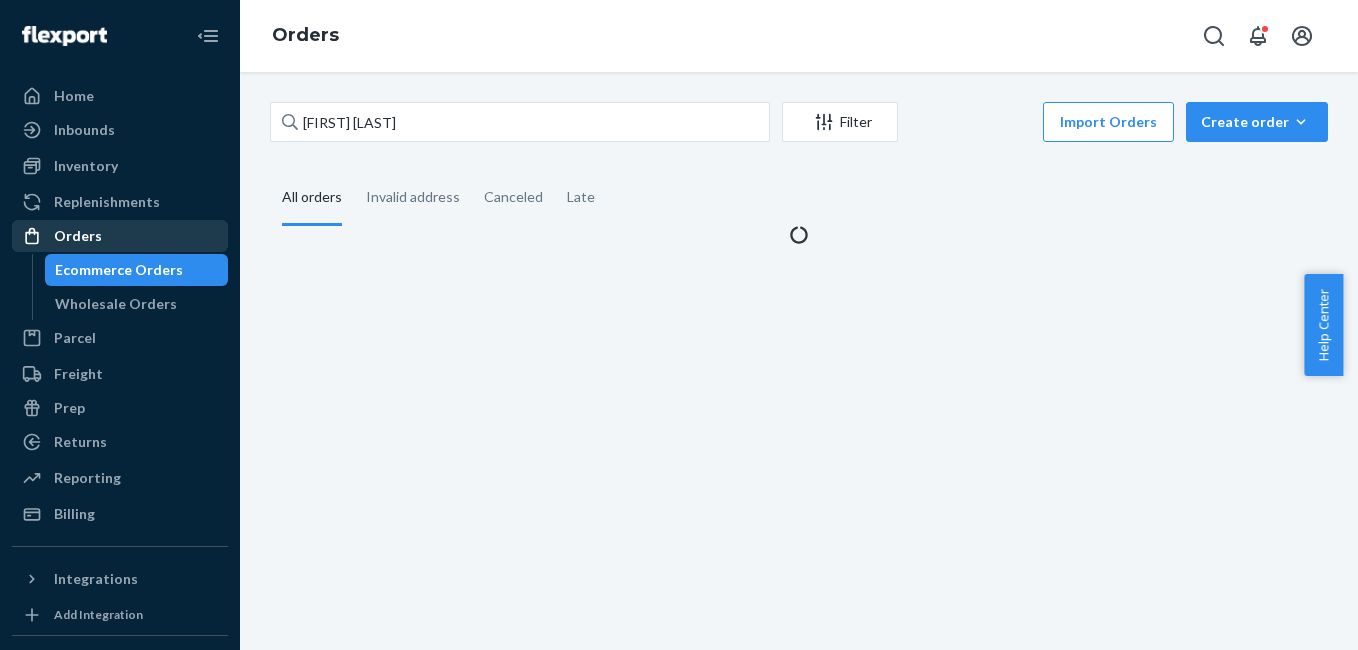 scroll, scrollTop: 0, scrollLeft: 0, axis: both 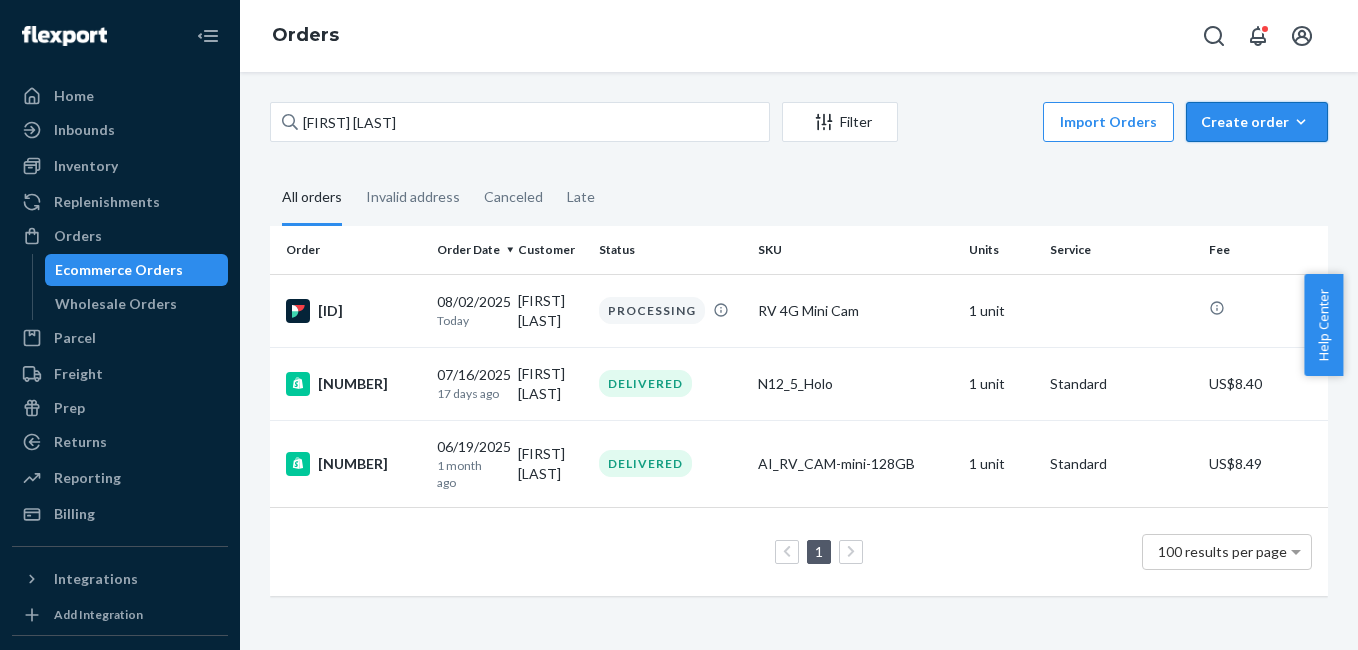 click on "Create order" at bounding box center (1257, 122) 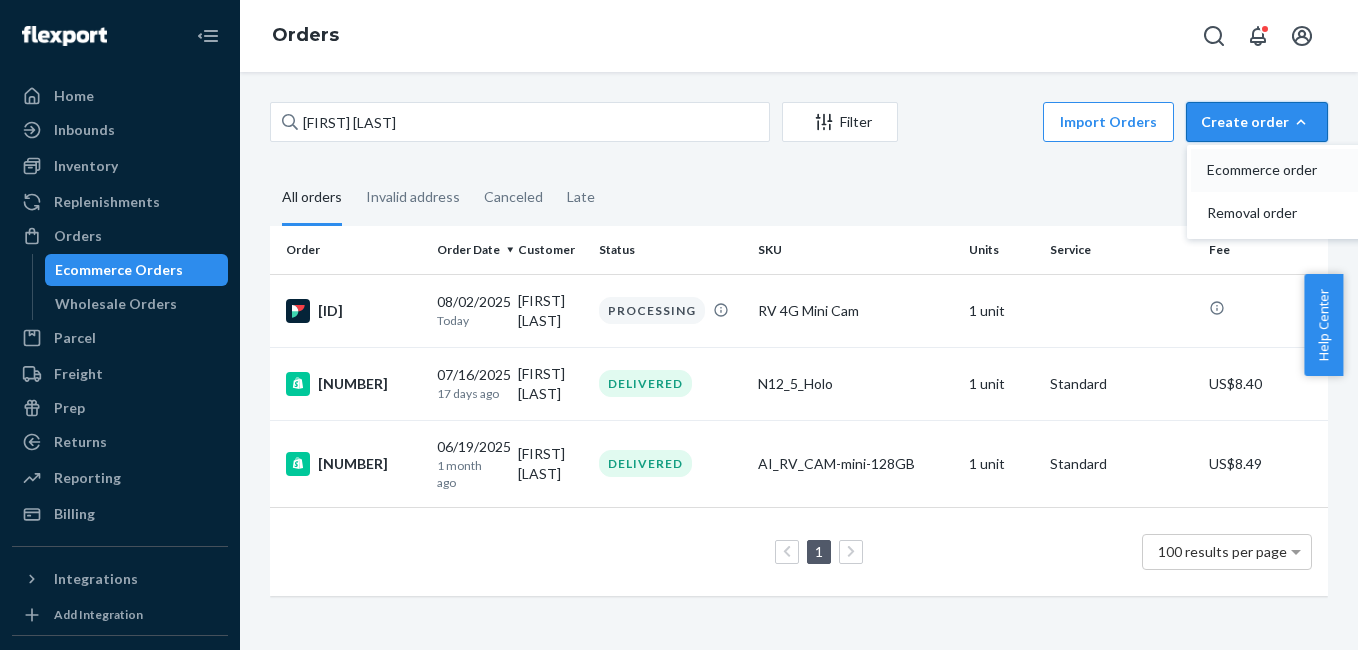 click on "Ecommerce order" at bounding box center (1269, 170) 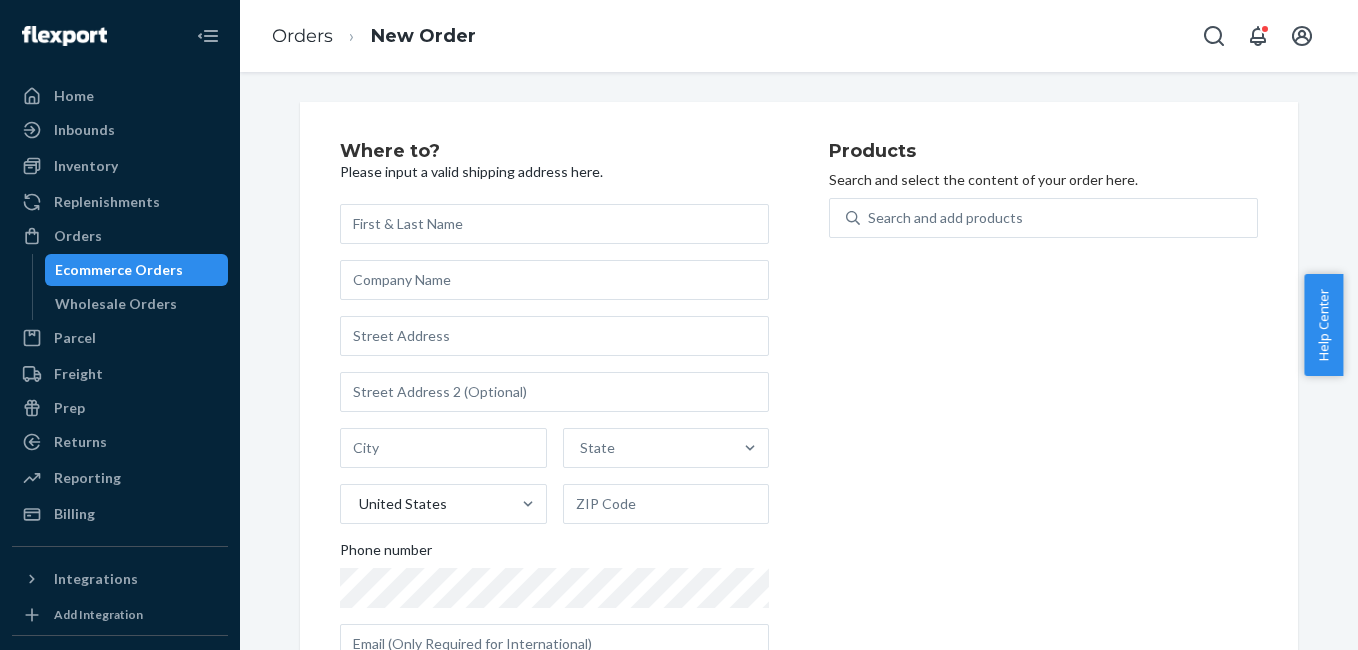 click at bounding box center (554, 224) 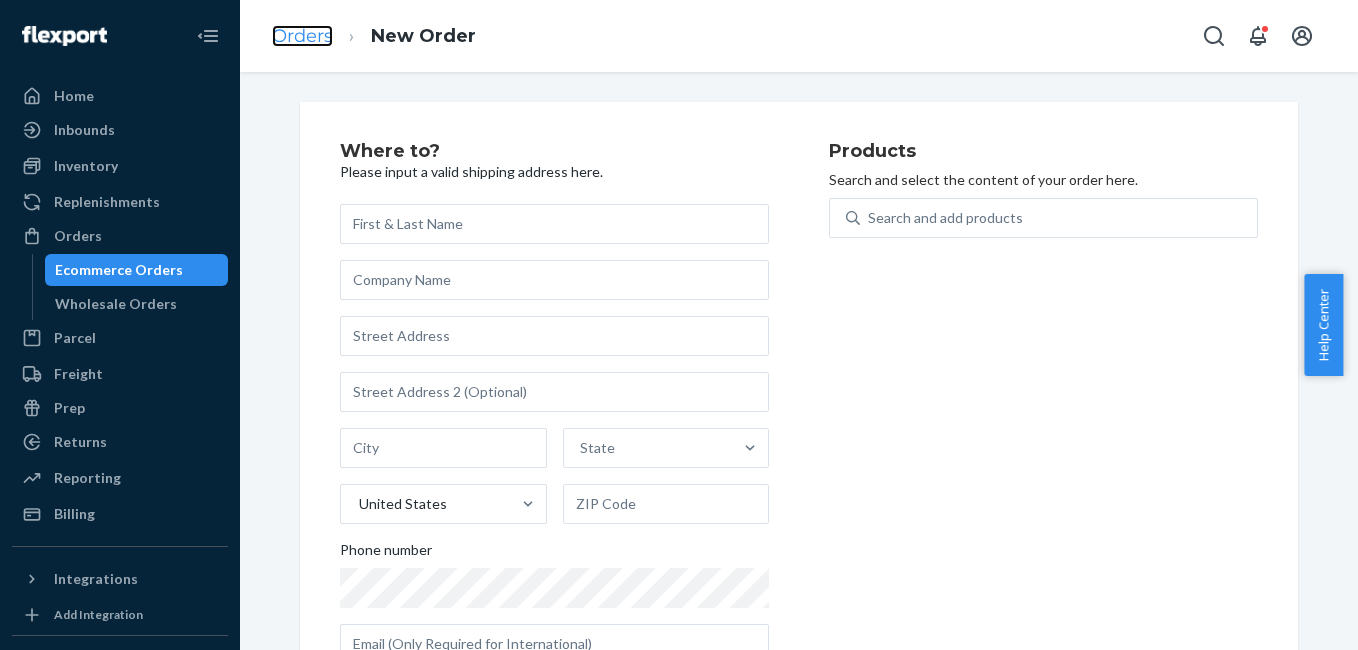 click on "Orders" at bounding box center (302, 36) 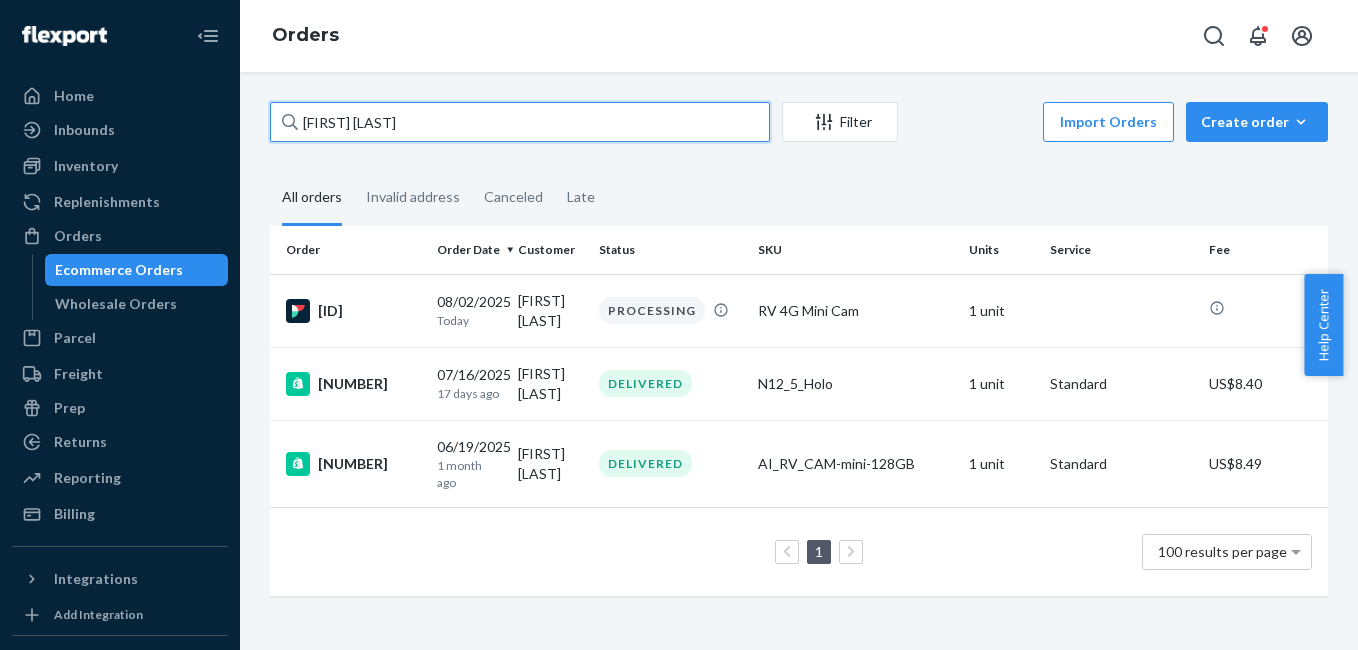 click on "[FIRST] [LAST]" at bounding box center (520, 122) 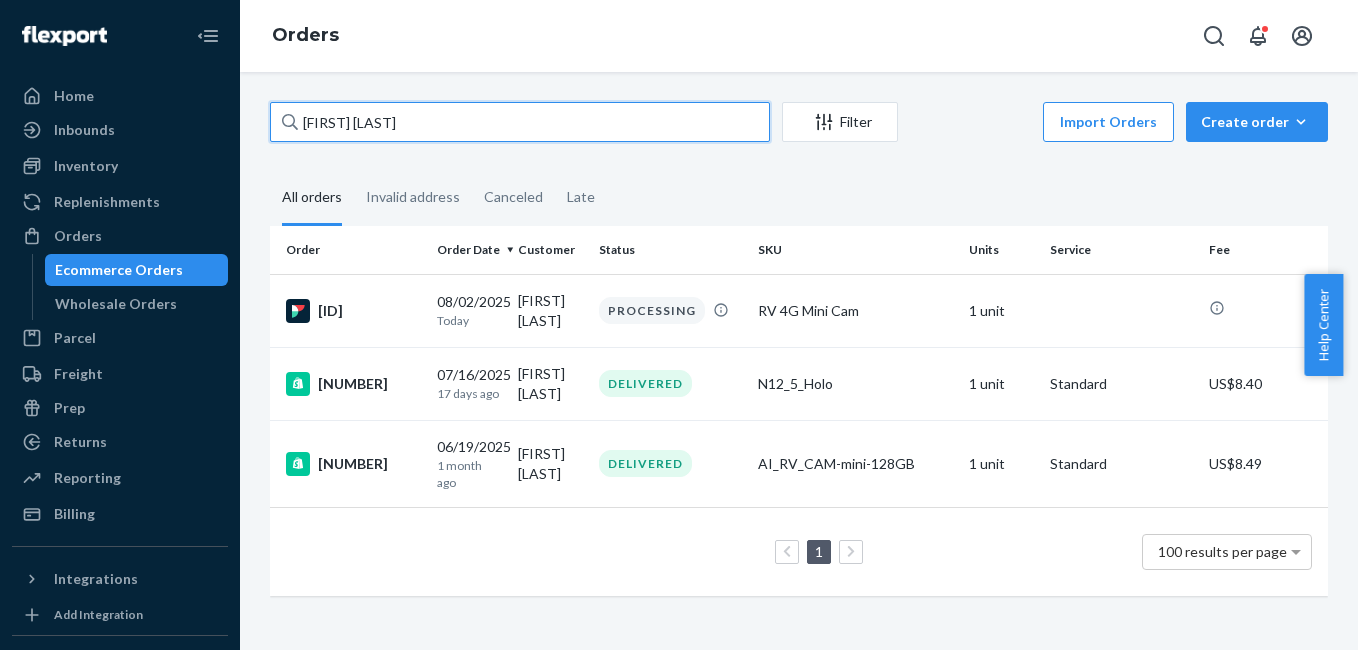 paste on "[FIRST] [LAST]" 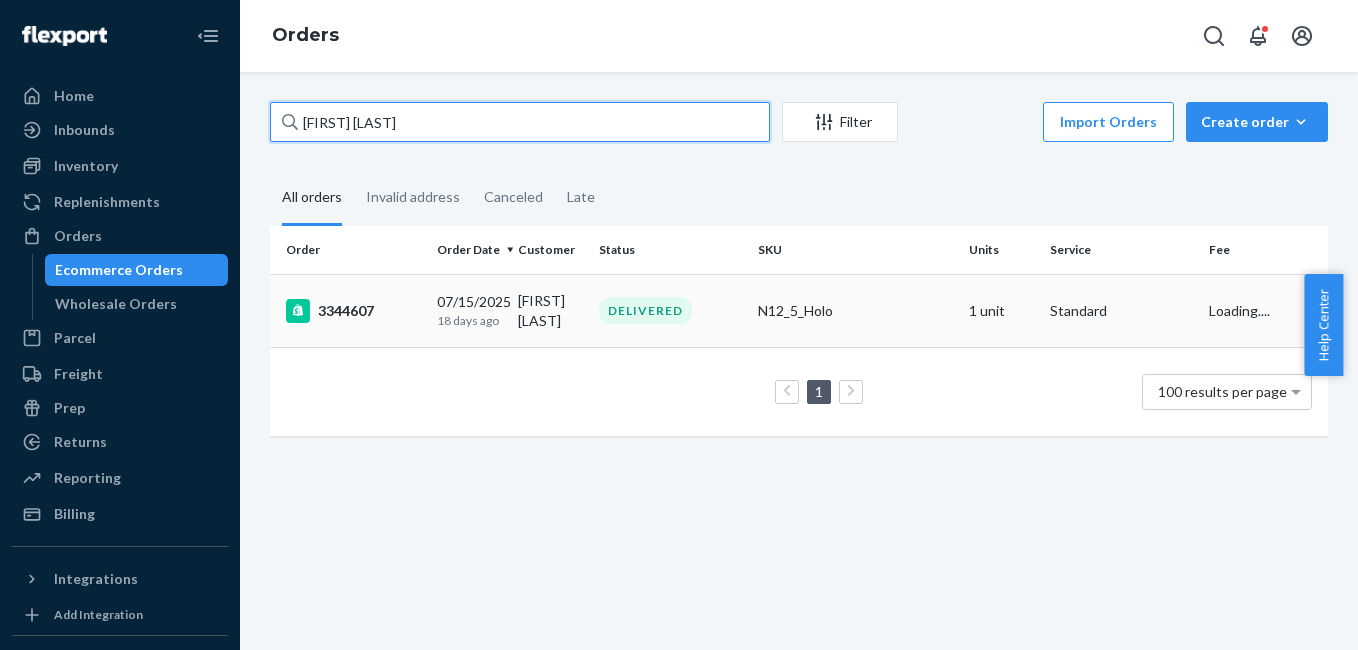 type on "[FIRST] [LAST]" 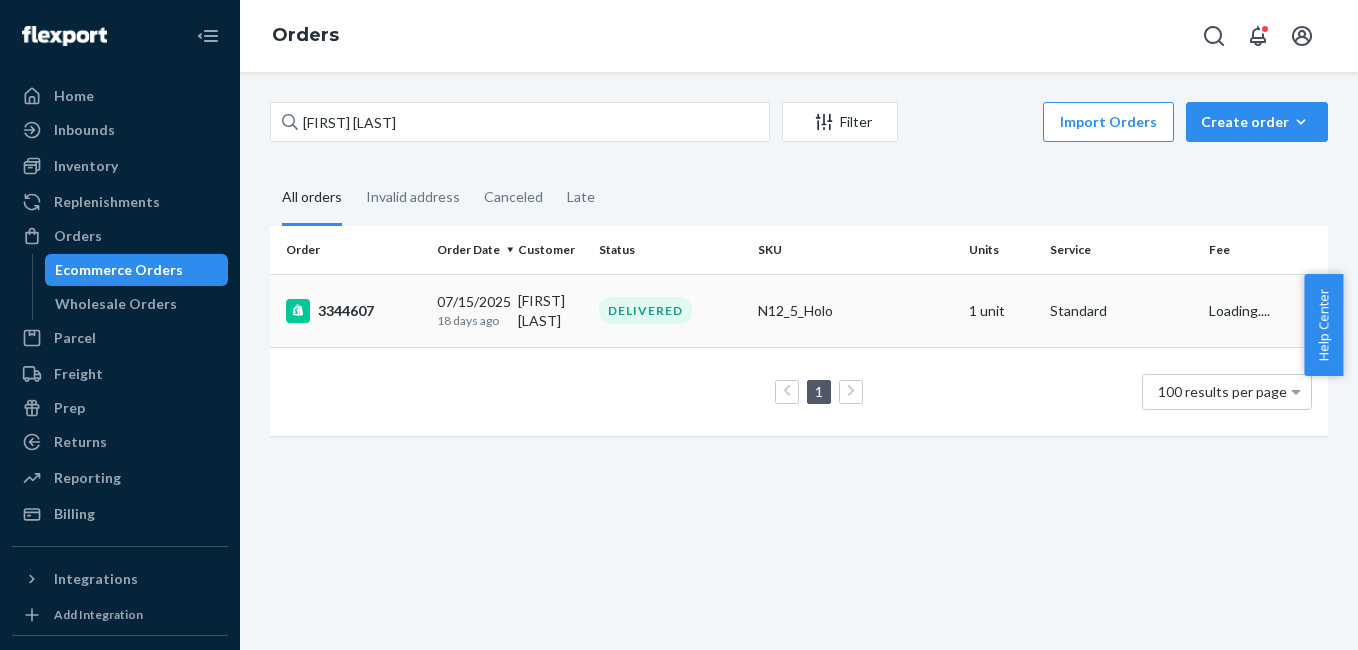 click on "3344607" at bounding box center (353, 311) 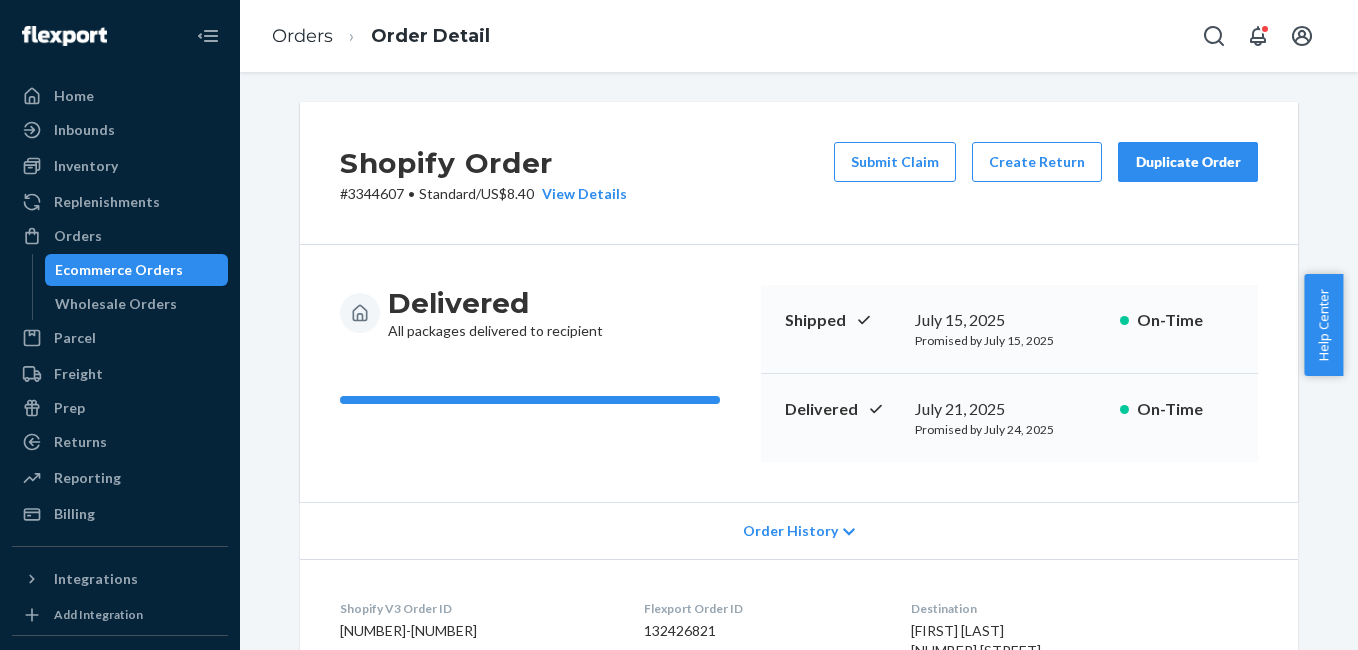 click on "Duplicate Order" at bounding box center [1188, 162] 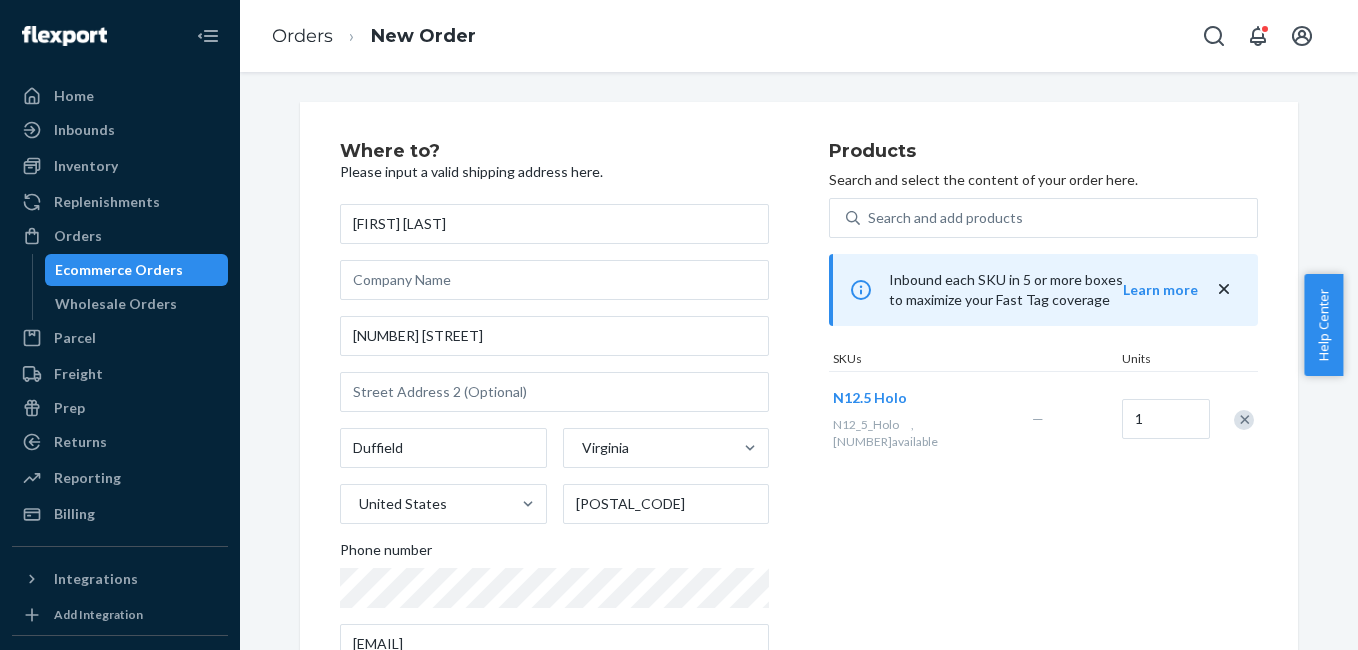 click at bounding box center [1244, 420] 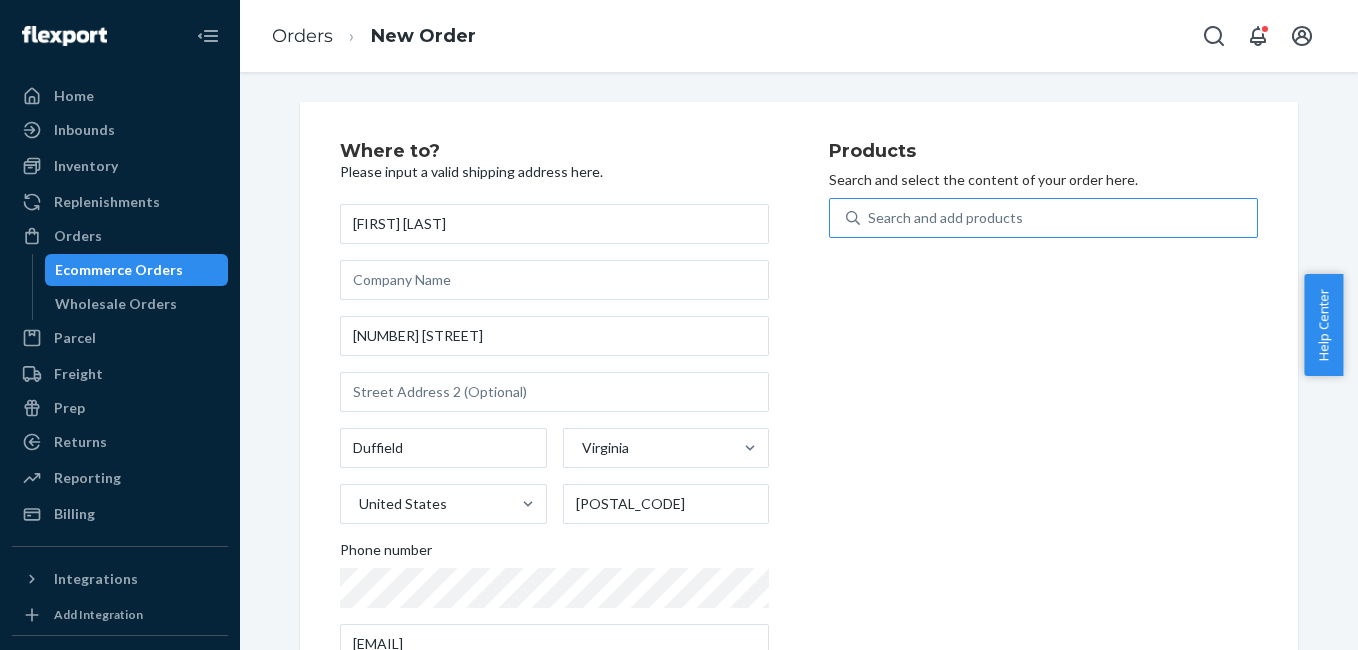 click on "Search and add products" at bounding box center [945, 218] 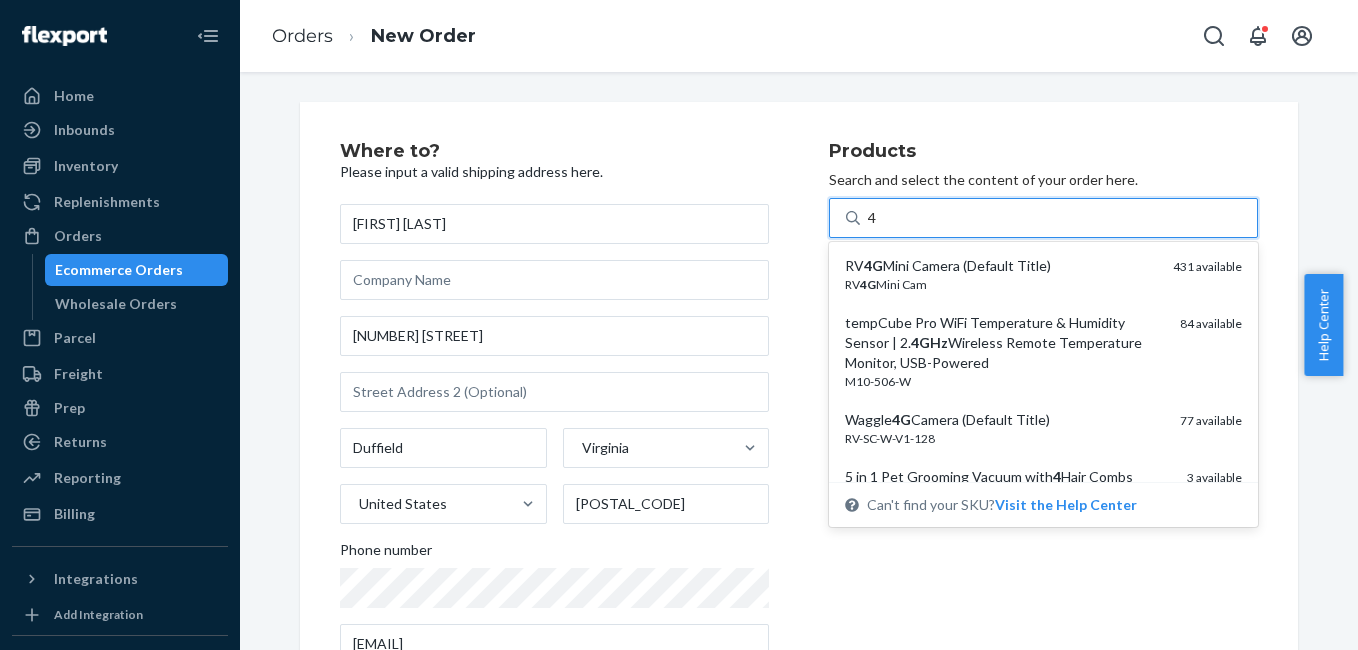 type on "4g" 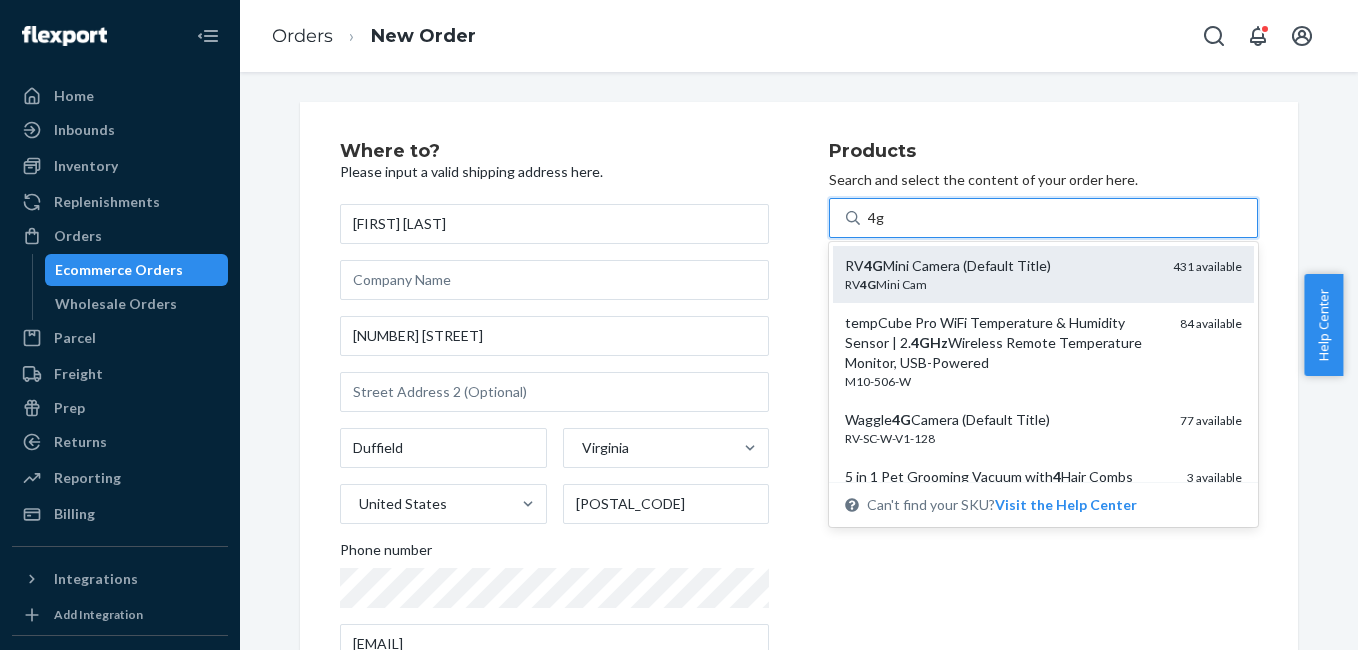 click on "RV  4G  Mini Camera (Default Title)" at bounding box center (1001, 266) 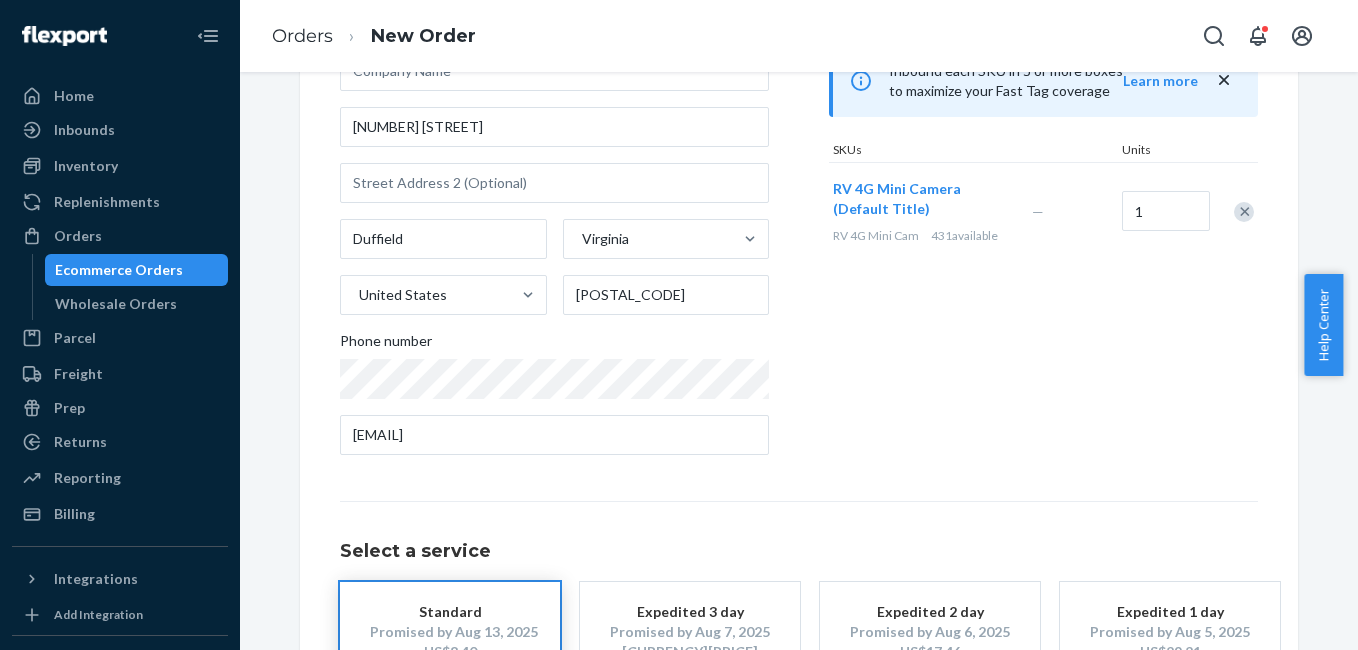 scroll, scrollTop: 361, scrollLeft: 0, axis: vertical 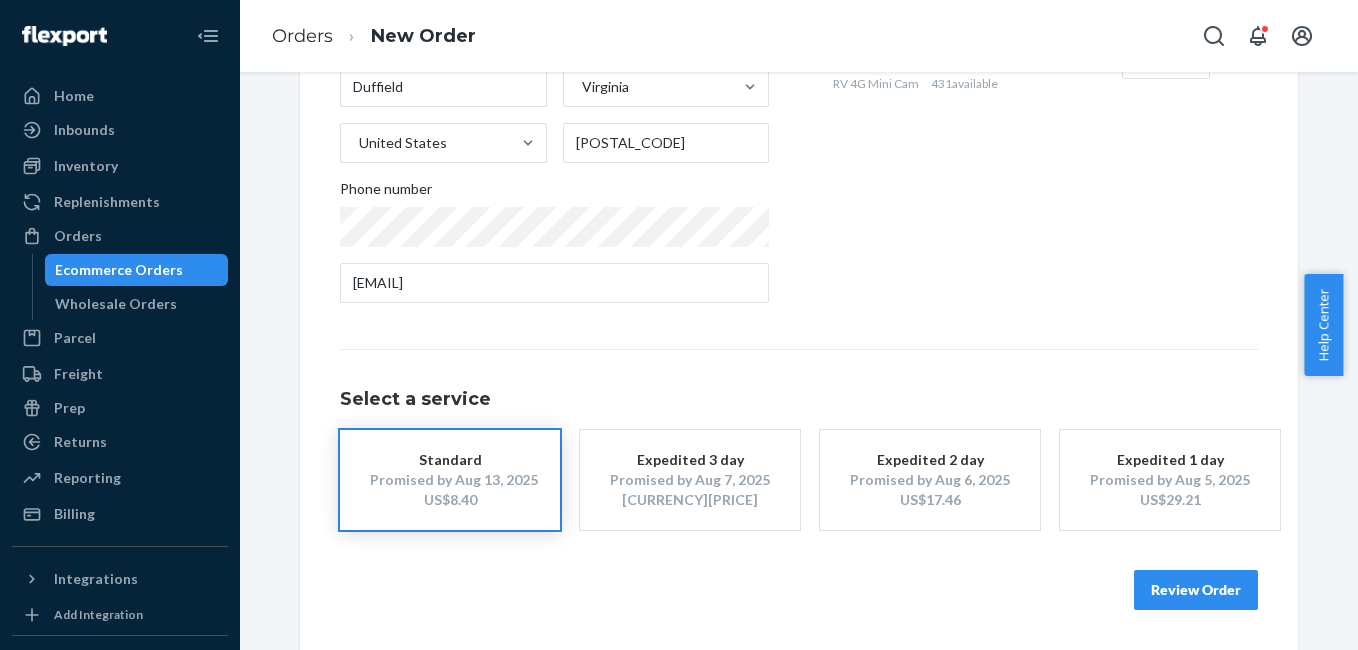 click on "Review Order" at bounding box center (1196, 590) 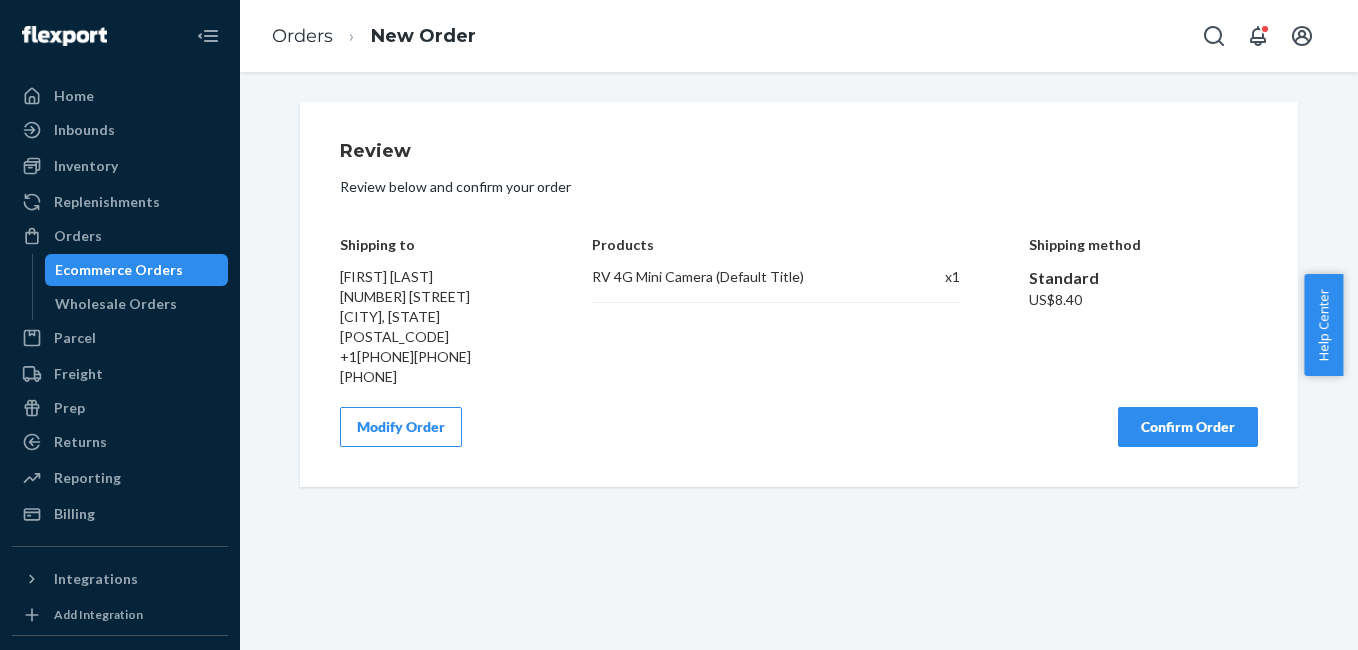 scroll, scrollTop: 0, scrollLeft: 0, axis: both 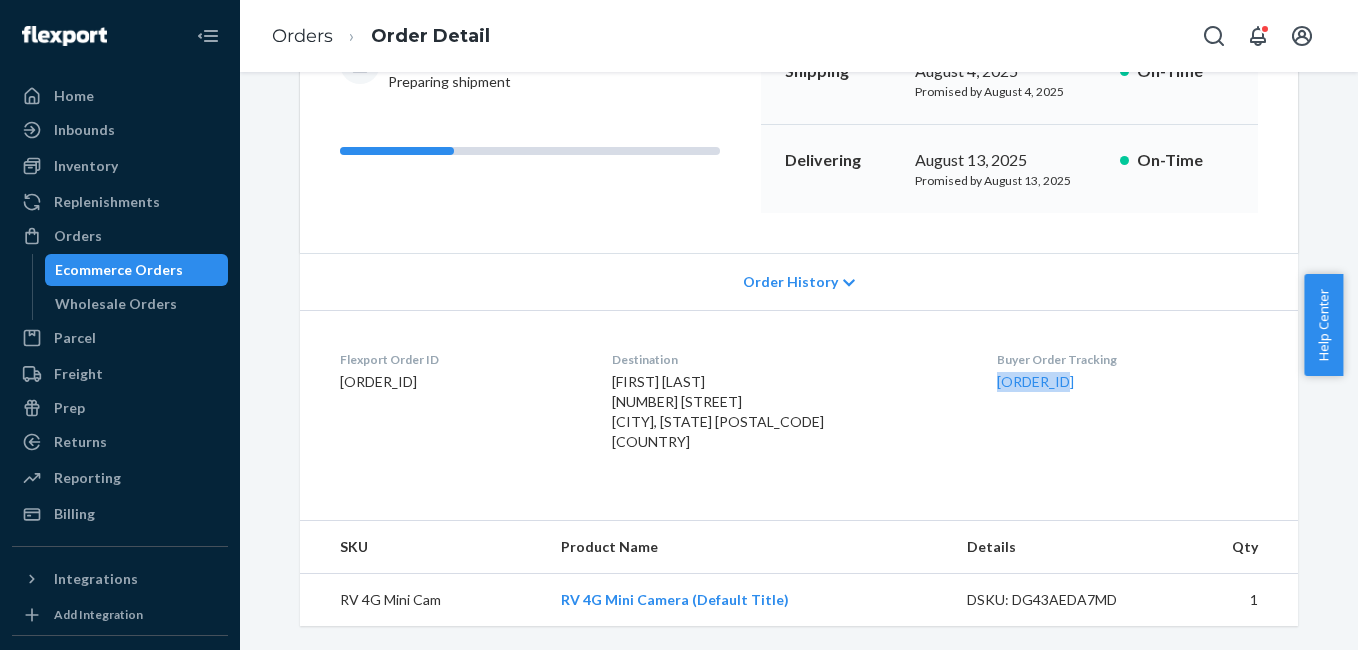 drag, startPoint x: 963, startPoint y: 385, endPoint x: 1062, endPoint y: 391, distance: 99.18165 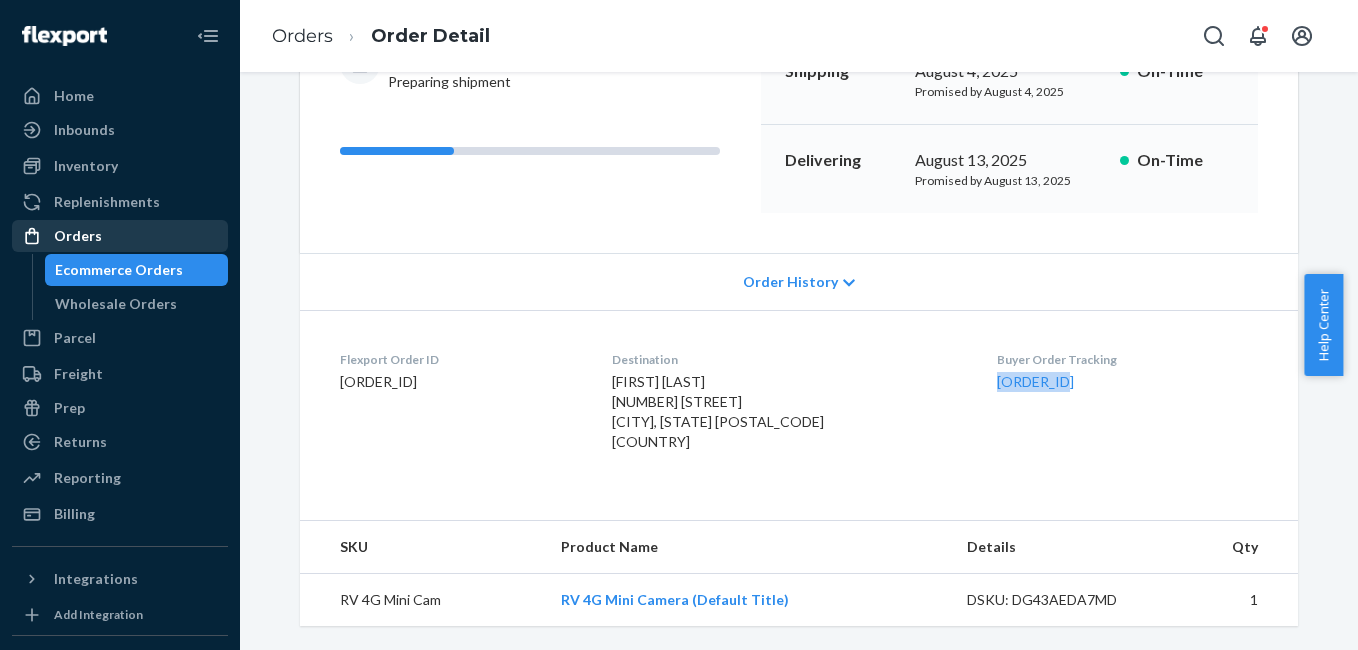 click on "Orders" at bounding box center (120, 236) 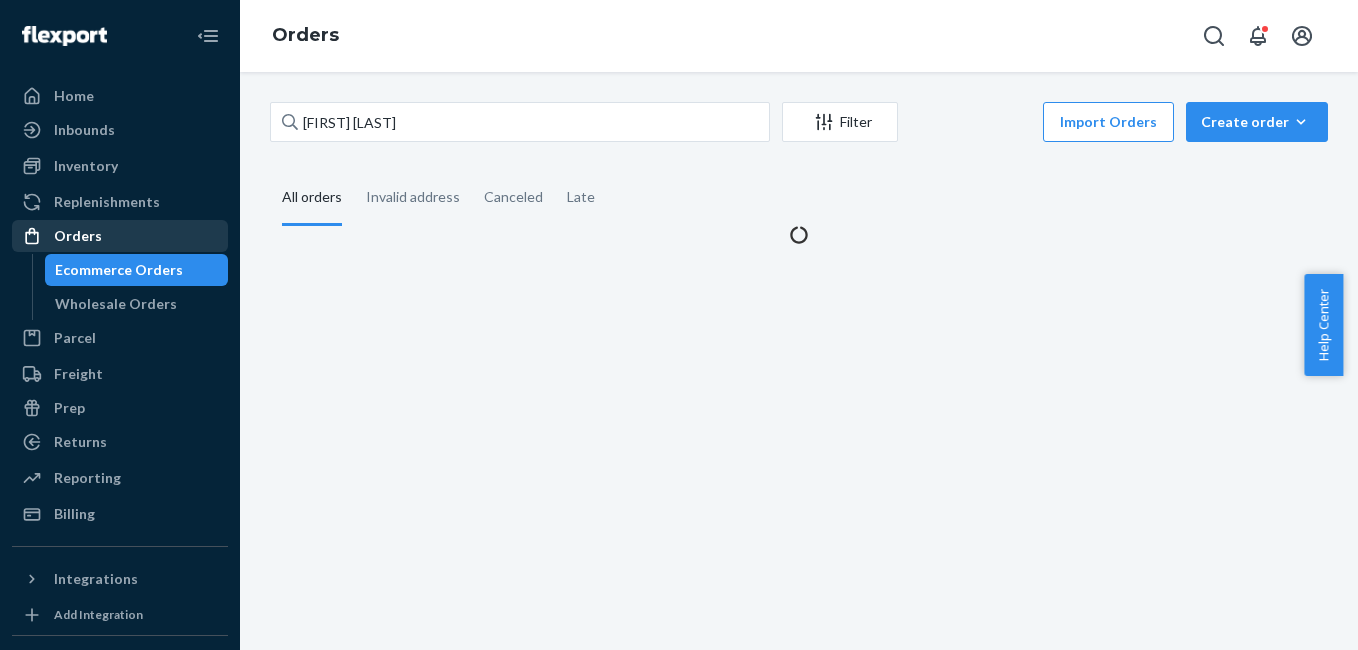scroll, scrollTop: 0, scrollLeft: 0, axis: both 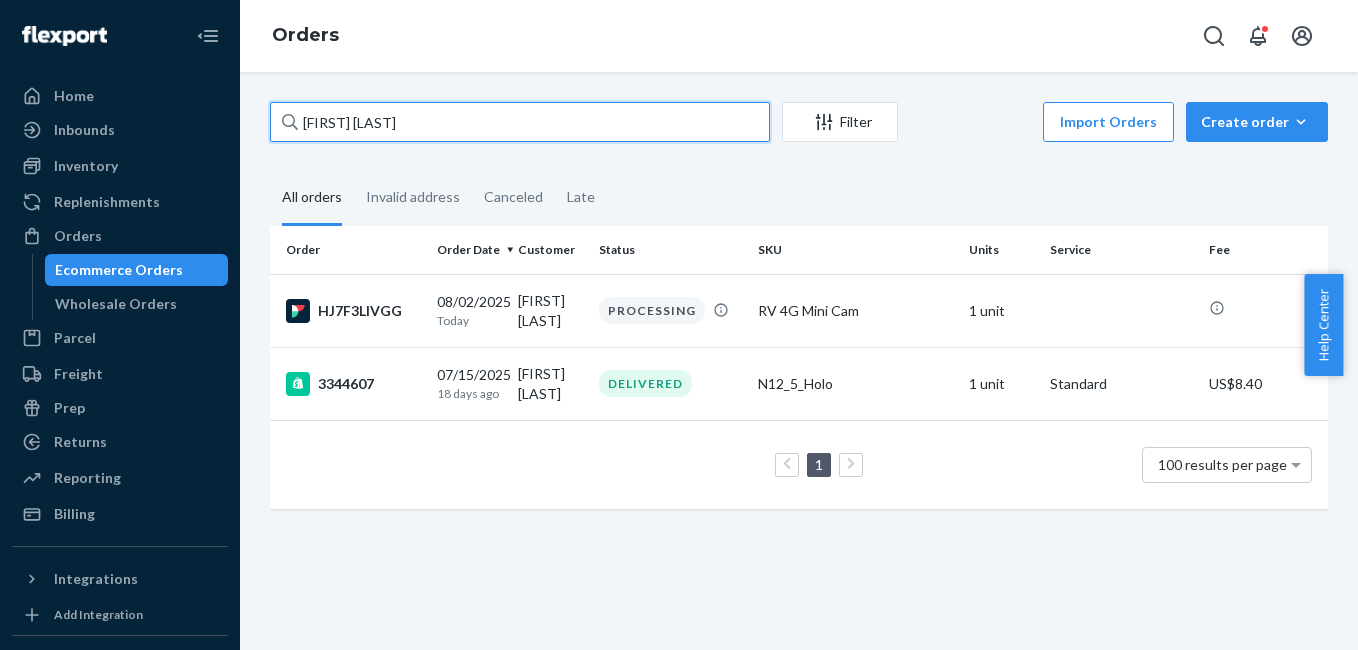 click on "[FIRST] [LAST]" at bounding box center [520, 122] 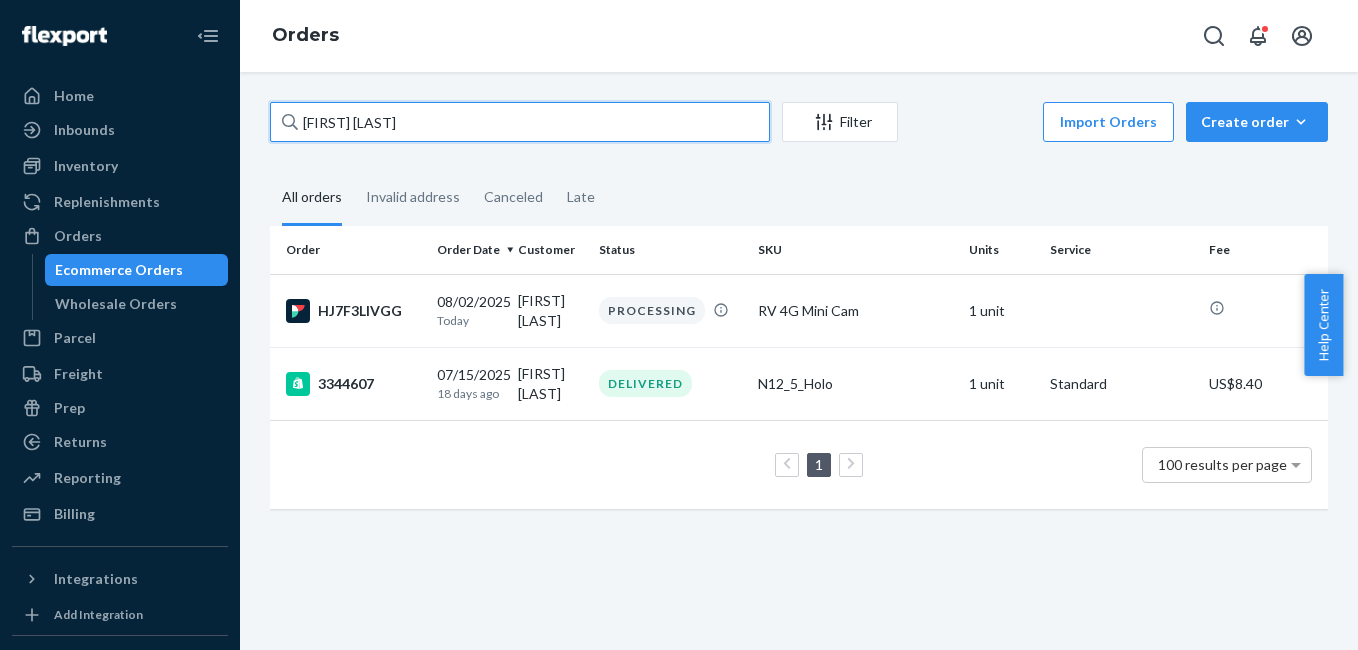 click on "[FIRST] [LAST]" at bounding box center (520, 122) 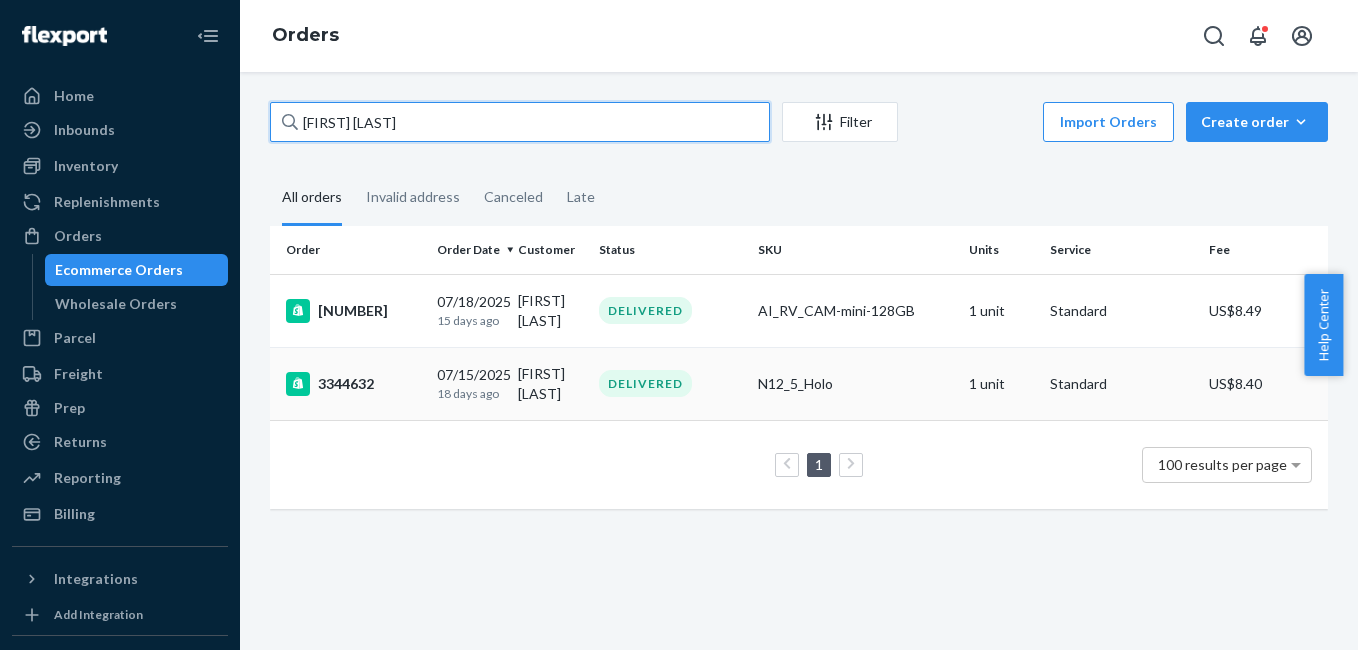 type on "[FIRST] [LAST]" 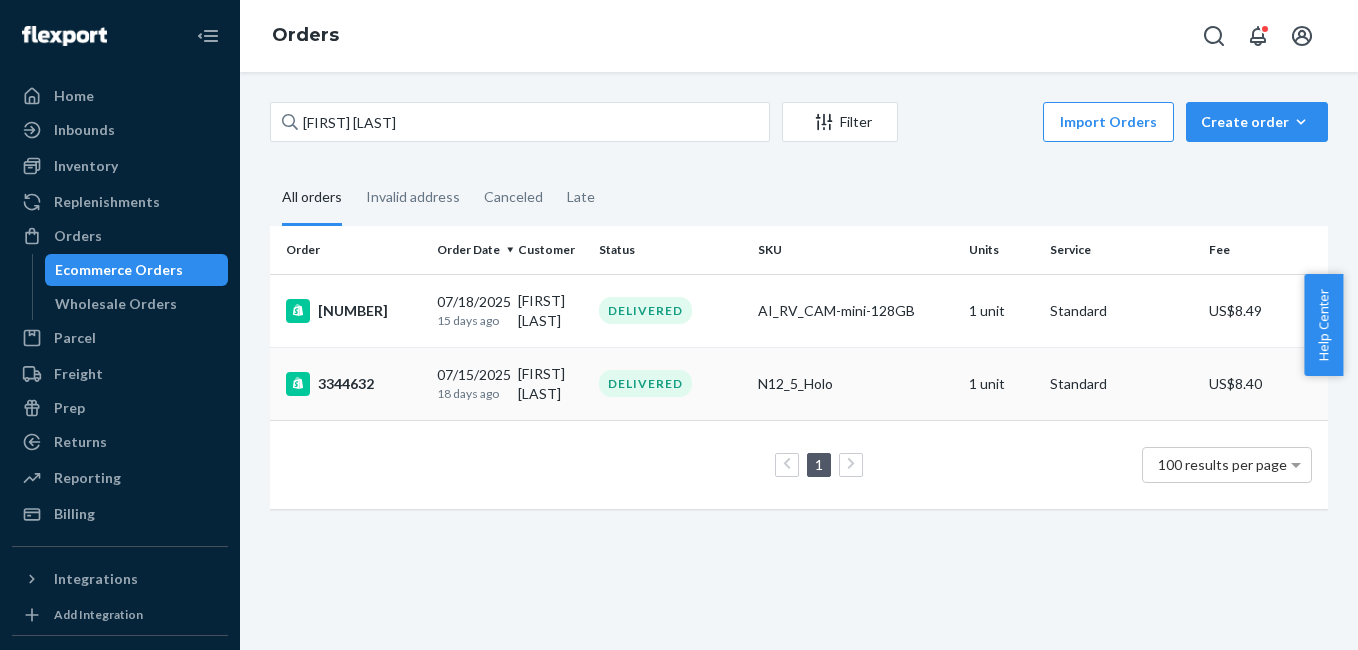 click on "3344632" at bounding box center (353, 384) 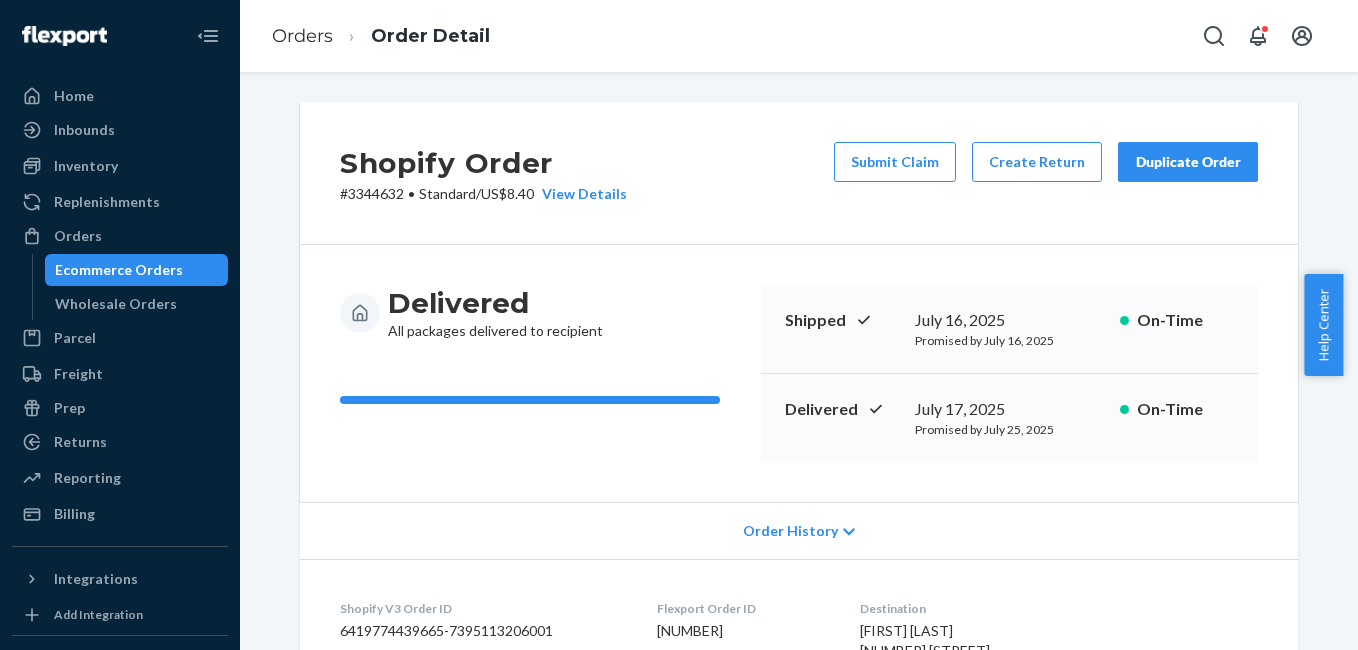 click on "Duplicate Order" at bounding box center (1188, 162) 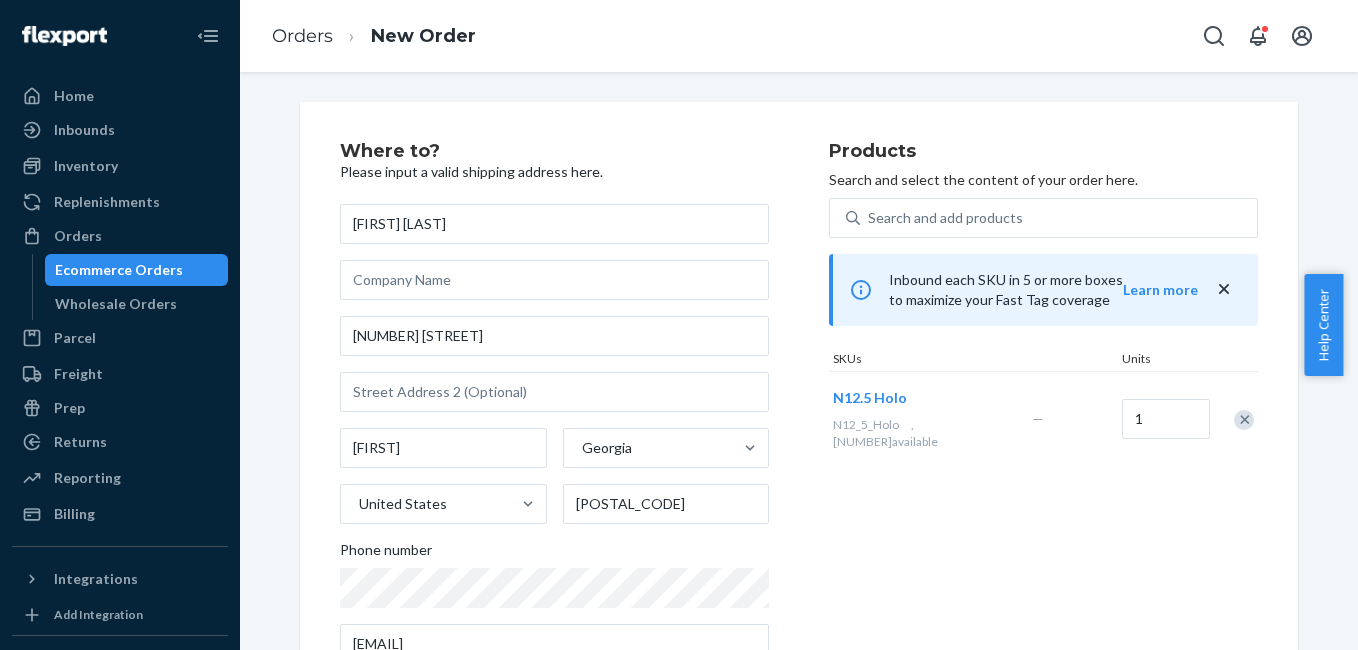 click at bounding box center [1244, 420] 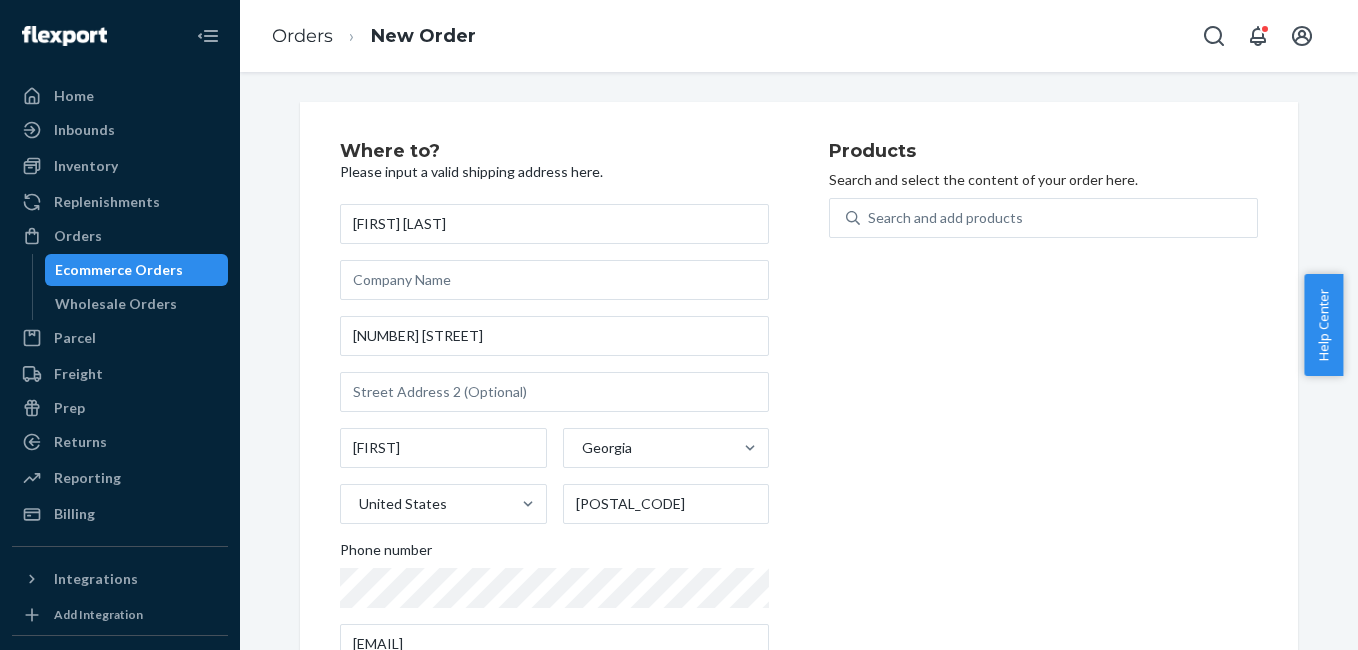 click on "Search and add products" at bounding box center (1043, 230) 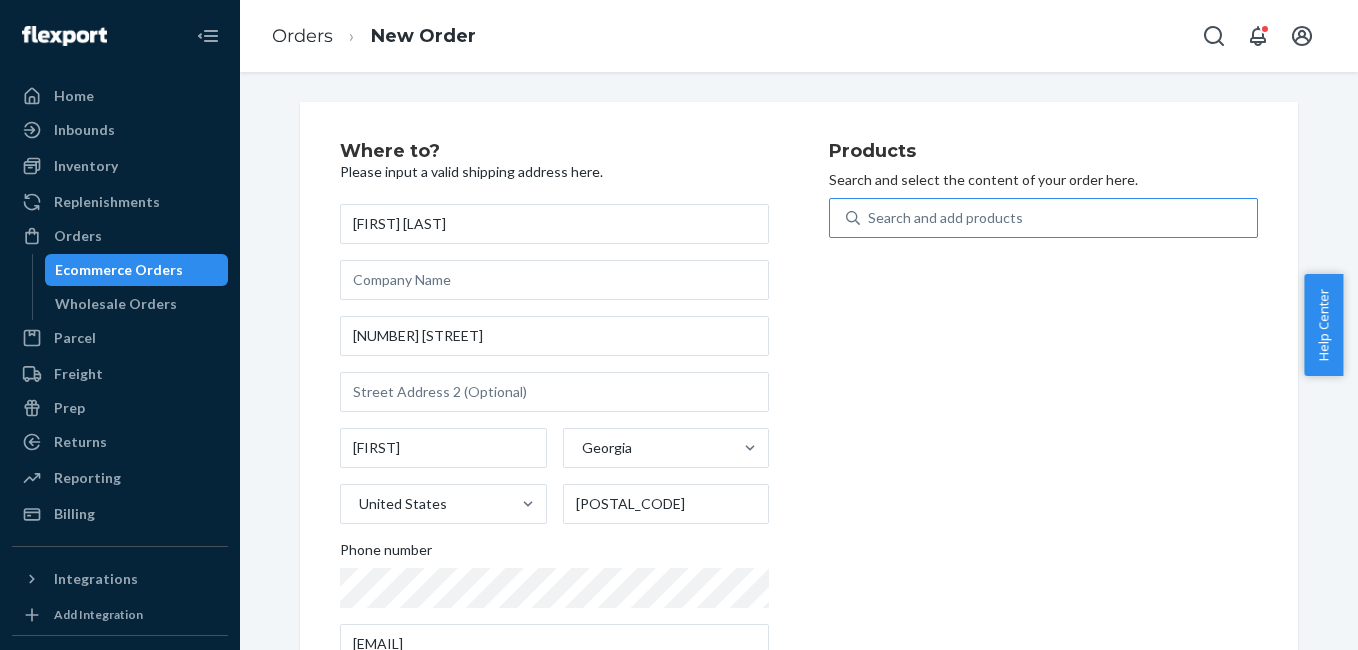 click on "Search and add products" at bounding box center (945, 218) 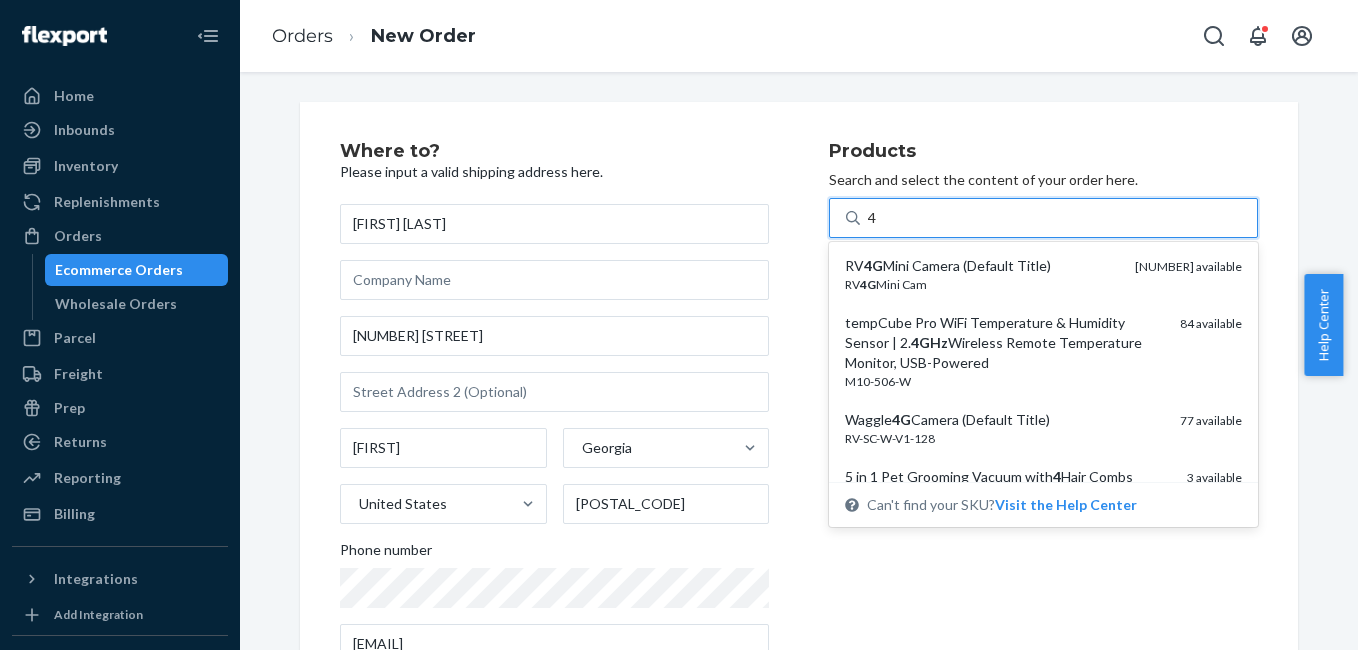 type on "4g" 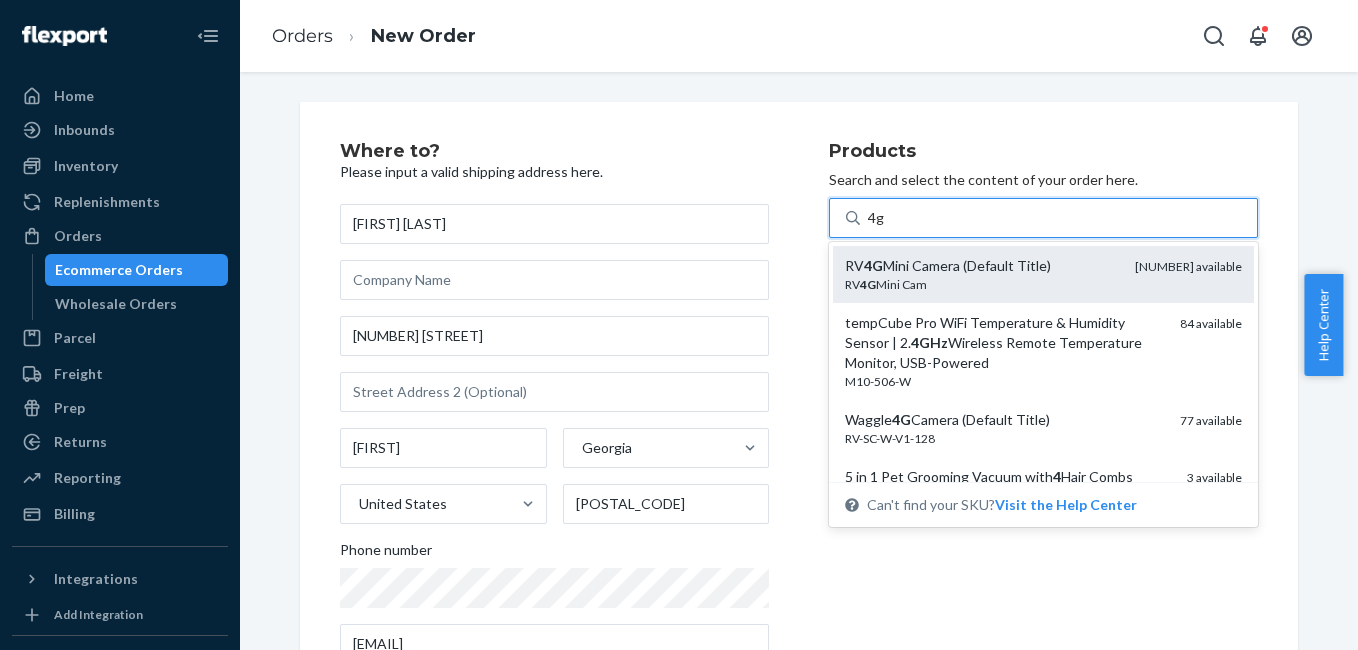 click on "RV  4G  Mini Camera (Default Title)" at bounding box center [982, 266] 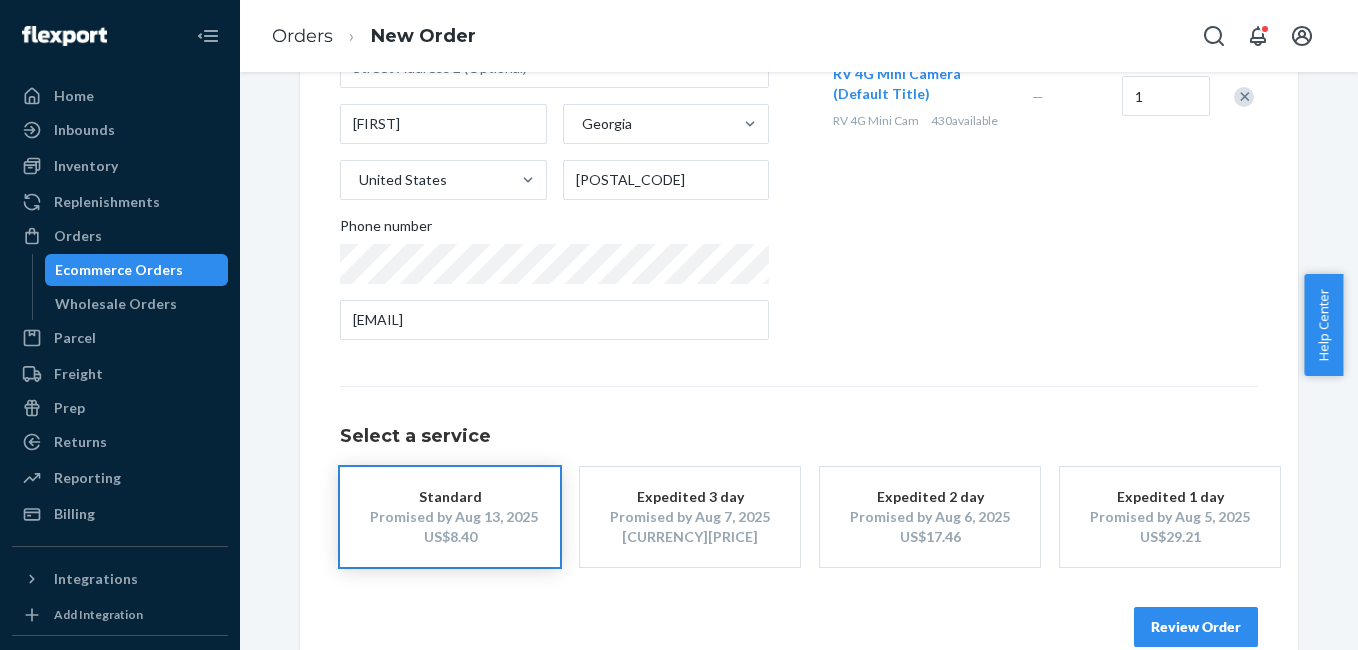 scroll, scrollTop: 361, scrollLeft: 0, axis: vertical 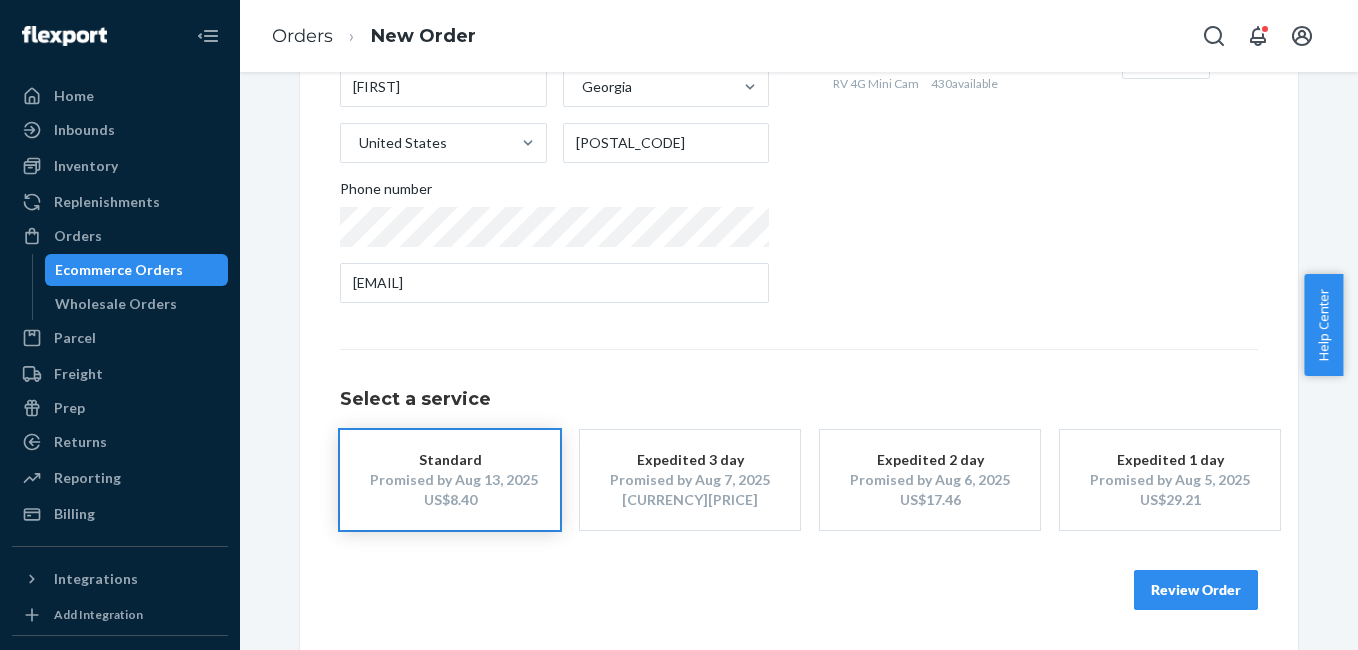 click on "Review Order" at bounding box center (1196, 590) 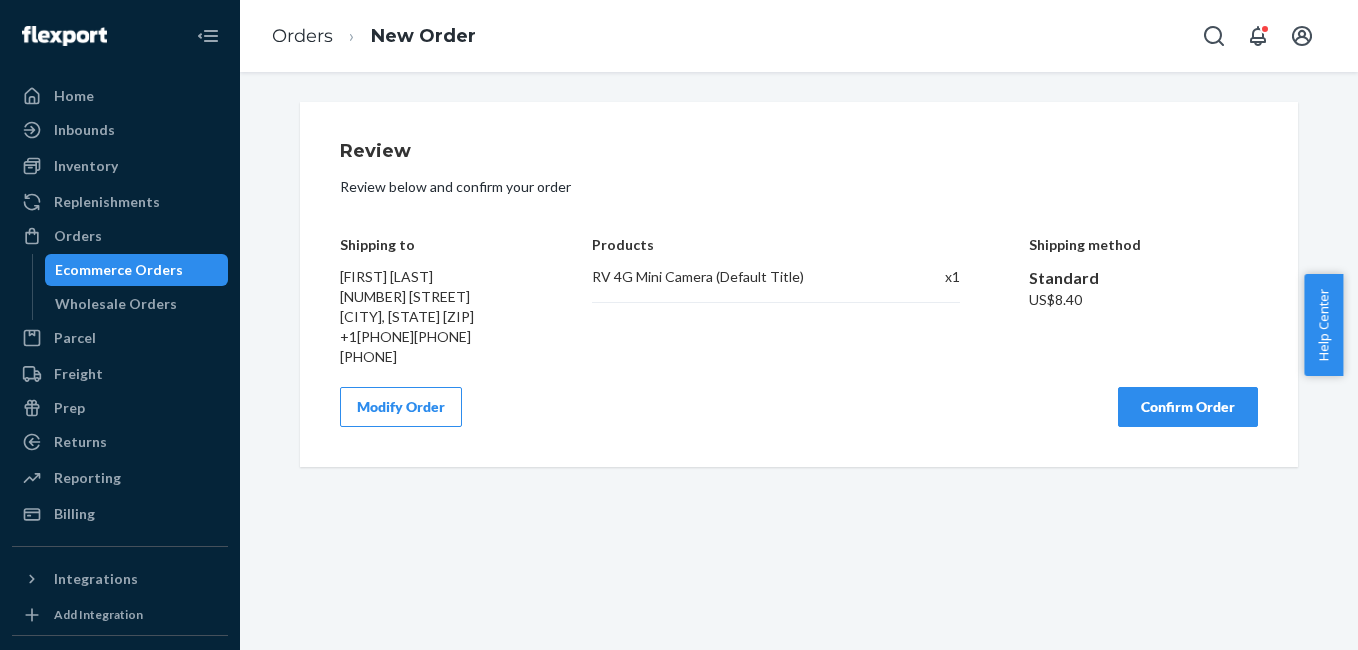 click on "Confirm Order" at bounding box center [1188, 407] 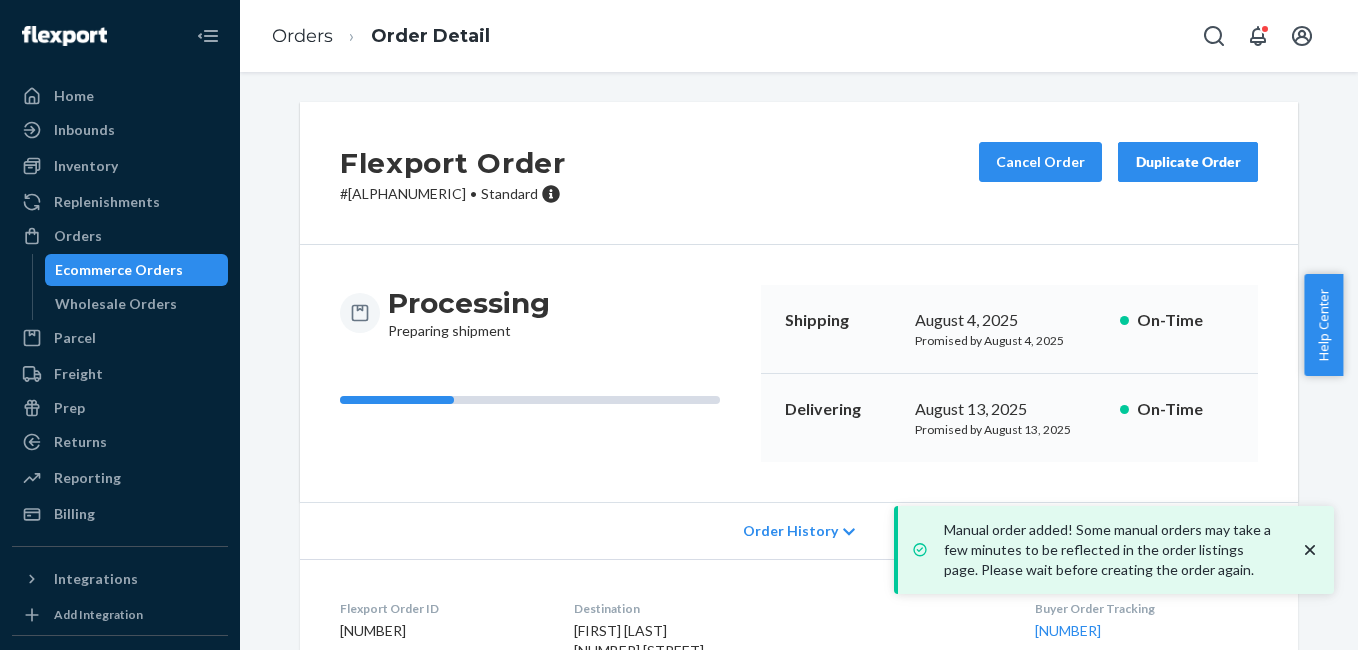 scroll, scrollTop: 249, scrollLeft: 0, axis: vertical 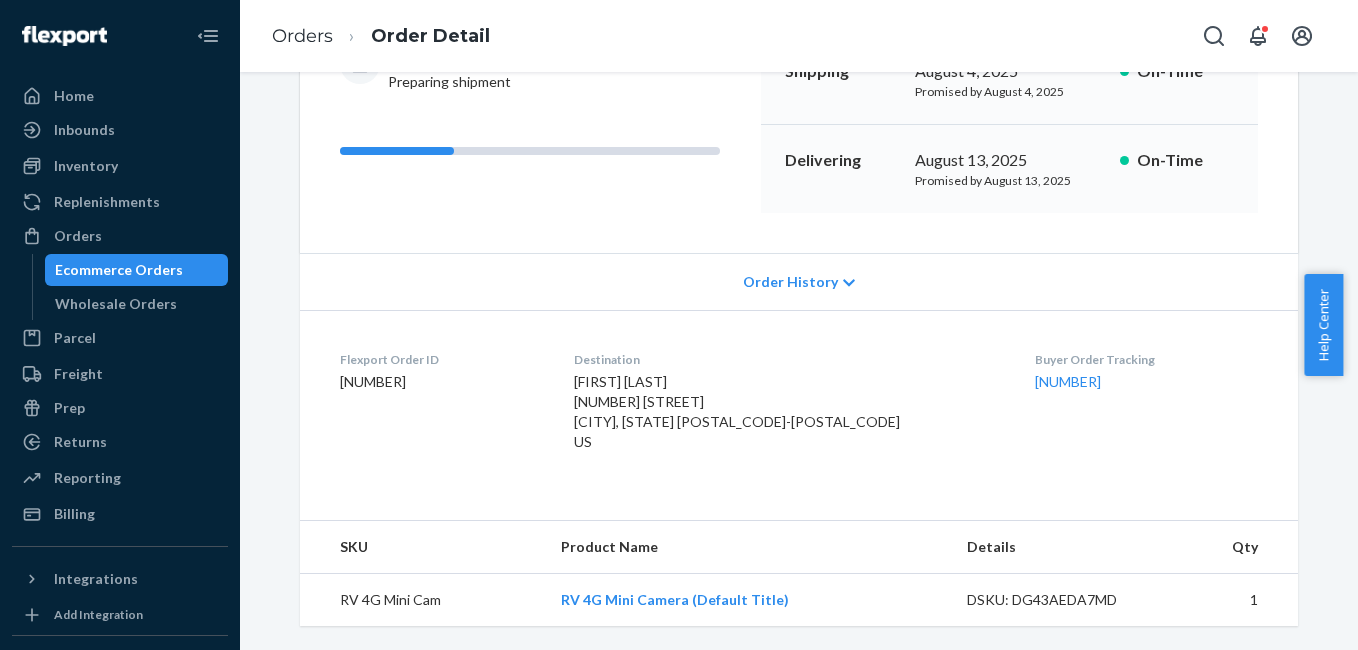 drag, startPoint x: 1010, startPoint y: 434, endPoint x: 986, endPoint y: 409, distance: 34.655445 